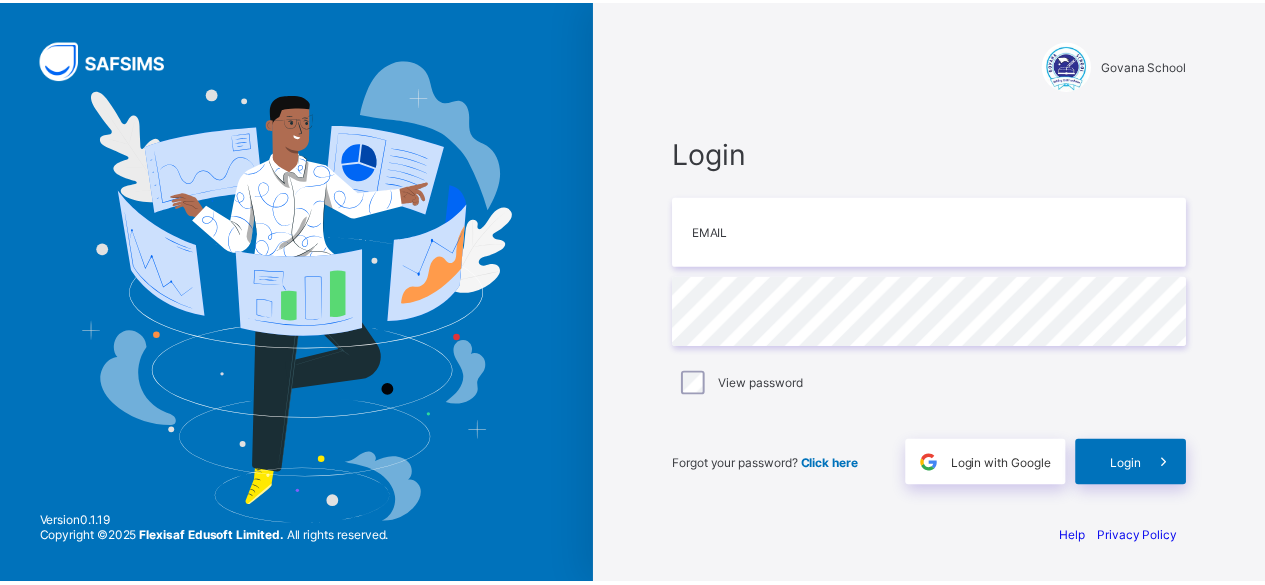 scroll, scrollTop: 0, scrollLeft: 0, axis: both 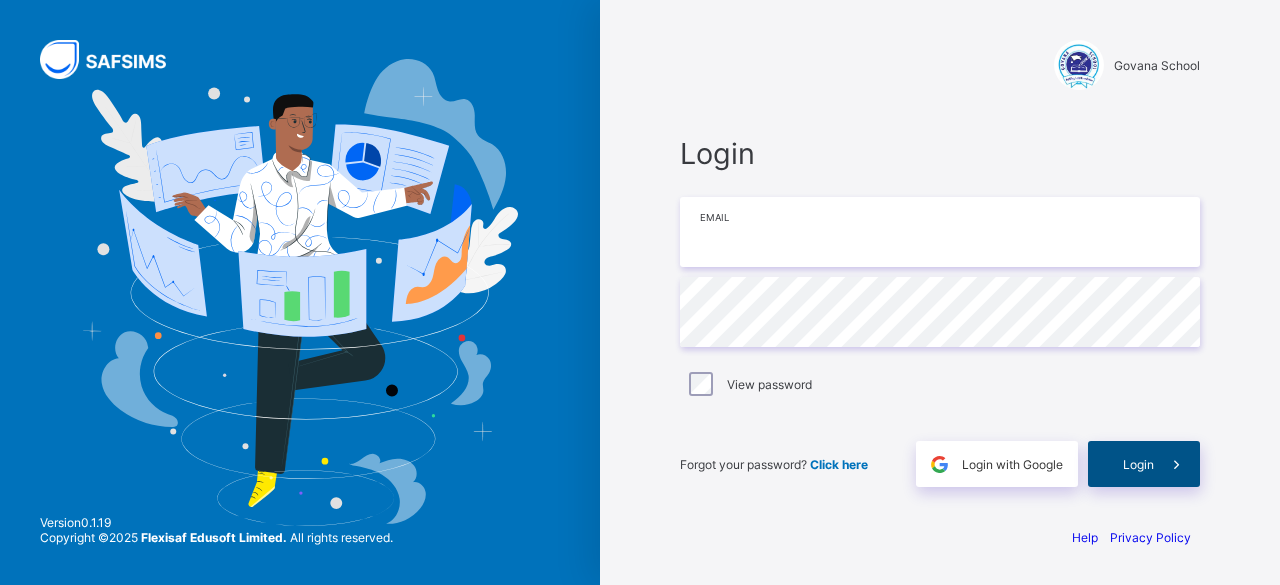 type on "**********" 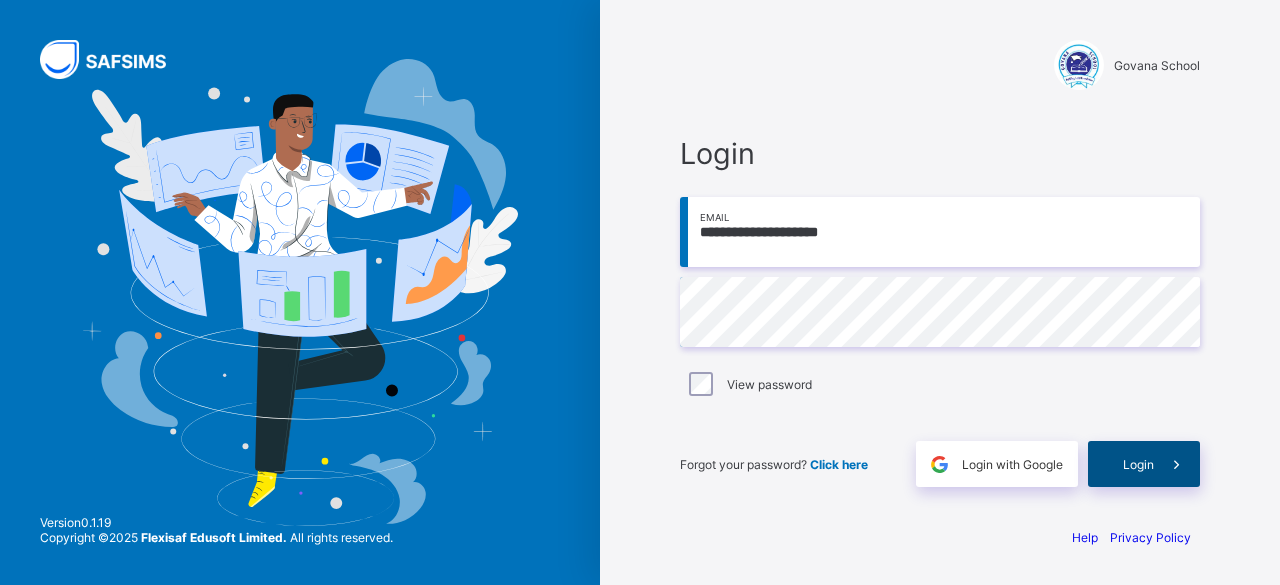 click on "Login" at bounding box center [1144, 464] 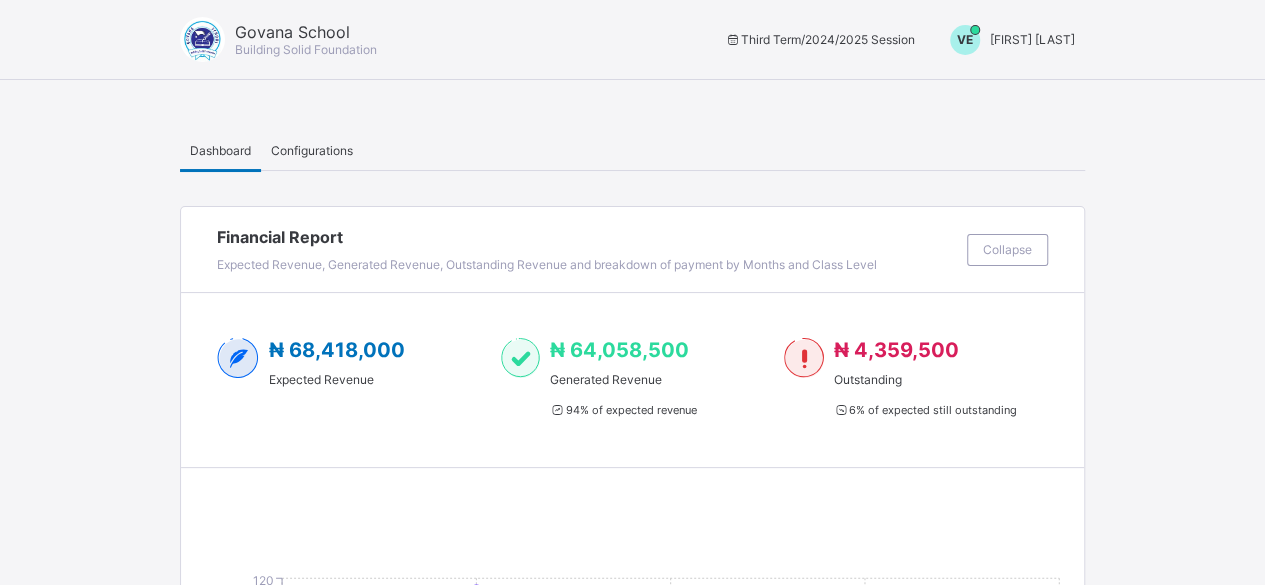 click on "[FIRST] [LAST]" at bounding box center [1032, 39] 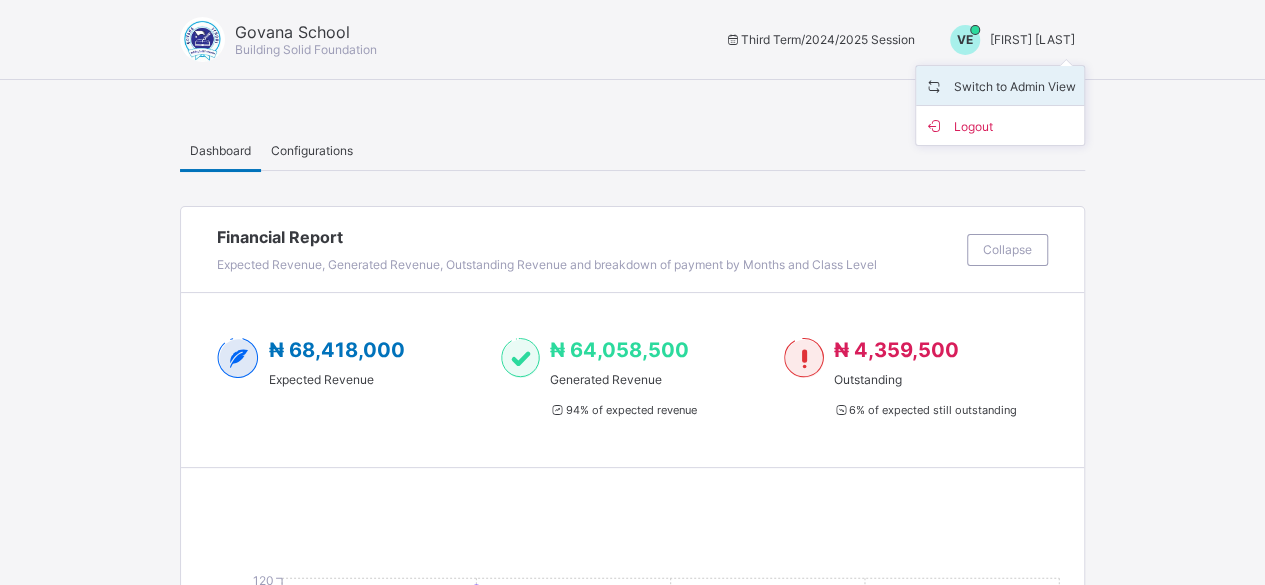 click on "Switch to Admin View" at bounding box center [1000, 85] 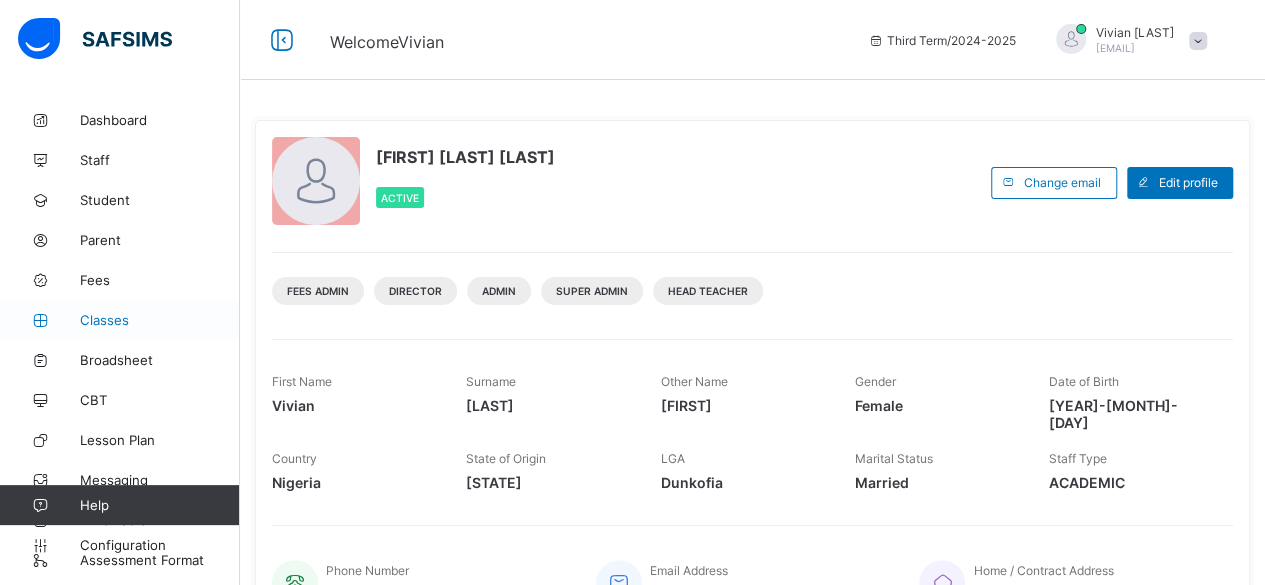 click on "Classes" at bounding box center [160, 320] 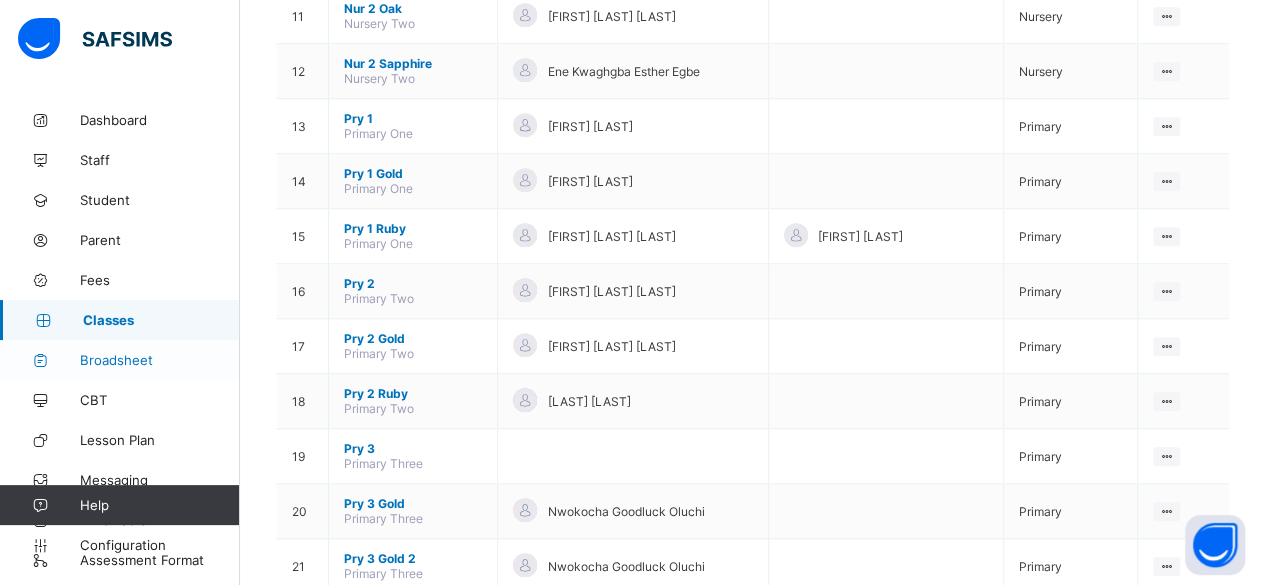 scroll, scrollTop: 798, scrollLeft: 0, axis: vertical 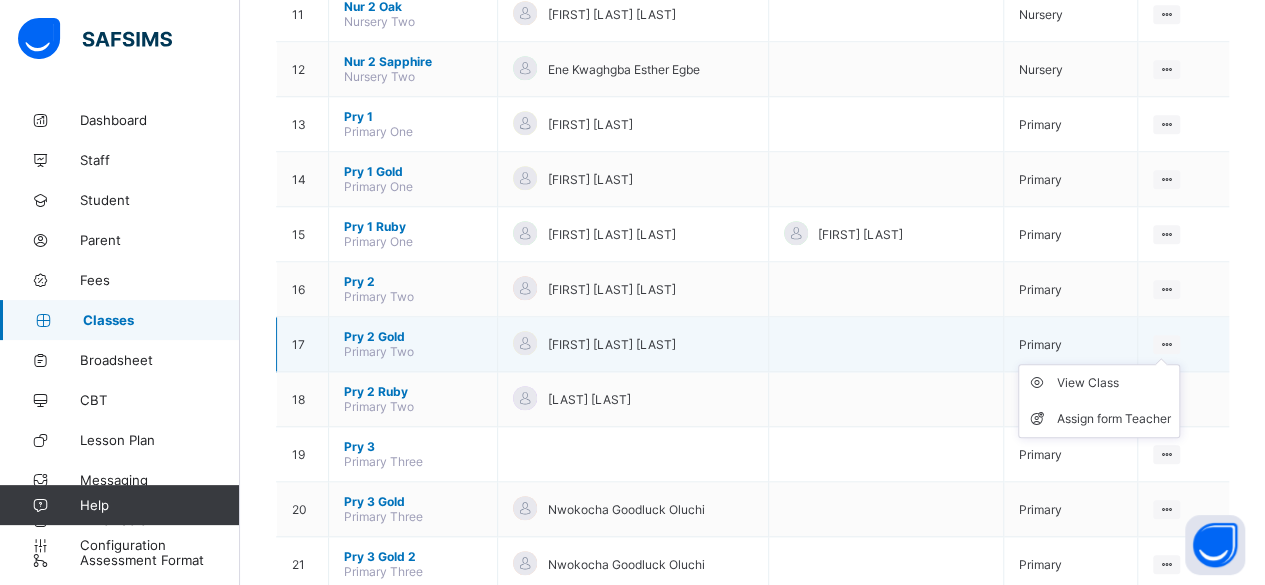 click on "View Class Assign form Teacher" at bounding box center [1099, 401] 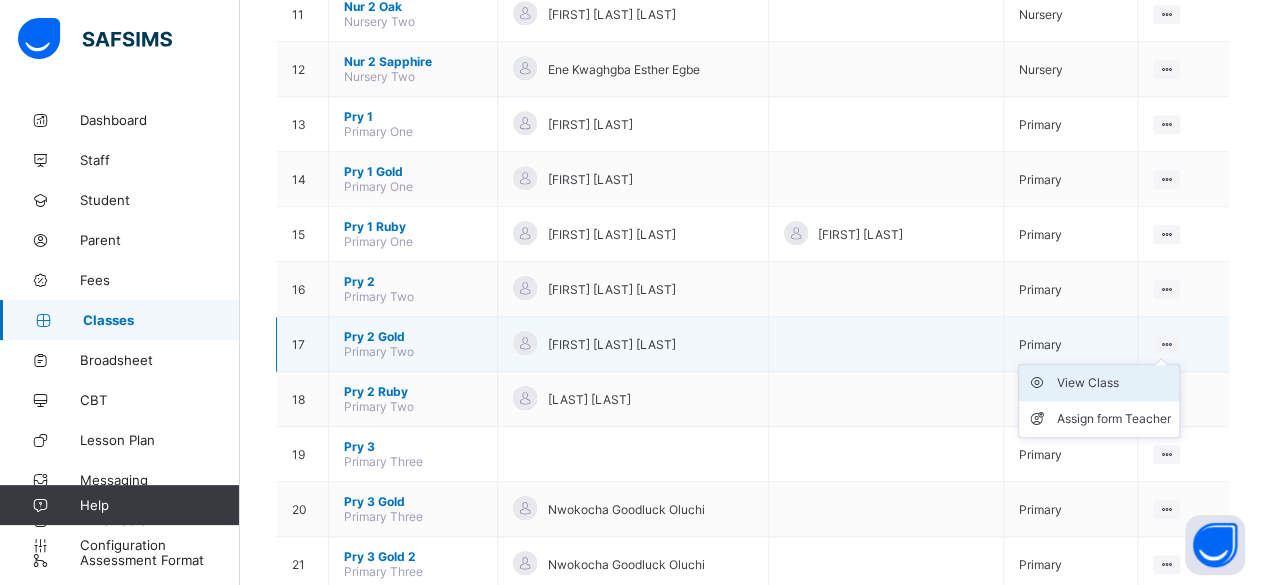 click on "View Class" at bounding box center (1114, 383) 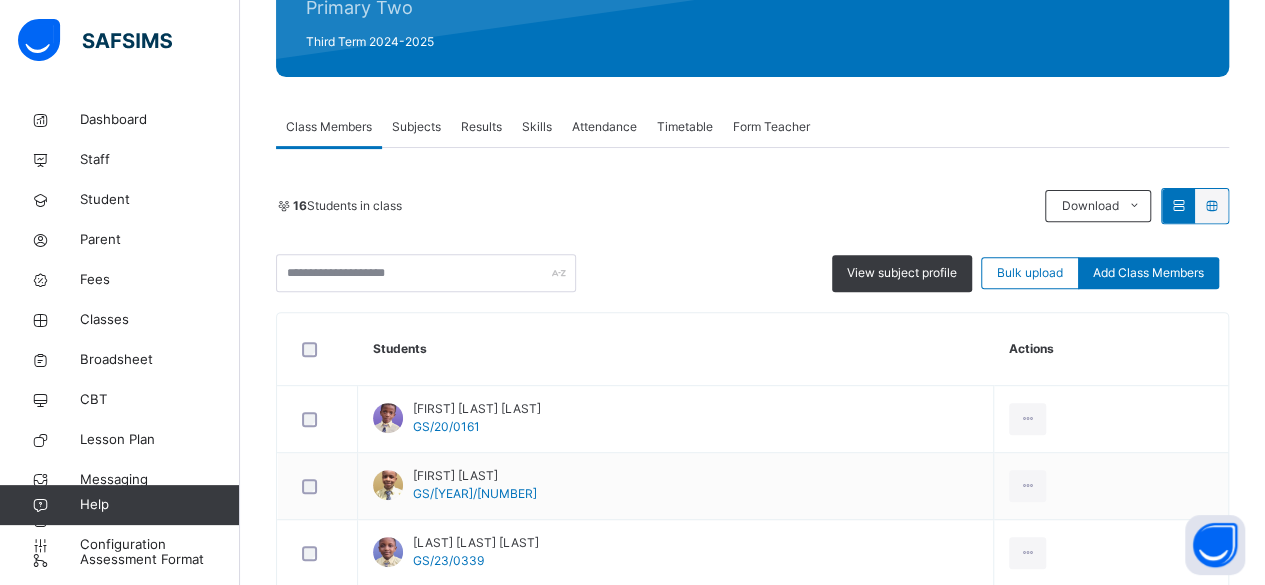 scroll, scrollTop: 272, scrollLeft: 0, axis: vertical 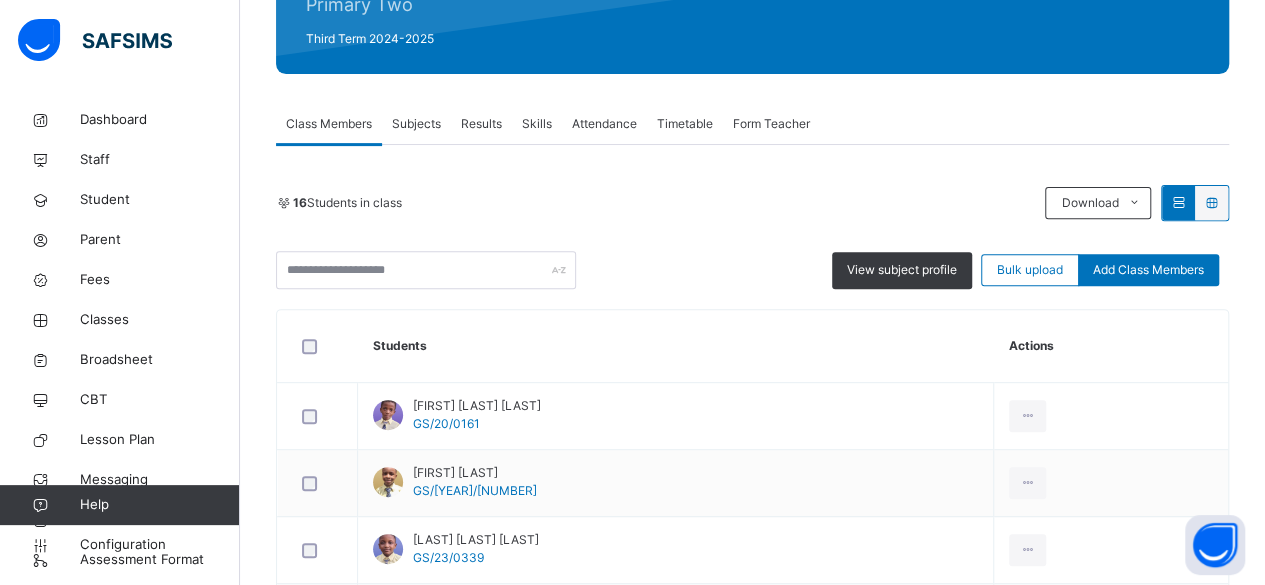 click on "Results" at bounding box center (481, 124) 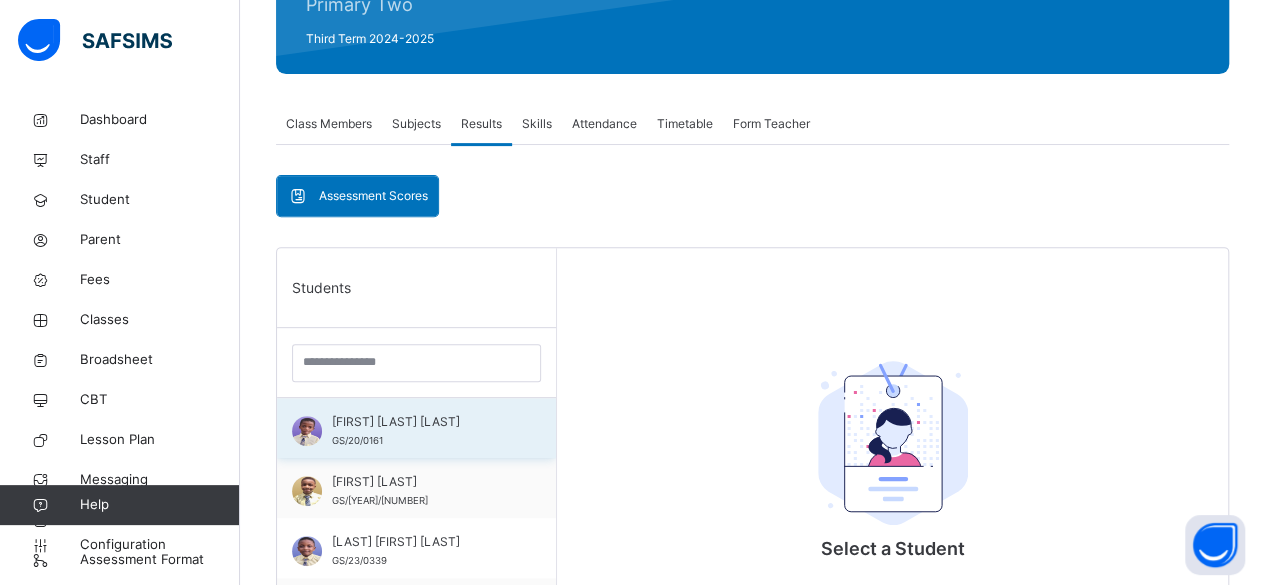 click on "[FIRST] [LAST] [LAST]" at bounding box center [421, 422] 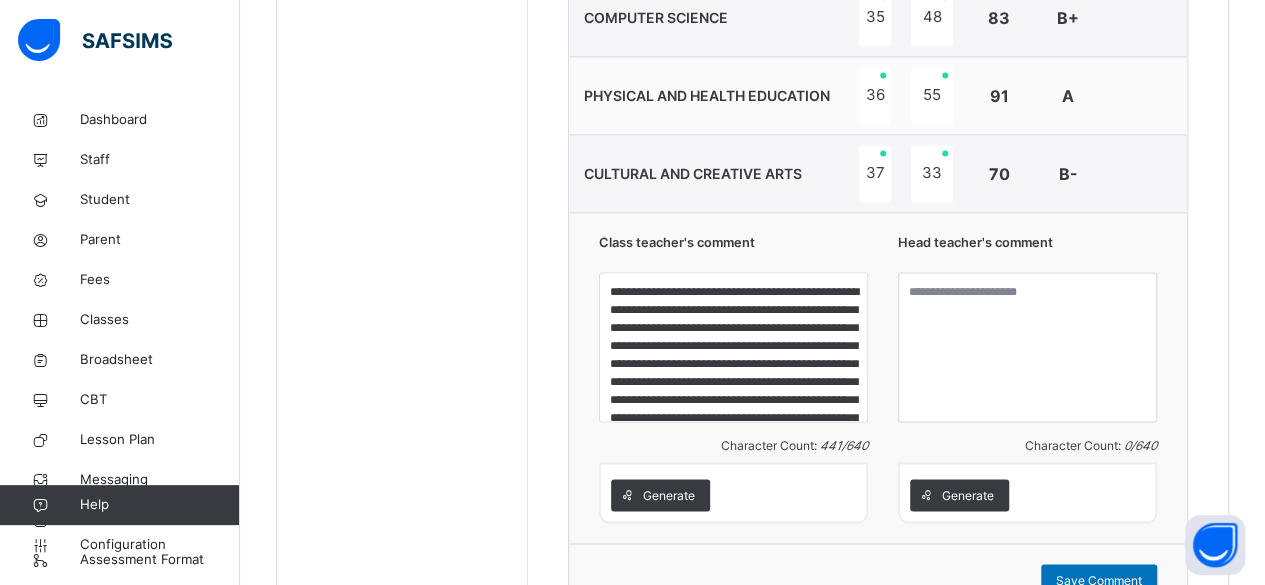 scroll, scrollTop: 1408, scrollLeft: 0, axis: vertical 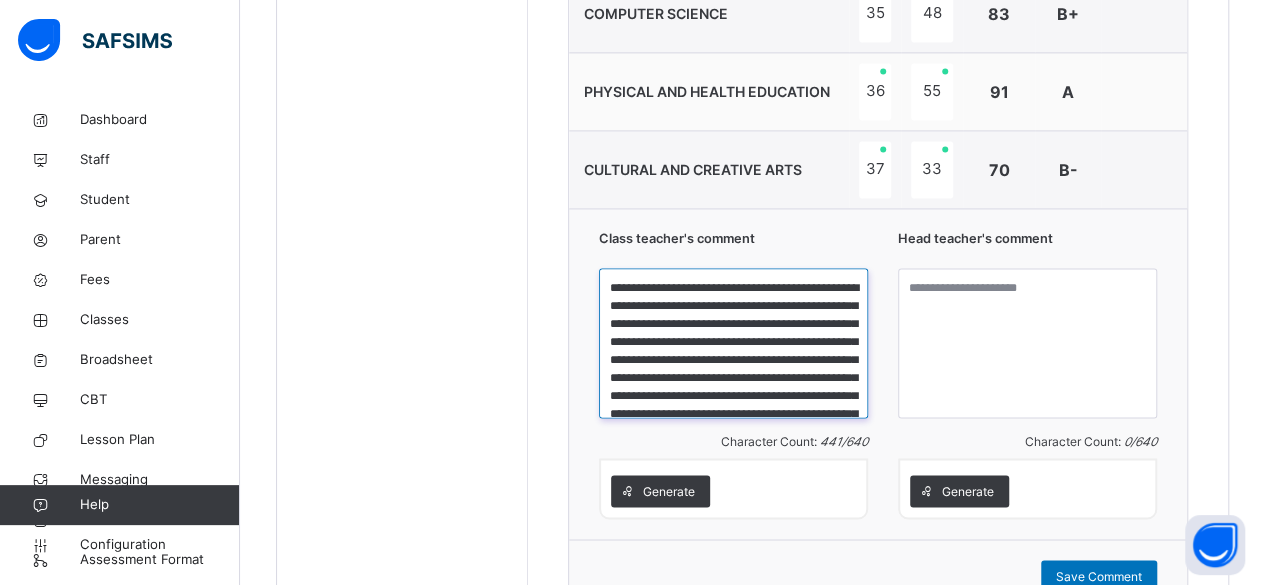click on "**********" at bounding box center (733, 343) 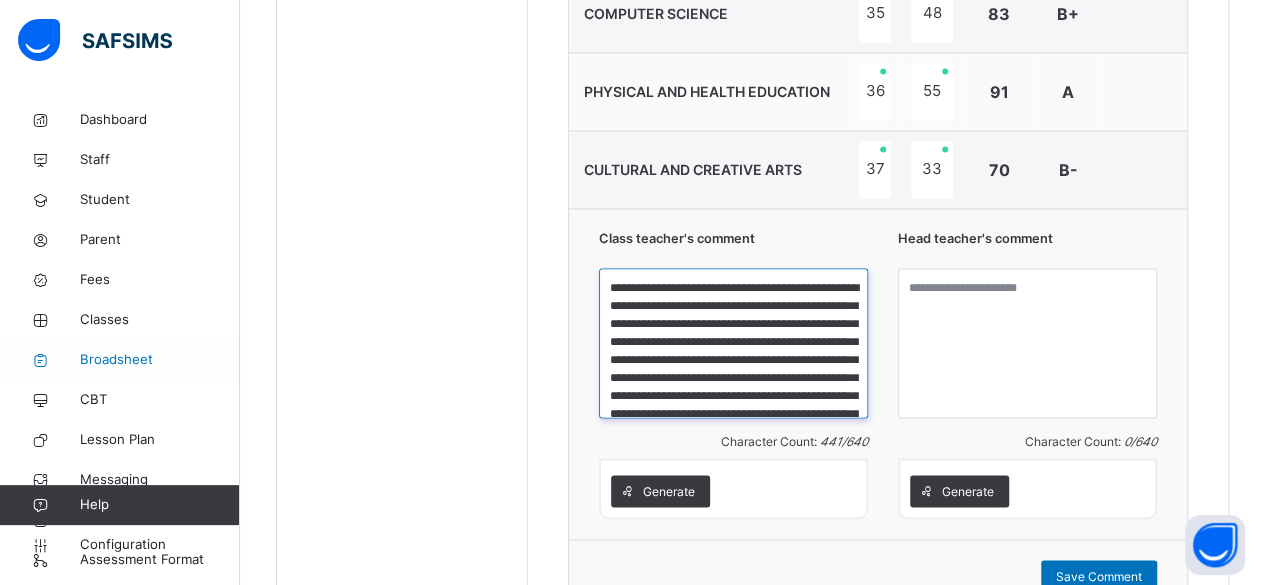 scroll, scrollTop: 105, scrollLeft: 0, axis: vertical 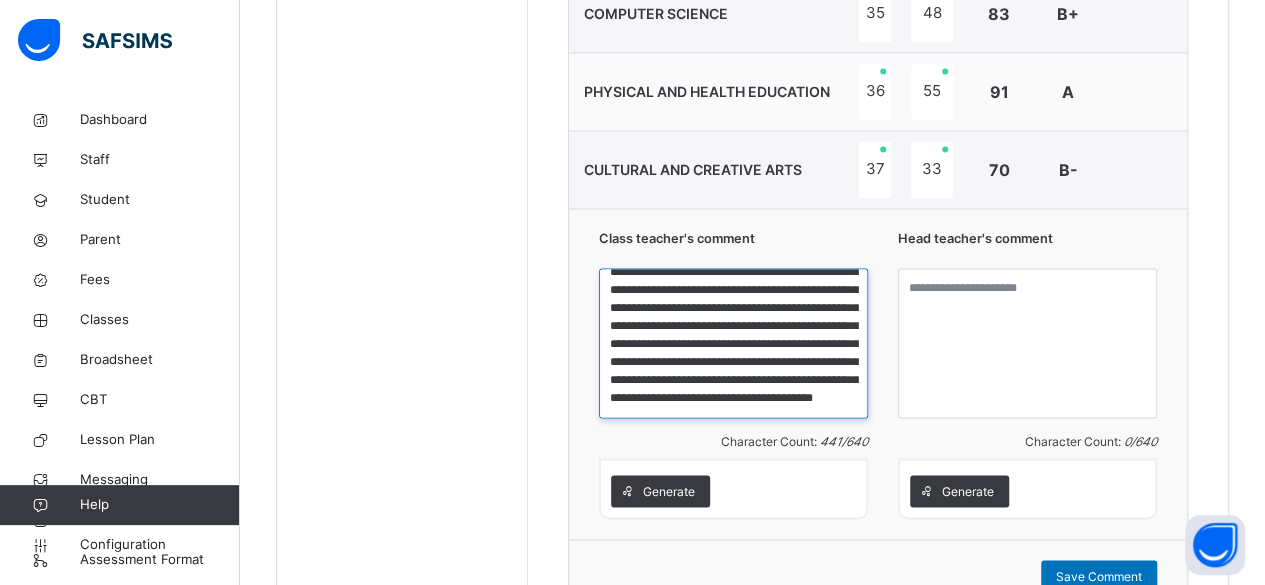 click on "**********" at bounding box center [733, 343] 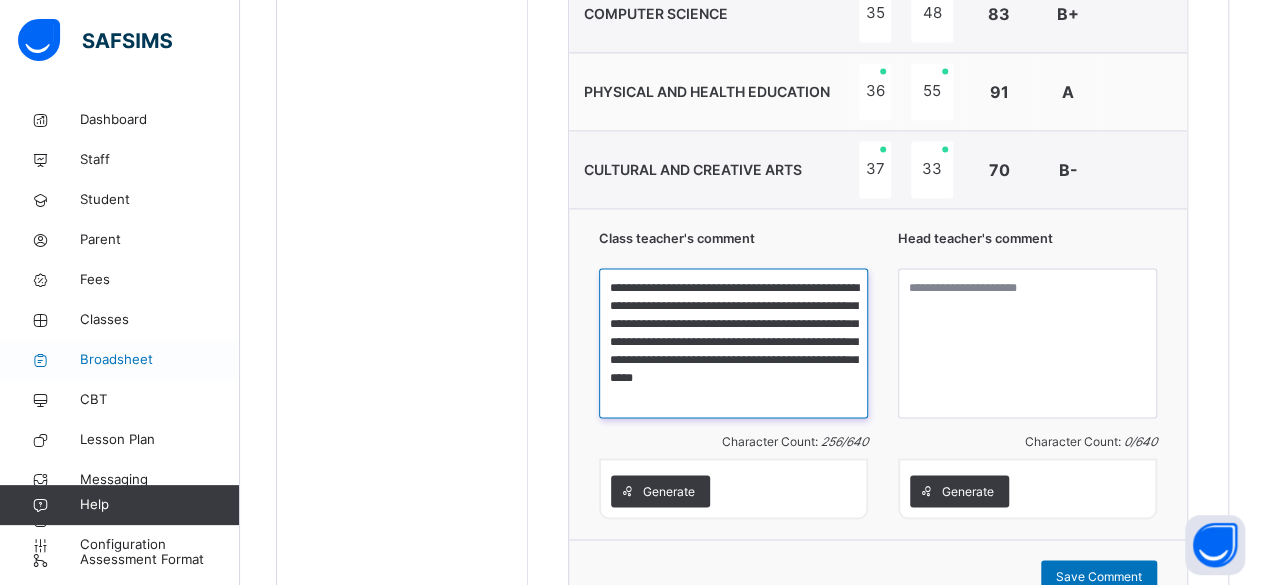 scroll, scrollTop: 0, scrollLeft: 0, axis: both 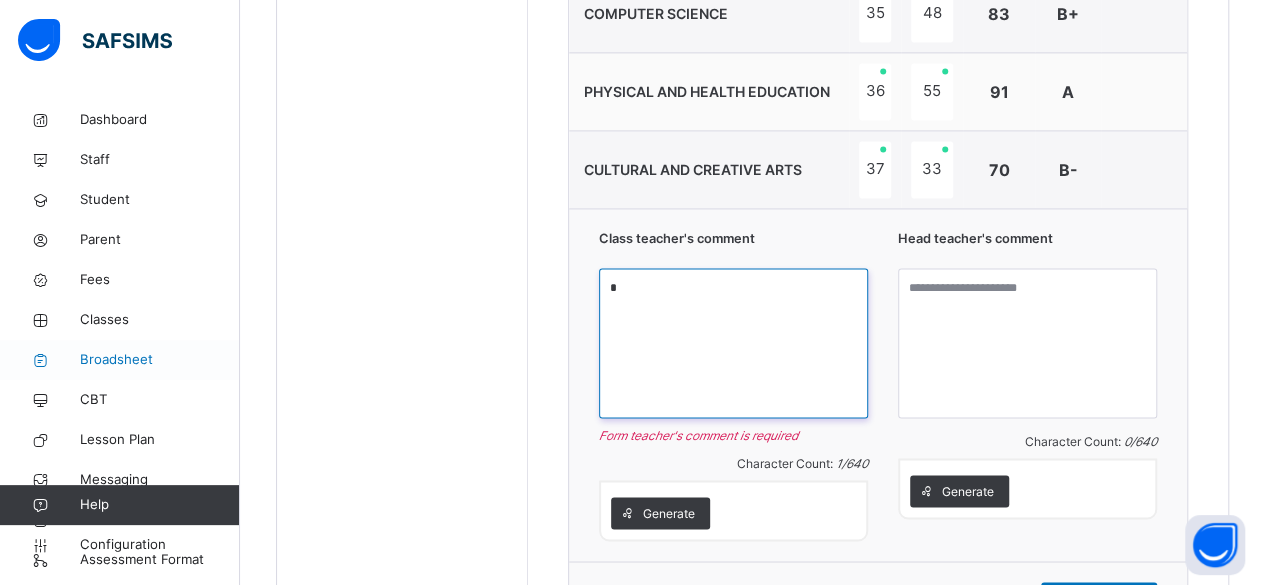paste 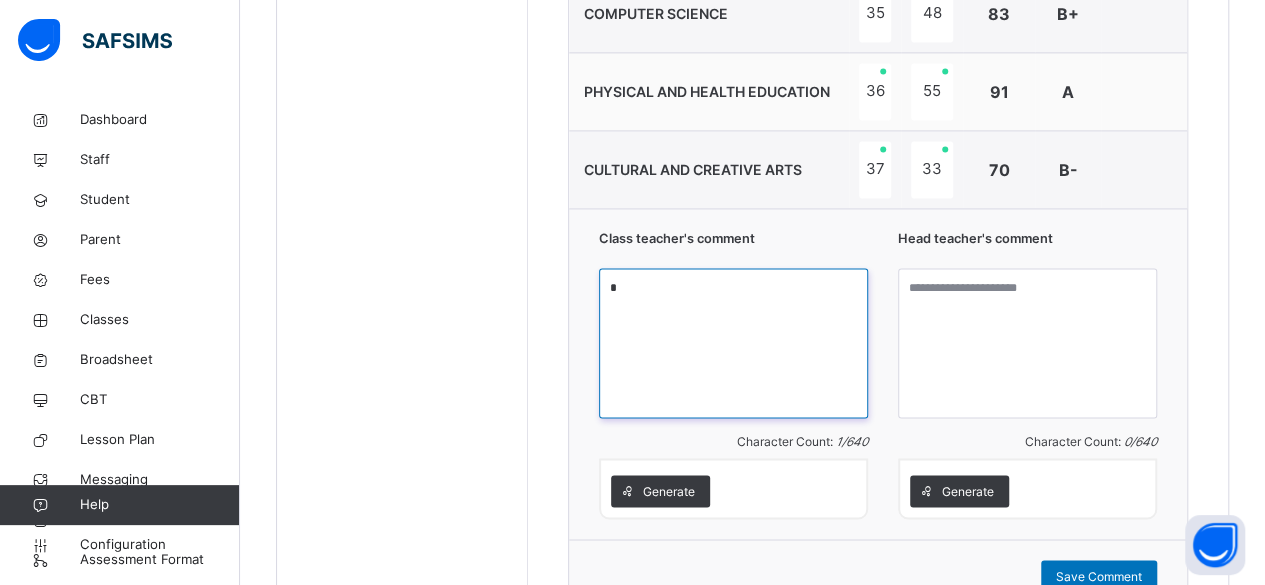 click on "*" at bounding box center (733, 343) 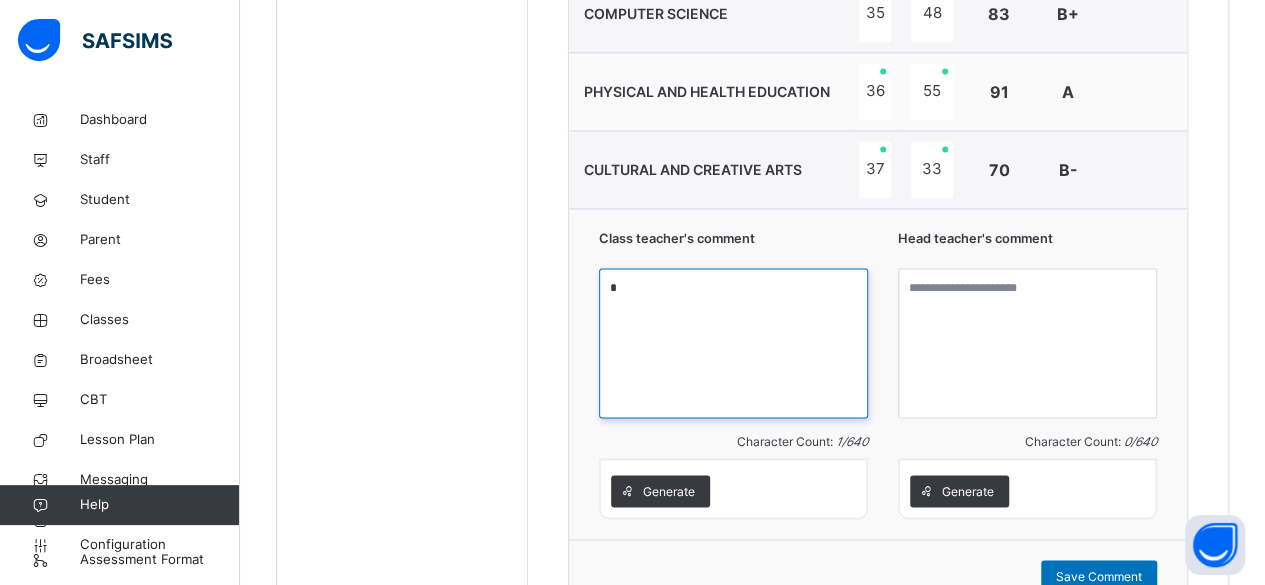 click on "*" at bounding box center [733, 343] 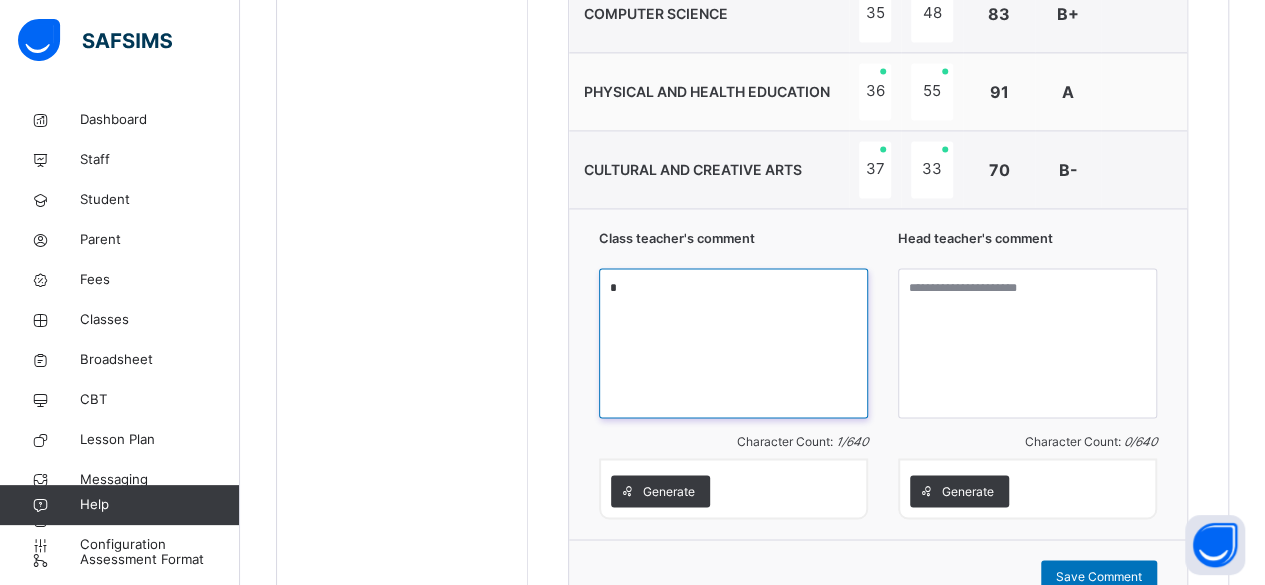 click on "*" at bounding box center (733, 343) 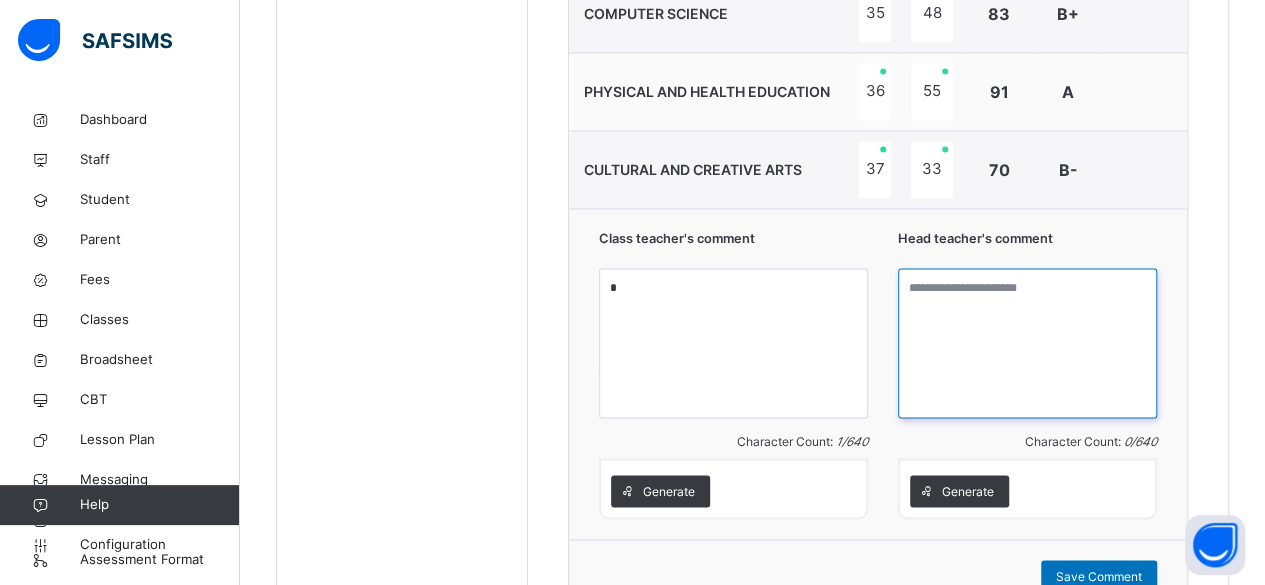 click at bounding box center (1027, 343) 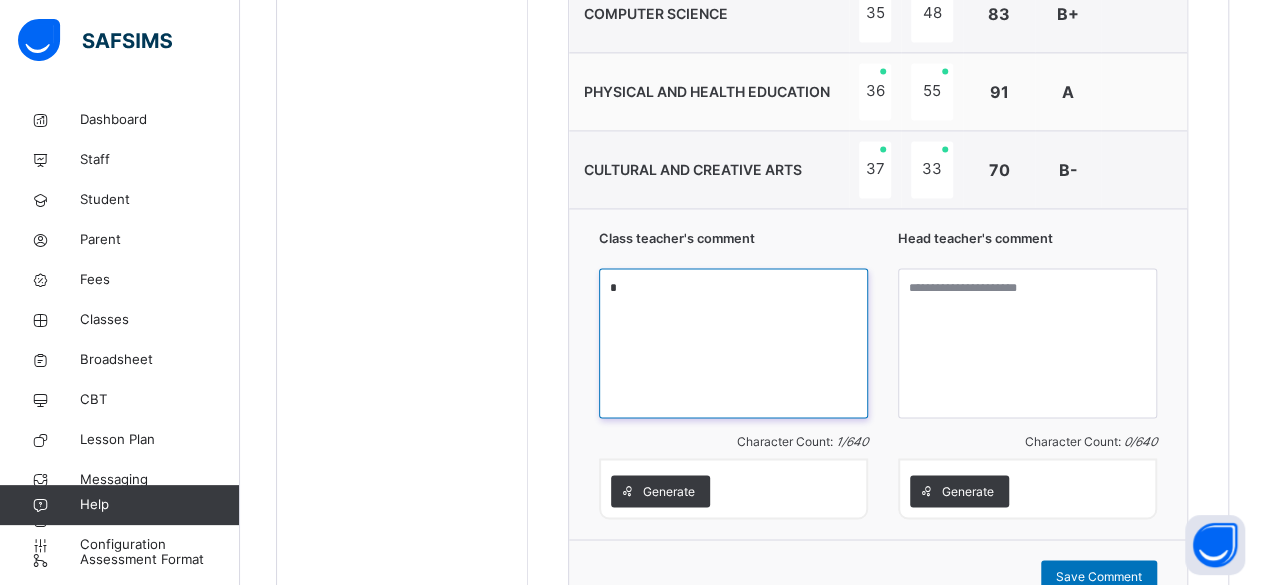 click on "*" at bounding box center [733, 343] 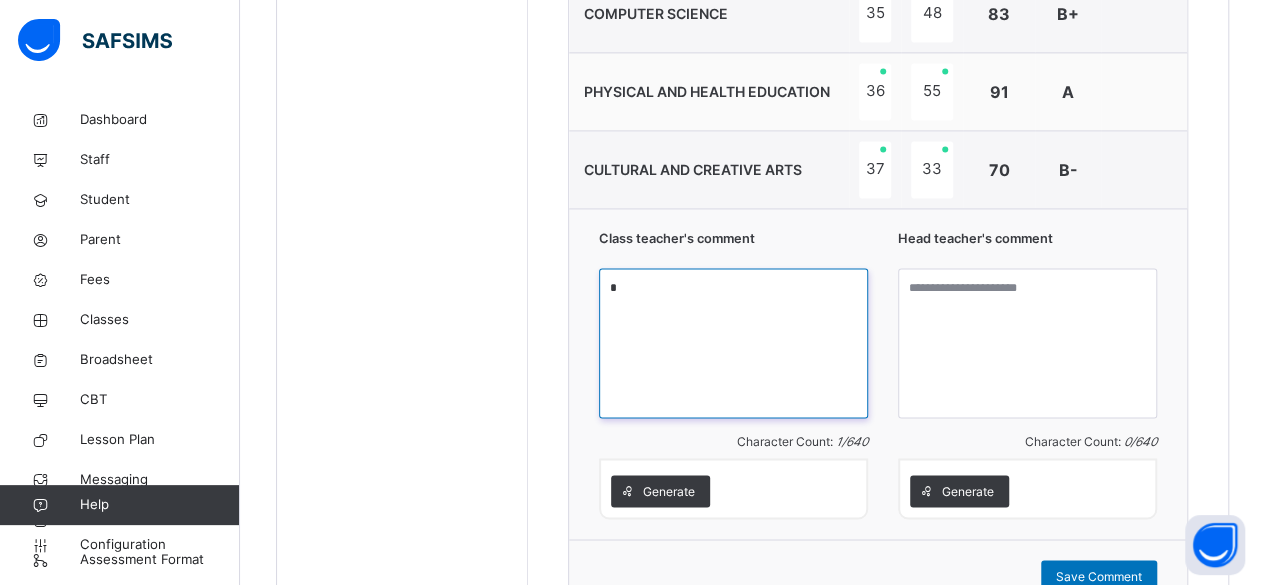 click on "*" at bounding box center [733, 343] 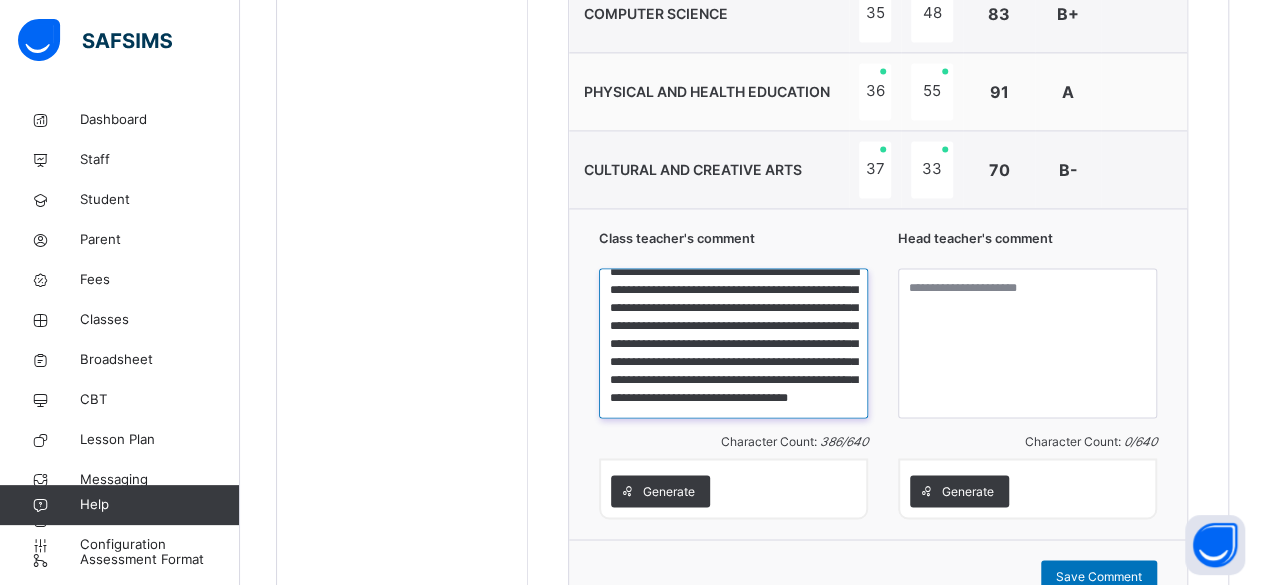 scroll, scrollTop: 0, scrollLeft: 0, axis: both 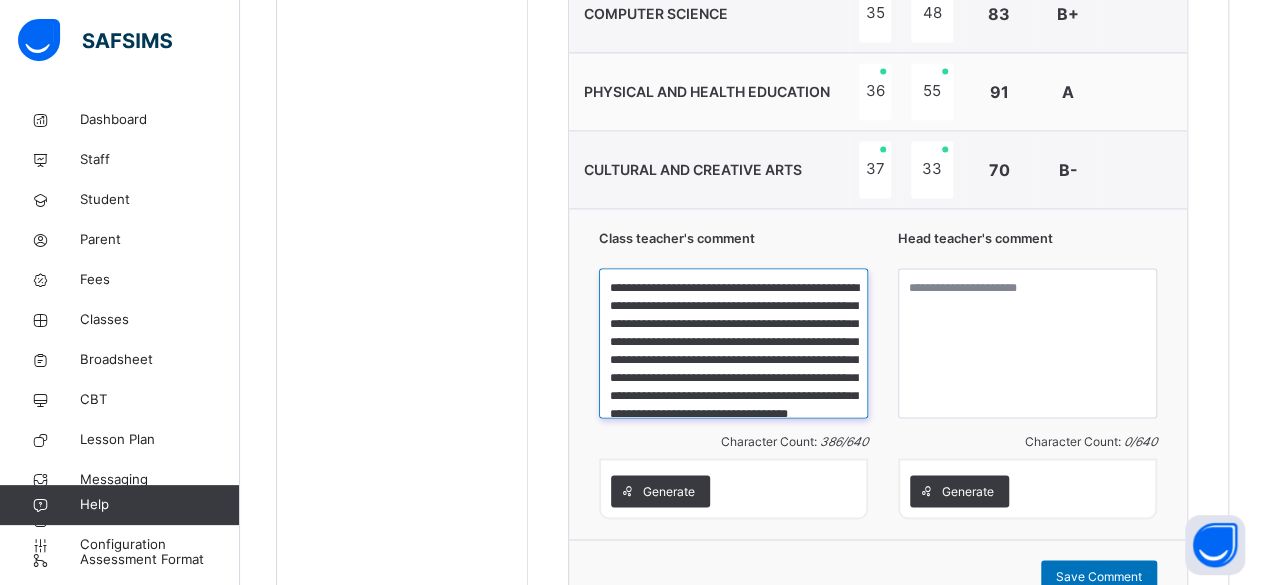 click on "**********" at bounding box center [733, 343] 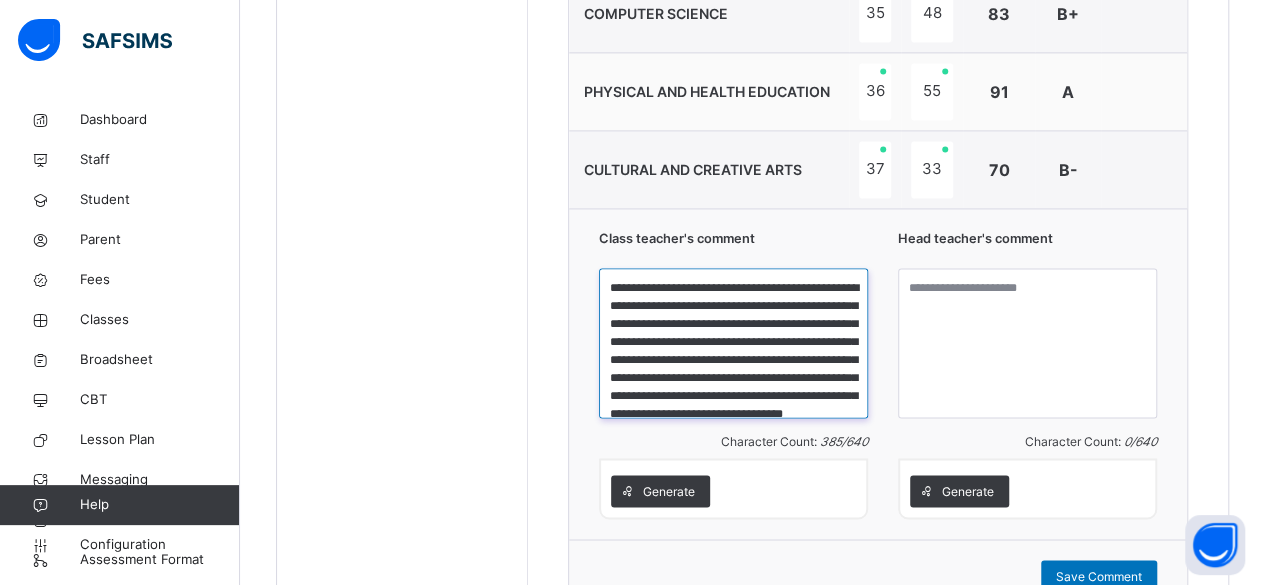 type on "**********" 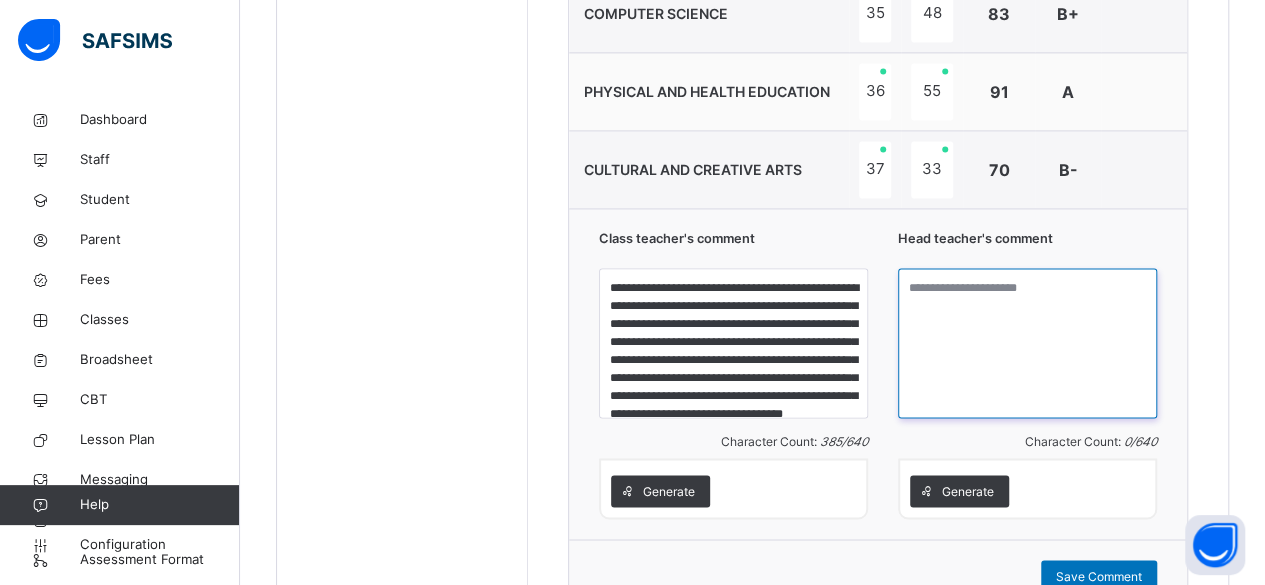 click at bounding box center (1027, 343) 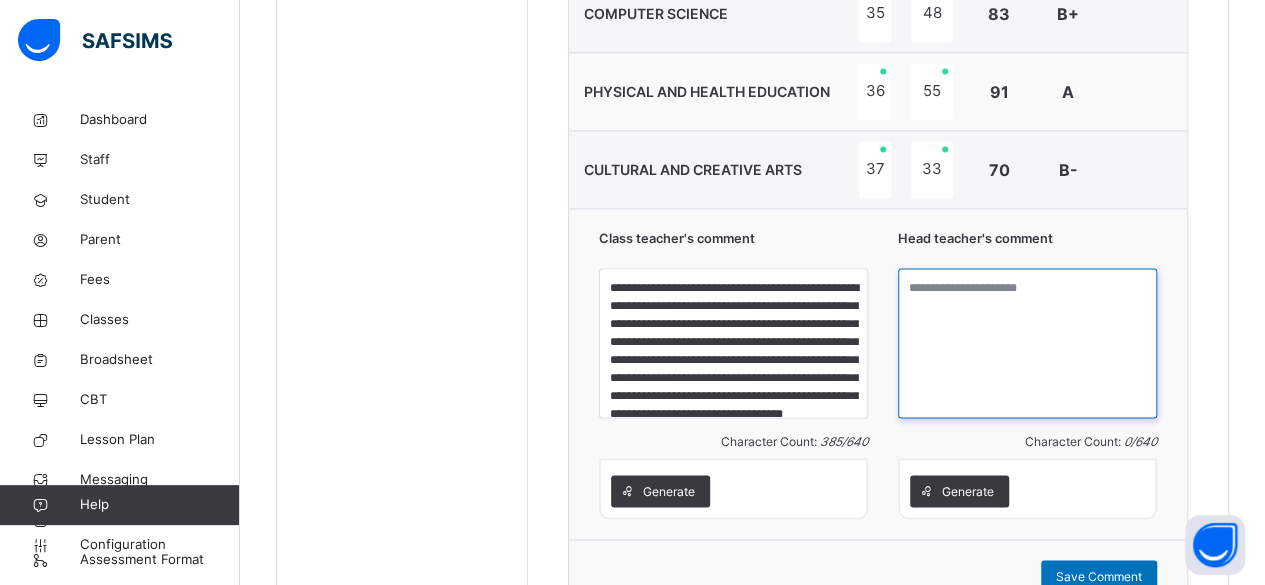 click at bounding box center [1027, 343] 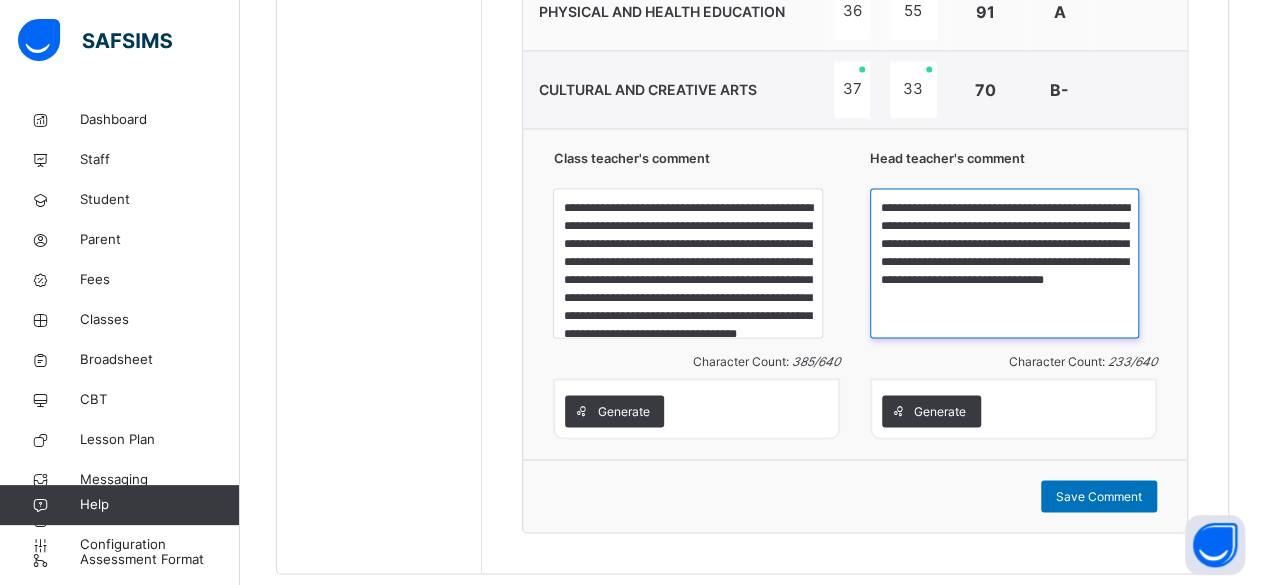 scroll, scrollTop: 1530, scrollLeft: 0, axis: vertical 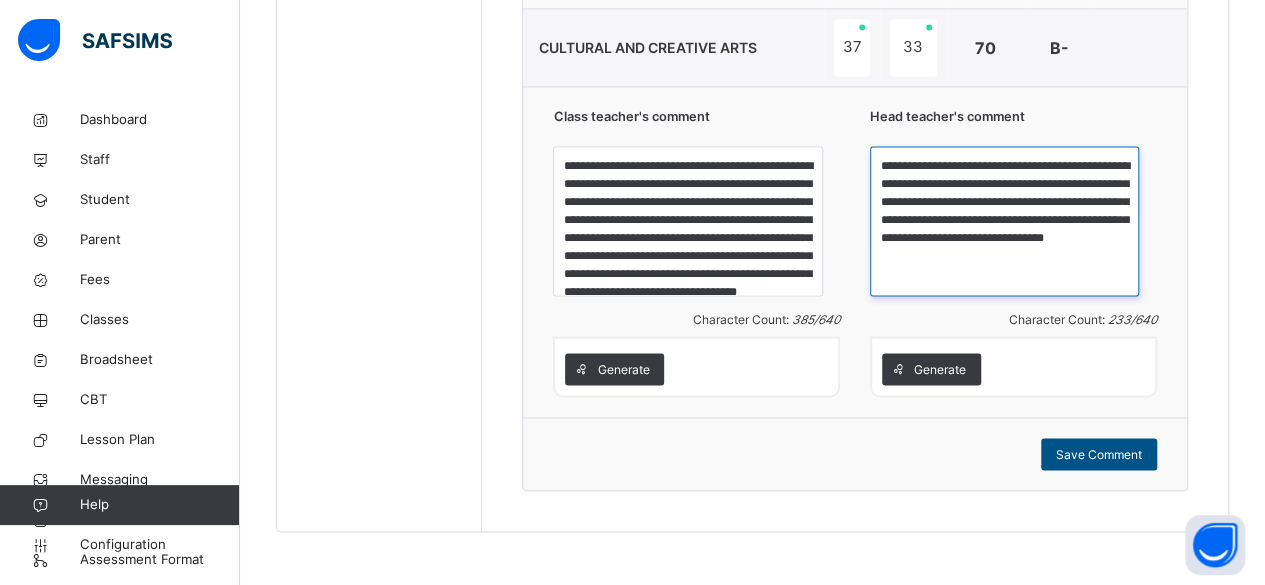 type on "**********" 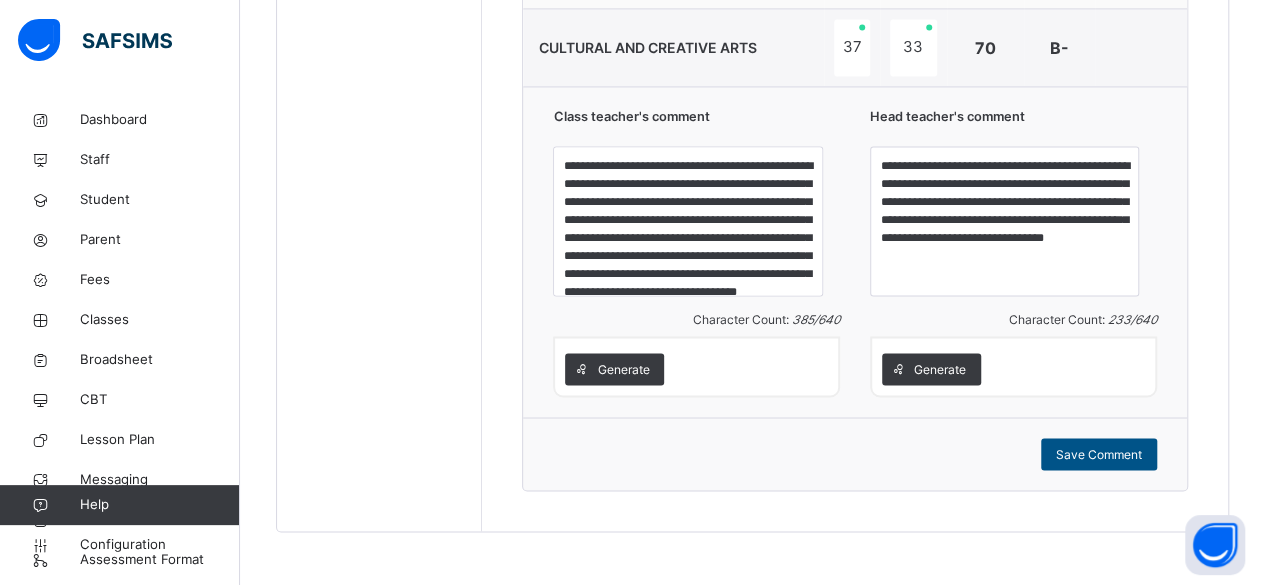 click on "Save Comment" at bounding box center (1099, 454) 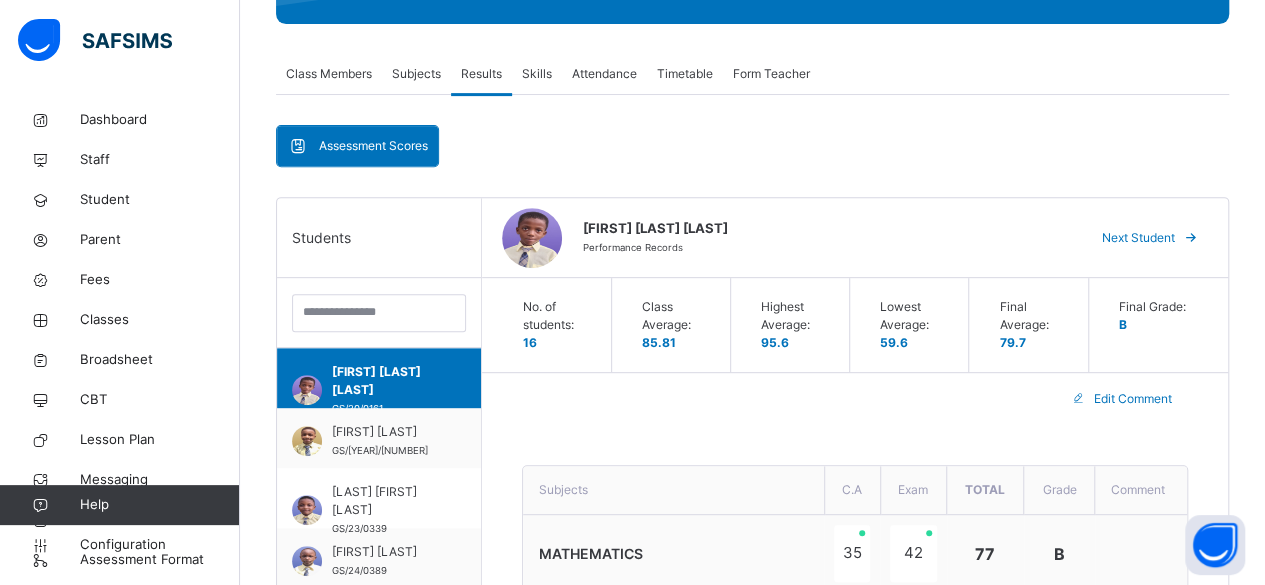 scroll, scrollTop: 318, scrollLeft: 0, axis: vertical 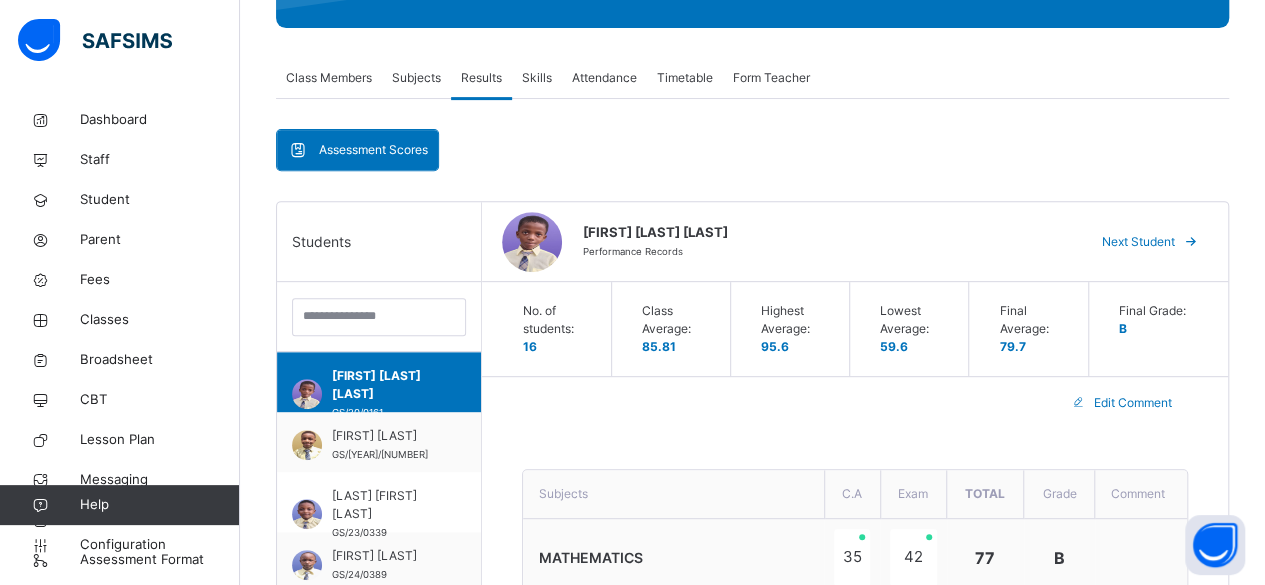 click on "Next Student" at bounding box center [1138, 242] 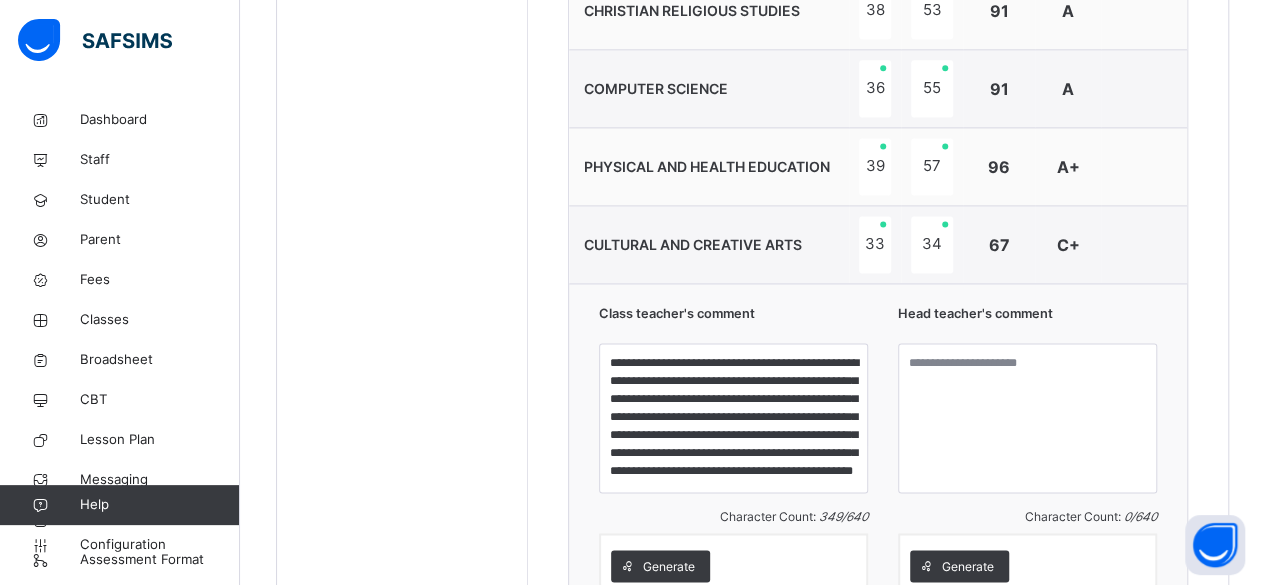 scroll, scrollTop: 1341, scrollLeft: 0, axis: vertical 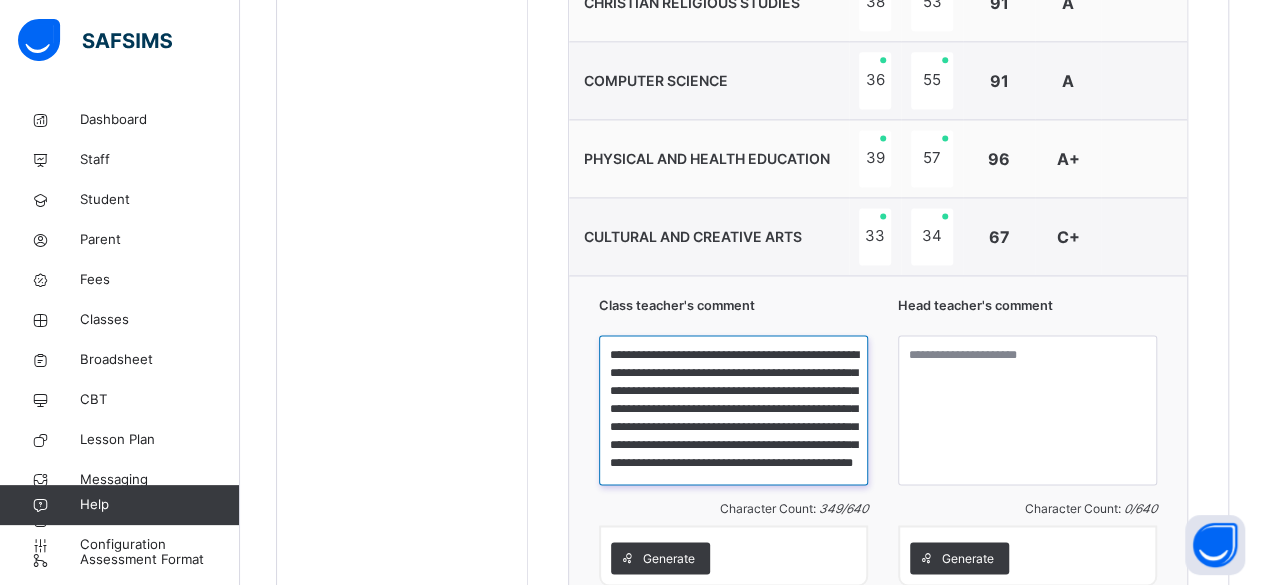 drag, startPoint x: 616, startPoint y: 353, endPoint x: 830, endPoint y: 449, distance: 234.54637 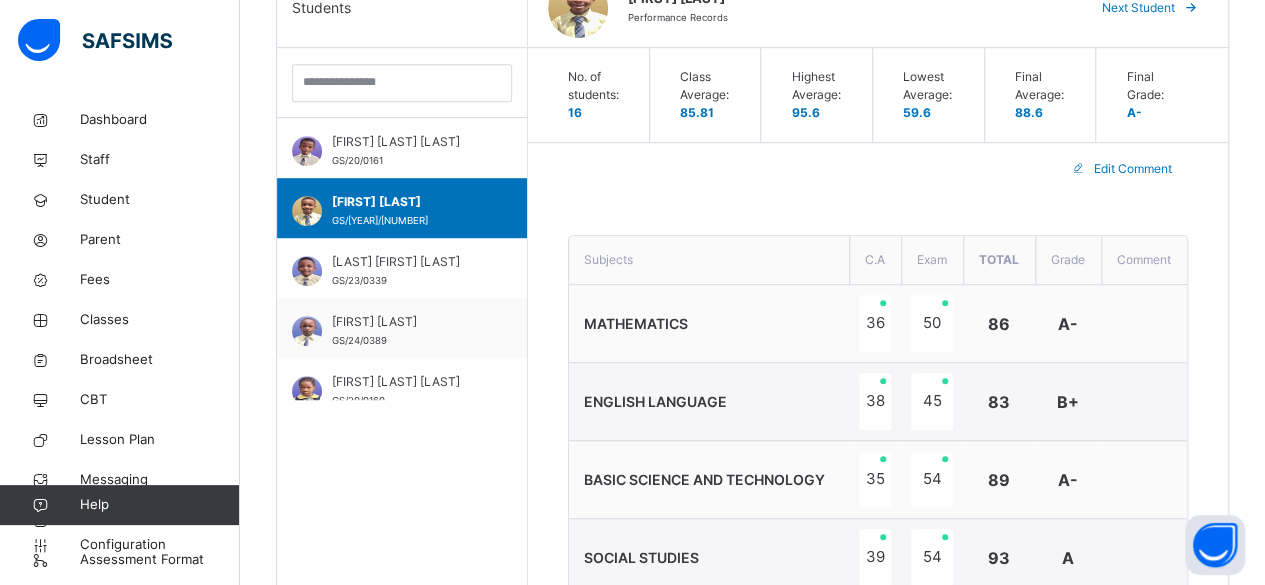 scroll, scrollTop: 548, scrollLeft: 0, axis: vertical 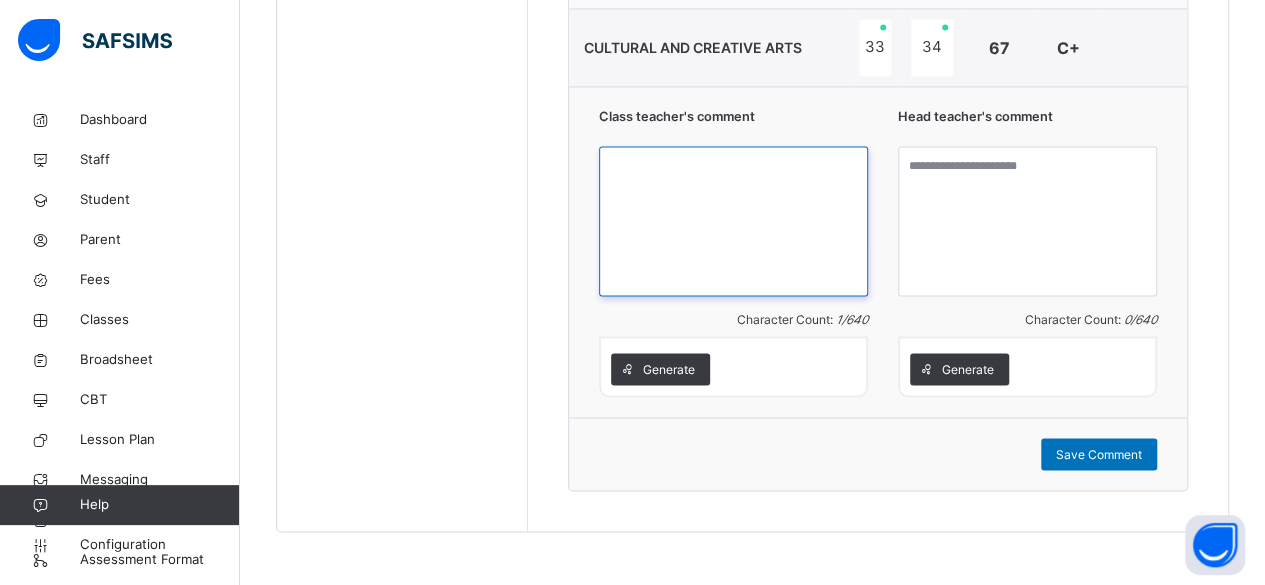 paste 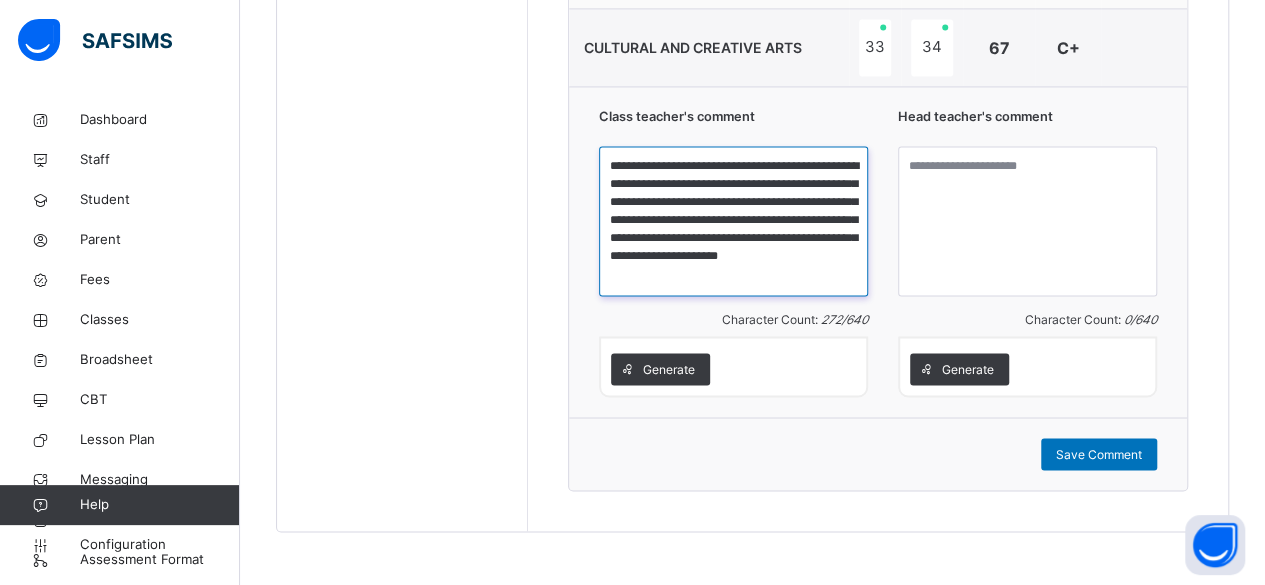 type on "**********" 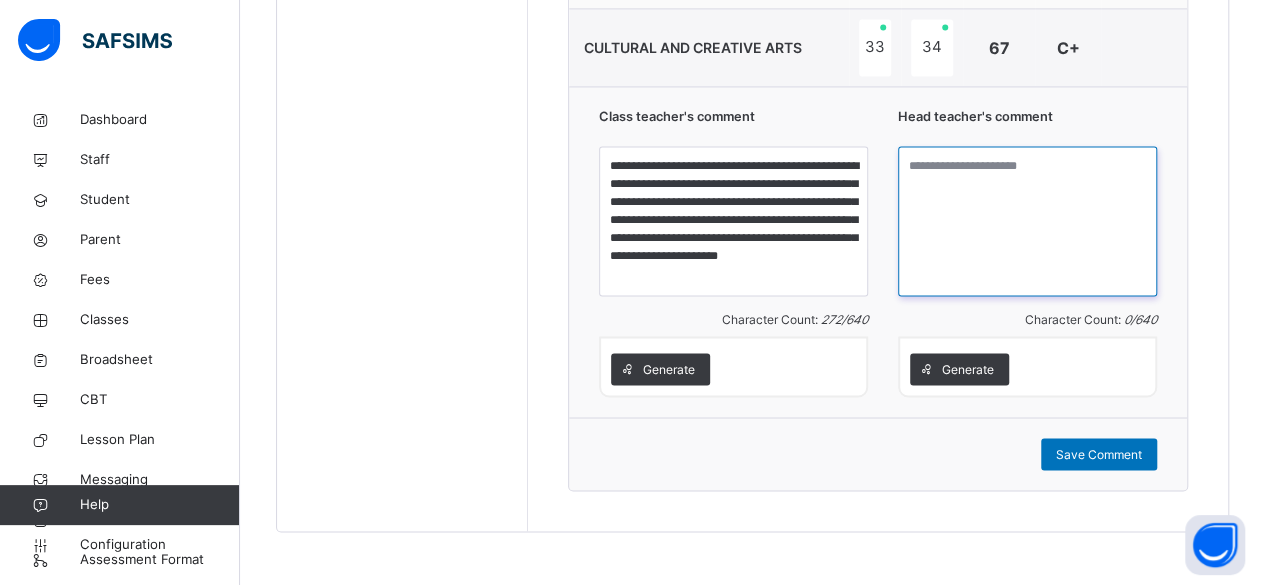 click at bounding box center [1027, 221] 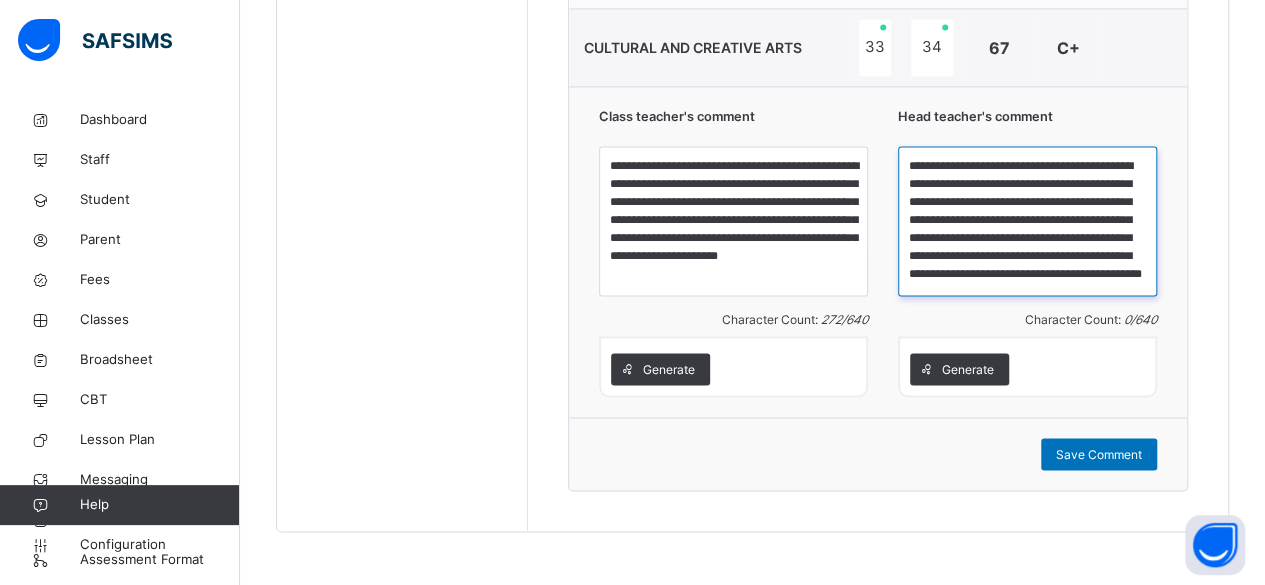 scroll, scrollTop: 3, scrollLeft: 0, axis: vertical 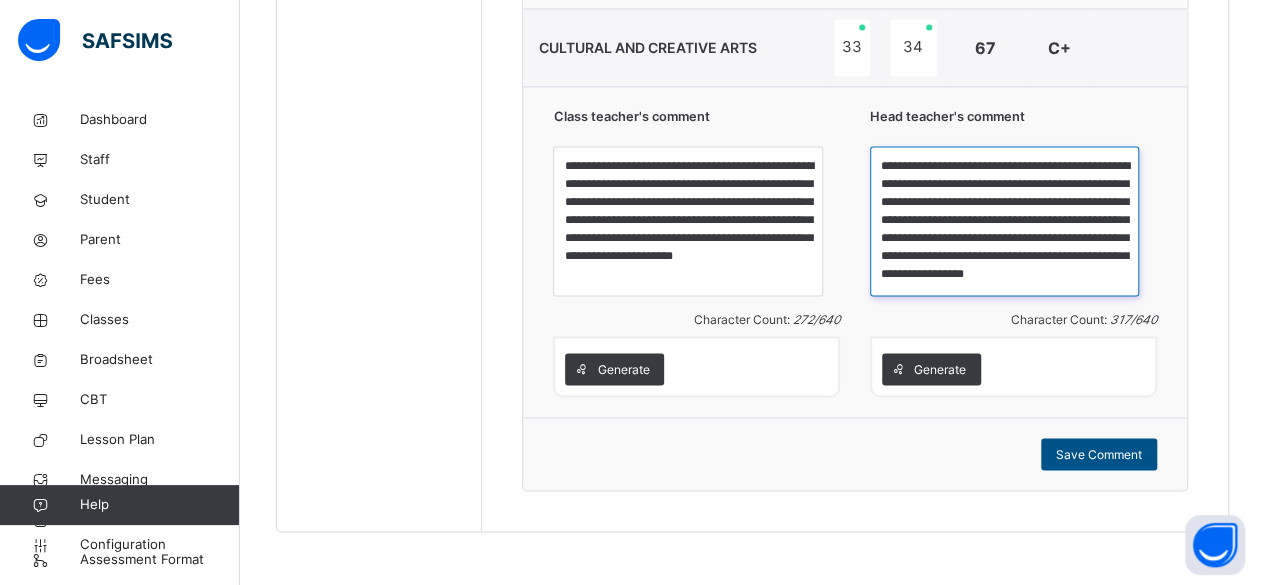 type on "**********" 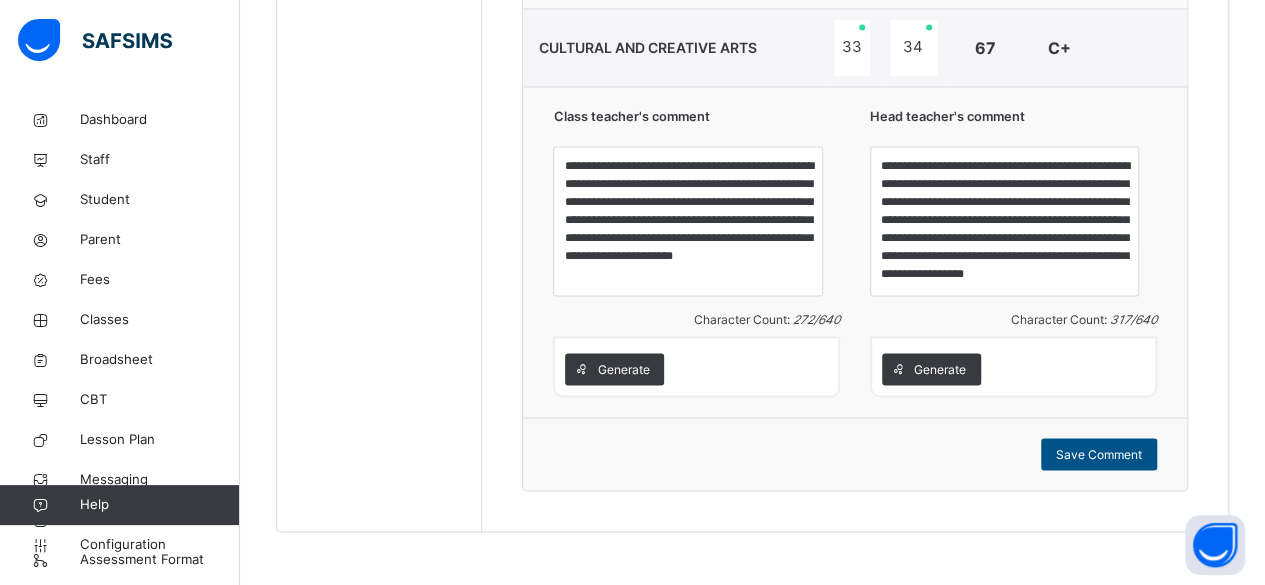 click on "Save Comment" at bounding box center (1099, 454) 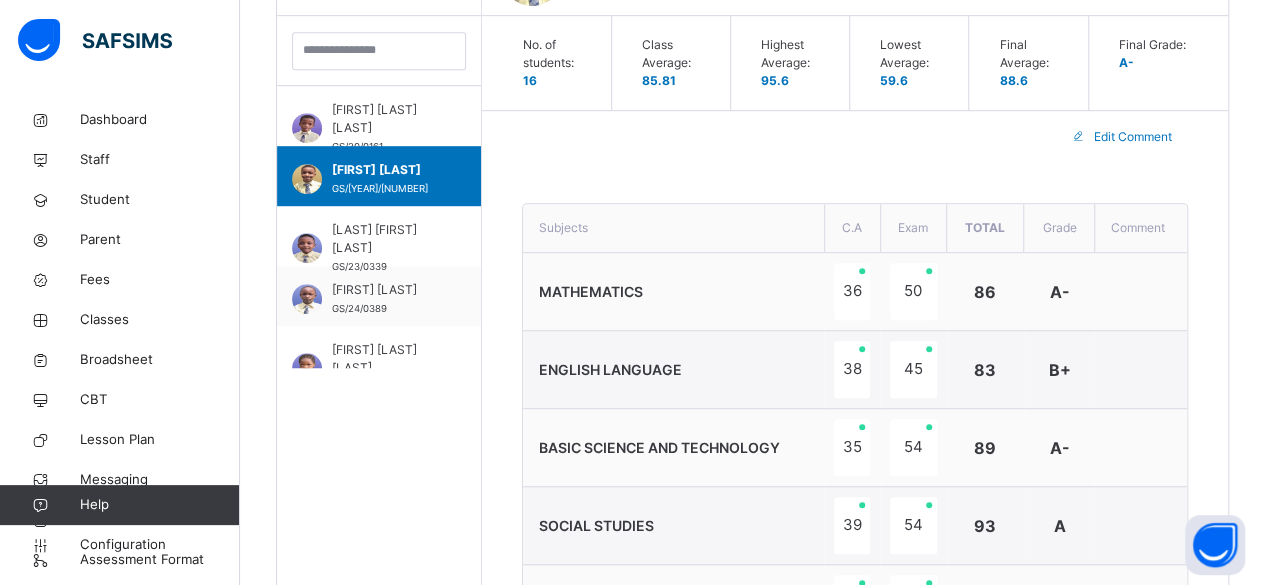 scroll, scrollTop: 557, scrollLeft: 0, axis: vertical 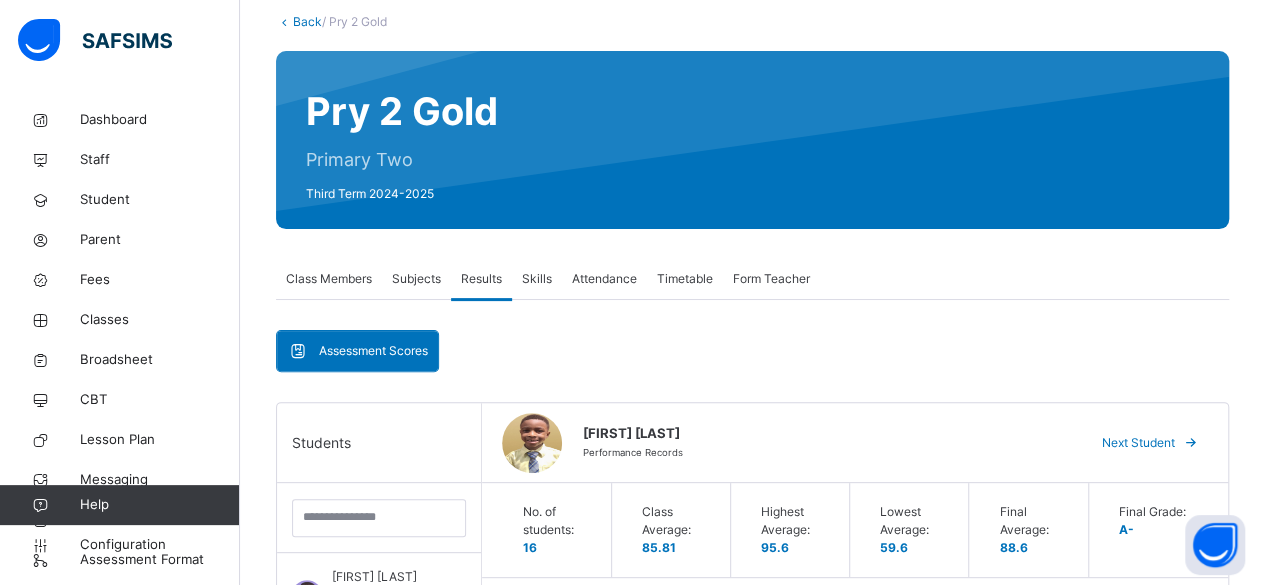 click on "Next Student" at bounding box center [1138, 443] 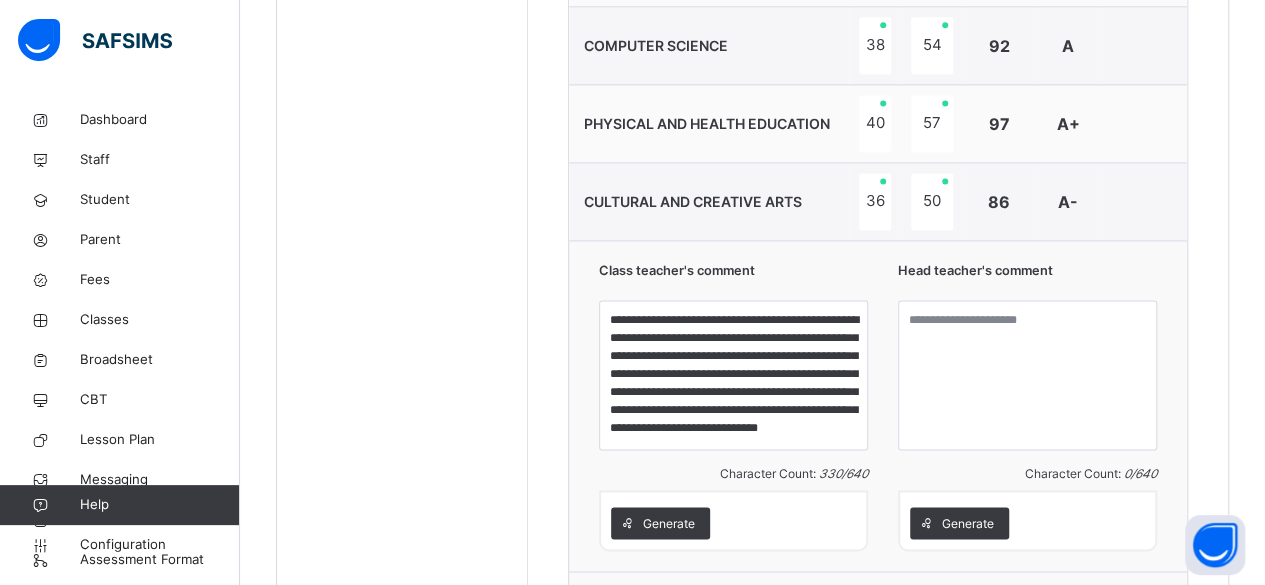 scroll, scrollTop: 1382, scrollLeft: 0, axis: vertical 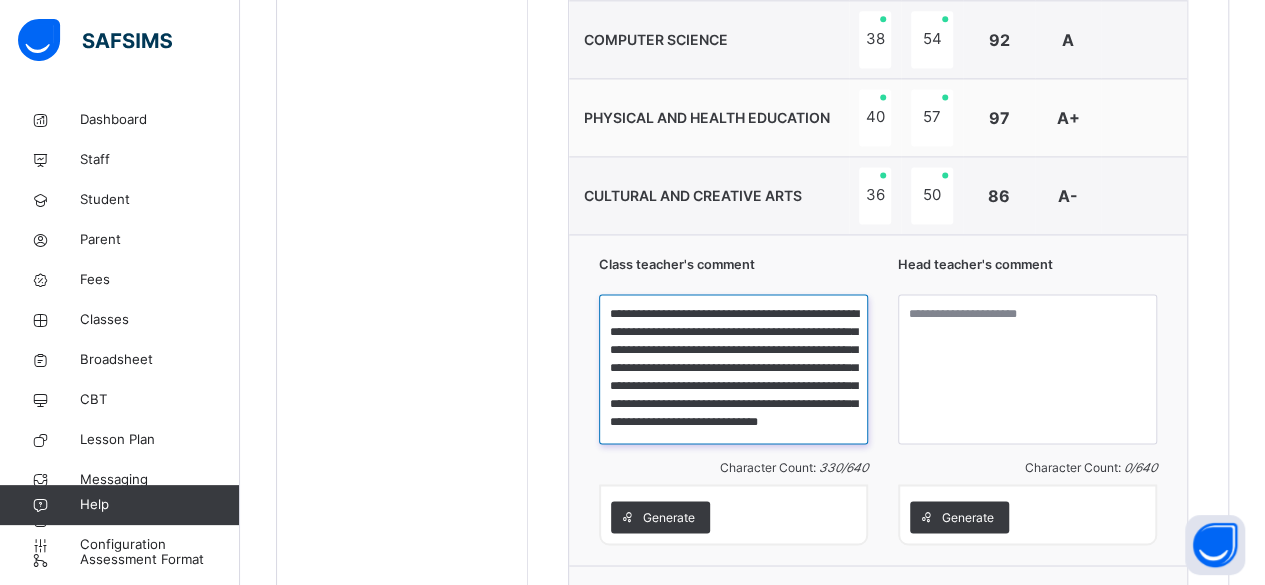 drag, startPoint x: 613, startPoint y: 309, endPoint x: 818, endPoint y: 413, distance: 229.8717 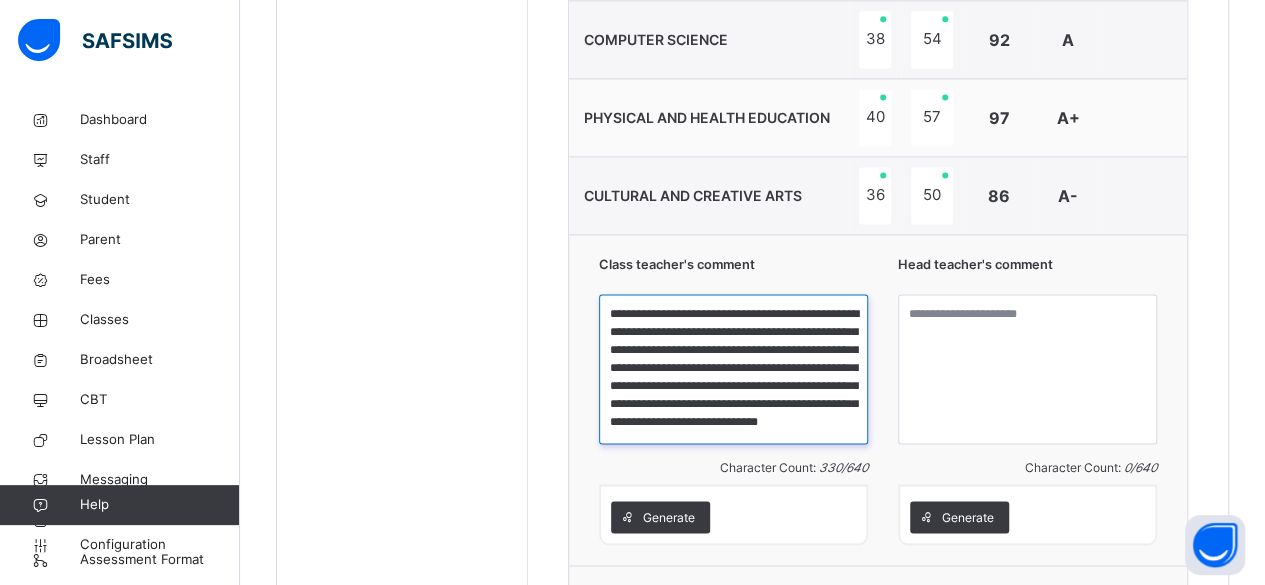 click on "**********" at bounding box center [733, 369] 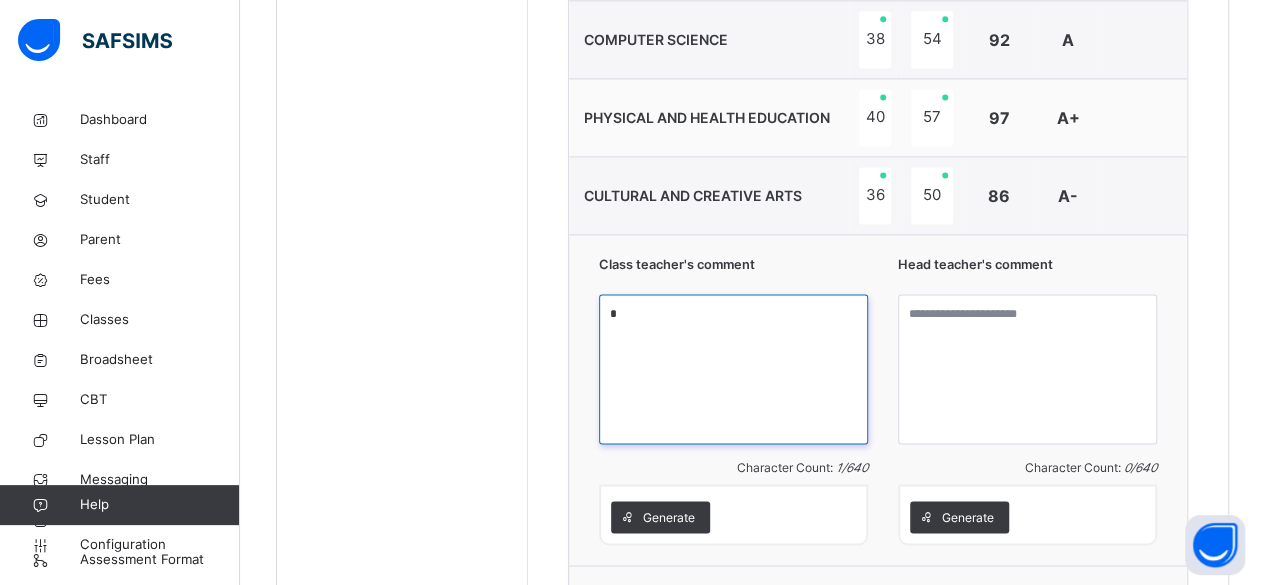 paste on "**********" 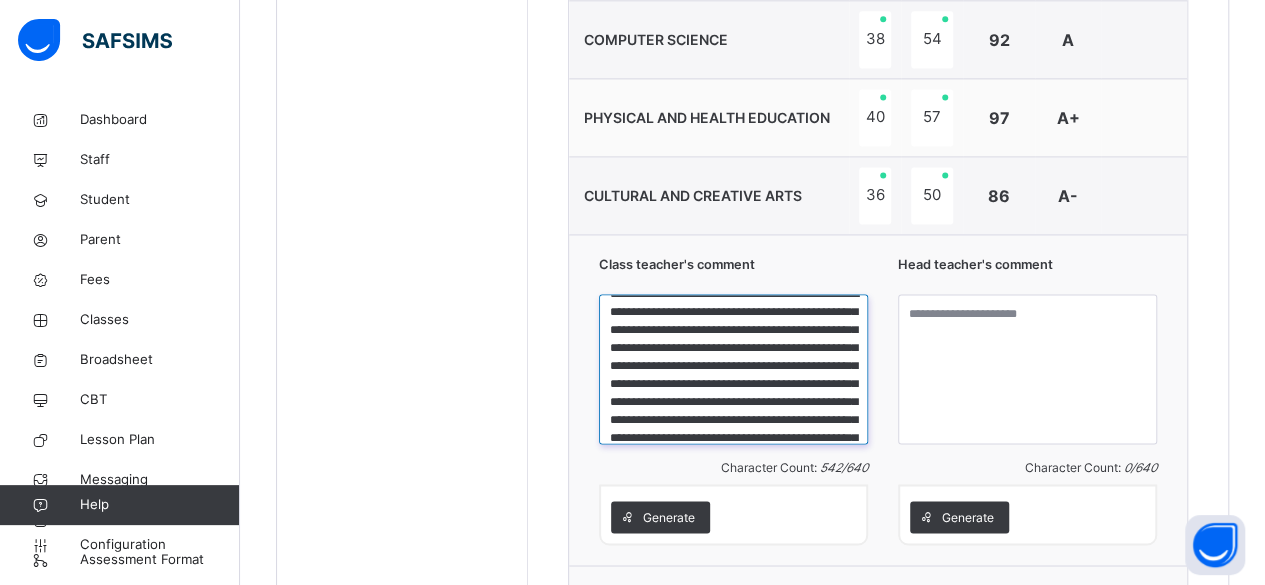 scroll, scrollTop: 0, scrollLeft: 0, axis: both 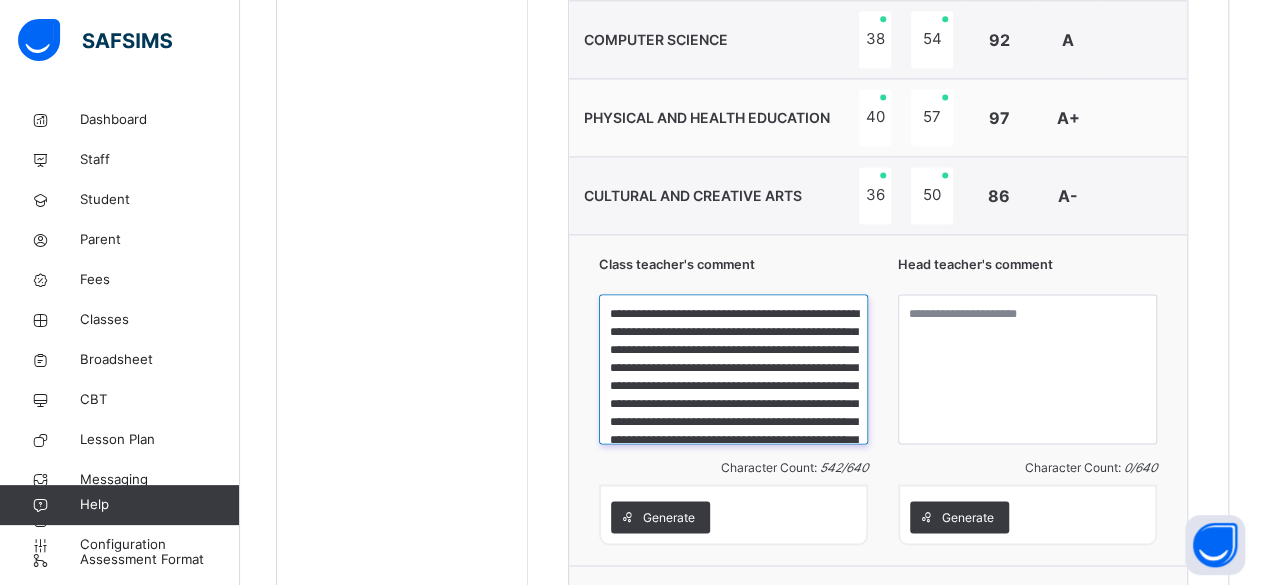 click on "**********" at bounding box center [733, 369] 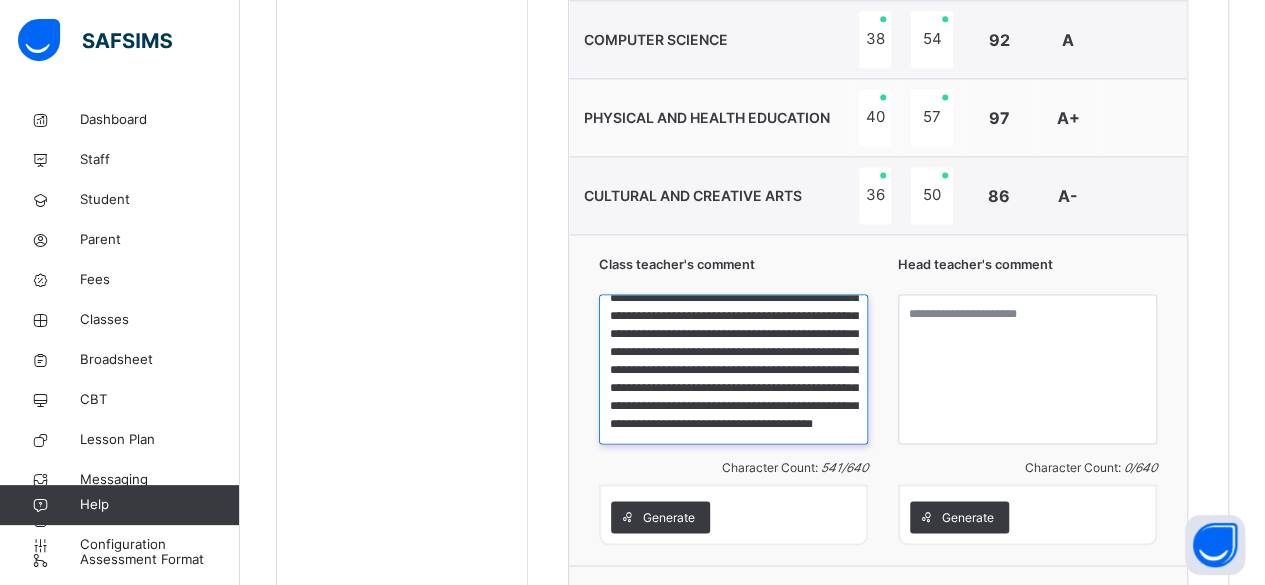 scroll, scrollTop: 141, scrollLeft: 0, axis: vertical 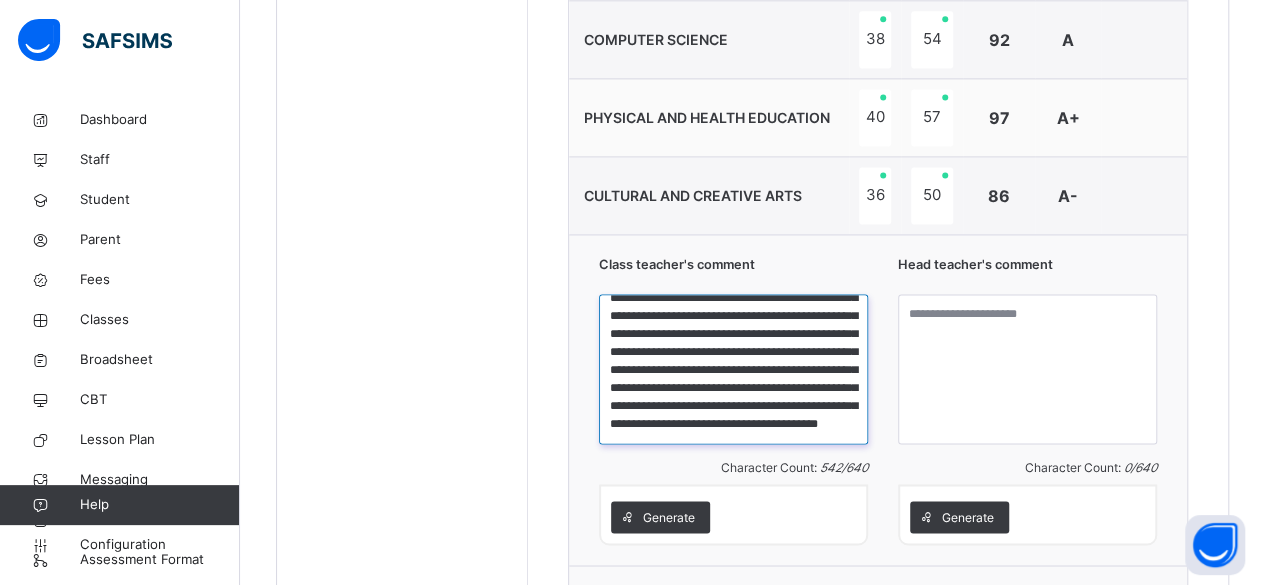 click on "**********" at bounding box center (733, 369) 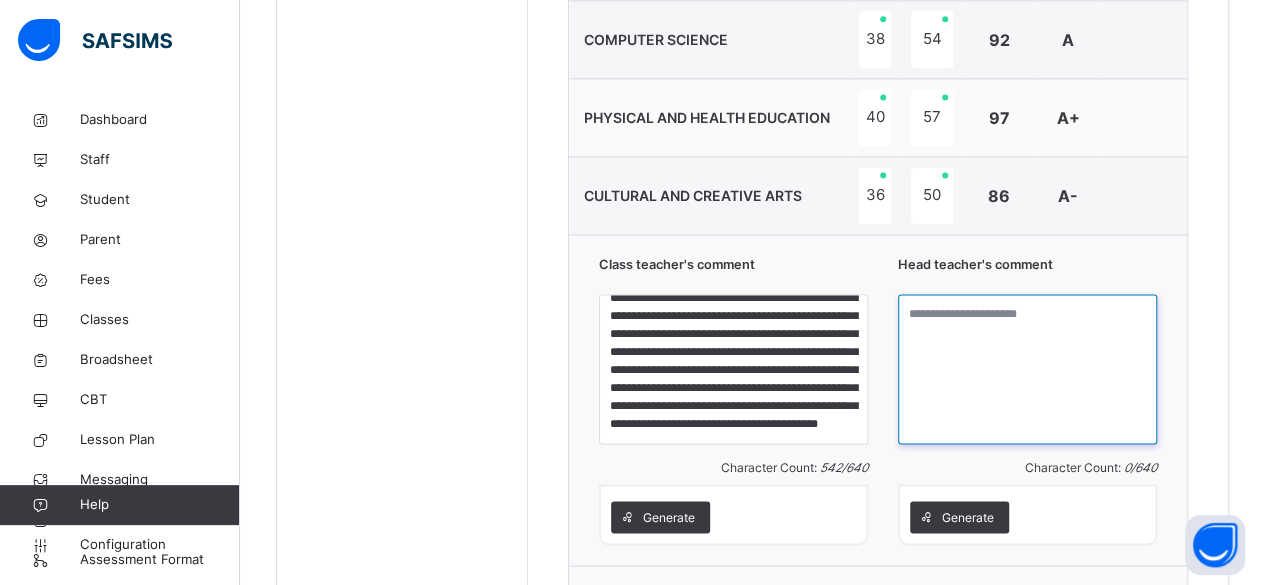 click at bounding box center (1027, 369) 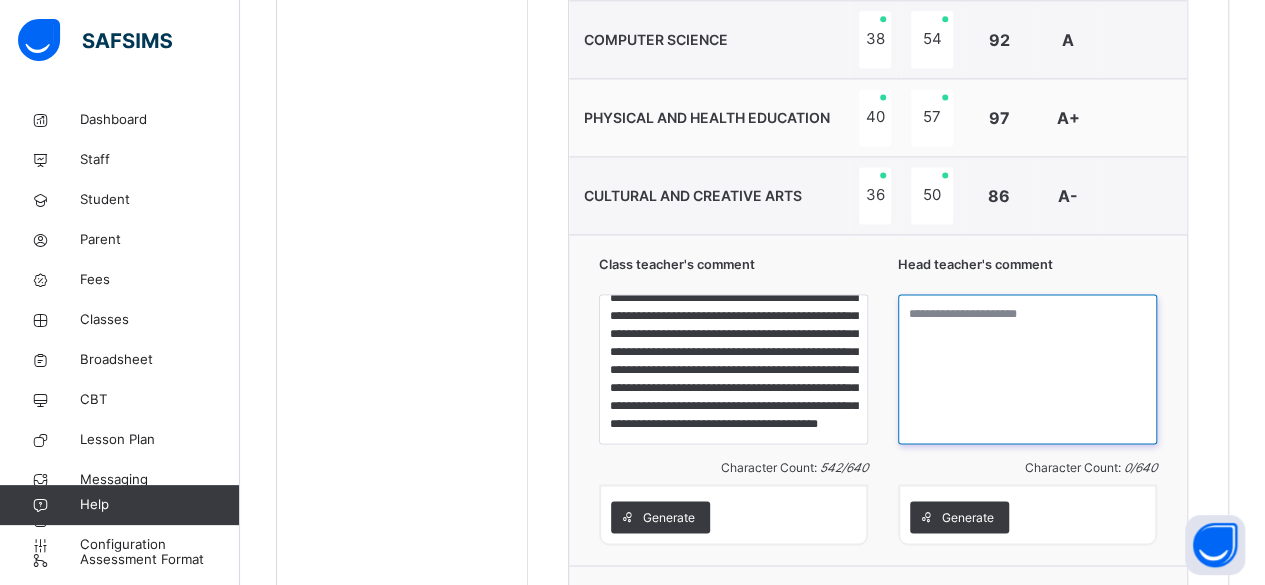 paste on "**********" 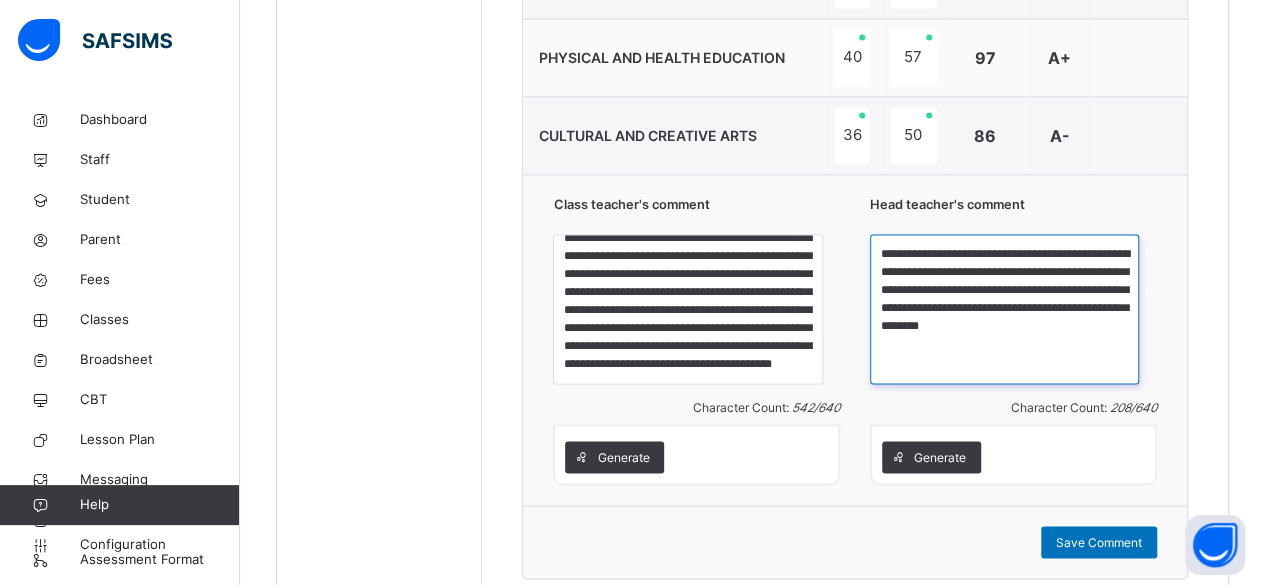 scroll, scrollTop: 1530, scrollLeft: 0, axis: vertical 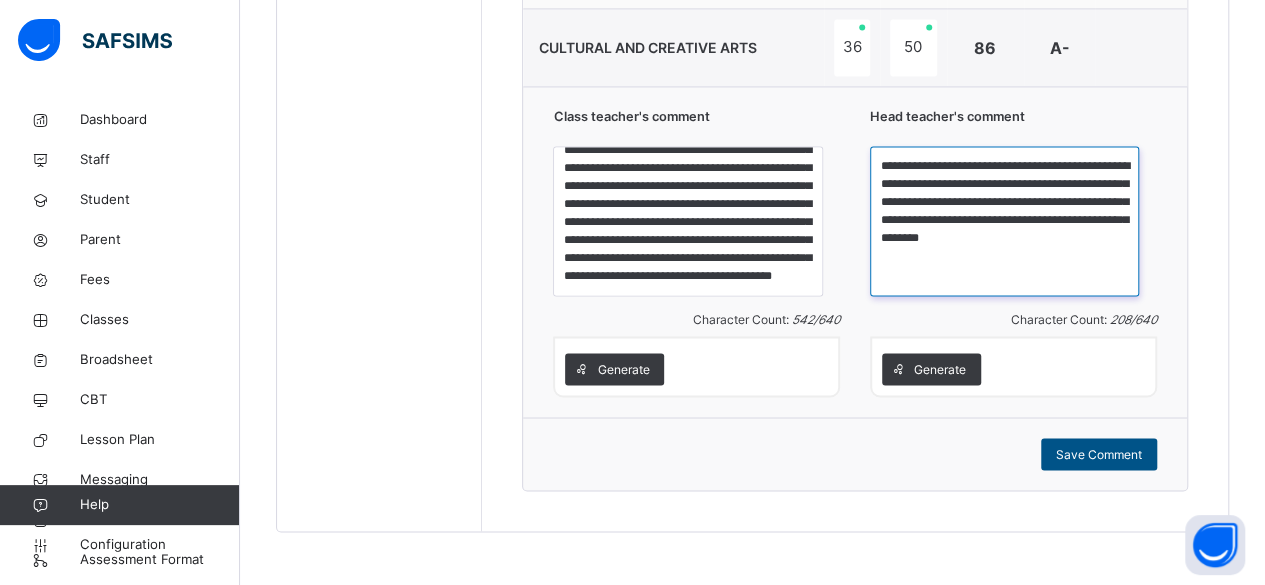 type on "**********" 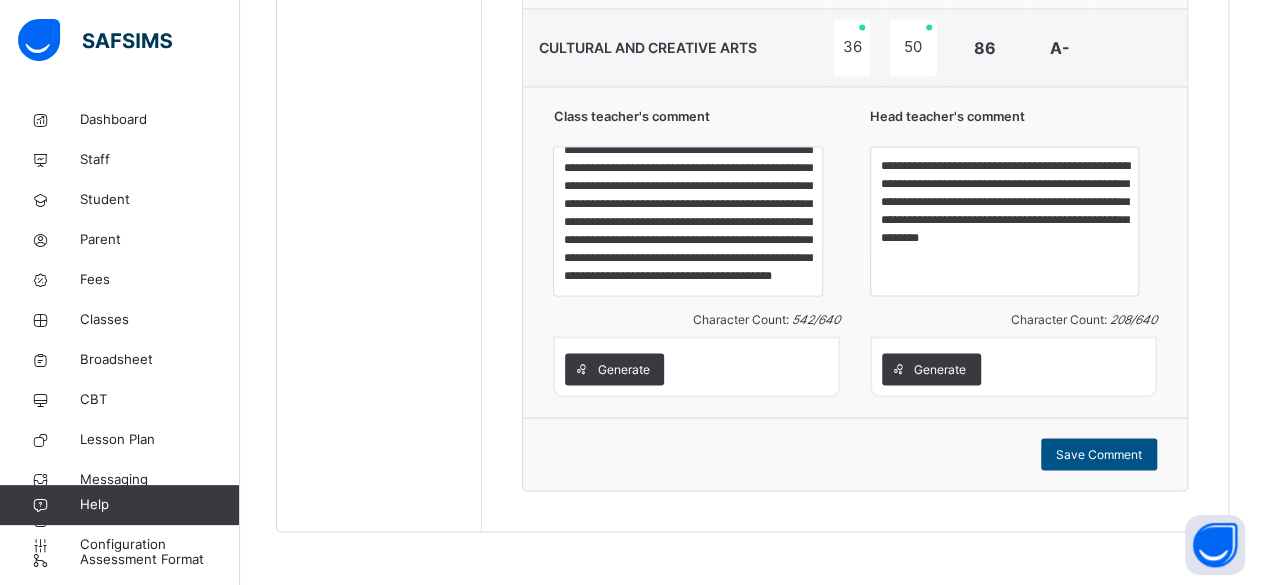 click on "Save Comment" at bounding box center [1099, 454] 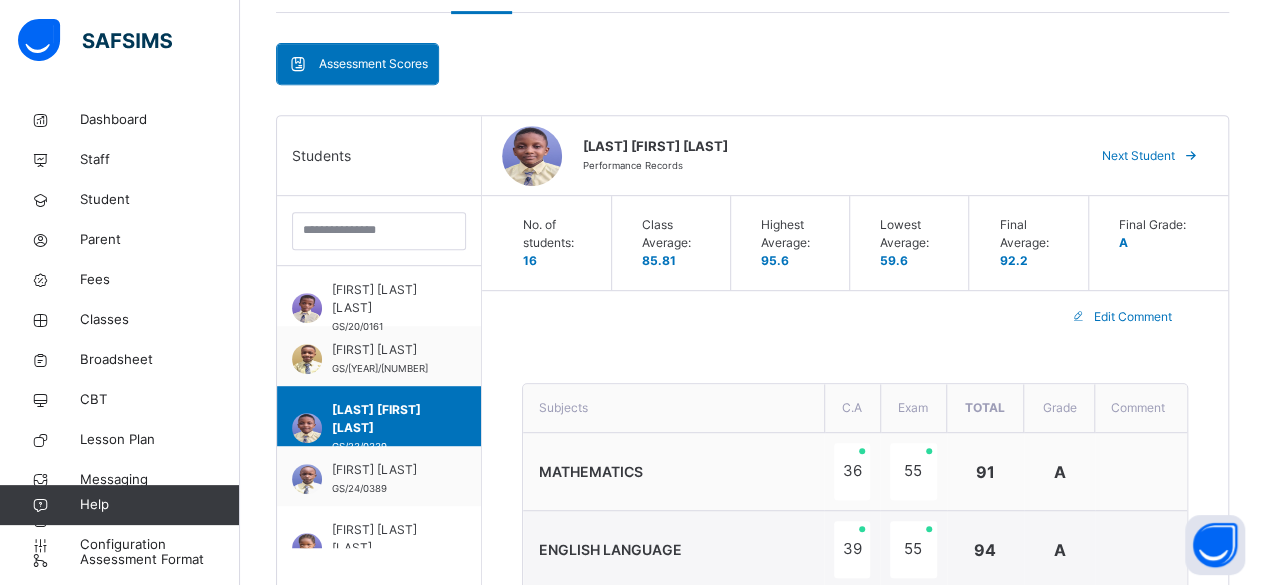 scroll, scrollTop: 402, scrollLeft: 0, axis: vertical 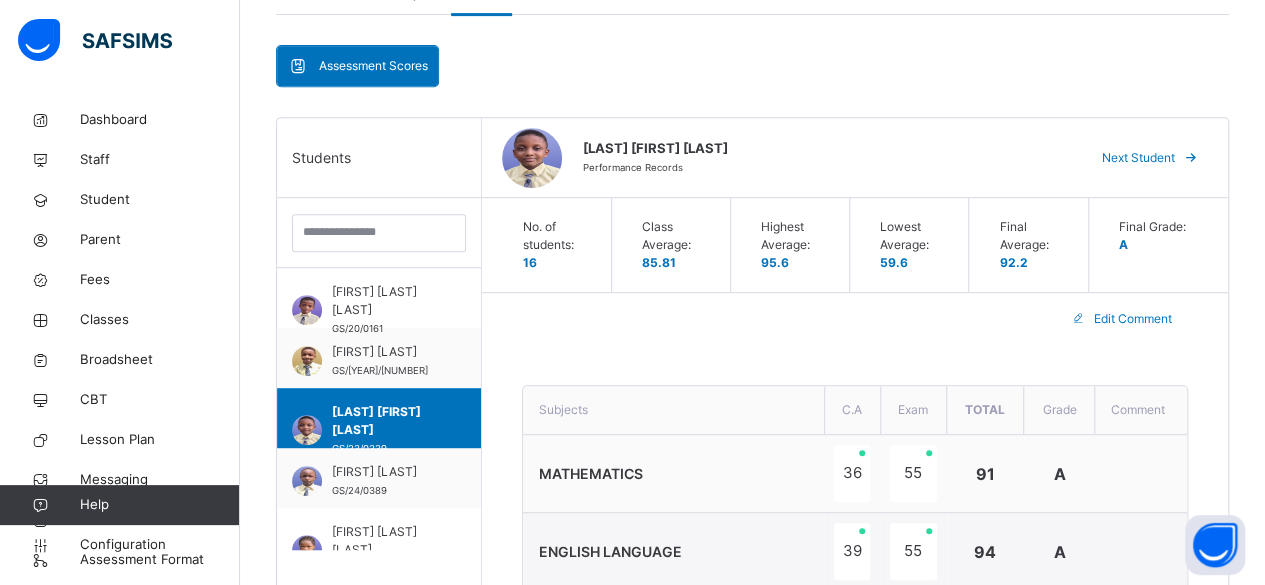 click on "Next Student" at bounding box center (1138, 158) 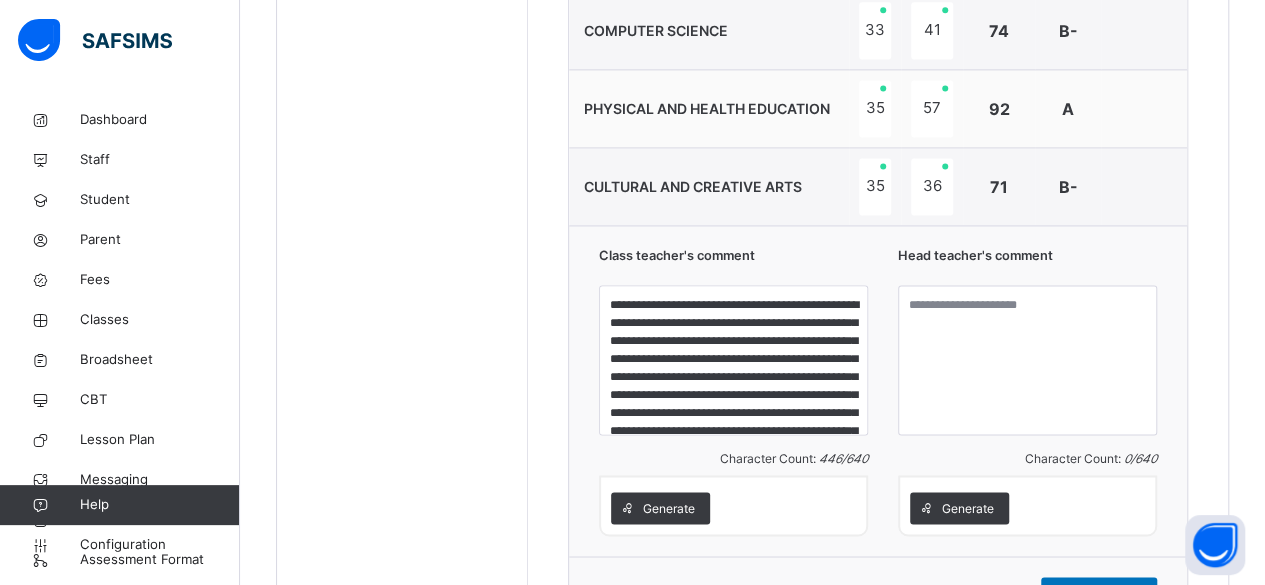 scroll, scrollTop: 1403, scrollLeft: 0, axis: vertical 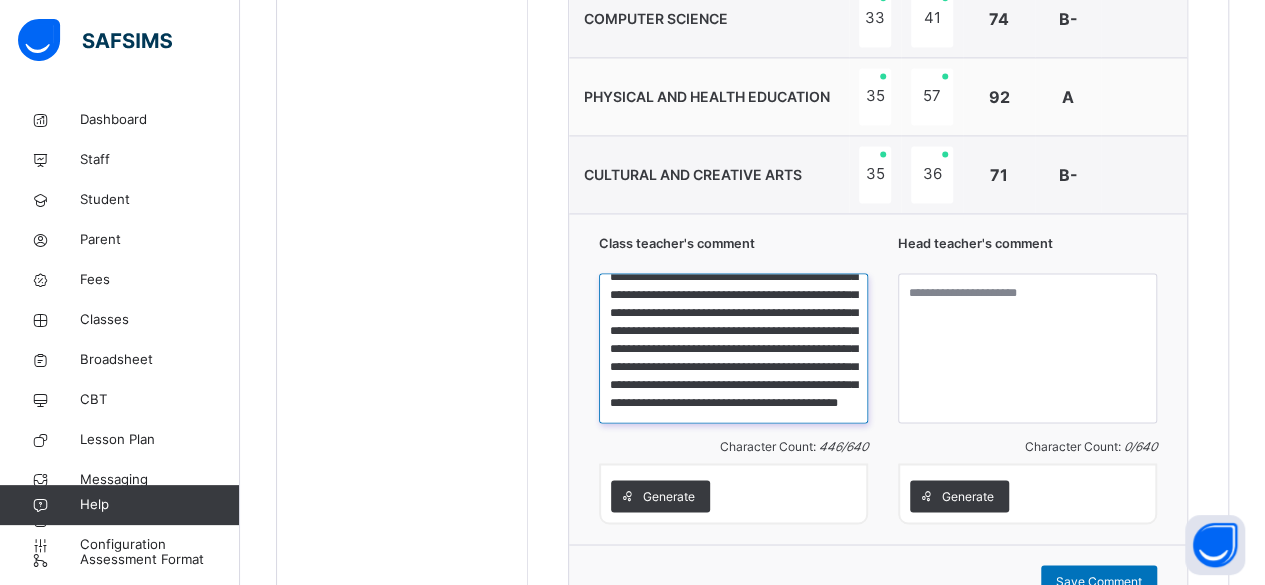 drag, startPoint x: 614, startPoint y: 289, endPoint x: 798, endPoint y: 396, distance: 212.84972 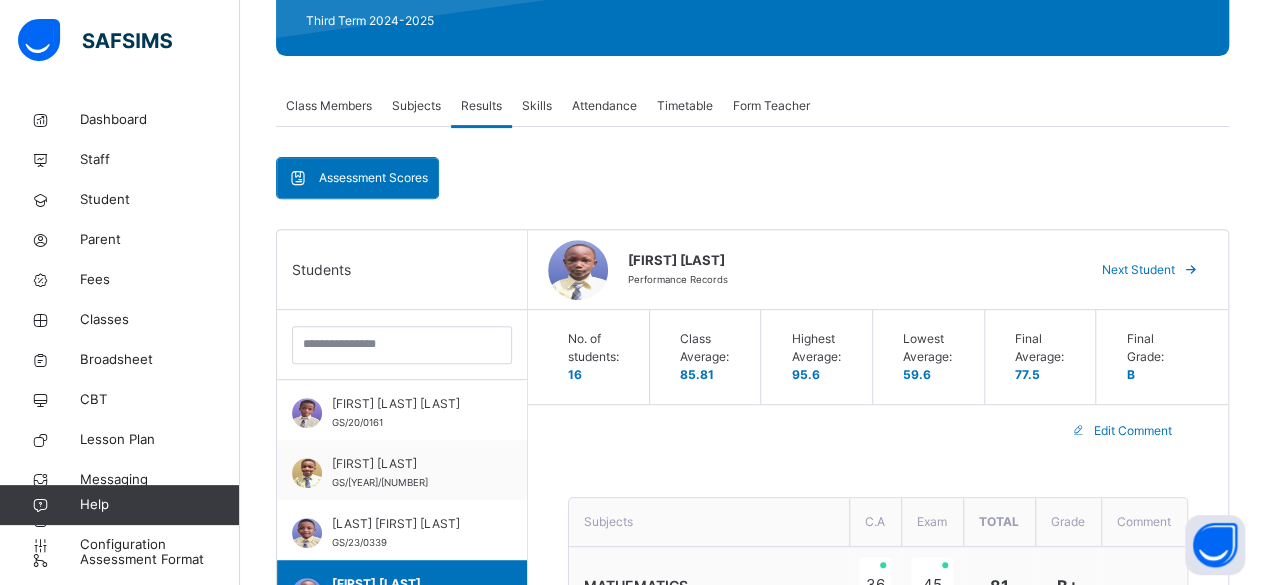 scroll, scrollTop: 288, scrollLeft: 0, axis: vertical 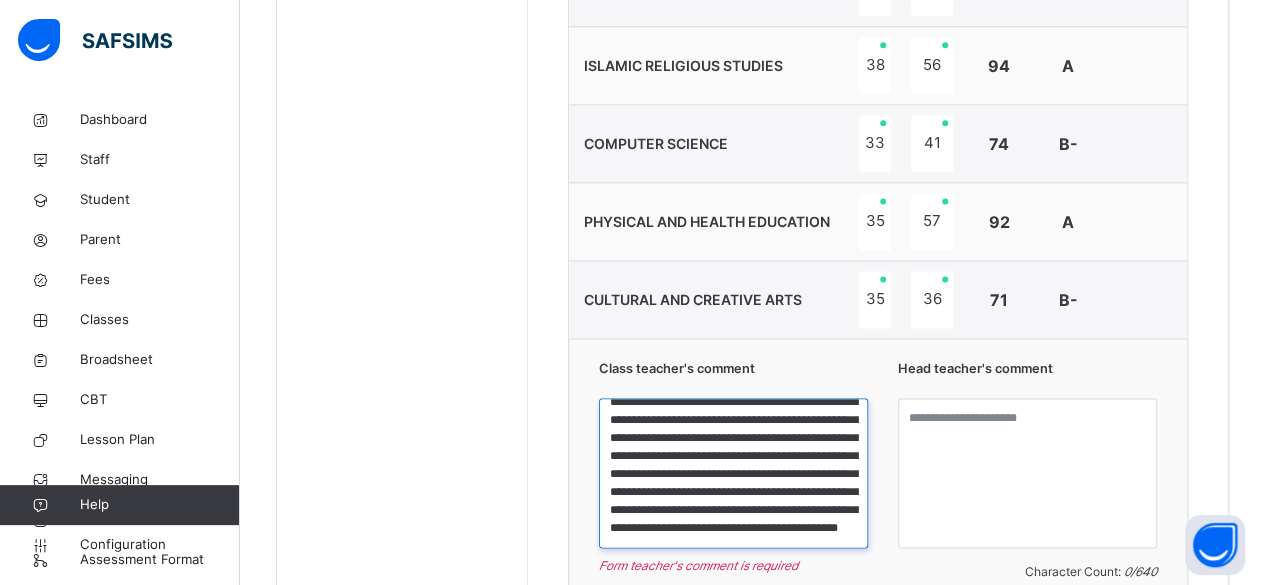click on "**********" at bounding box center [733, 473] 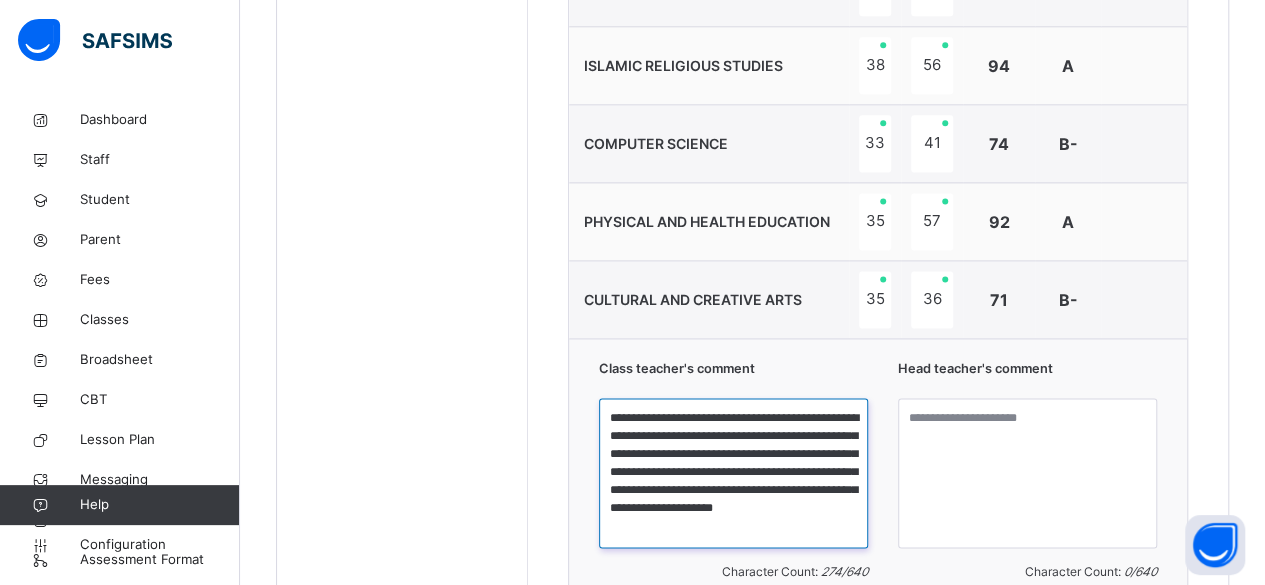 scroll, scrollTop: 0, scrollLeft: 0, axis: both 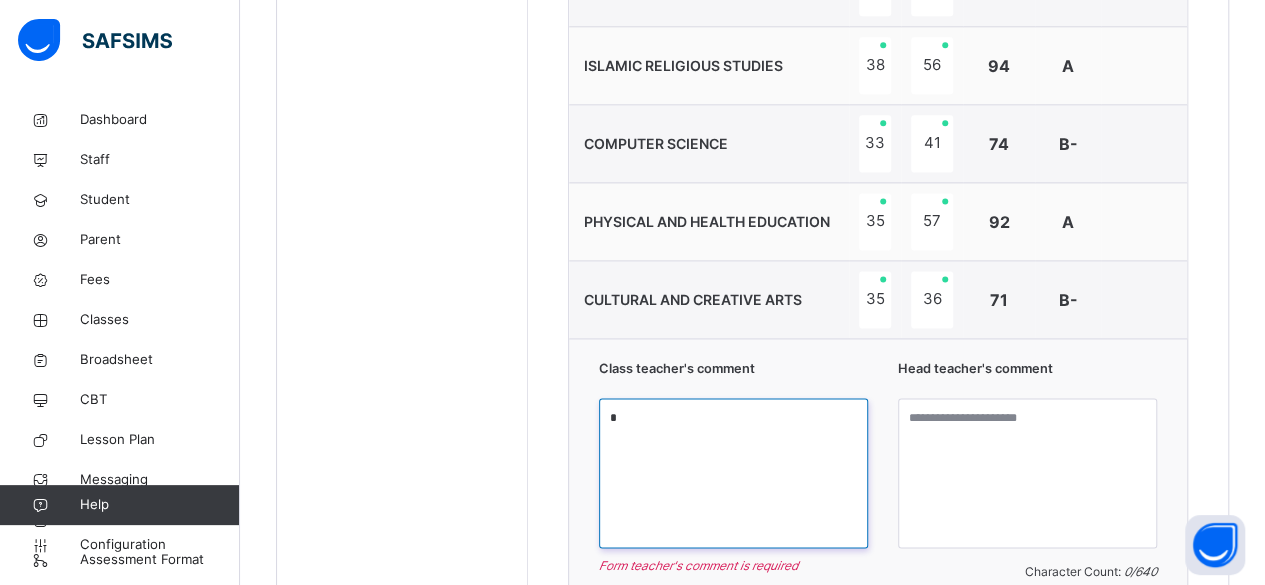 paste on "**********" 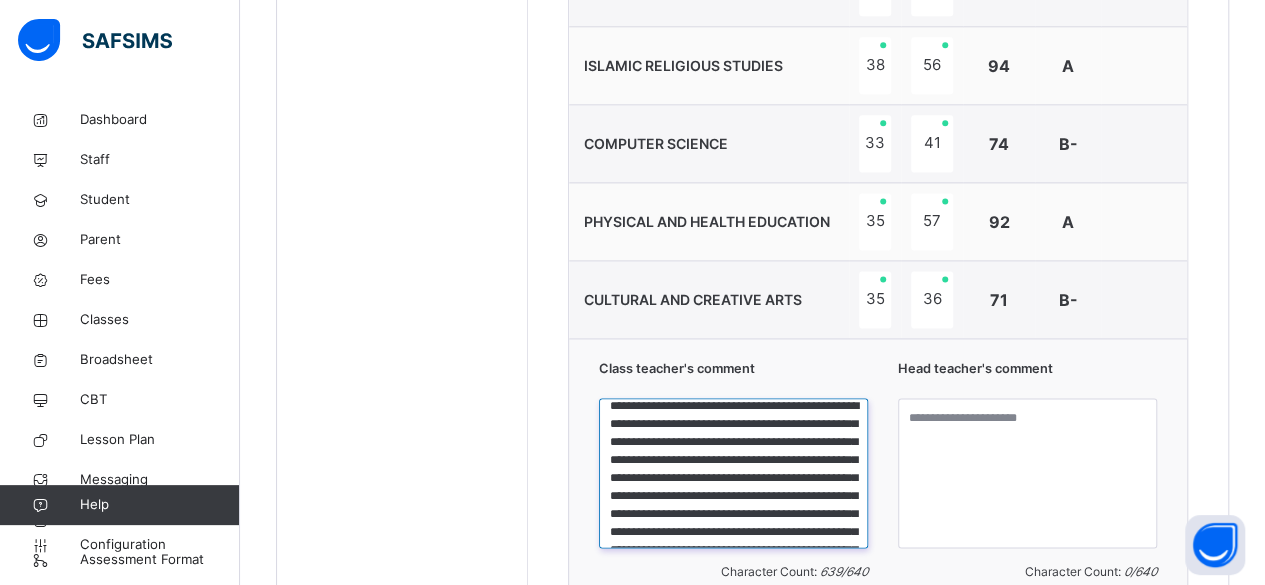 scroll, scrollTop: 0, scrollLeft: 0, axis: both 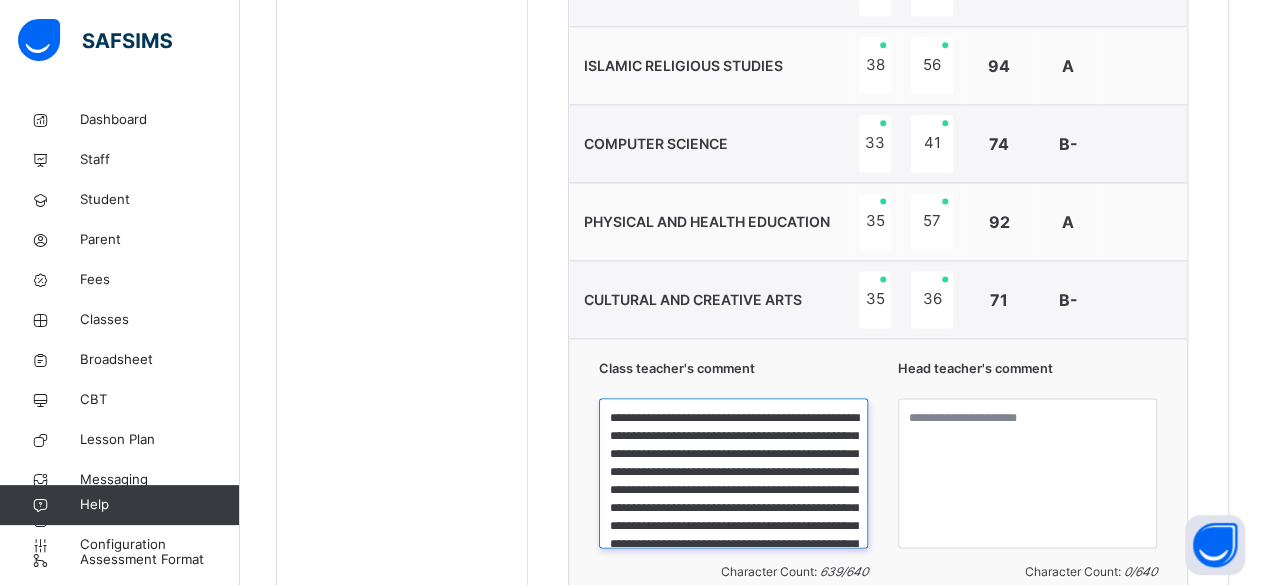 click on "**********" at bounding box center (733, 473) 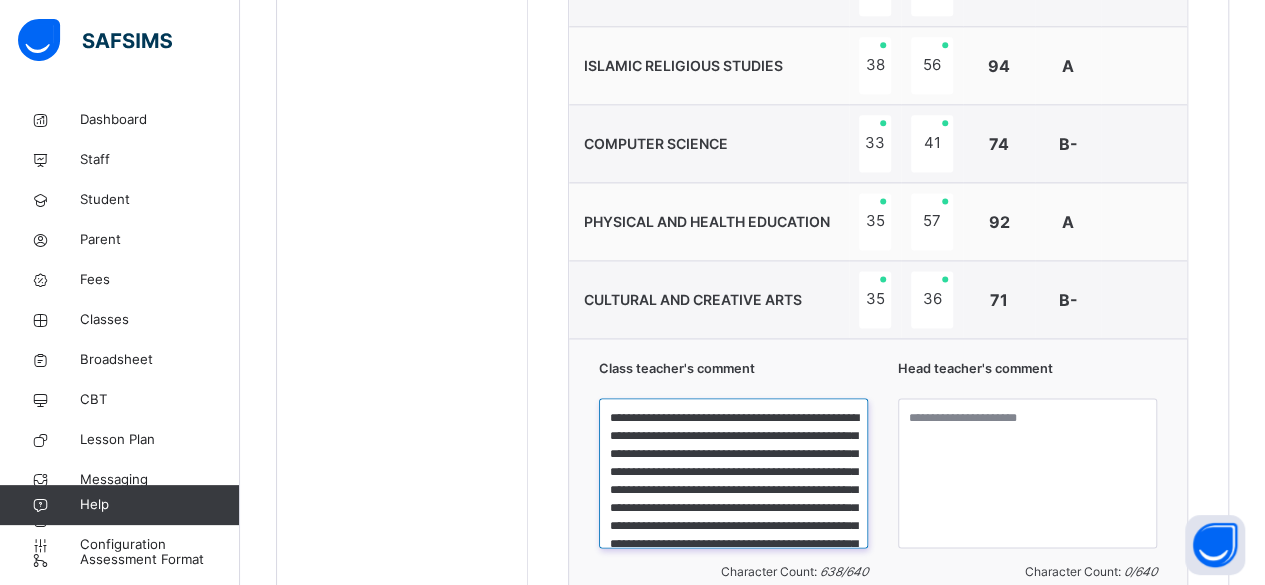 type on "**********" 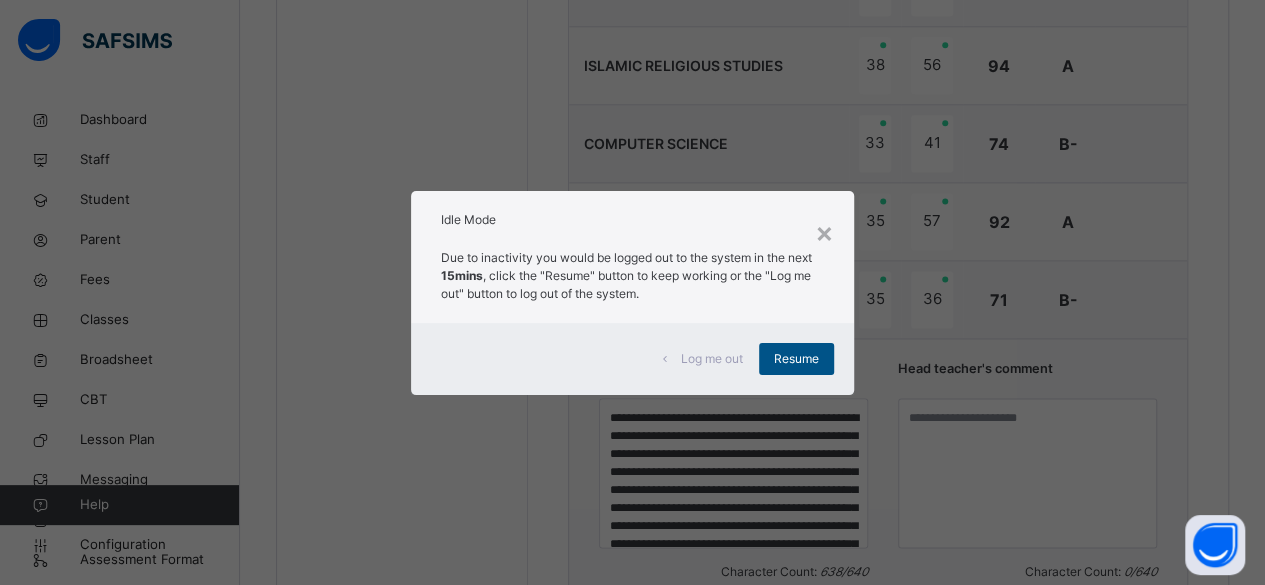 click on "Resume" at bounding box center [796, 359] 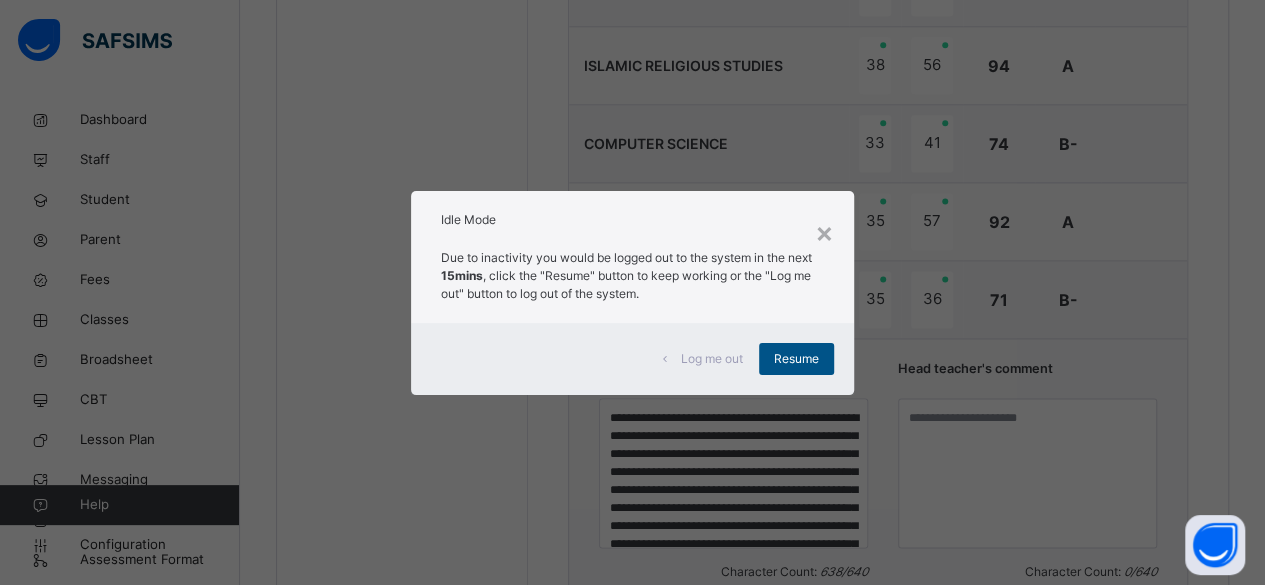 click on "Resume" at bounding box center [796, 359] 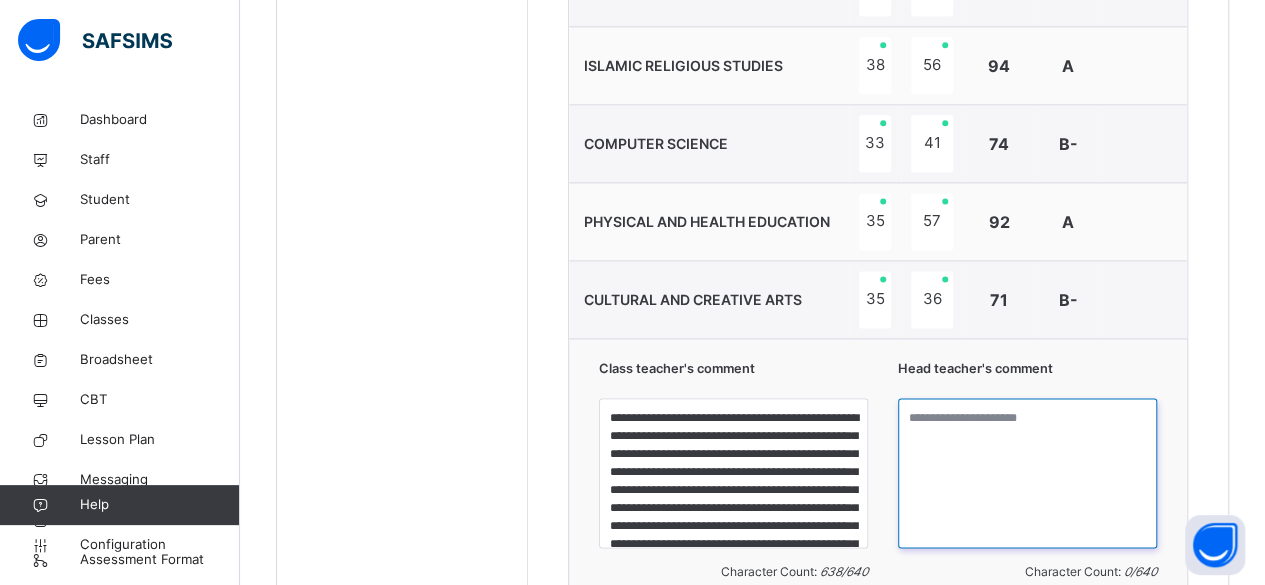 click at bounding box center (1027, 473) 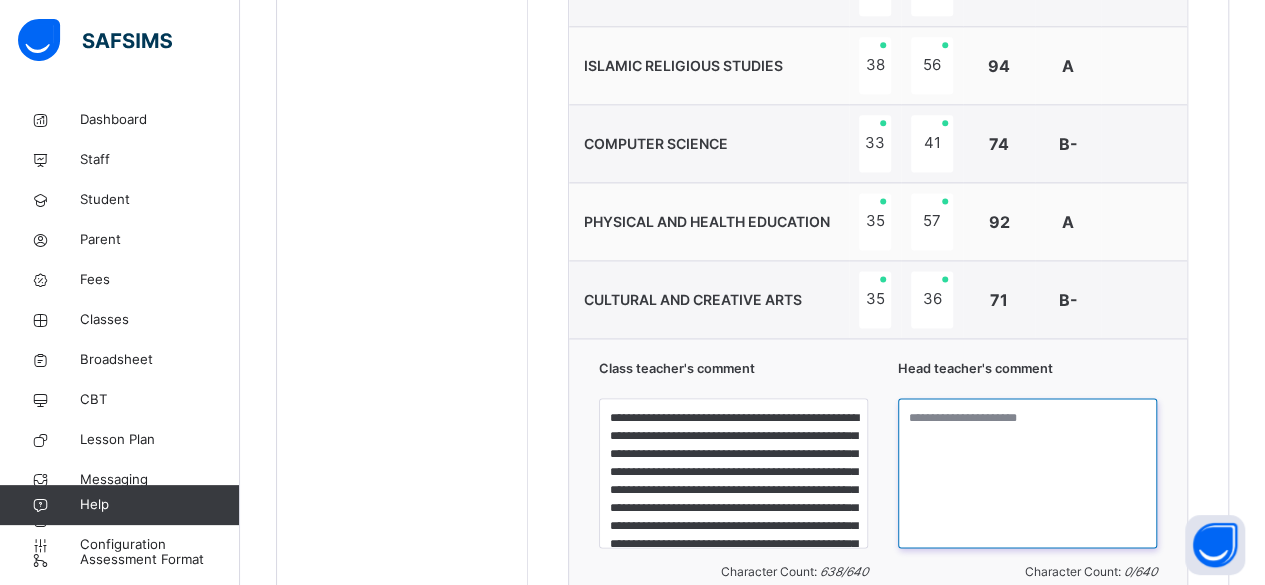 paste on "**********" 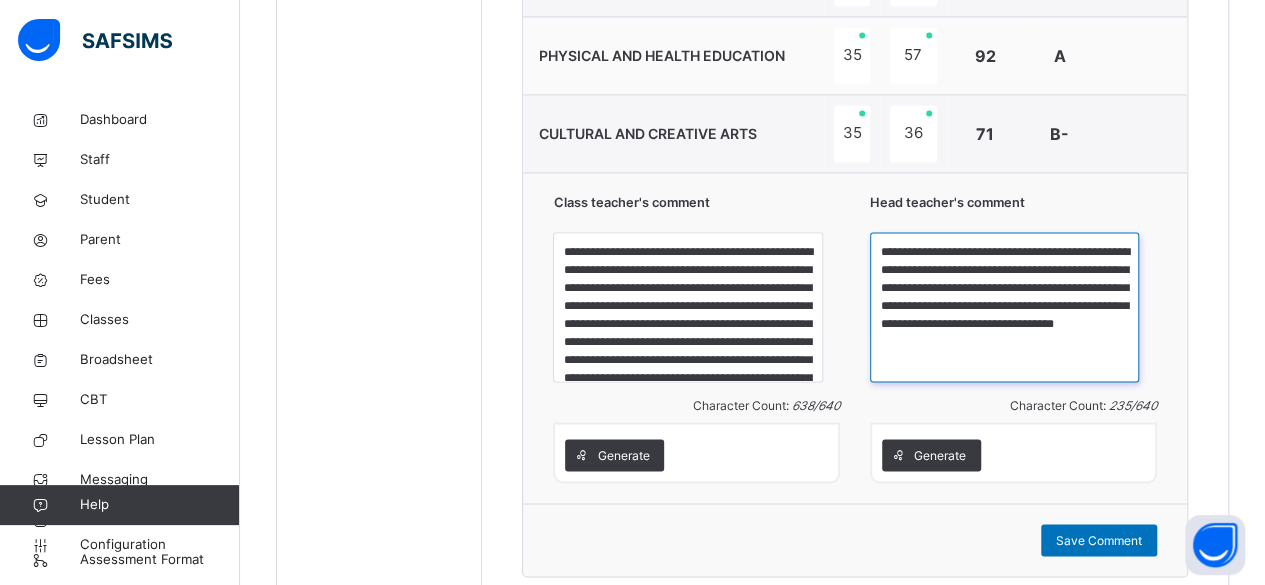 scroll, scrollTop: 1448, scrollLeft: 0, axis: vertical 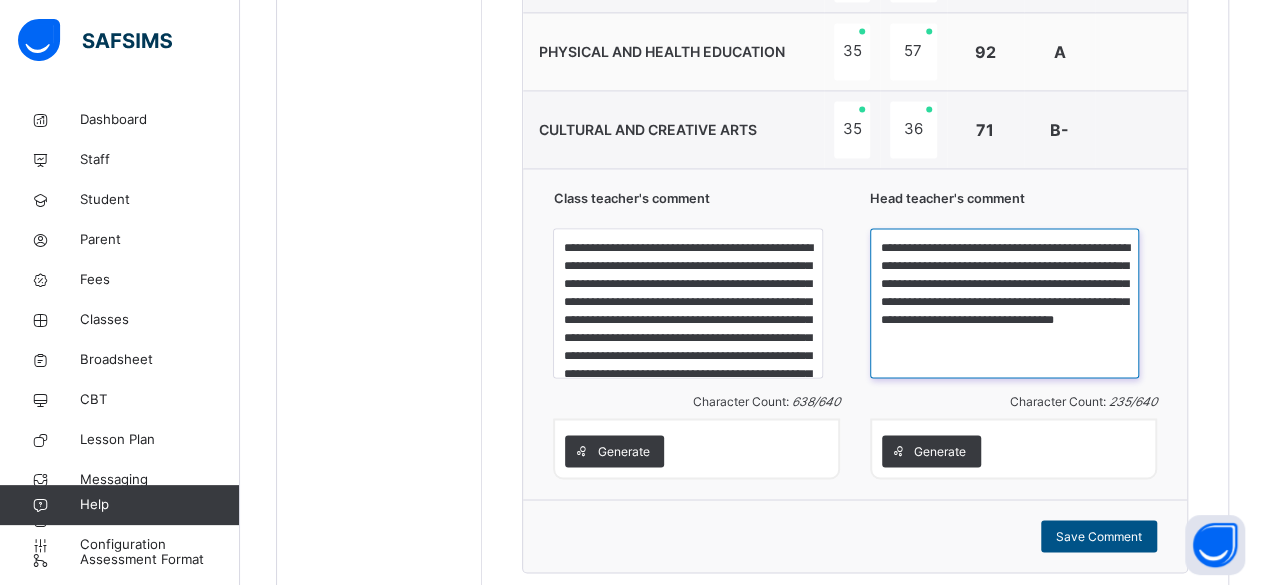 type on "**********" 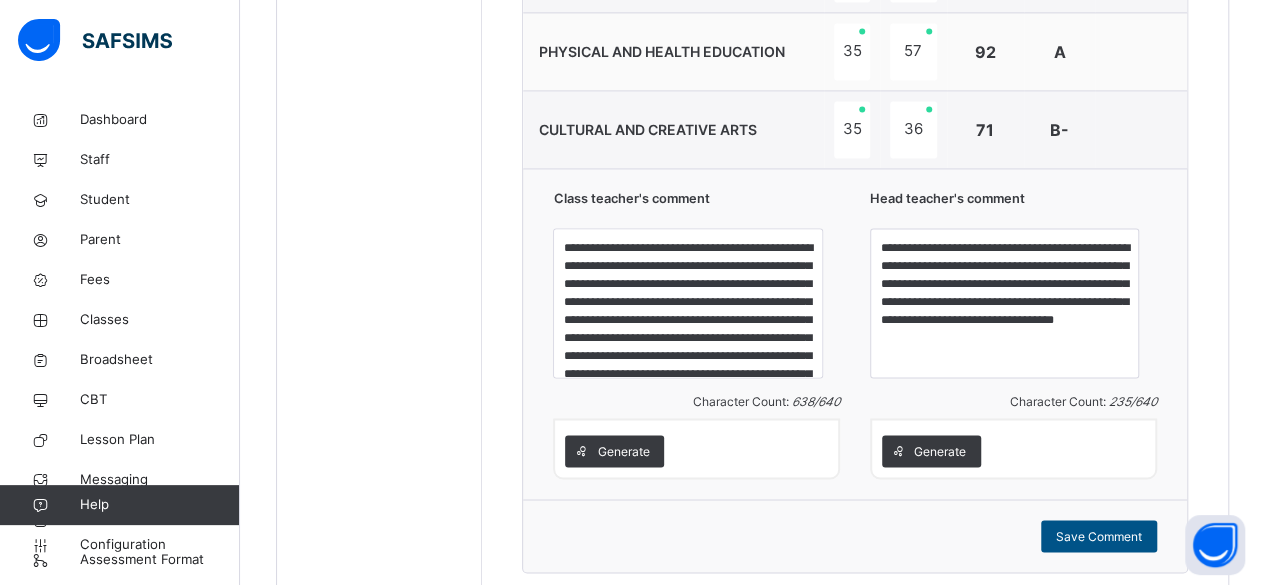 click on "Save Comment" at bounding box center (1099, 536) 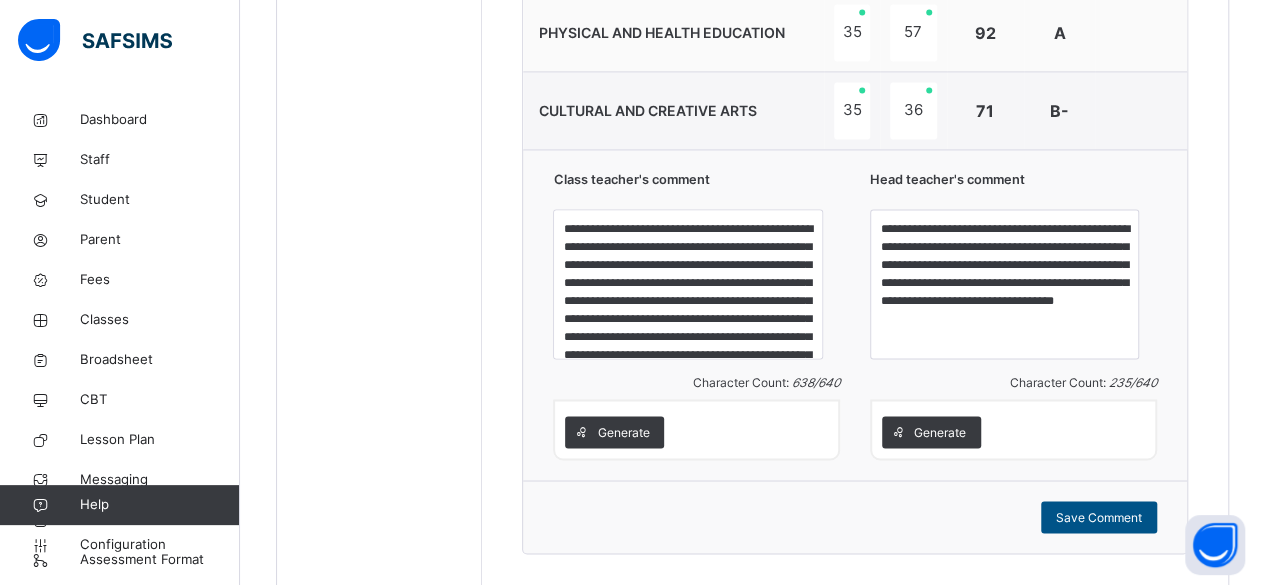 scroll, scrollTop: 1470, scrollLeft: 0, axis: vertical 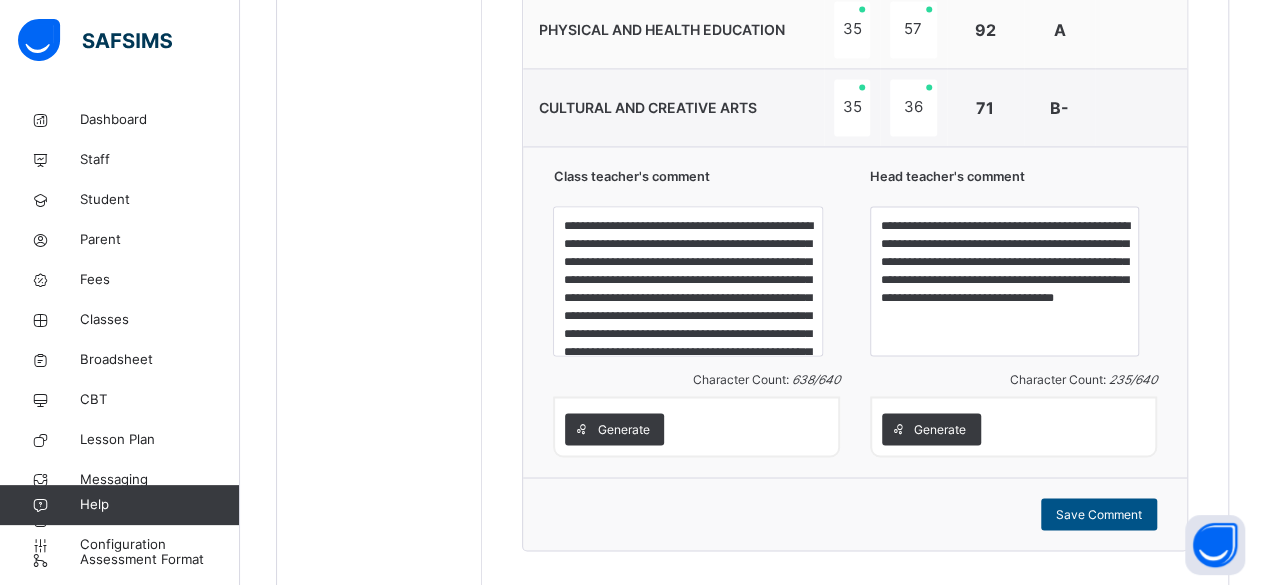 click on "Save Comment" at bounding box center (1099, 514) 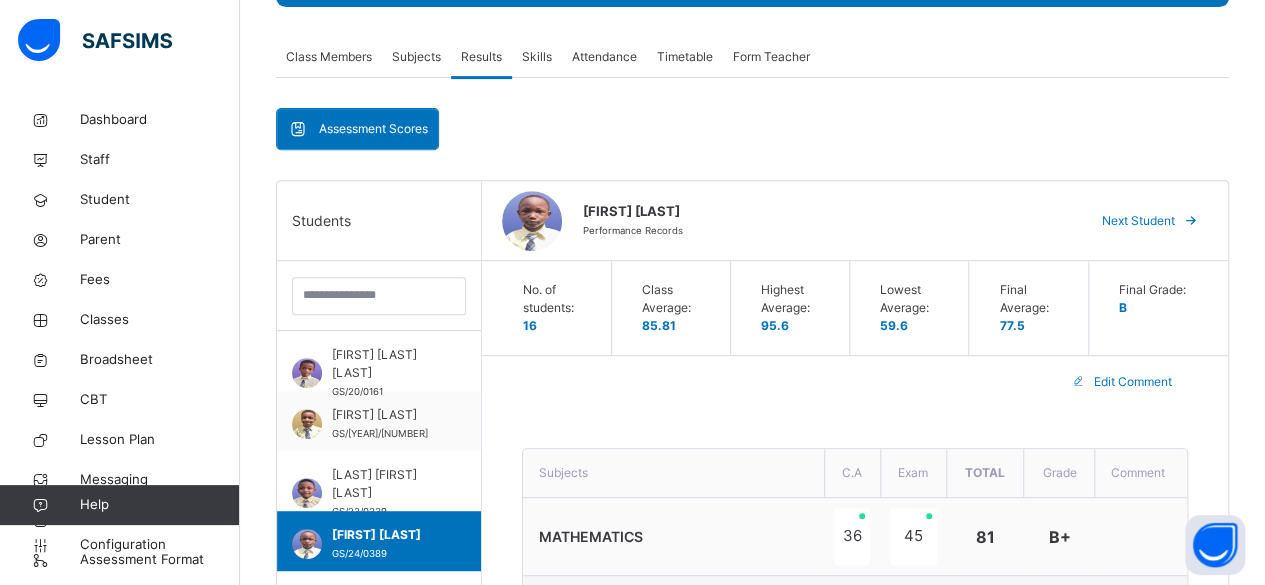 scroll, scrollTop: 338, scrollLeft: 0, axis: vertical 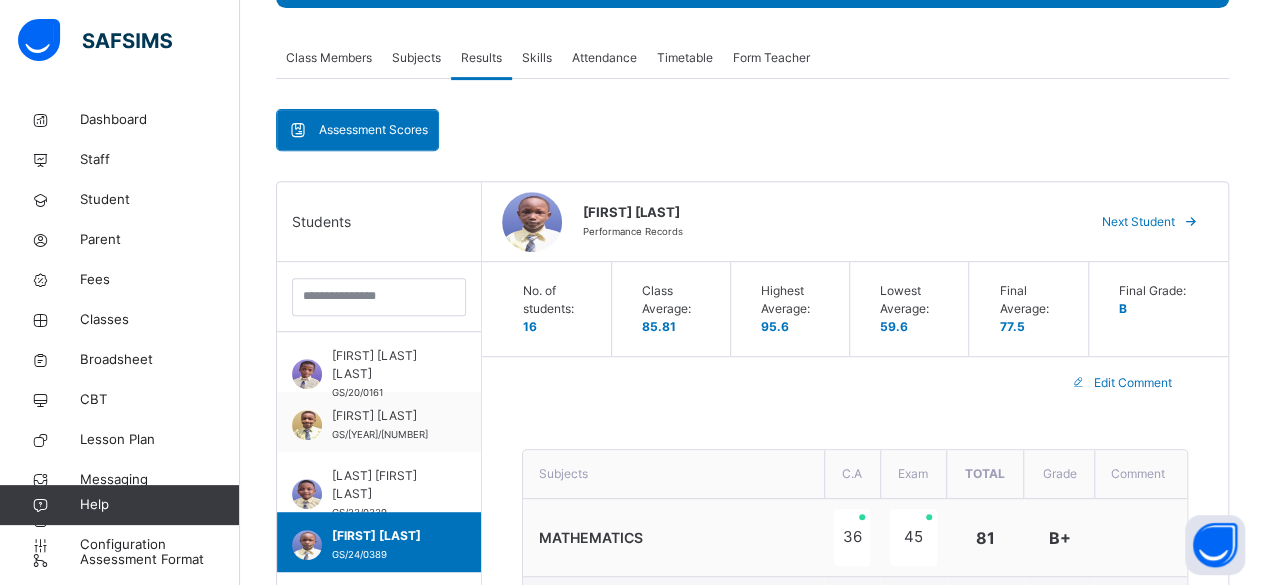 click on "Next Student" at bounding box center (1138, 222) 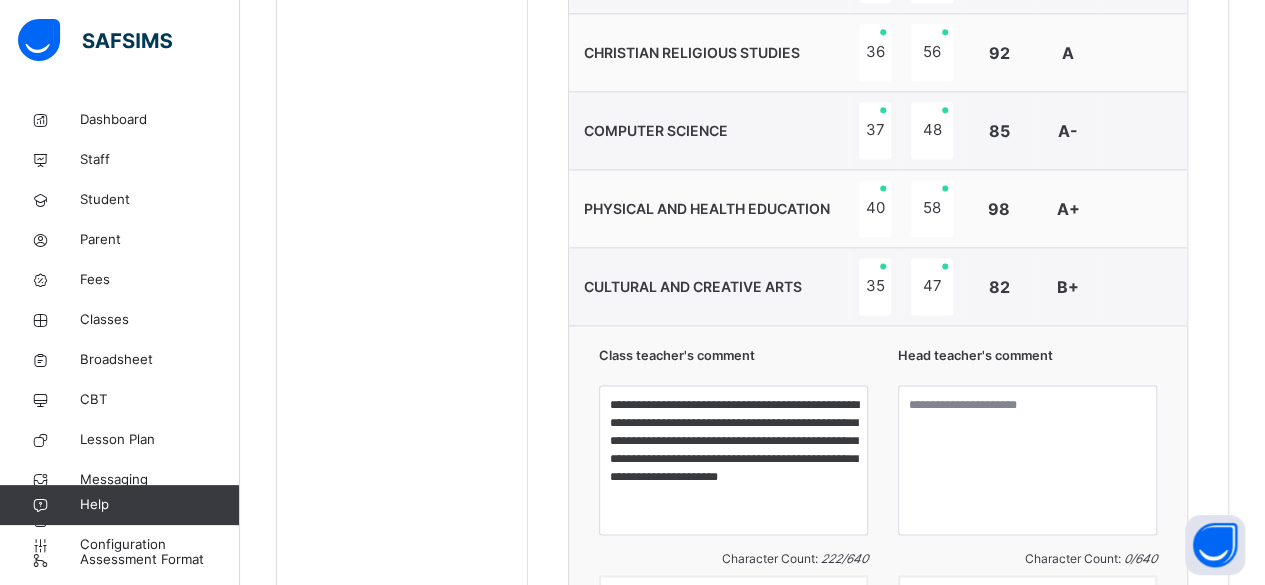 scroll, scrollTop: 1304, scrollLeft: 0, axis: vertical 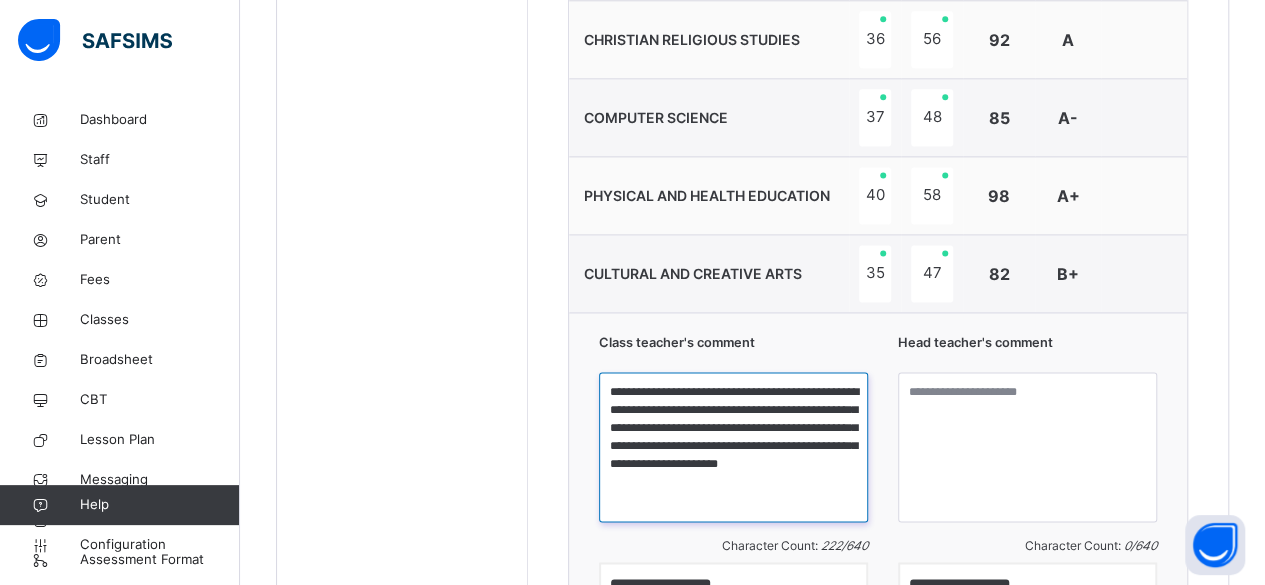 drag, startPoint x: 615, startPoint y: 385, endPoint x: 684, endPoint y: 479, distance: 116.60618 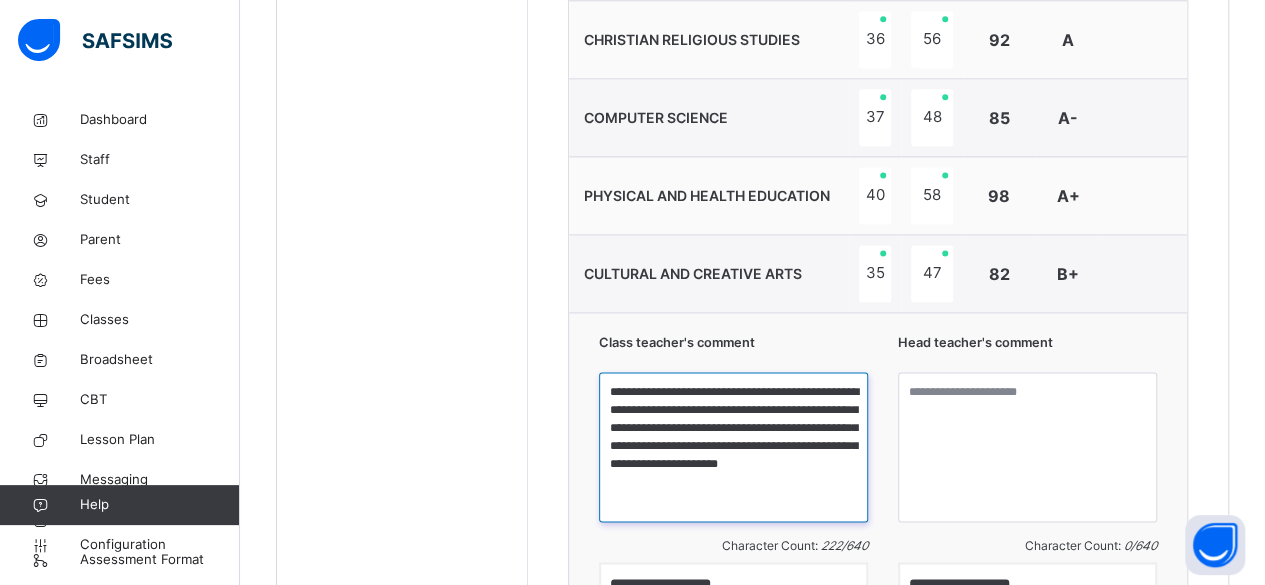 click on "**********" at bounding box center [733, 447] 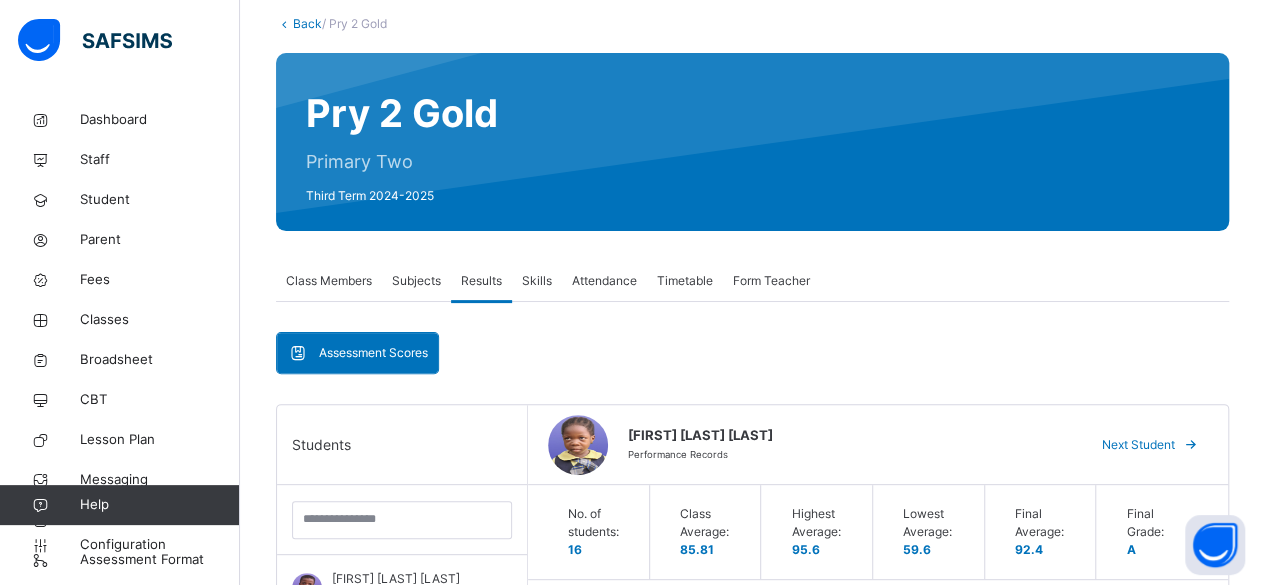 scroll, scrollTop: 110, scrollLeft: 0, axis: vertical 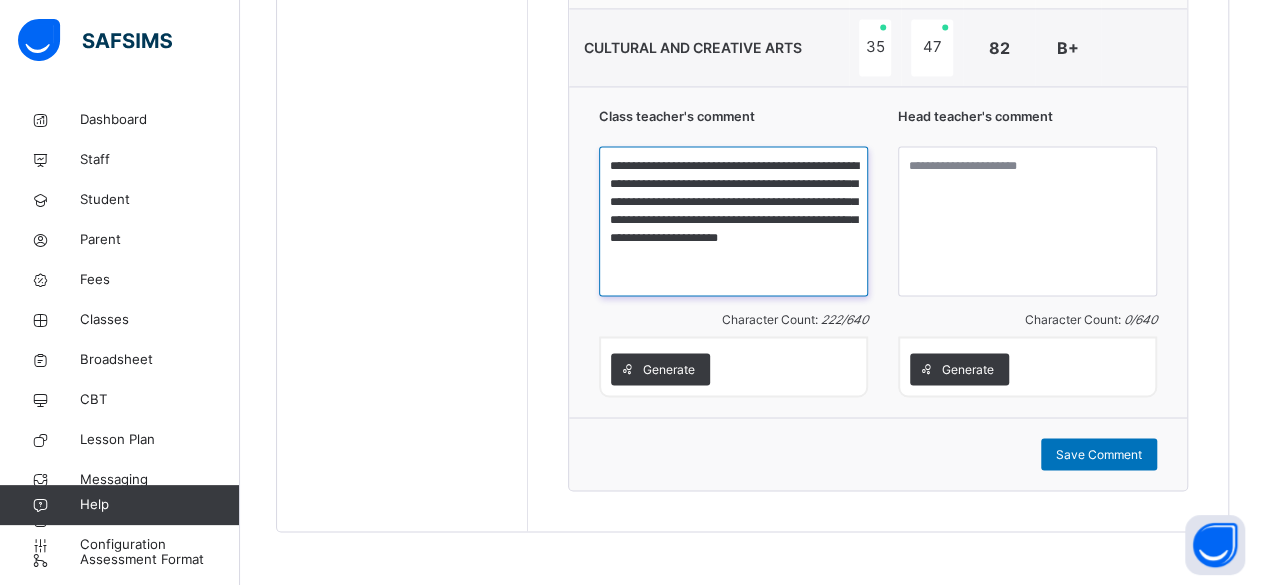 click on "**********" at bounding box center [733, 221] 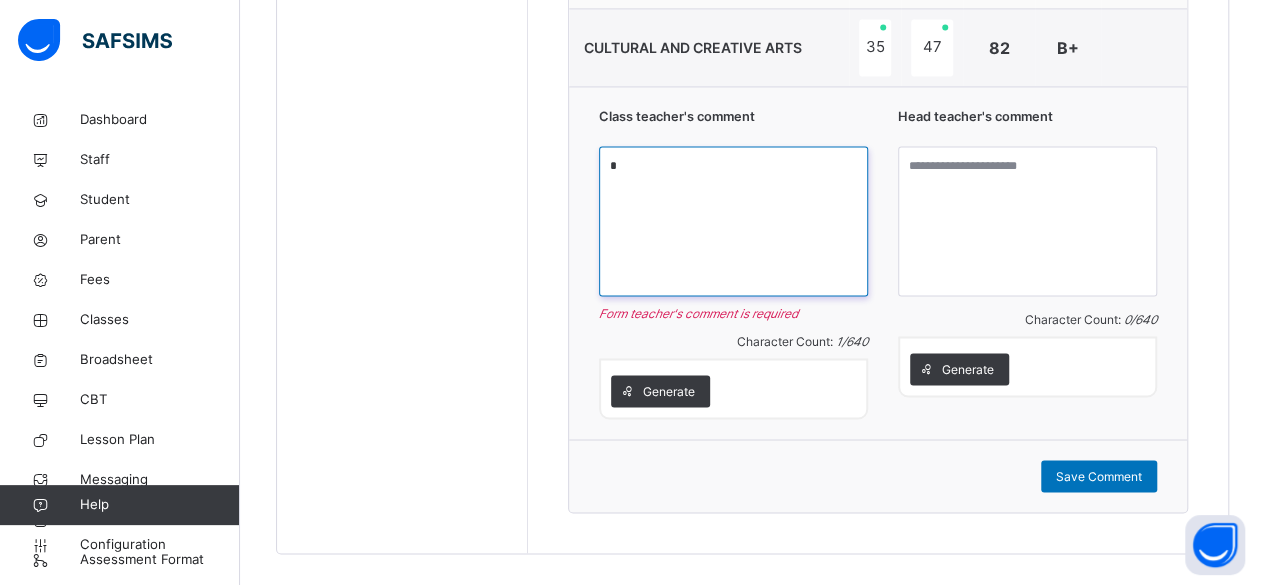 paste on "**********" 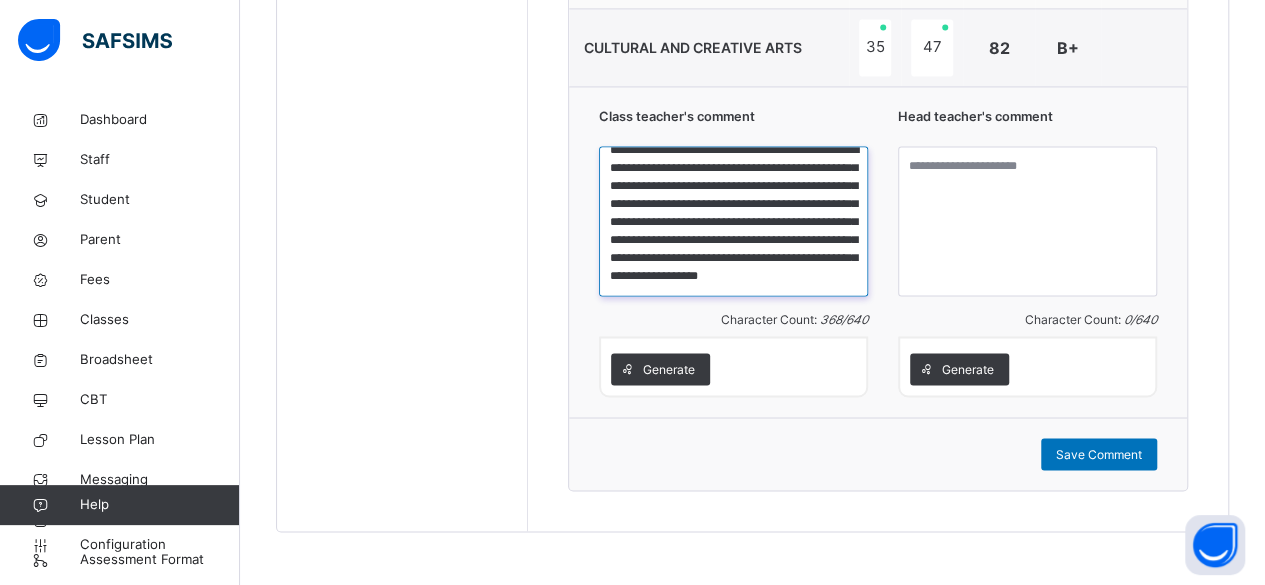 scroll, scrollTop: 0, scrollLeft: 0, axis: both 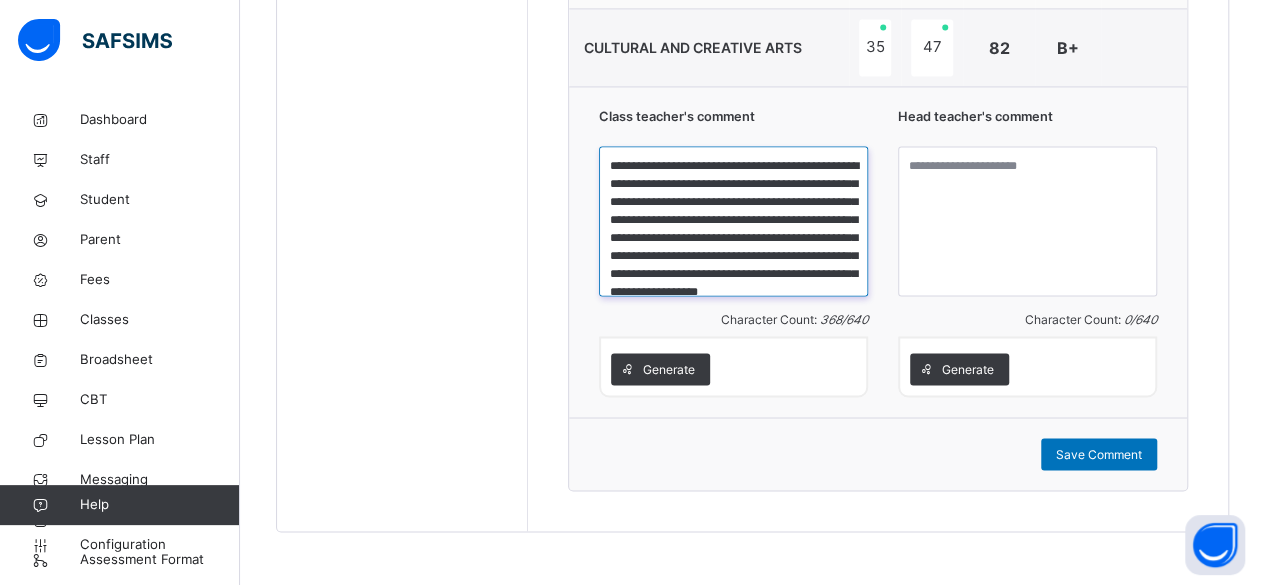 click on "**********" at bounding box center [733, 221] 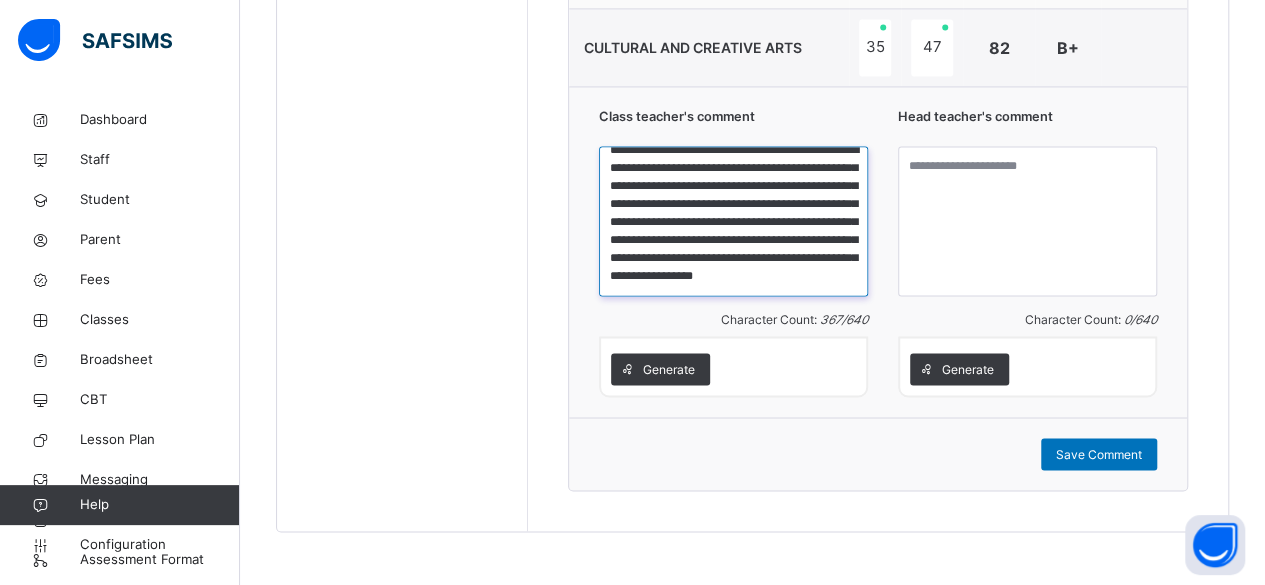 scroll, scrollTop: 69, scrollLeft: 0, axis: vertical 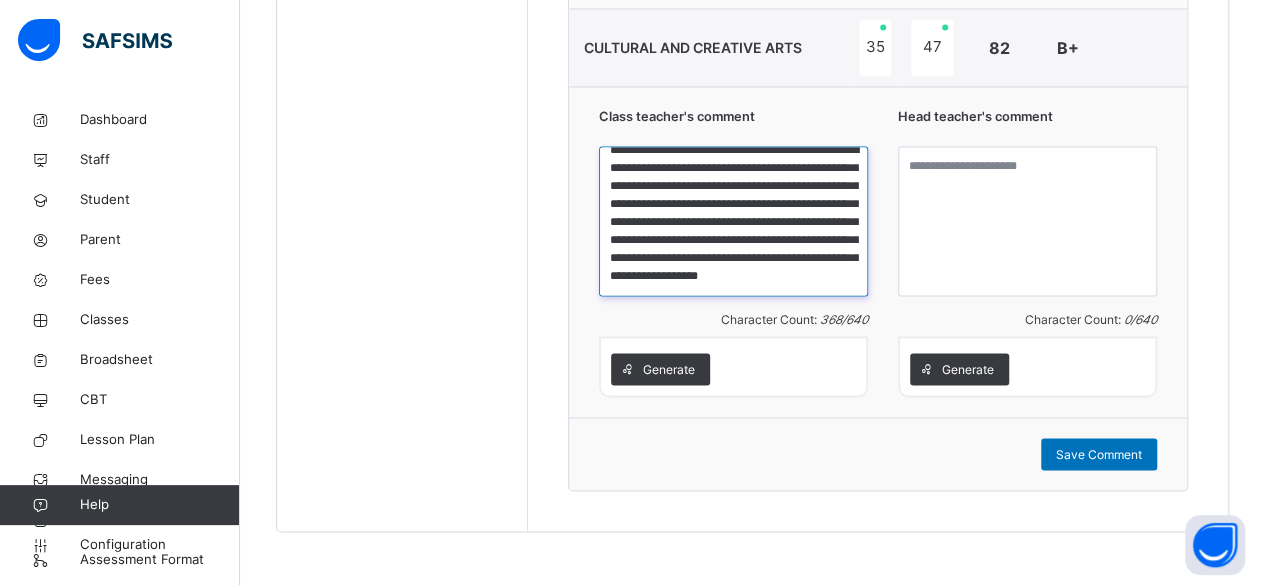 type on "**********" 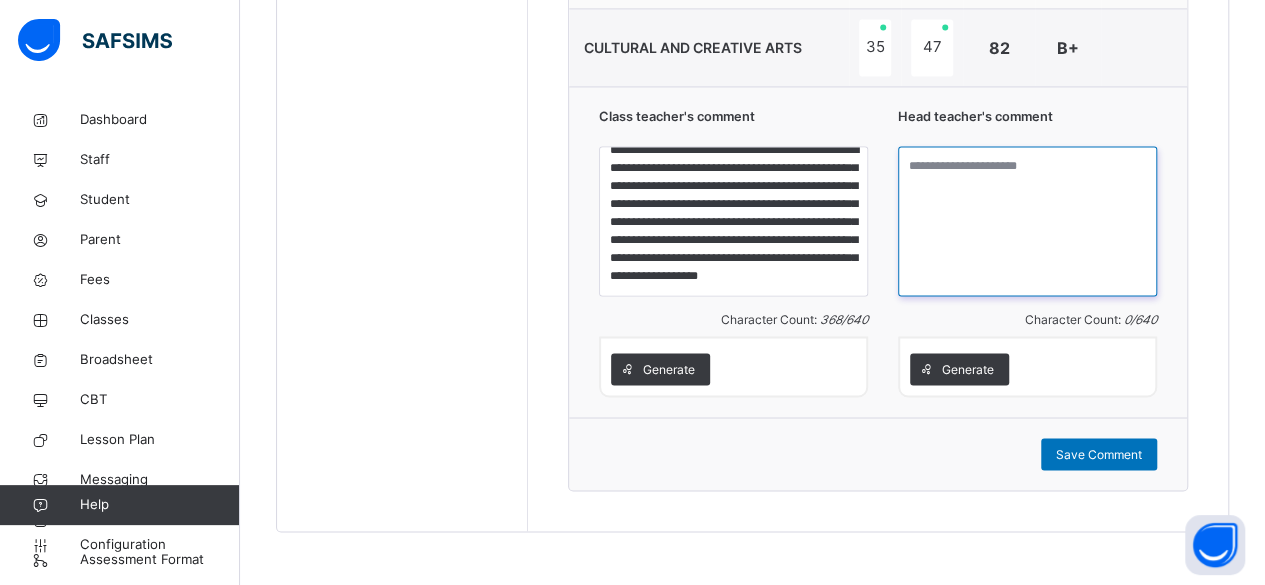 click at bounding box center (1027, 221) 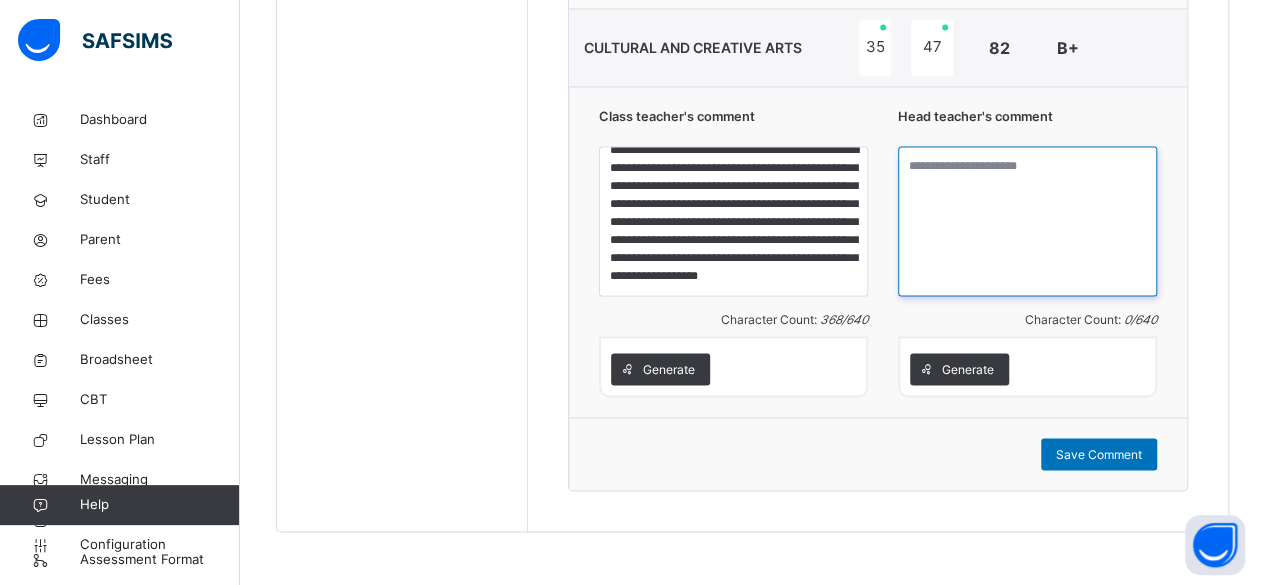 click at bounding box center (1027, 221) 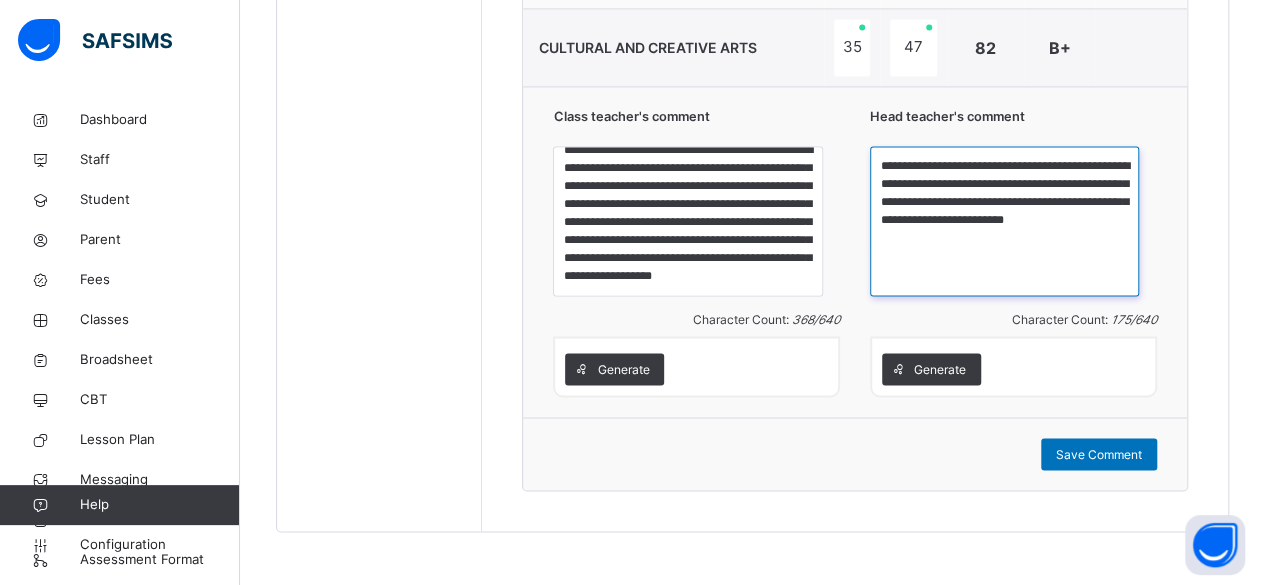 click on "**********" at bounding box center [1004, 221] 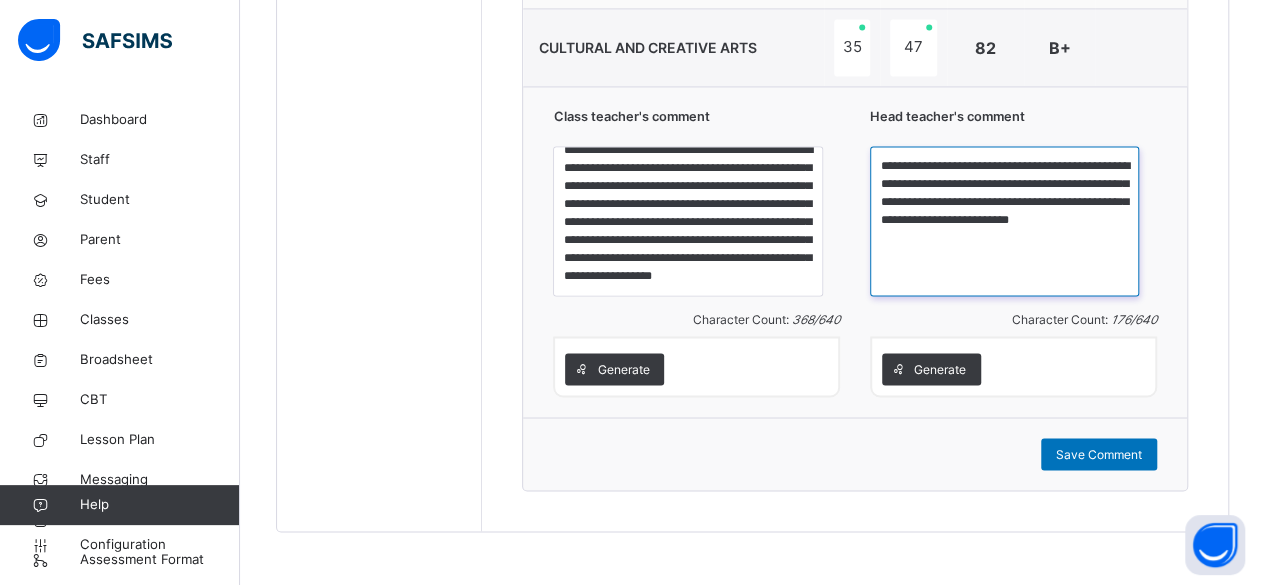 click on "**********" at bounding box center [1004, 221] 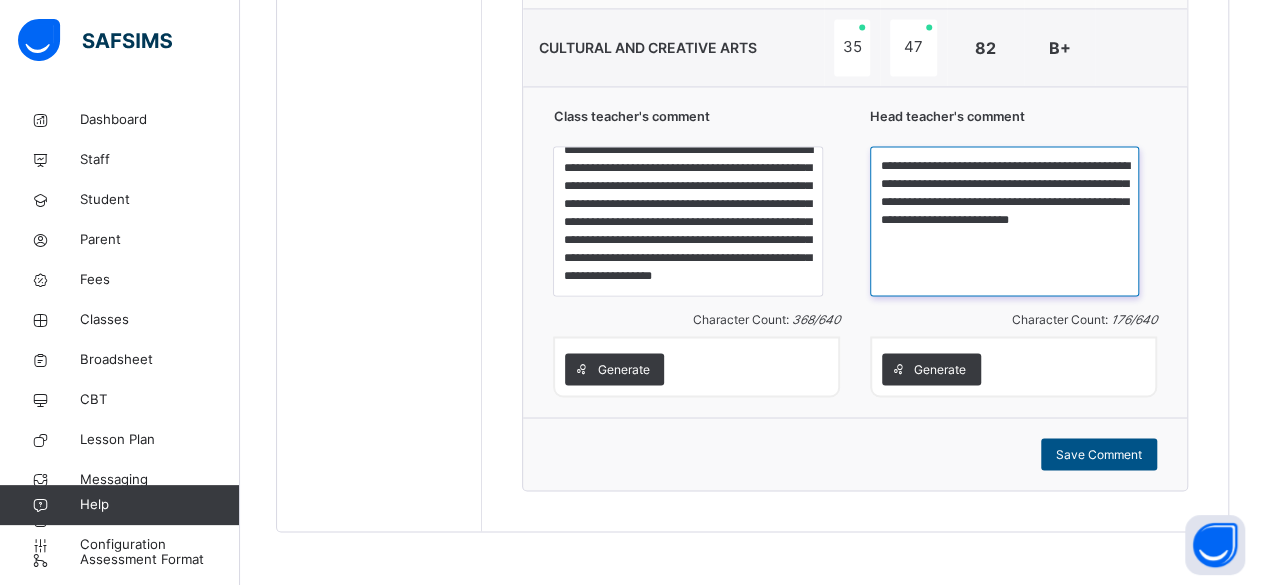 type on "**********" 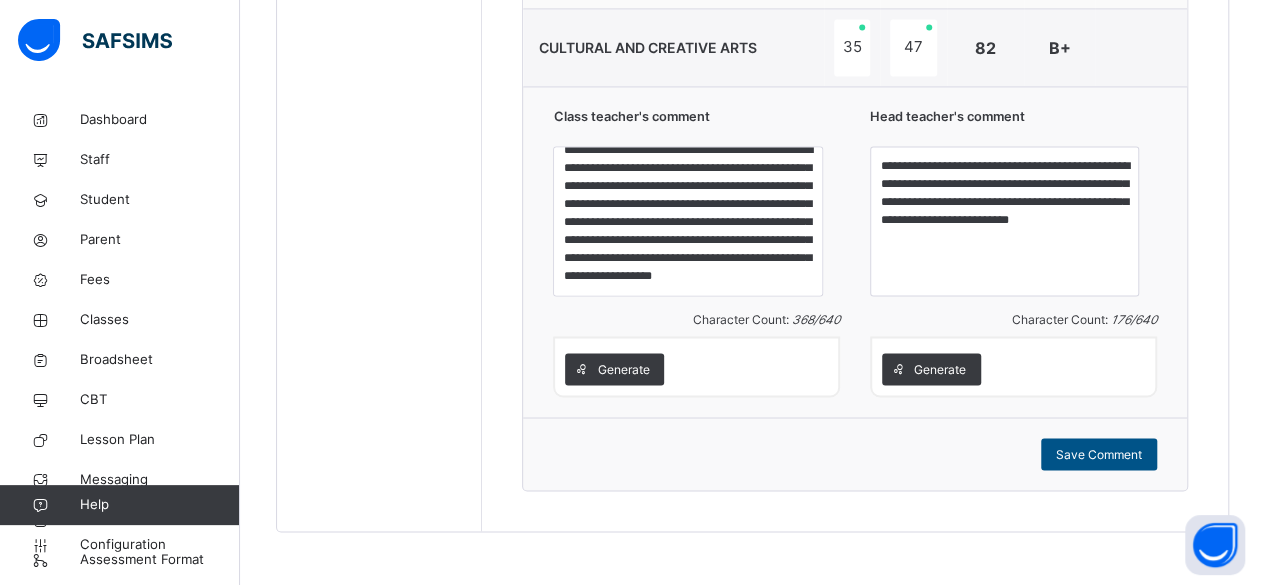 click on "Save Comment" at bounding box center [1099, 454] 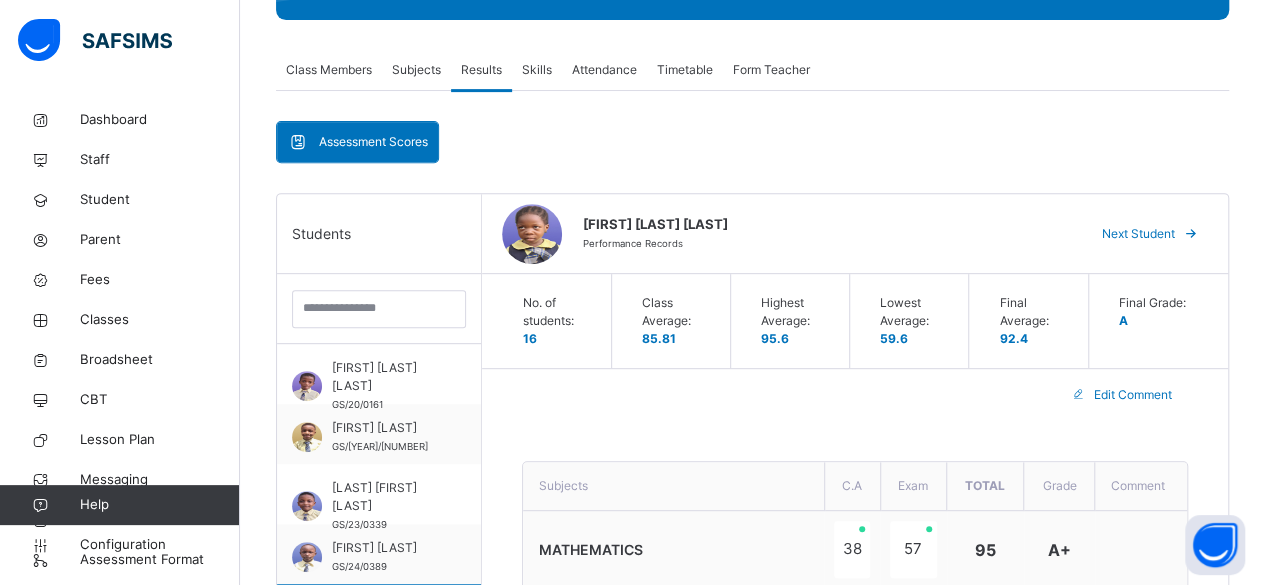 scroll, scrollTop: 323, scrollLeft: 0, axis: vertical 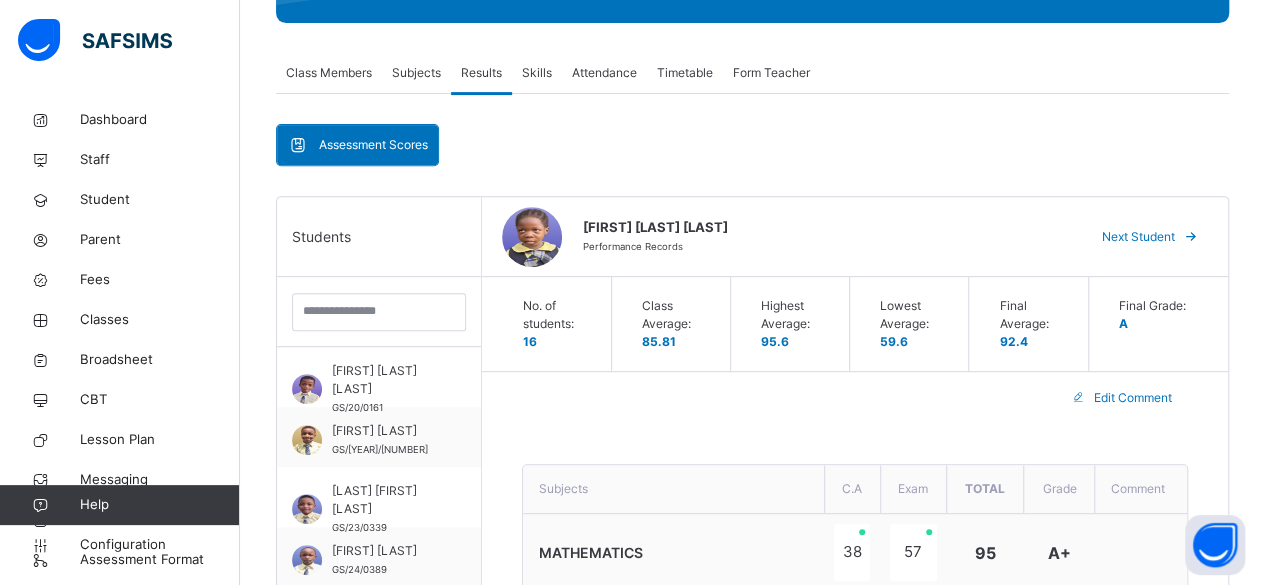 click on "Next Student" at bounding box center [1147, 237] 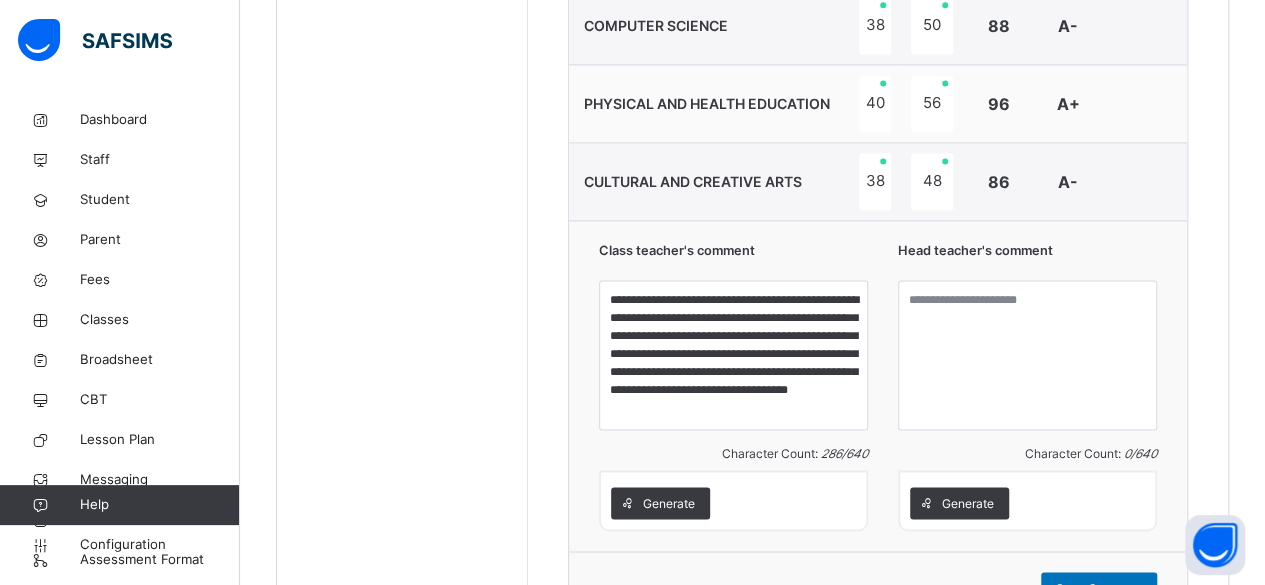 scroll, scrollTop: 1401, scrollLeft: 0, axis: vertical 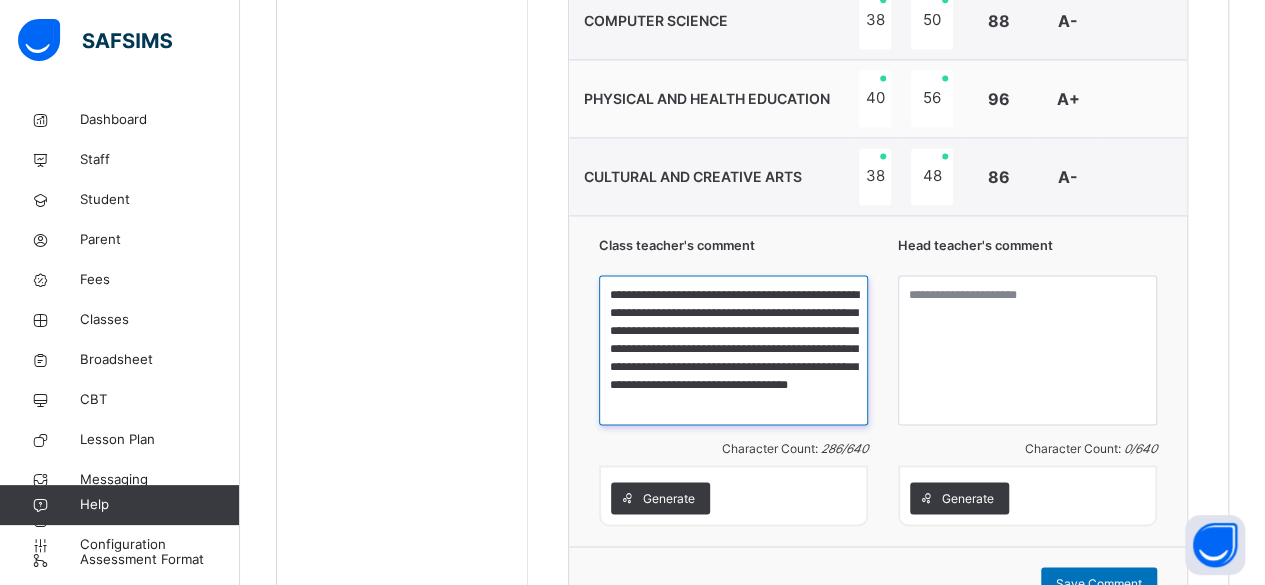 drag, startPoint x: 610, startPoint y: 294, endPoint x: 784, endPoint y: 388, distance: 197.76755 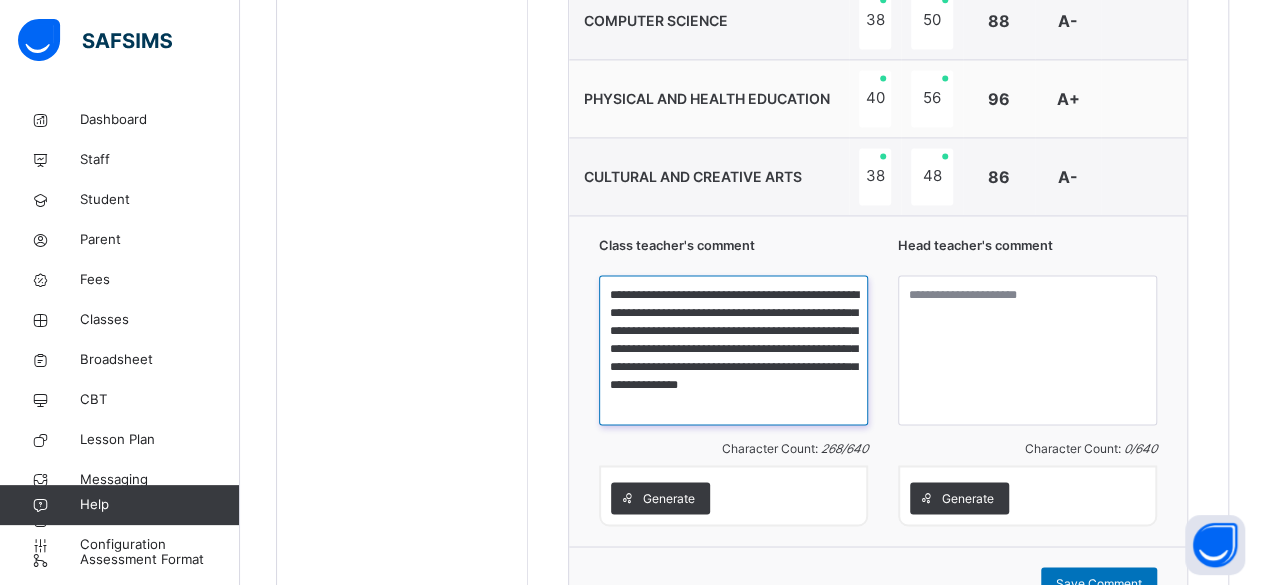scroll, scrollTop: 0, scrollLeft: 0, axis: both 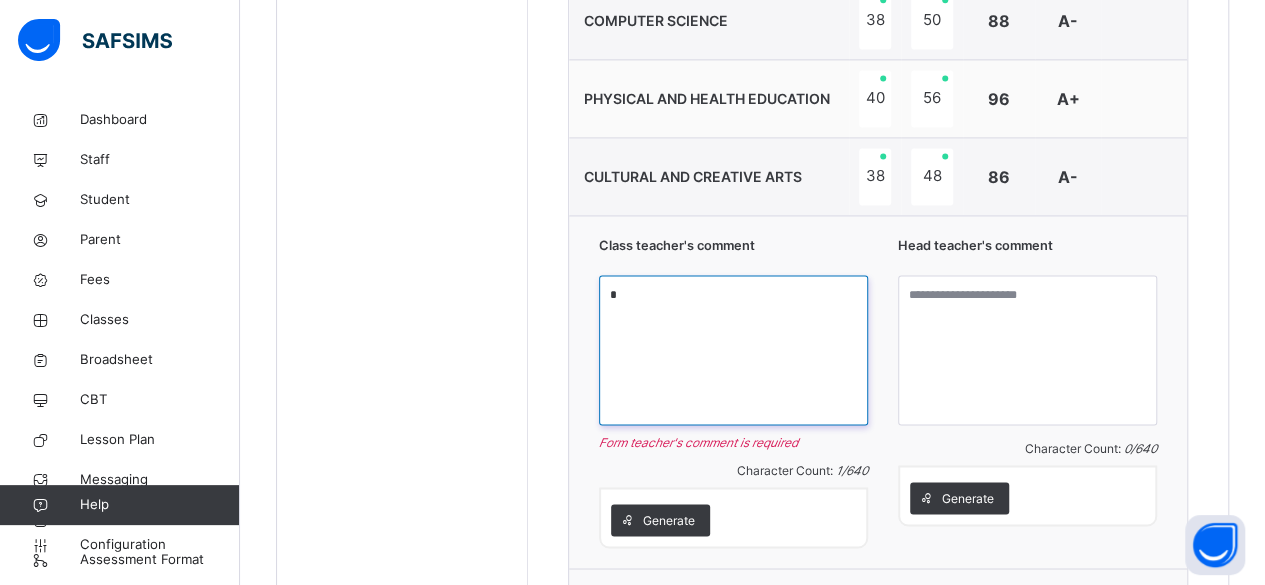 paste on "**********" 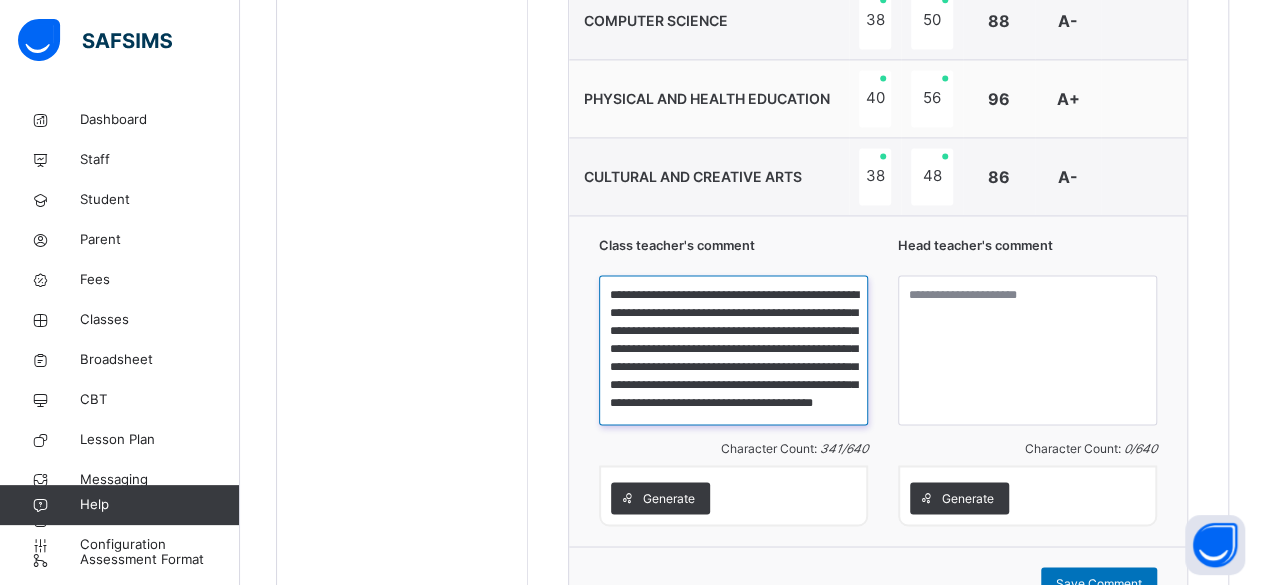 scroll, scrollTop: 0, scrollLeft: 0, axis: both 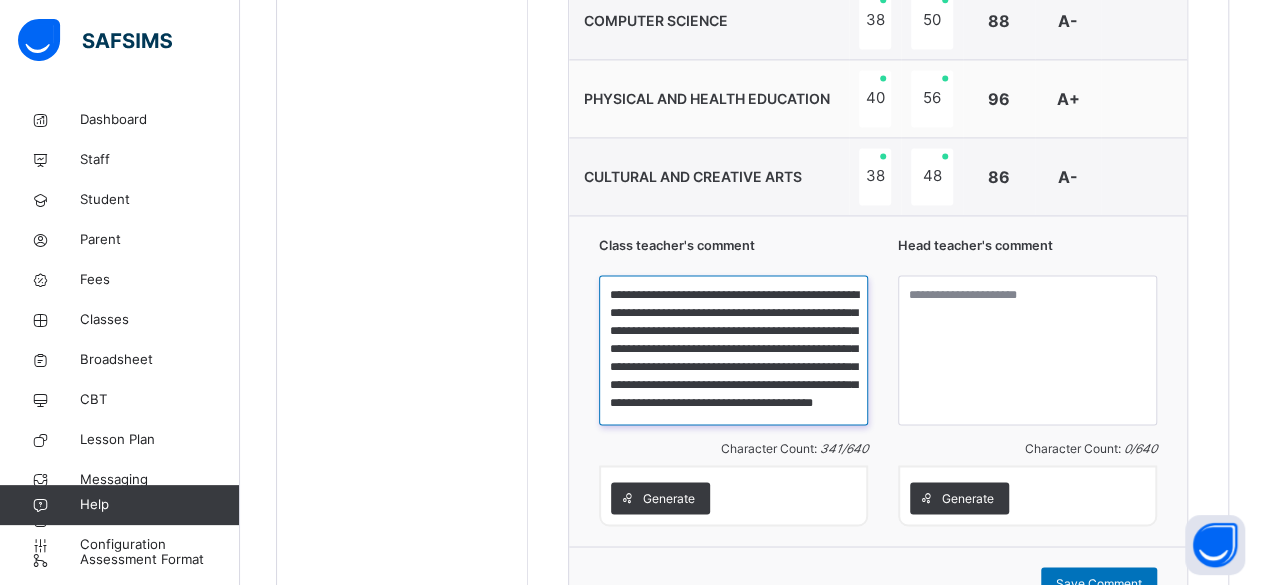 click on "**********" at bounding box center [733, 350] 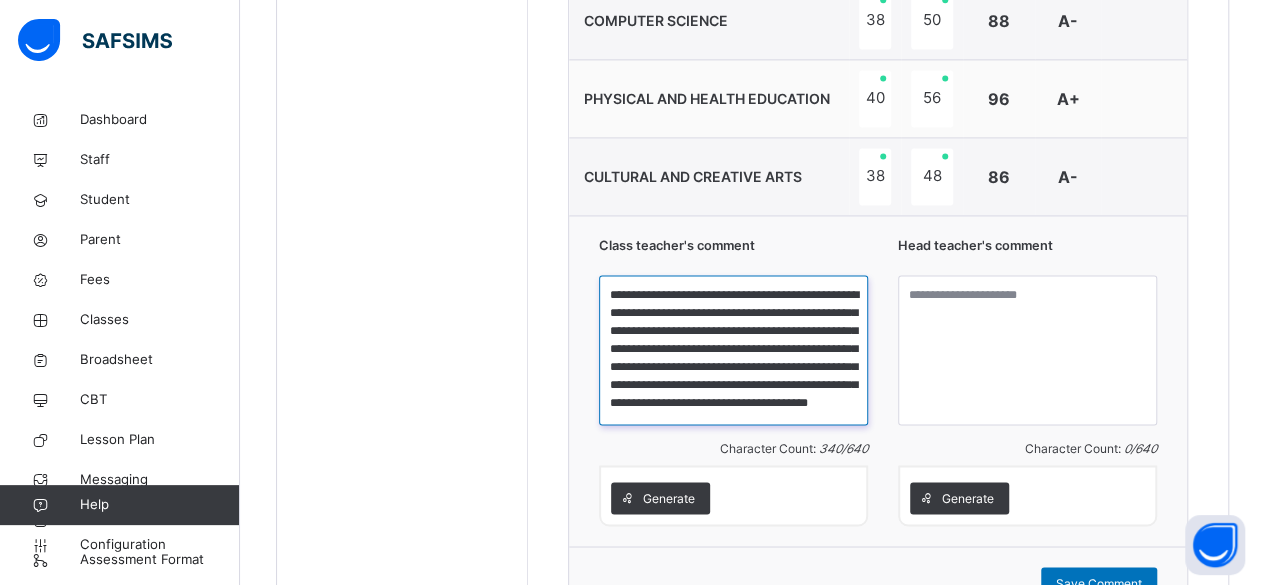 scroll, scrollTop: 43, scrollLeft: 0, axis: vertical 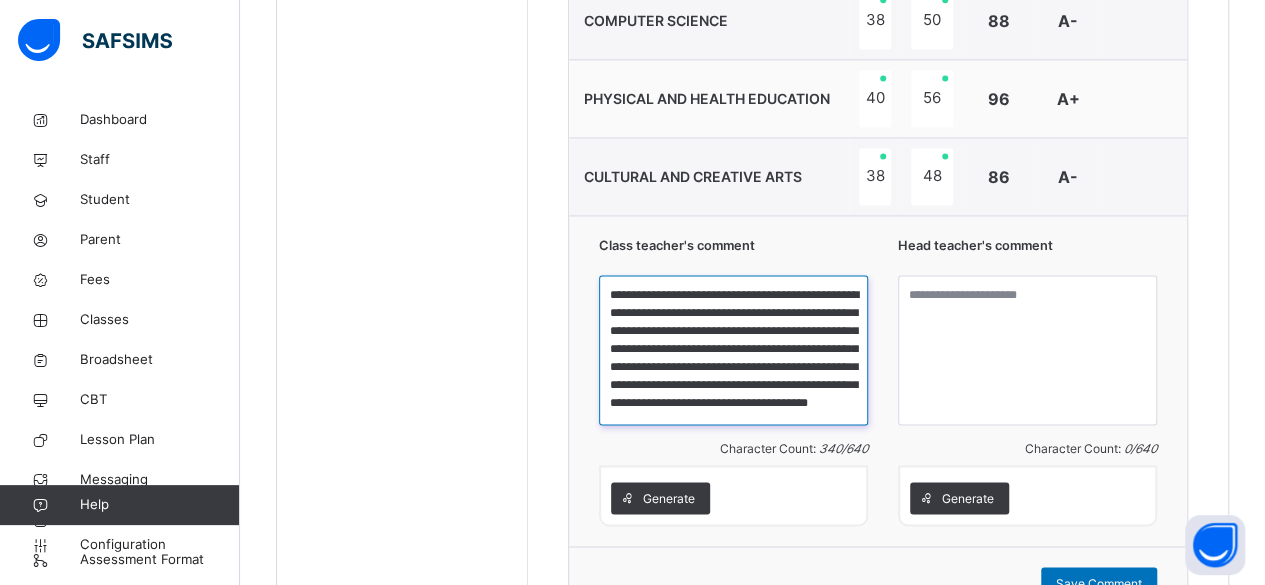 click on "**********" at bounding box center (733, 350) 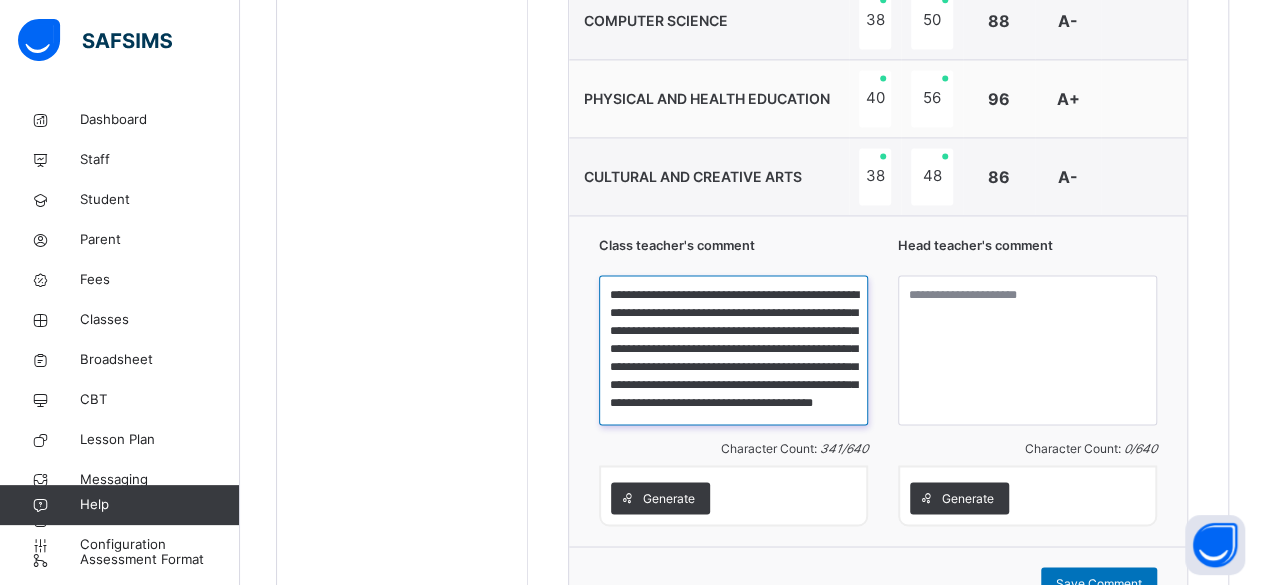 click on "**********" at bounding box center (733, 350) 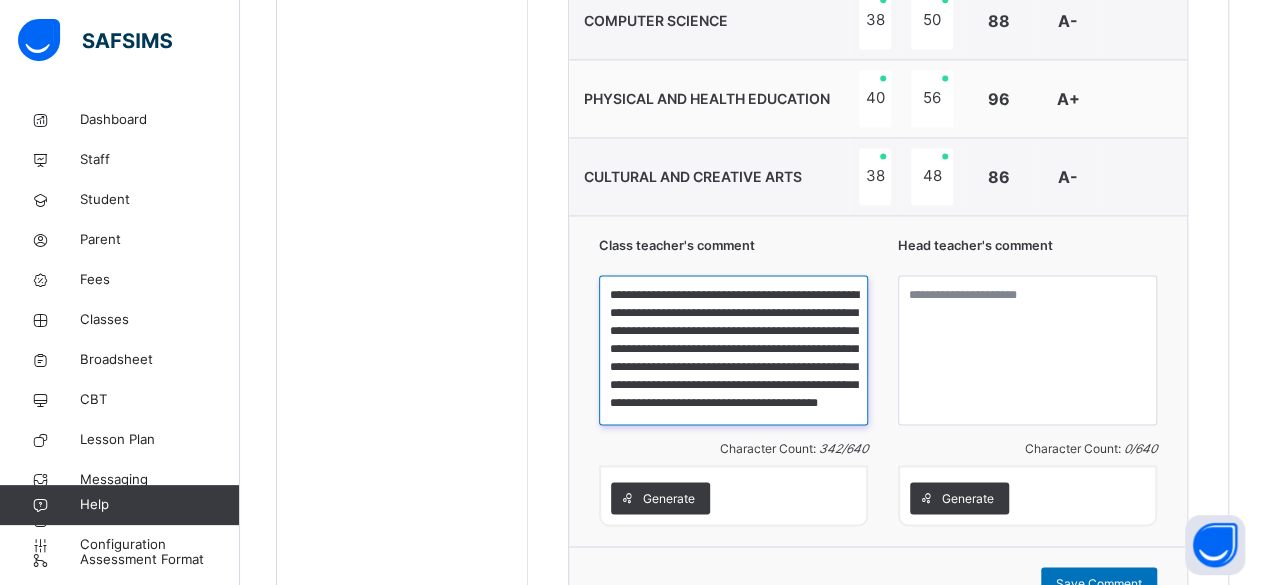 scroll, scrollTop: 51, scrollLeft: 0, axis: vertical 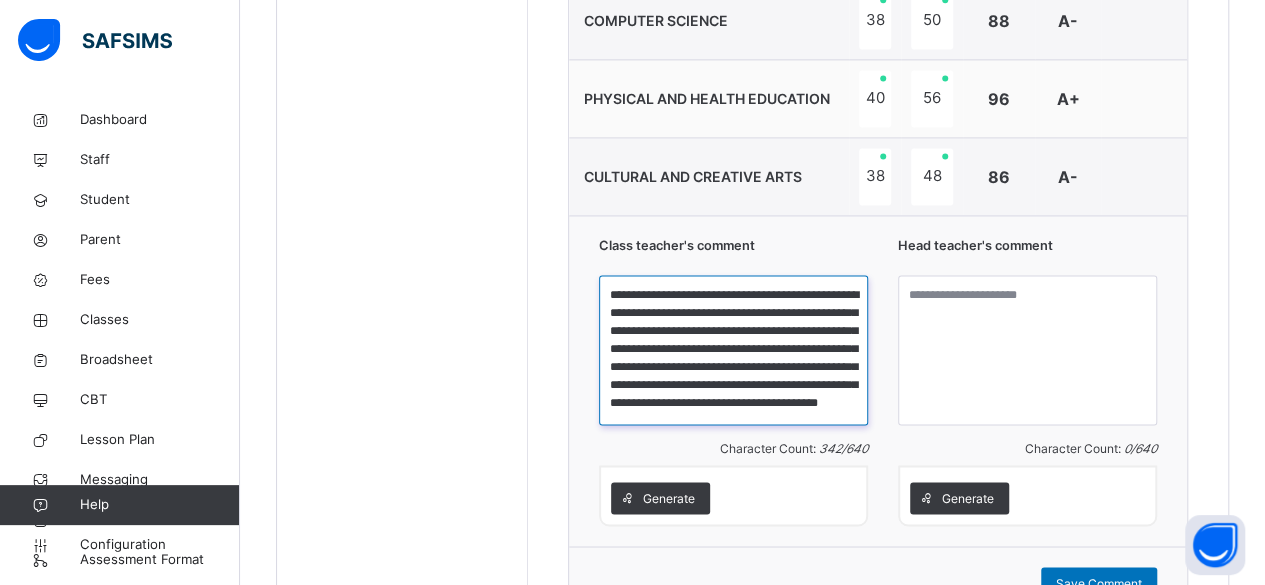 click on "**********" at bounding box center (733, 350) 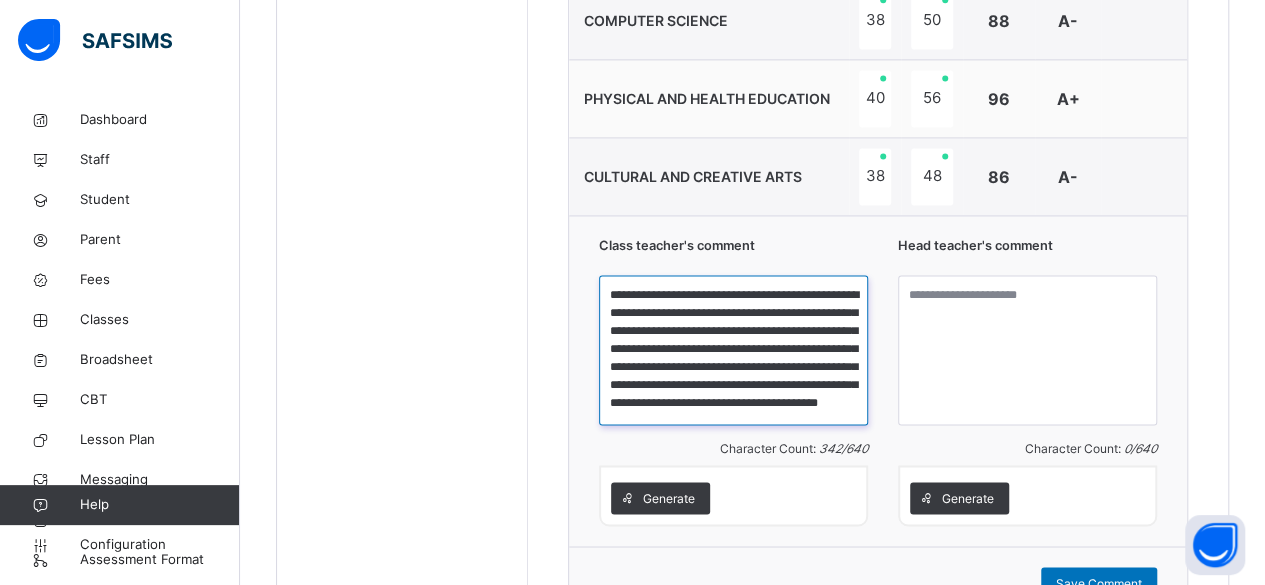 type on "**********" 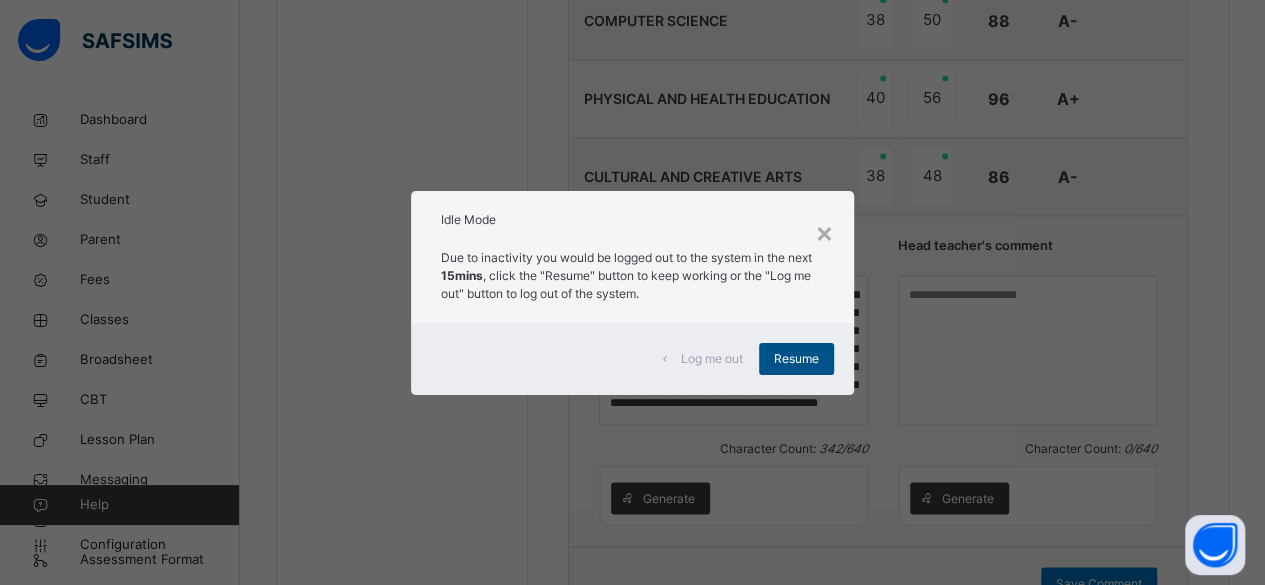 click on "Resume" at bounding box center (796, 359) 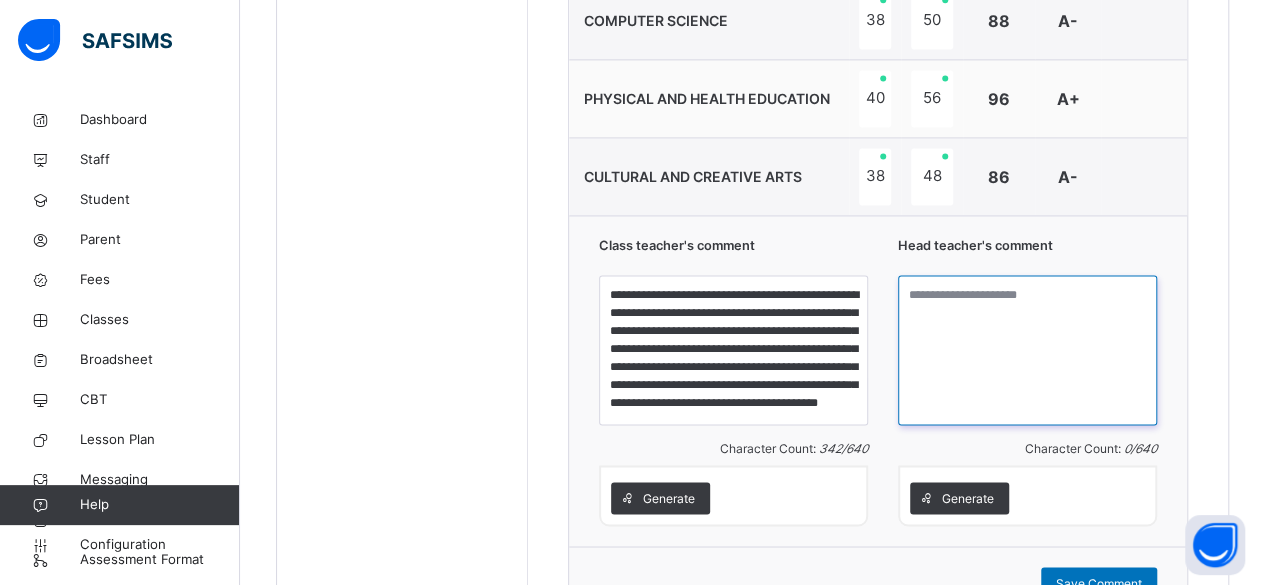 click at bounding box center [1027, 350] 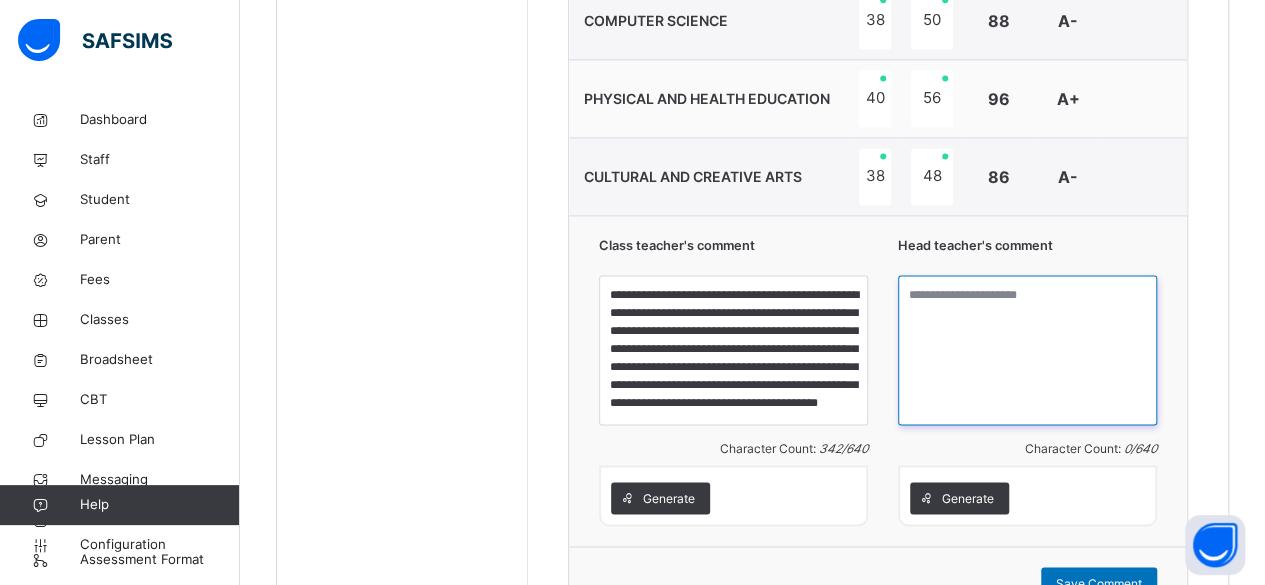 paste on "**********" 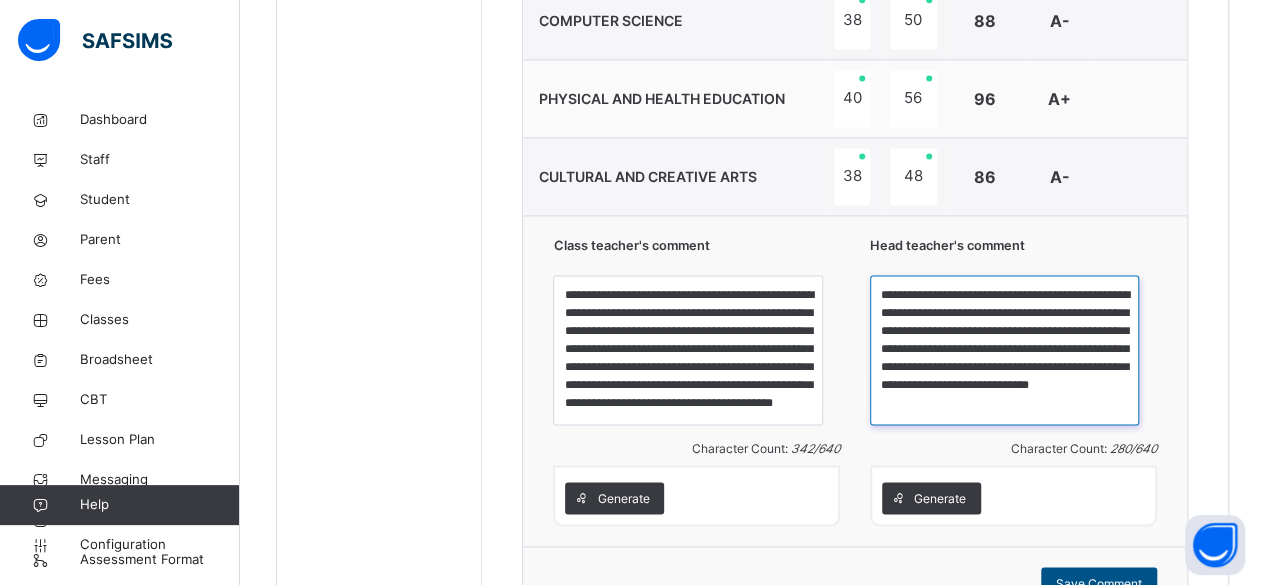 type on "**********" 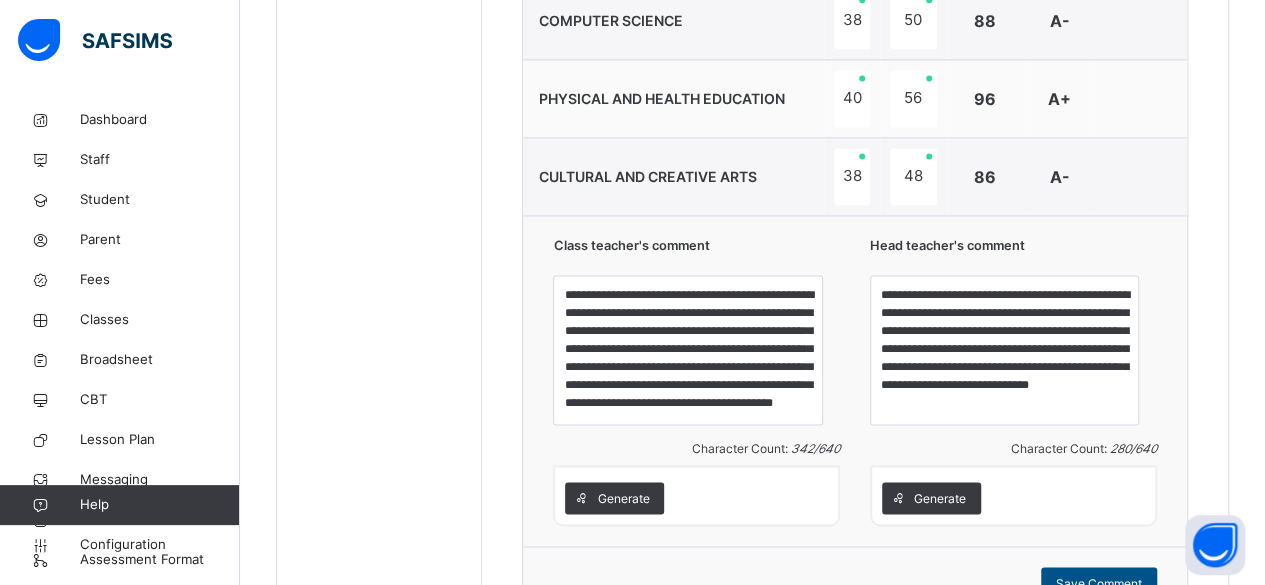 click on "Save Comment" at bounding box center (1099, 583) 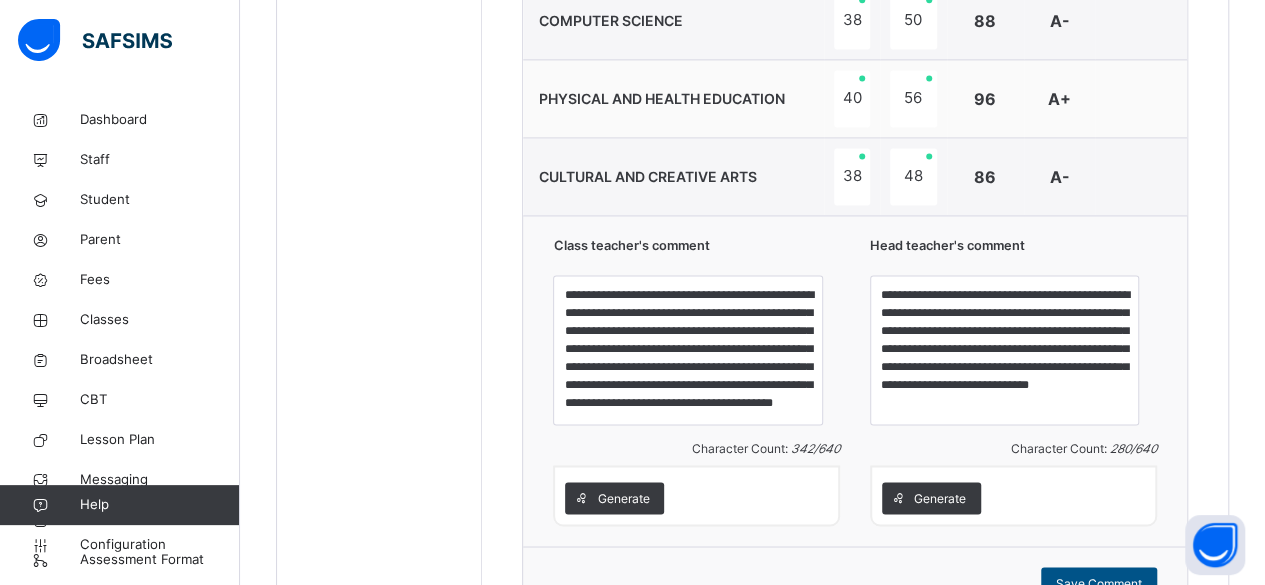 click on "Save Comment" at bounding box center [1099, 583] 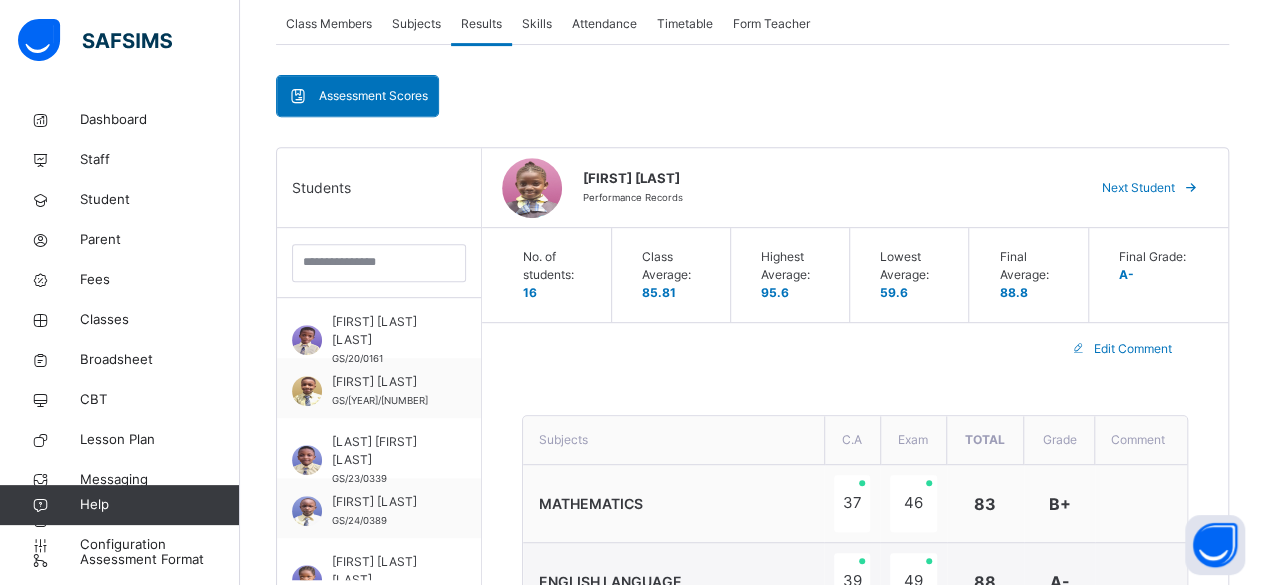 scroll, scrollTop: 351, scrollLeft: 0, axis: vertical 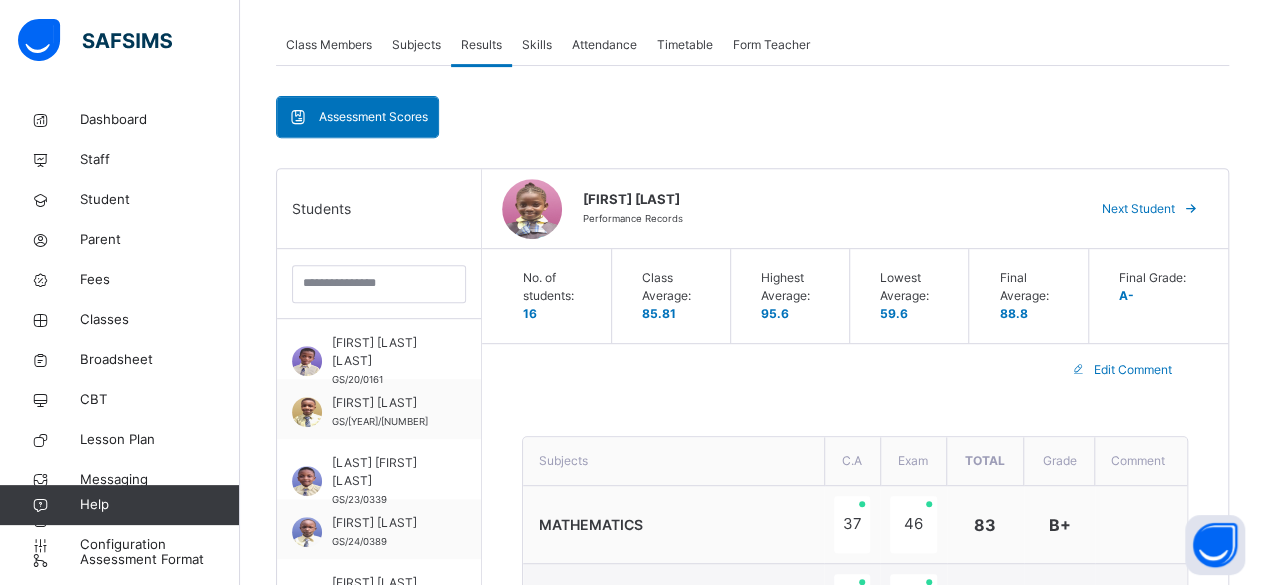 click on "Next Student" at bounding box center (1138, 209) 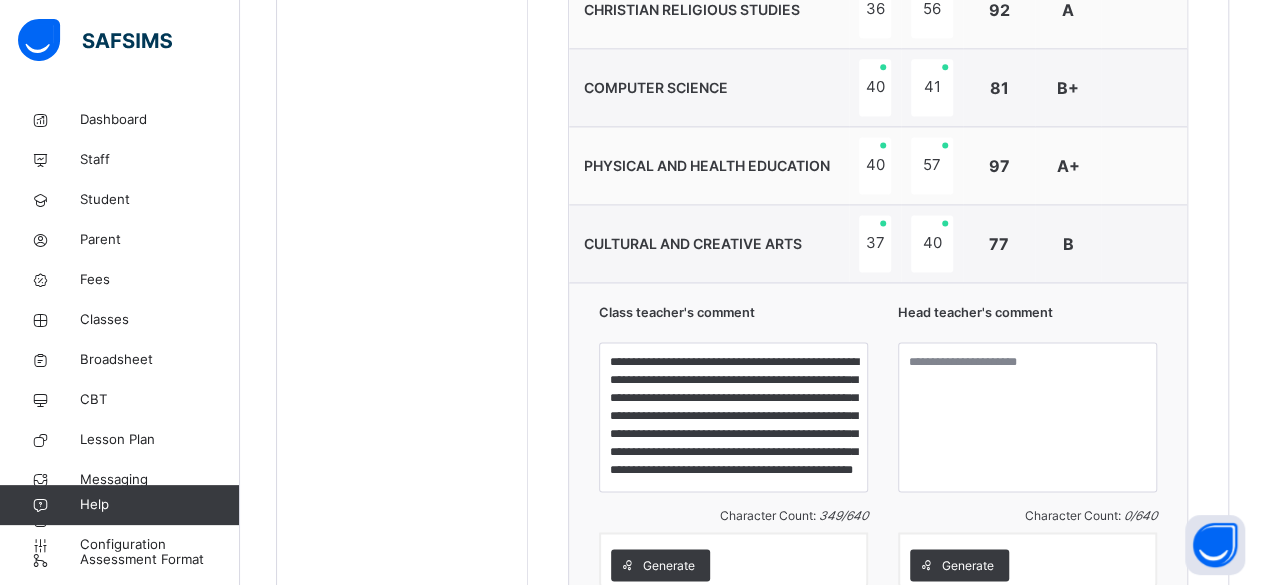 scroll, scrollTop: 1356, scrollLeft: 0, axis: vertical 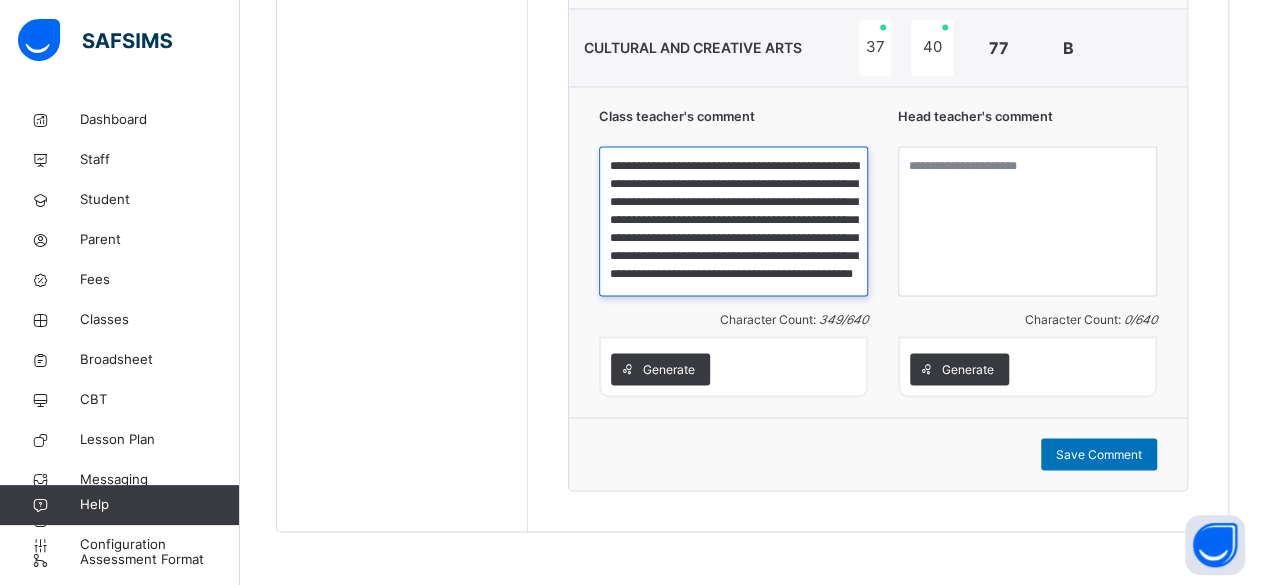 drag, startPoint x: 612, startPoint y: 423, endPoint x: 753, endPoint y: 263, distance: 213.26276 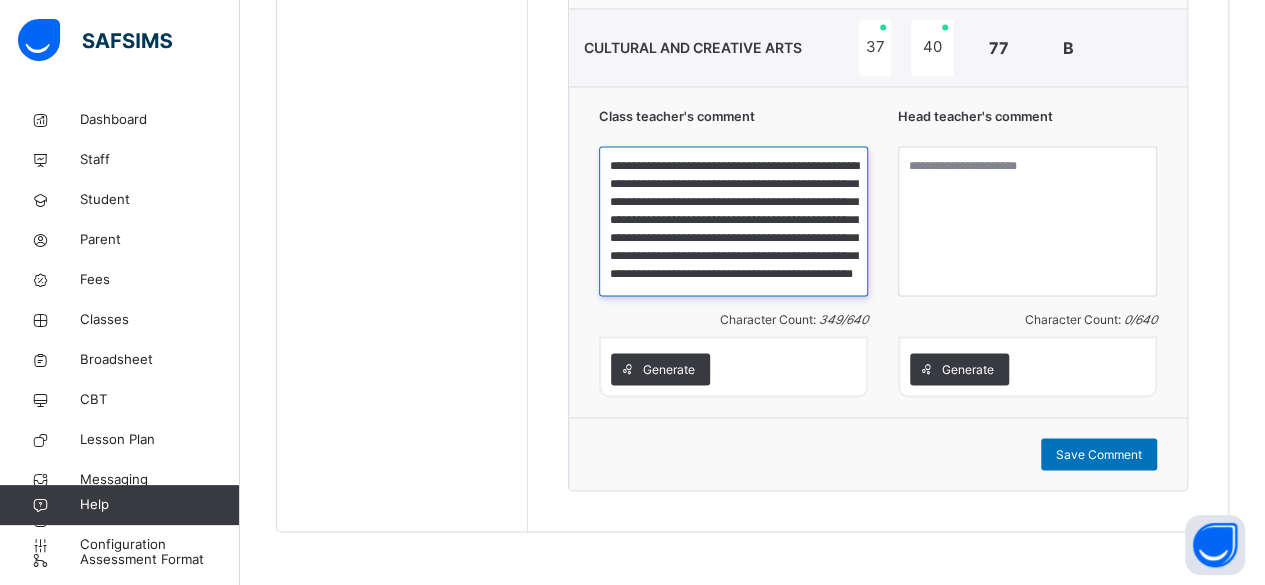 click on "**********" at bounding box center [733, 221] 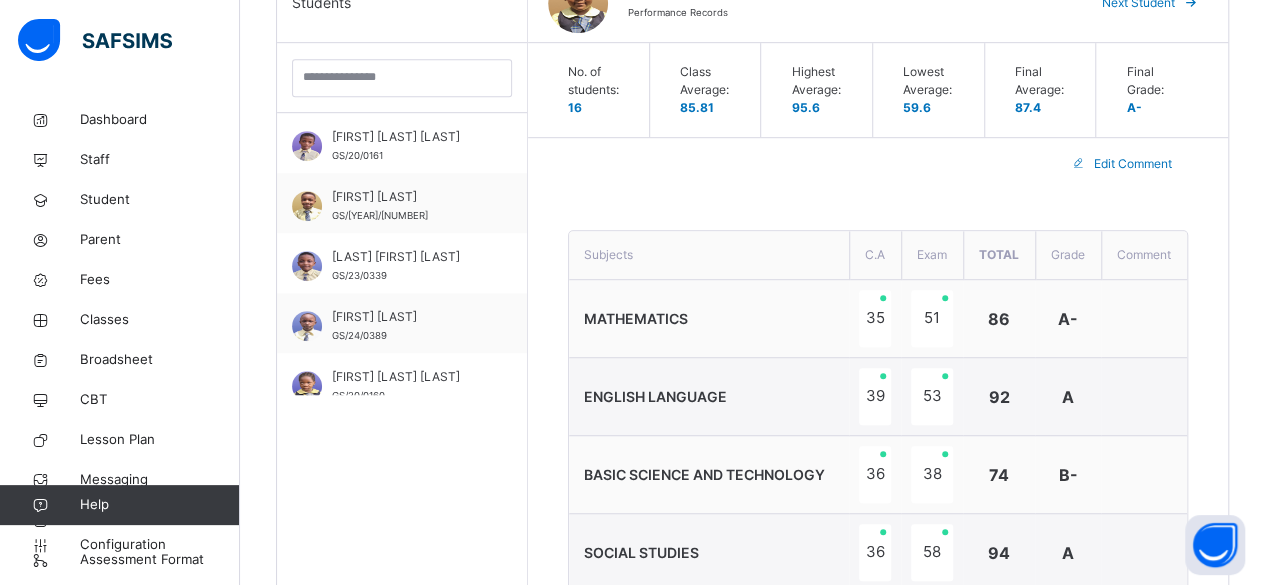 scroll, scrollTop: 545, scrollLeft: 0, axis: vertical 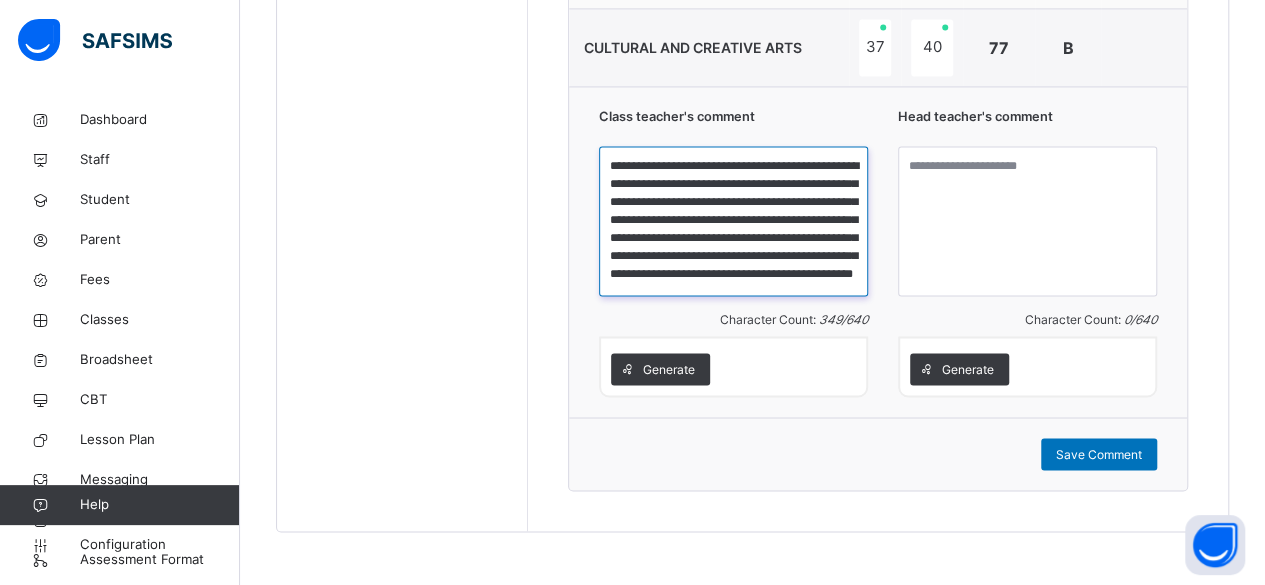 click on "**********" at bounding box center [733, 221] 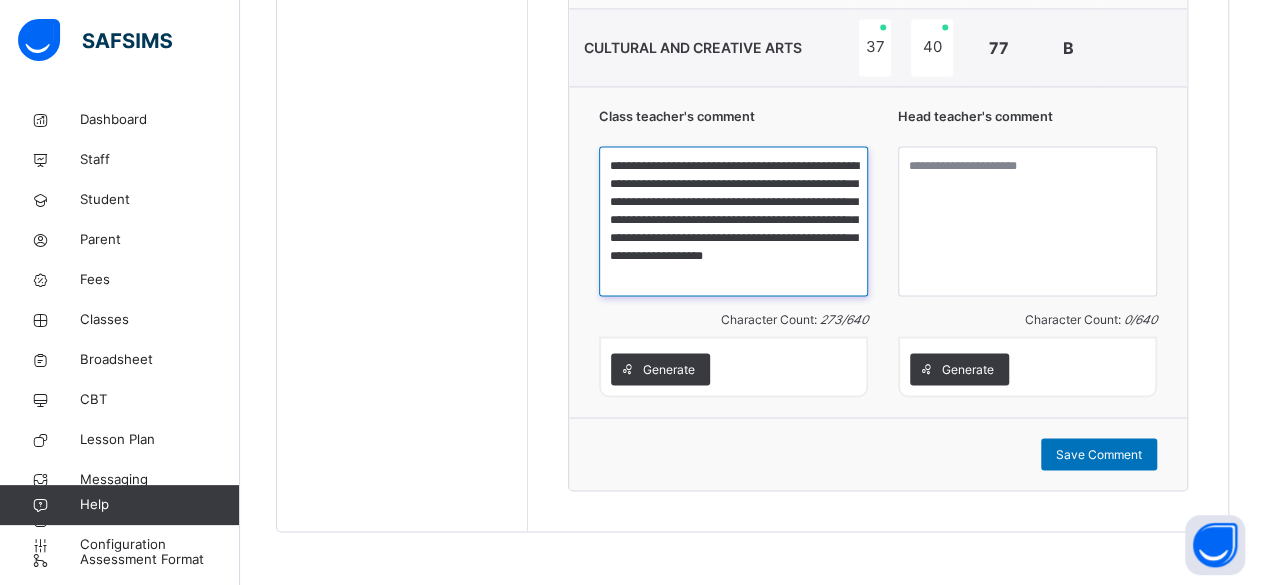 scroll, scrollTop: 0, scrollLeft: 0, axis: both 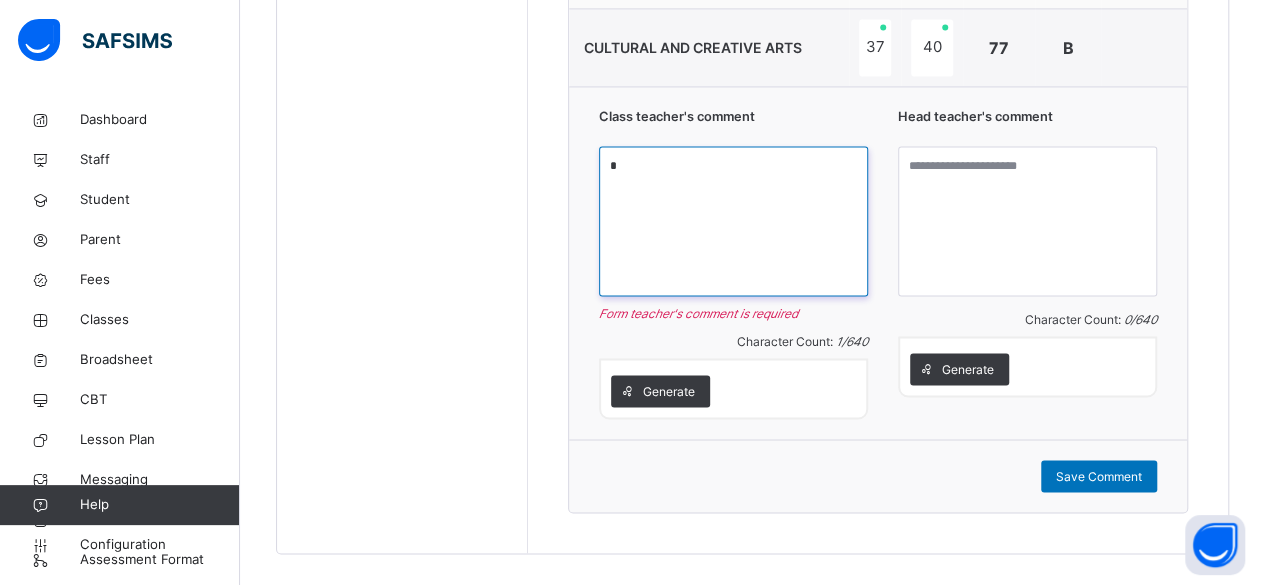 paste on "**********" 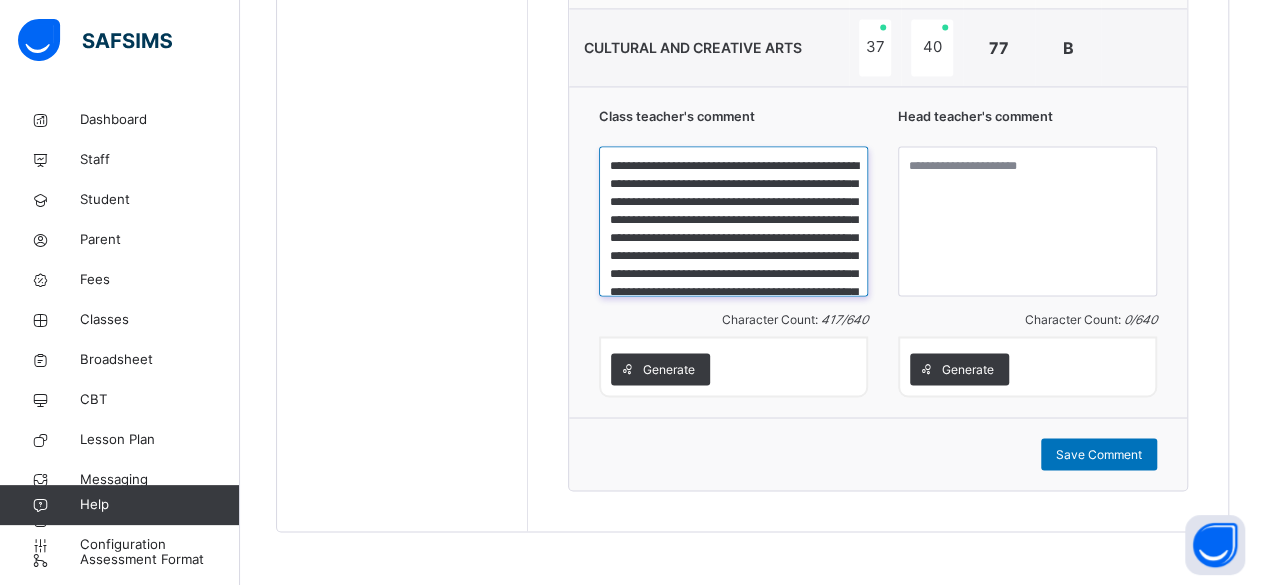 scroll, scrollTop: 75, scrollLeft: 0, axis: vertical 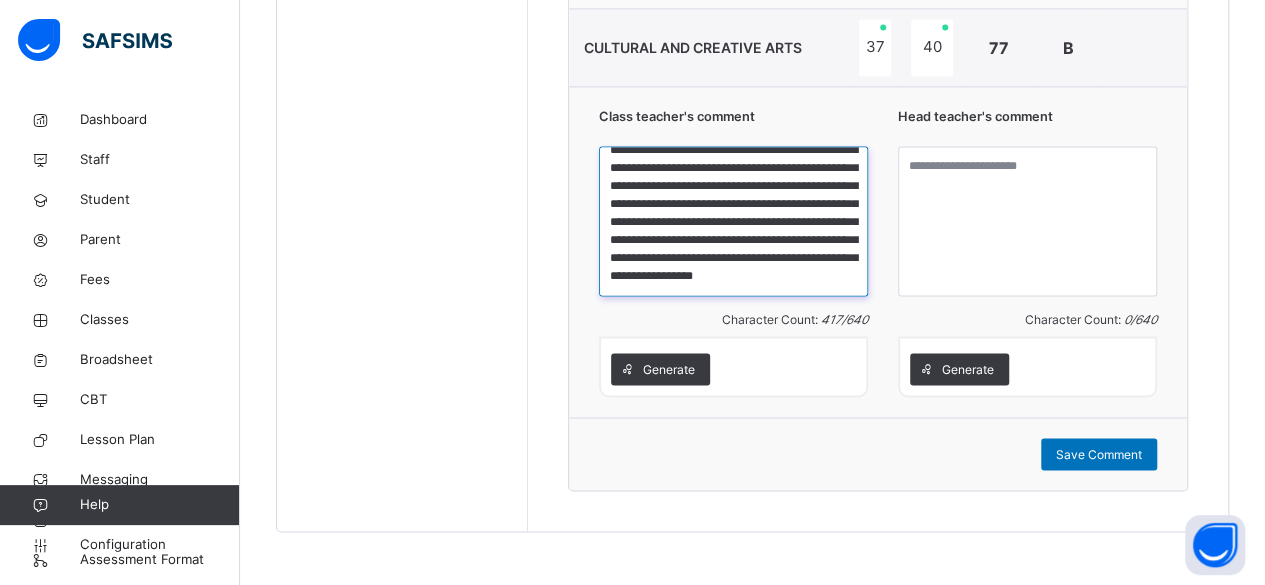 click on "**********" at bounding box center (733, 221) 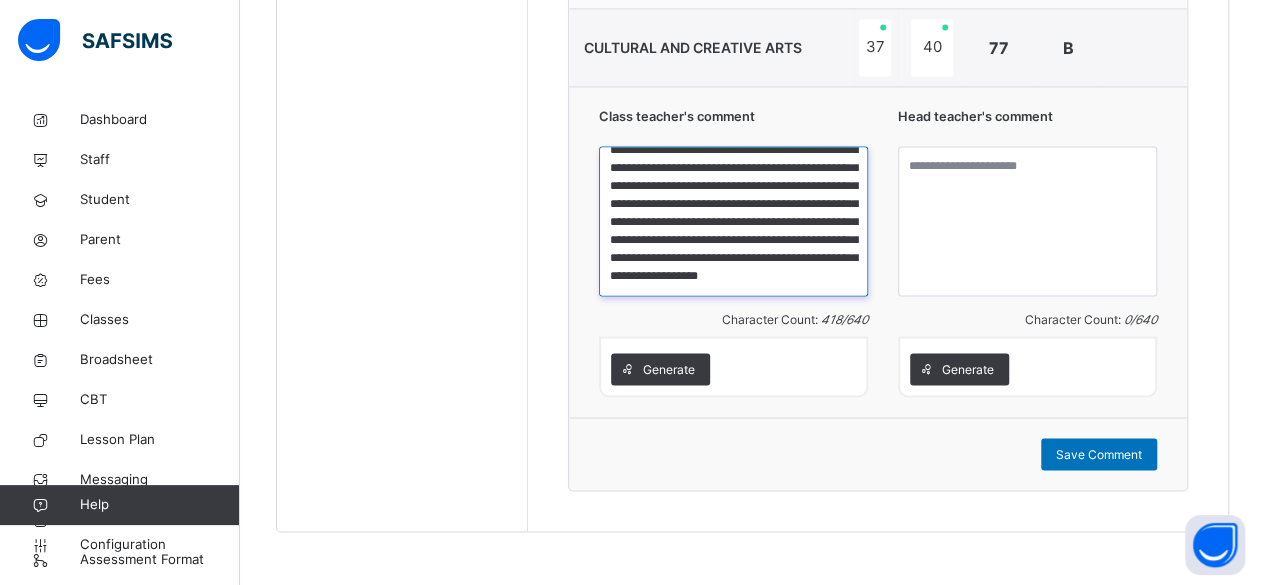 scroll, scrollTop: 12, scrollLeft: 0, axis: vertical 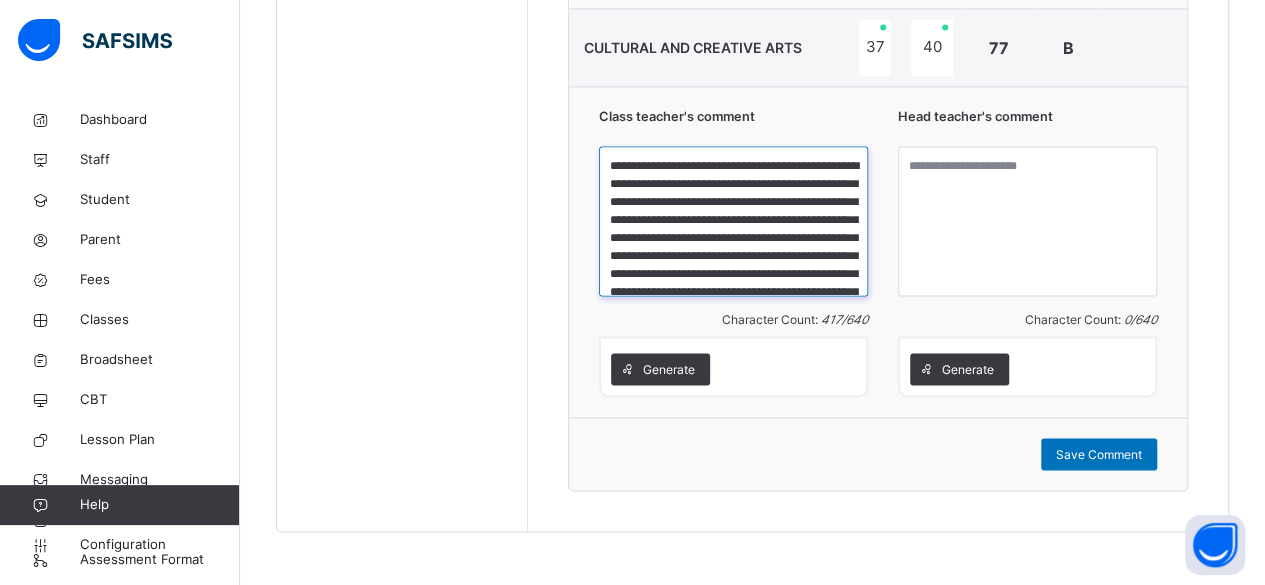 type on "**********" 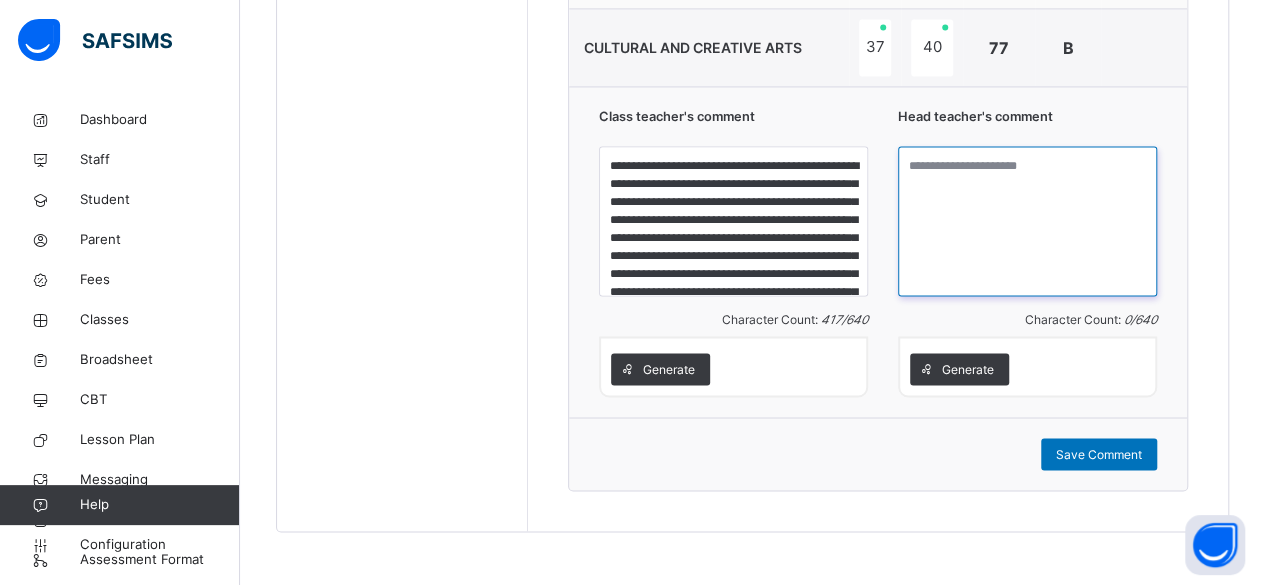 click at bounding box center (1027, 221) 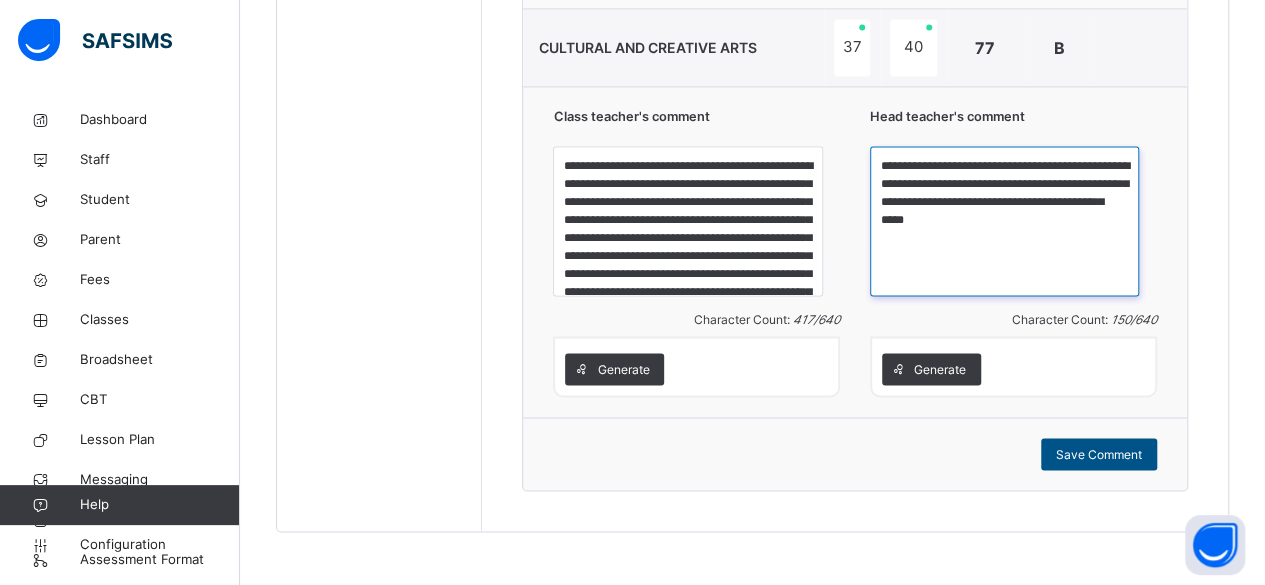 type on "**********" 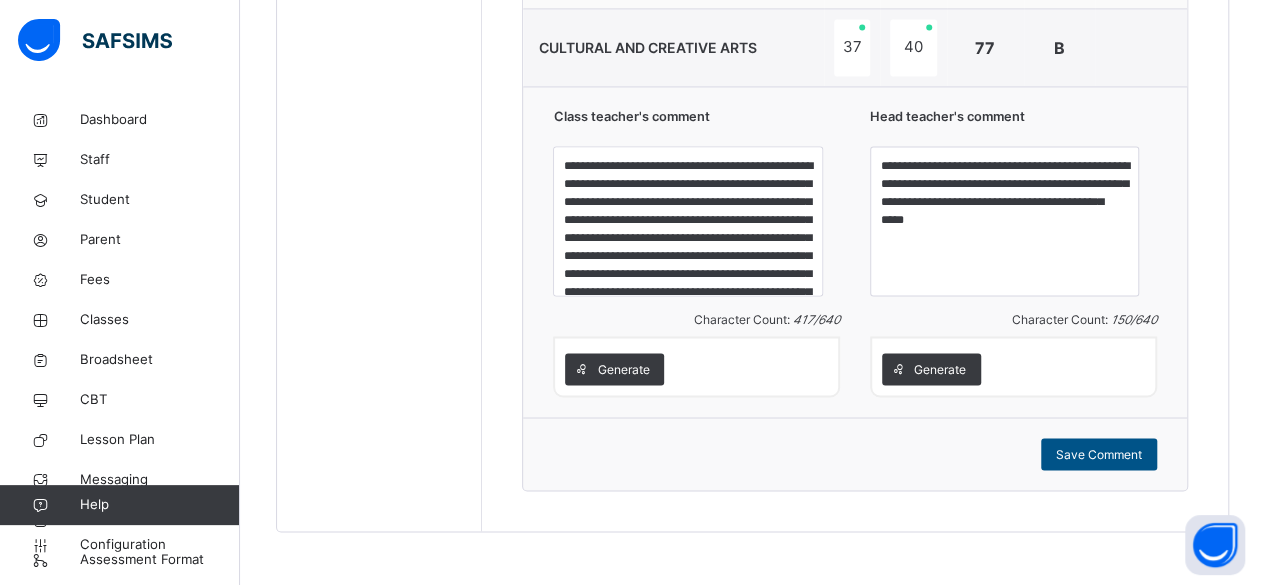 click on "Save Comment" at bounding box center [1099, 454] 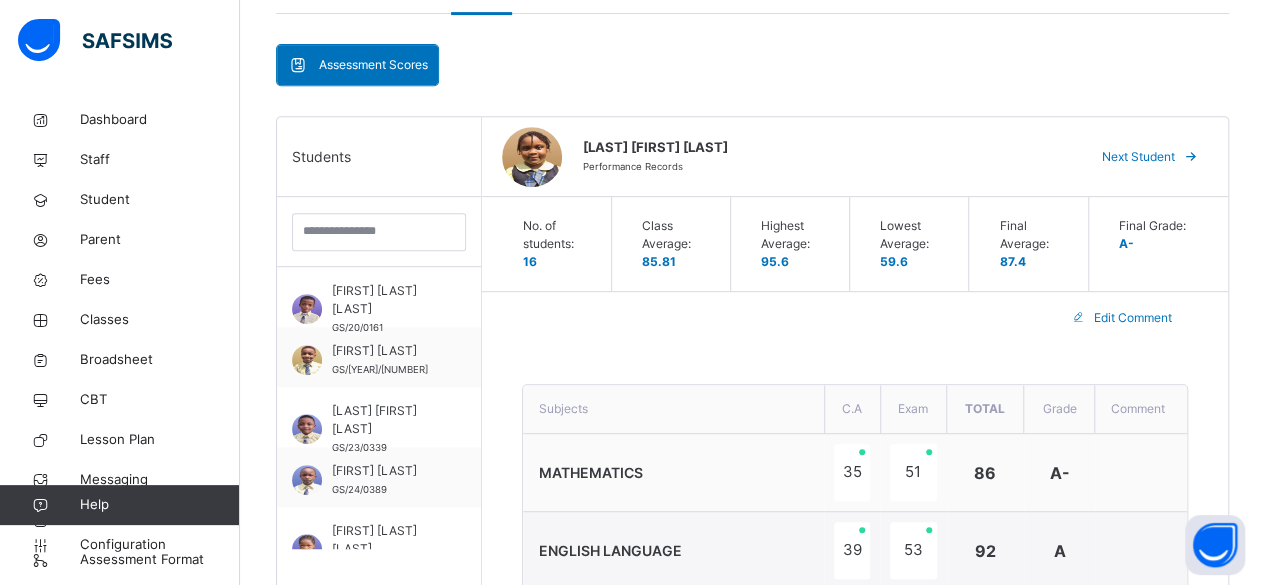 scroll, scrollTop: 402, scrollLeft: 0, axis: vertical 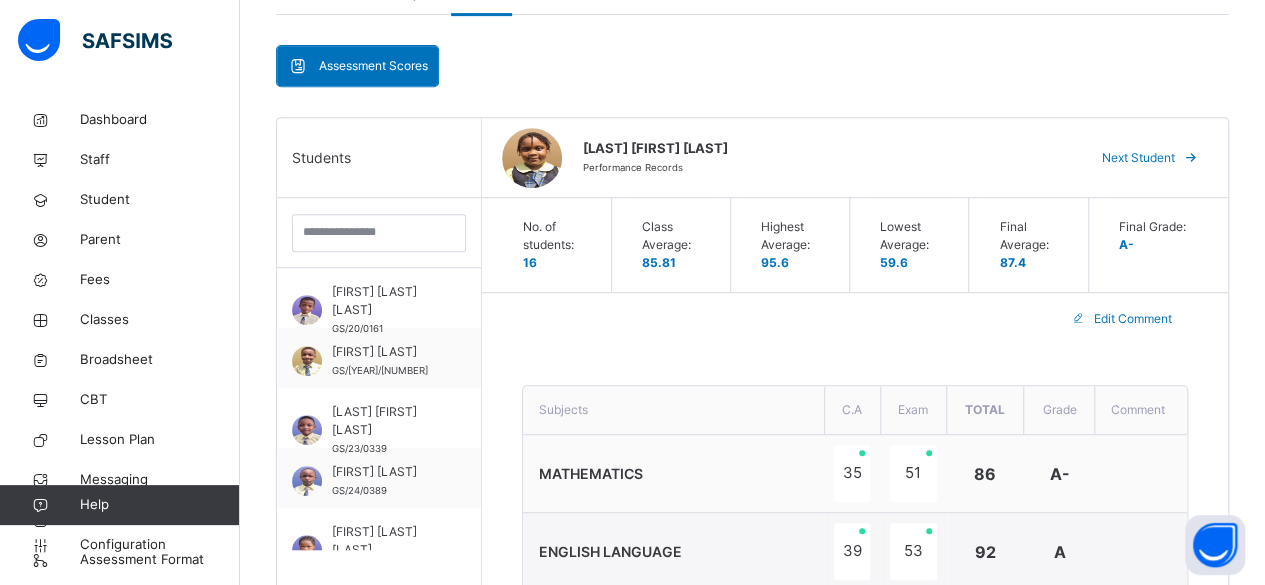 click at bounding box center (1191, 158) 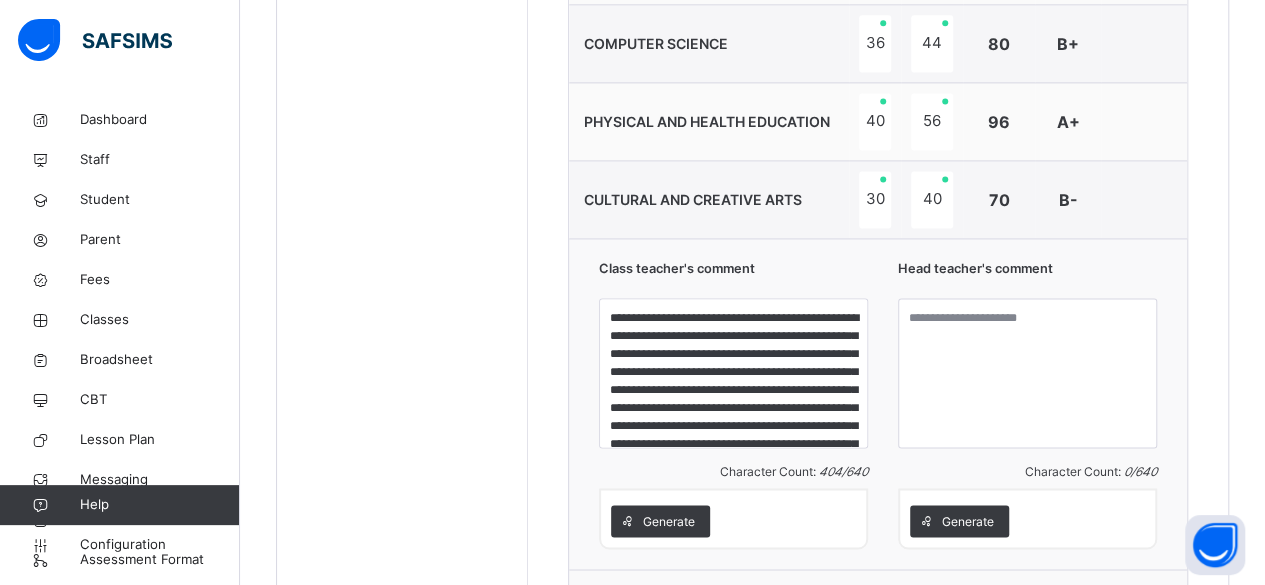 scroll, scrollTop: 1384, scrollLeft: 0, axis: vertical 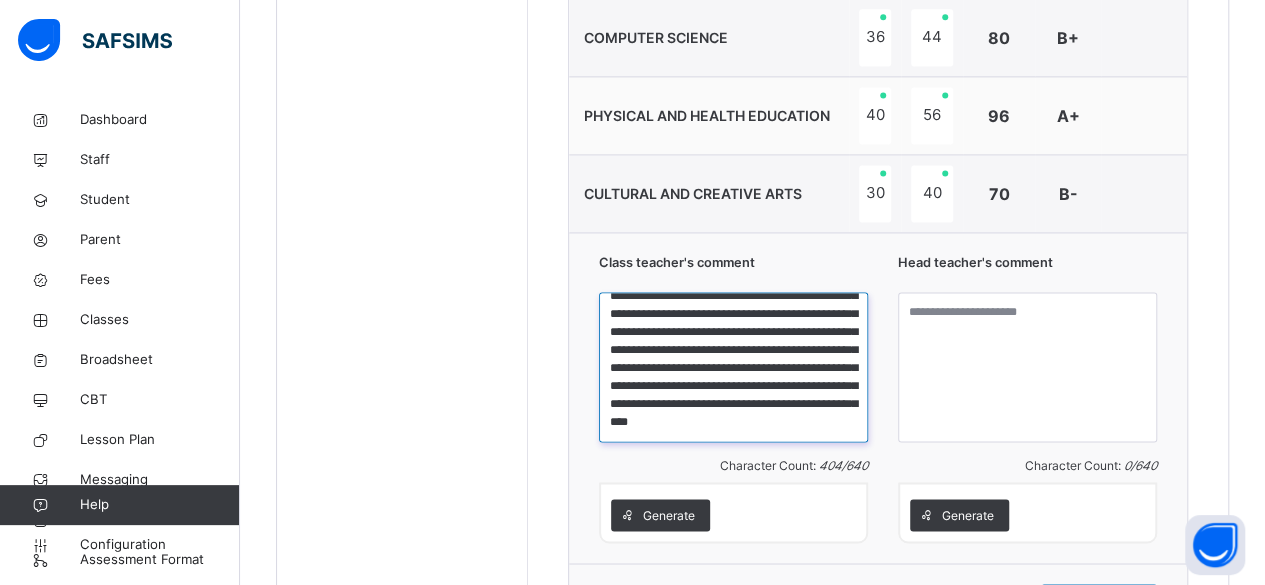 drag, startPoint x: 613, startPoint y: 308, endPoint x: 819, endPoint y: 411, distance: 230.315 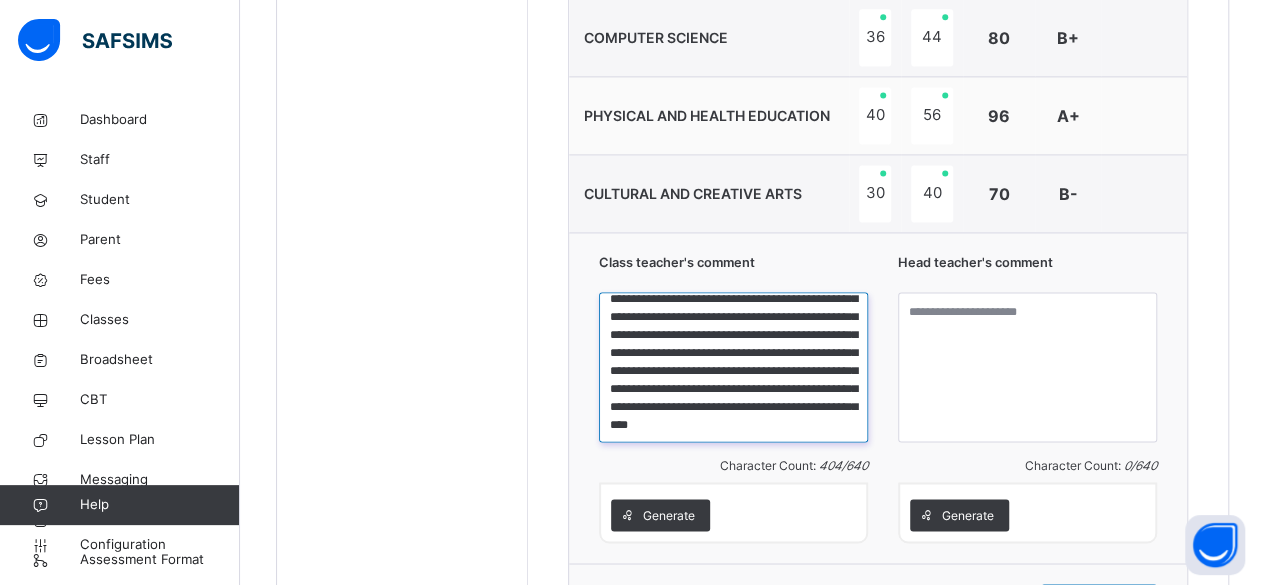scroll, scrollTop: 0, scrollLeft: 0, axis: both 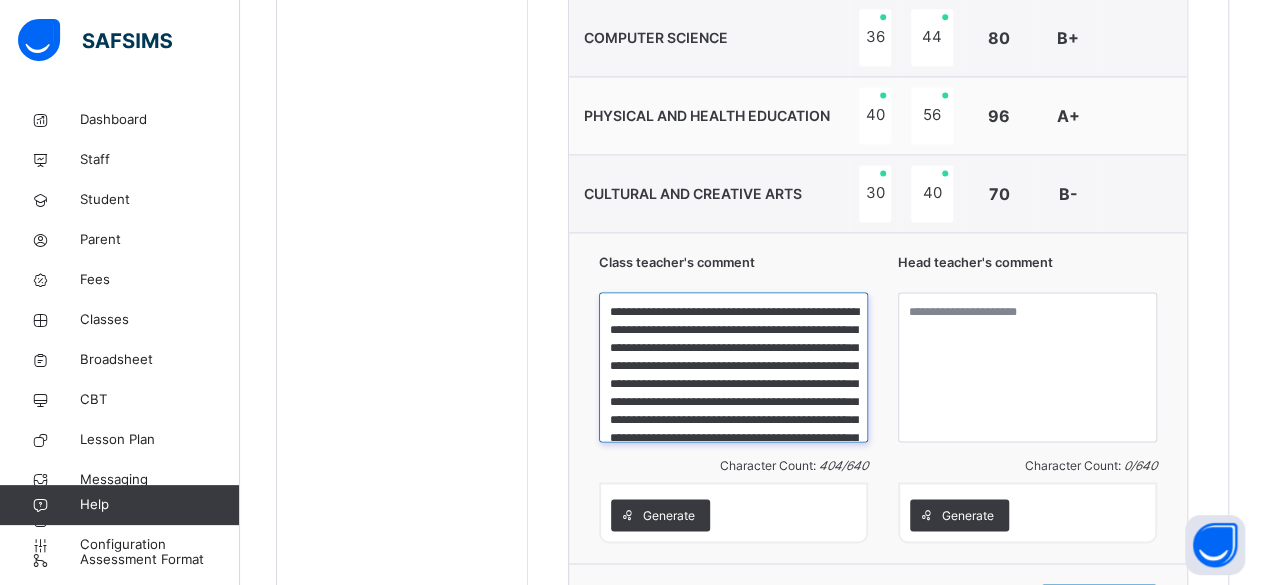 drag, startPoint x: 815, startPoint y: 401, endPoint x: 616, endPoint y: 305, distance: 220.9457 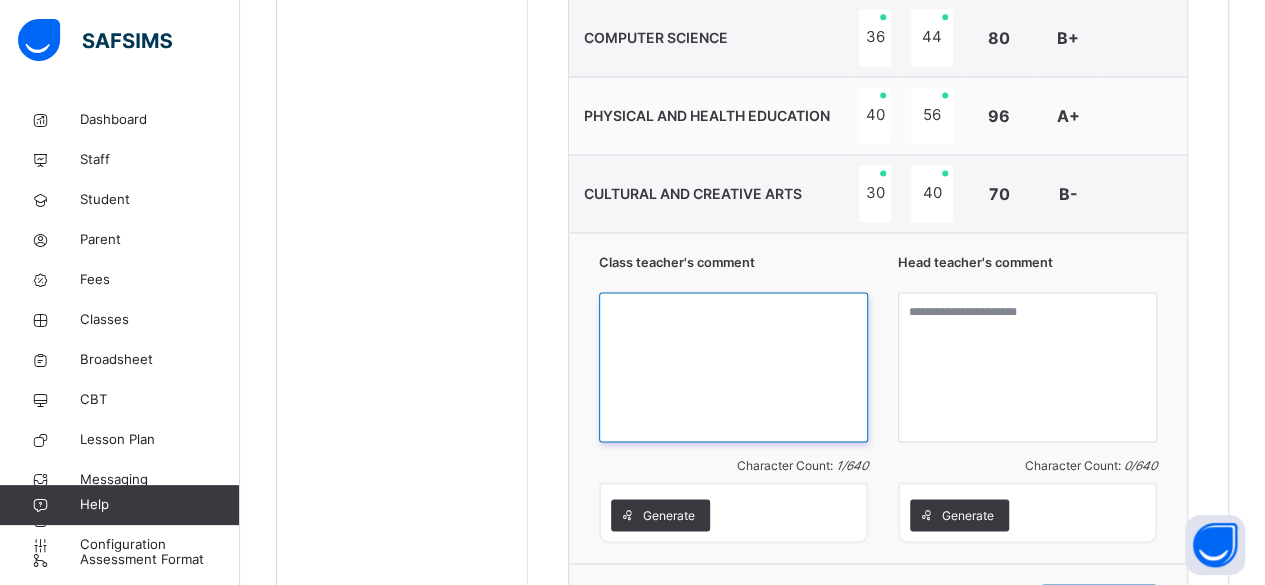 paste on "**********" 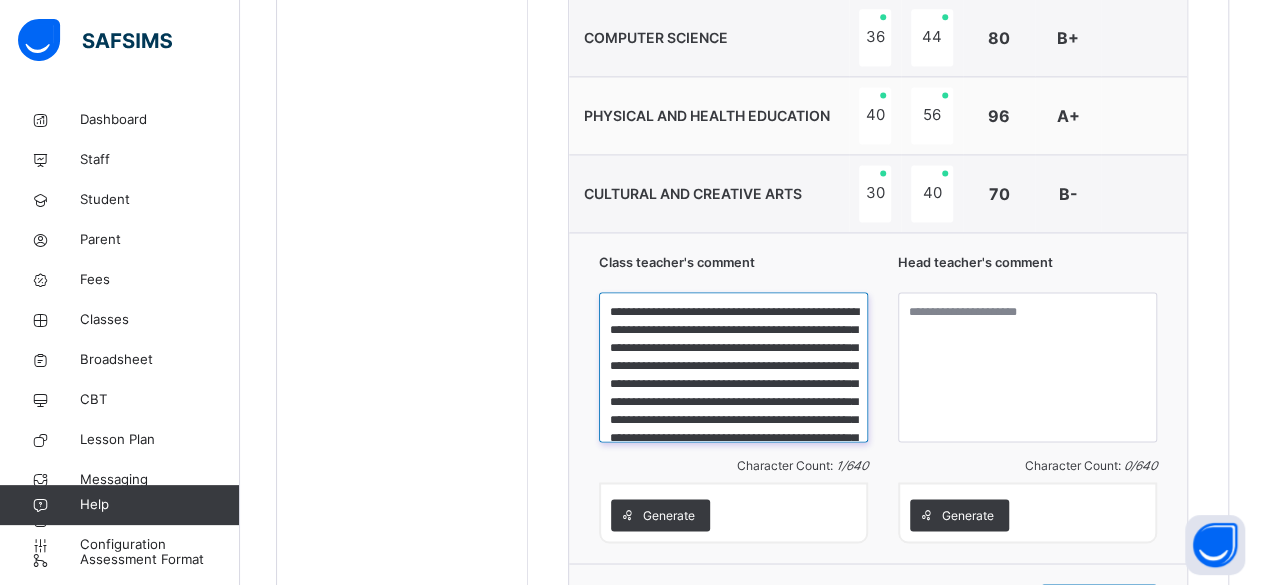 scroll, scrollTop: 111, scrollLeft: 0, axis: vertical 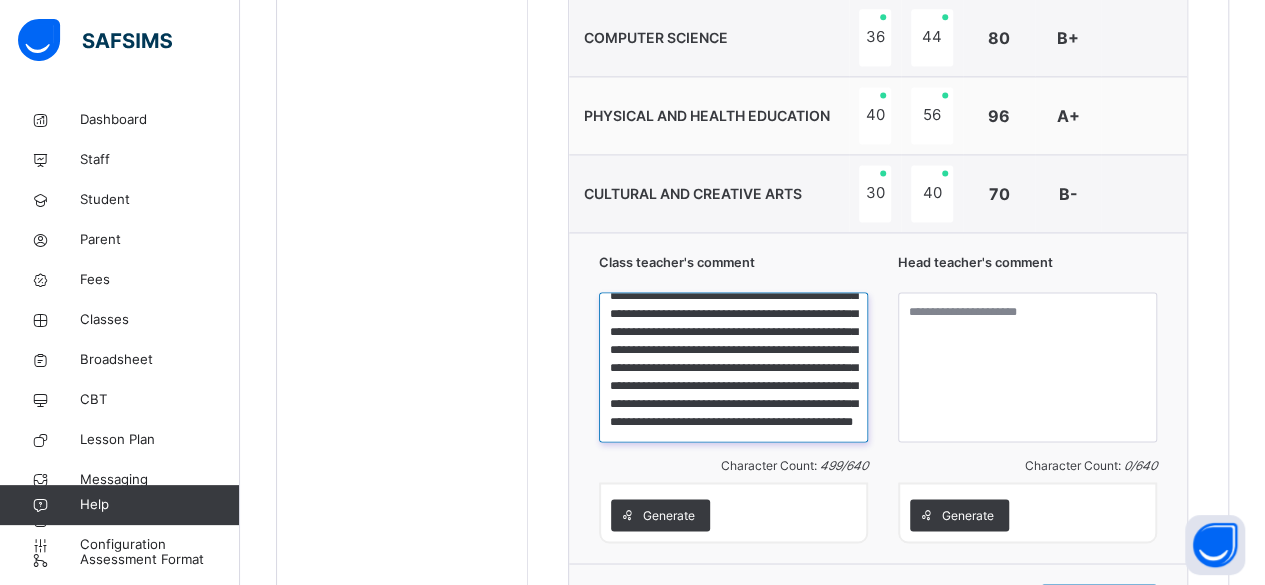 click on "**********" at bounding box center [733, 367] 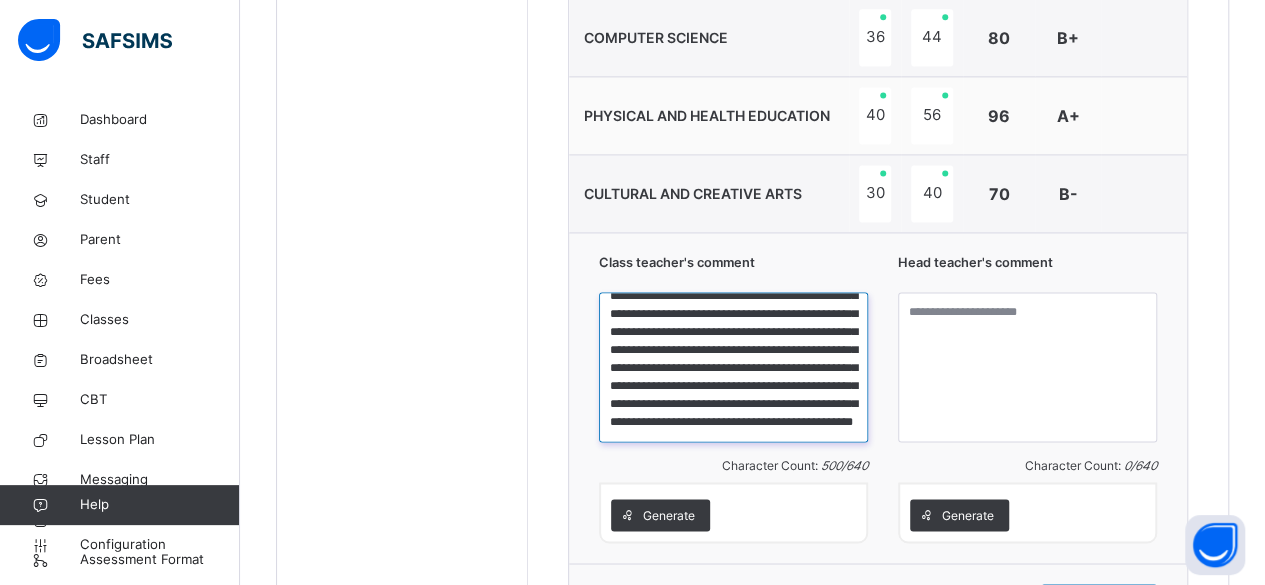 click on "**********" at bounding box center [733, 367] 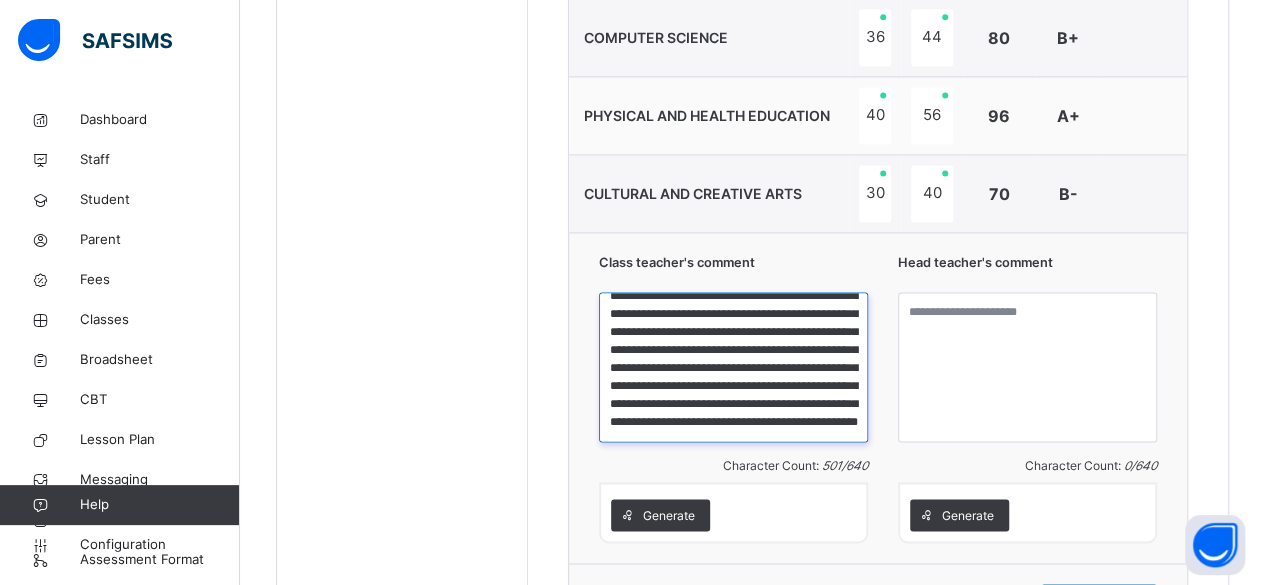 click on "**********" at bounding box center (733, 367) 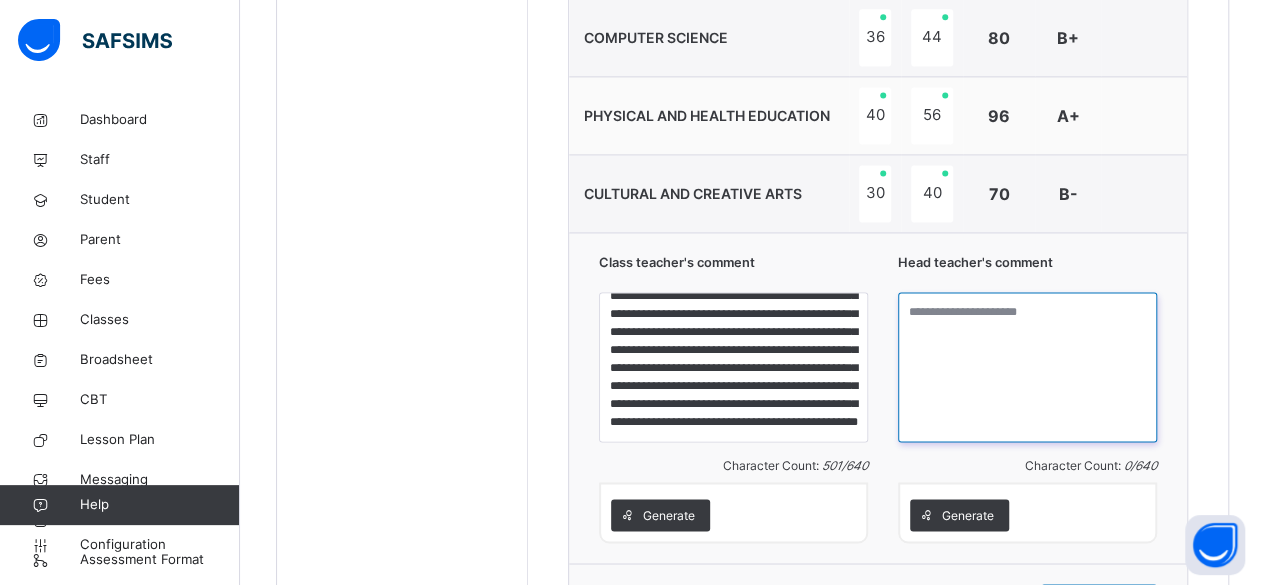 click at bounding box center (1027, 367) 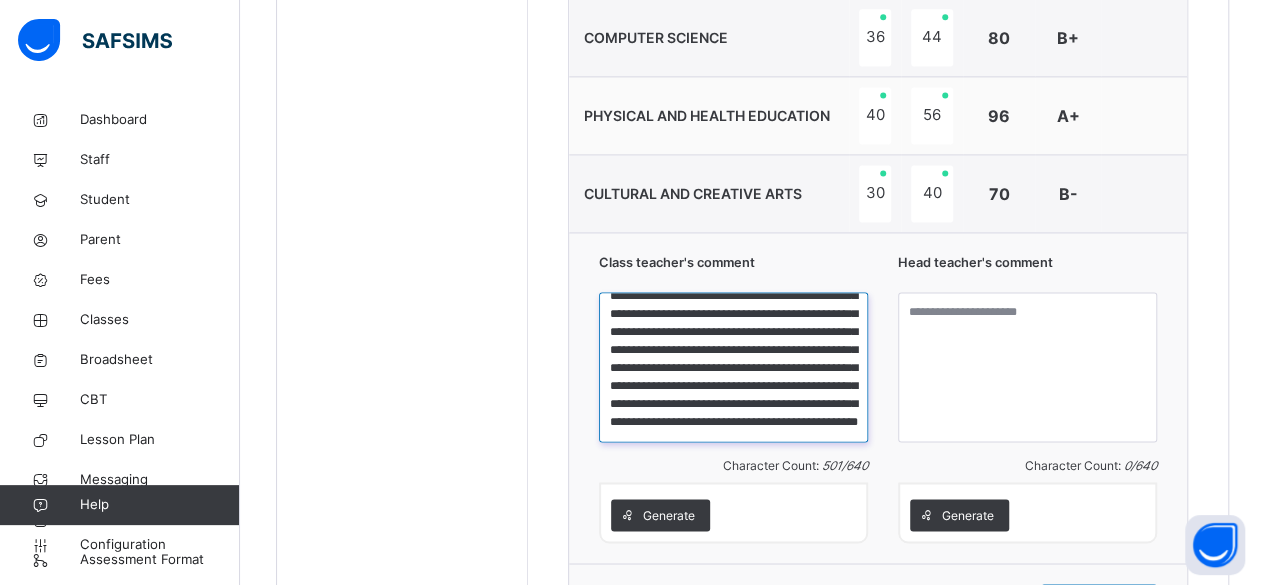scroll, scrollTop: 31, scrollLeft: 0, axis: vertical 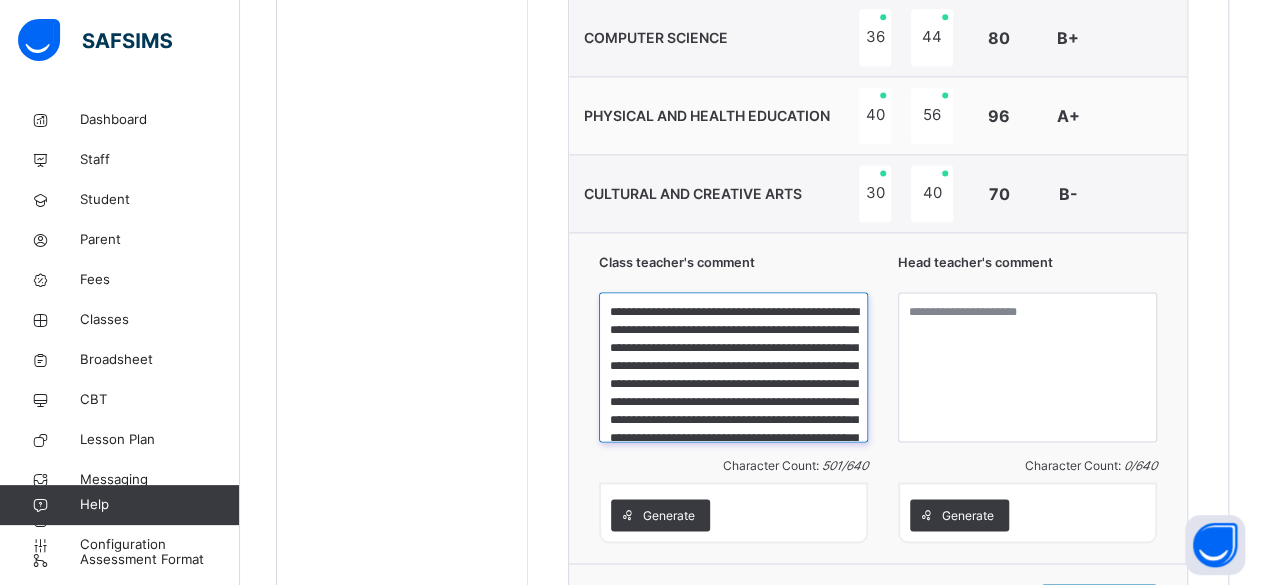 click on "**********" at bounding box center [733, 367] 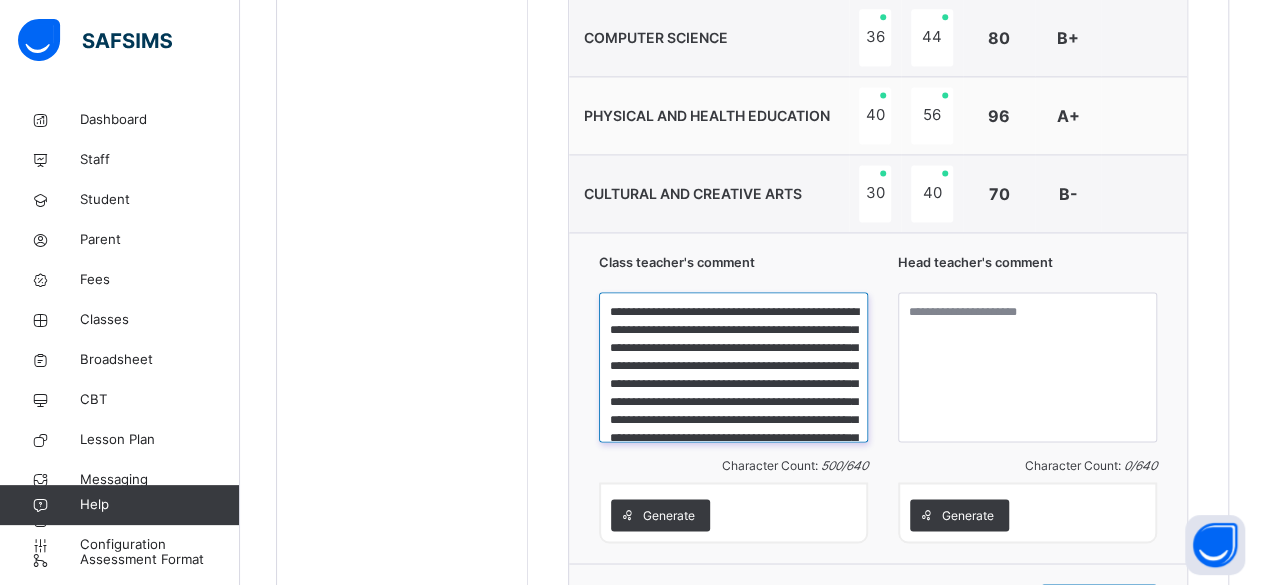 type on "**********" 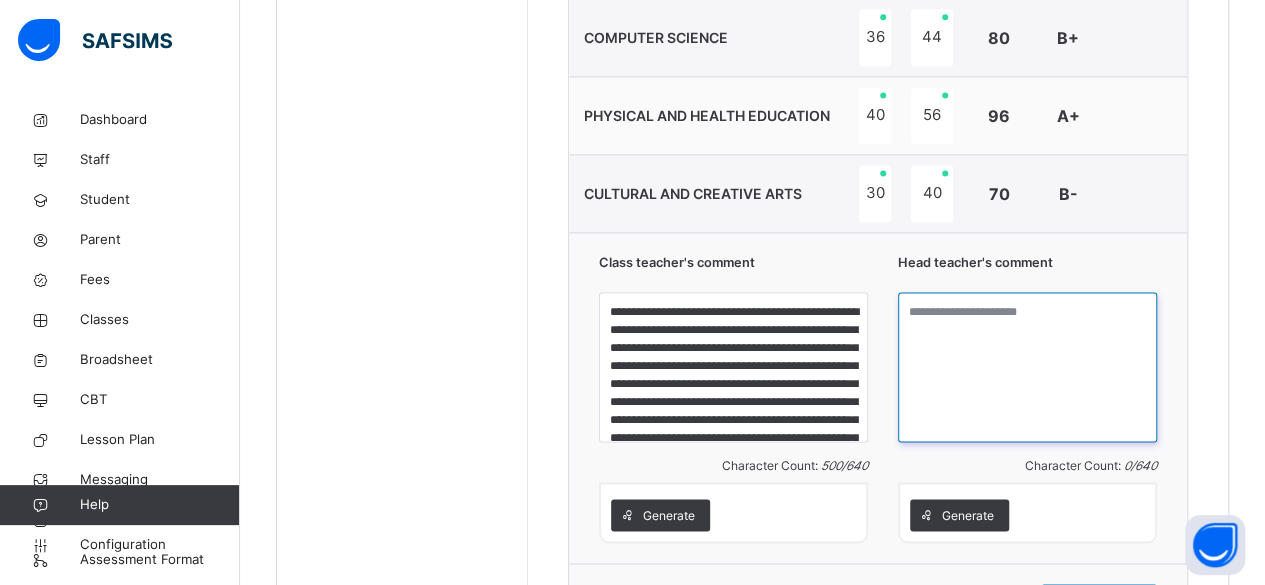 click at bounding box center [1027, 367] 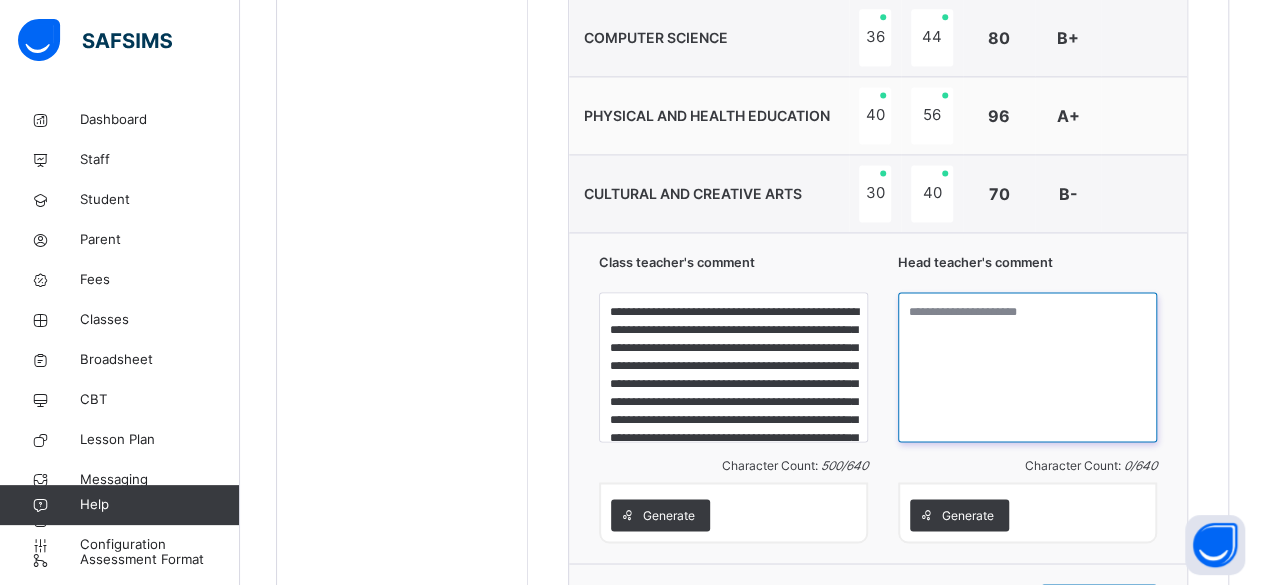 paste on "**********" 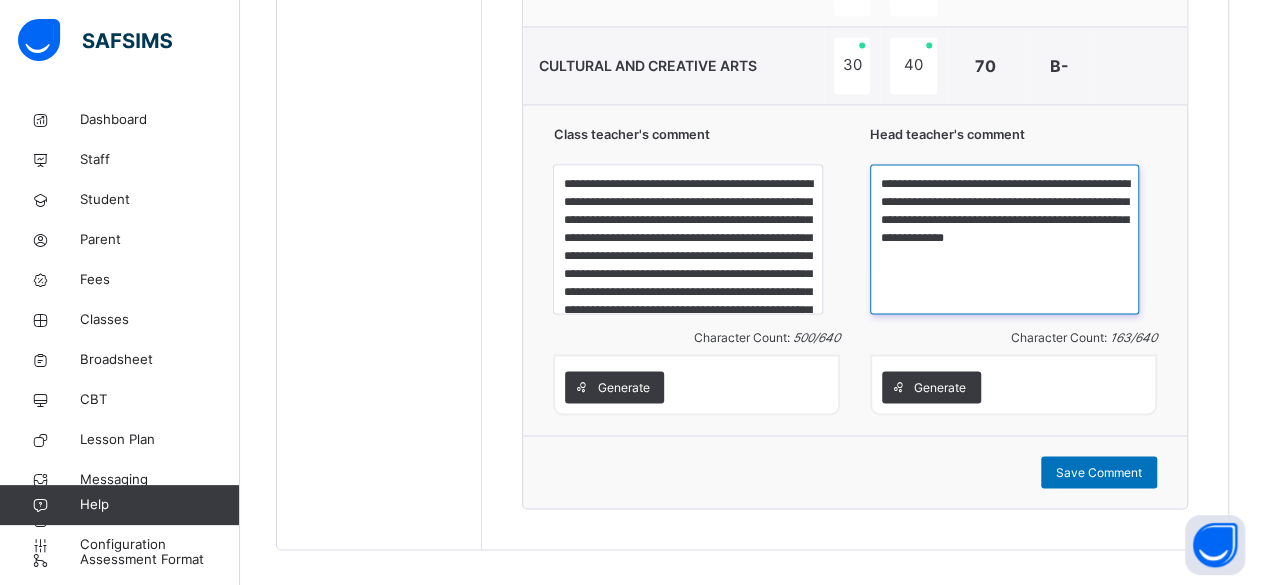 scroll, scrollTop: 1512, scrollLeft: 0, axis: vertical 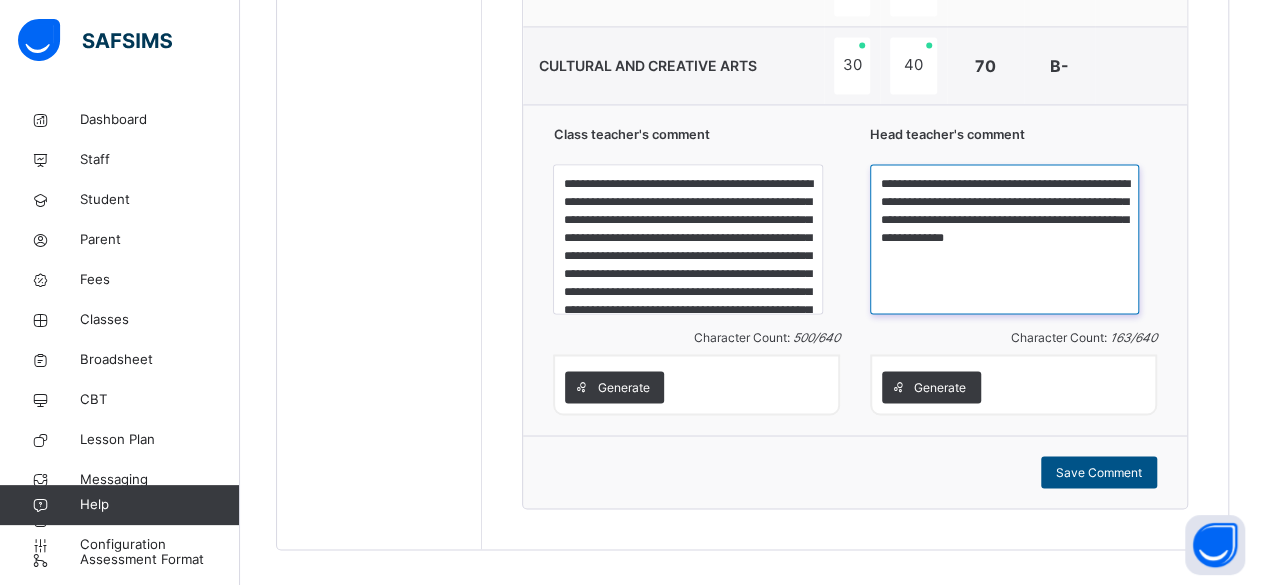 type on "**********" 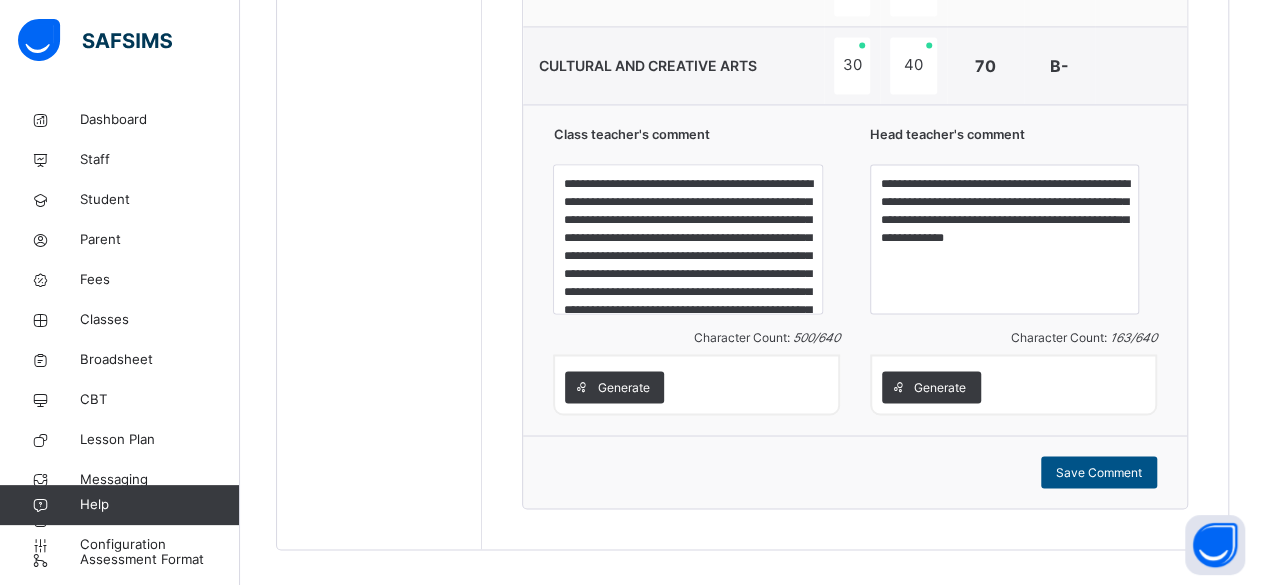 click on "Save Comment" at bounding box center [1099, 472] 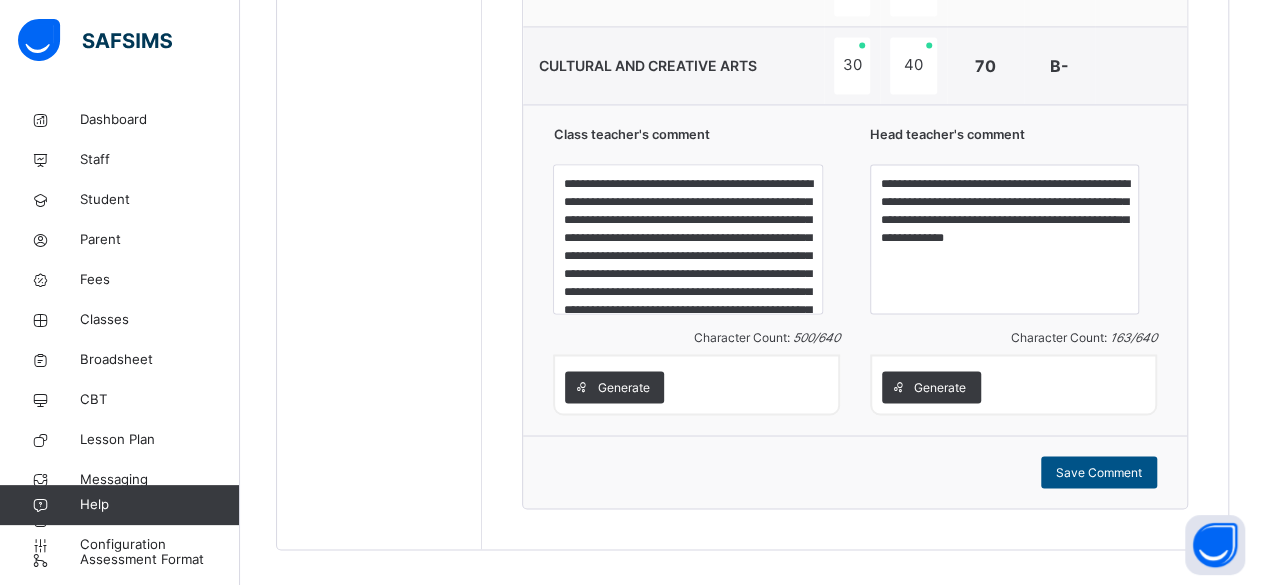 click on "Save Comment" at bounding box center (1099, 472) 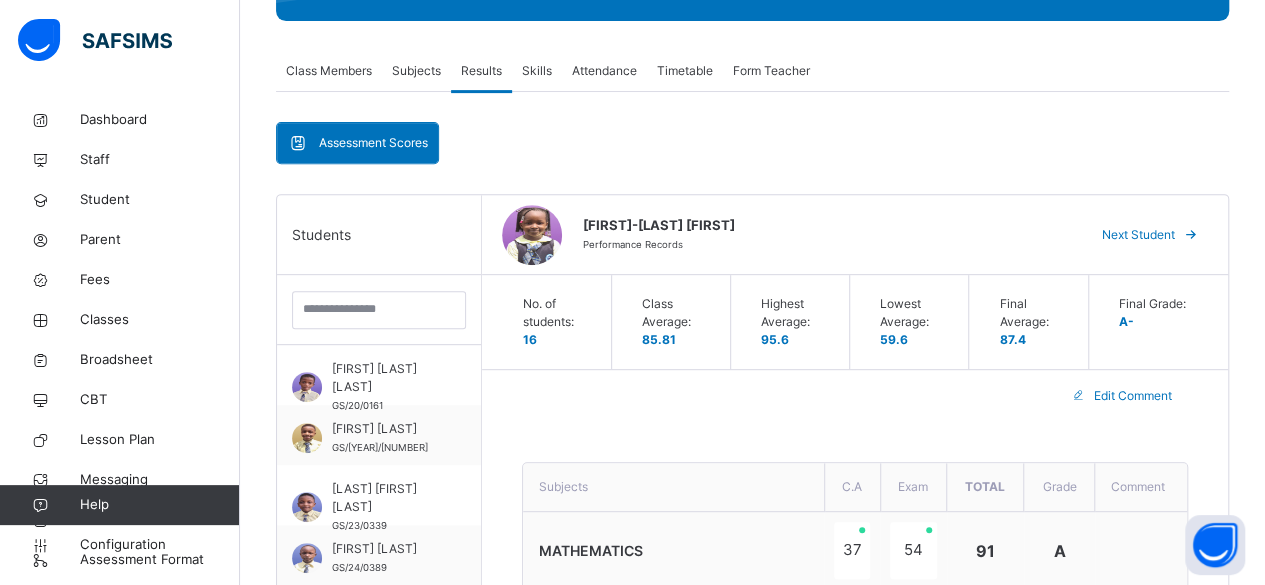 scroll, scrollTop: 332, scrollLeft: 0, axis: vertical 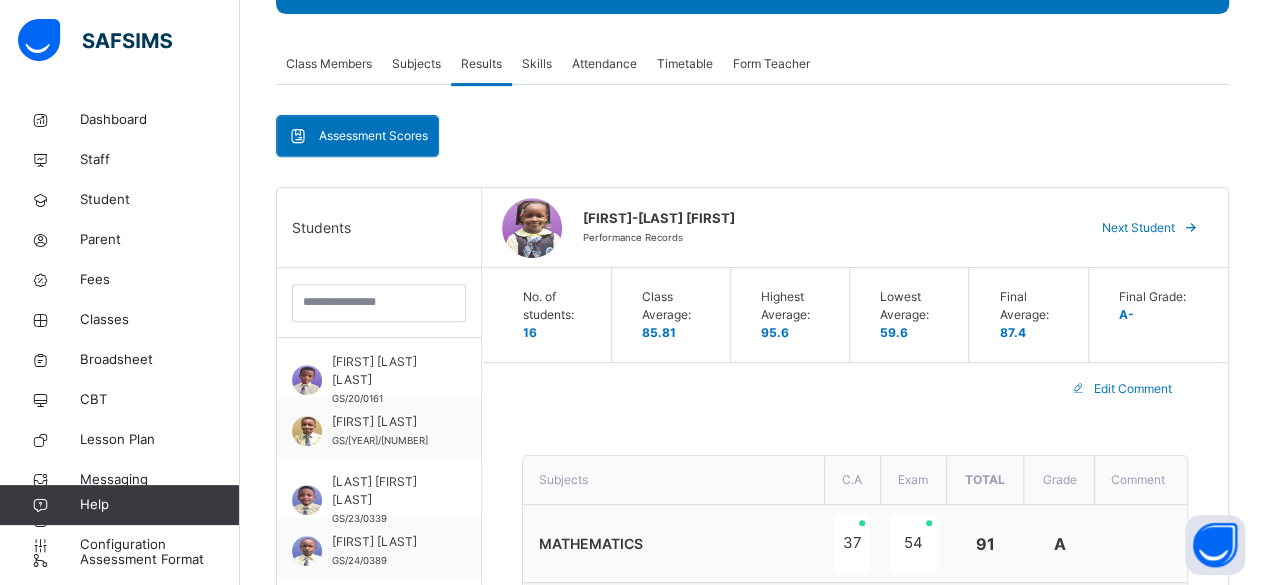 click on "Next Student" at bounding box center [1147, 228] 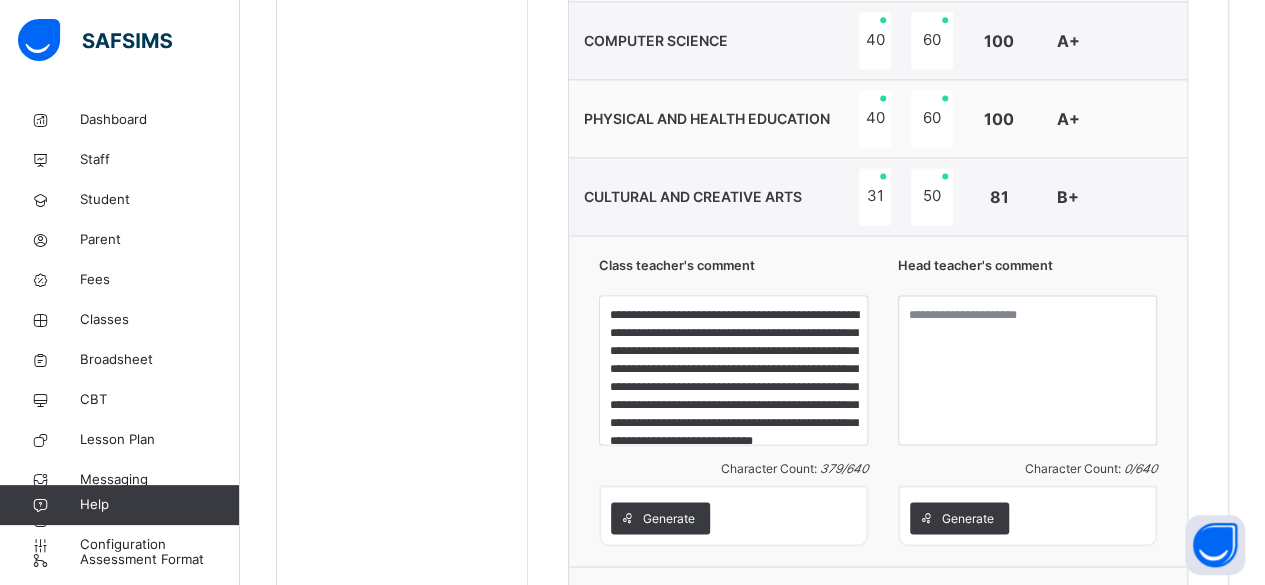 scroll, scrollTop: 1386, scrollLeft: 0, axis: vertical 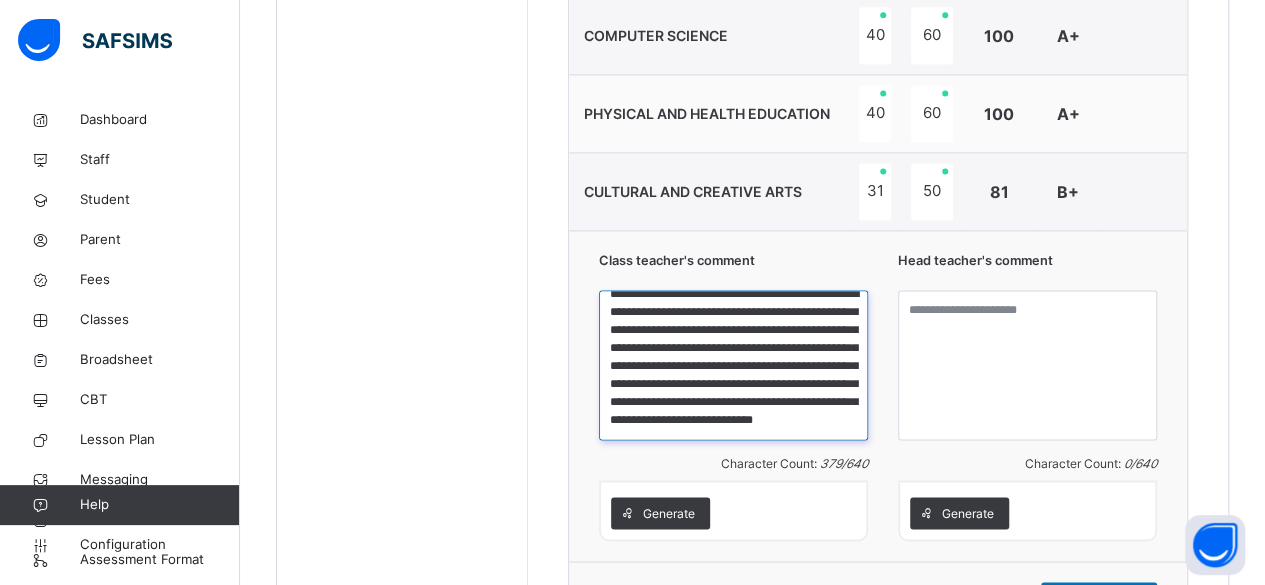 drag, startPoint x: 616, startPoint y: 303, endPoint x: 786, endPoint y: 405, distance: 198.25237 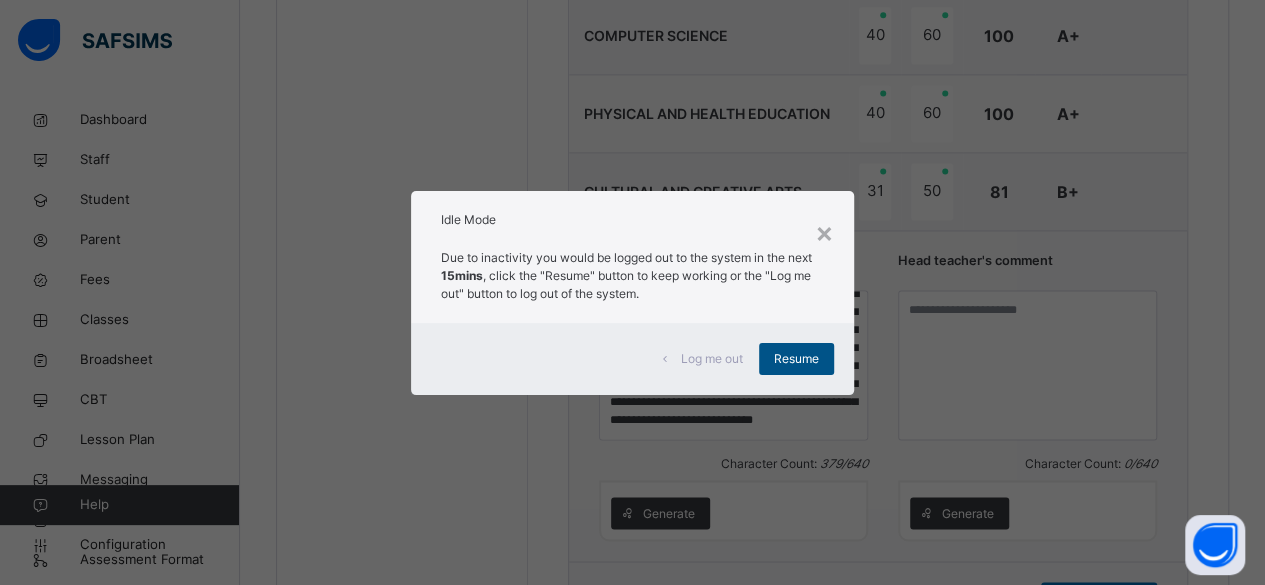 click on "Resume" at bounding box center [796, 359] 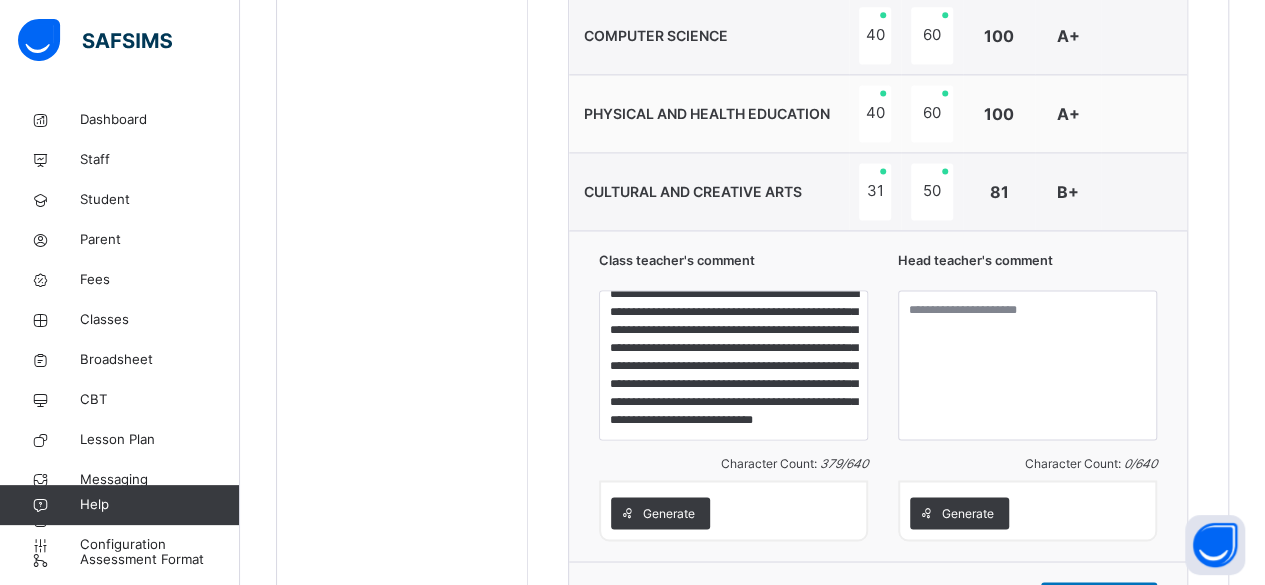 scroll, scrollTop: 69, scrollLeft: 0, axis: vertical 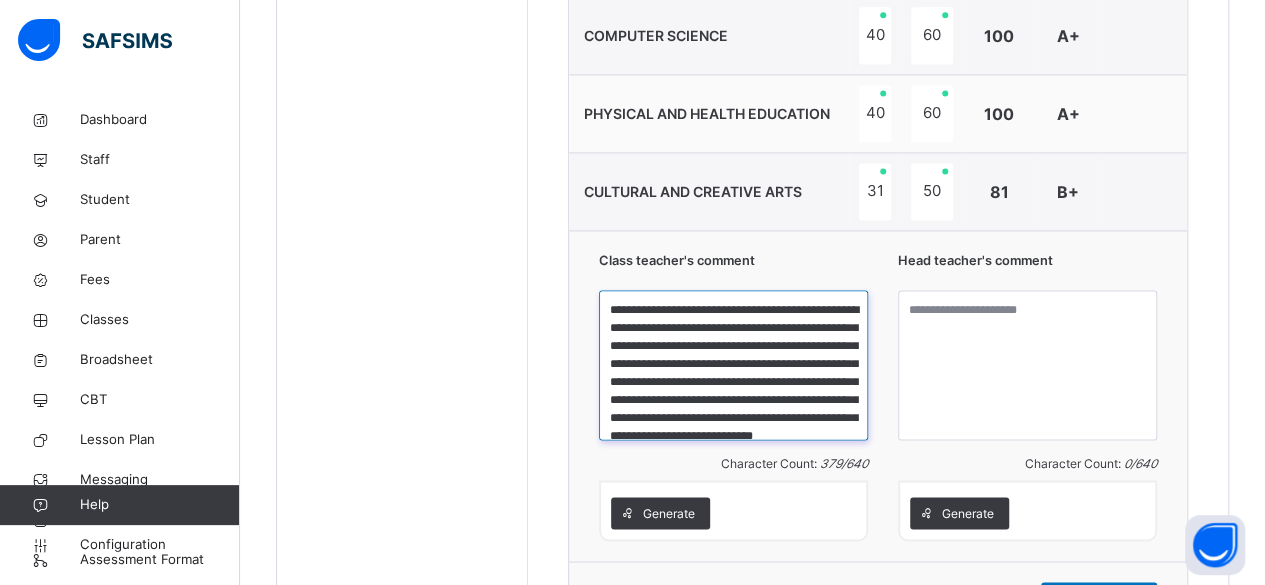 drag, startPoint x: 720, startPoint y: 392, endPoint x: 615, endPoint y: 295, distance: 142.94754 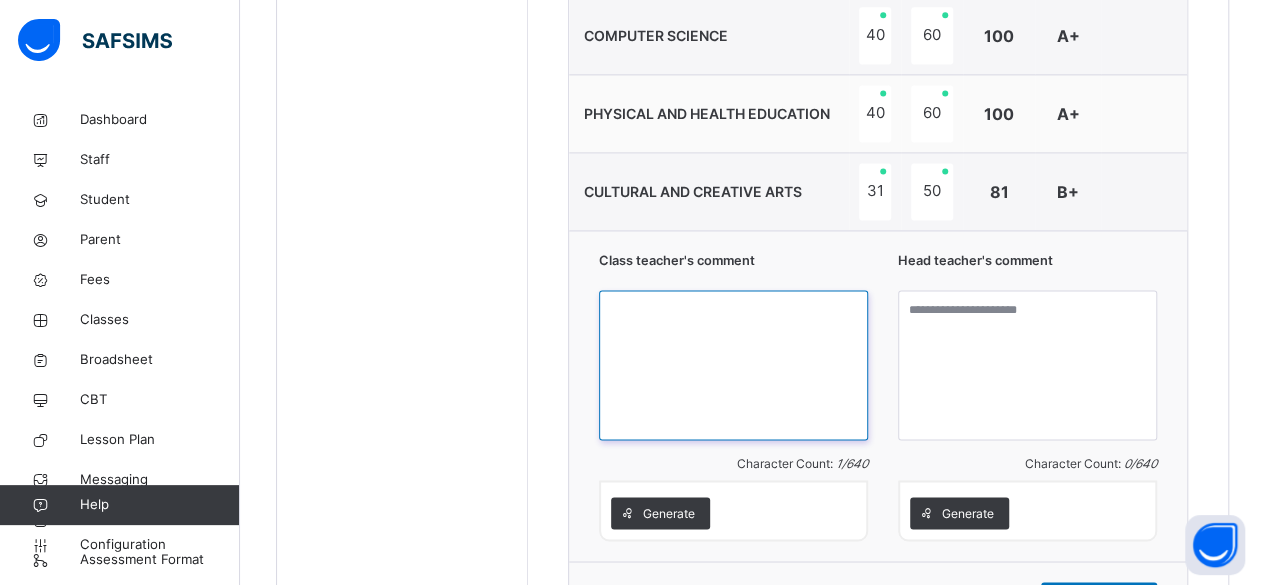 paste on "**********" 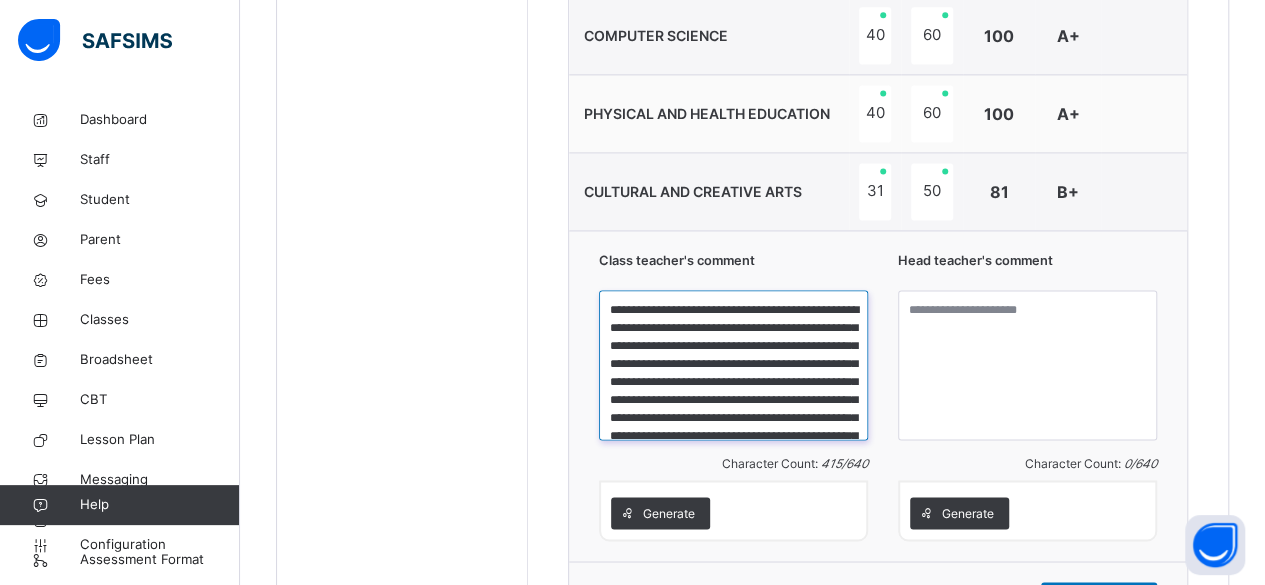 scroll, scrollTop: 57, scrollLeft: 0, axis: vertical 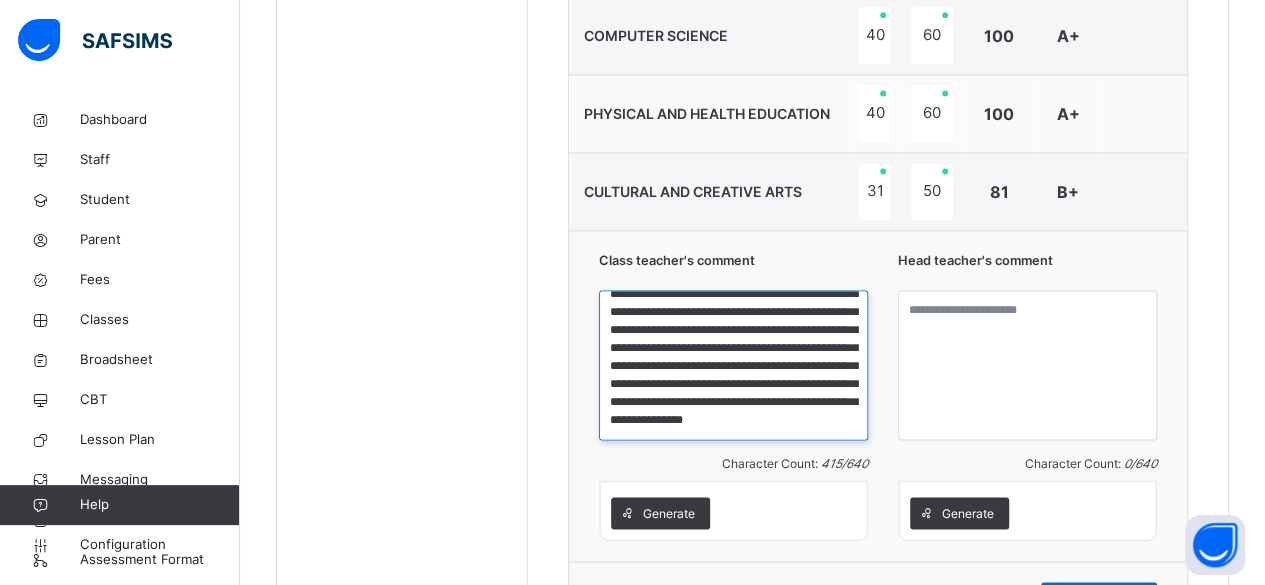 type on "**********" 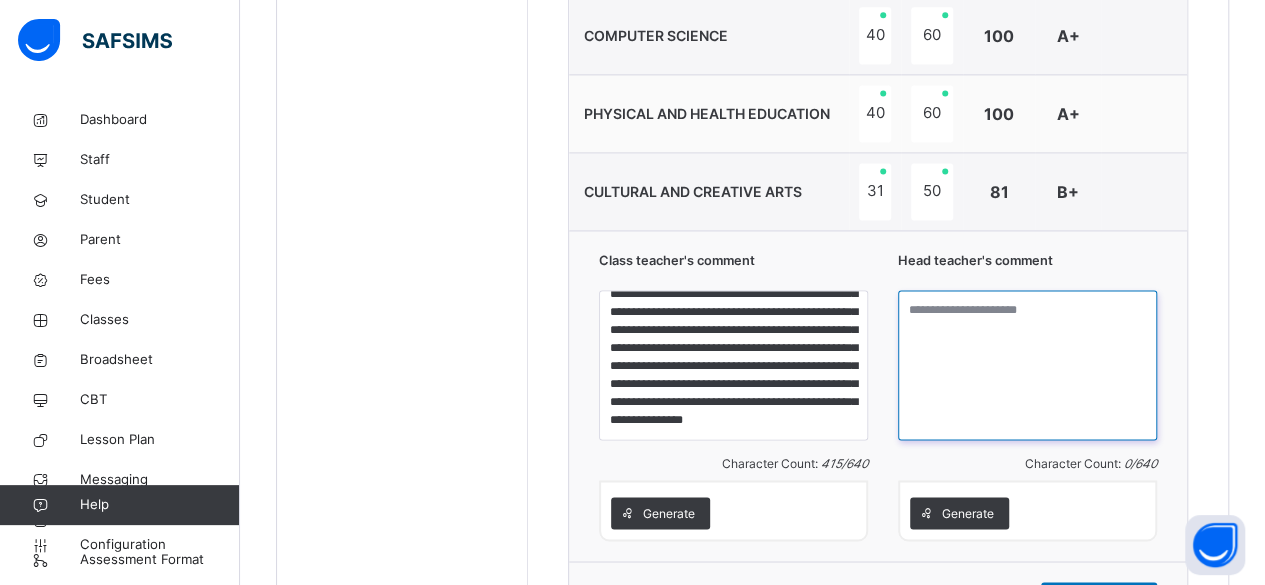 click at bounding box center (1027, 365) 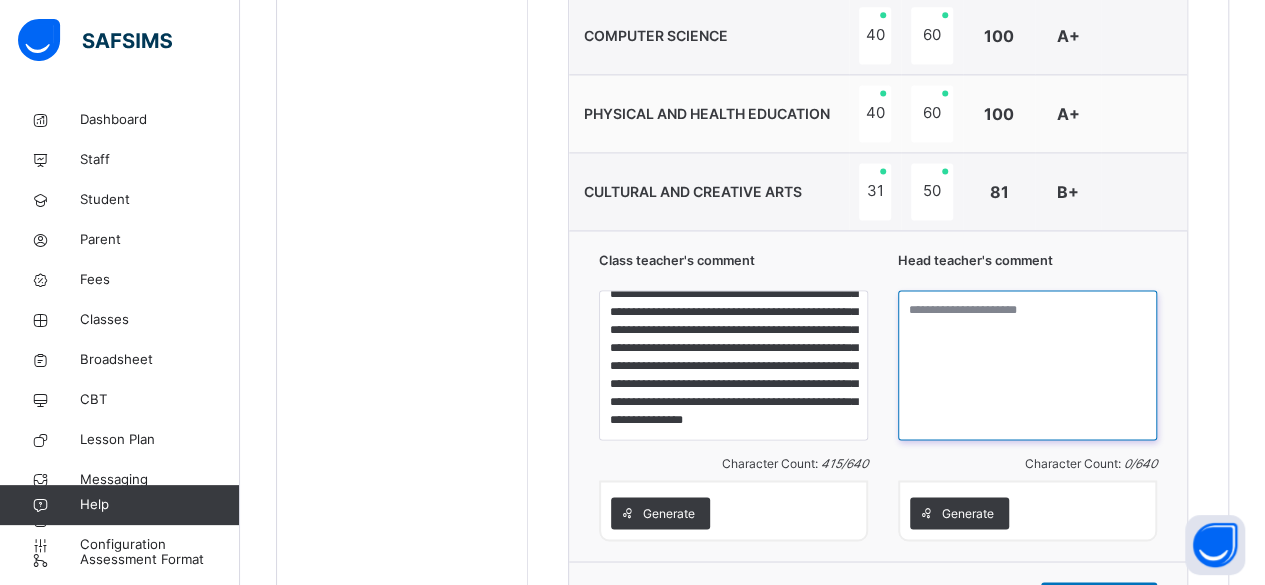 paste on "**********" 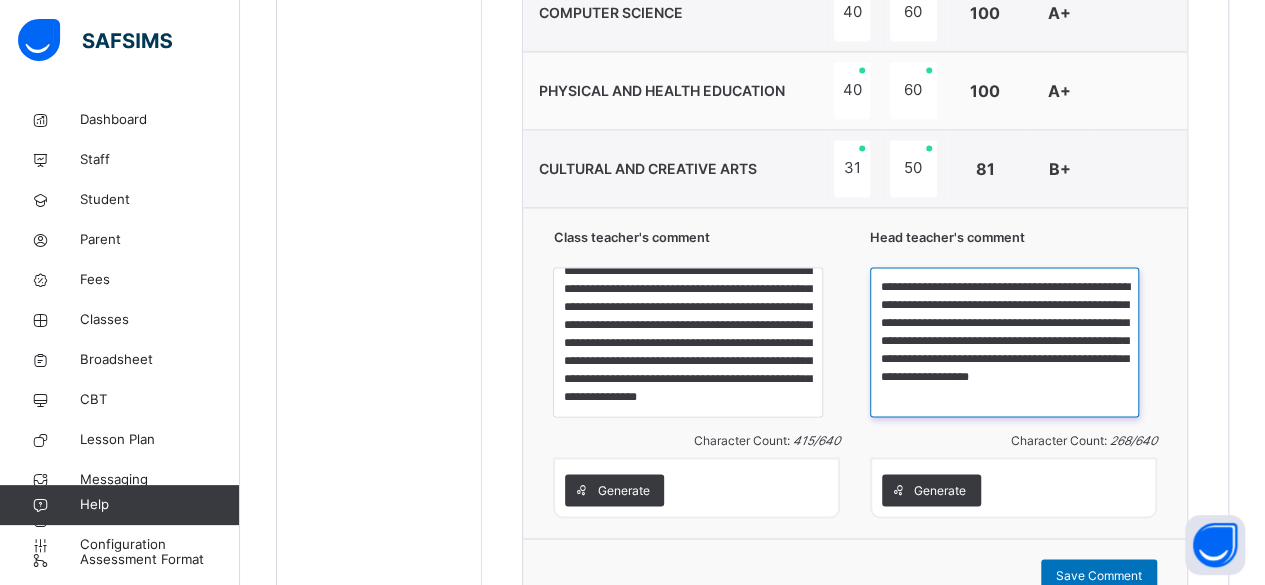 scroll, scrollTop: 1410, scrollLeft: 0, axis: vertical 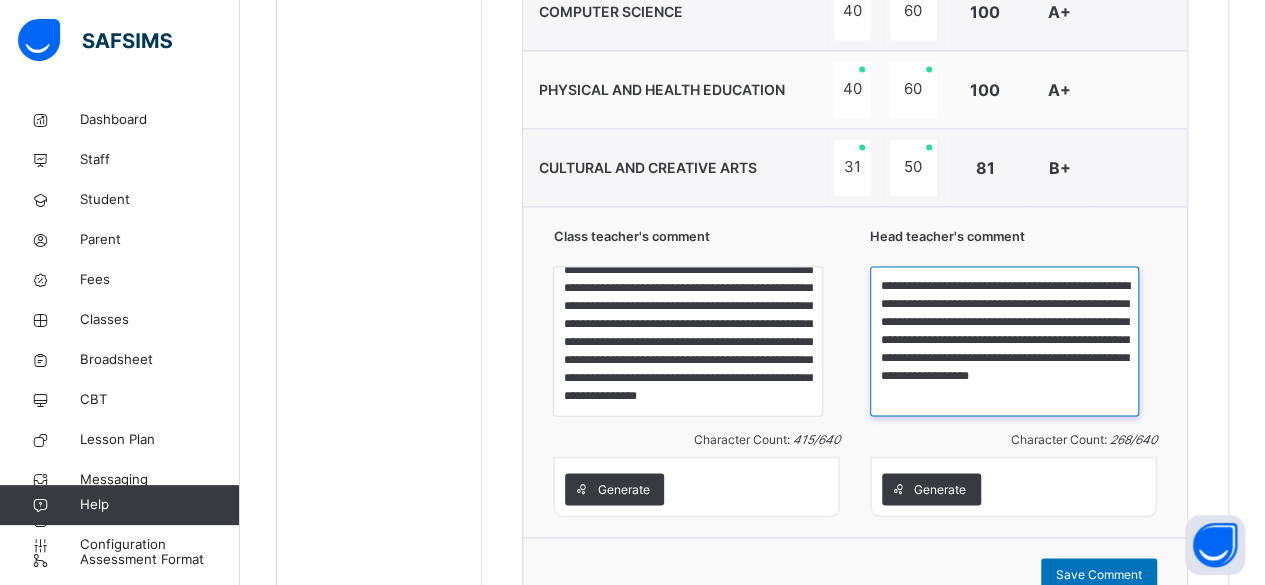 type on "**********" 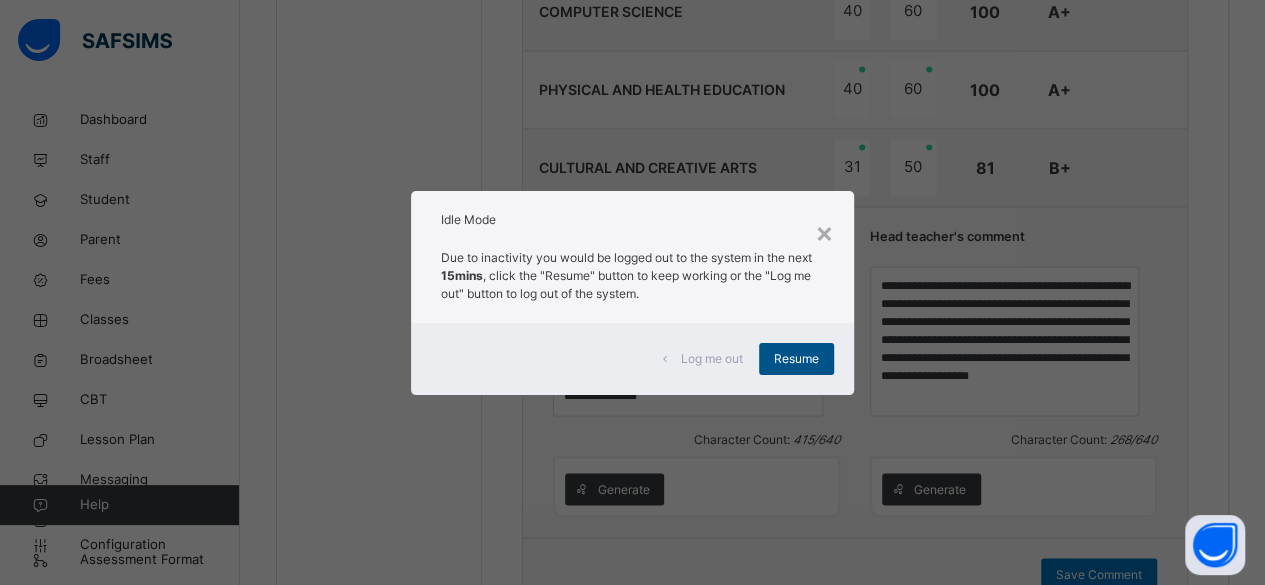 click on "Resume" at bounding box center [796, 359] 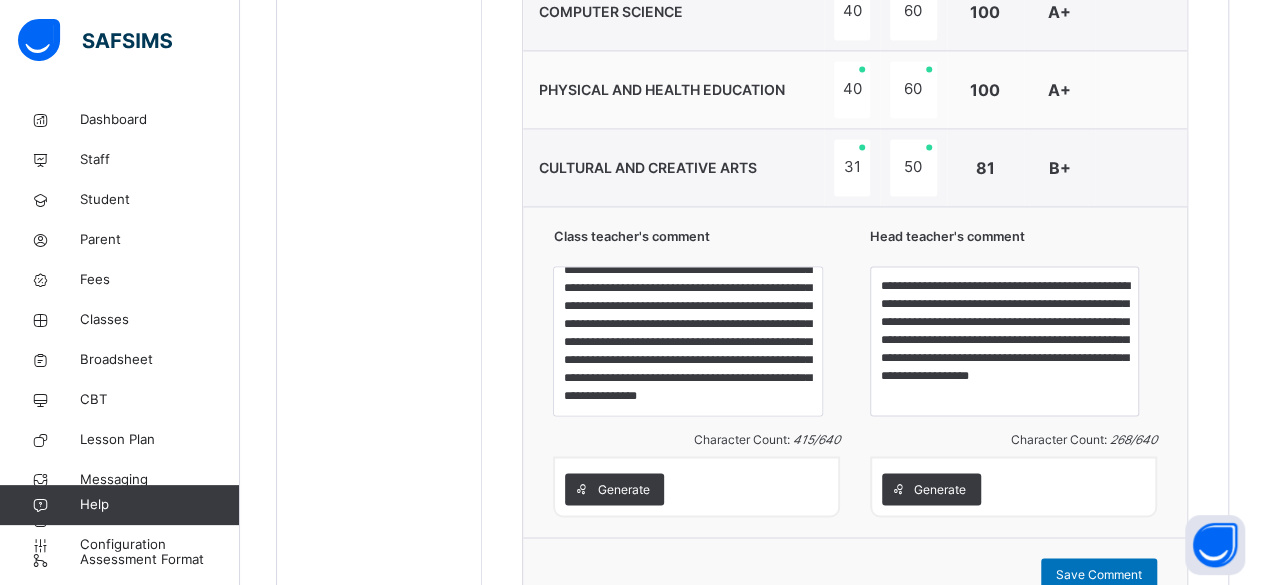 scroll, scrollTop: 1422, scrollLeft: 0, axis: vertical 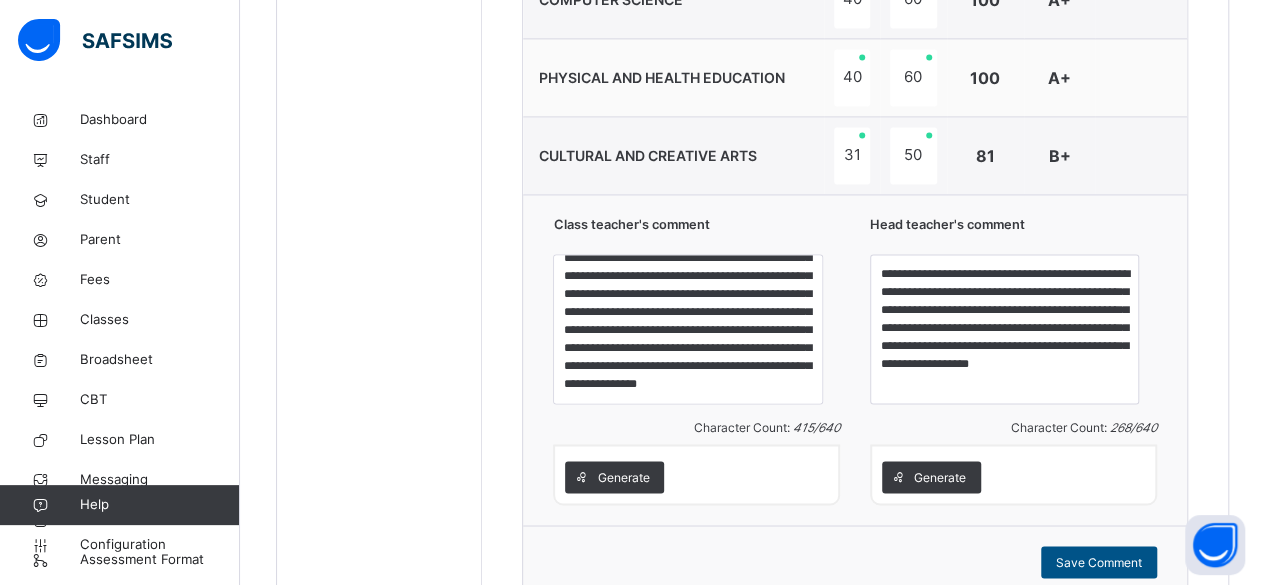click on "Save Comment" at bounding box center [1099, 562] 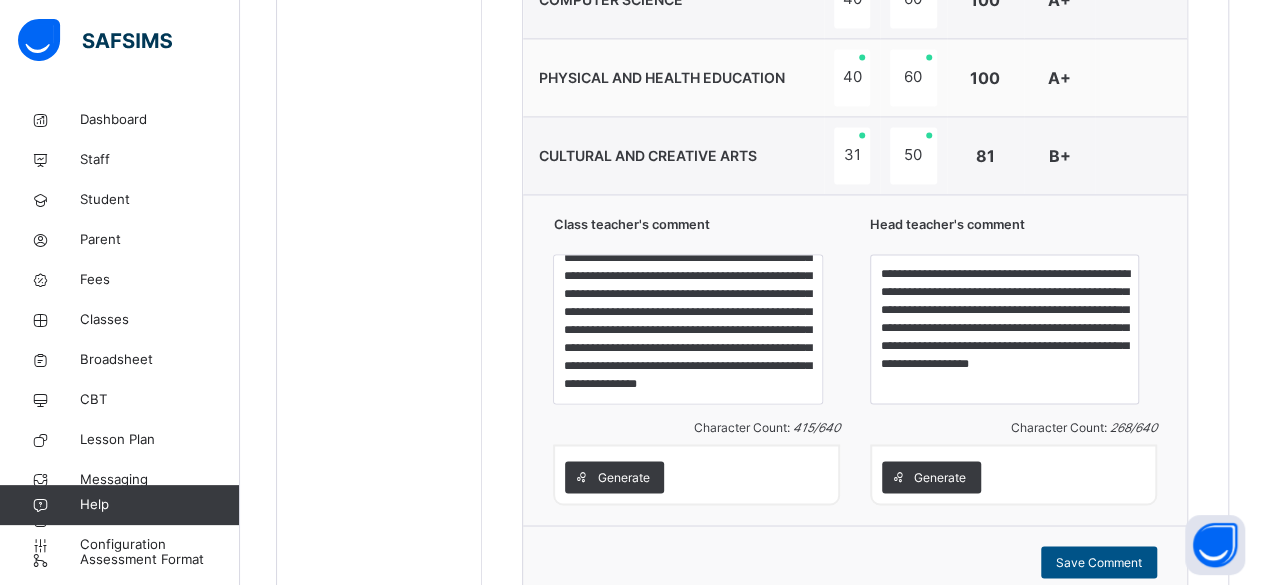 click on "Save Comment" at bounding box center (1099, 562) 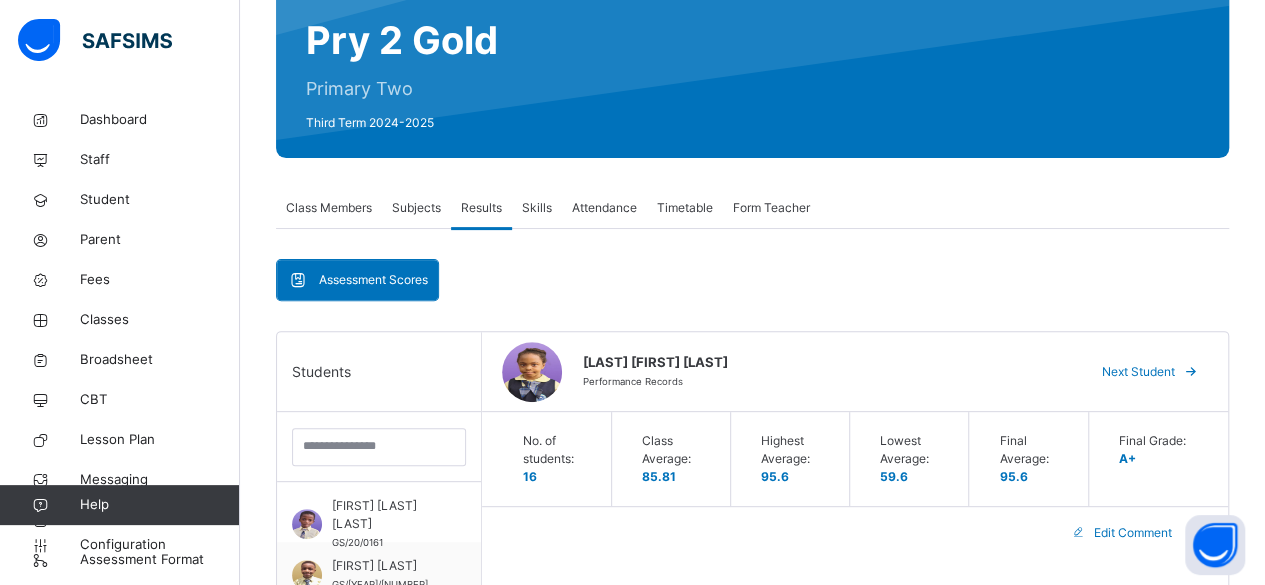 scroll, scrollTop: 186, scrollLeft: 0, axis: vertical 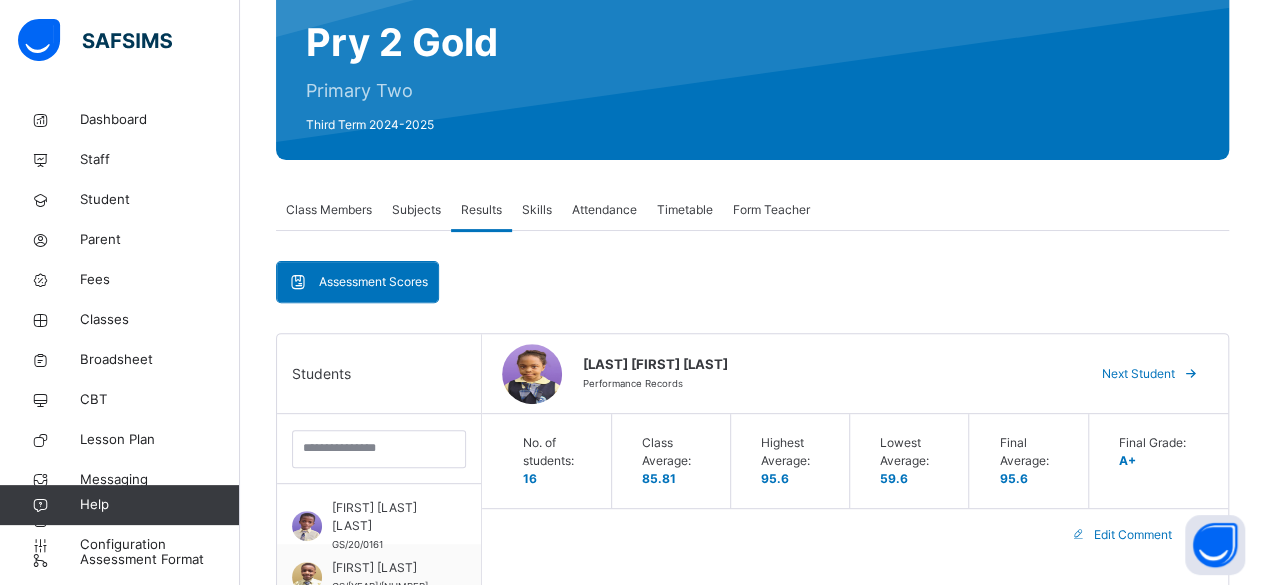click on "Next Student" at bounding box center [1138, 374] 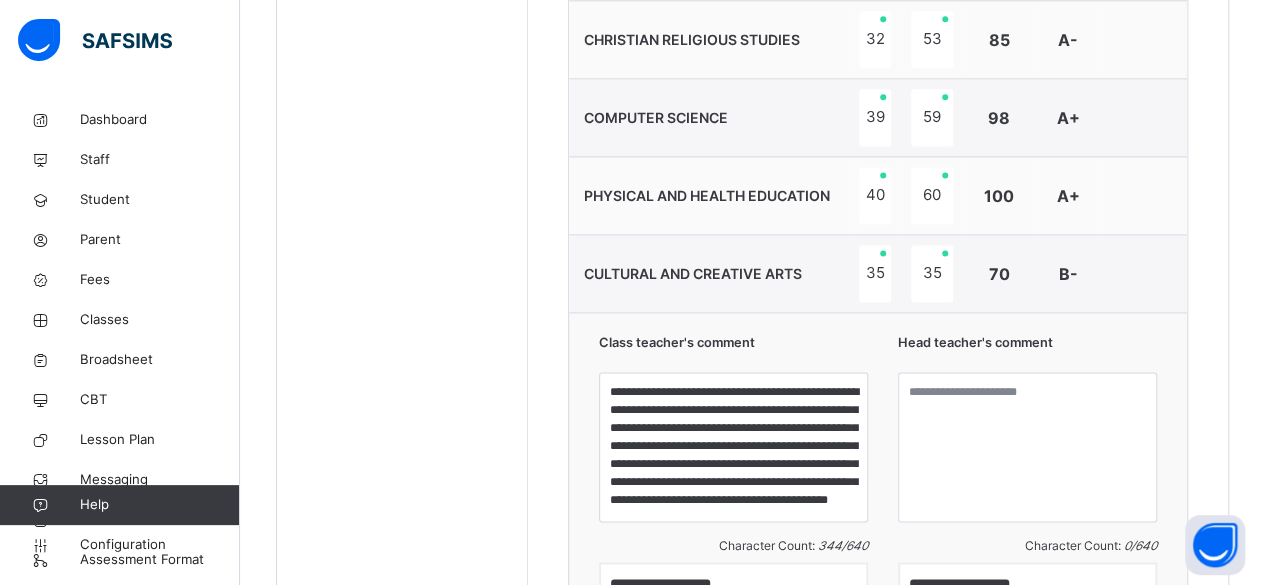 scroll, scrollTop: 1306, scrollLeft: 0, axis: vertical 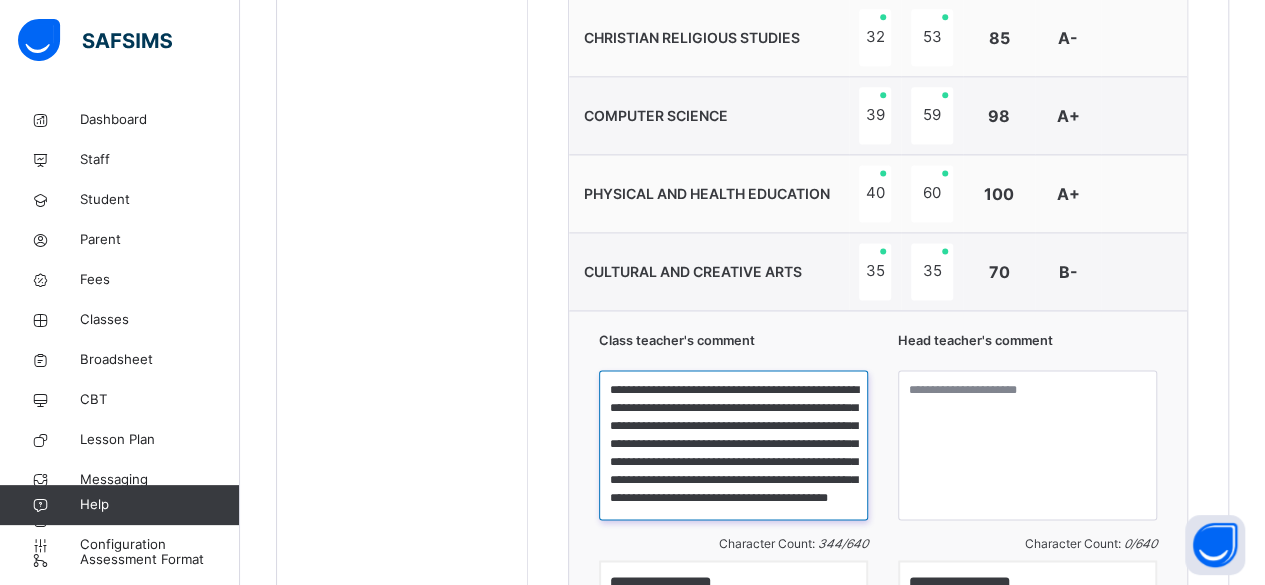 drag, startPoint x: 613, startPoint y: 377, endPoint x: 807, endPoint y: 481, distance: 220.11815 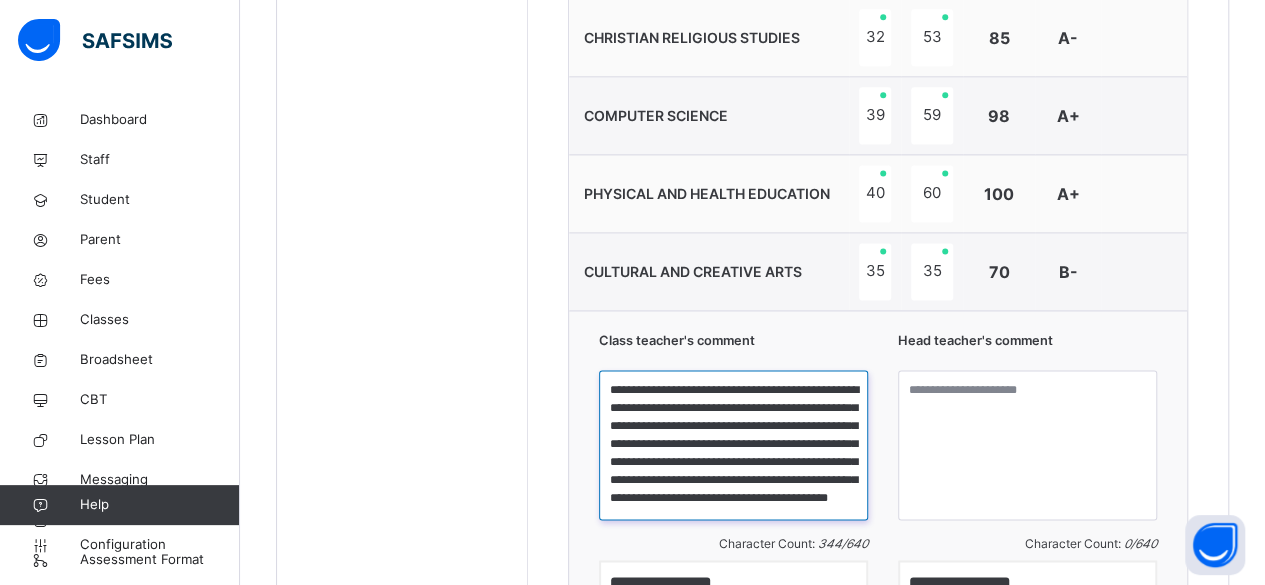 click on "**********" at bounding box center (733, 445) 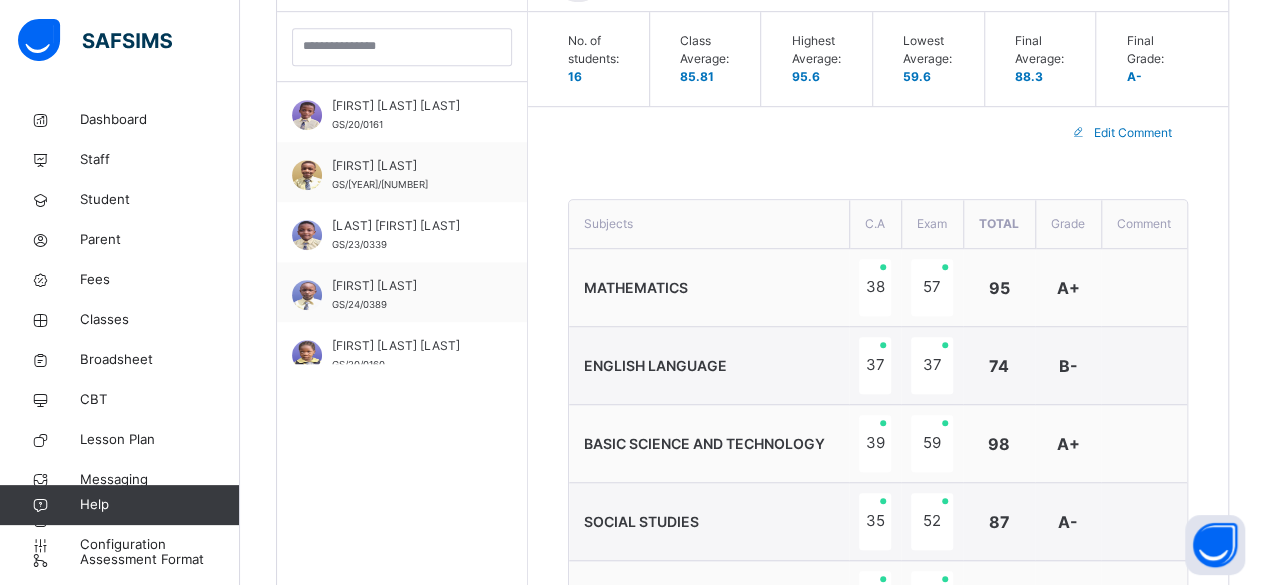 scroll, scrollTop: 587, scrollLeft: 0, axis: vertical 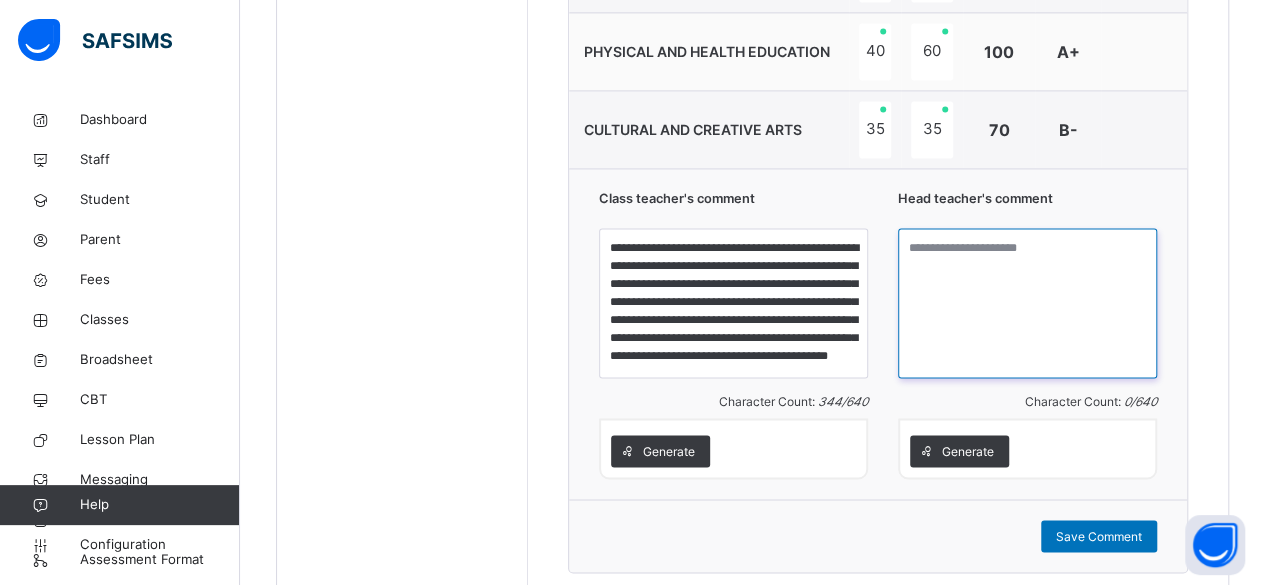 click at bounding box center (1027, 303) 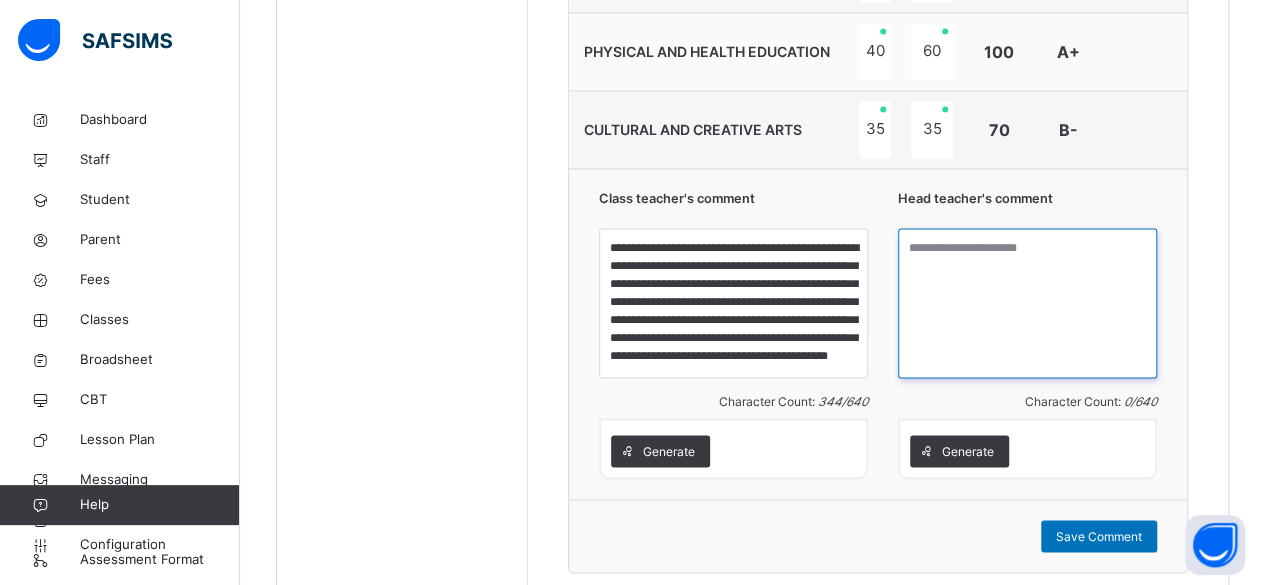 paste on "**********" 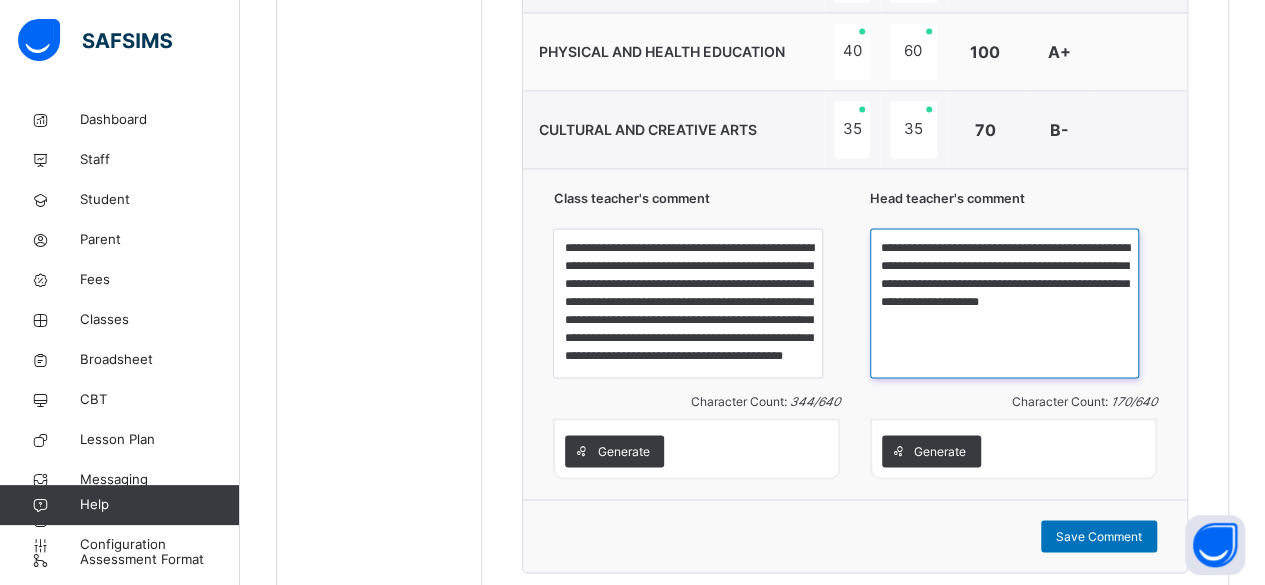 type on "**********" 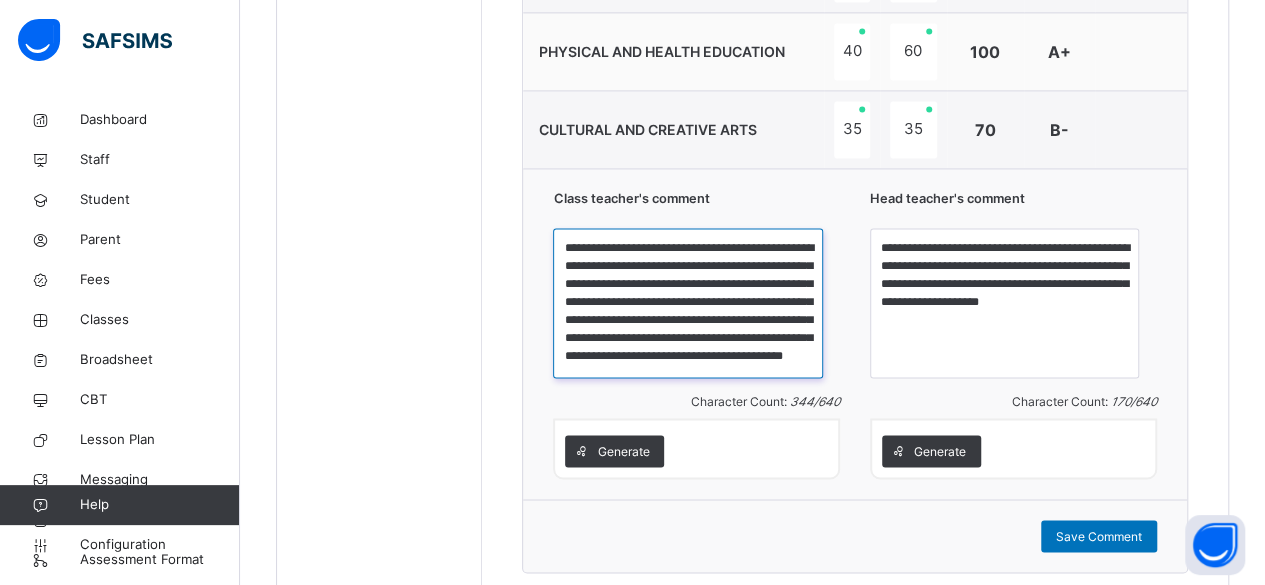 scroll, scrollTop: 0, scrollLeft: 0, axis: both 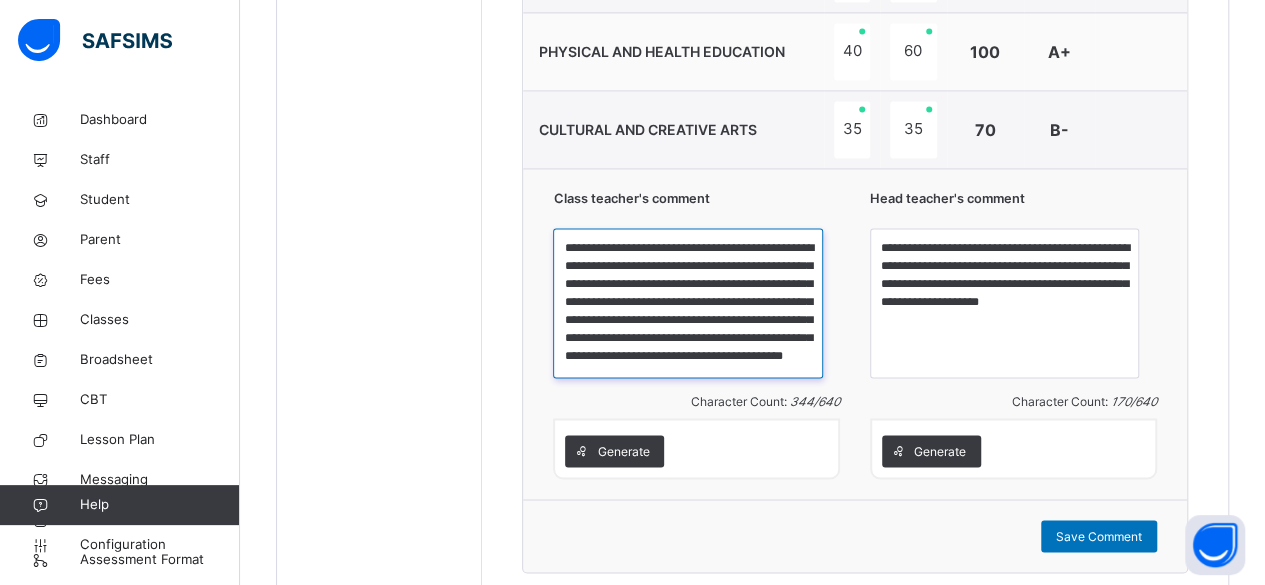 drag, startPoint x: 799, startPoint y: 331, endPoint x: 624, endPoint y: 238, distance: 198.17668 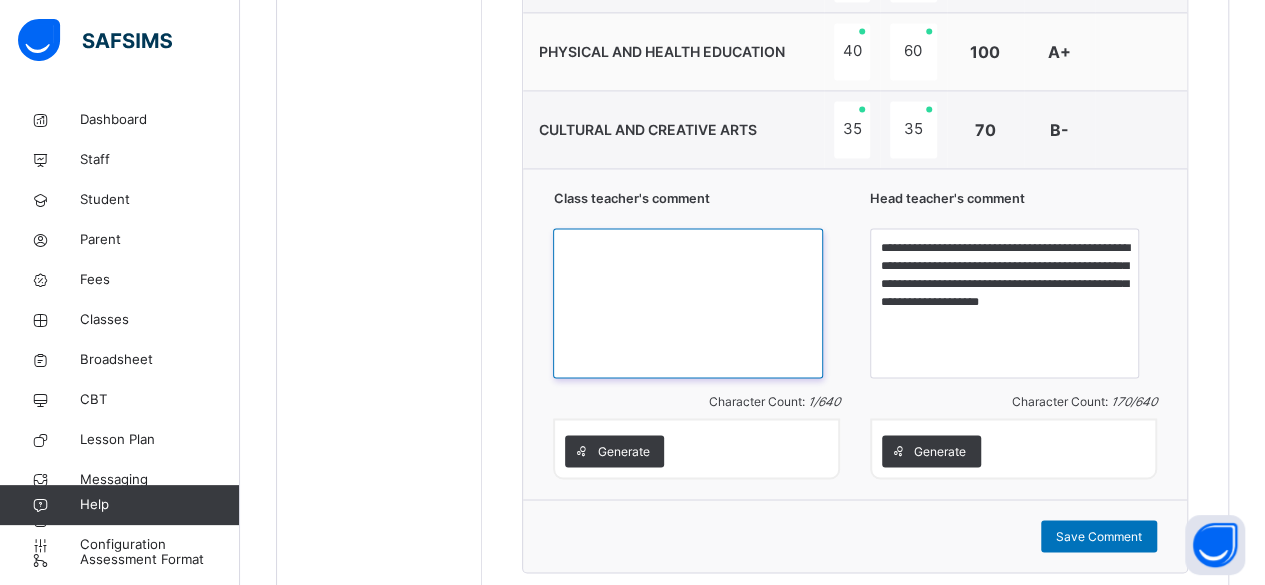 paste on "**********" 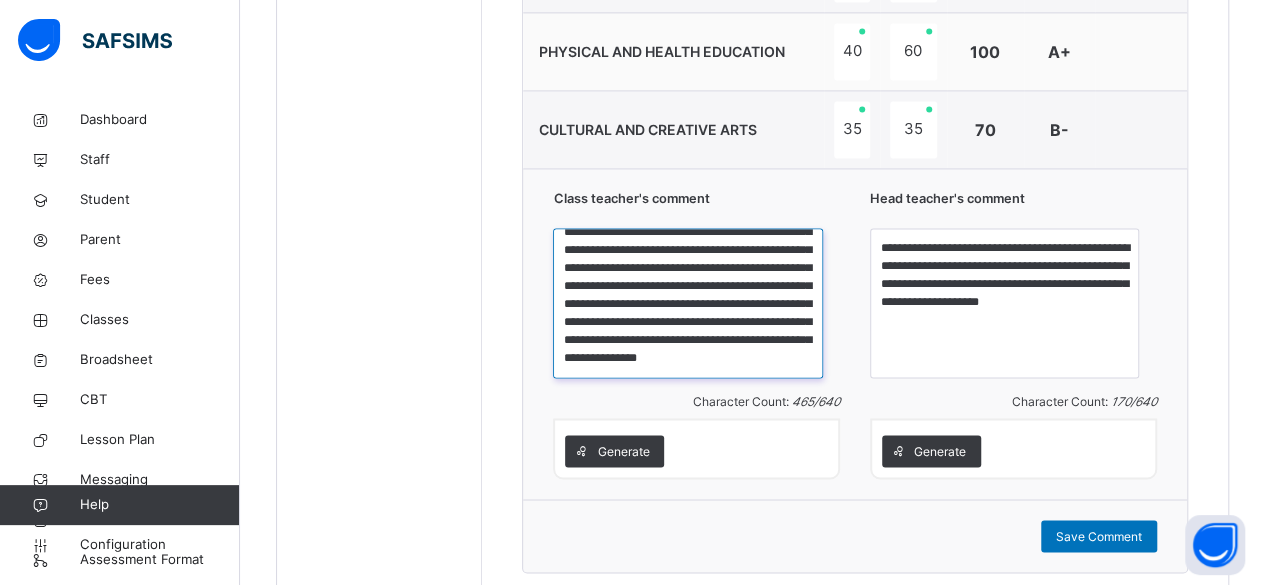 scroll, scrollTop: 123, scrollLeft: 0, axis: vertical 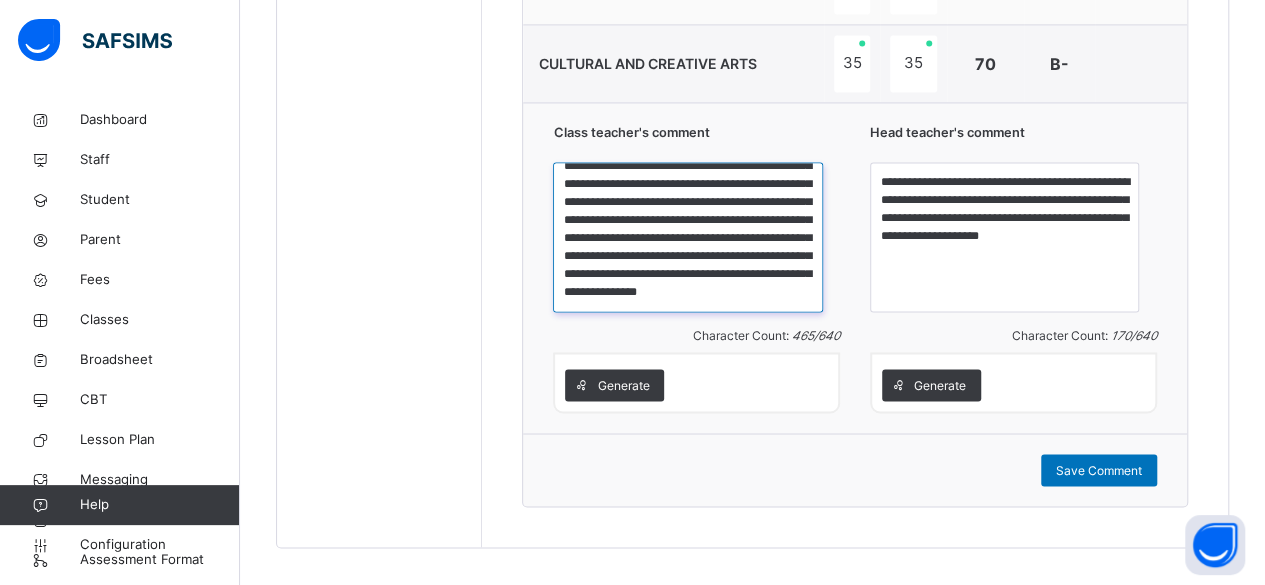 click on "**********" at bounding box center (687, 237) 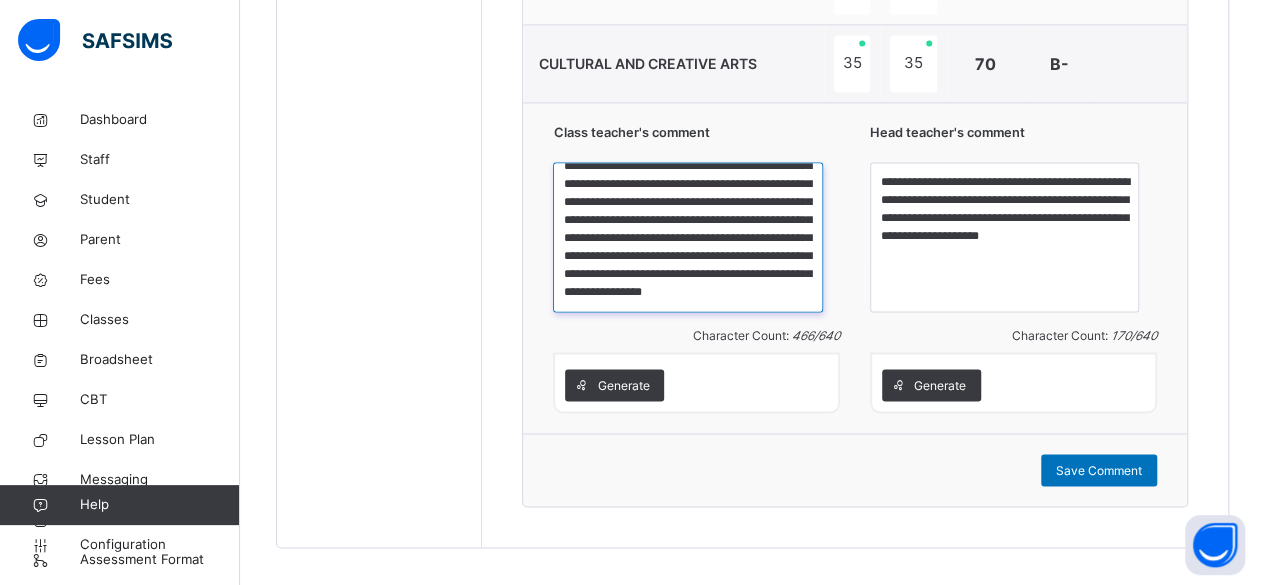 click on "**********" at bounding box center [687, 237] 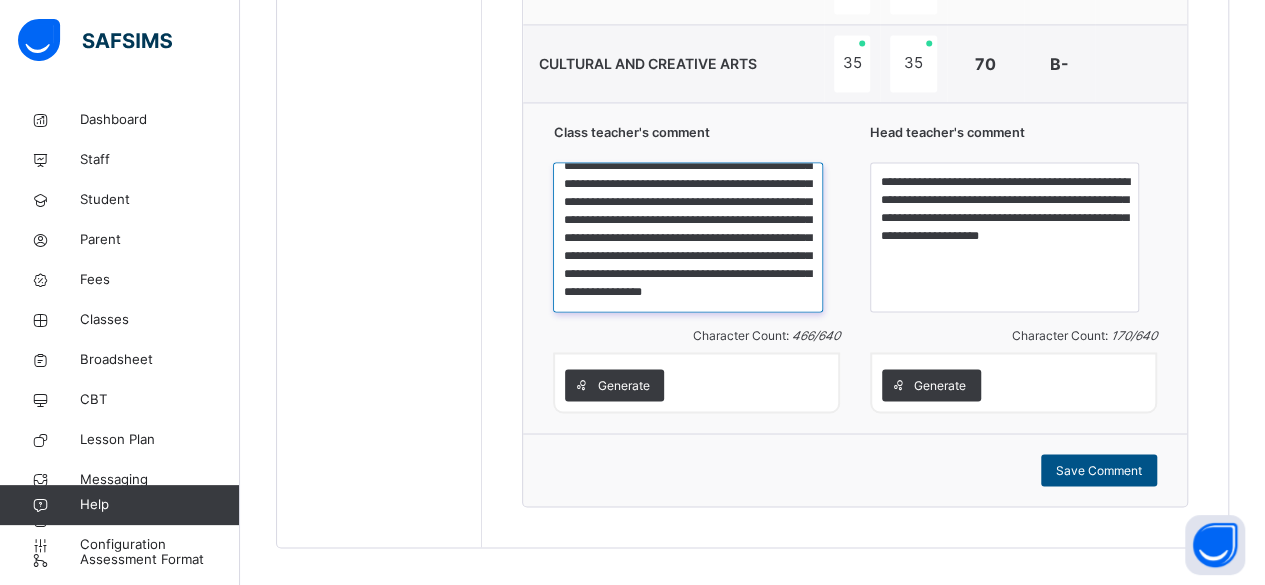 type on "**********" 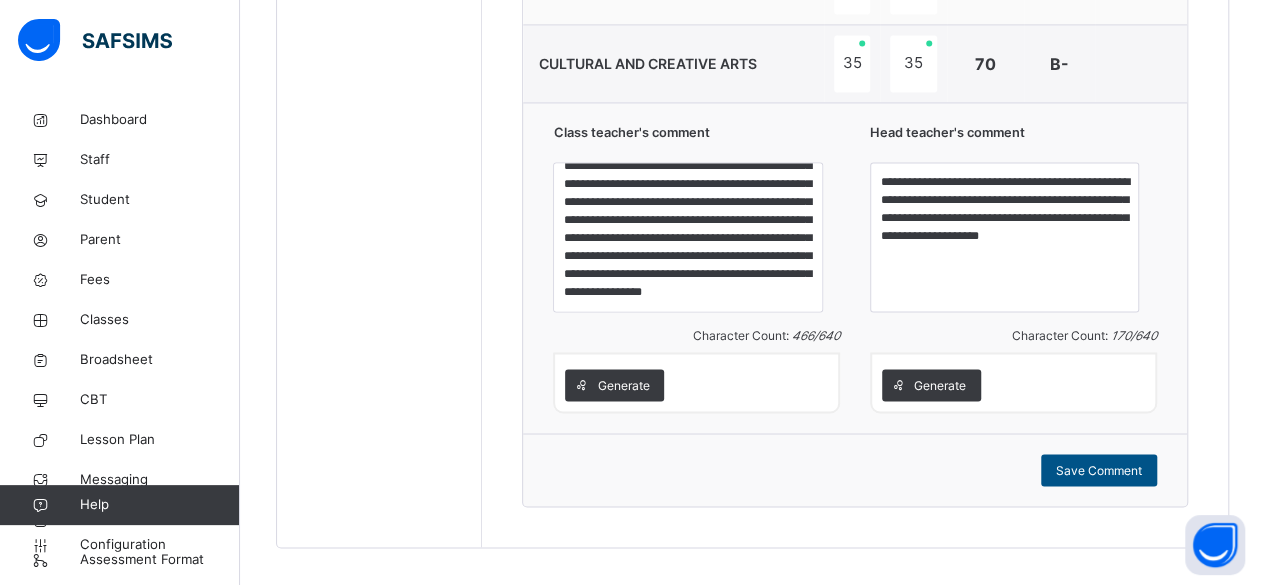 click on "Save Comment" at bounding box center [1099, 470] 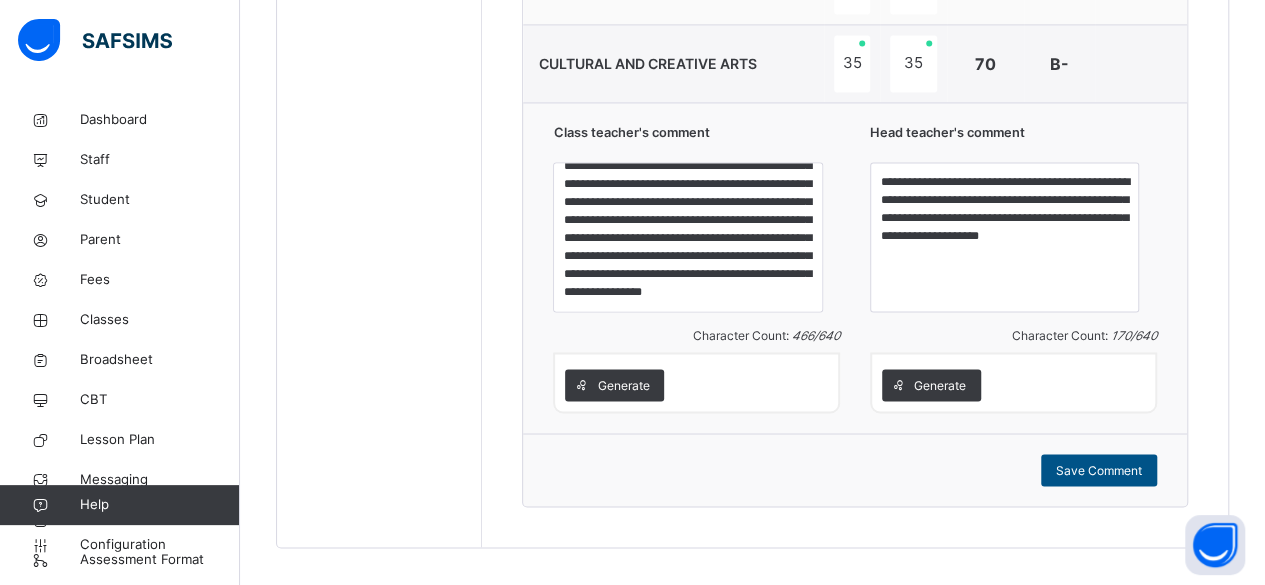 click on "Save Comment" at bounding box center [1099, 470] 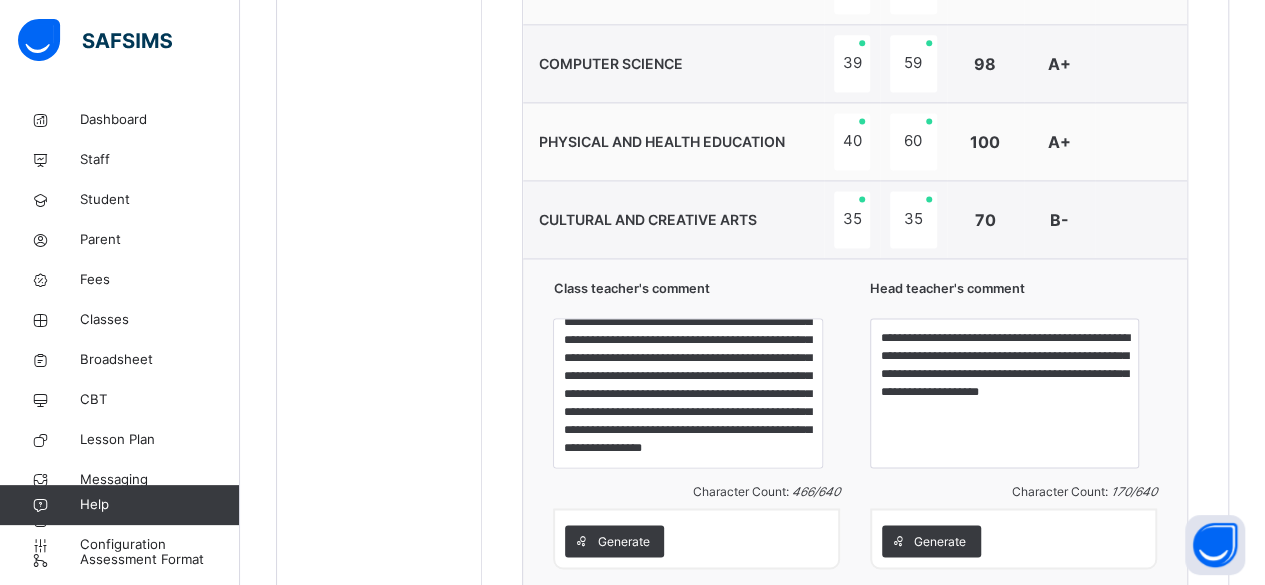 scroll, scrollTop: 1530, scrollLeft: 0, axis: vertical 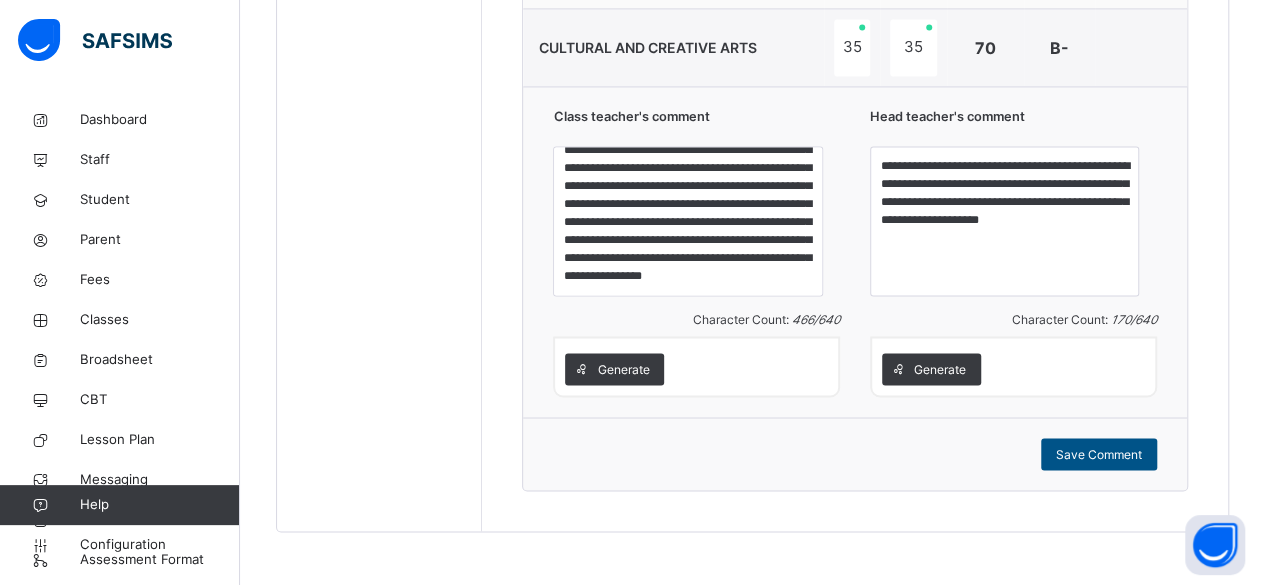 click on "Save Comment" at bounding box center [1099, 454] 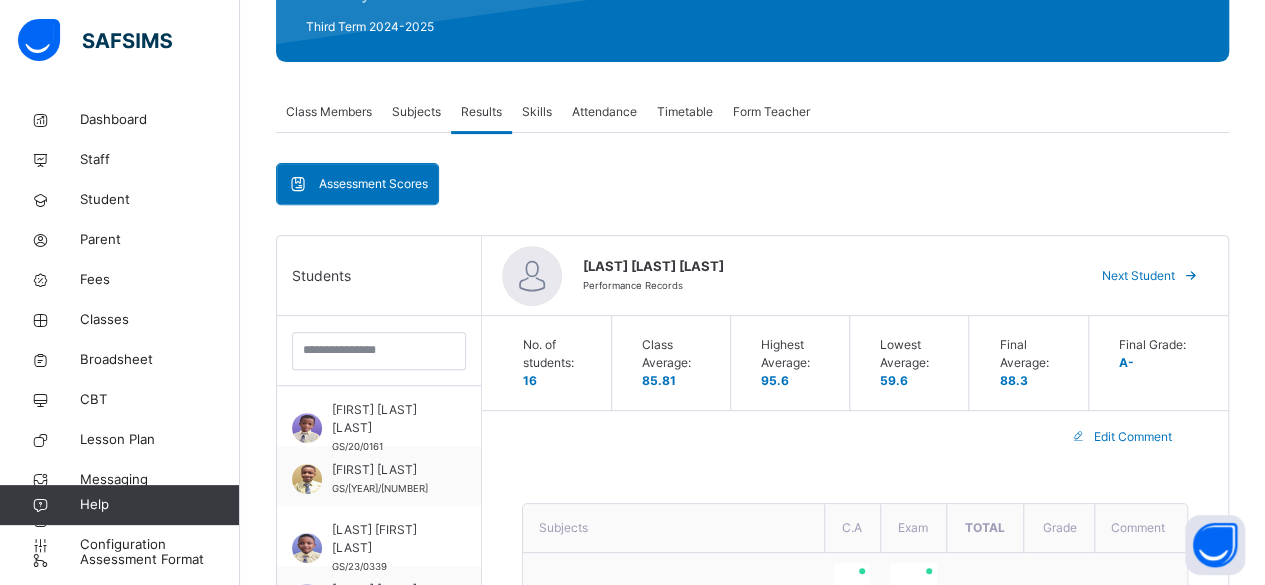 scroll, scrollTop: 282, scrollLeft: 0, axis: vertical 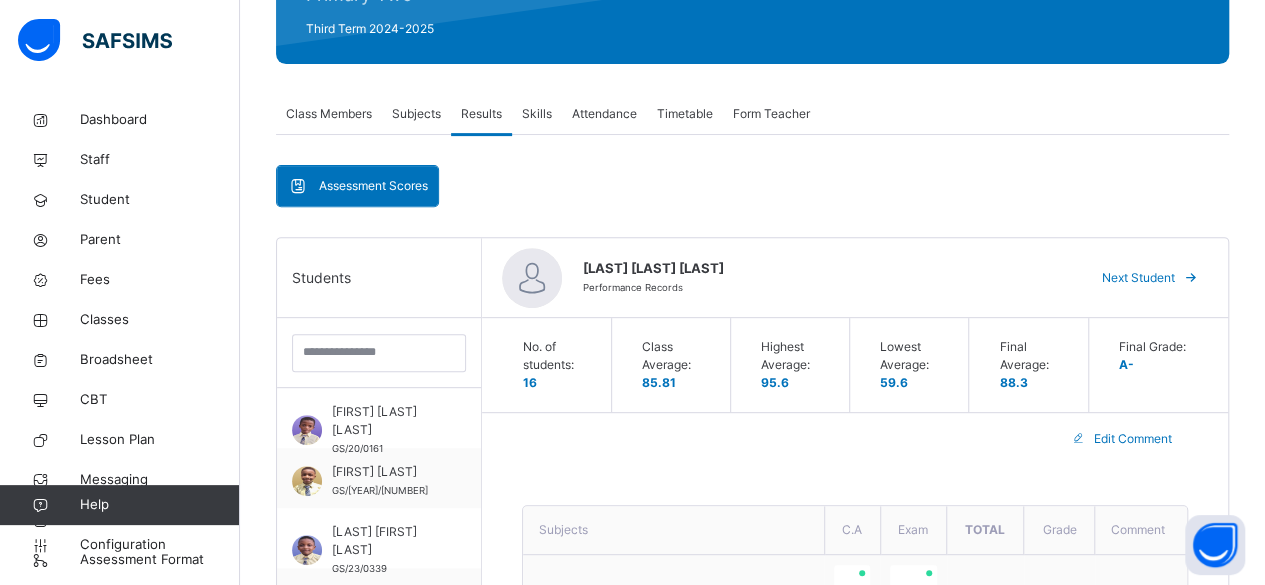 click on "Next Student" at bounding box center (1138, 278) 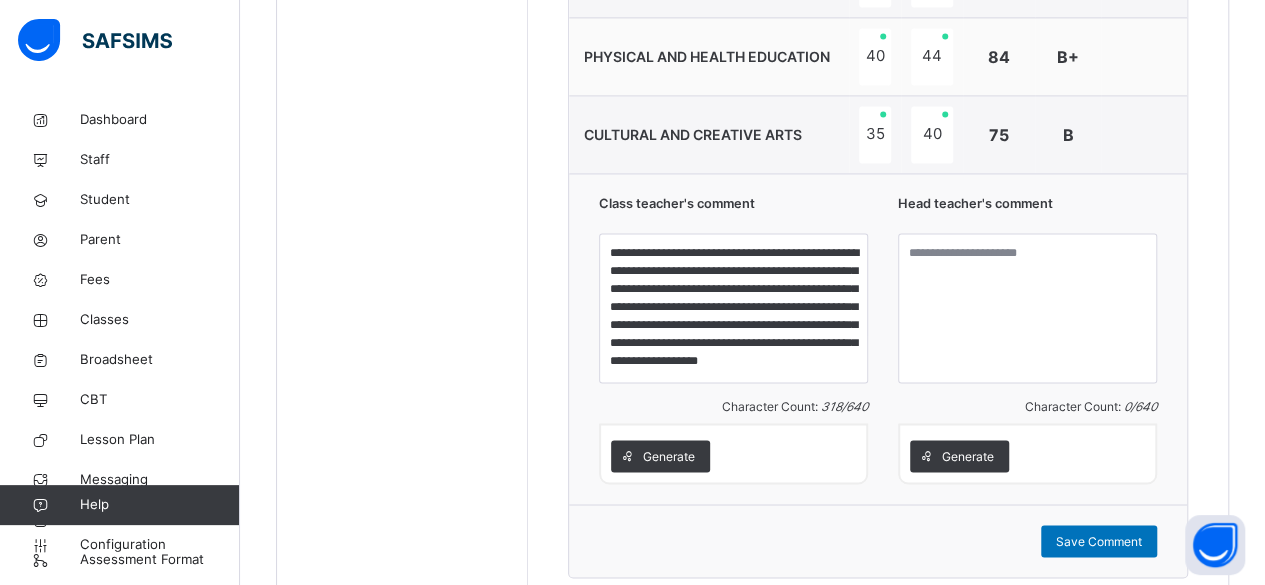 scroll, scrollTop: 1453, scrollLeft: 0, axis: vertical 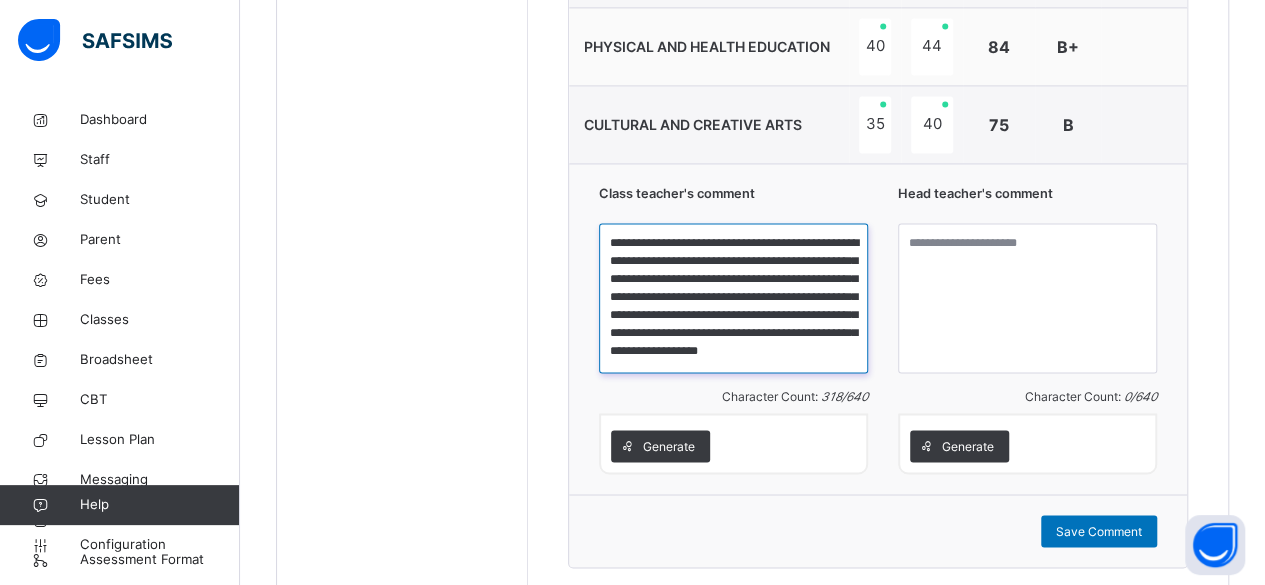 drag, startPoint x: 612, startPoint y: 233, endPoint x: 792, endPoint y: 343, distance: 210.95023 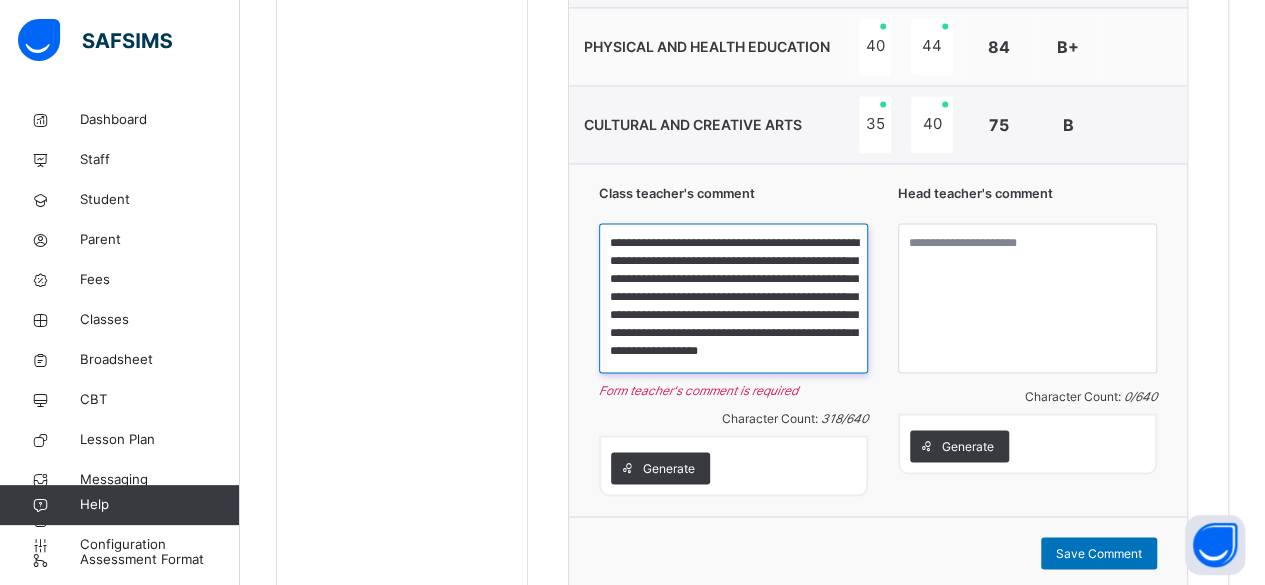 scroll, scrollTop: 0, scrollLeft: 0, axis: both 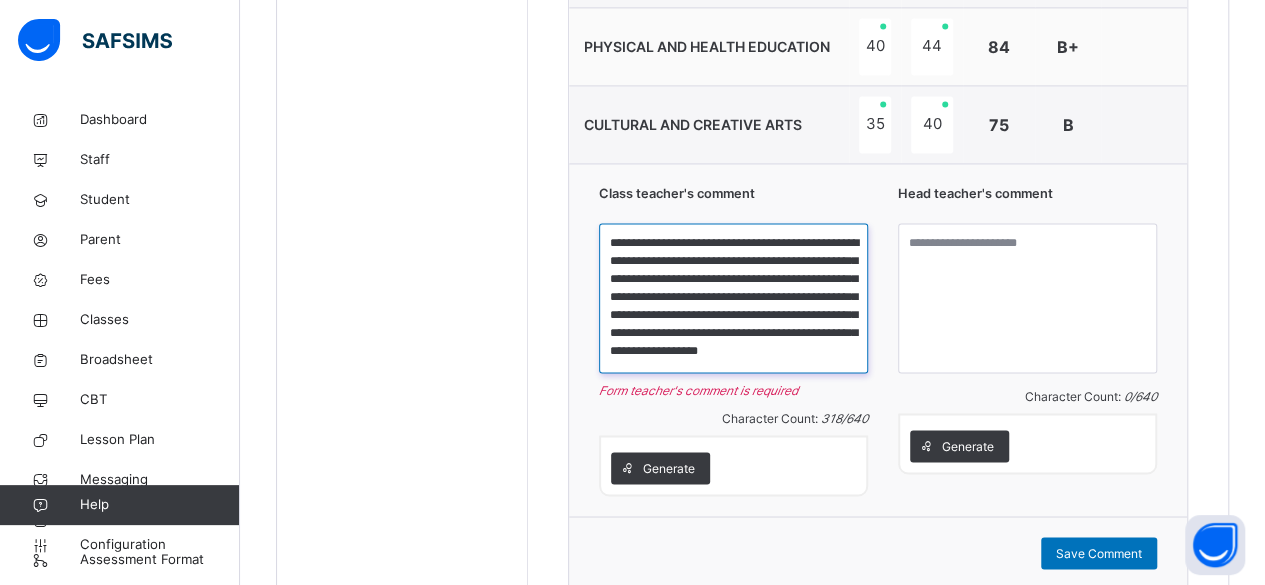 drag, startPoint x: 652, startPoint y: 347, endPoint x: 611, endPoint y: 229, distance: 124.919975 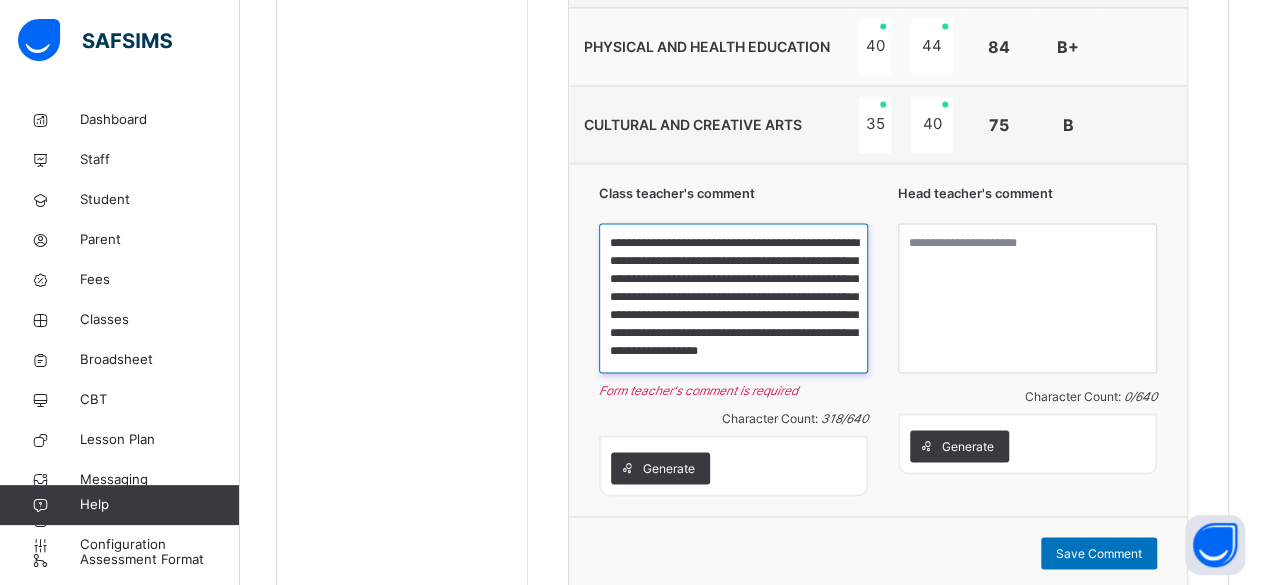 click on "**********" at bounding box center (733, 298) 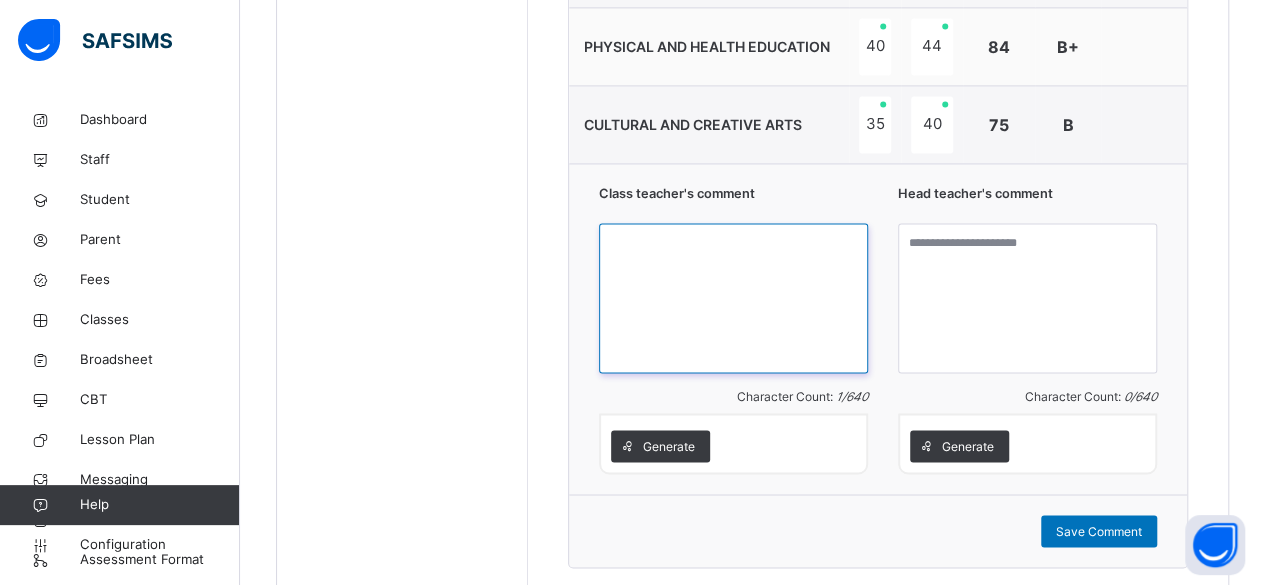 paste on "**********" 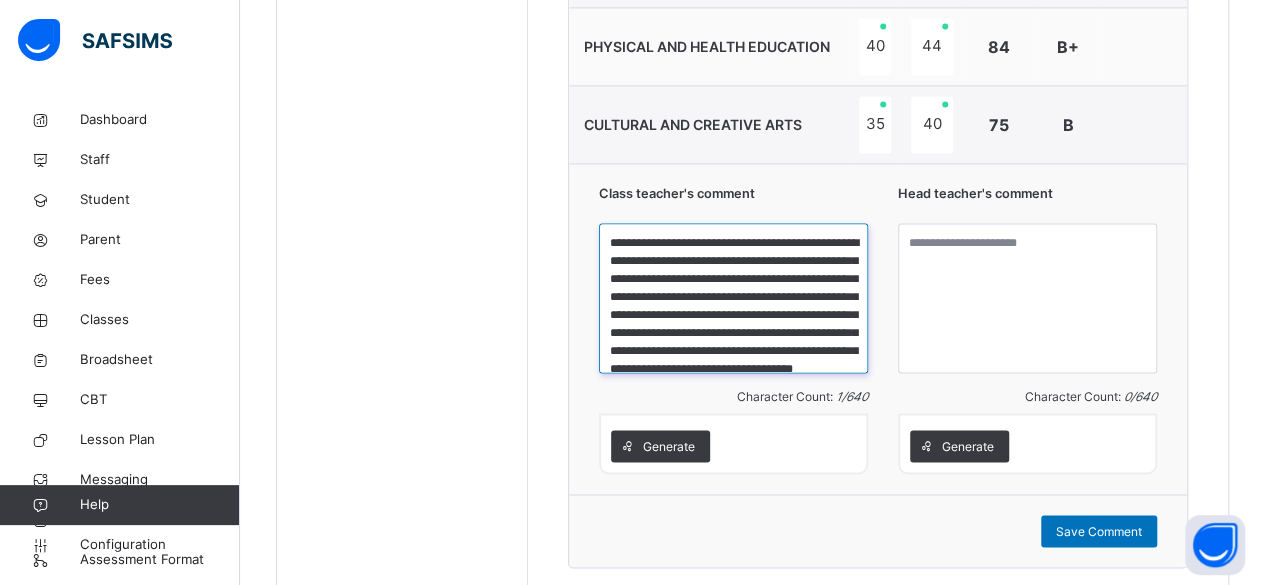 scroll, scrollTop: 57, scrollLeft: 0, axis: vertical 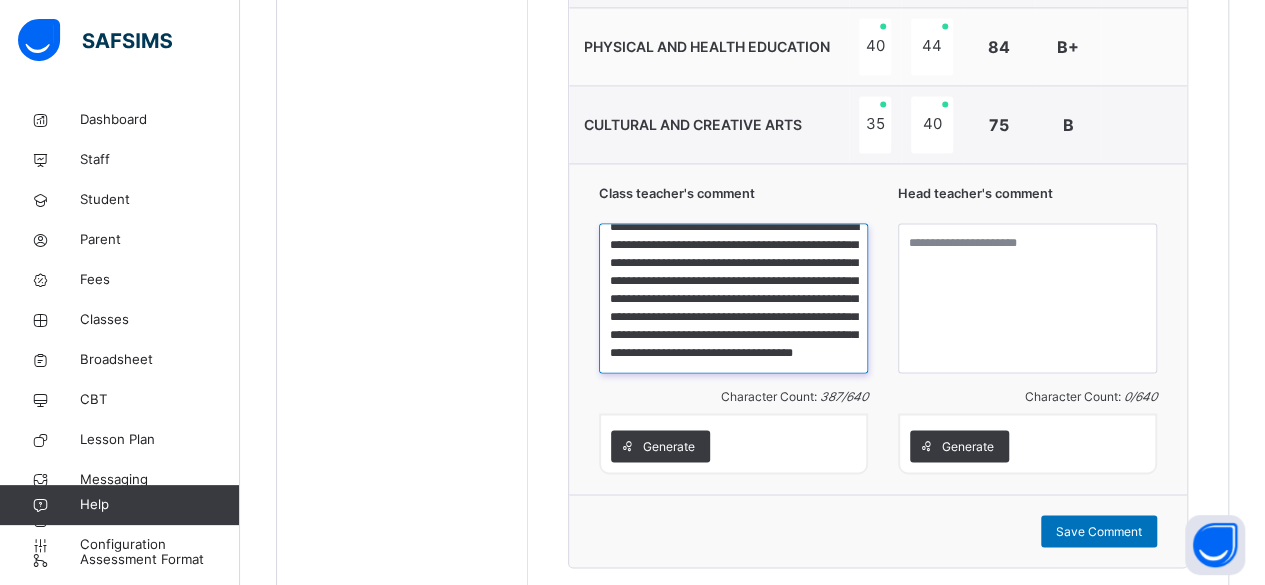 click on "**********" at bounding box center [733, 298] 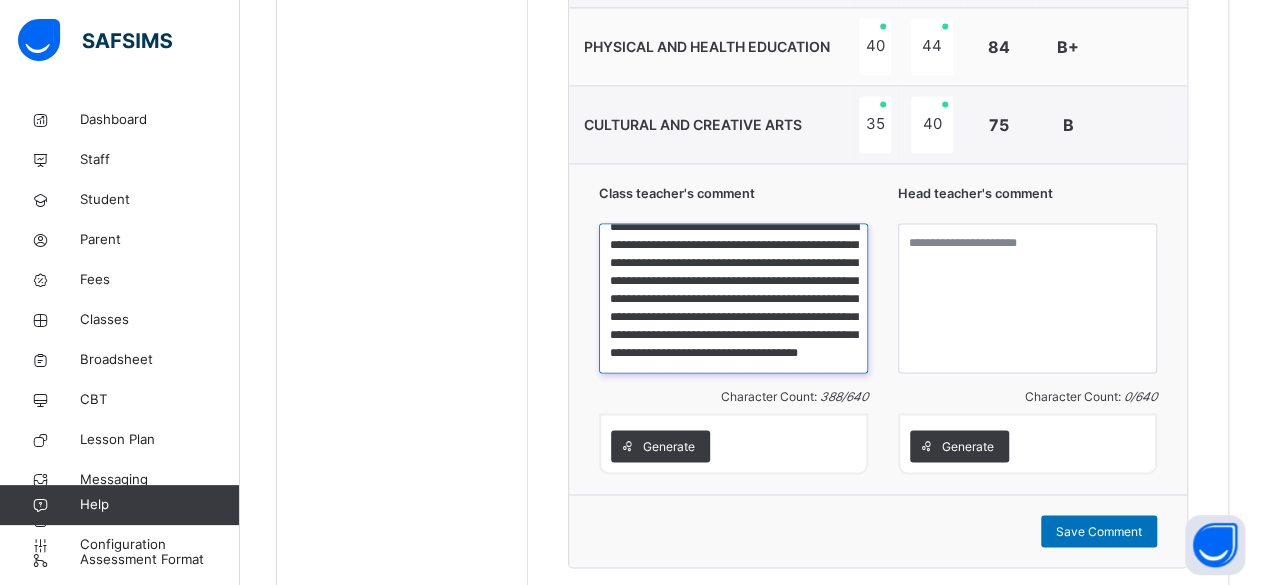 click on "**********" at bounding box center (733, 298) 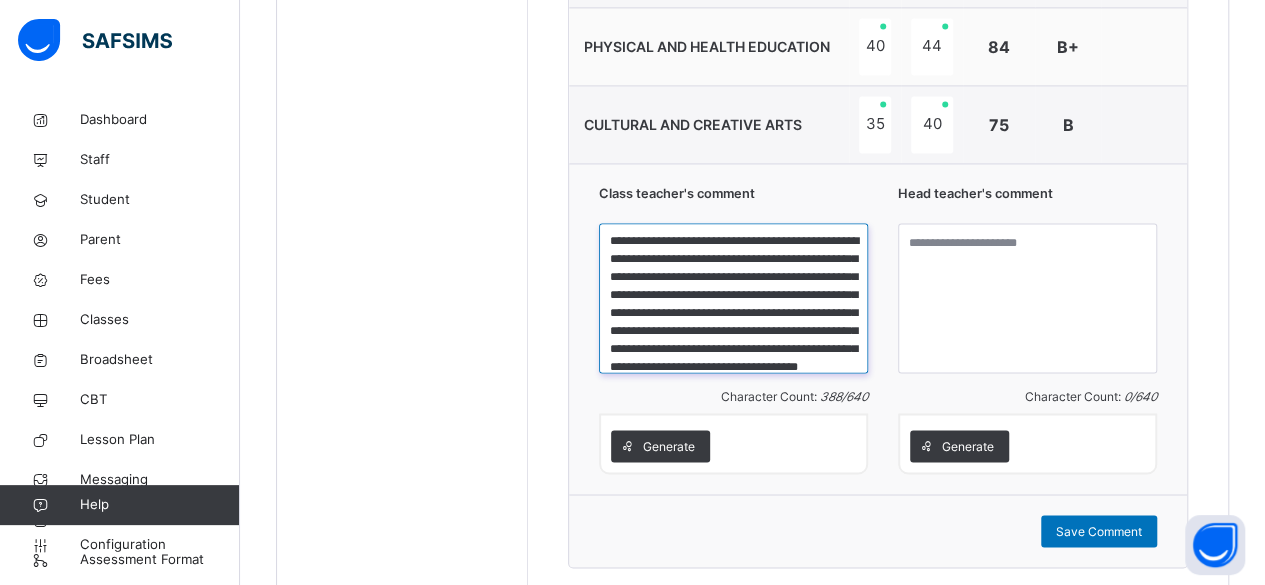 scroll, scrollTop: 0, scrollLeft: 0, axis: both 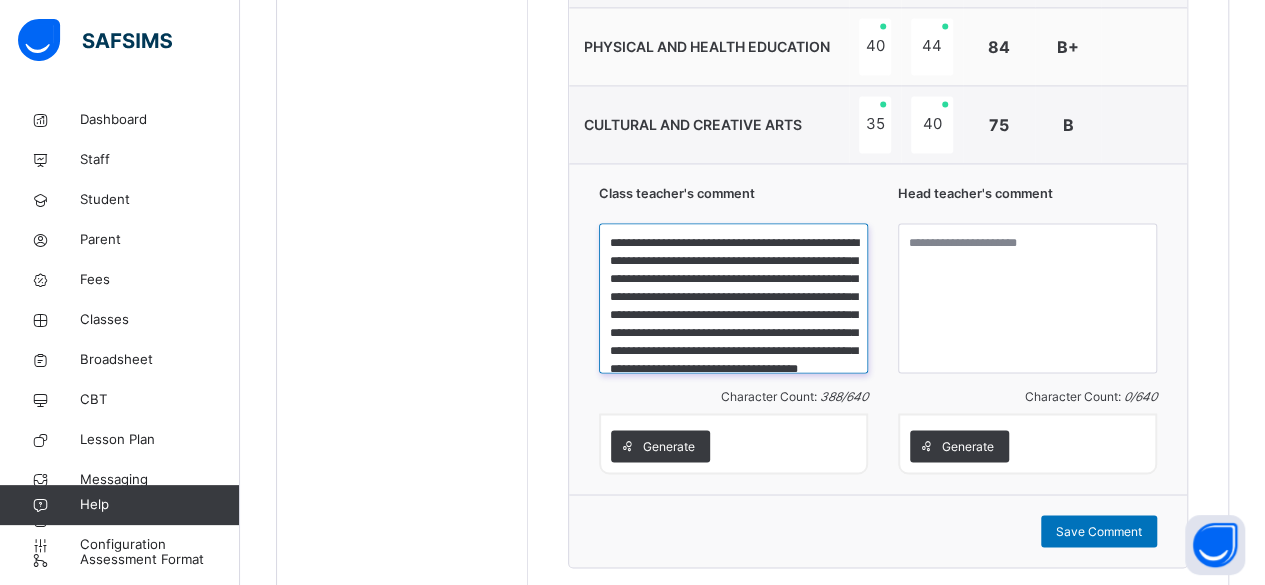 type on "**********" 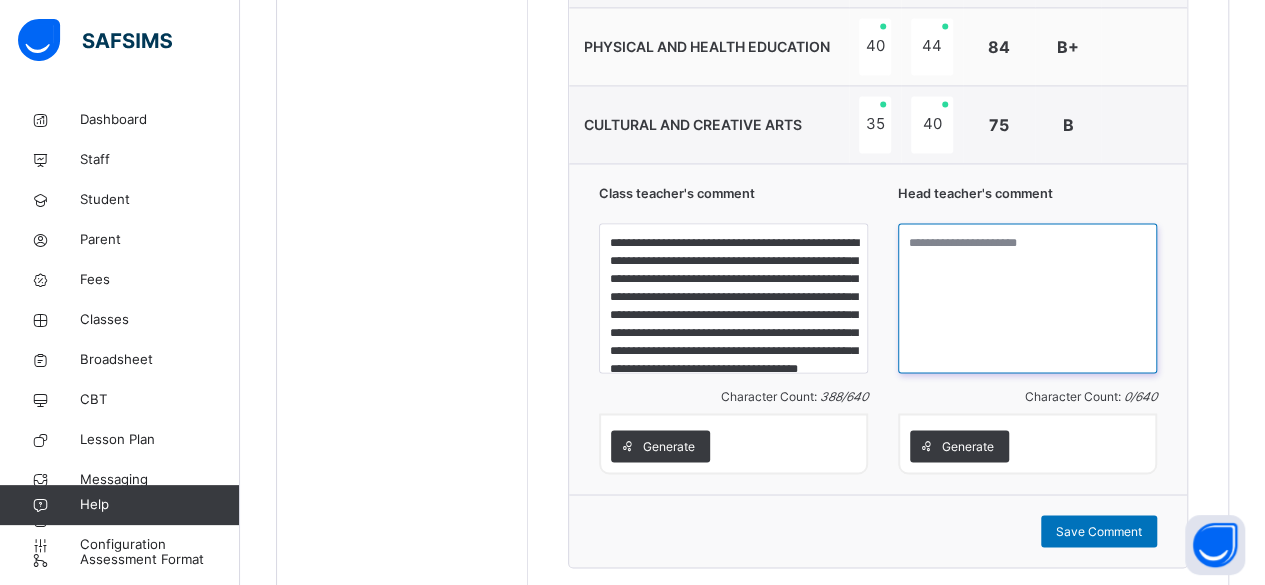 click at bounding box center (1027, 298) 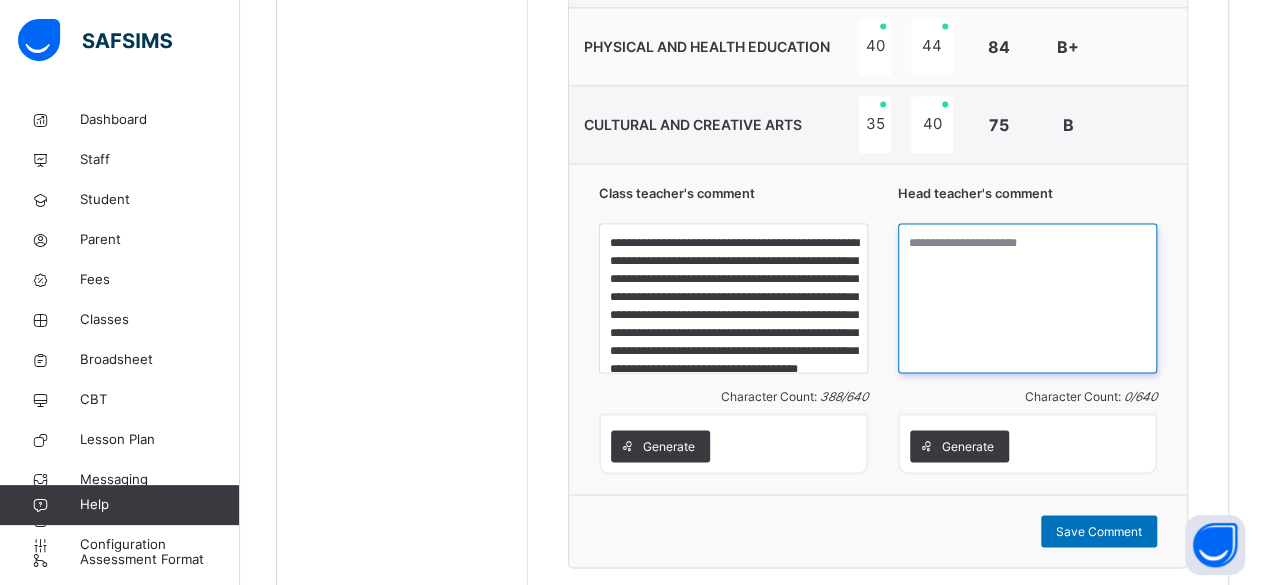 paste on "**********" 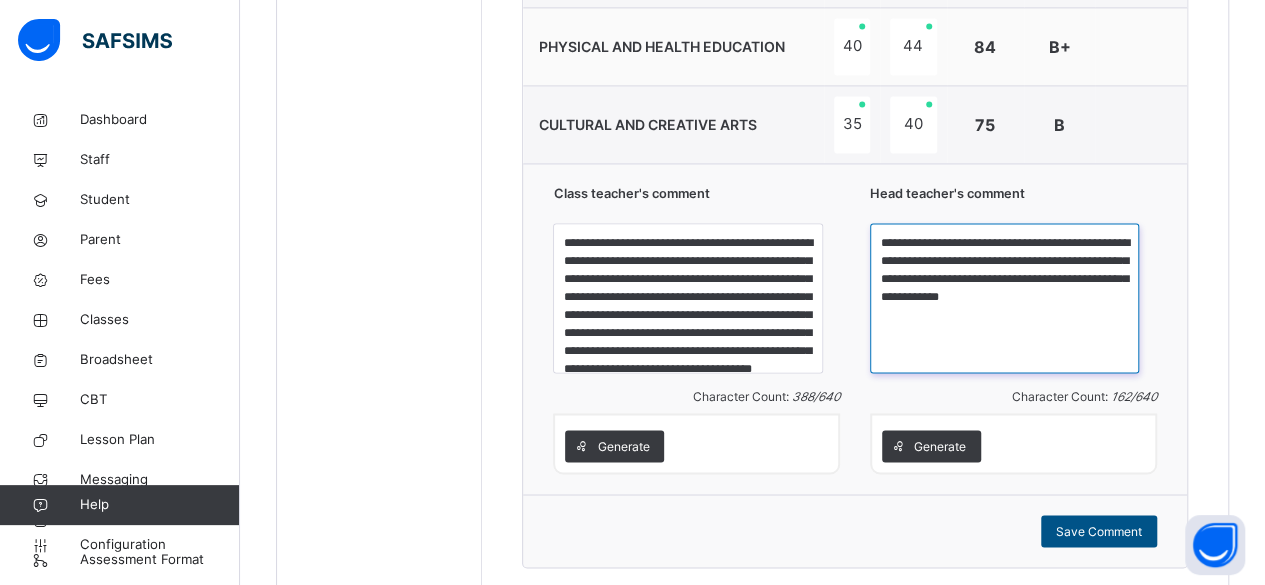 type on "**********" 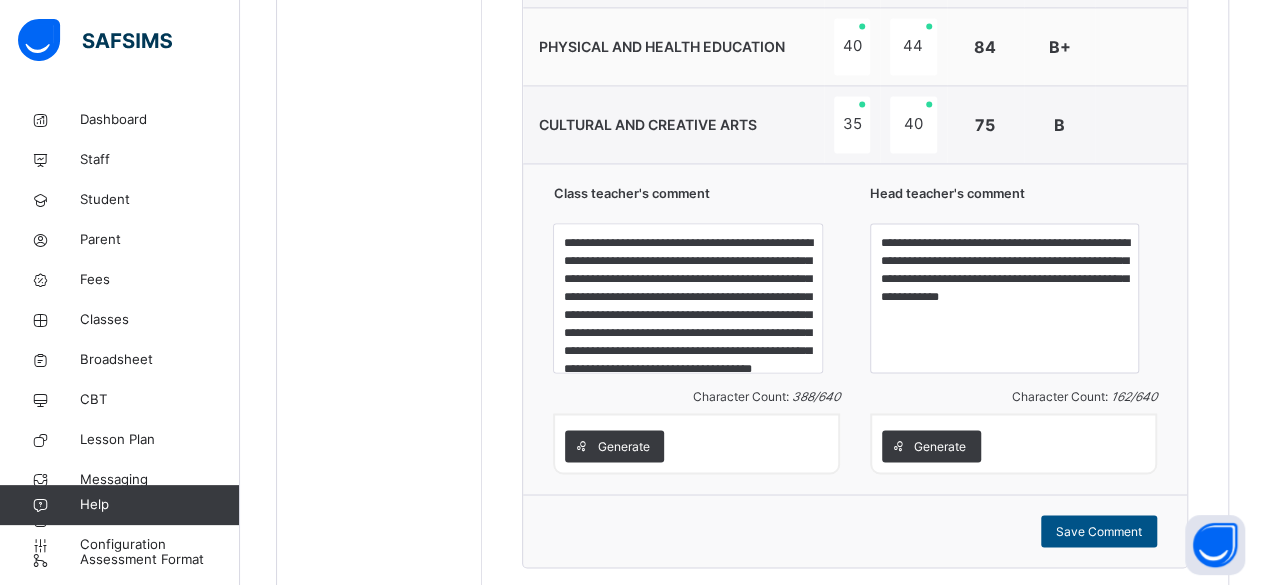 click on "Save Comment" at bounding box center (1099, 531) 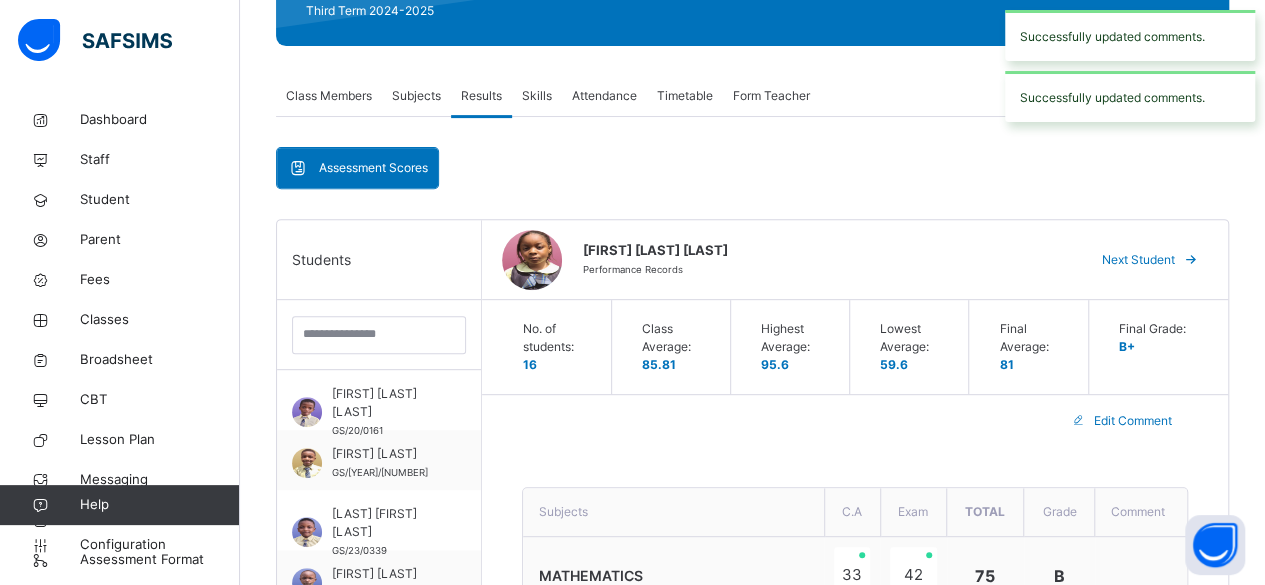 scroll, scrollTop: 298, scrollLeft: 0, axis: vertical 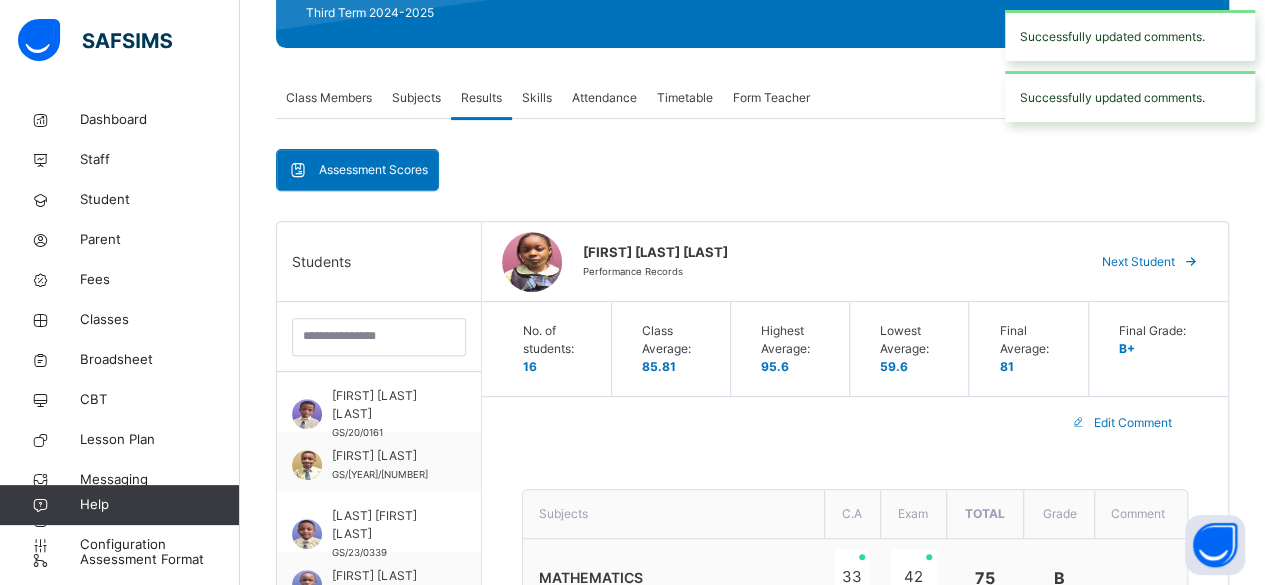 click on "Next Student" at bounding box center (1138, 262) 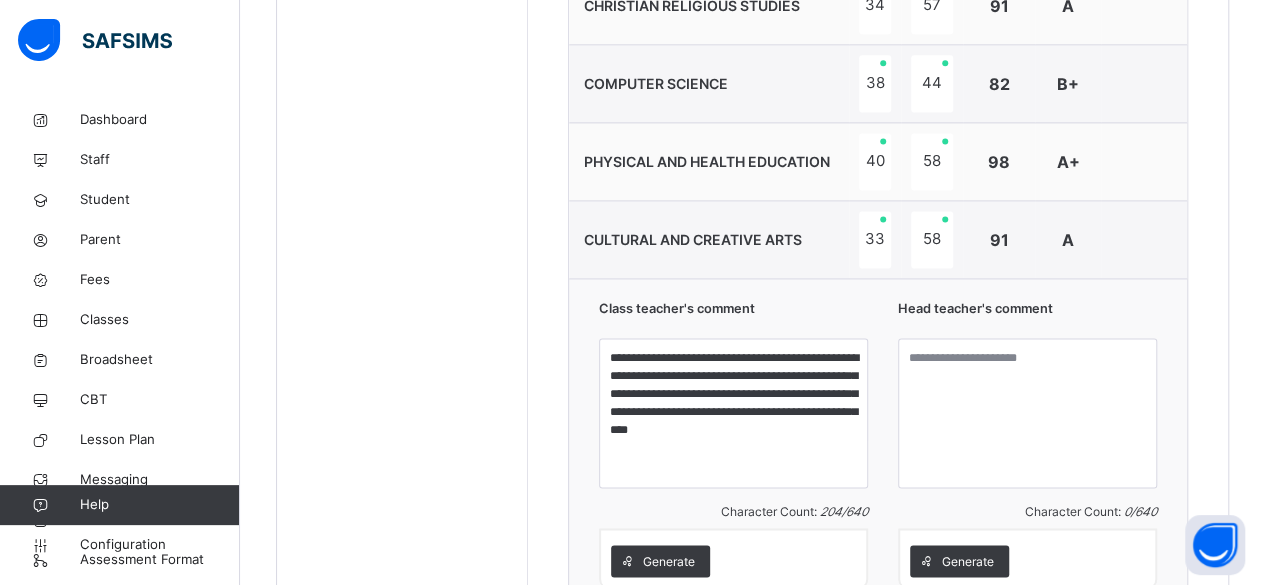 scroll, scrollTop: 1344, scrollLeft: 0, axis: vertical 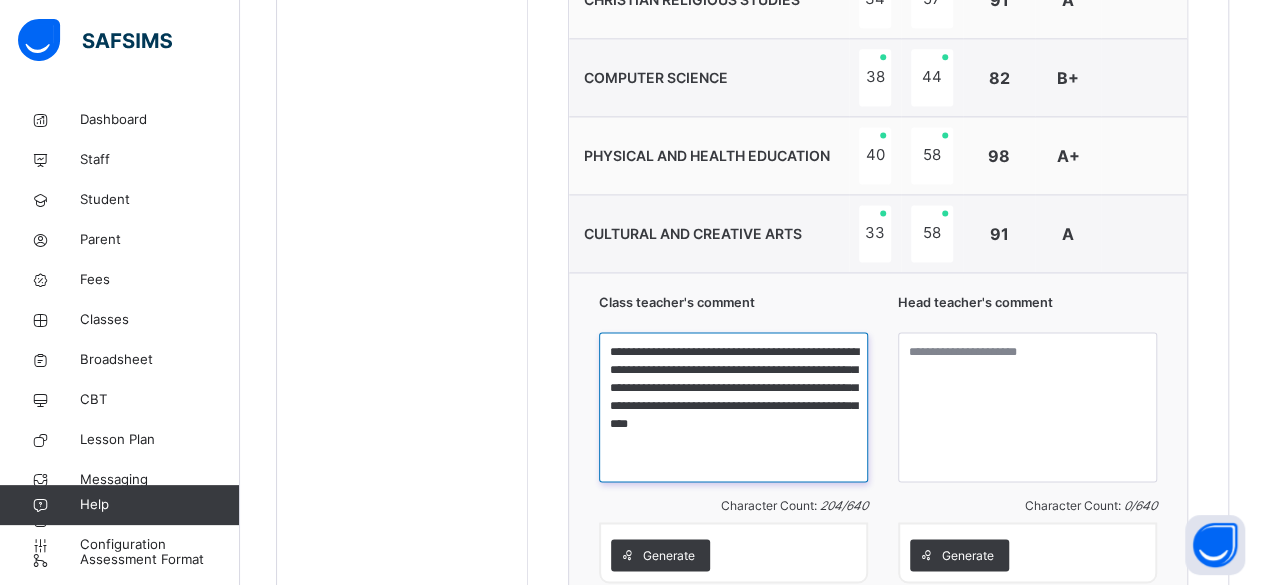 drag, startPoint x: 610, startPoint y: 345, endPoint x: 825, endPoint y: 431, distance: 231.56209 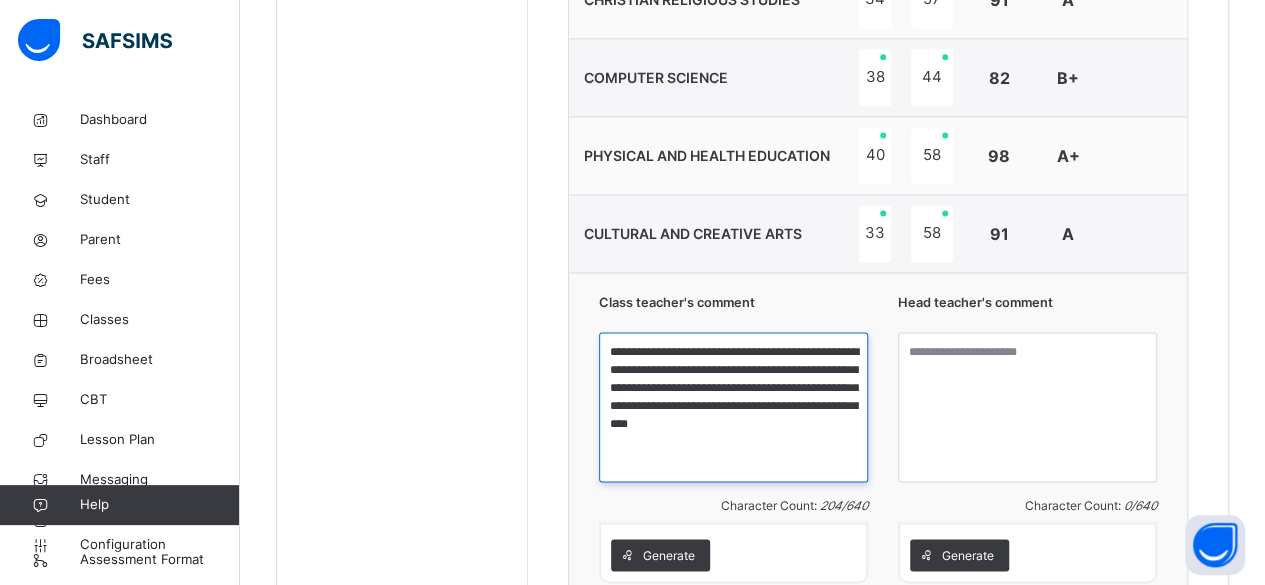 click on "**********" at bounding box center [733, 407] 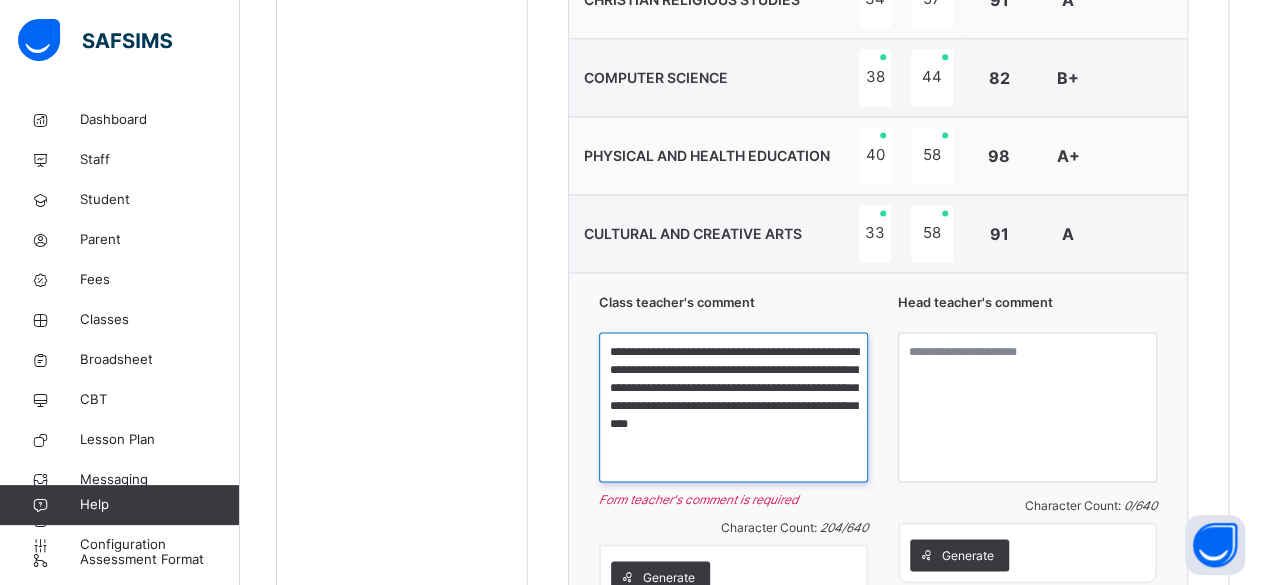 click on "**********" at bounding box center [733, 407] 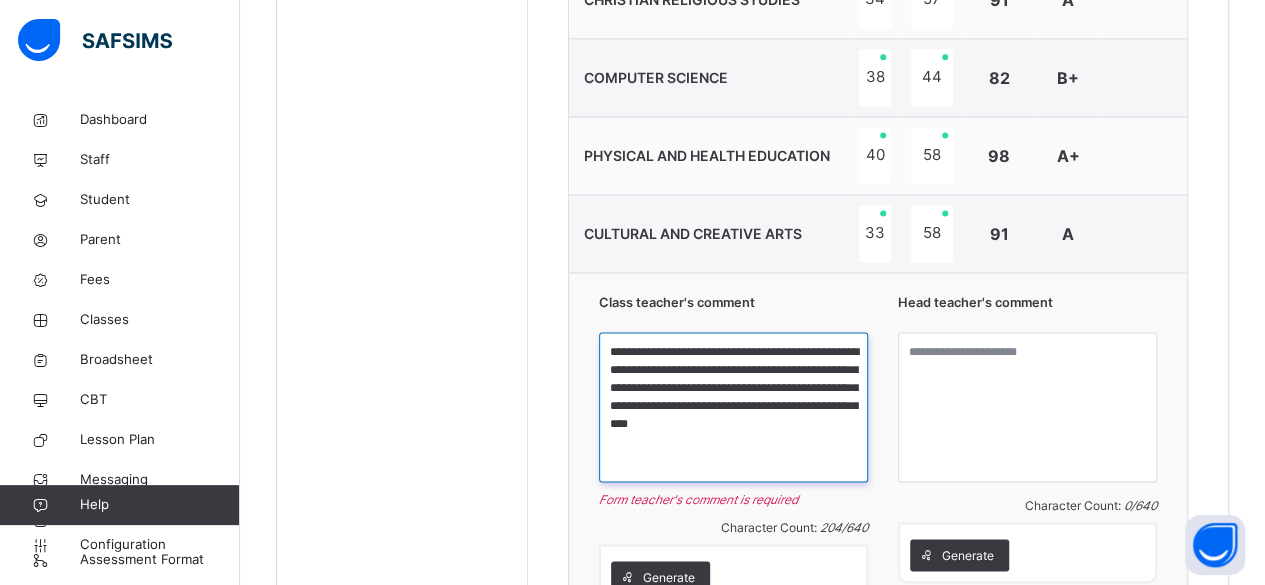drag, startPoint x: 838, startPoint y: 422, endPoint x: 617, endPoint y: 345, distance: 234.0299 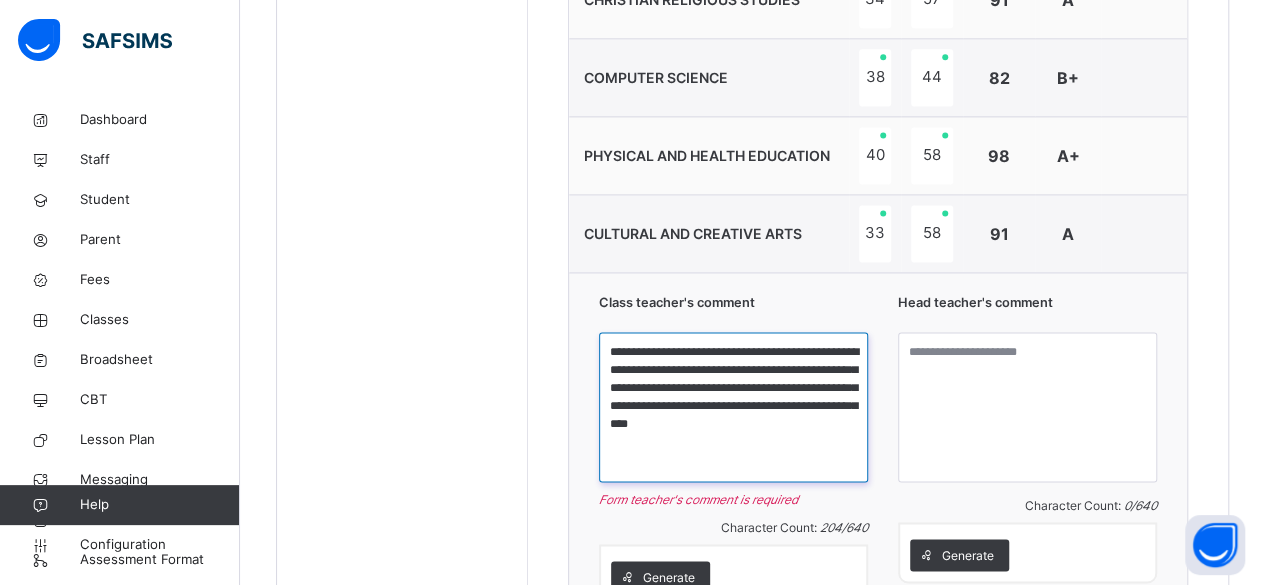 click on "**********" at bounding box center [733, 407] 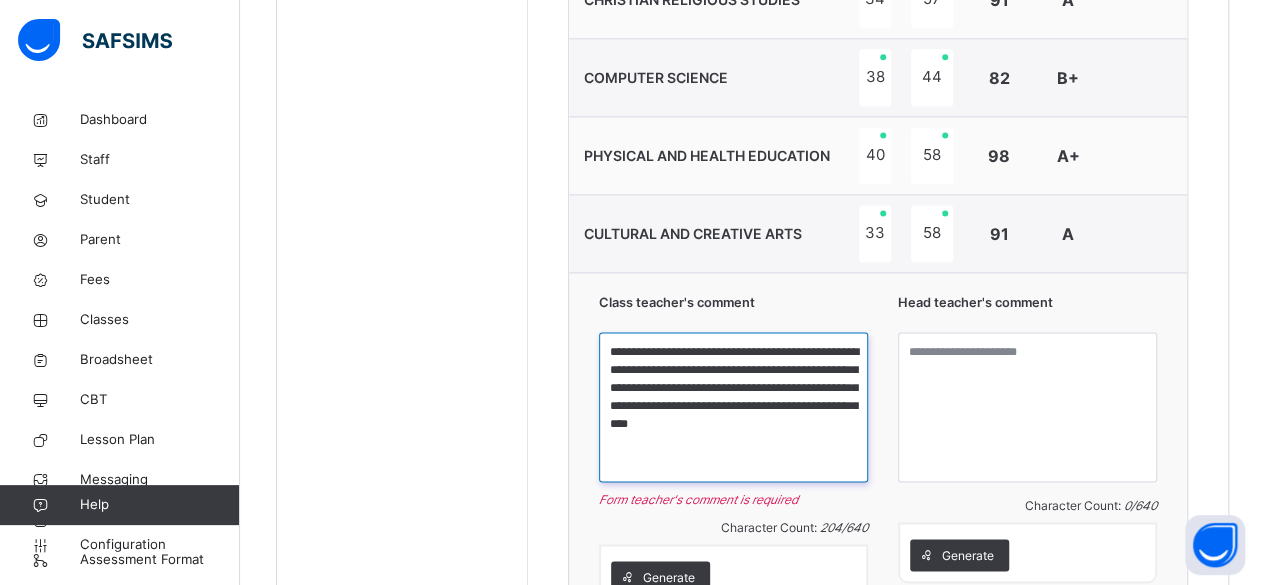 type on "*" 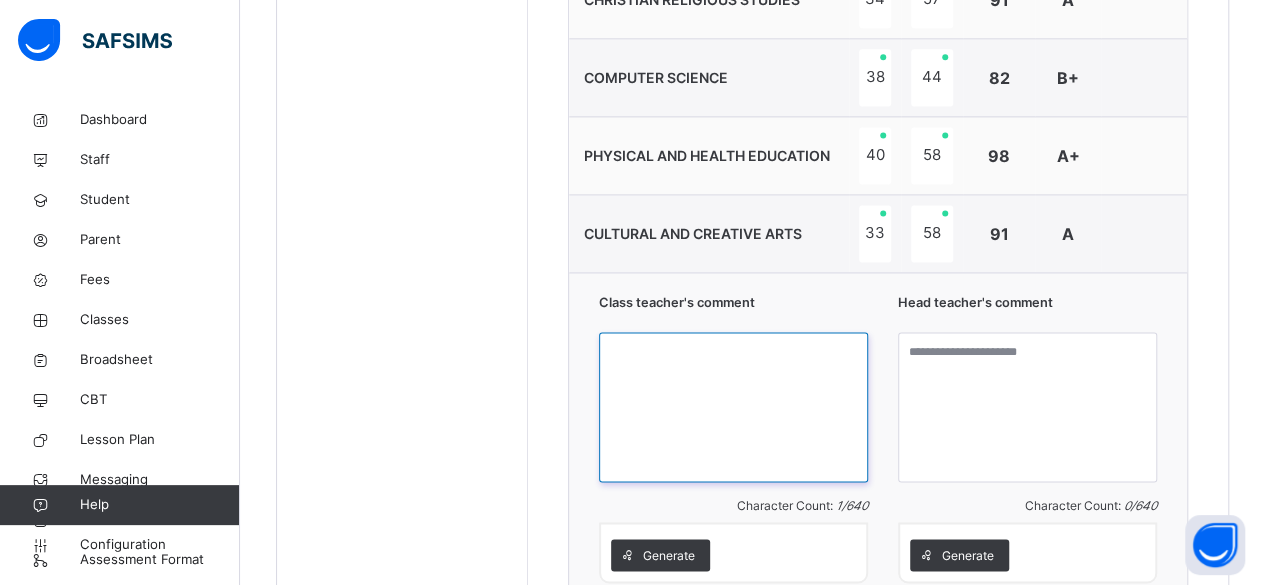 paste on "**********" 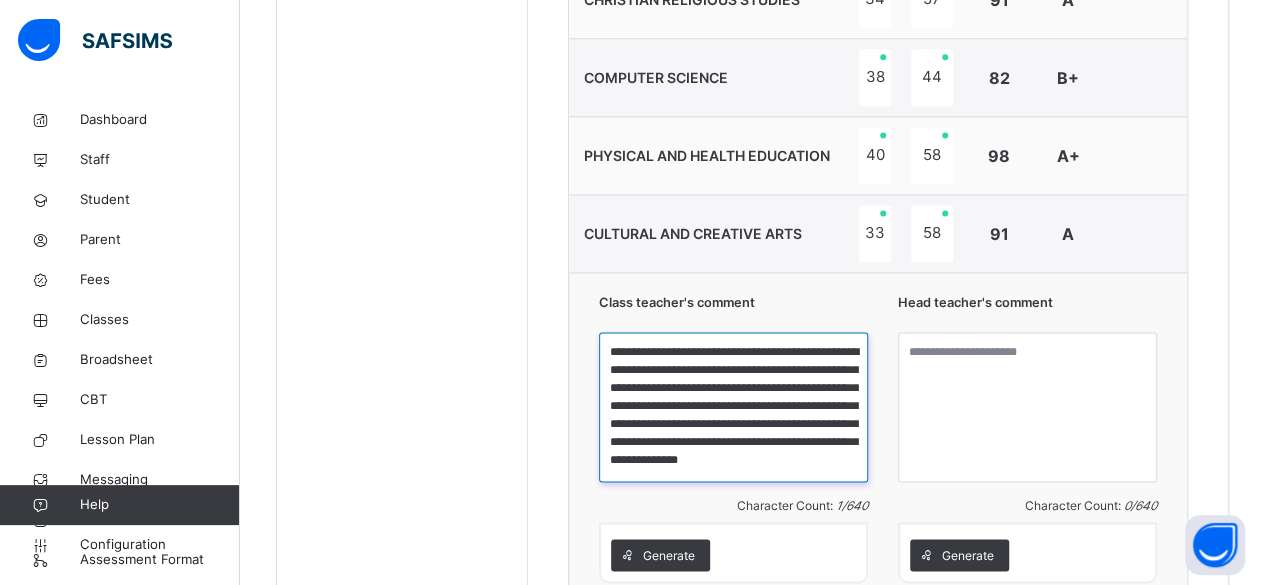 scroll, scrollTop: 21, scrollLeft: 0, axis: vertical 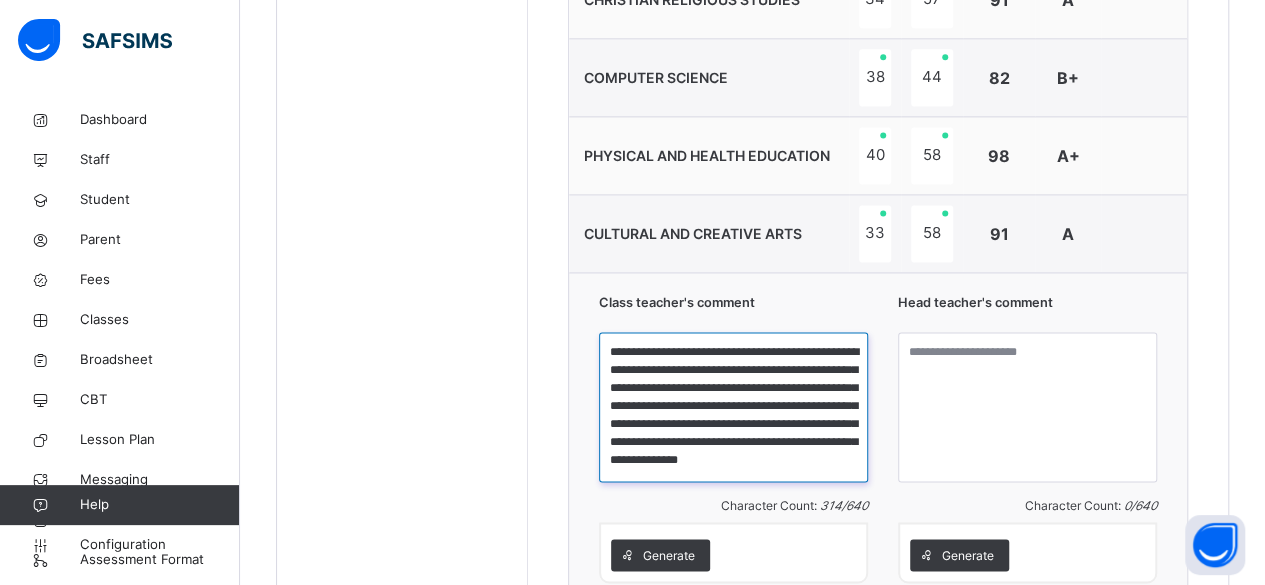 click on "**********" at bounding box center [733, 407] 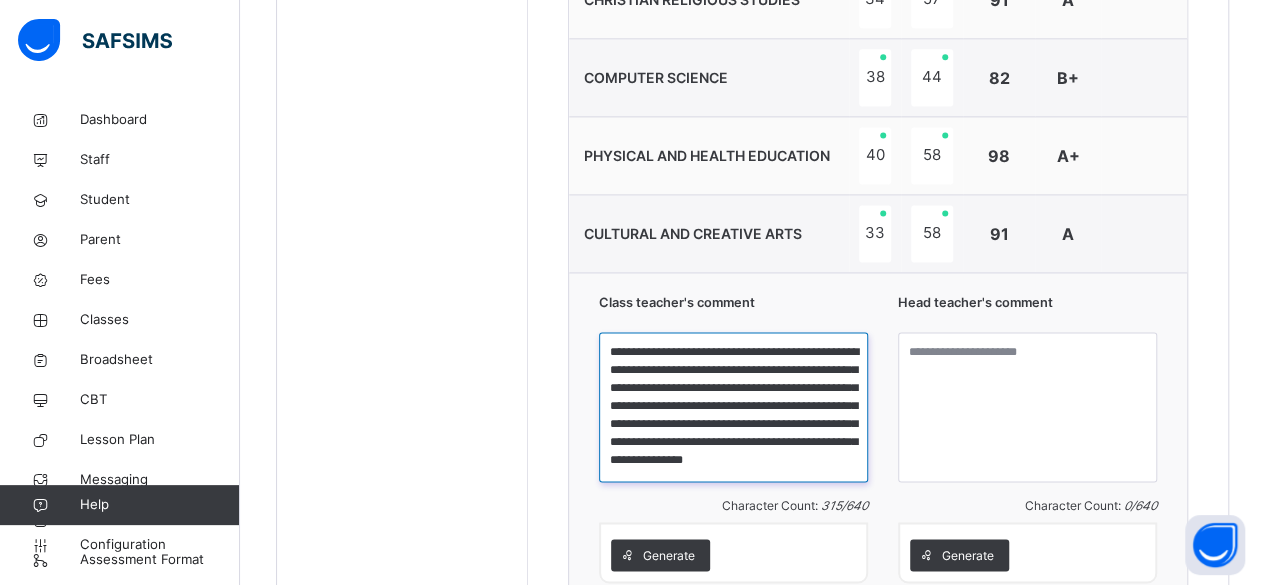 scroll, scrollTop: 0, scrollLeft: 0, axis: both 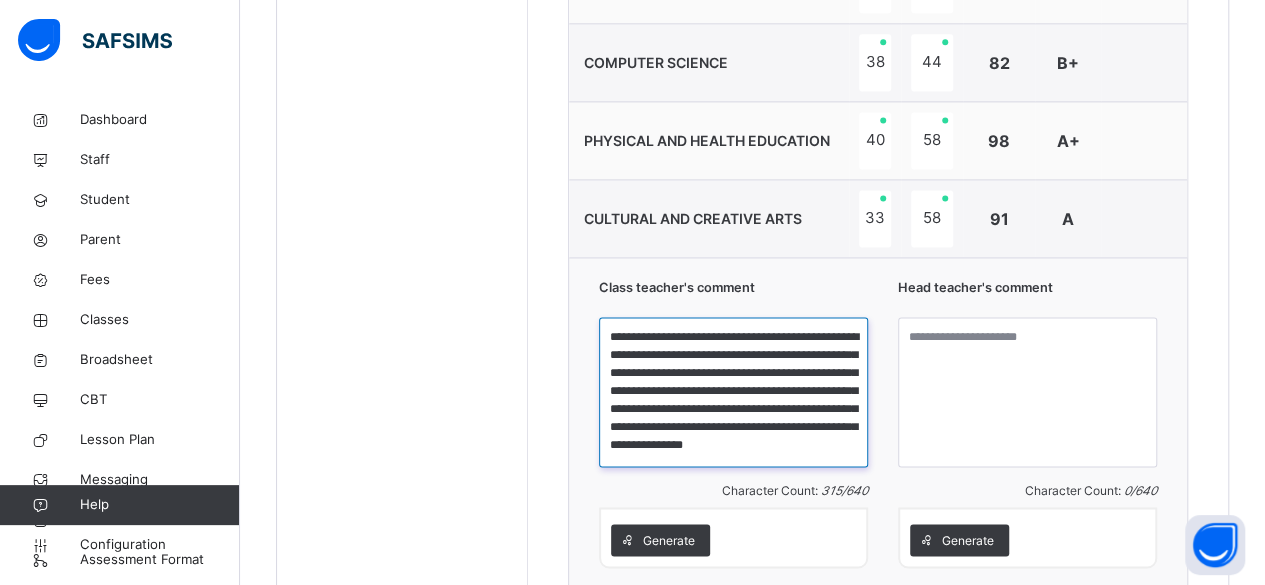 type on "**********" 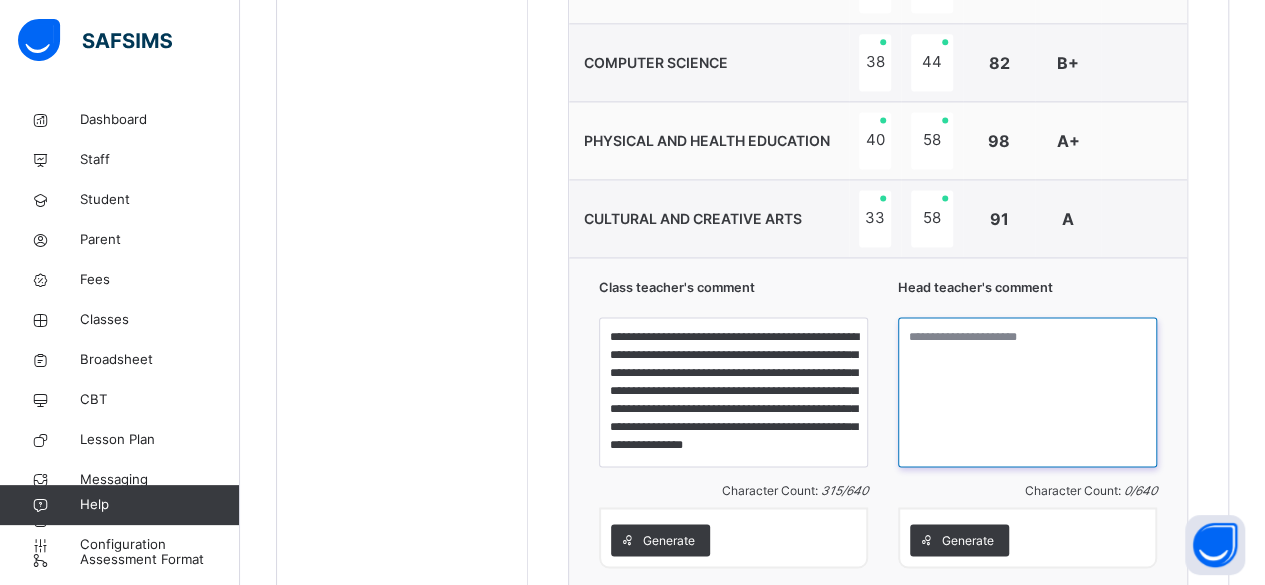 click at bounding box center (1027, 392) 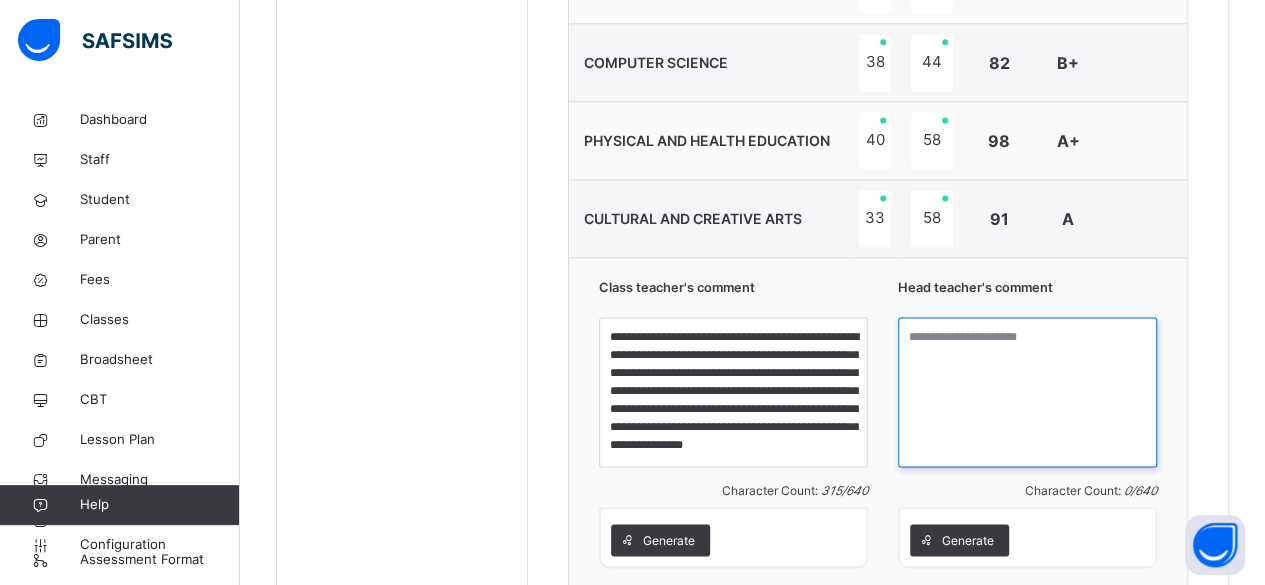 click at bounding box center [1027, 392] 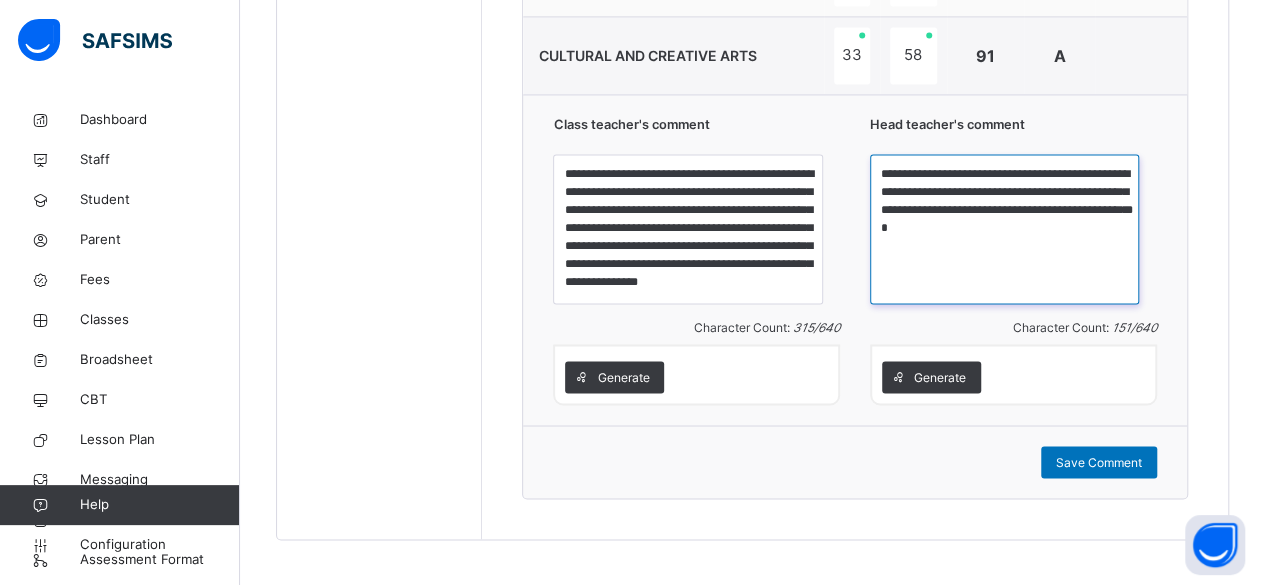 scroll, scrollTop: 1530, scrollLeft: 0, axis: vertical 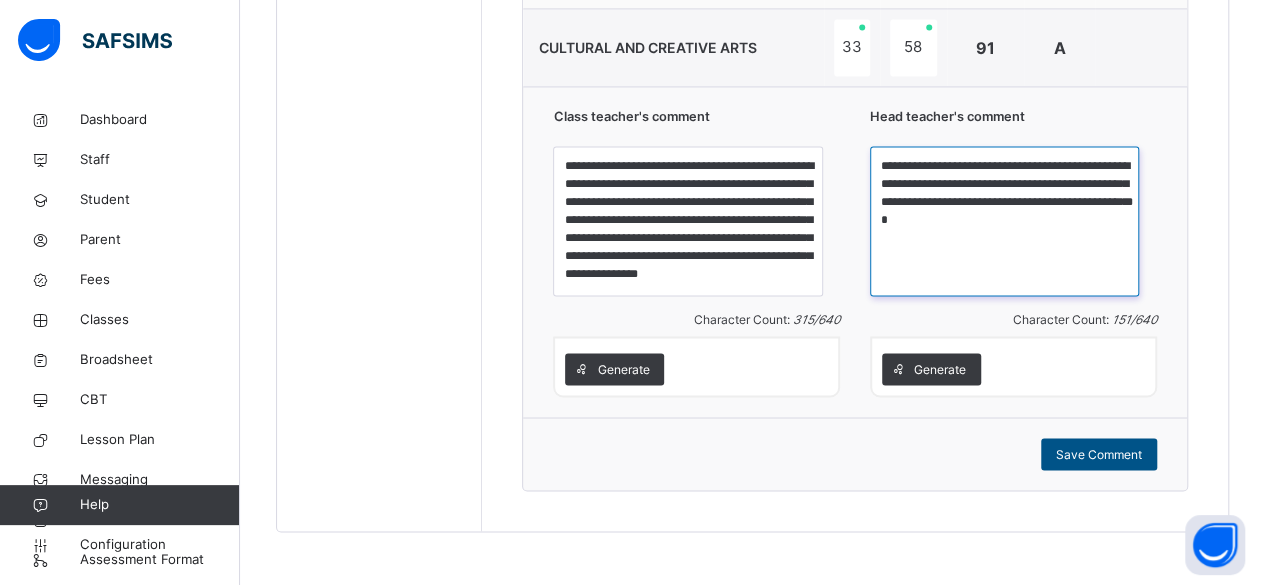 type on "**********" 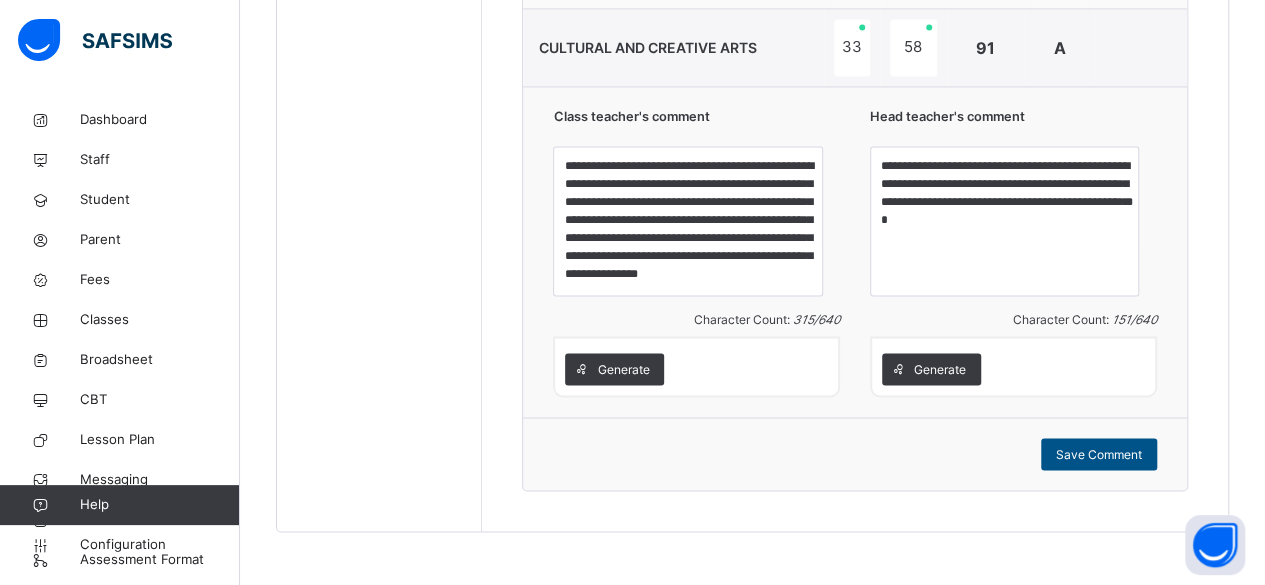 click on "Save Comment" at bounding box center (1099, 454) 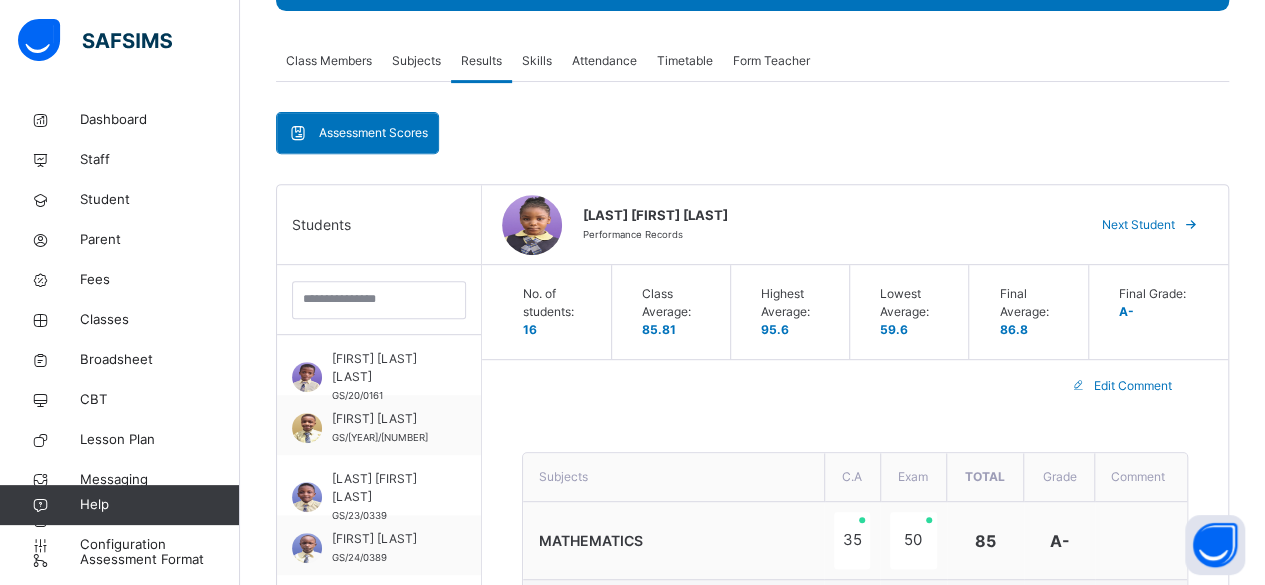 scroll, scrollTop: 329, scrollLeft: 0, axis: vertical 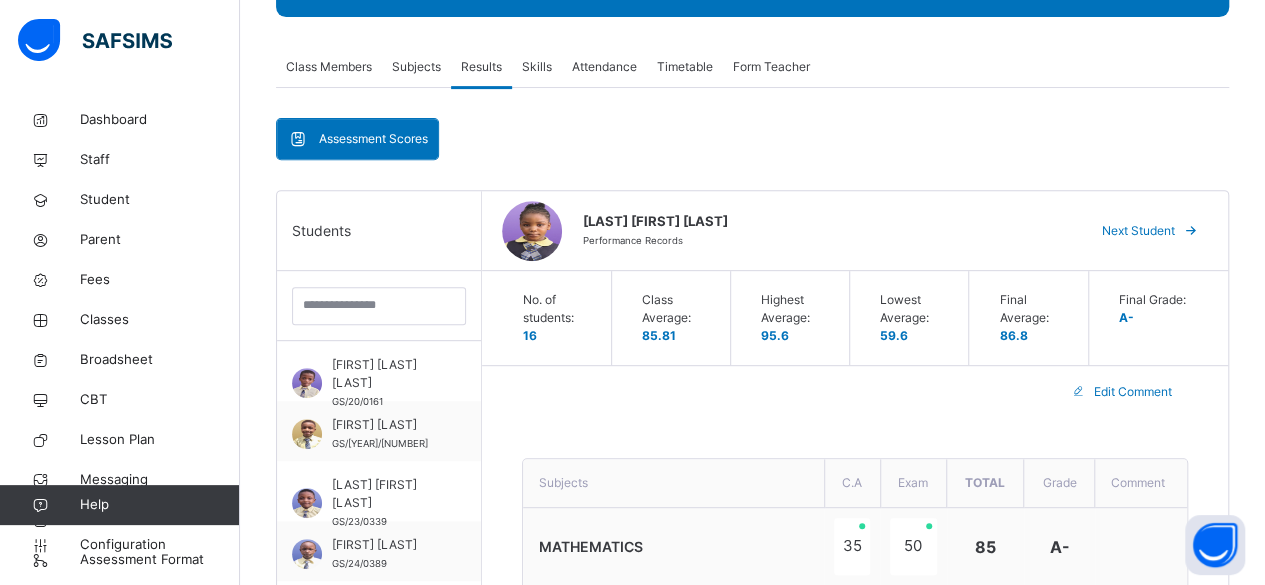 click on "Next Student" at bounding box center [1138, 231] 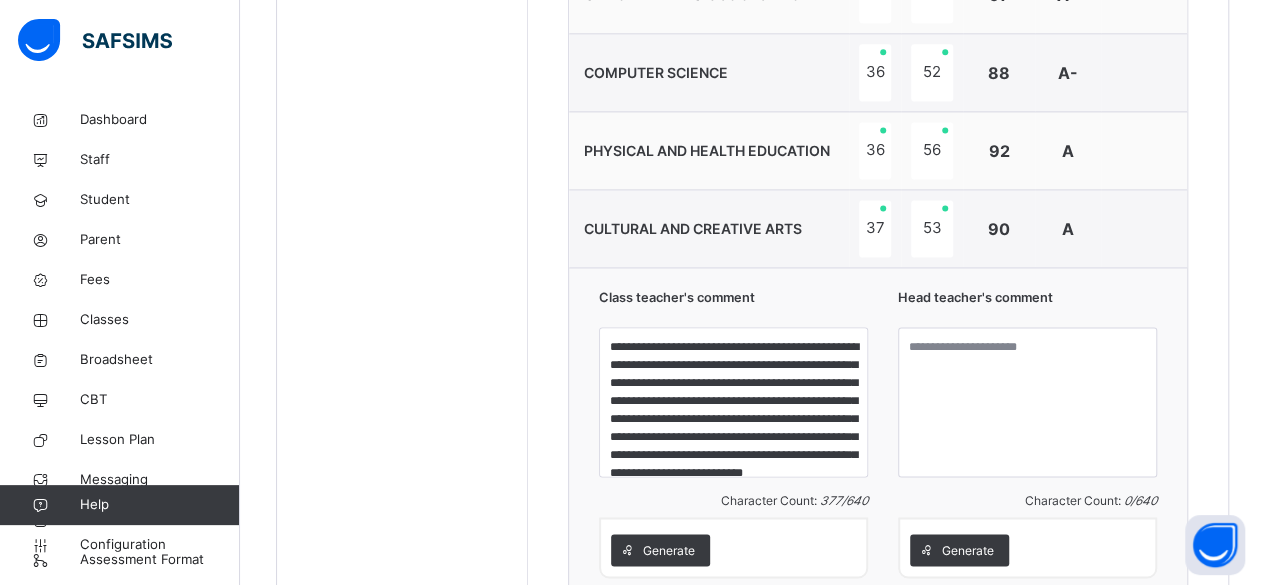 scroll, scrollTop: 1351, scrollLeft: 0, axis: vertical 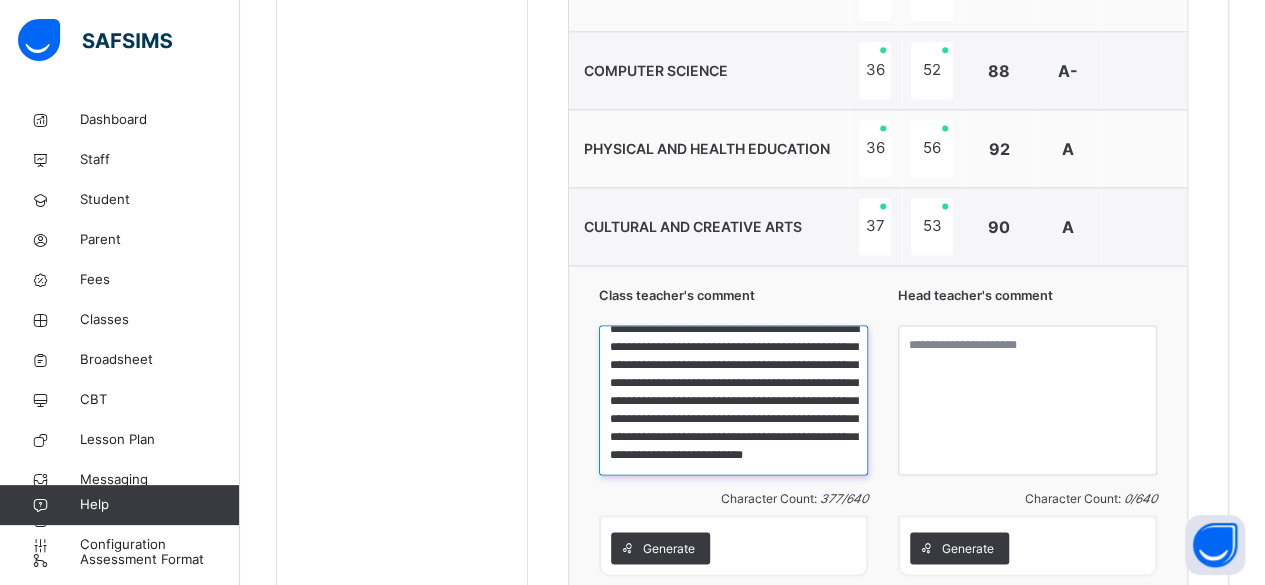 drag, startPoint x: 611, startPoint y: 339, endPoint x: 842, endPoint y: 453, distance: 257.5985 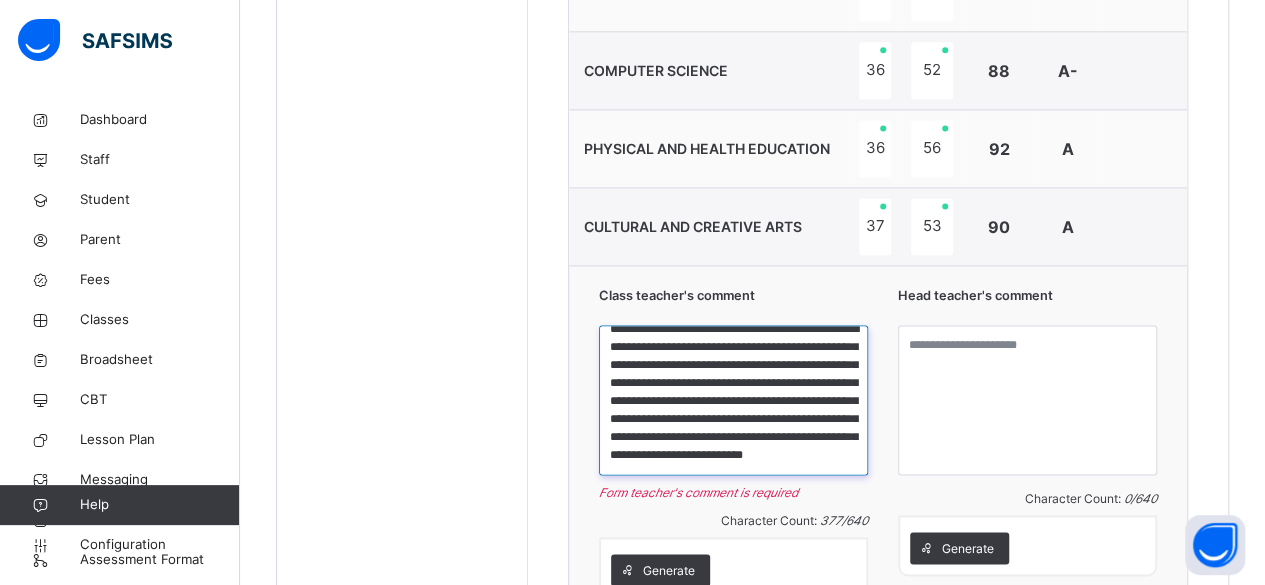 scroll, scrollTop: 57, scrollLeft: 0, axis: vertical 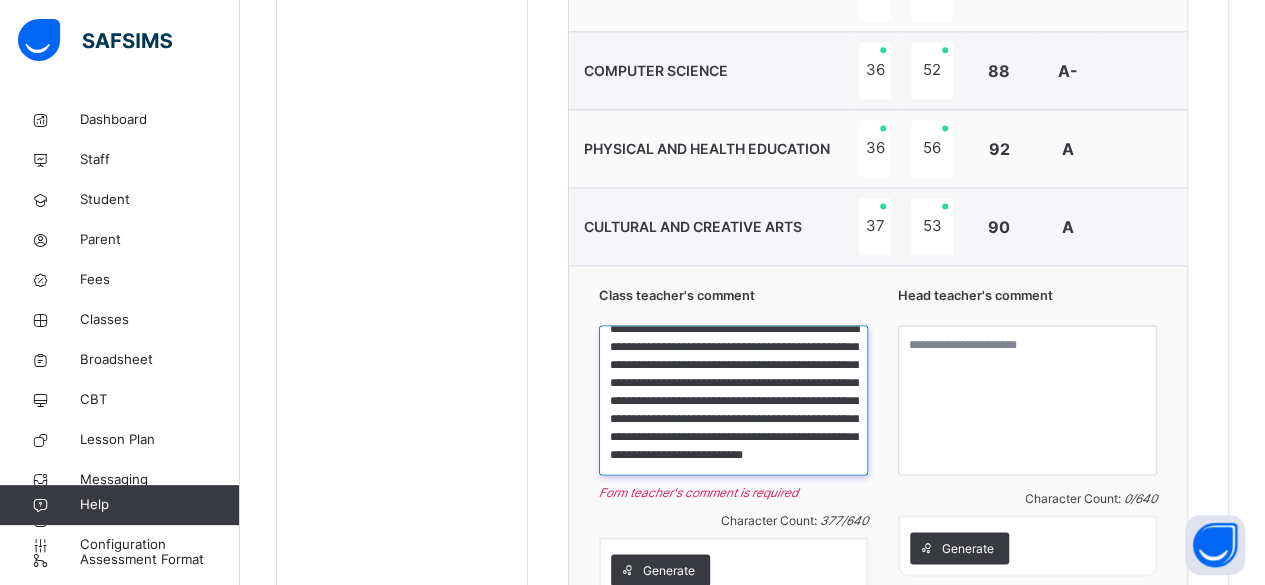 type on "**********" 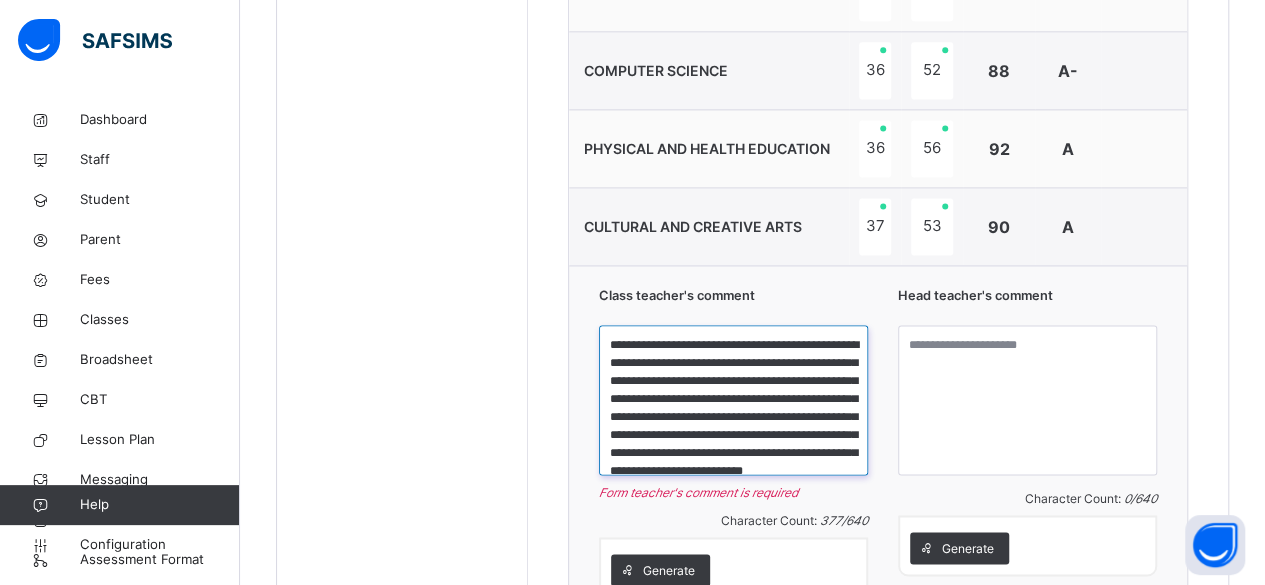 drag, startPoint x: 847, startPoint y: 446, endPoint x: 608, endPoint y: 333, distance: 264.36716 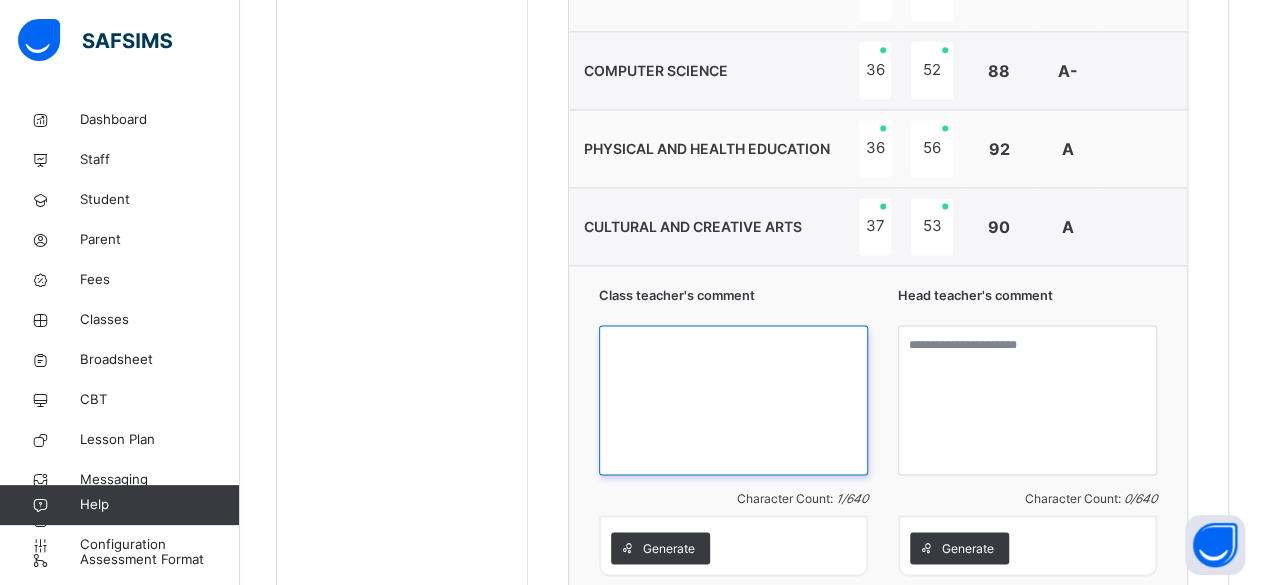 paste on "**********" 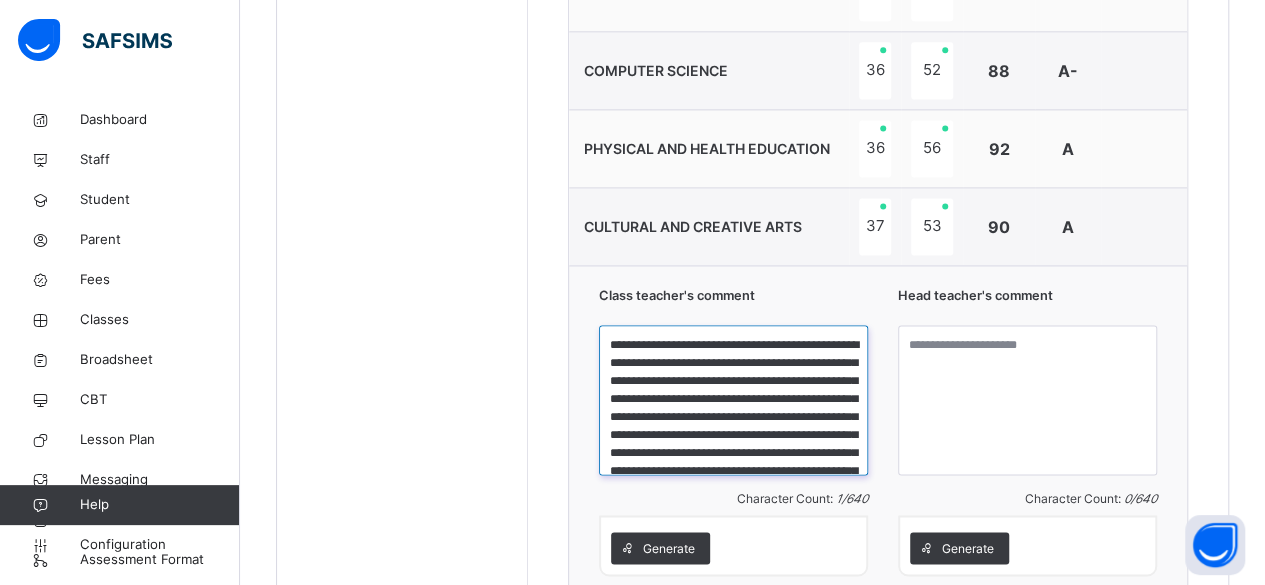 scroll, scrollTop: 111, scrollLeft: 0, axis: vertical 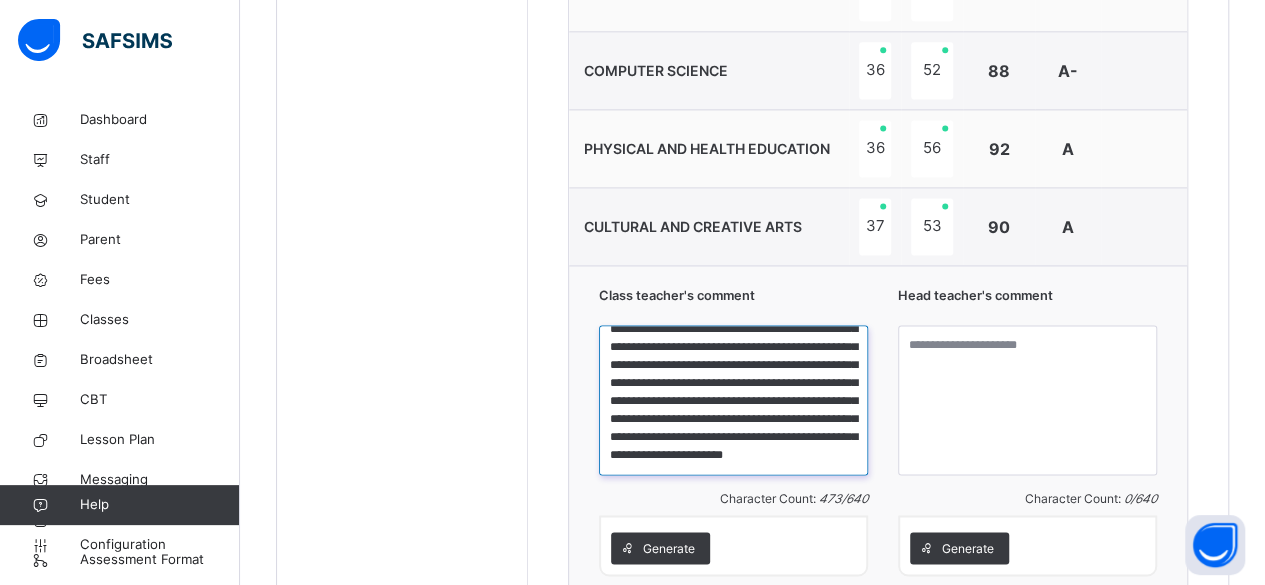 click on "**********" at bounding box center [733, 400] 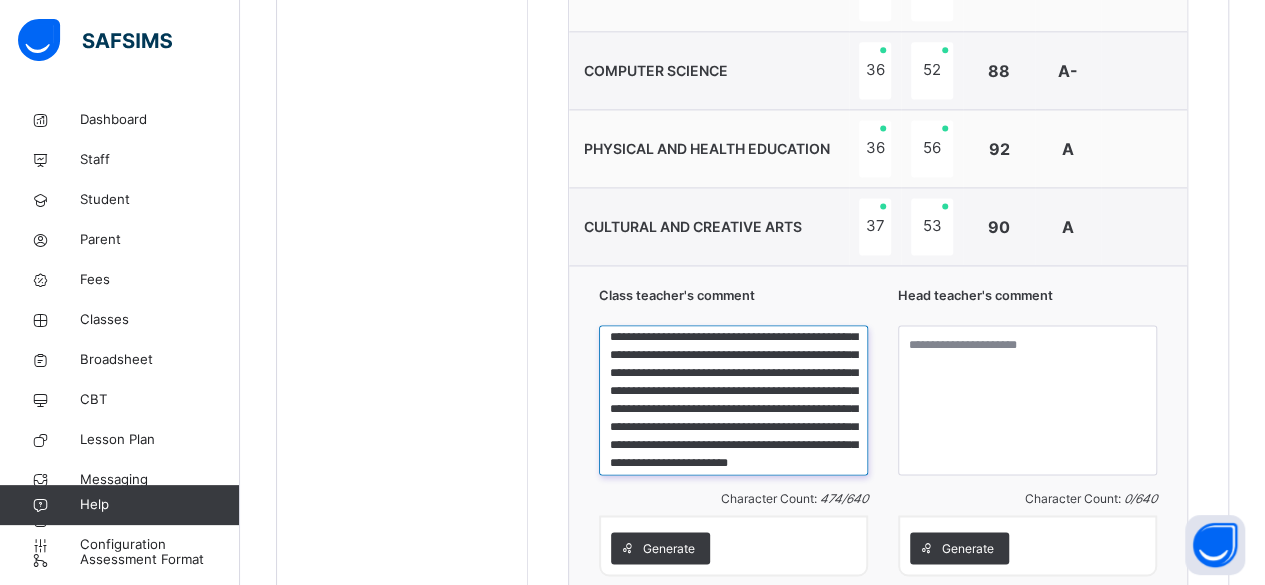 scroll, scrollTop: 31, scrollLeft: 0, axis: vertical 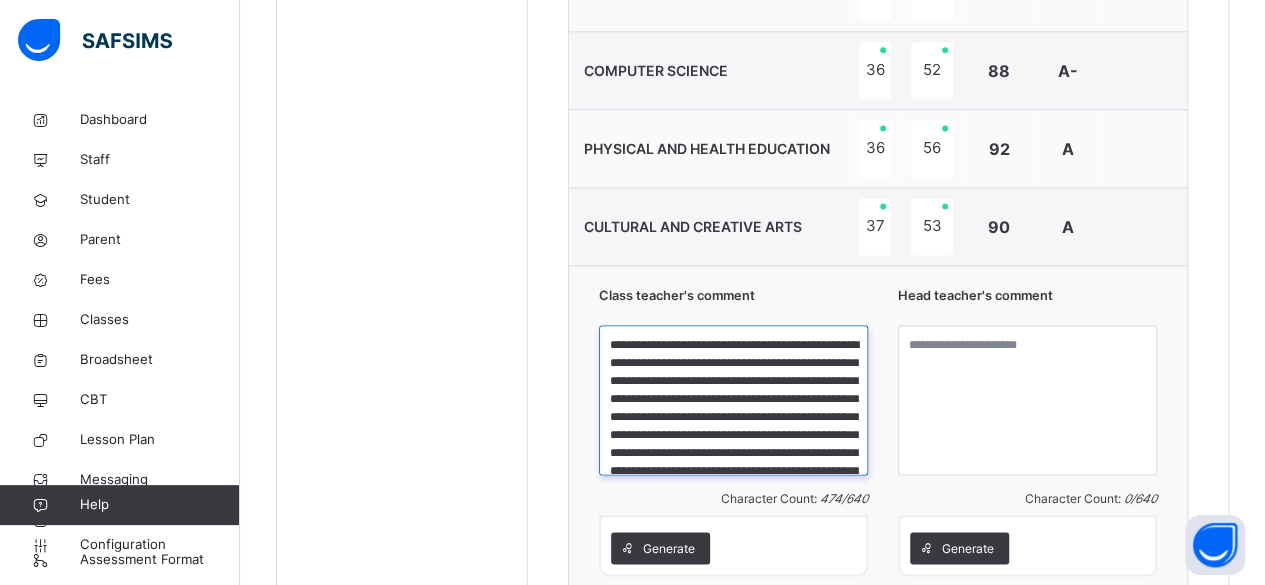 click on "**********" at bounding box center (733, 400) 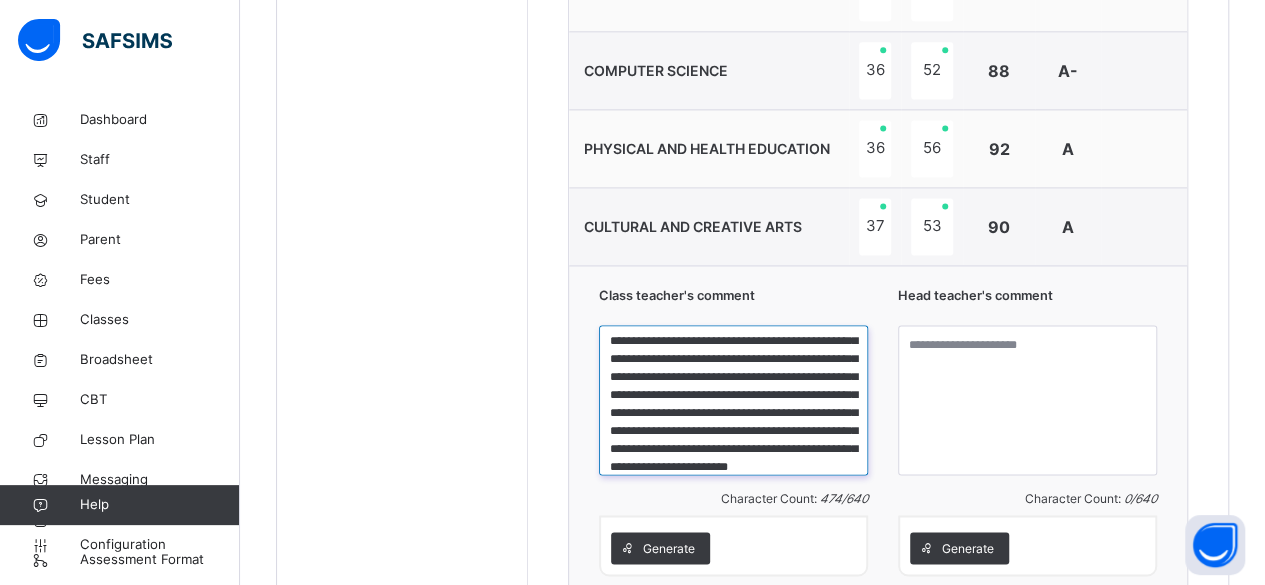 scroll, scrollTop: 80, scrollLeft: 0, axis: vertical 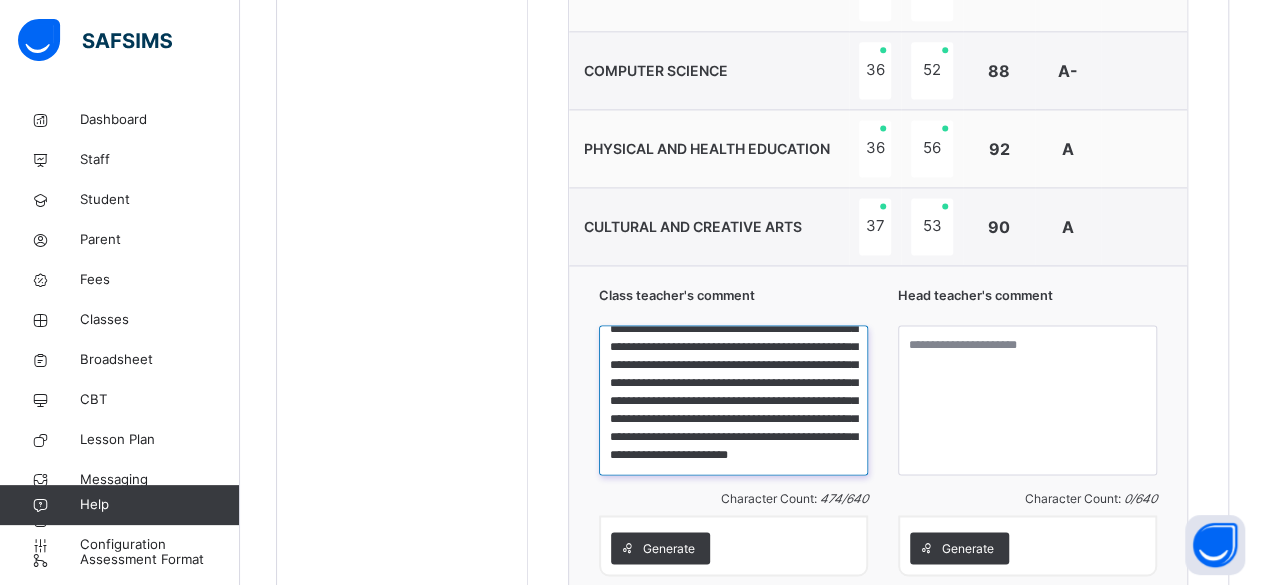 type on "**********" 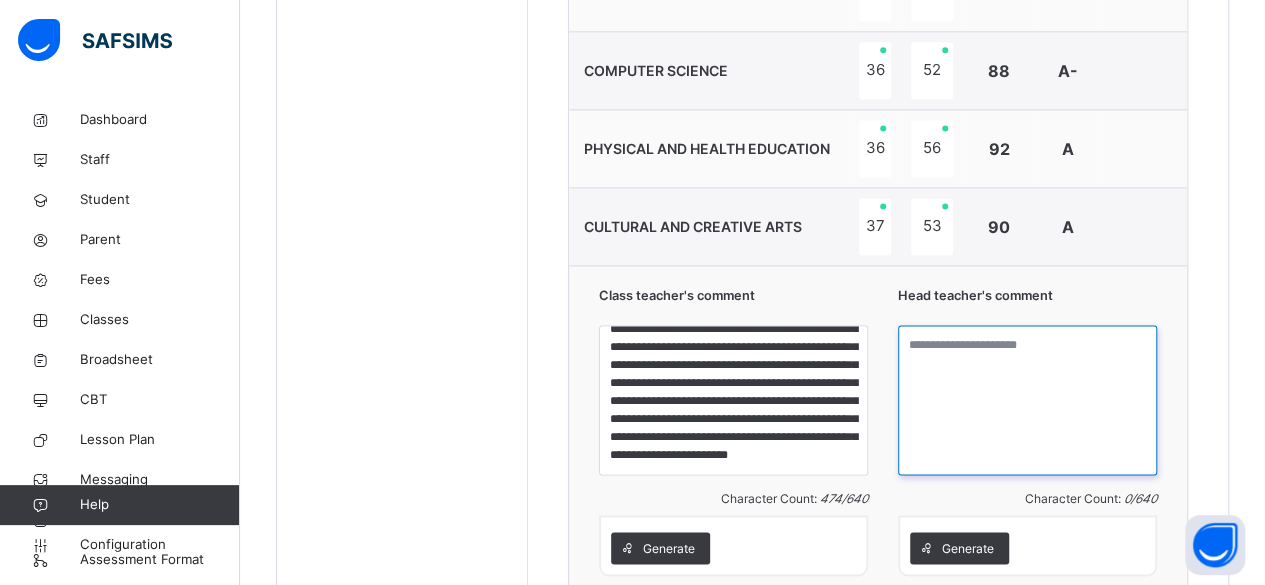 click at bounding box center [1027, 400] 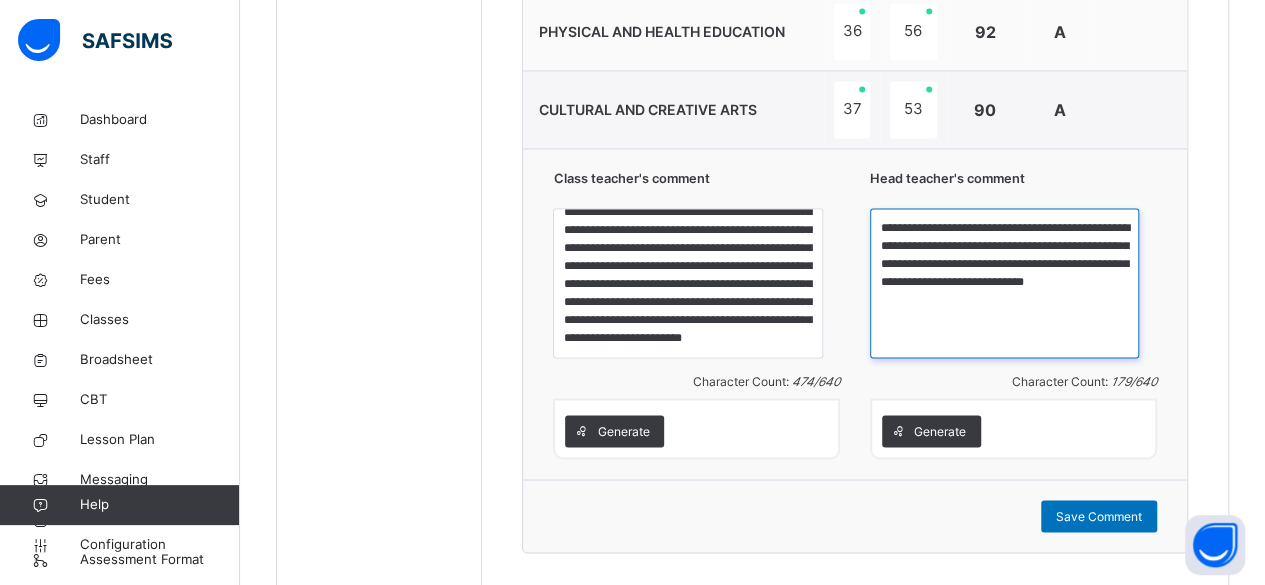 scroll, scrollTop: 1530, scrollLeft: 0, axis: vertical 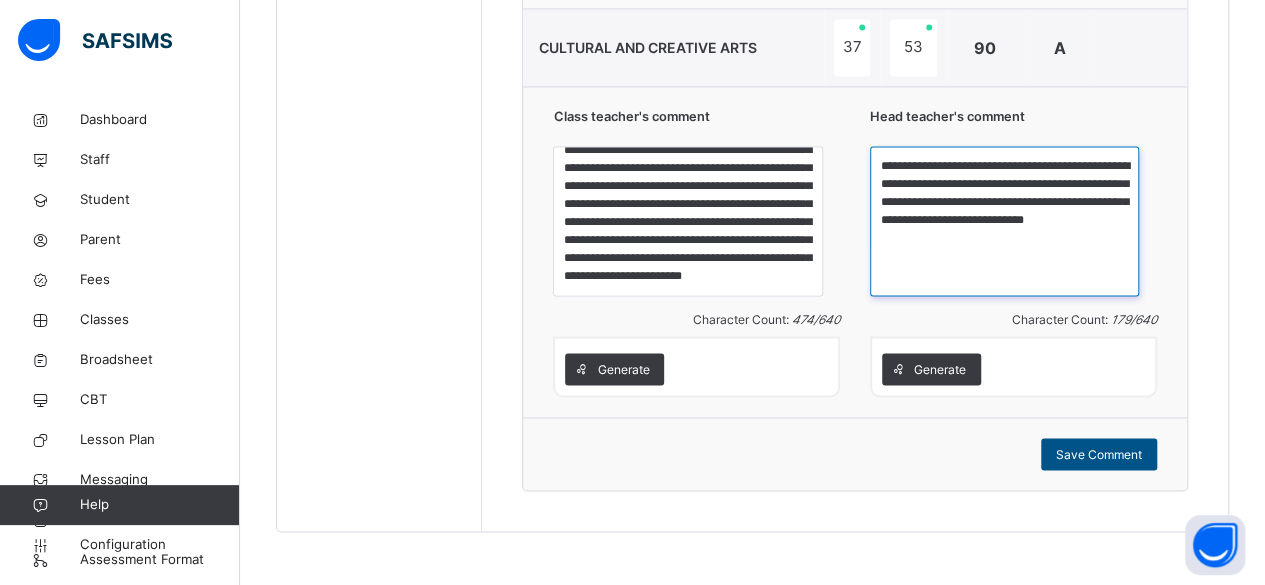 type on "**********" 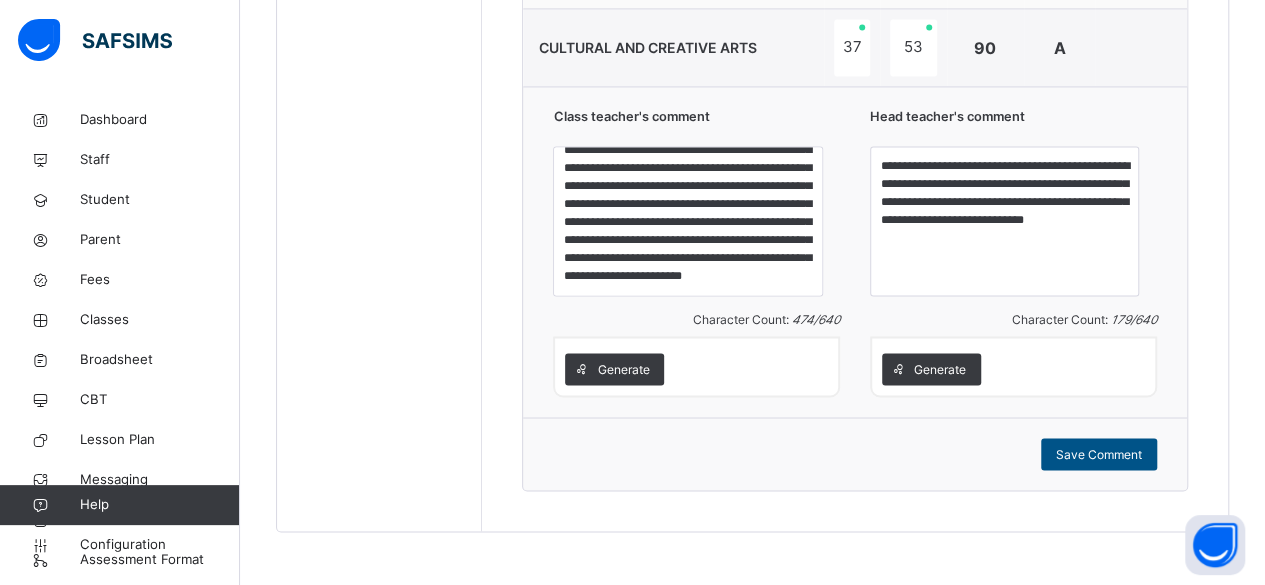 click on "Save Comment" at bounding box center [1099, 454] 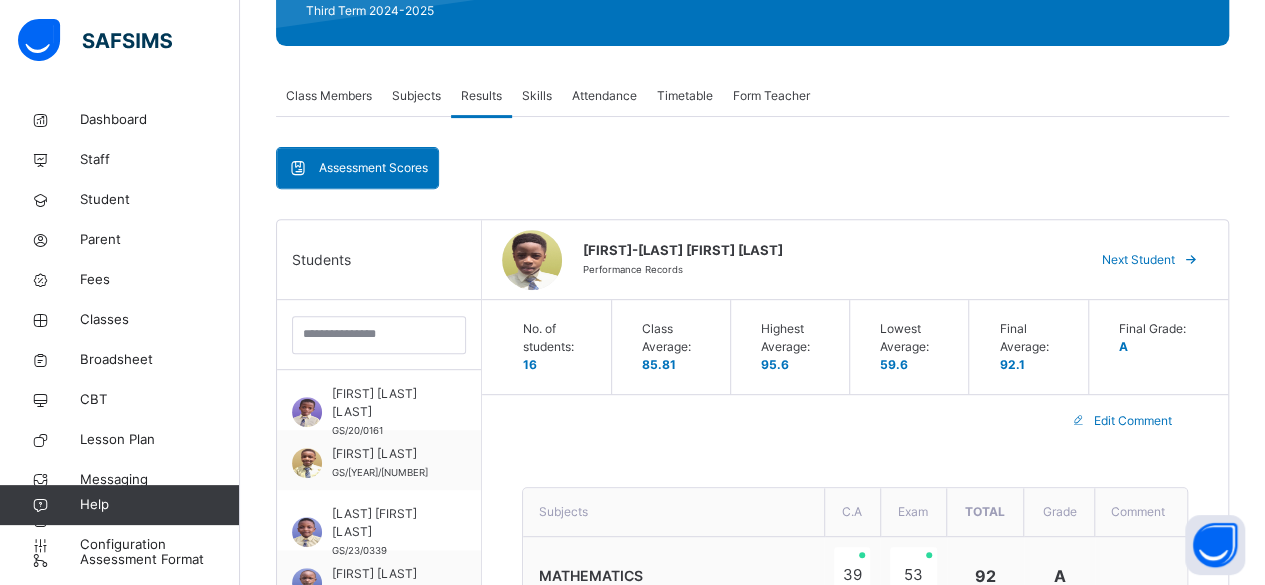 scroll, scrollTop: 295, scrollLeft: 0, axis: vertical 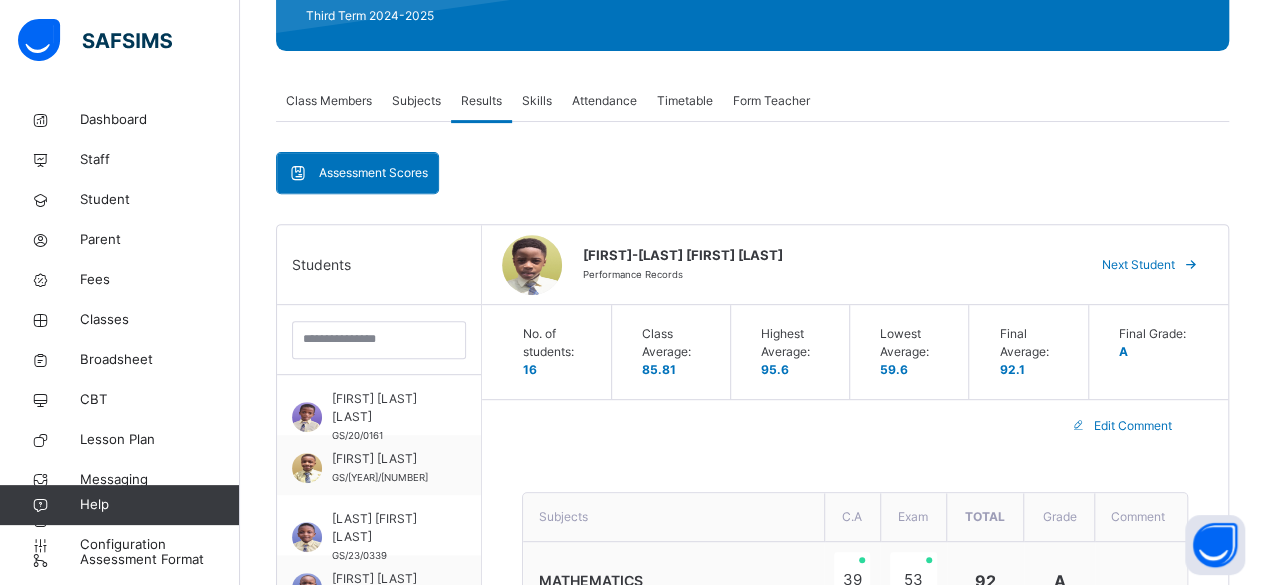 click at bounding box center (1191, 265) 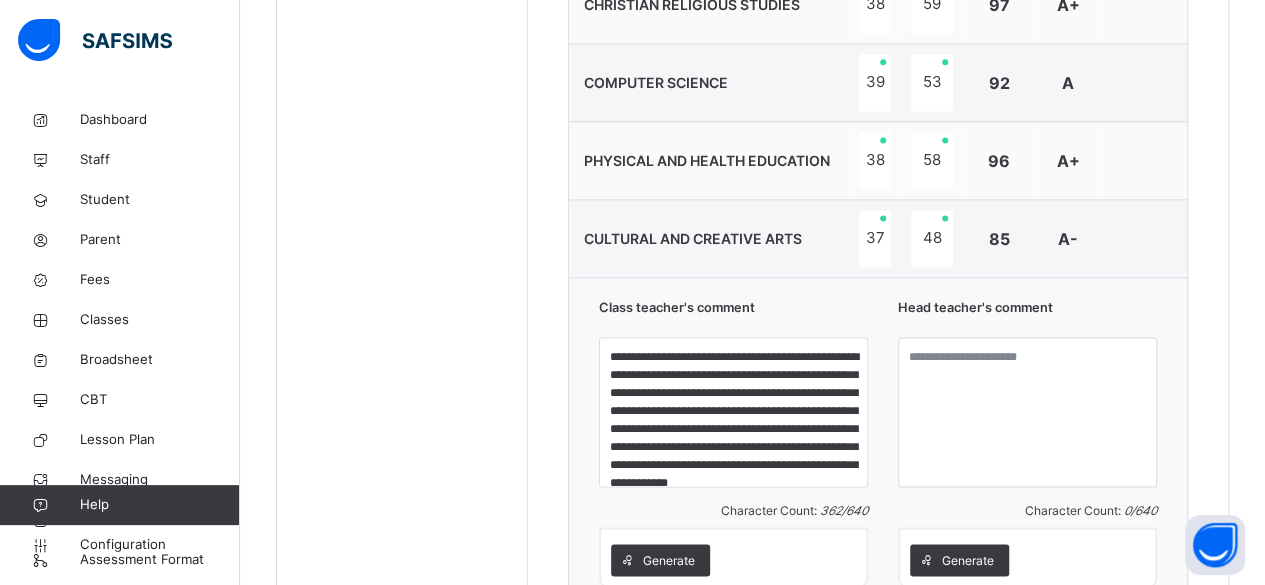 scroll, scrollTop: 1342, scrollLeft: 0, axis: vertical 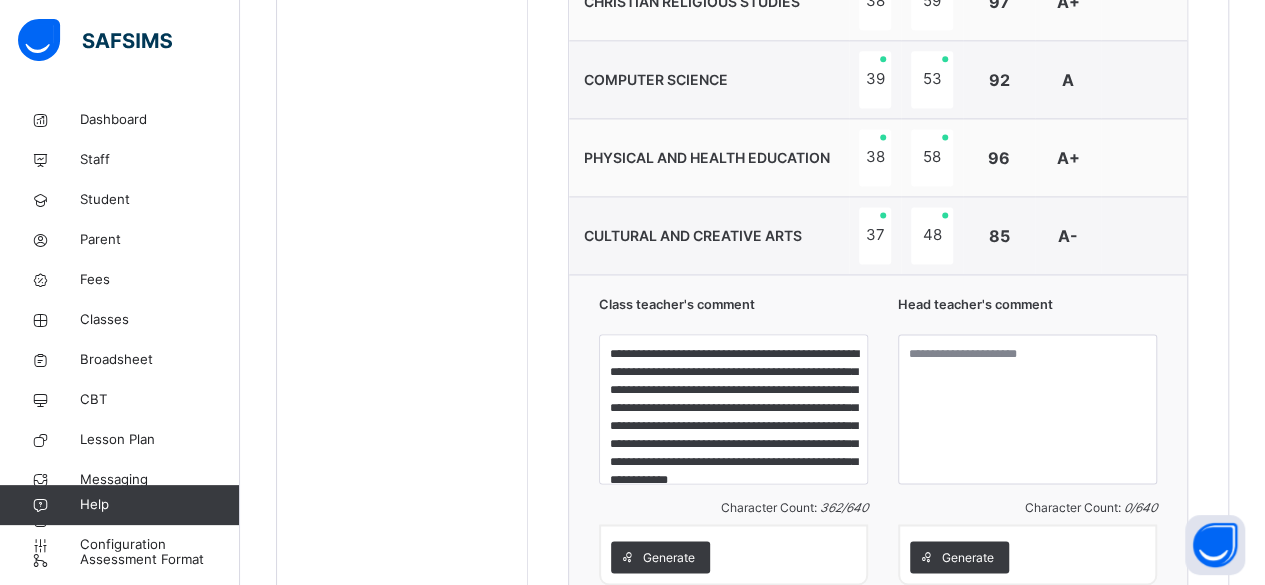 click on "**********" at bounding box center [878, -12] 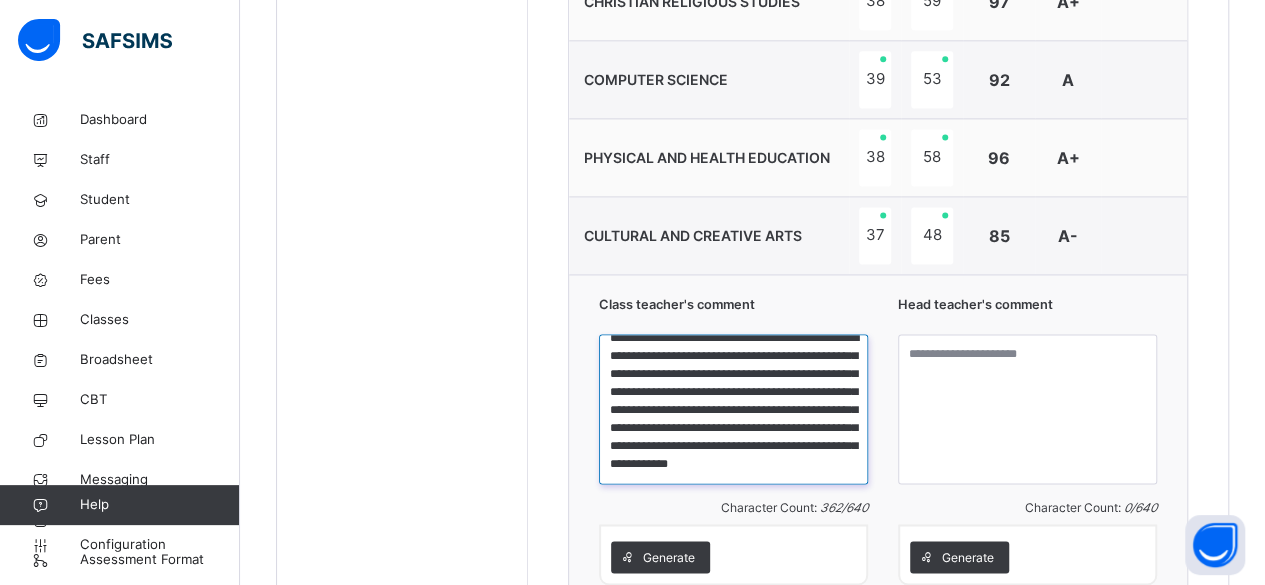 scroll, scrollTop: 69, scrollLeft: 0, axis: vertical 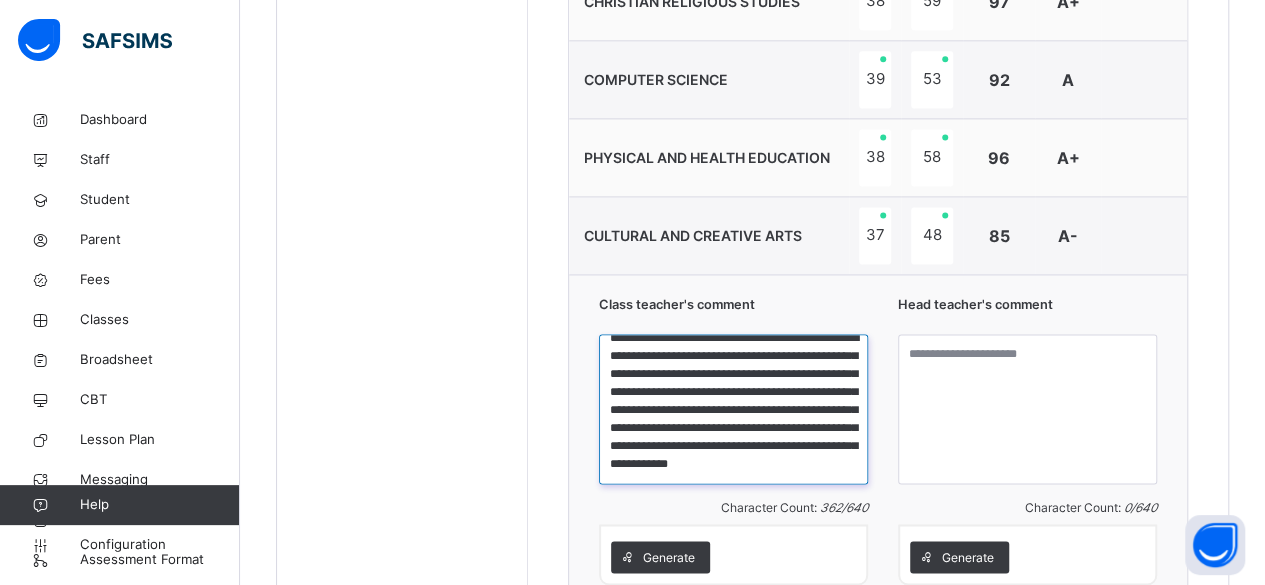 click on "**********" at bounding box center [733, 409] 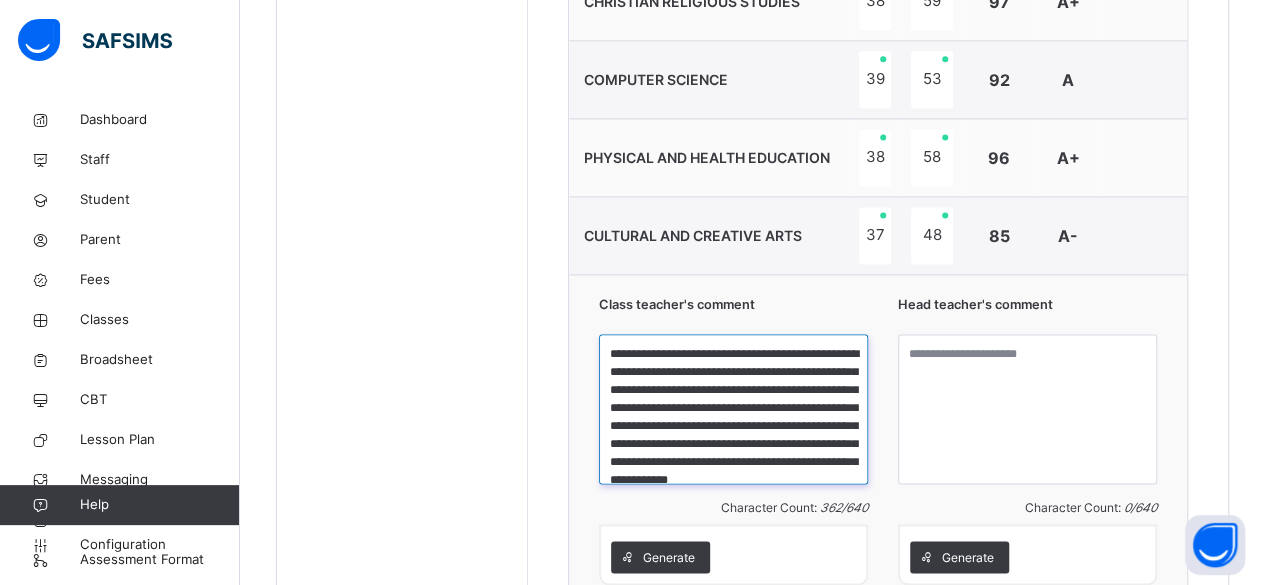 drag, startPoint x: 778, startPoint y: 457, endPoint x: 616, endPoint y: 340, distance: 199.83243 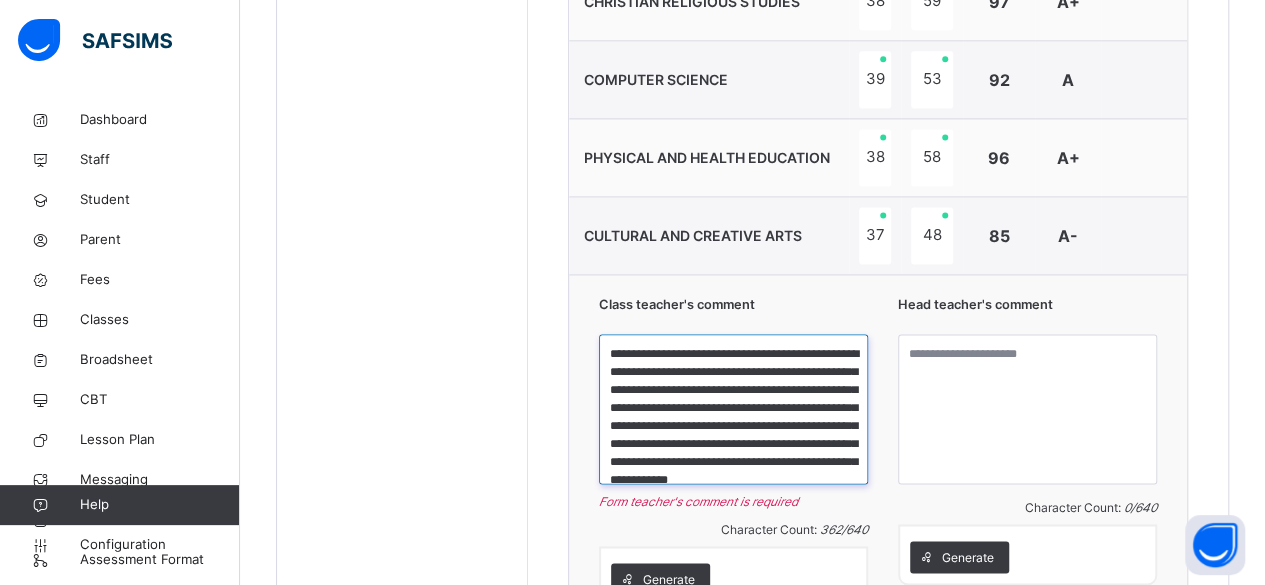 scroll, scrollTop: 57, scrollLeft: 0, axis: vertical 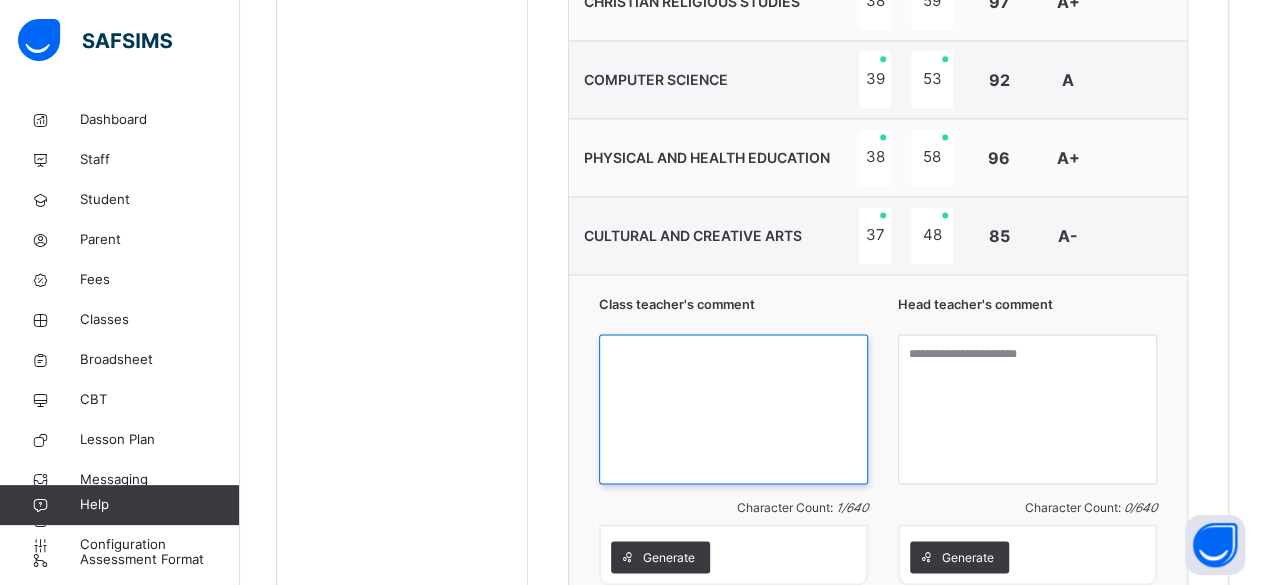 paste on "**********" 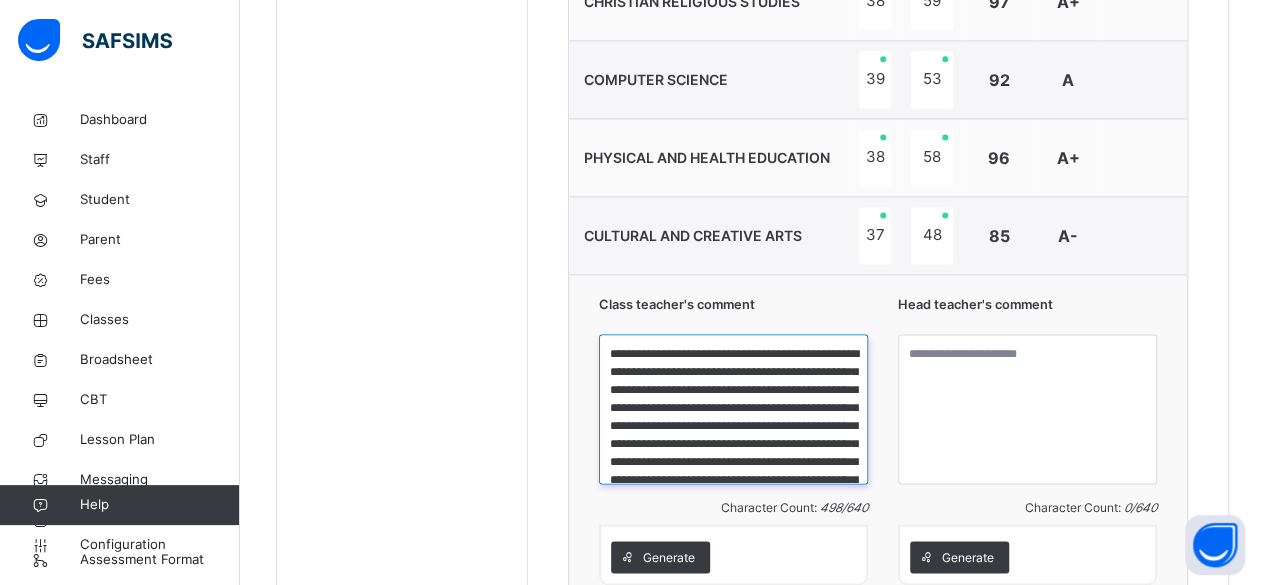 scroll, scrollTop: 111, scrollLeft: 0, axis: vertical 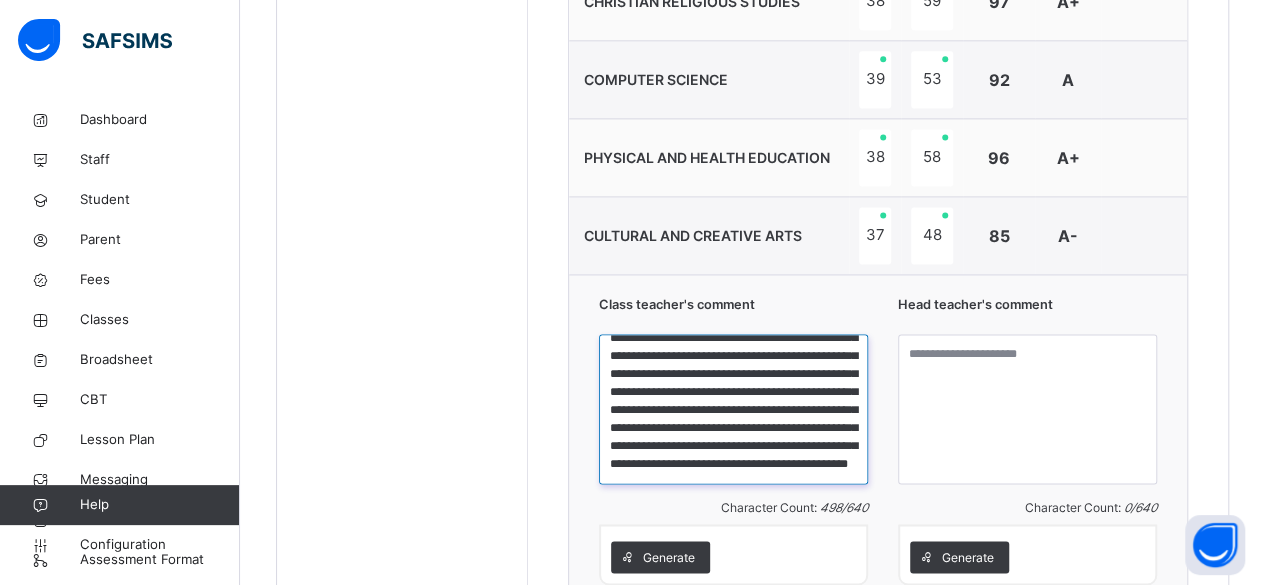 click on "**********" at bounding box center [733, 409] 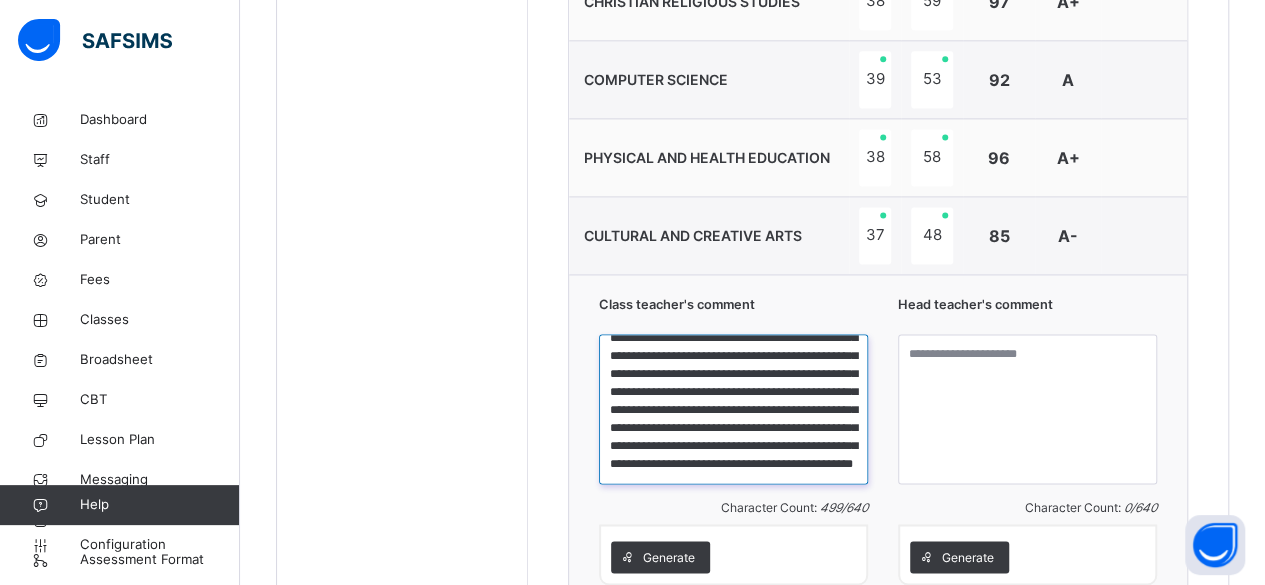 scroll, scrollTop: 0, scrollLeft: 0, axis: both 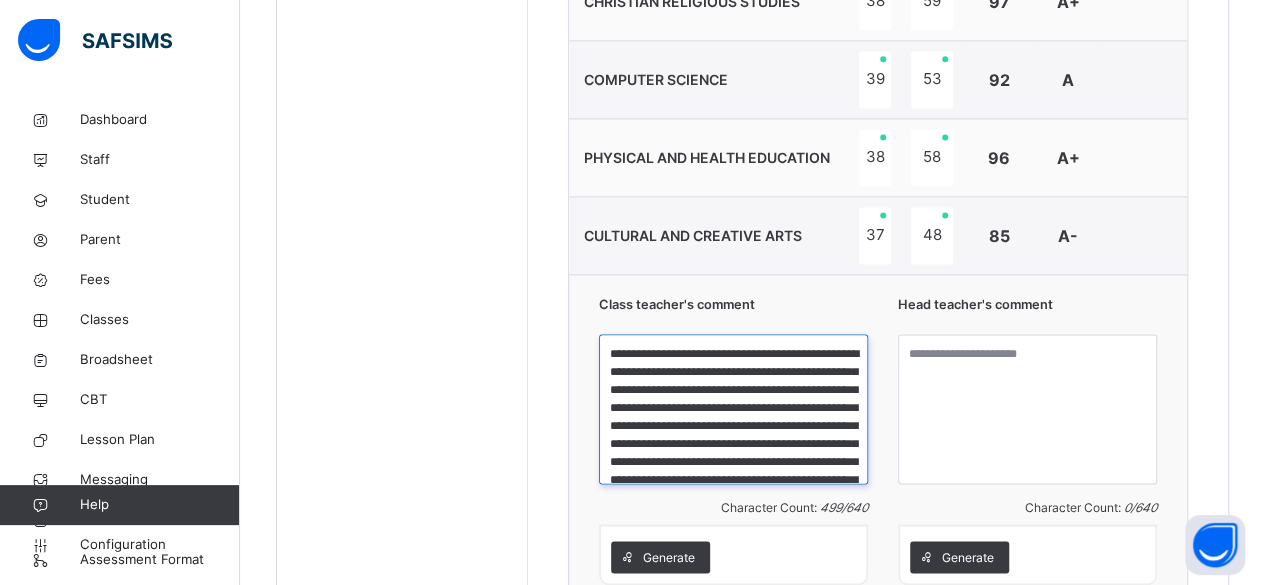 click on "**********" at bounding box center (733, 409) 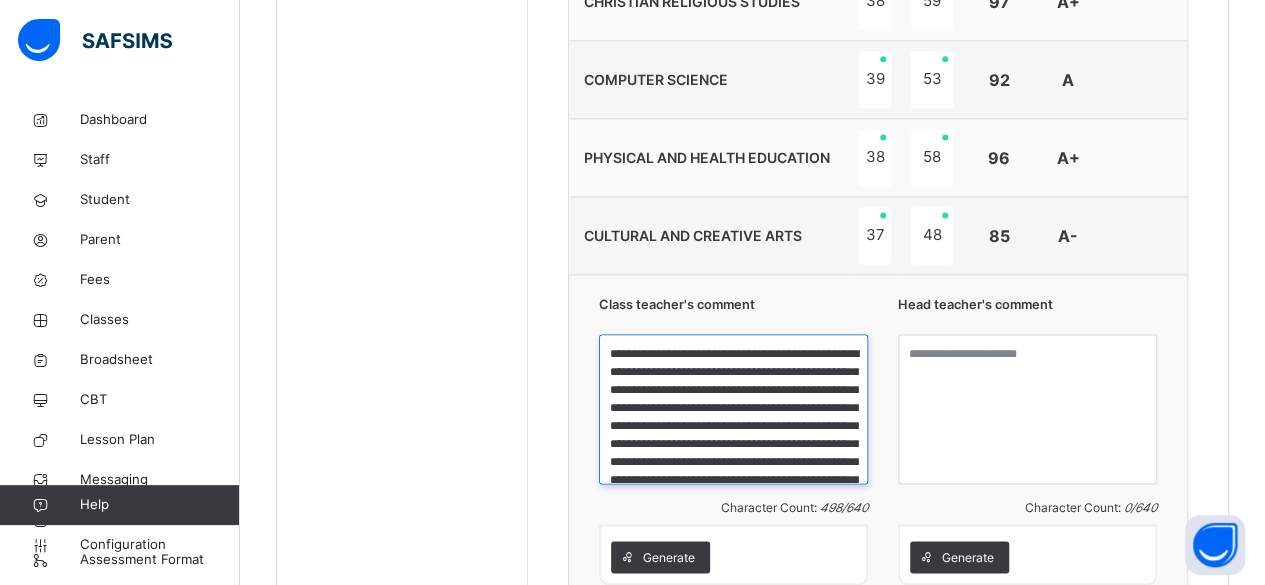 type on "**********" 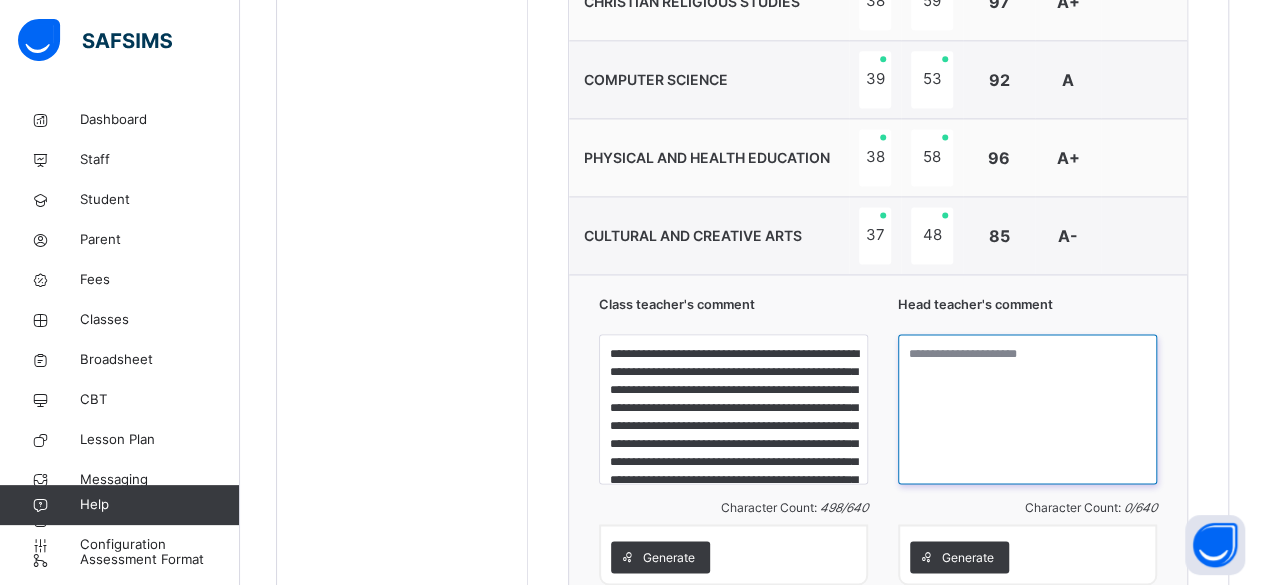 click at bounding box center (1027, 409) 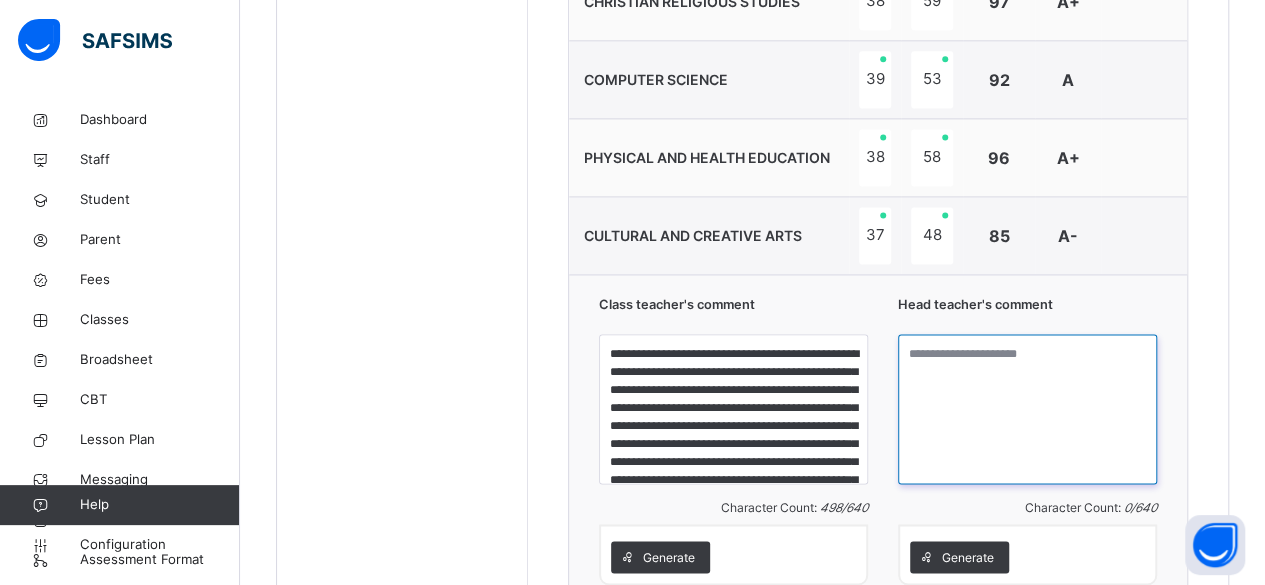 paste on "**********" 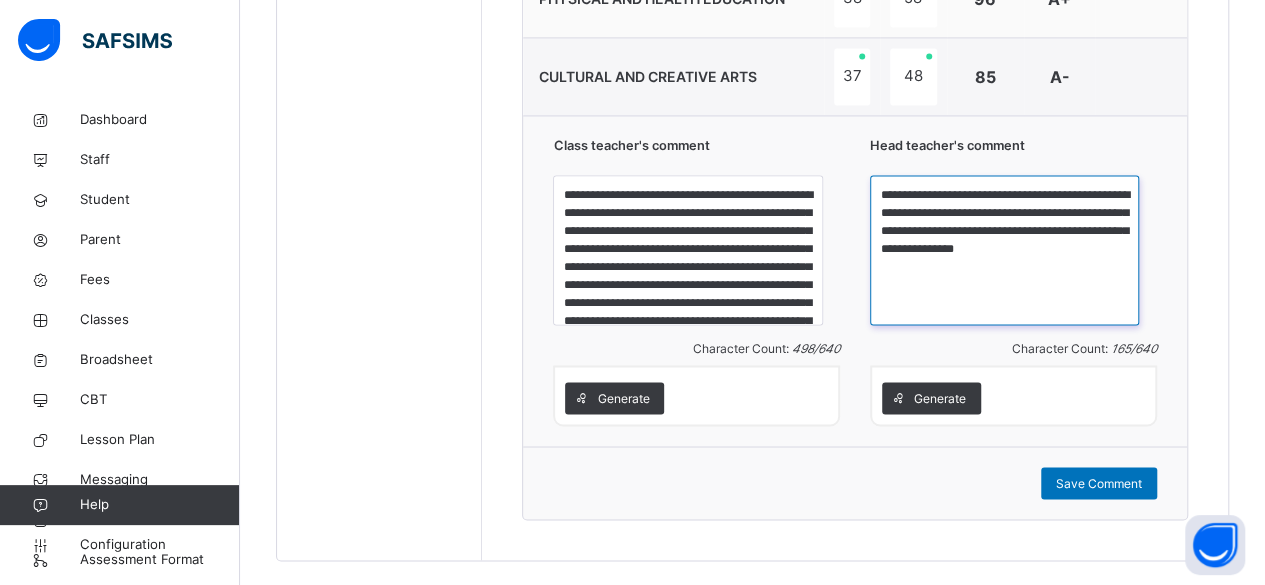 scroll, scrollTop: 1506, scrollLeft: 0, axis: vertical 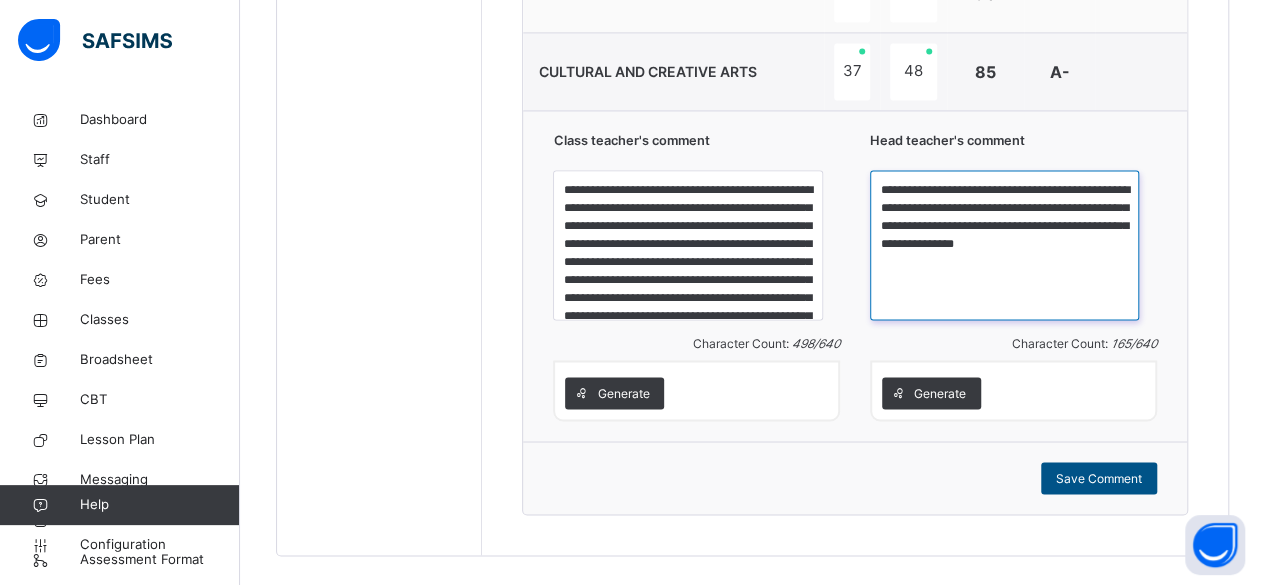 type on "**********" 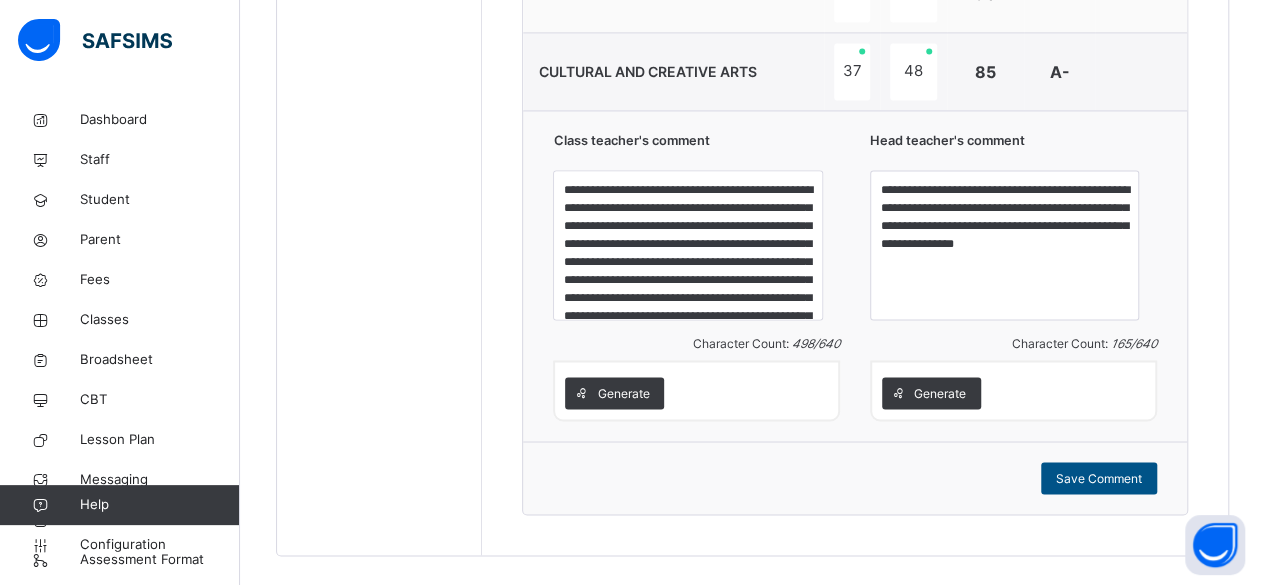 click on "Save Comment" at bounding box center (1099, 478) 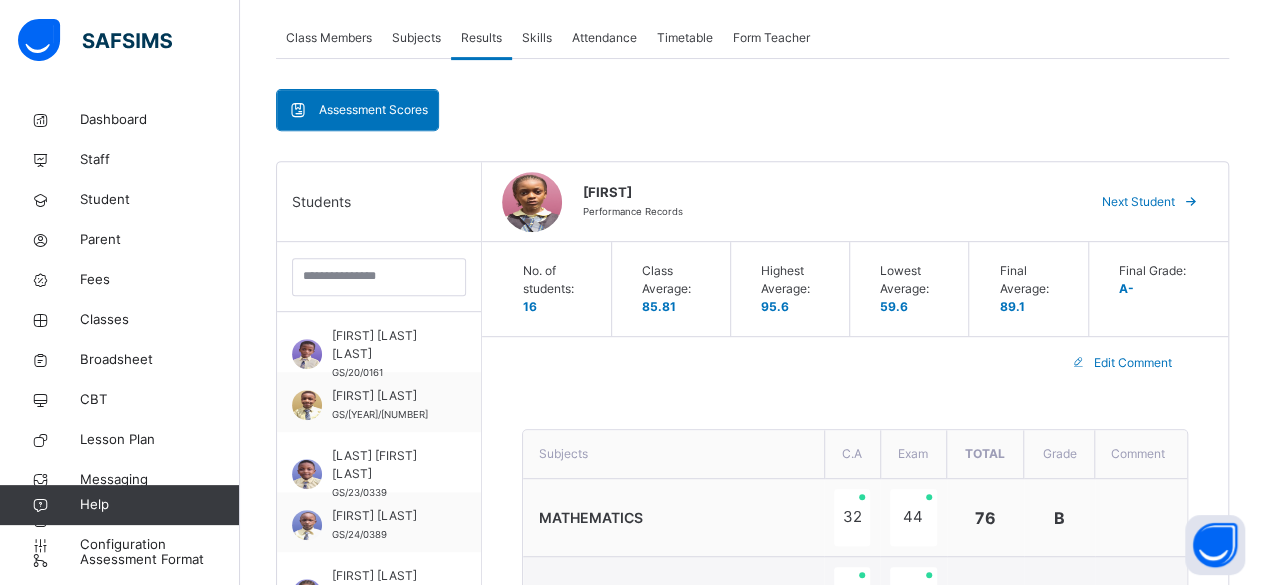 scroll, scrollTop: 357, scrollLeft: 0, axis: vertical 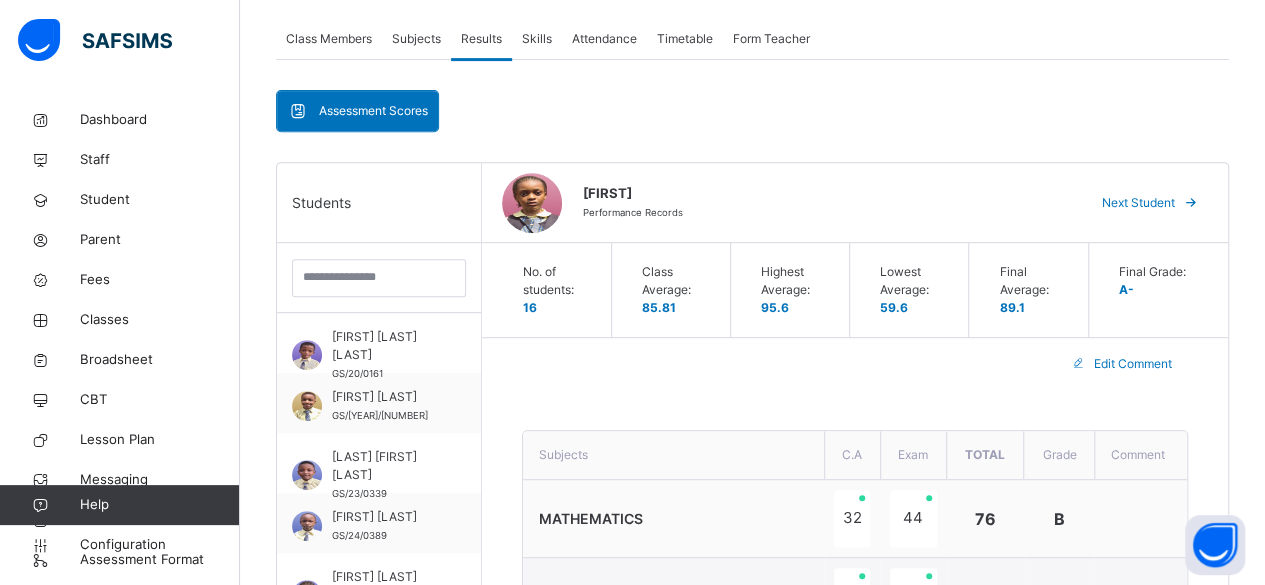 click at bounding box center [1191, 203] 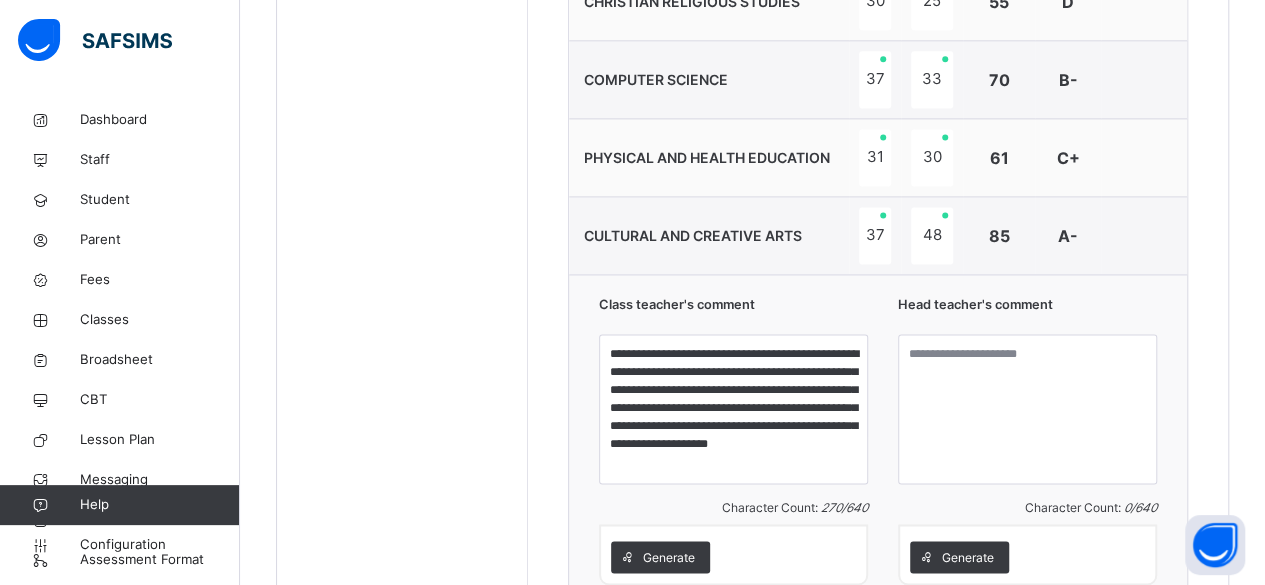scroll, scrollTop: 1346, scrollLeft: 0, axis: vertical 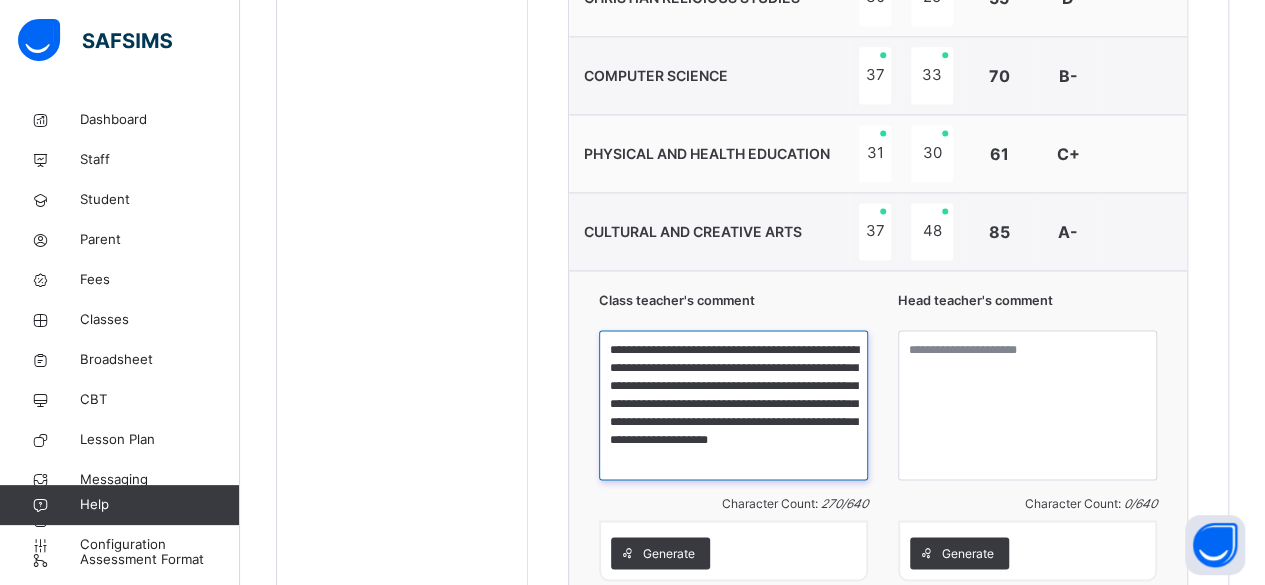 drag, startPoint x: 614, startPoint y: 345, endPoint x: 746, endPoint y: 441, distance: 163.21765 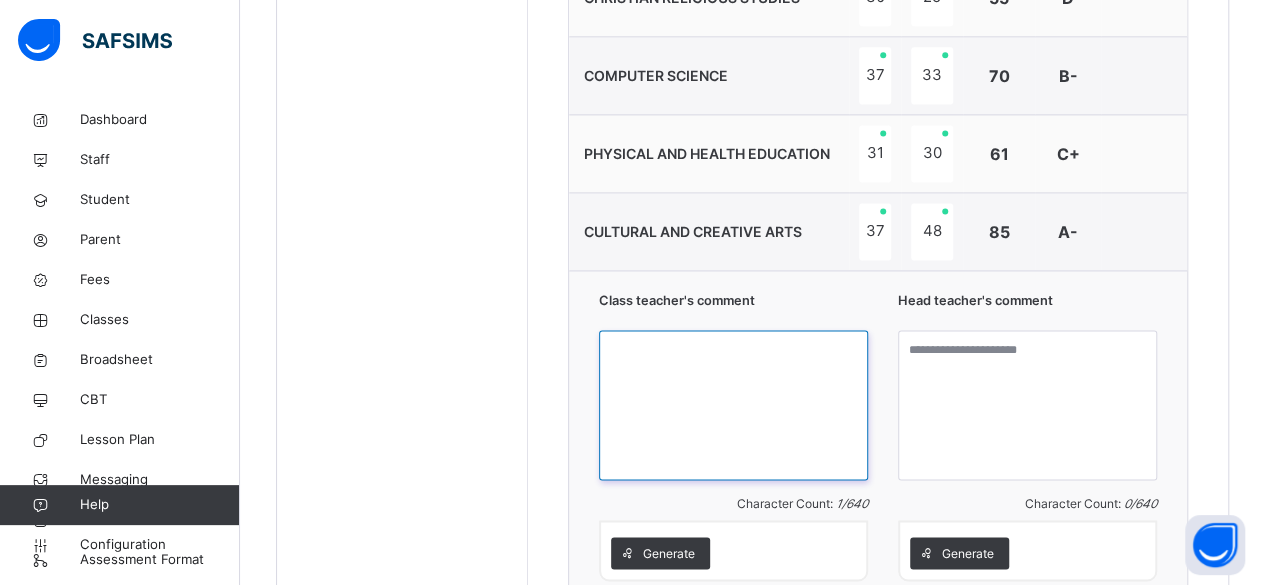 scroll, scrollTop: 0, scrollLeft: 0, axis: both 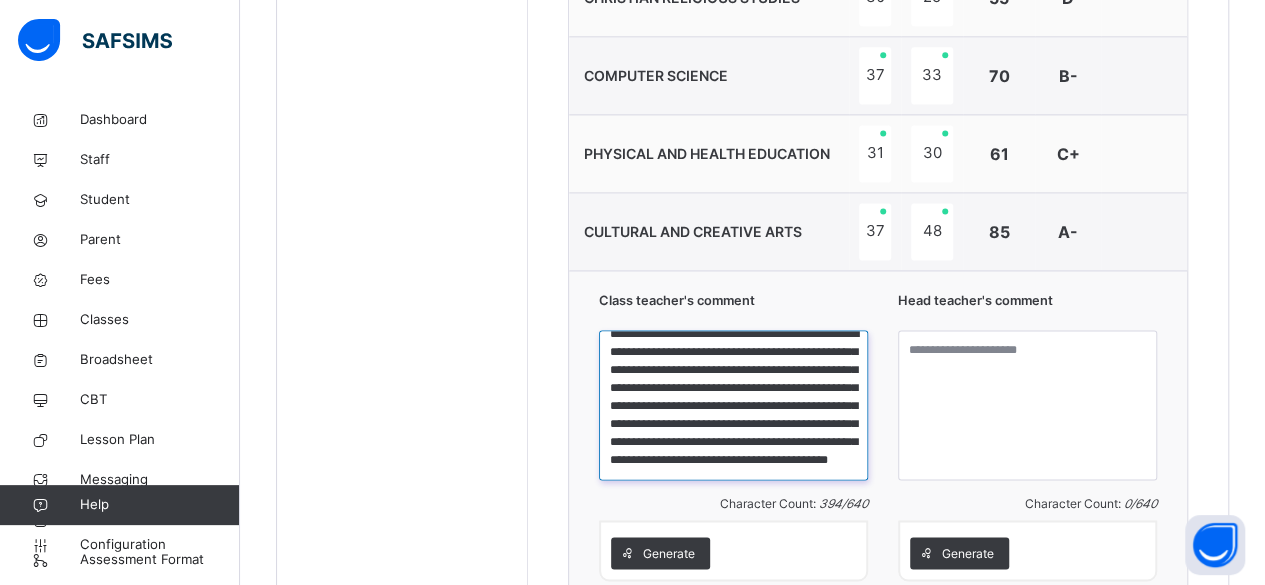 click on "**********" at bounding box center (733, 405) 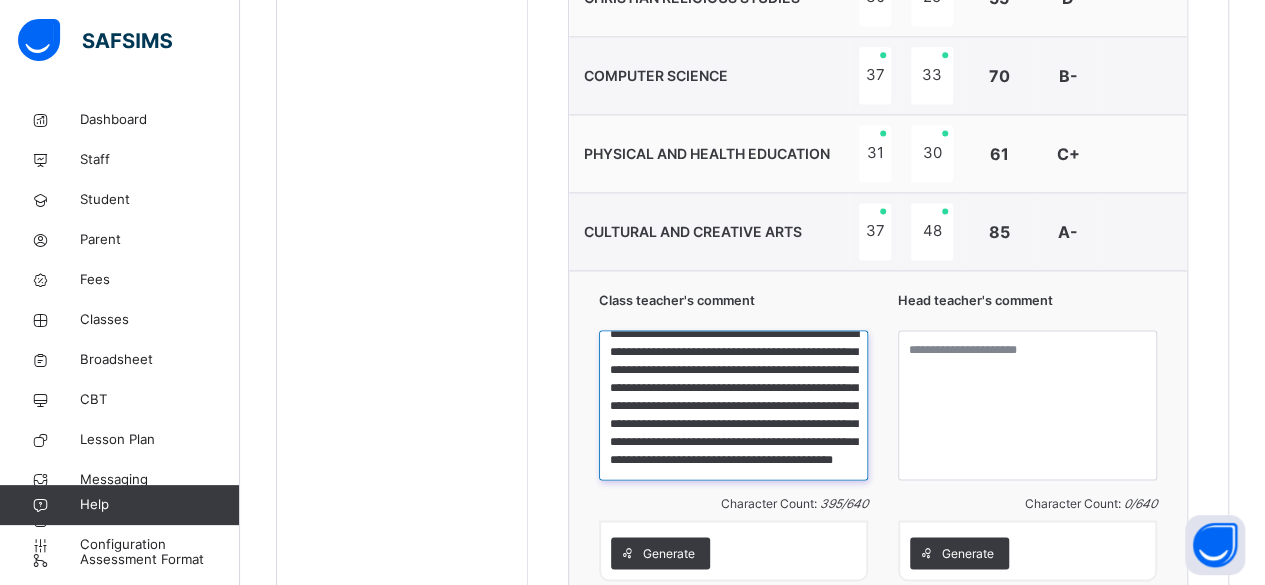 scroll, scrollTop: 17, scrollLeft: 0, axis: vertical 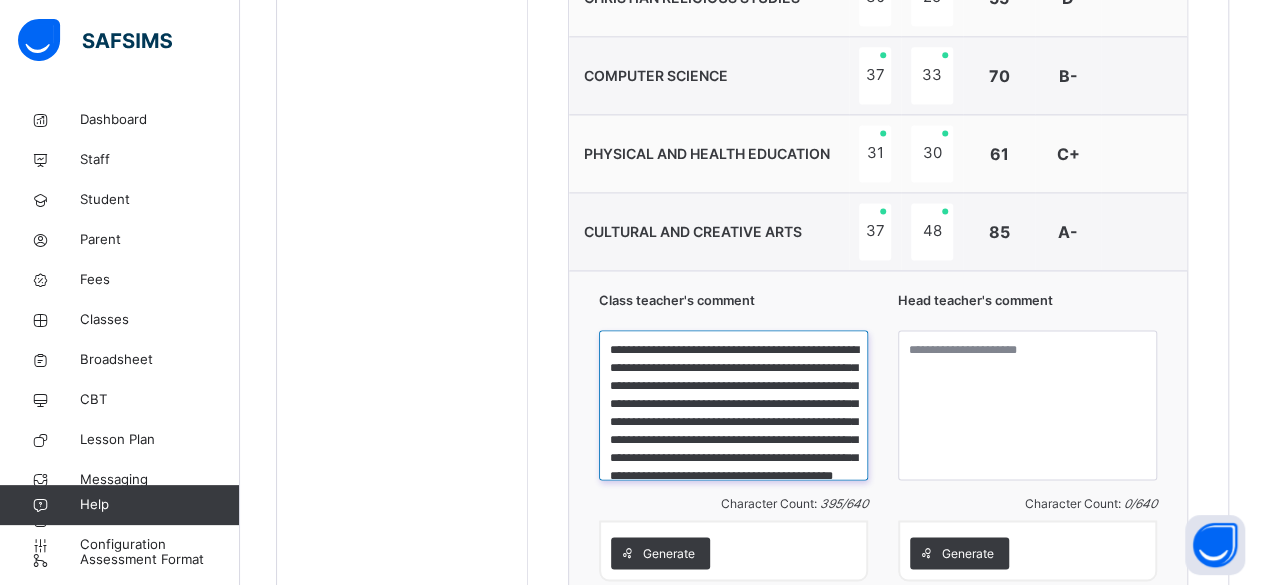 type on "**********" 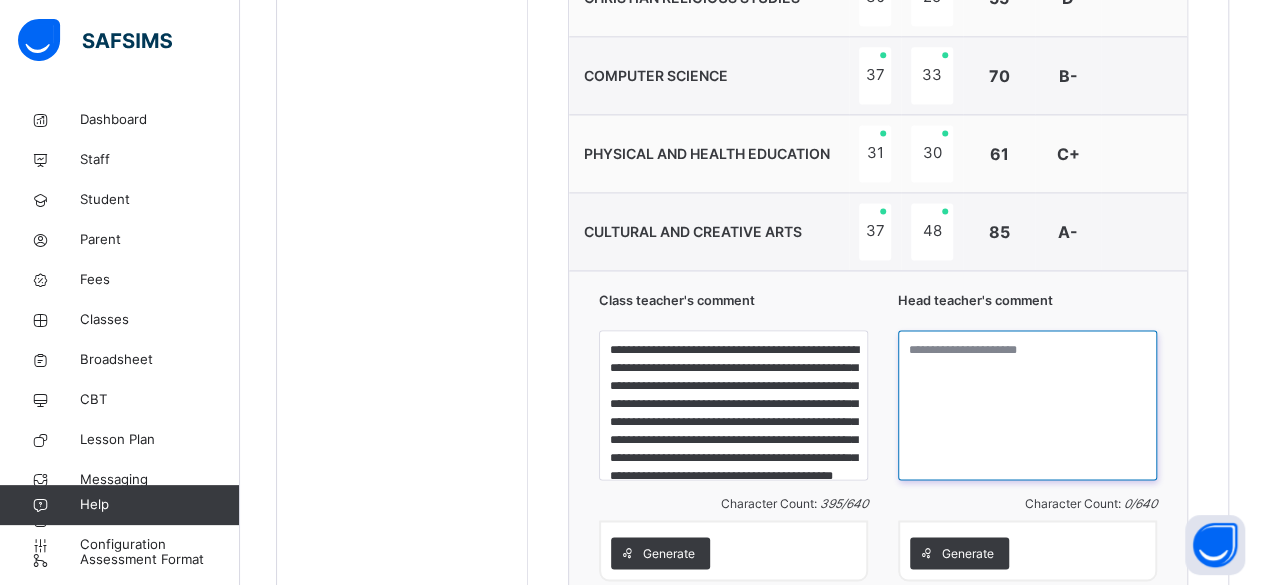 click at bounding box center [1027, 405] 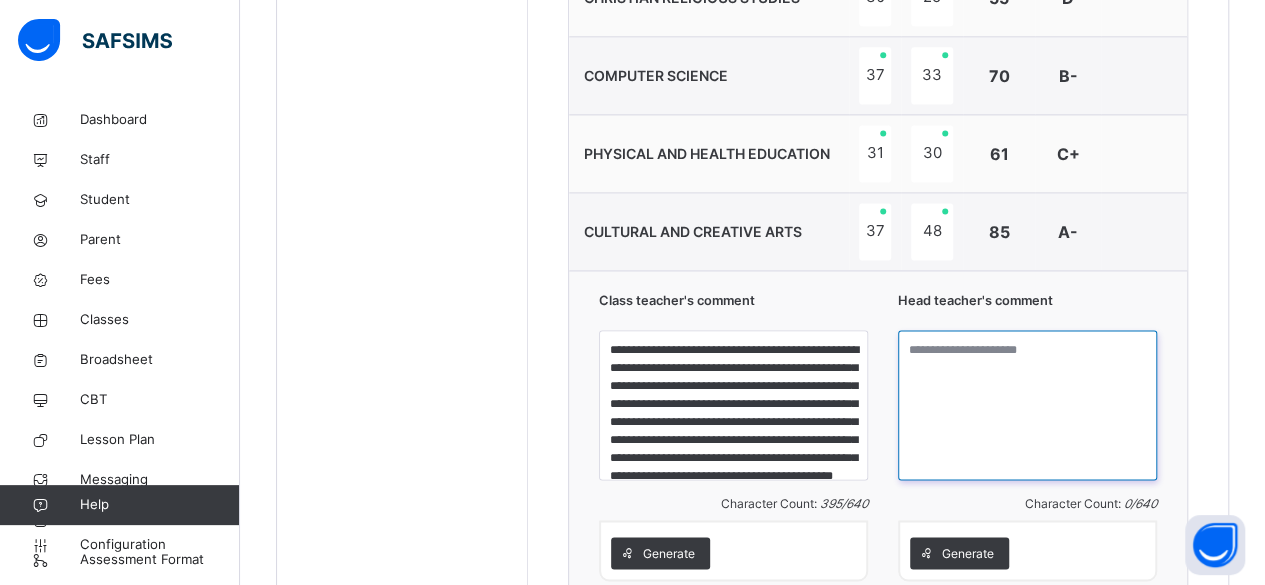 paste on "**********" 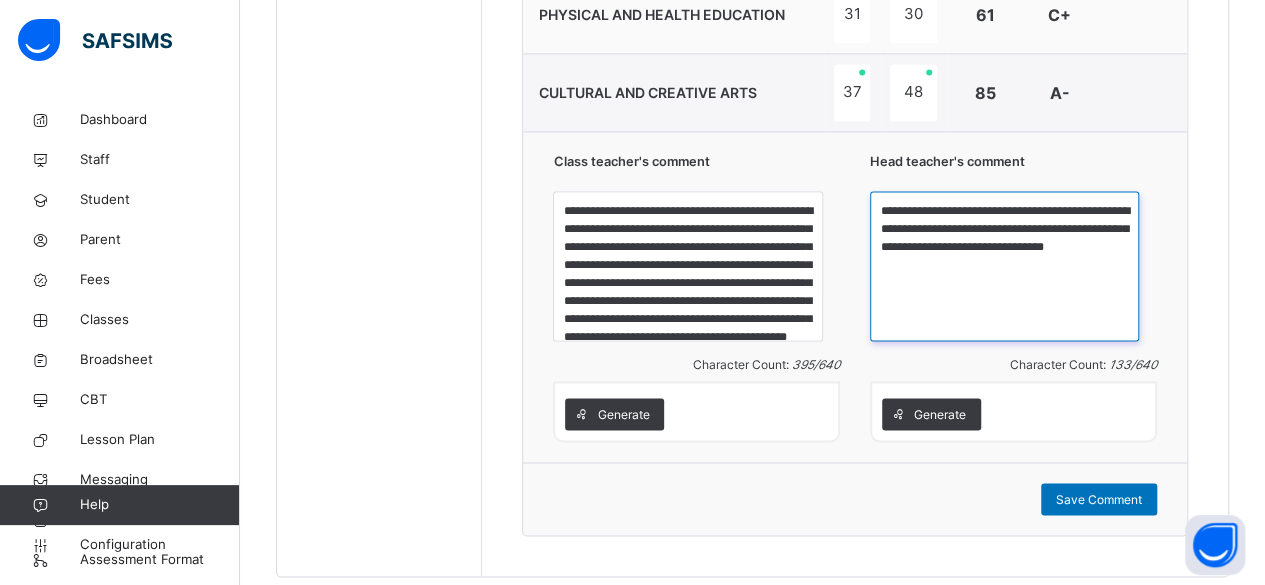 scroll, scrollTop: 1489, scrollLeft: 0, axis: vertical 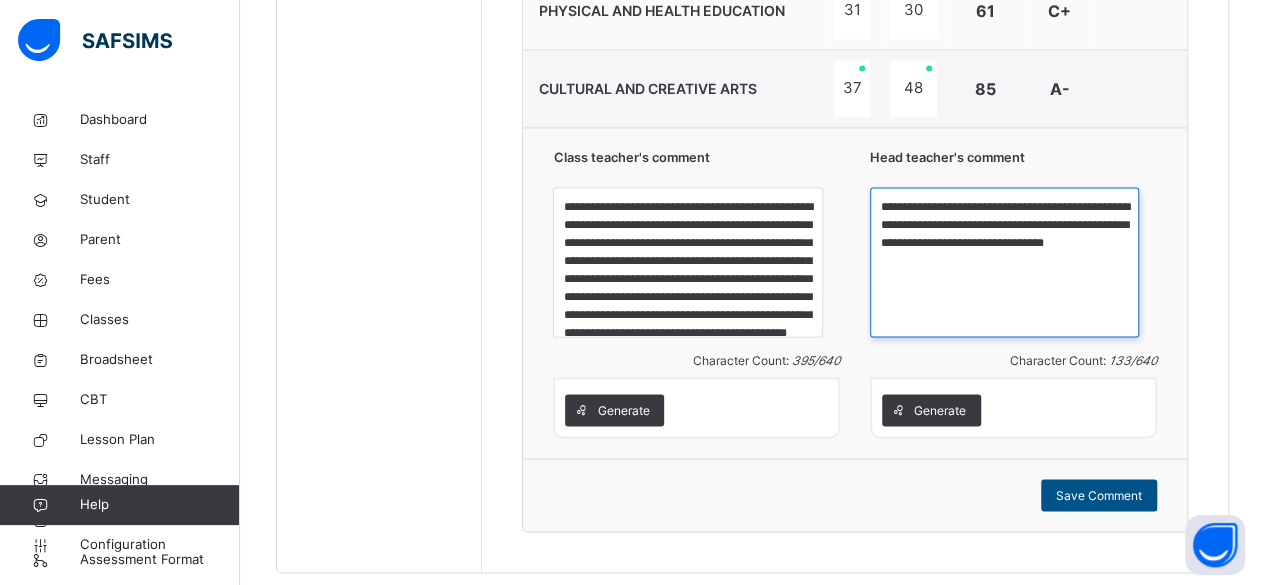 type on "**********" 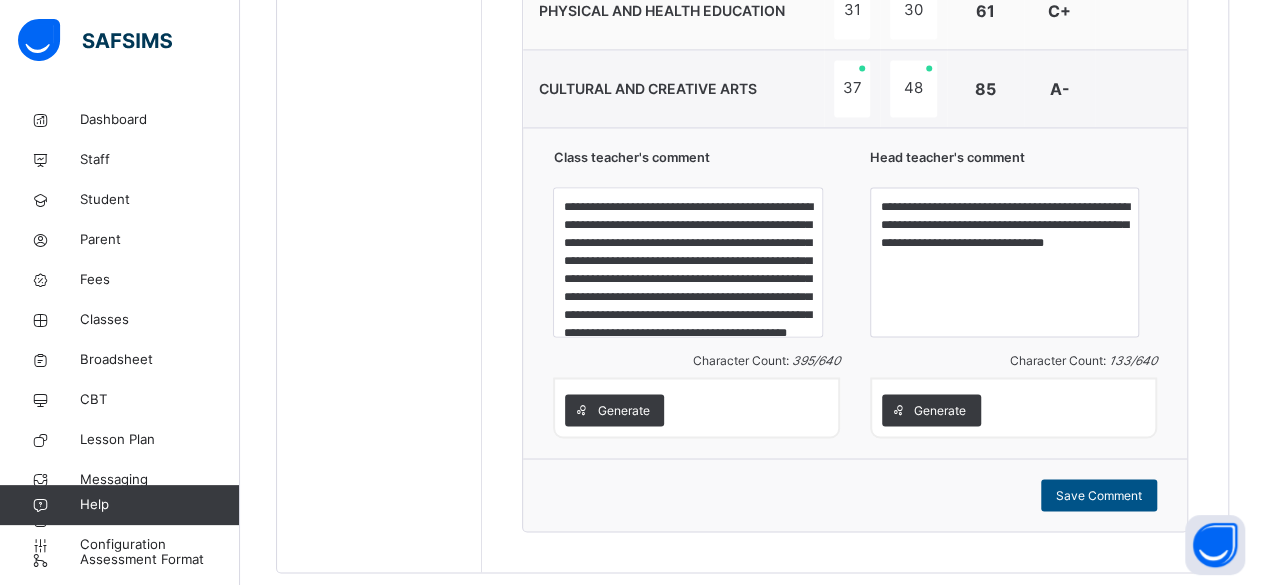 click on "Save Comment" at bounding box center [1099, 495] 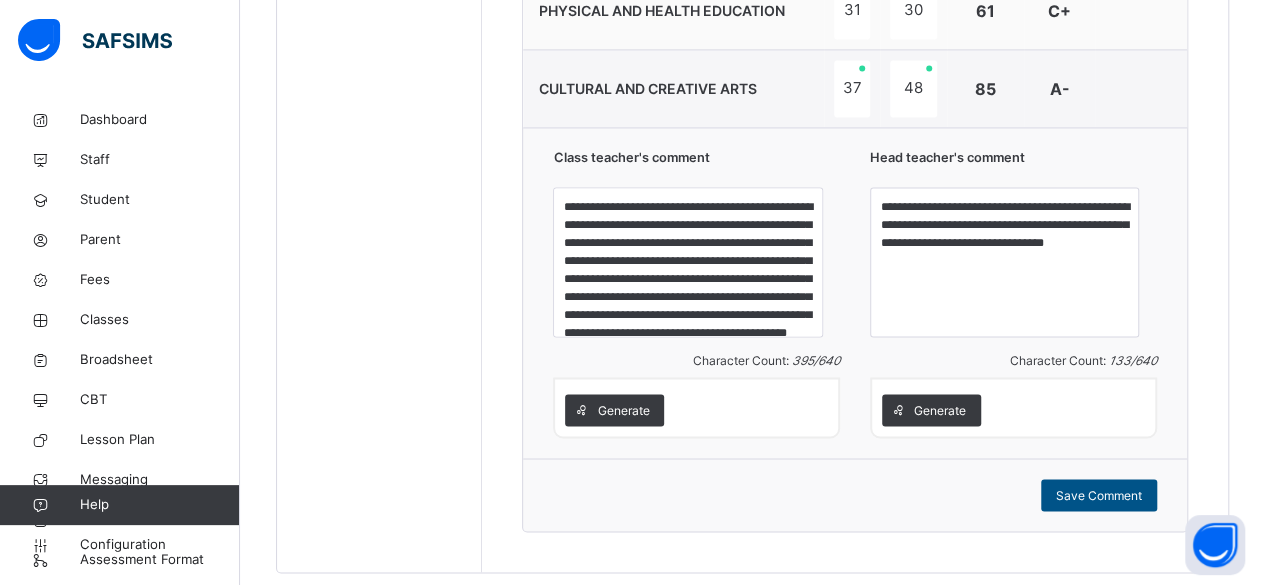 click on "Save Comment" at bounding box center (1099, 495) 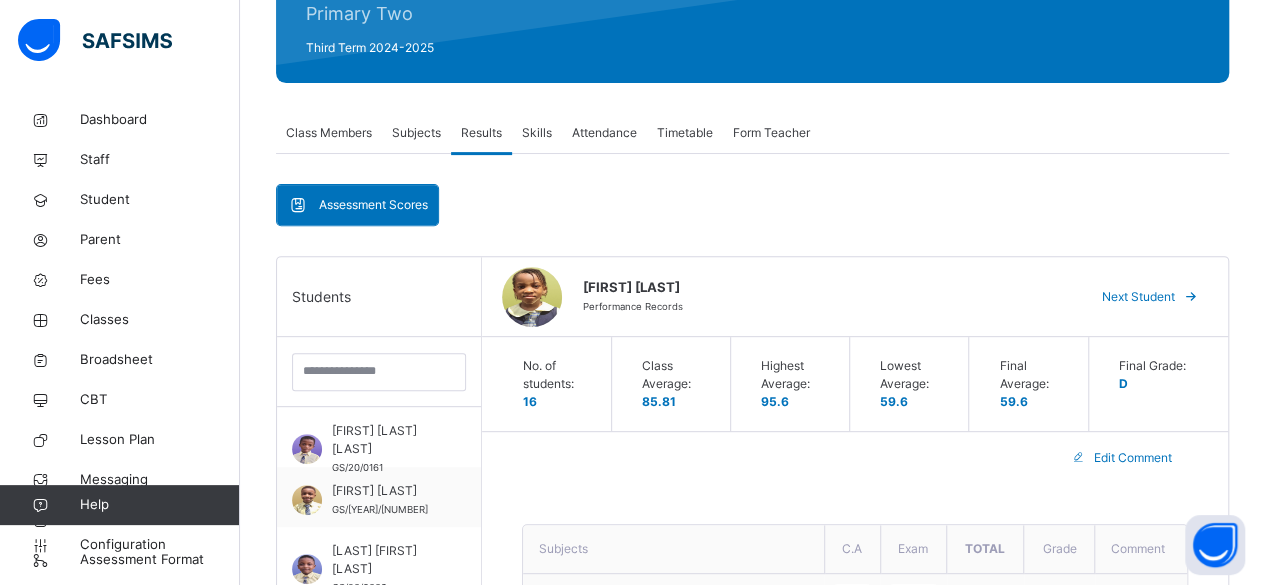 scroll, scrollTop: 260, scrollLeft: 0, axis: vertical 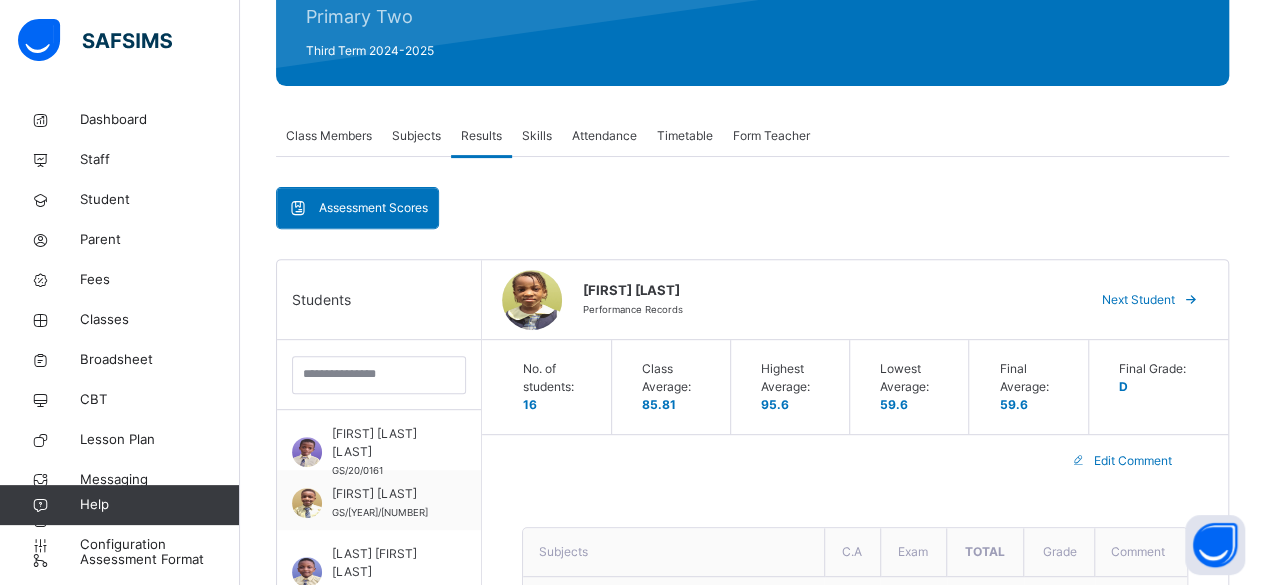 click on "Next Student" at bounding box center (1138, 300) 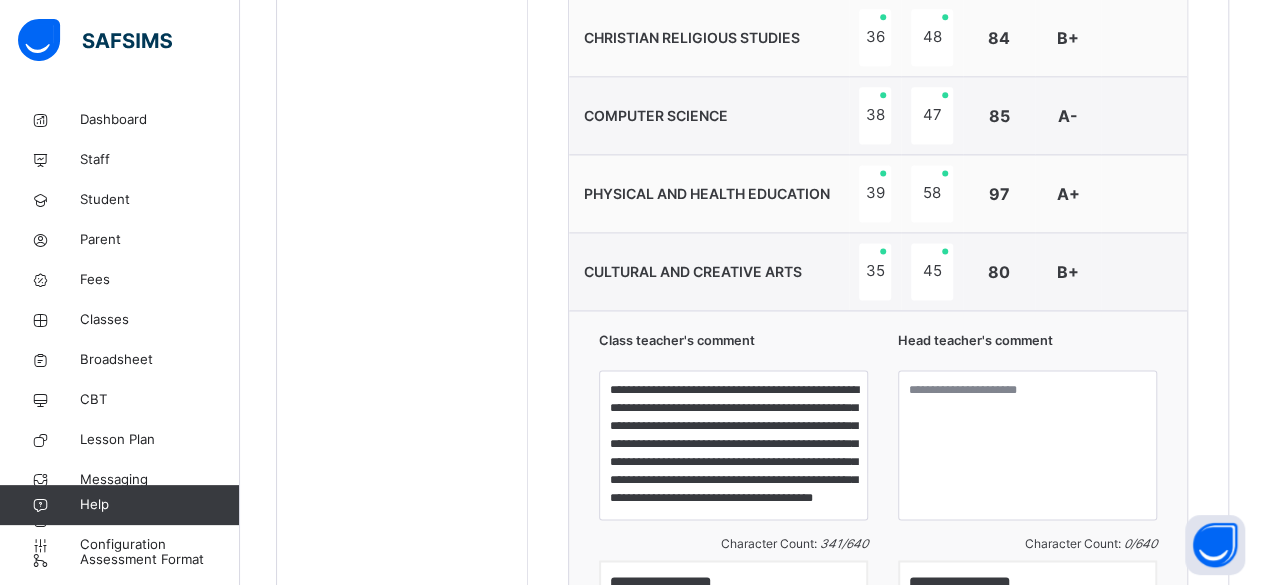scroll, scrollTop: 1298, scrollLeft: 0, axis: vertical 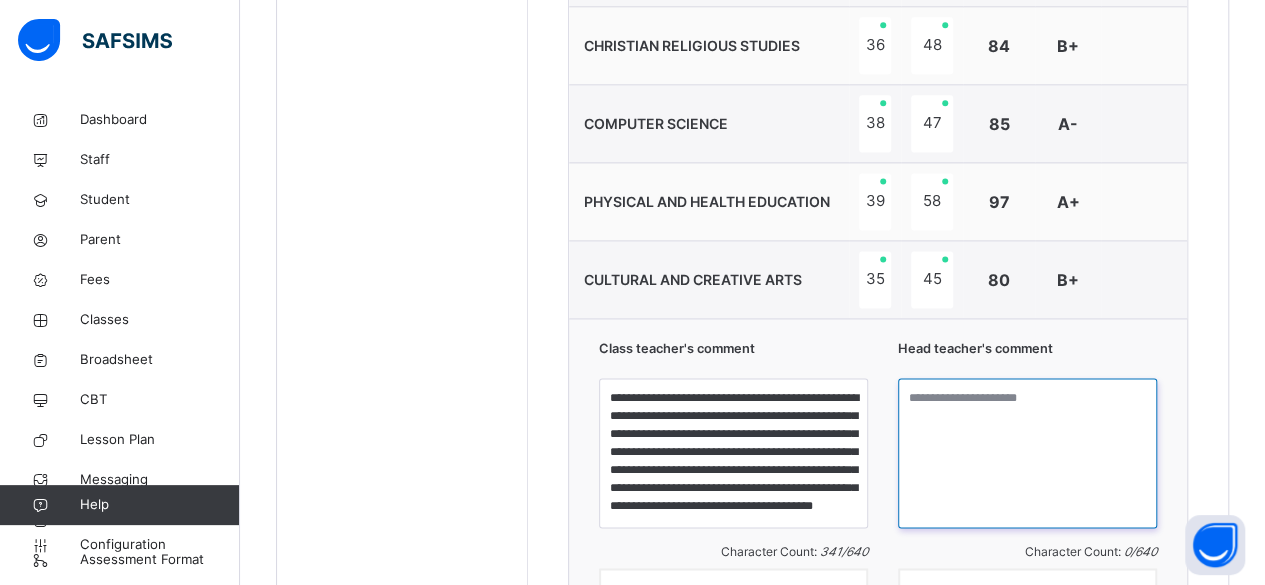 click at bounding box center (1027, 453) 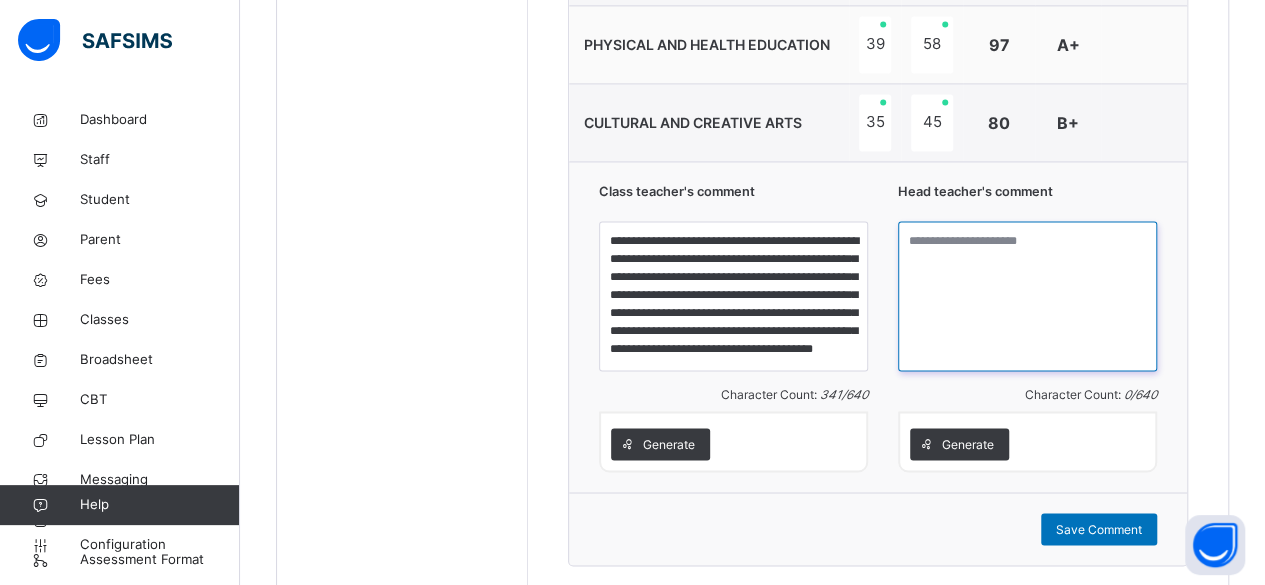 scroll, scrollTop: 1478, scrollLeft: 0, axis: vertical 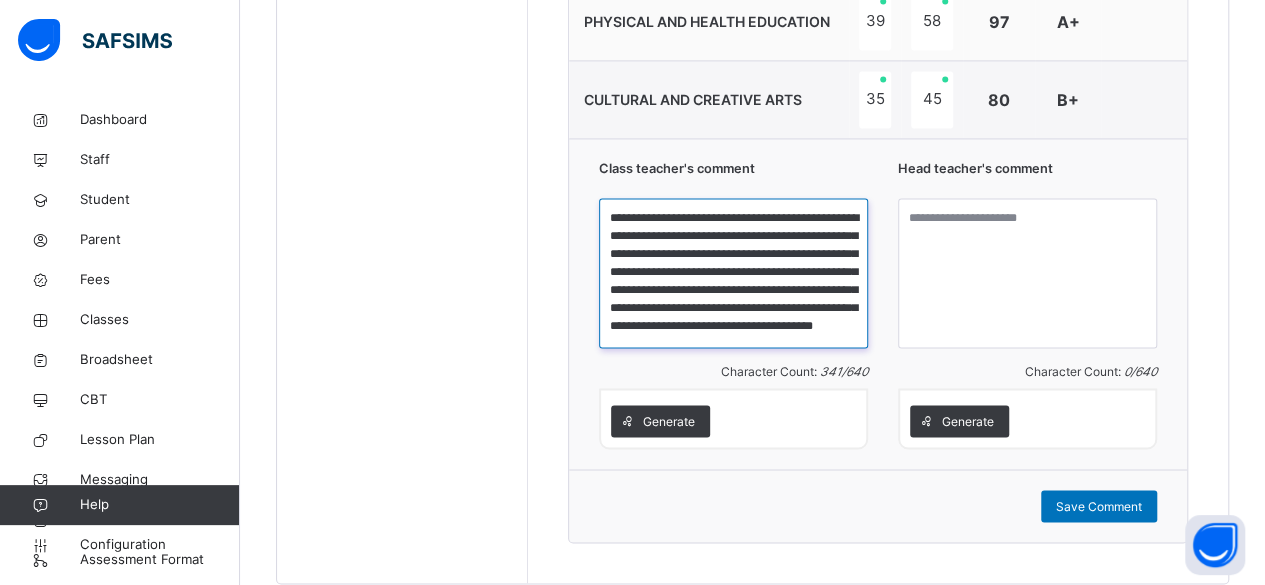 drag, startPoint x: 616, startPoint y: 213, endPoint x: 821, endPoint y: 321, distance: 231.70886 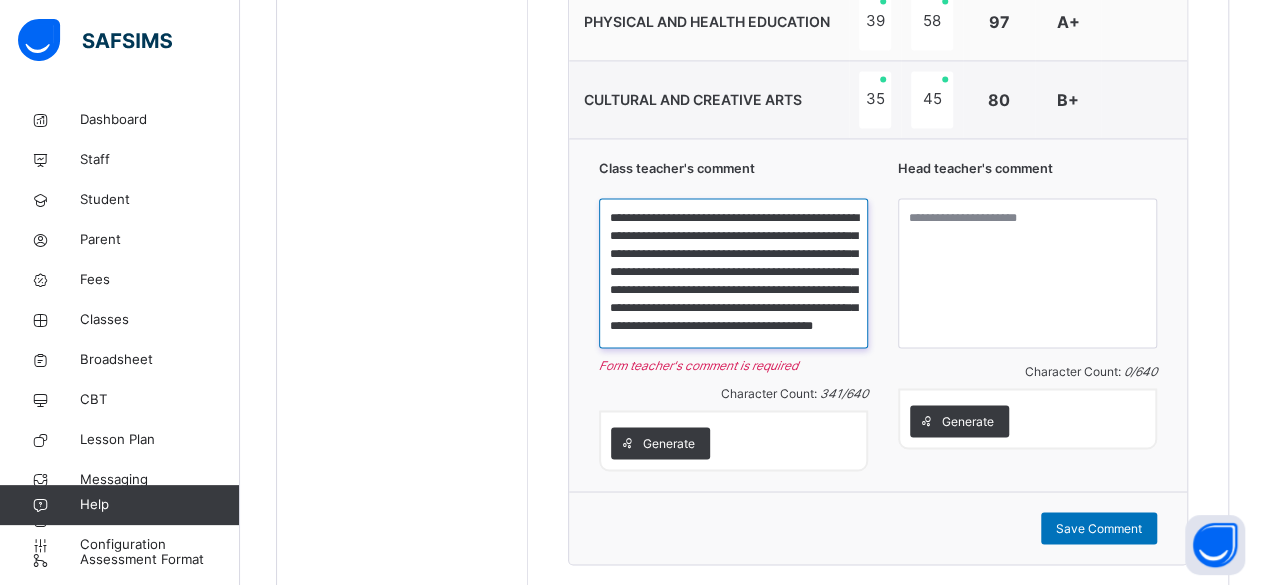 scroll, scrollTop: 0, scrollLeft: 0, axis: both 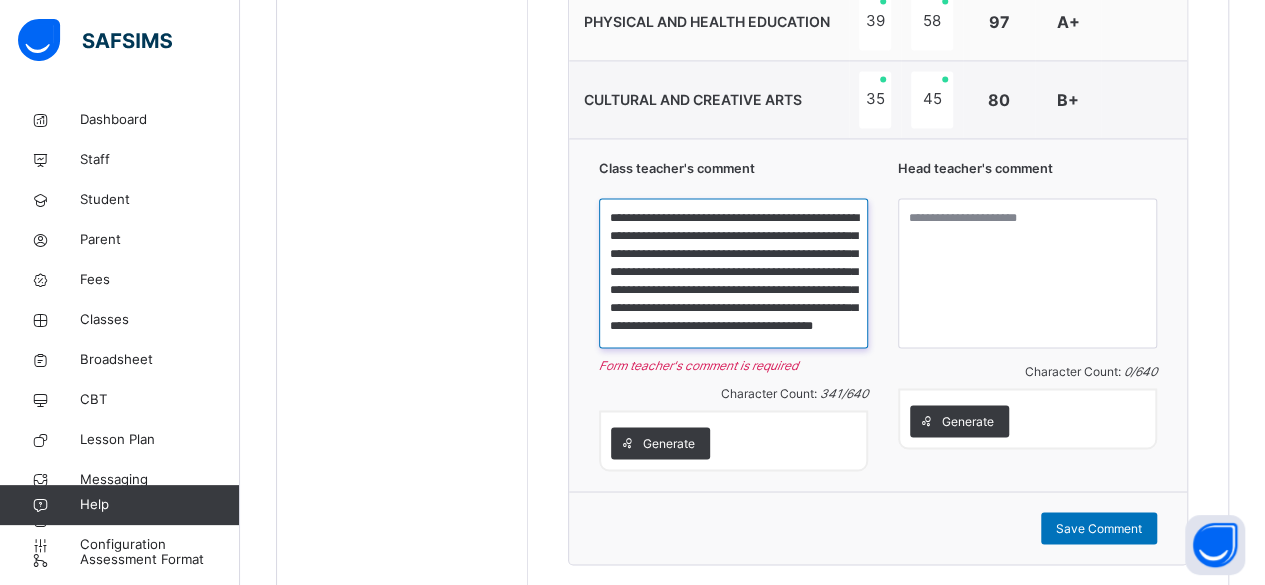click on "**********" at bounding box center (733, 273) 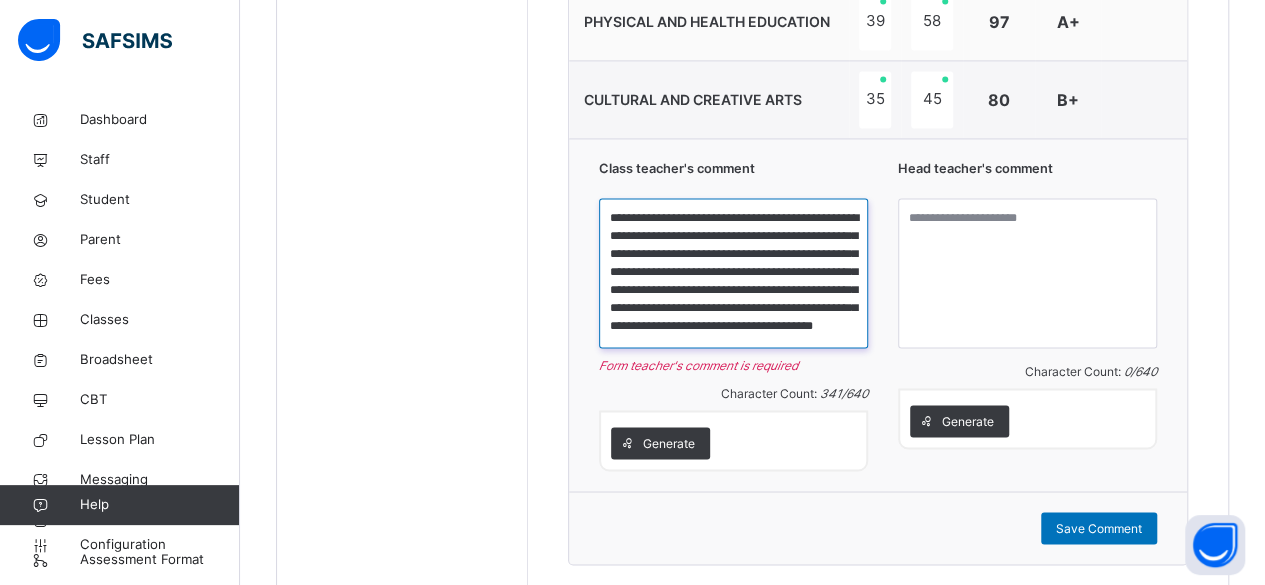 scroll, scrollTop: 0, scrollLeft: 0, axis: both 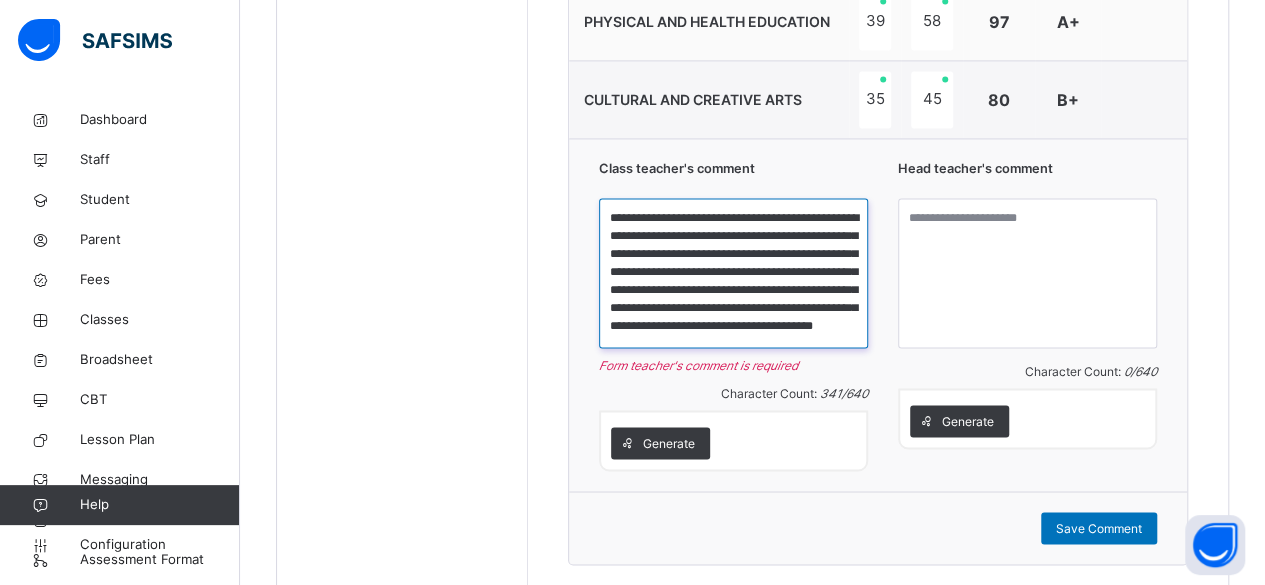 click on "**********" at bounding box center (733, 273) 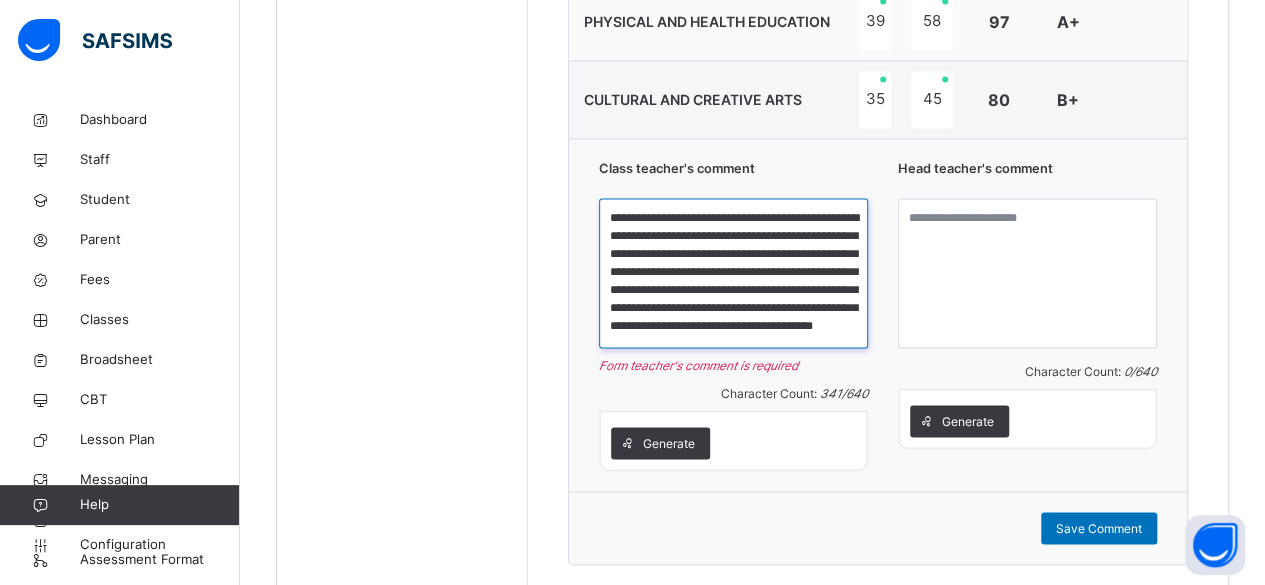 type on "**********" 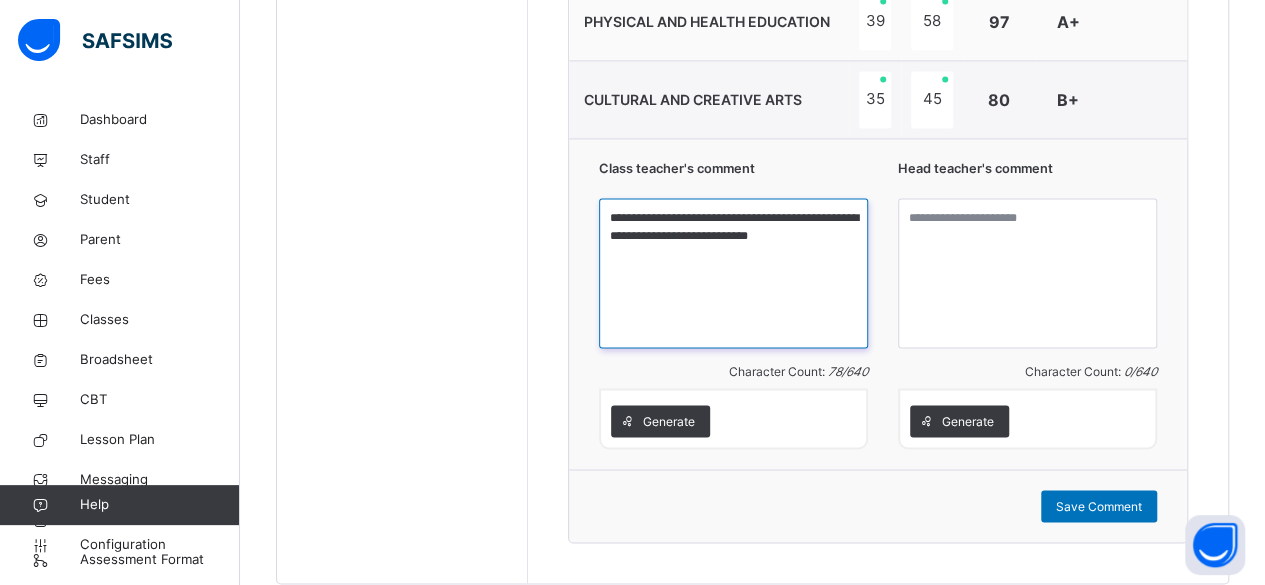 drag, startPoint x: 838, startPoint y: 231, endPoint x: 600, endPoint y: 207, distance: 239.20702 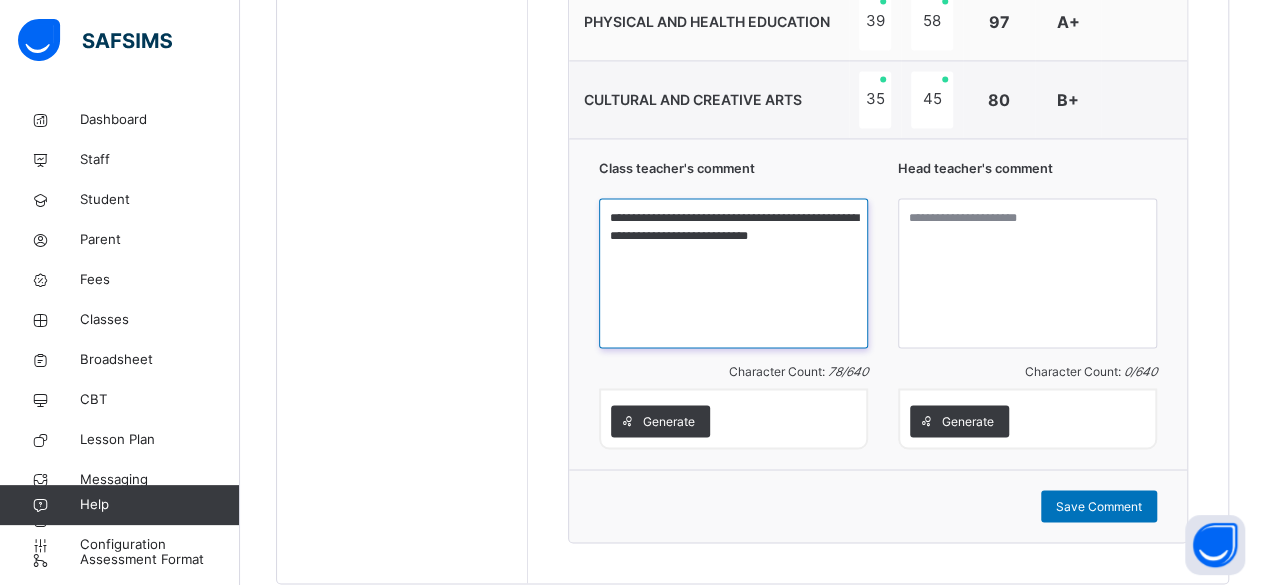 click on "**********" at bounding box center [878, 303] 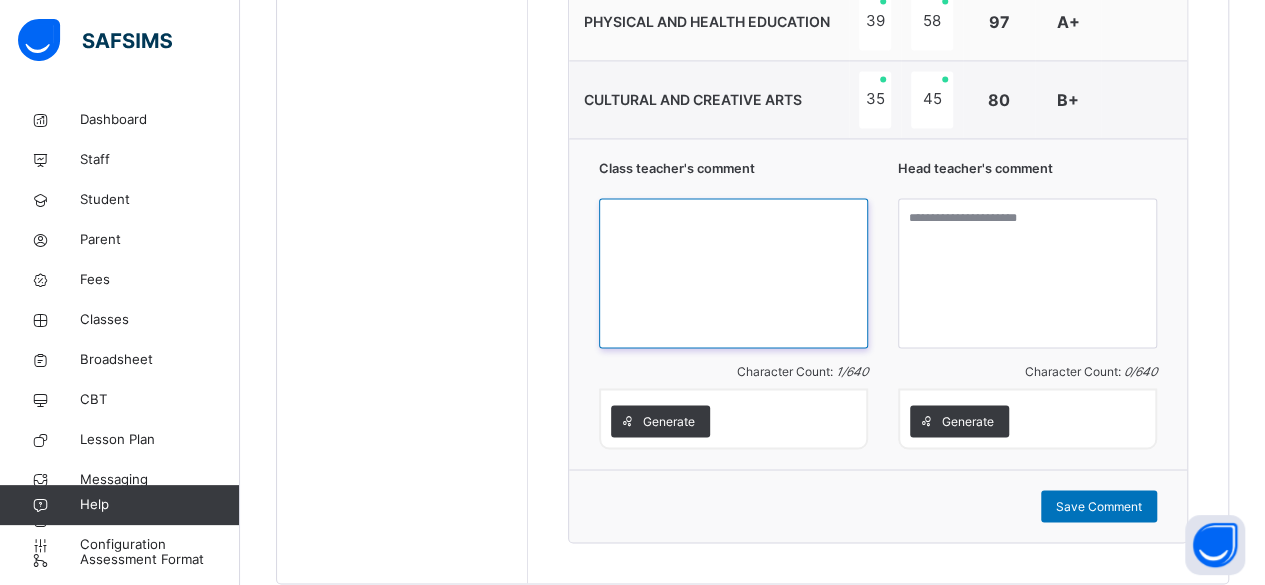 paste on "**********" 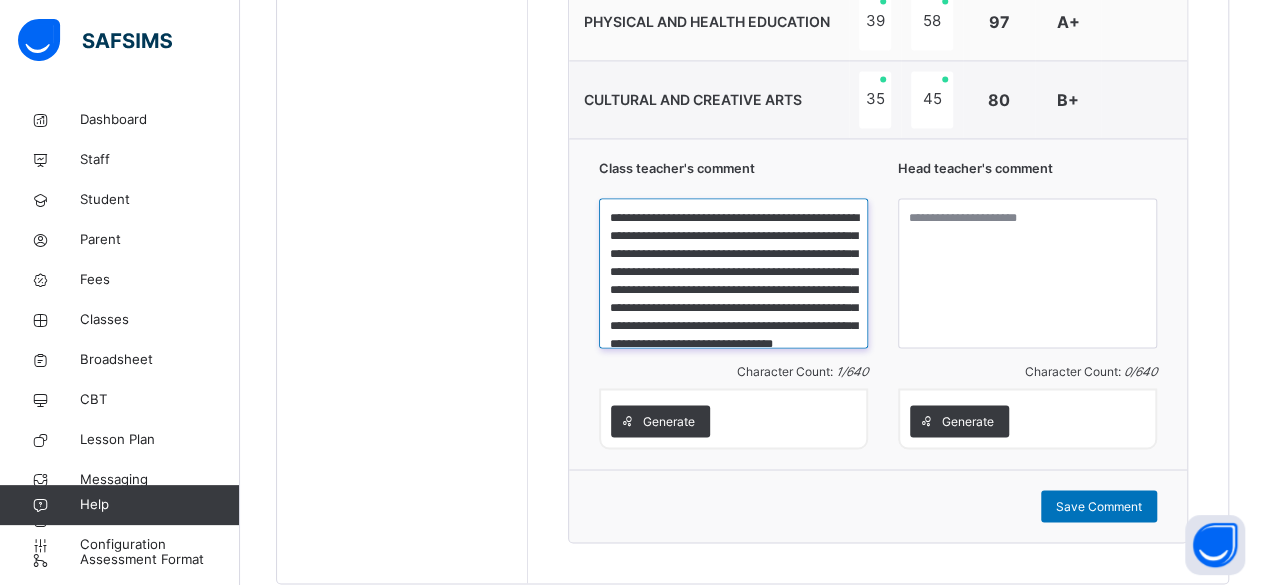 scroll, scrollTop: 75, scrollLeft: 0, axis: vertical 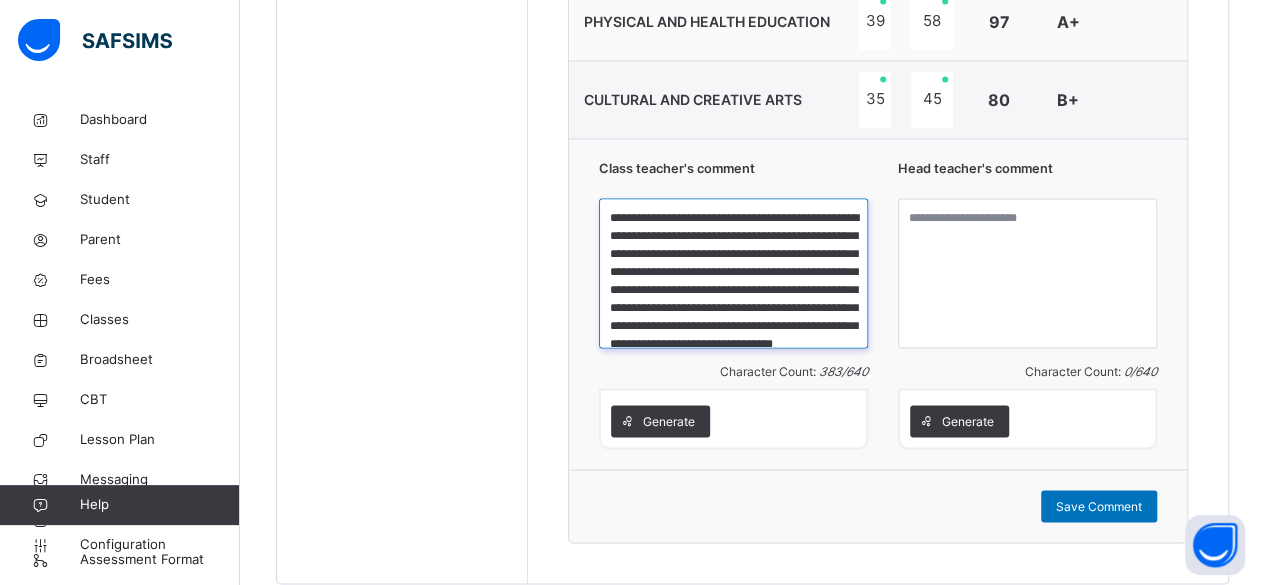 type on "**********" 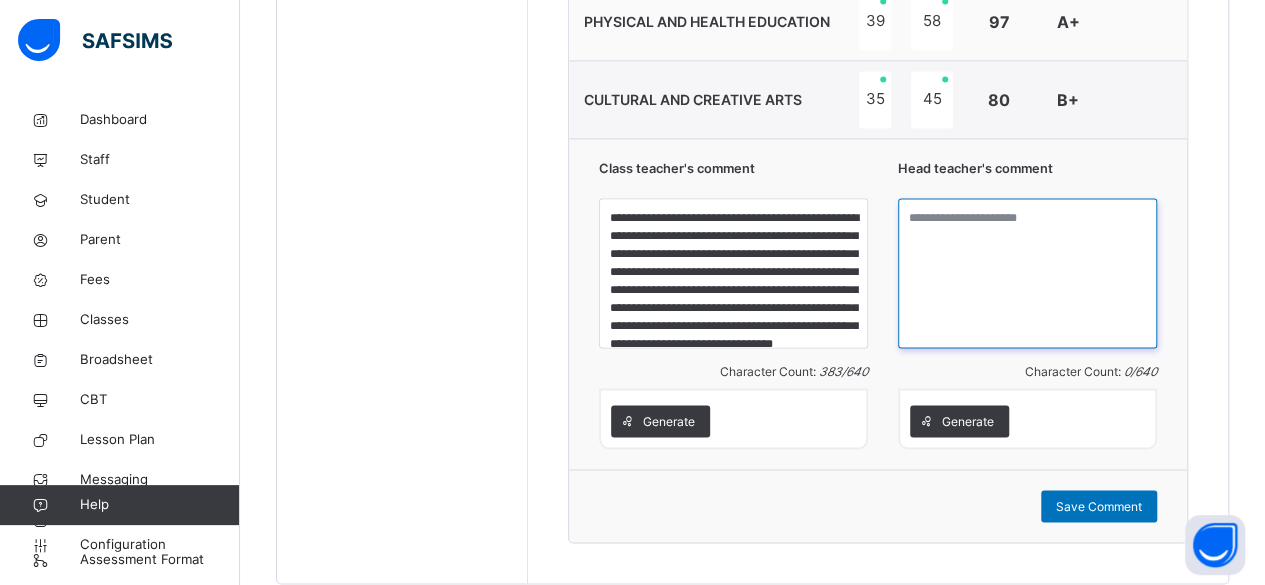 click at bounding box center (1027, 273) 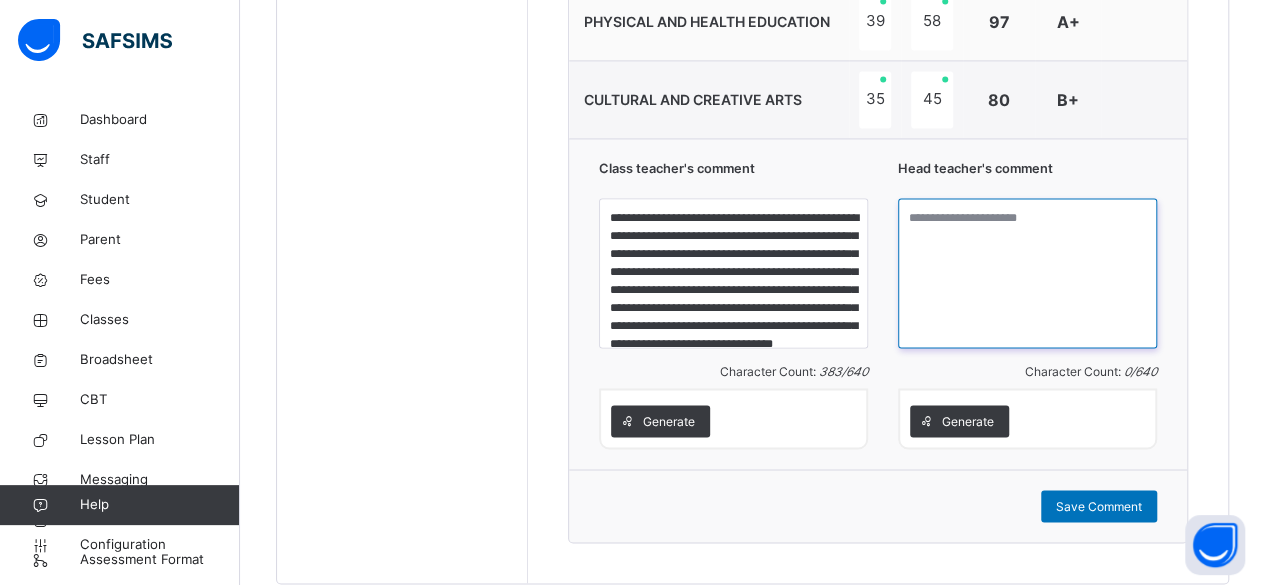 paste on "**********" 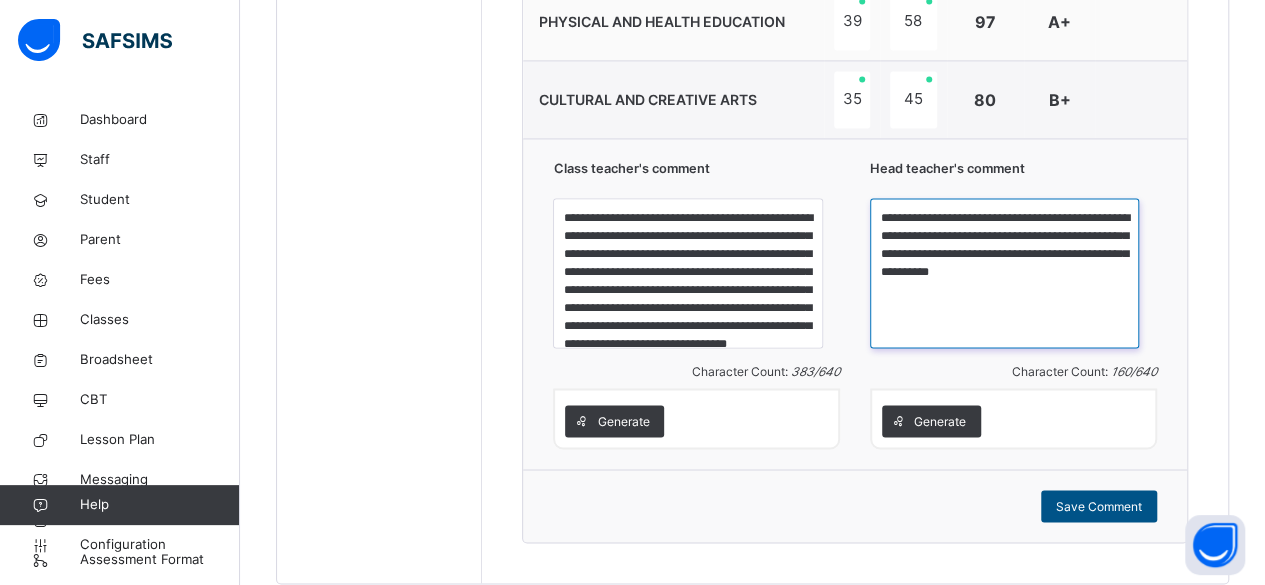 type on "**********" 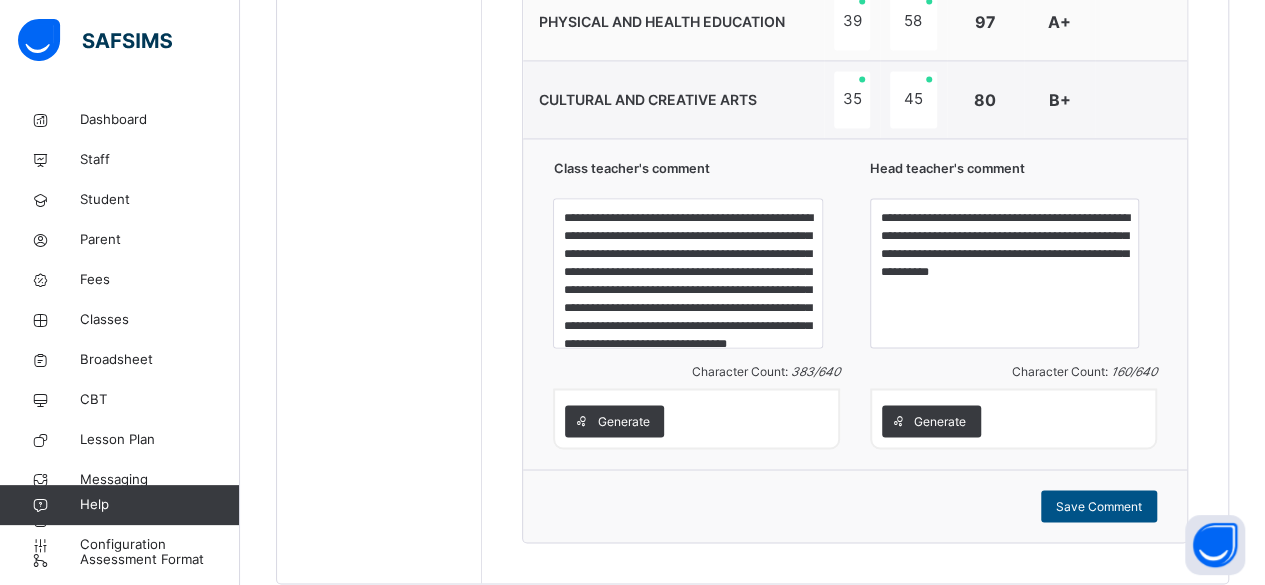 click on "Save Comment" at bounding box center (1099, 506) 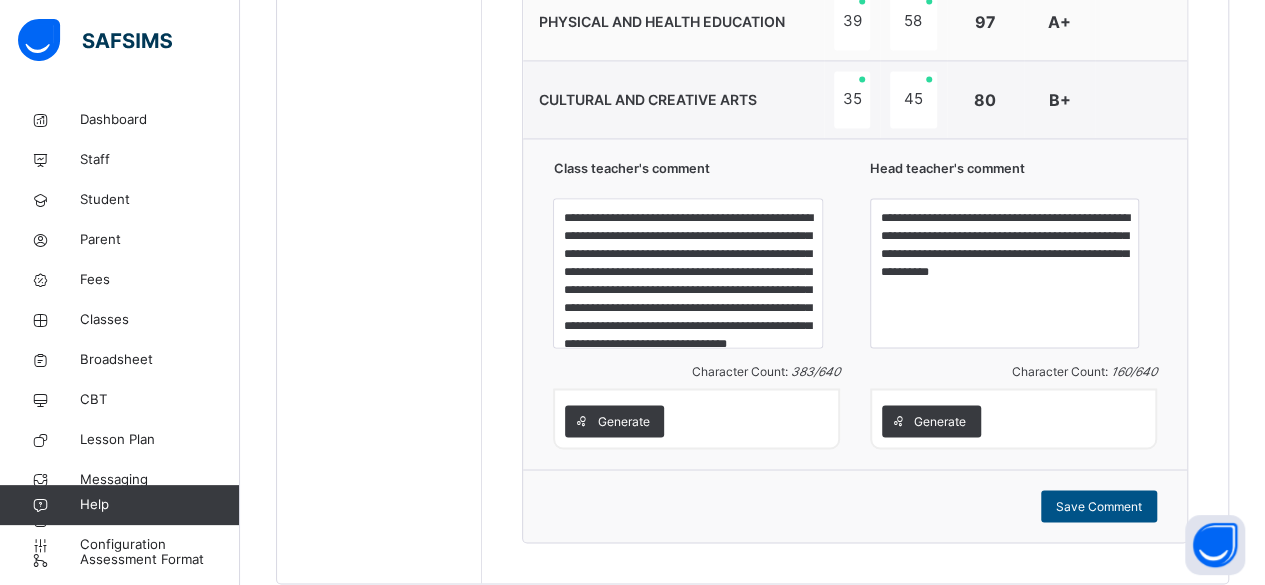 click on "Save Comment" at bounding box center [1099, 506] 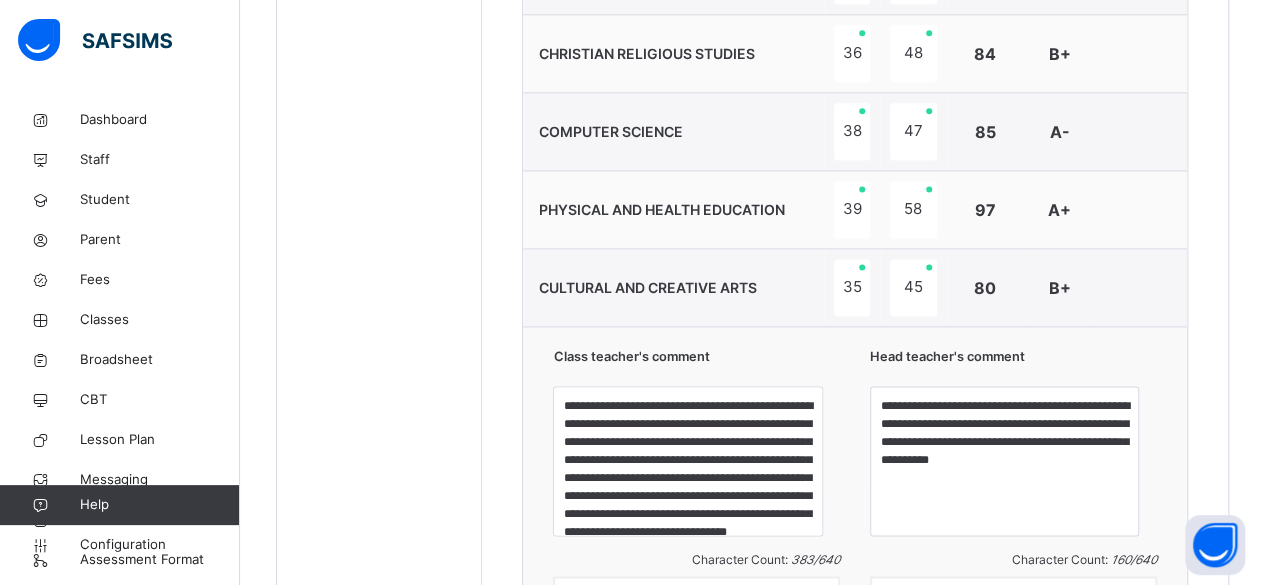 scroll, scrollTop: 1530, scrollLeft: 0, axis: vertical 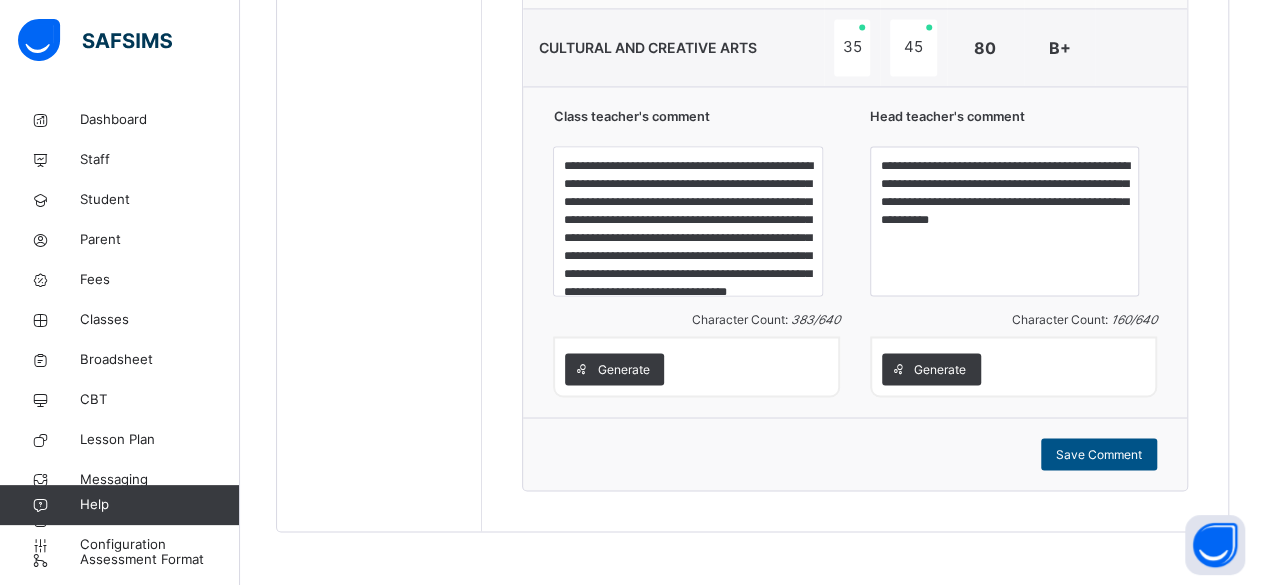 click on "Save Comment" at bounding box center [1099, 454] 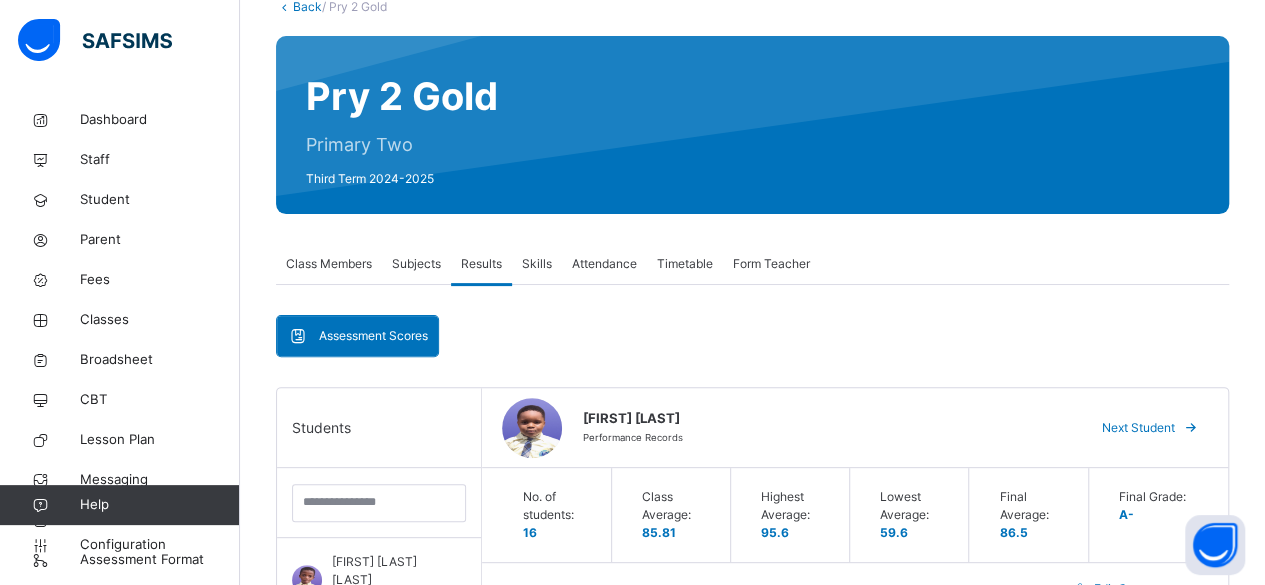 scroll, scrollTop: 134, scrollLeft: 0, axis: vertical 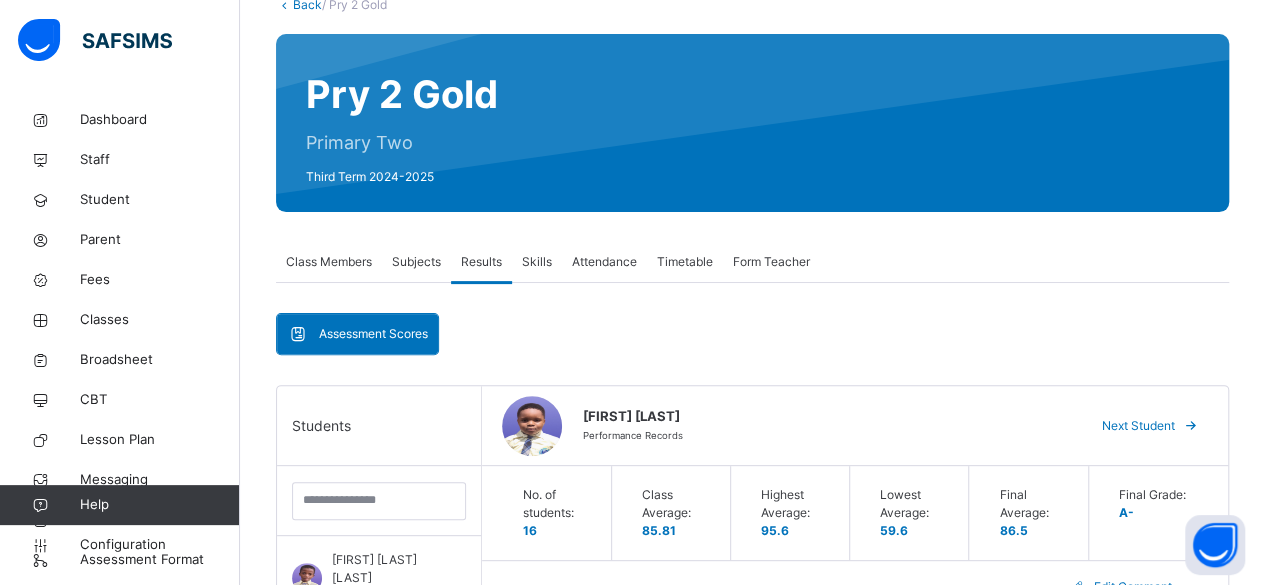 click on "Next Student" at bounding box center (1138, 426) 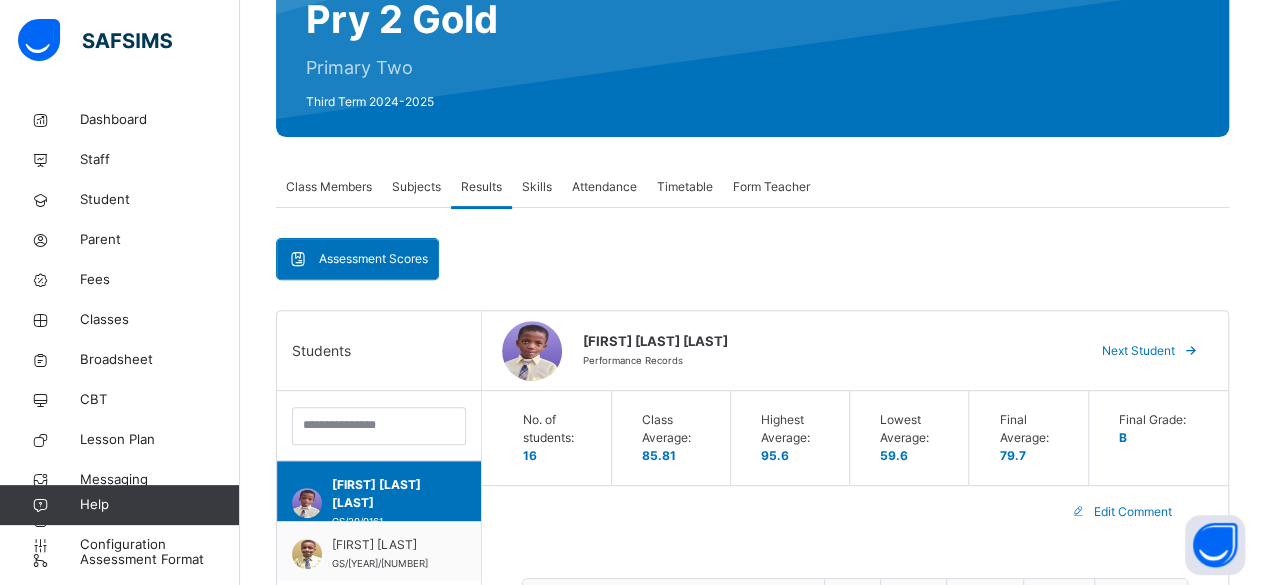 scroll, scrollTop: 207, scrollLeft: 0, axis: vertical 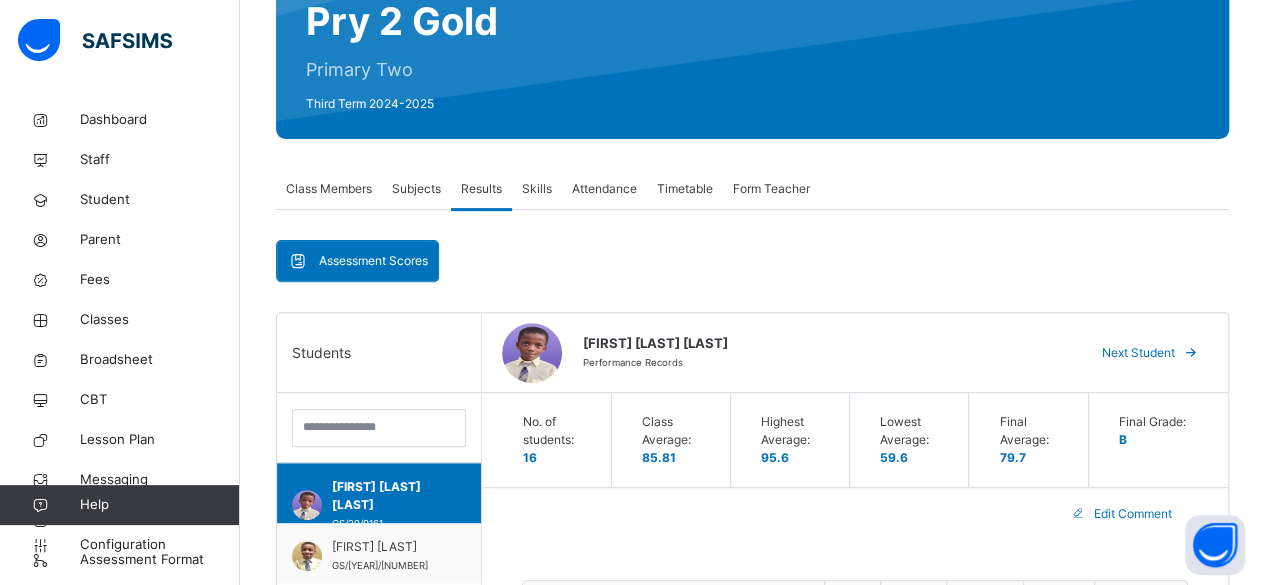 click on "Next Student" at bounding box center [1138, 353] 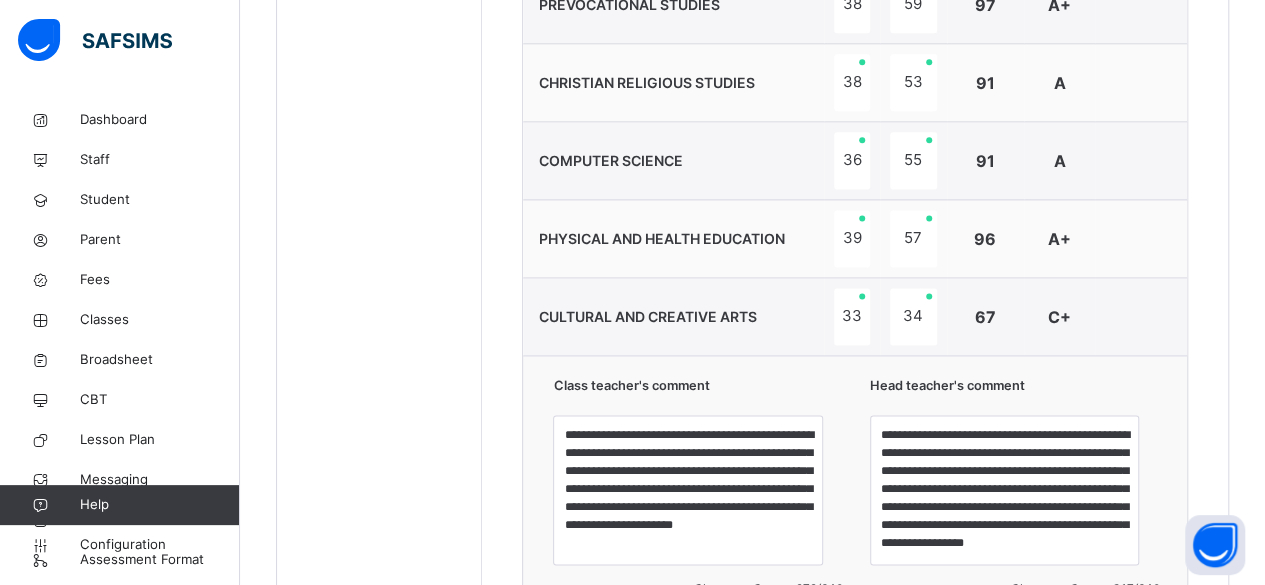 scroll, scrollTop: 1268, scrollLeft: 0, axis: vertical 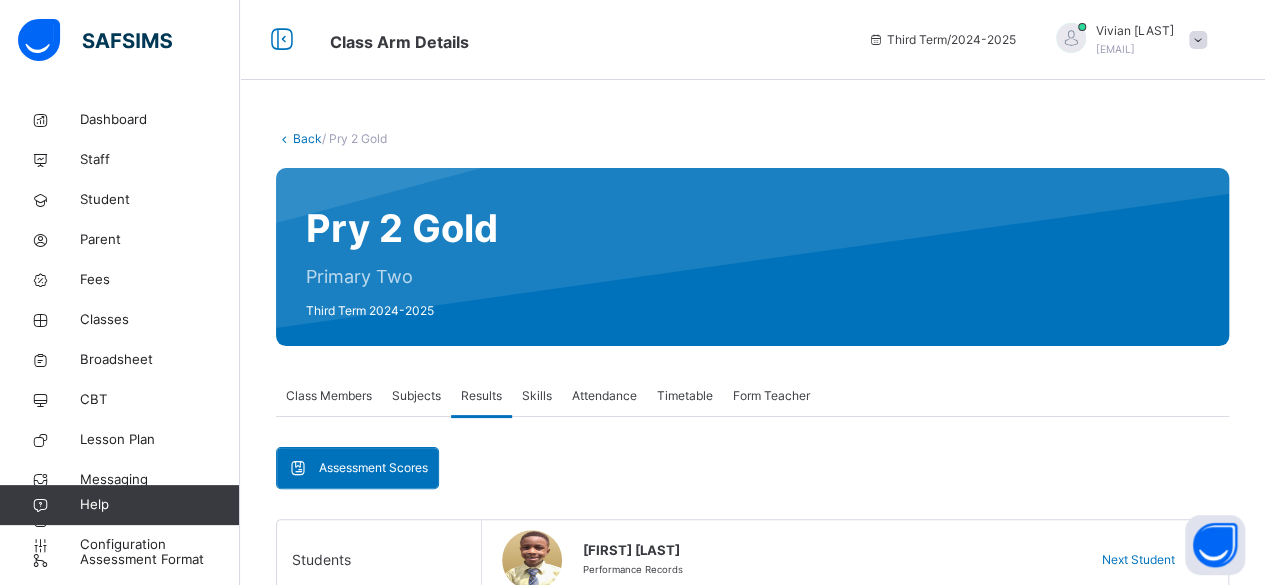 click on "Back" at bounding box center (307, 138) 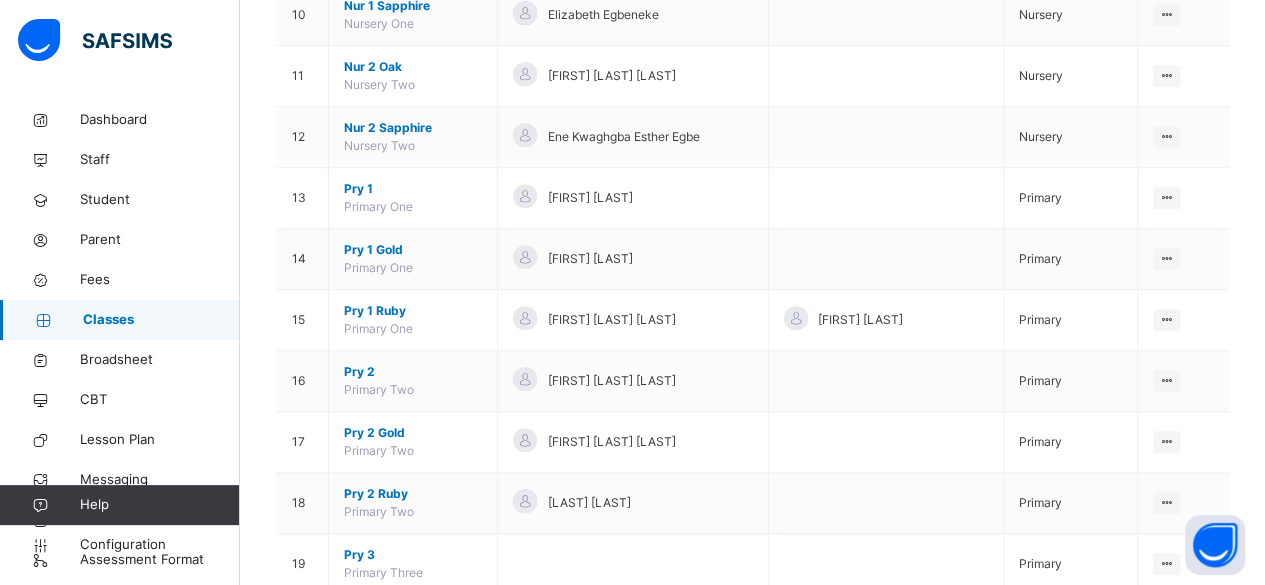 scroll, scrollTop: 804, scrollLeft: 0, axis: vertical 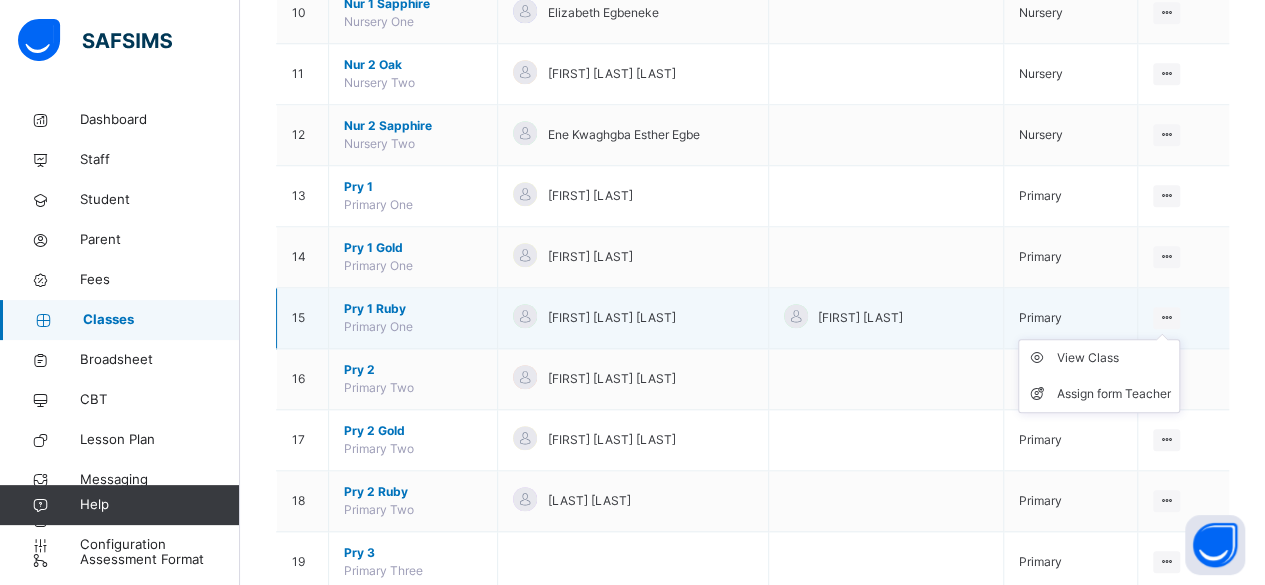 click on "View Class Assign form Teacher" at bounding box center [1099, 376] 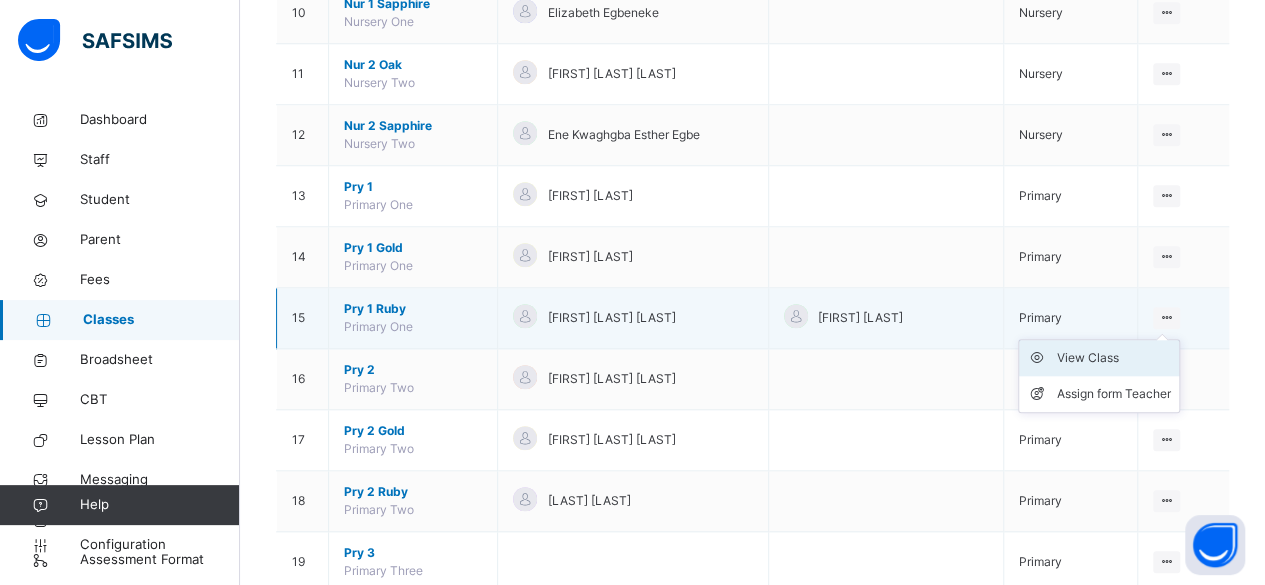 click on "View Class" at bounding box center (1114, 358) 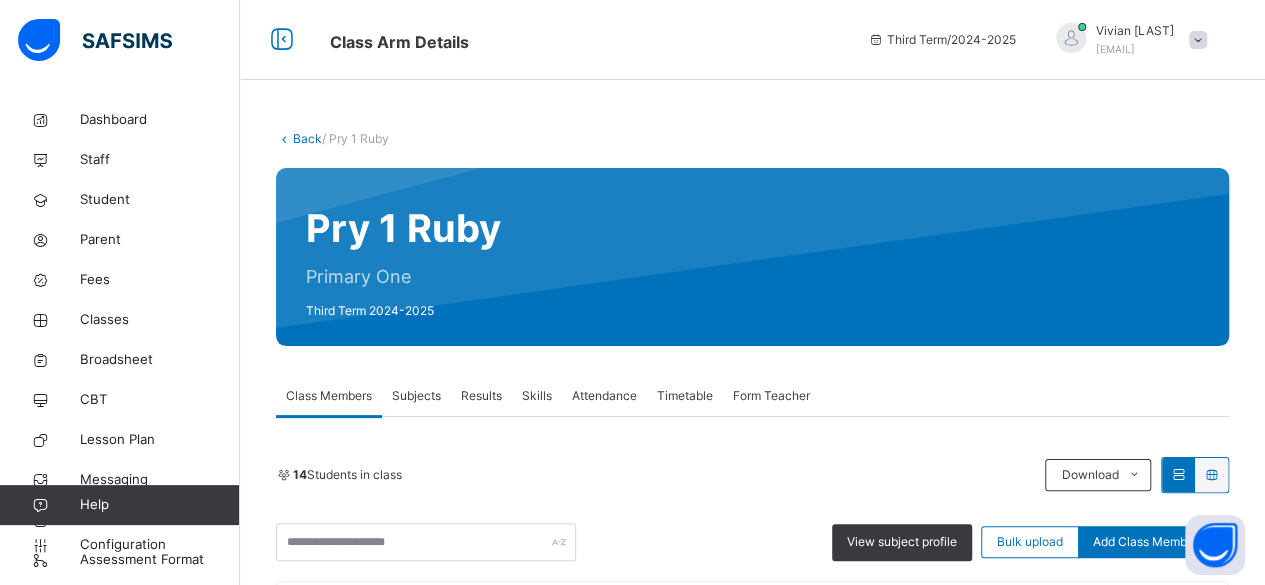 click on "Results" at bounding box center (481, 396) 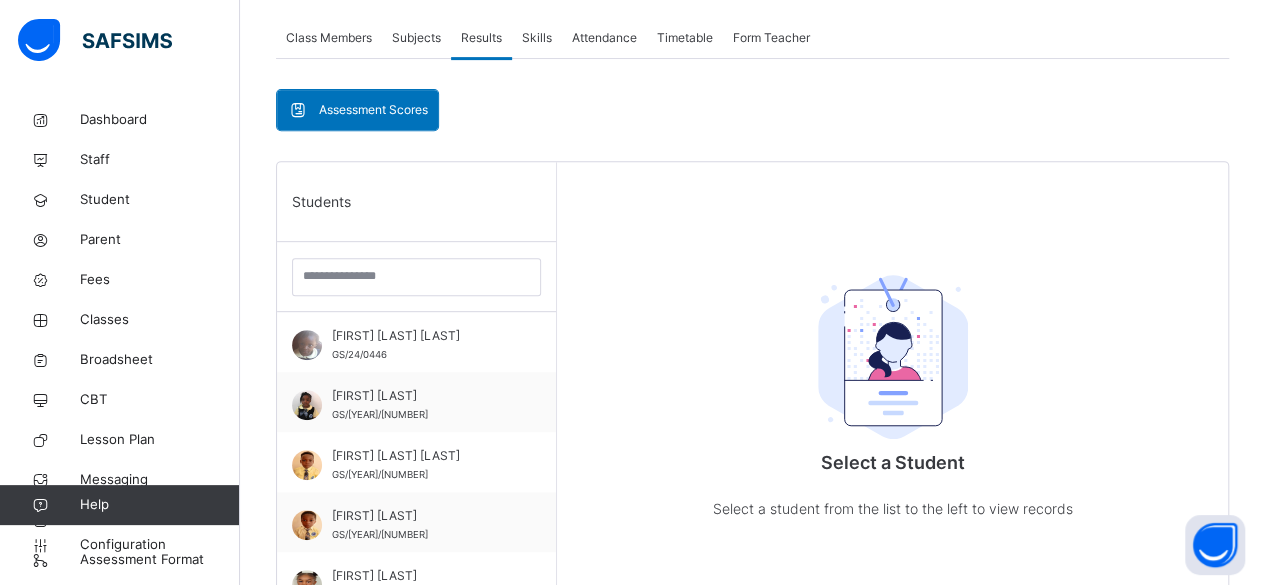 scroll, scrollTop: 364, scrollLeft: 0, axis: vertical 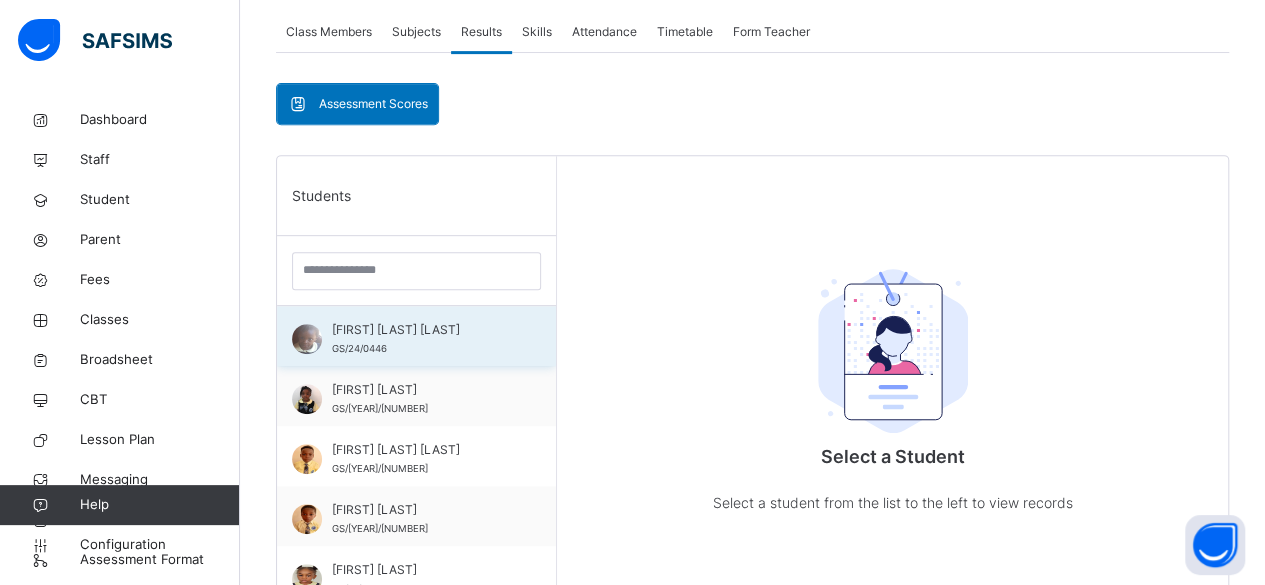 click on "[FIRST] [LAST] [LAST]" at bounding box center (421, 330) 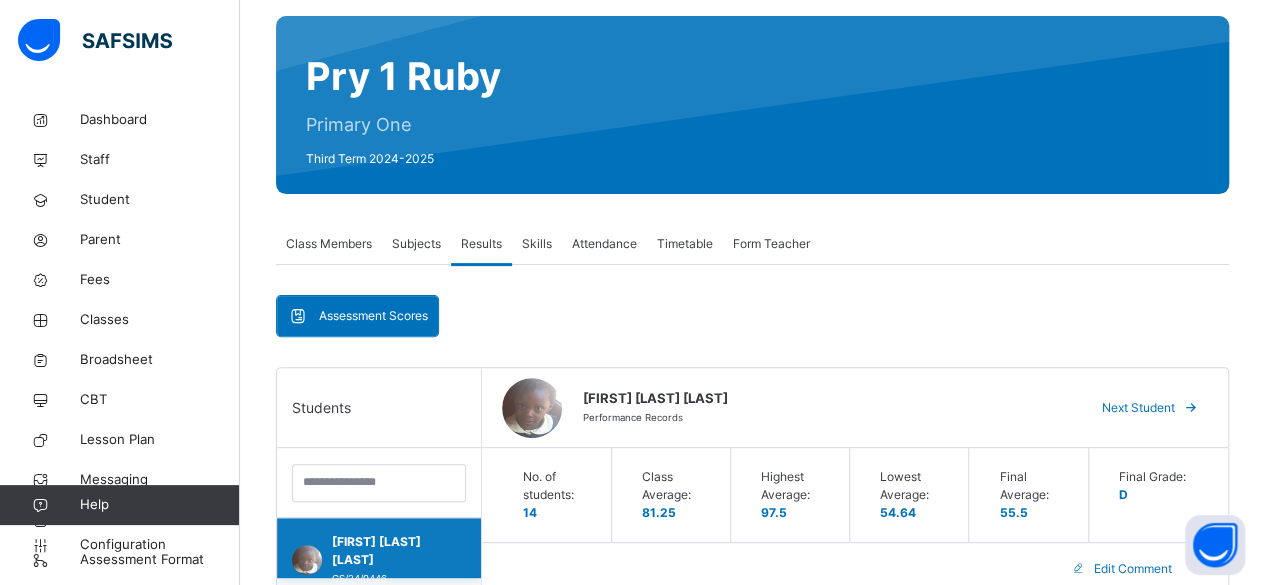 scroll, scrollTop: 153, scrollLeft: 0, axis: vertical 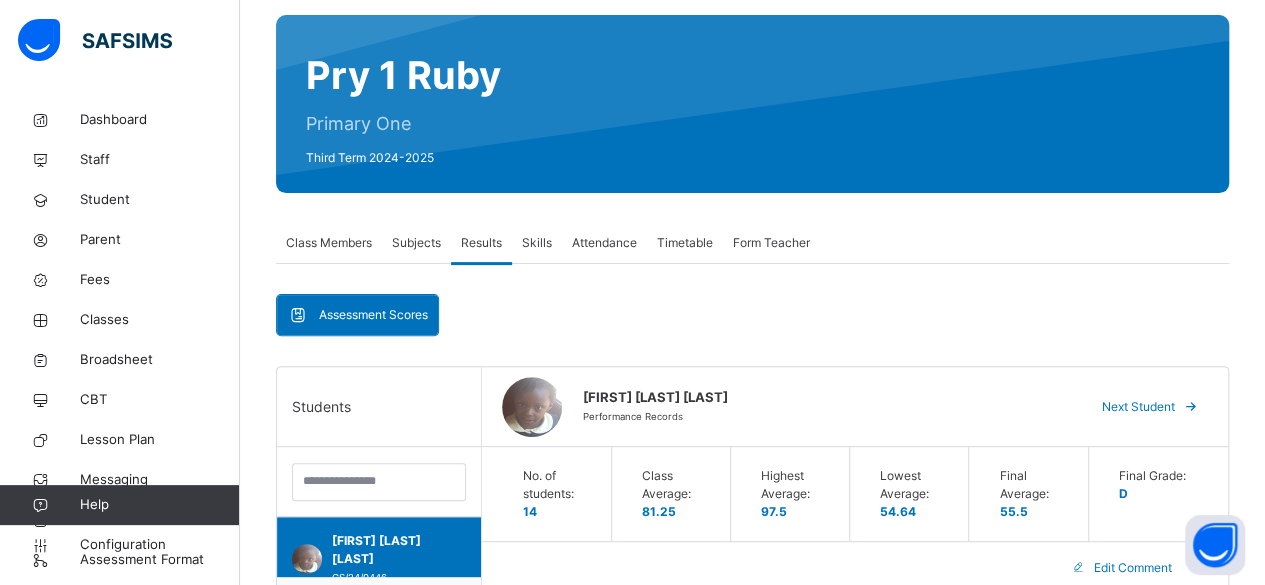 click on "Next Student" at bounding box center (1138, 407) 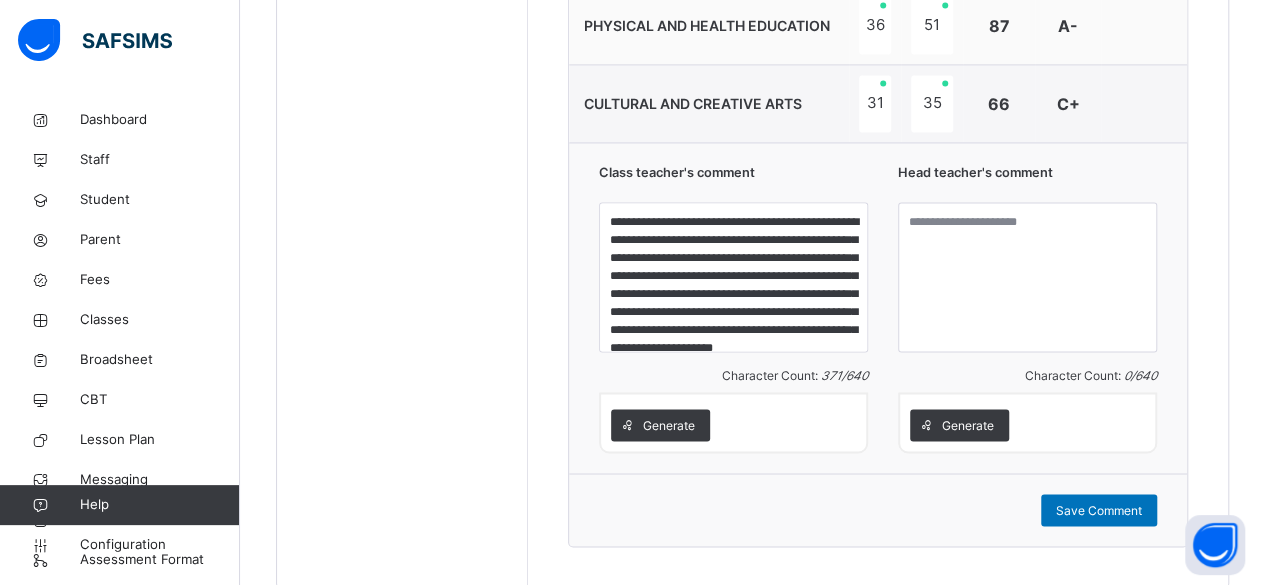 scroll, scrollTop: 1530, scrollLeft: 0, axis: vertical 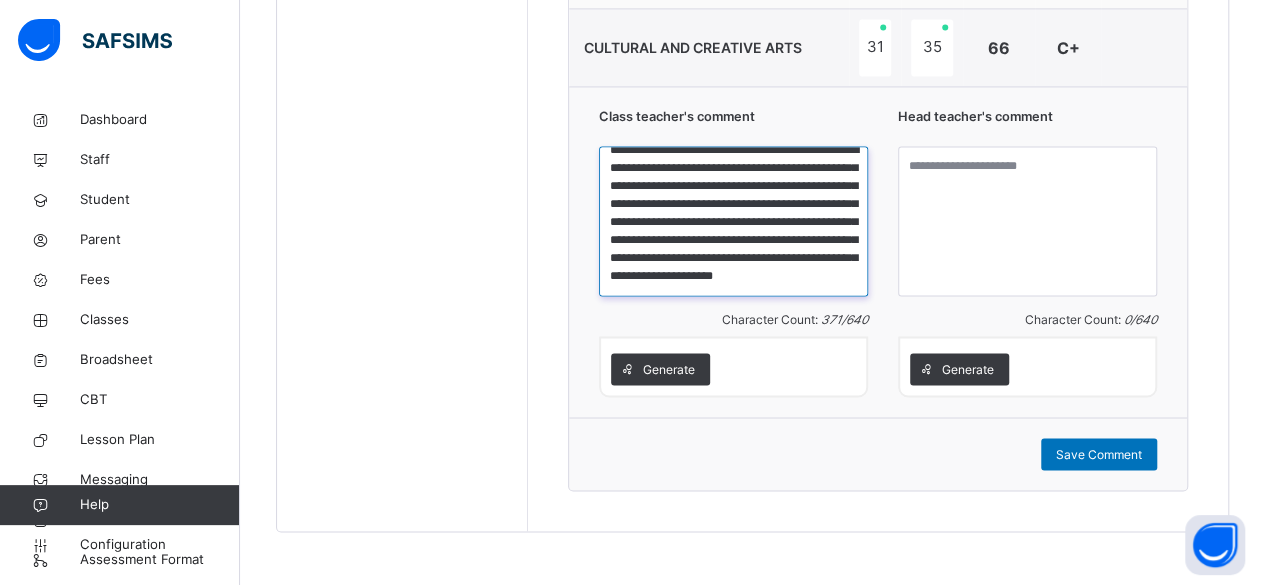 drag, startPoint x: 616, startPoint y: 159, endPoint x: 816, endPoint y: 281, distance: 234.27335 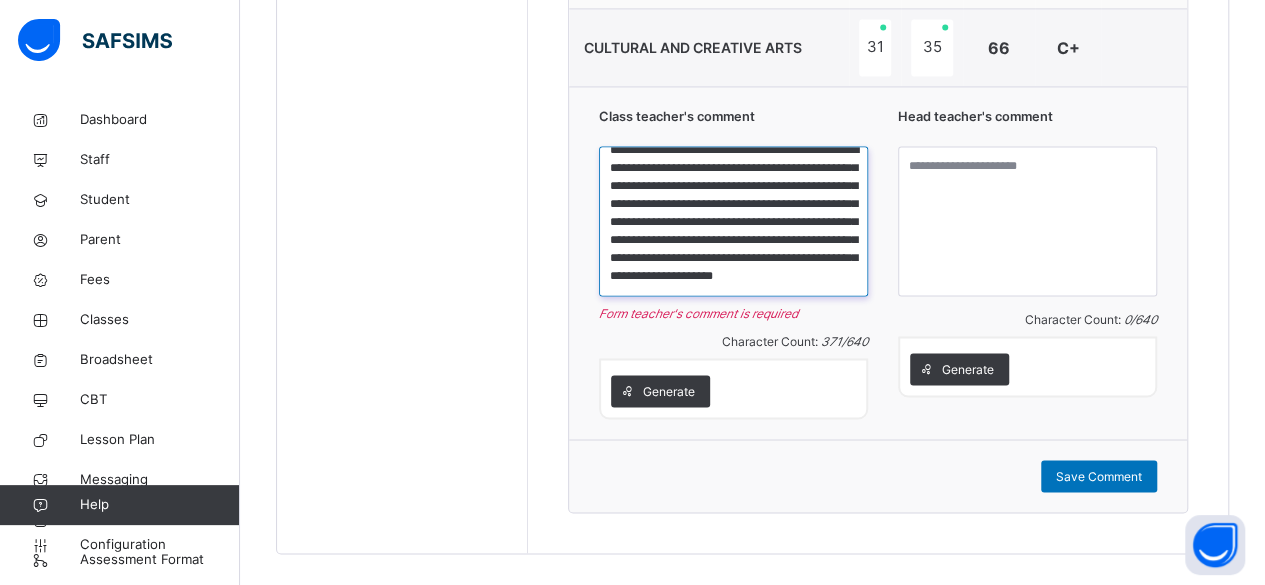 scroll, scrollTop: 0, scrollLeft: 0, axis: both 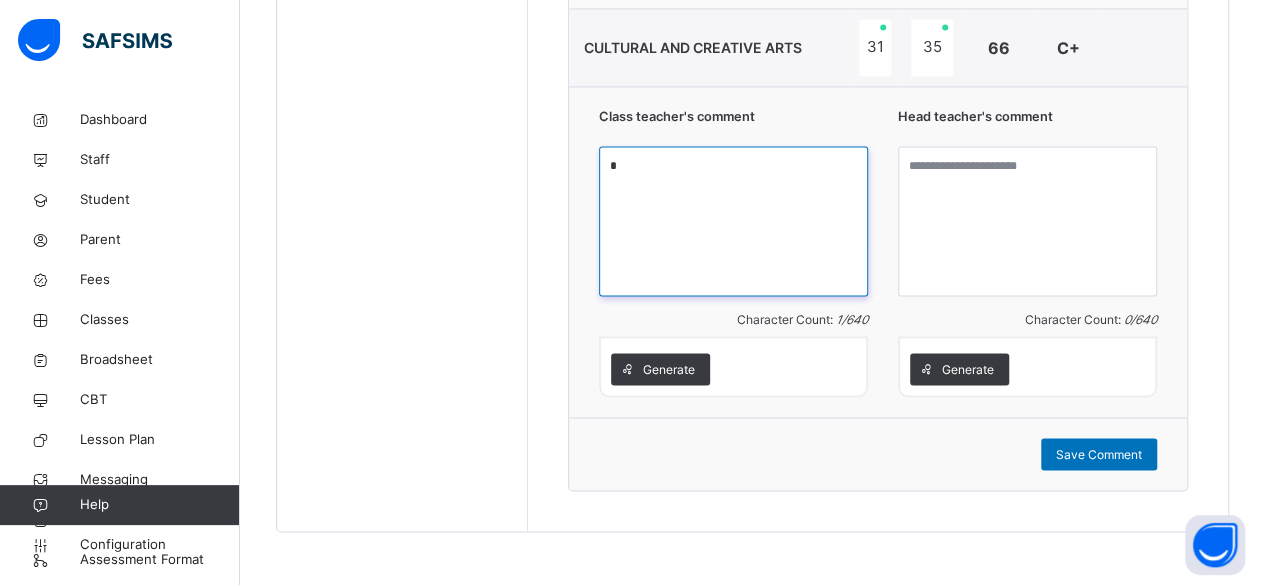drag, startPoint x: 620, startPoint y: 164, endPoint x: 592, endPoint y: 161, distance: 28.160255 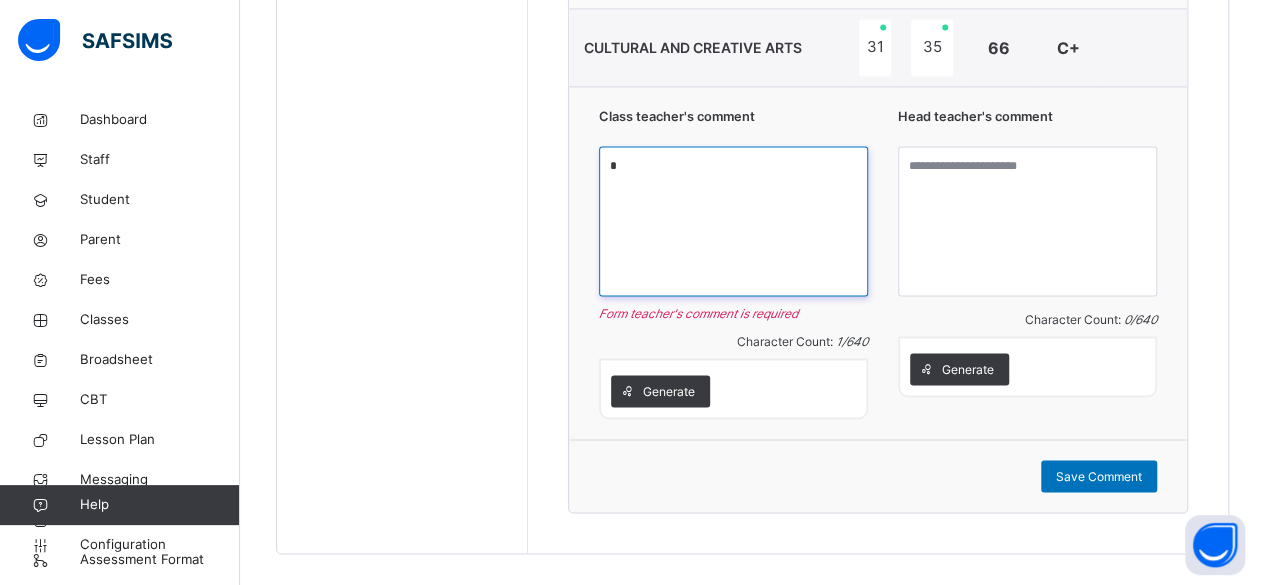 paste on "**********" 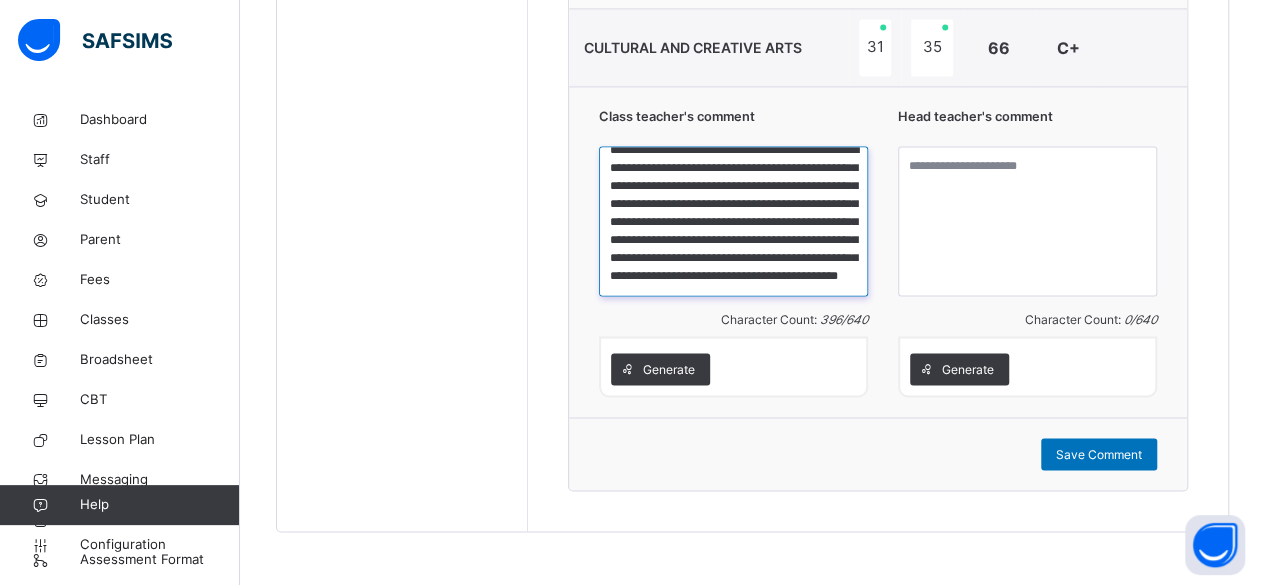 scroll, scrollTop: 0, scrollLeft: 0, axis: both 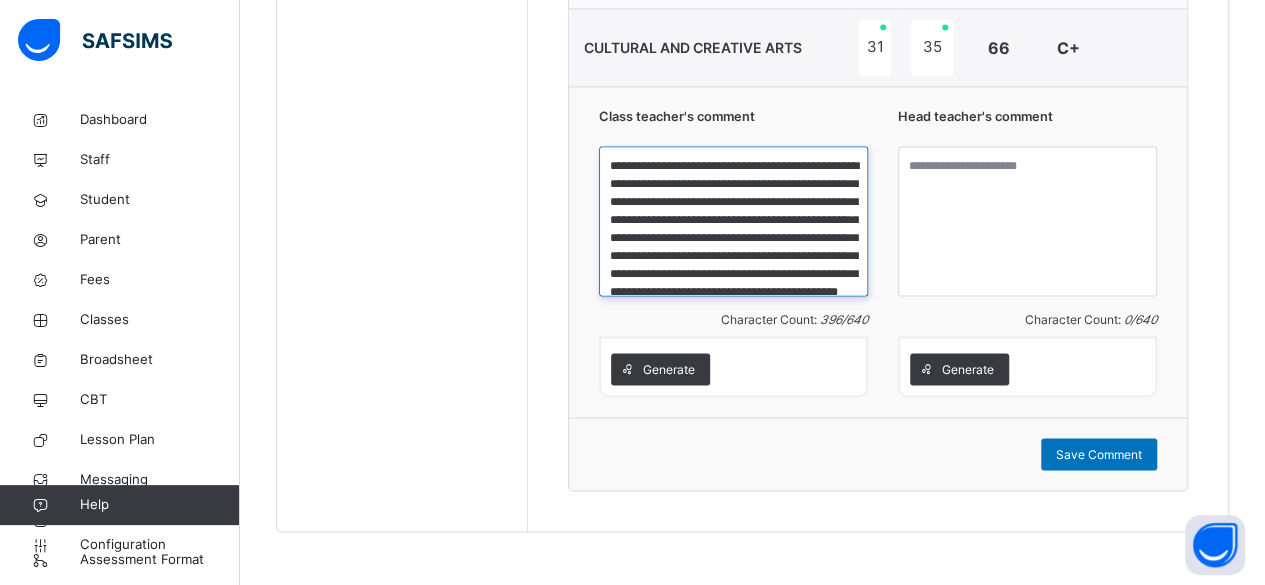 click on "**********" at bounding box center (733, 221) 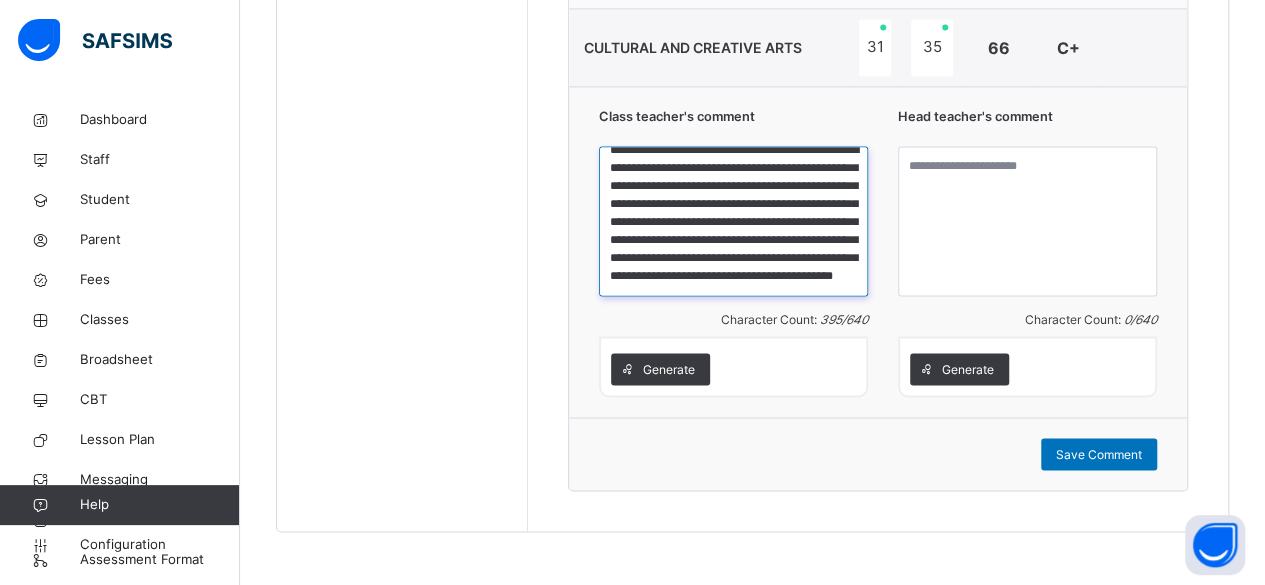 scroll, scrollTop: 69, scrollLeft: 0, axis: vertical 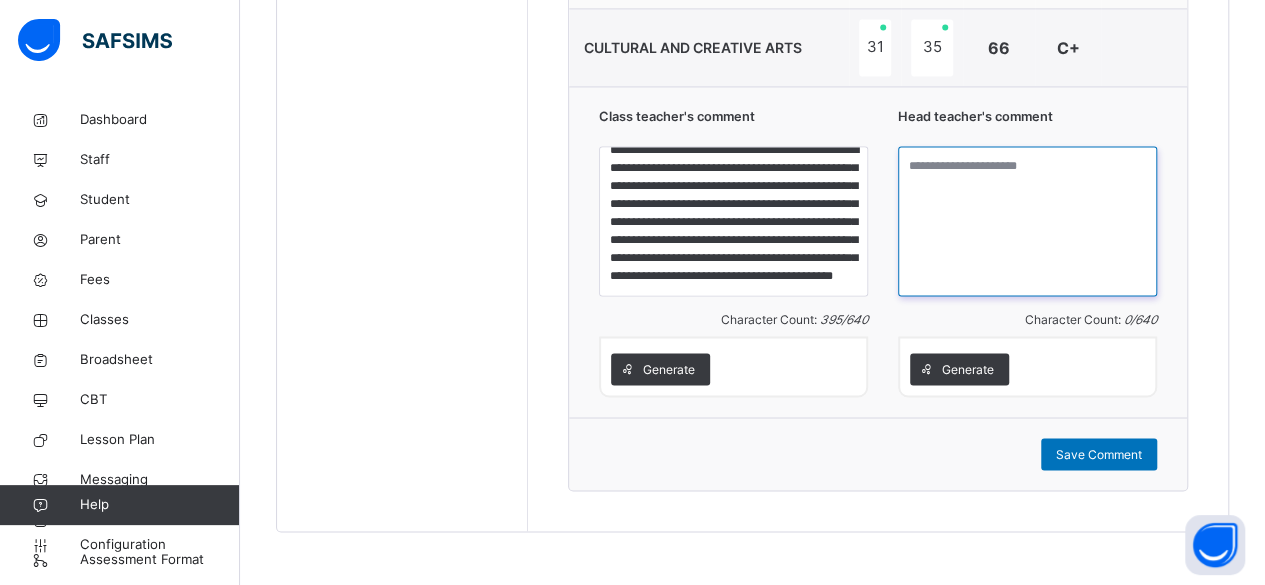 click at bounding box center (1027, 221) 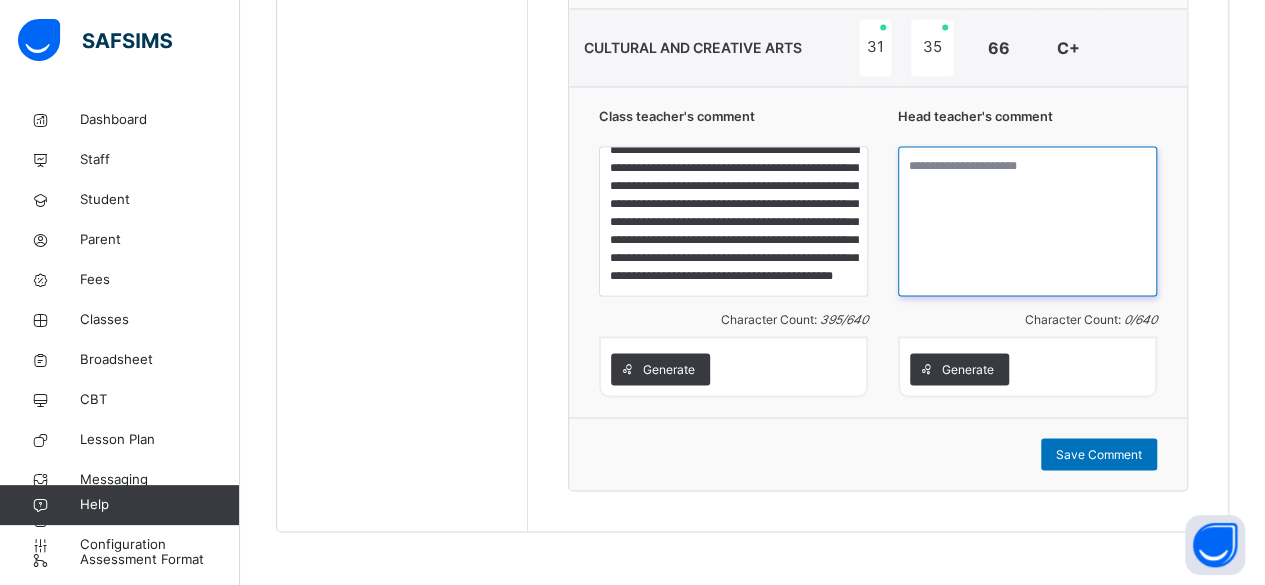 click at bounding box center (1027, 221) 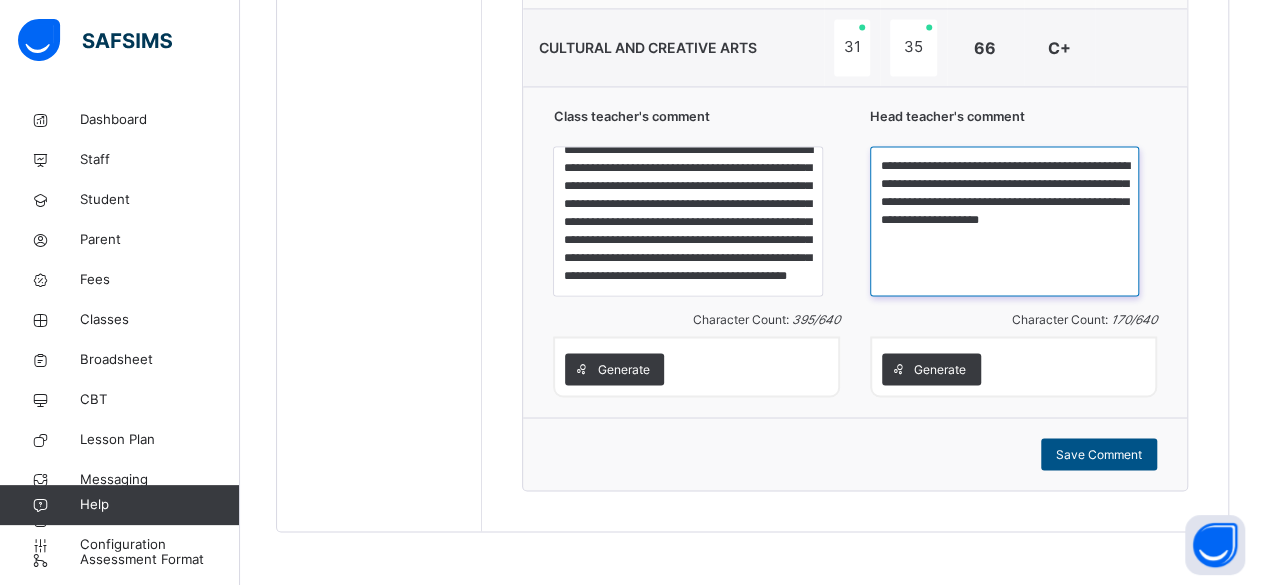 type on "**********" 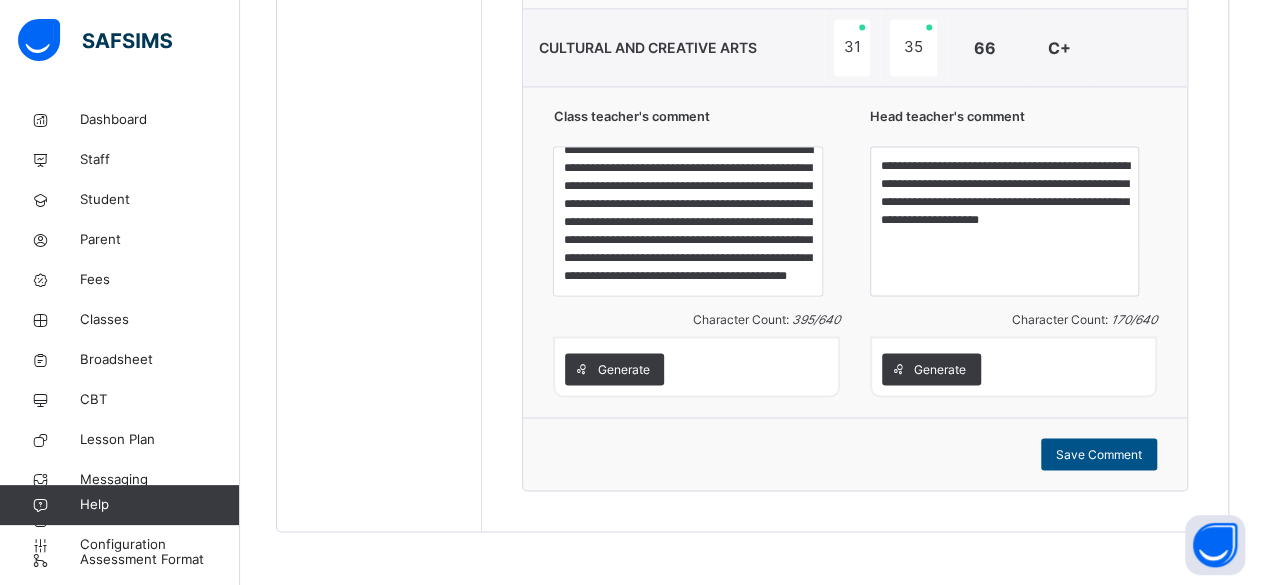 click on "Save Comment" at bounding box center [1099, 454] 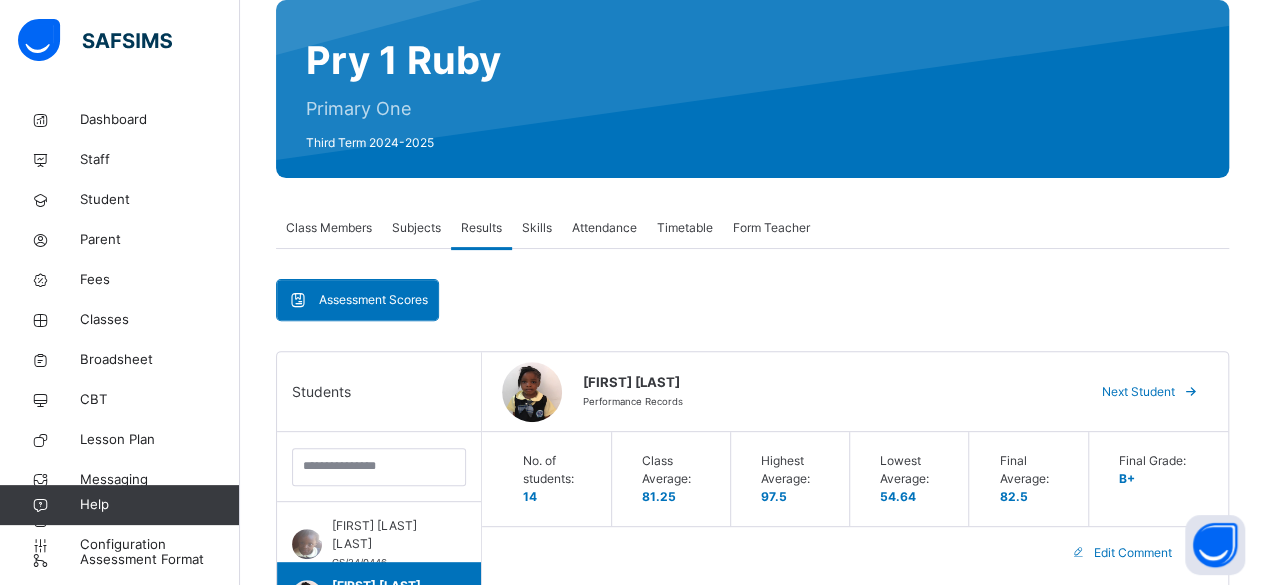 scroll, scrollTop: 176, scrollLeft: 0, axis: vertical 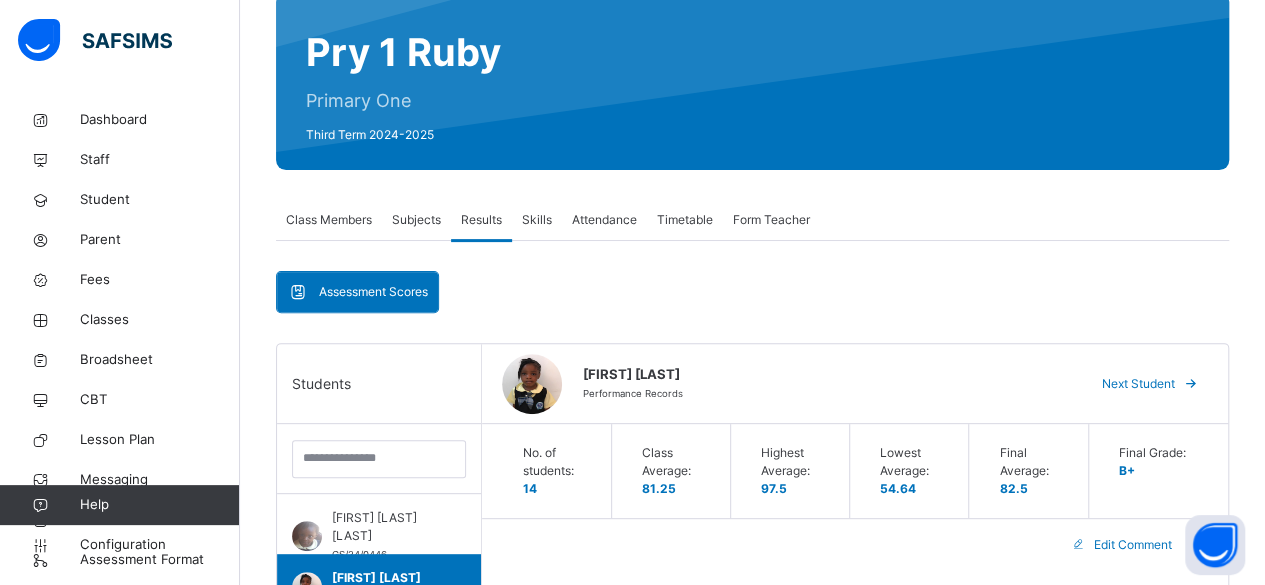 click on "Next Student" at bounding box center (1138, 384) 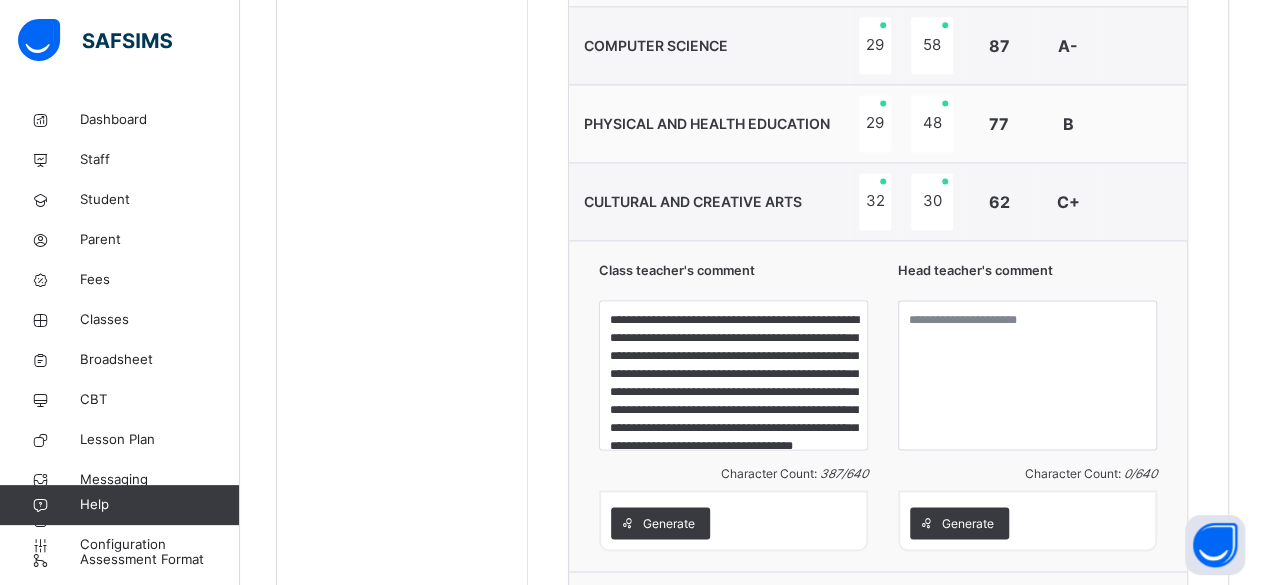scroll, scrollTop: 1377, scrollLeft: 0, axis: vertical 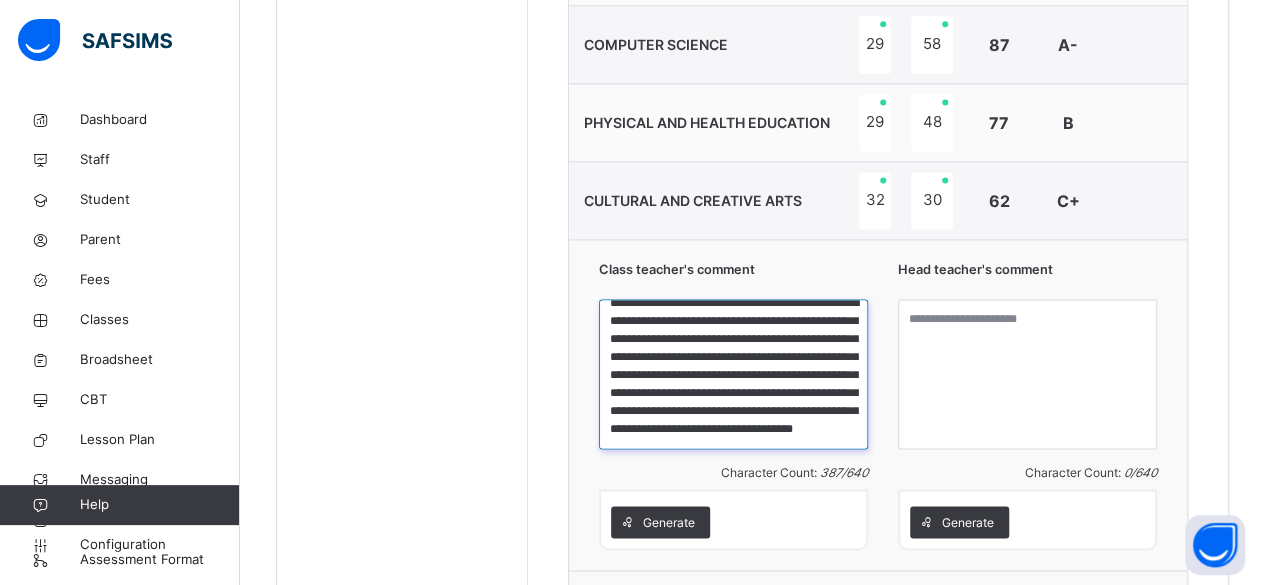 drag, startPoint x: 618, startPoint y: 312, endPoint x: 824, endPoint y: 419, distance: 232.13142 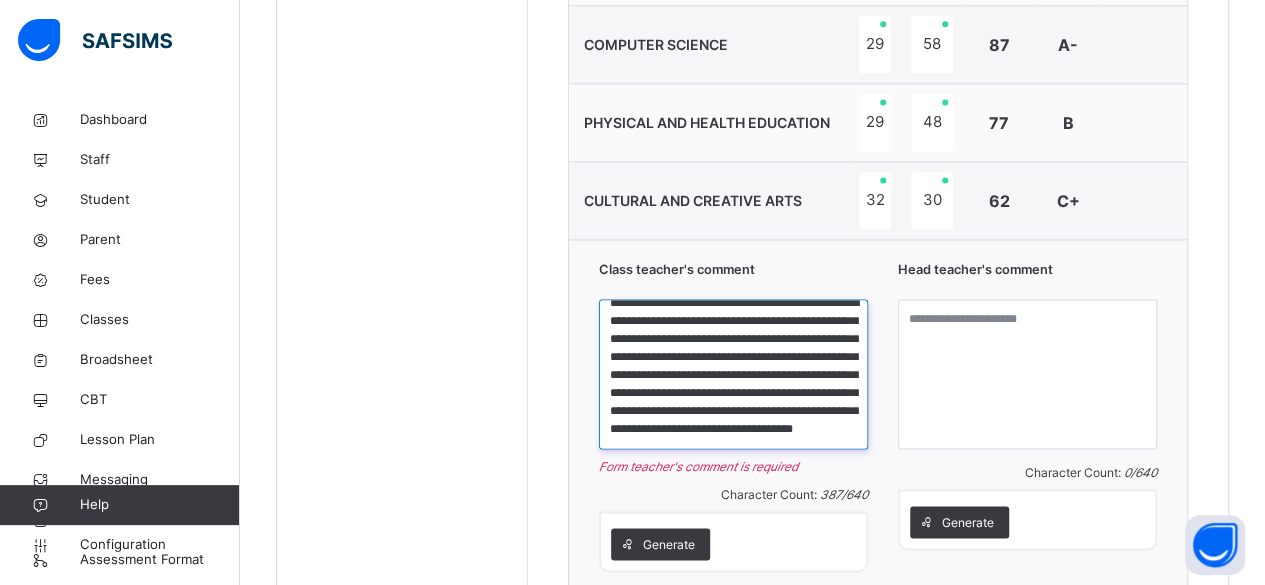 scroll, scrollTop: 0, scrollLeft: 0, axis: both 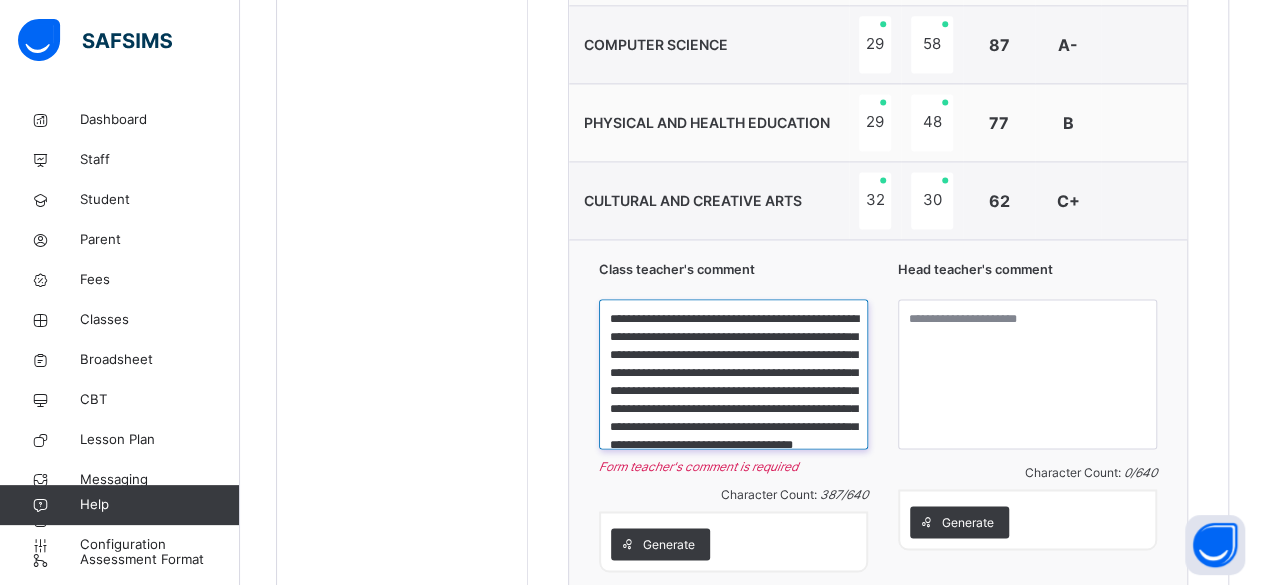 drag, startPoint x: 830, startPoint y: 435, endPoint x: 610, endPoint y: 319, distance: 248.70866 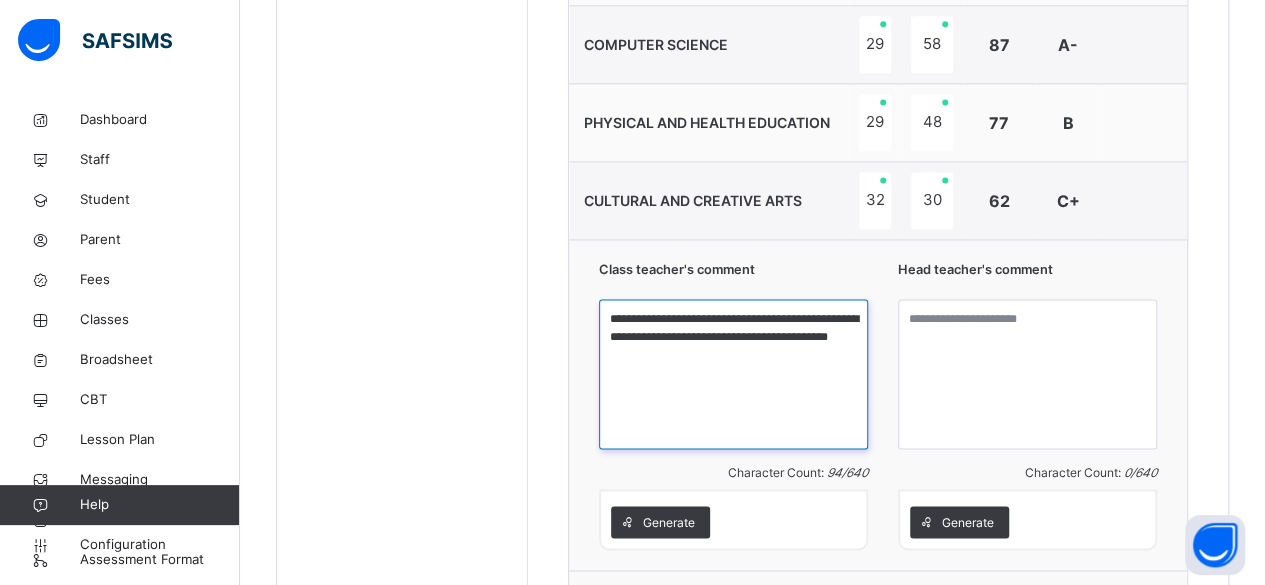 drag, startPoint x: 658, startPoint y: 362, endPoint x: 608, endPoint y: 313, distance: 70.00714 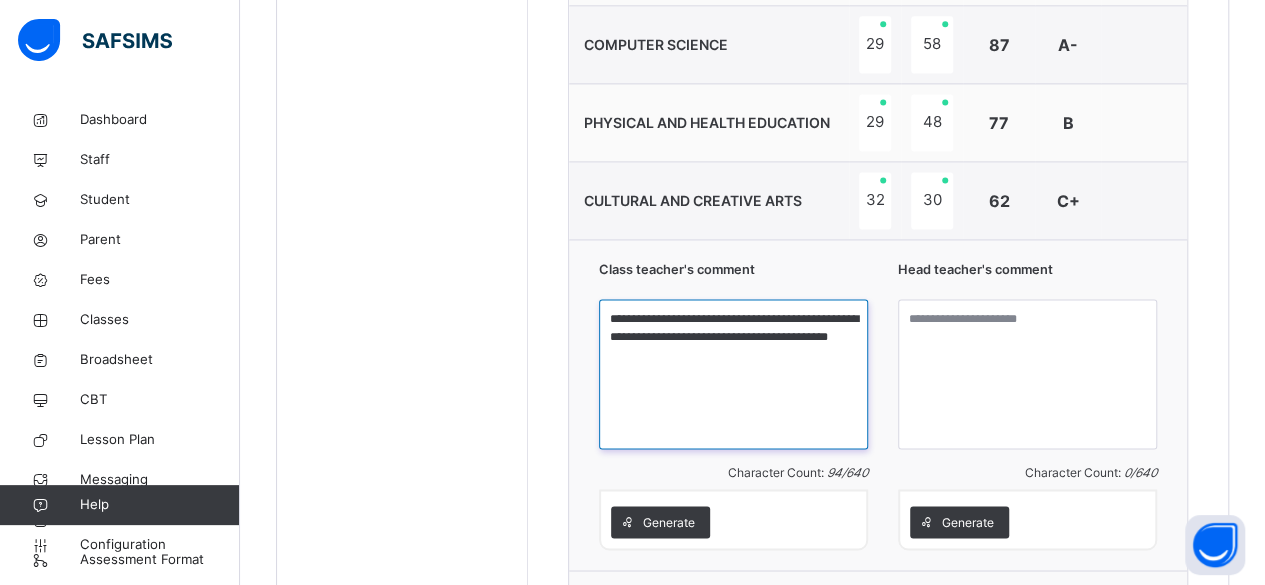 click on "**********" at bounding box center (733, 374) 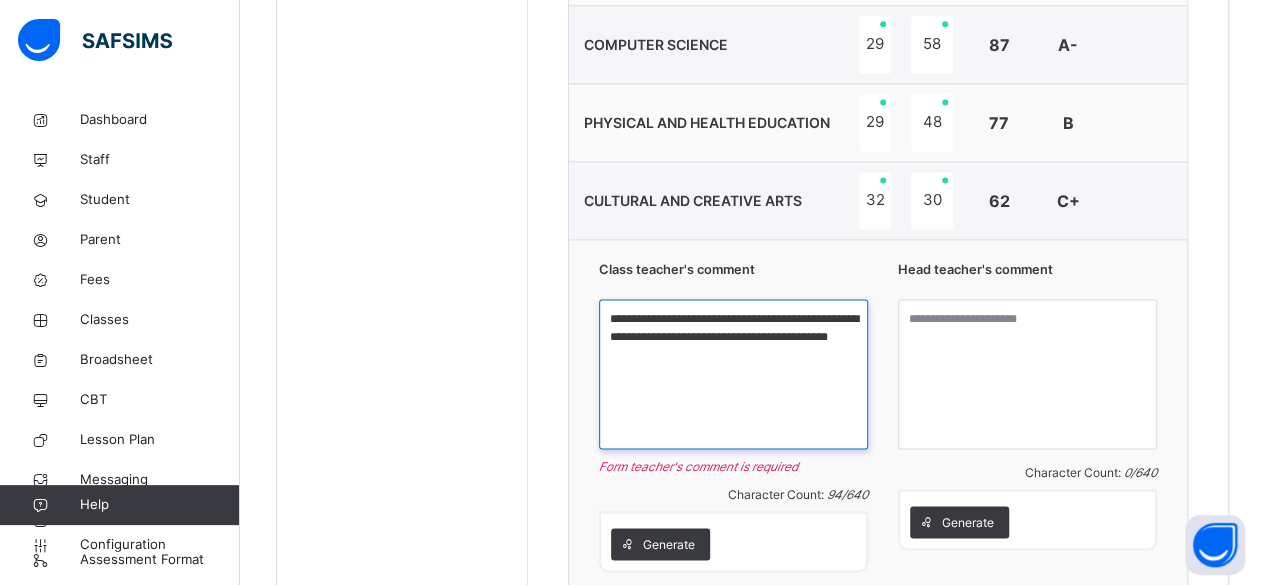 drag, startPoint x: 608, startPoint y: 313, endPoint x: 656, endPoint y: 345, distance: 57.68882 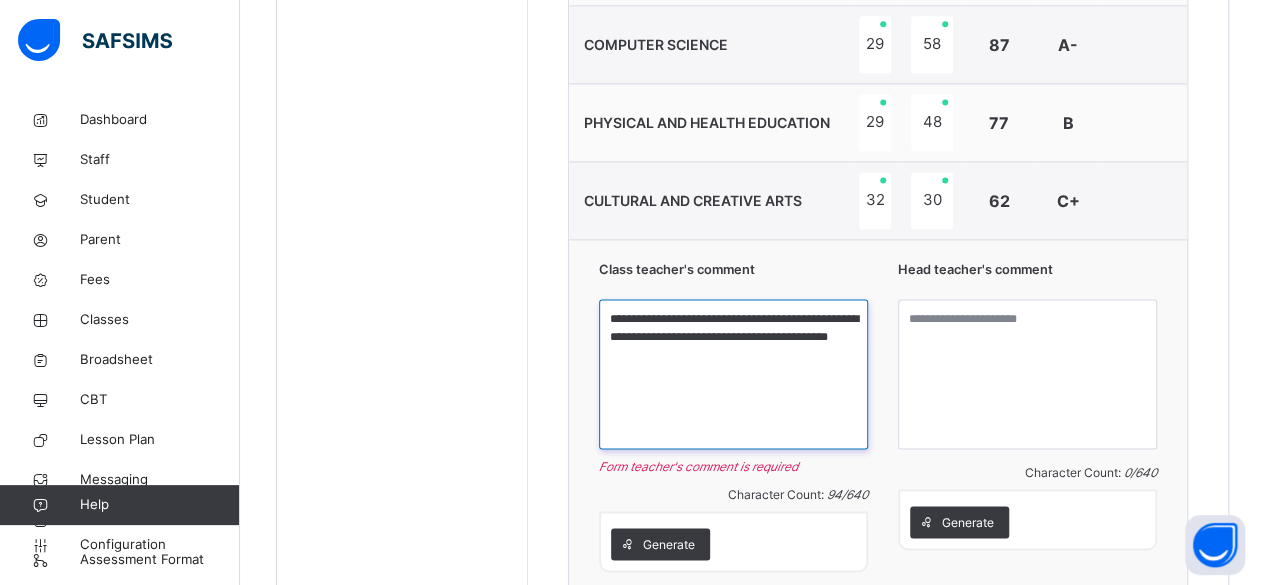 click on "**********" at bounding box center (733, 374) 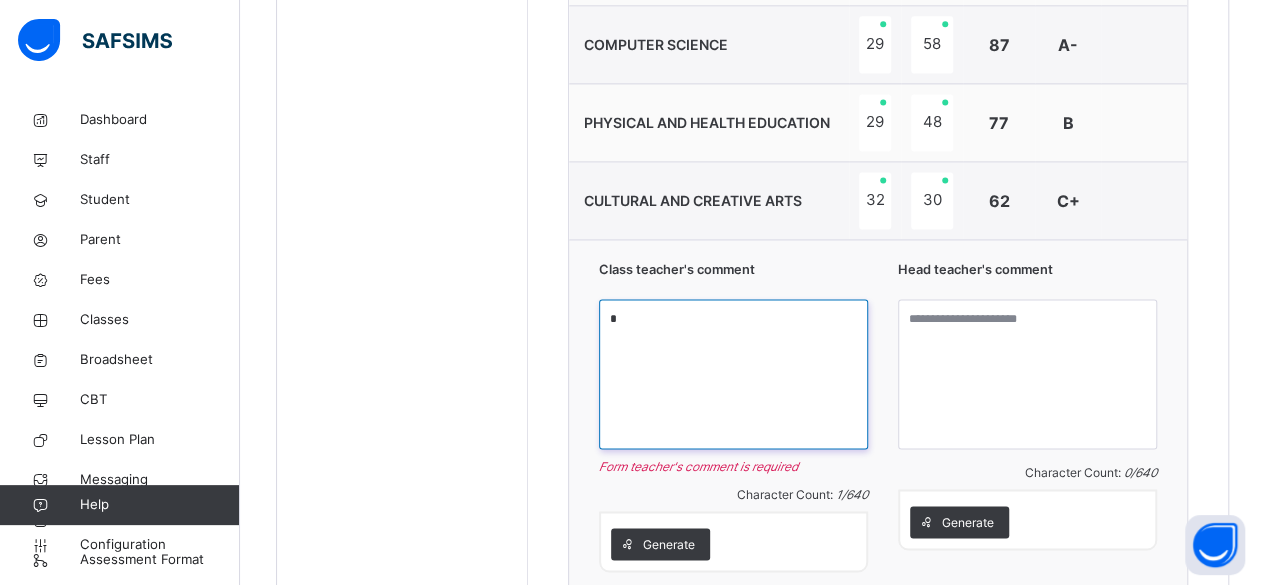 paste on "**********" 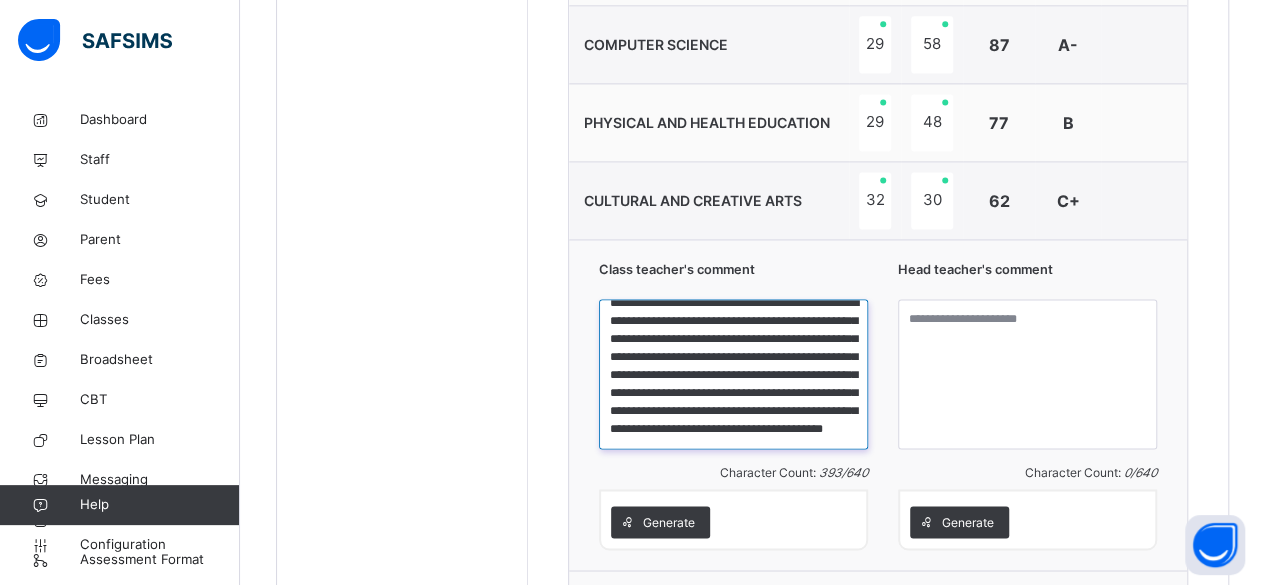 scroll, scrollTop: 0, scrollLeft: 0, axis: both 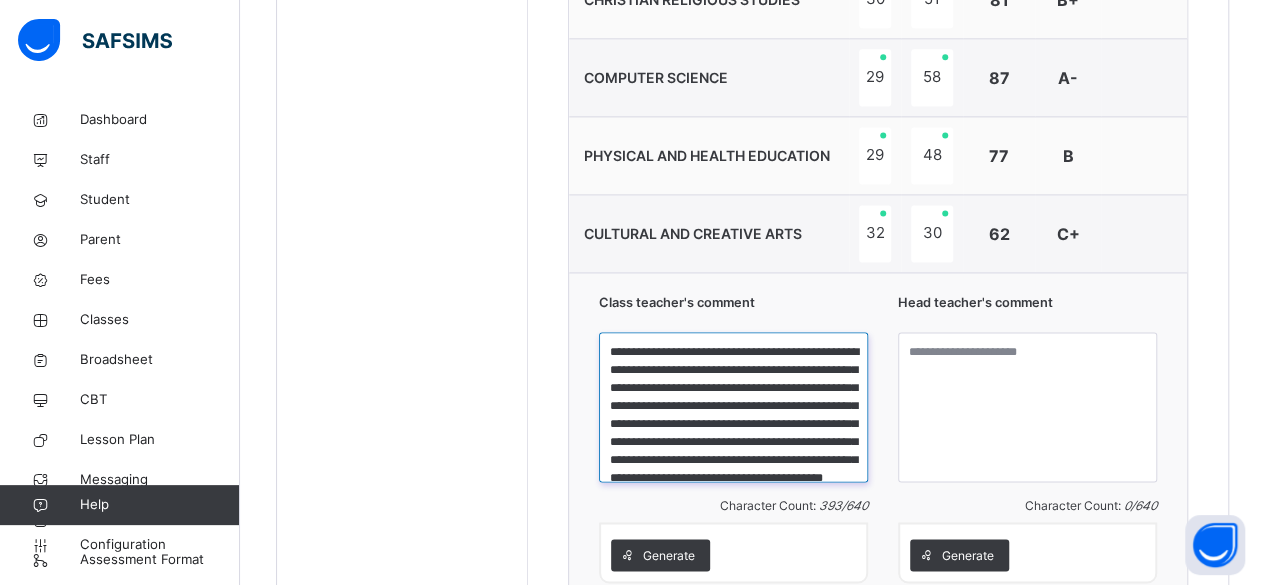click on "**********" at bounding box center (733, 407) 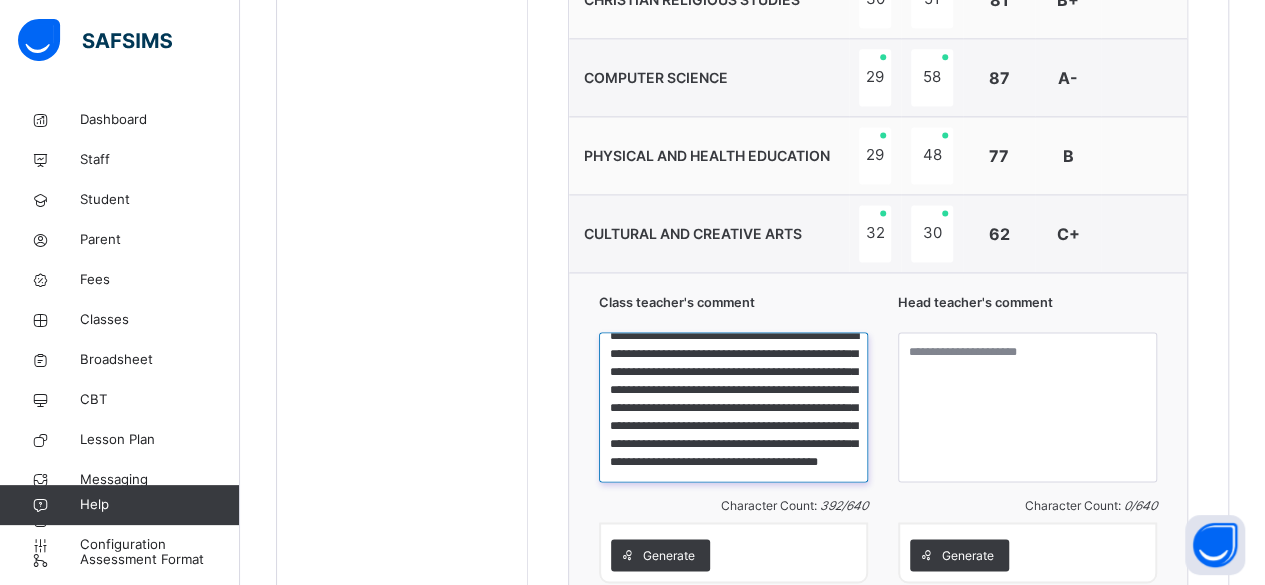 scroll, scrollTop: 64, scrollLeft: 0, axis: vertical 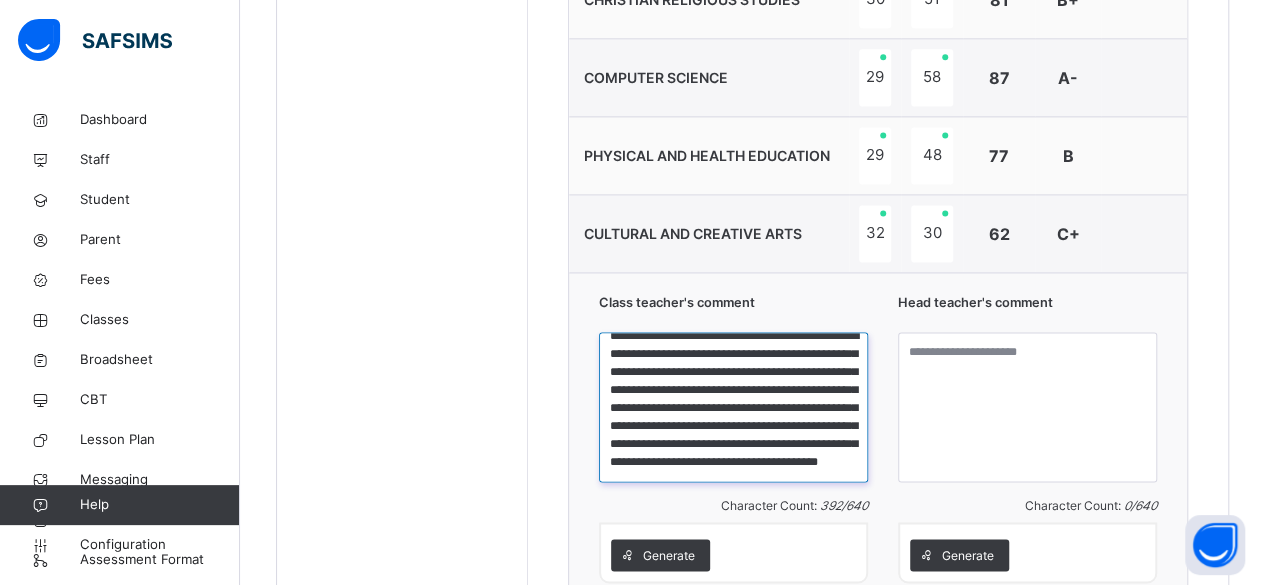 click on "**********" at bounding box center [733, 407] 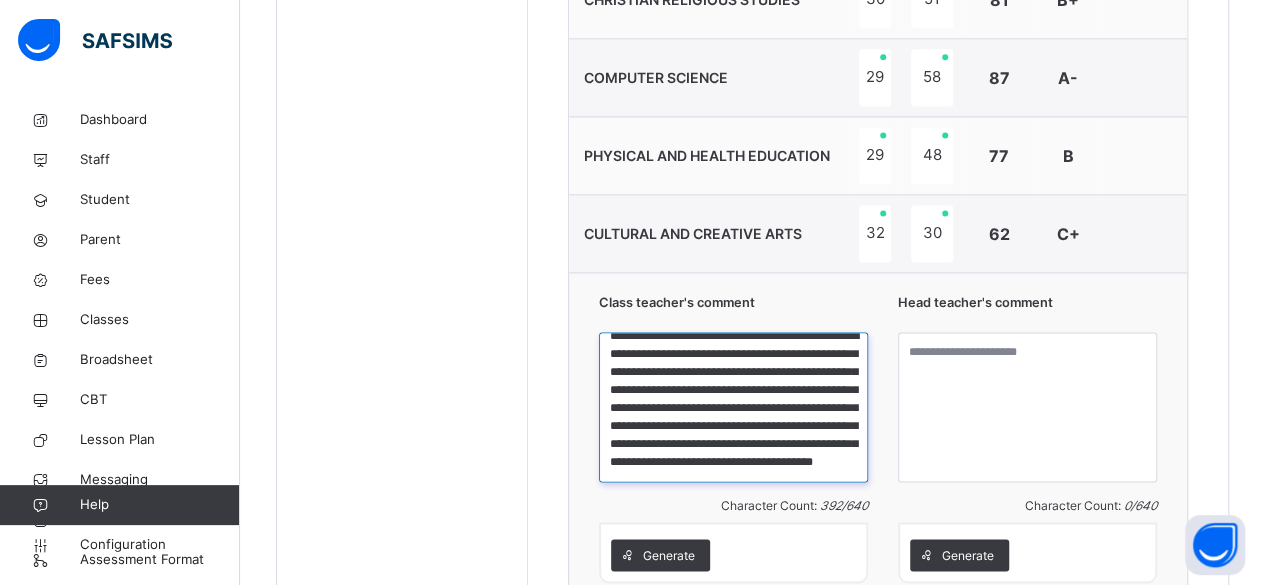 type on "**********" 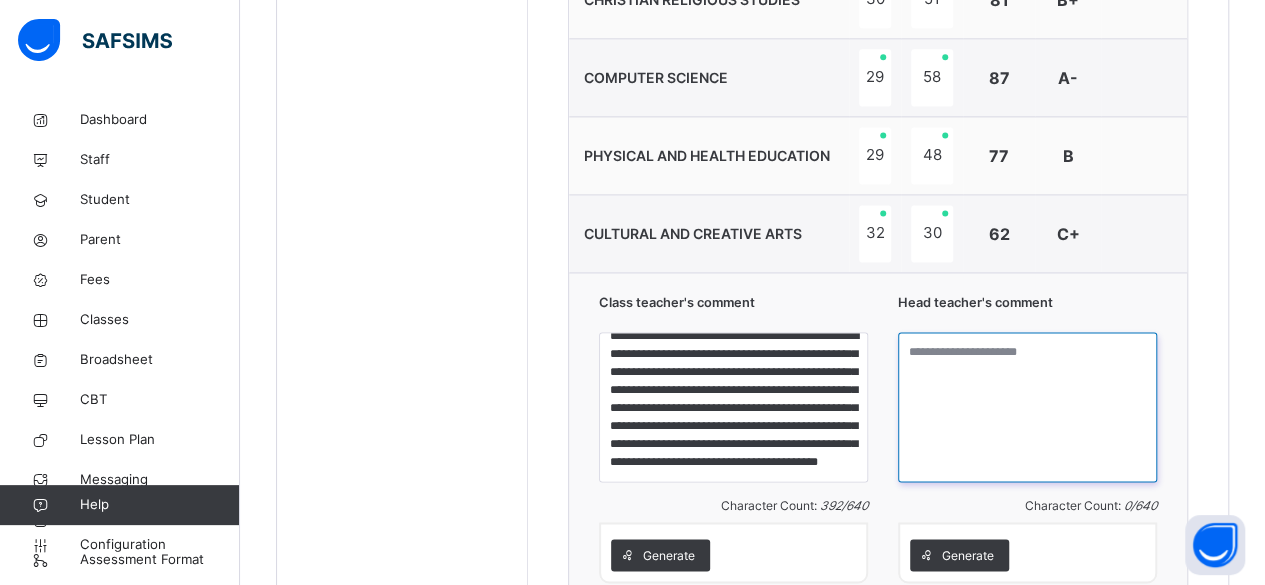 click at bounding box center (1027, 407) 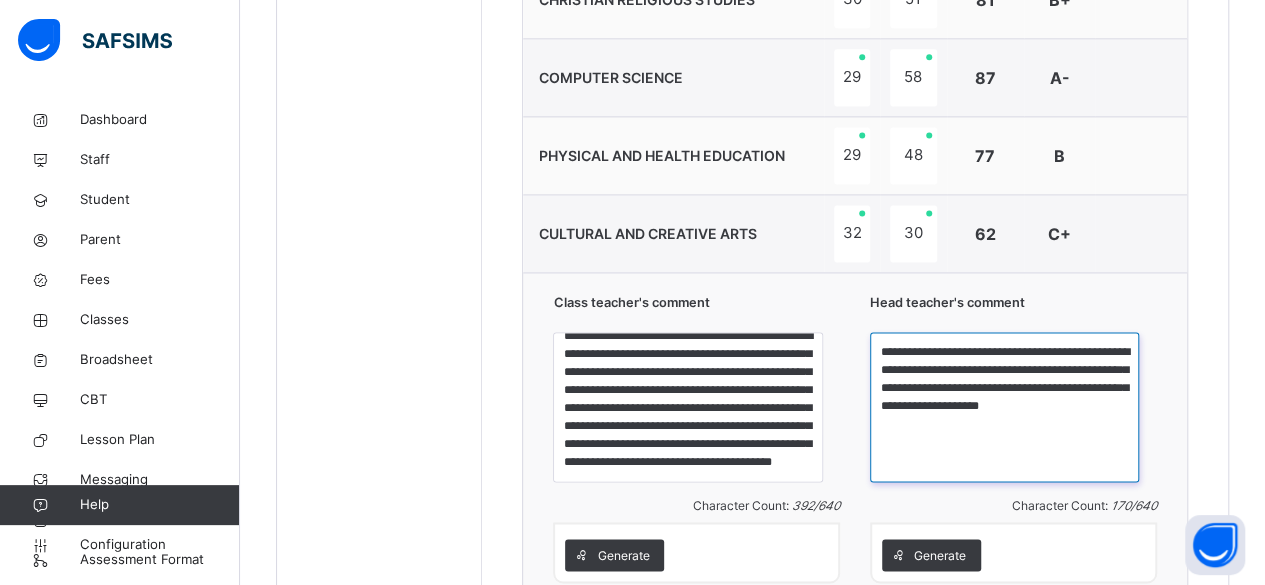 click on "**********" at bounding box center (1004, 407) 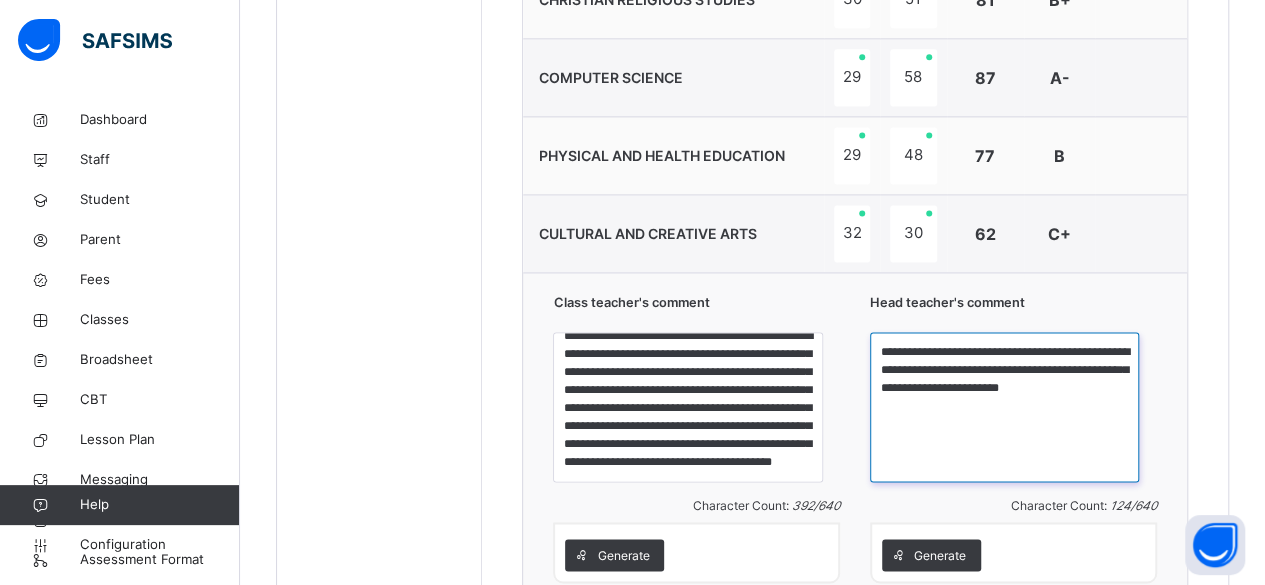 click on "**********" at bounding box center (1004, 407) 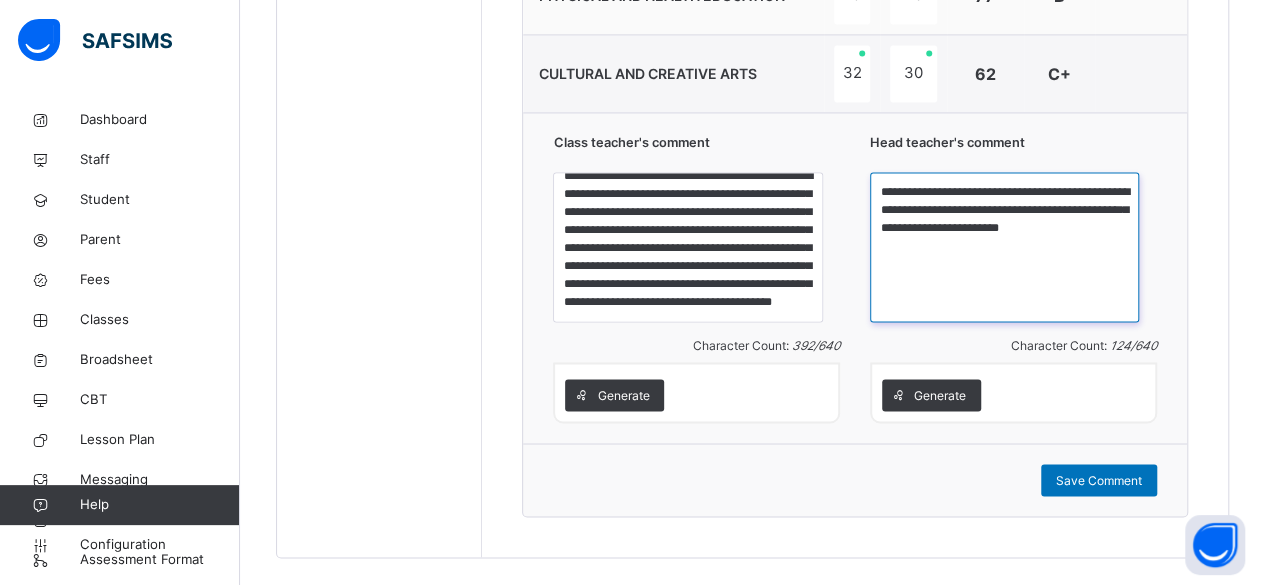 scroll, scrollTop: 1504, scrollLeft: 0, axis: vertical 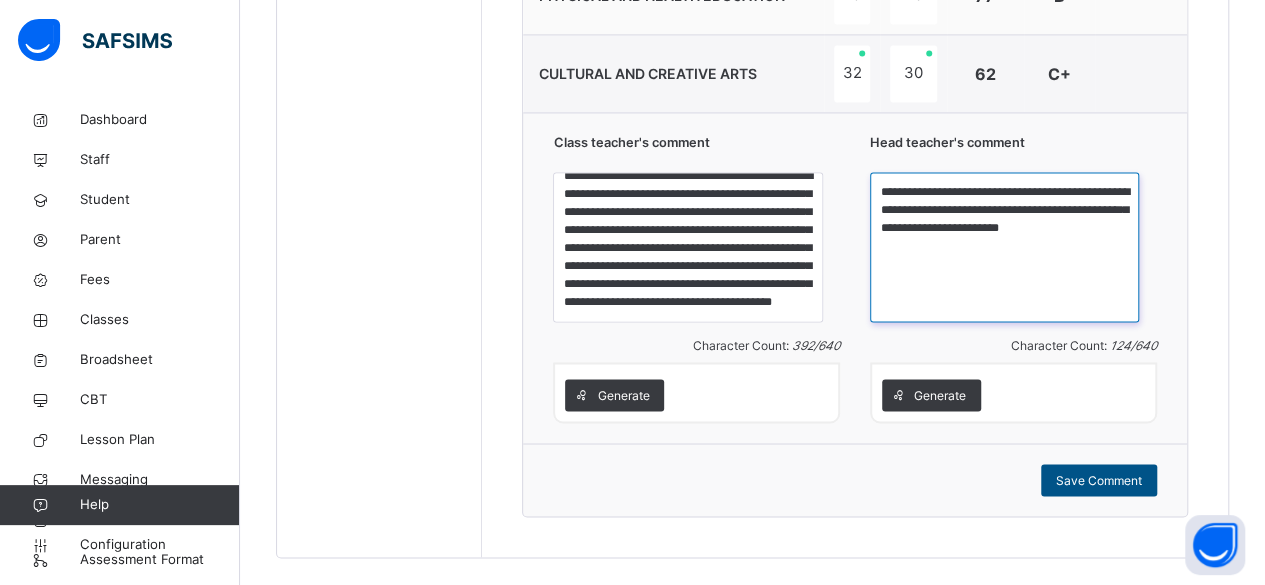 type on "**********" 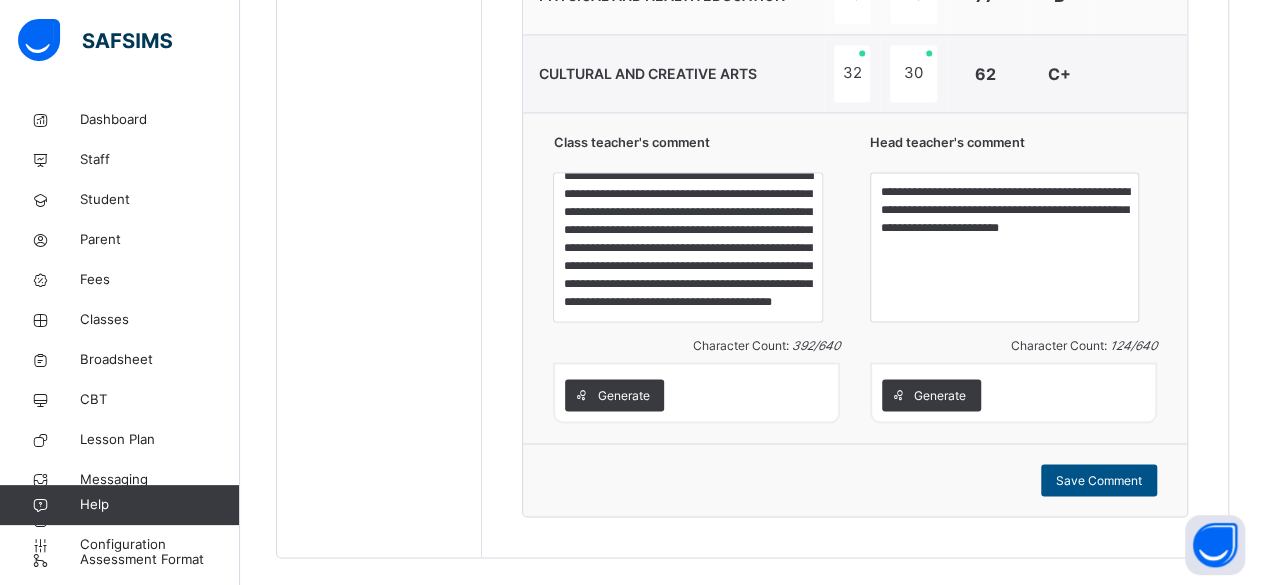 click on "Save Comment" at bounding box center [1099, 480] 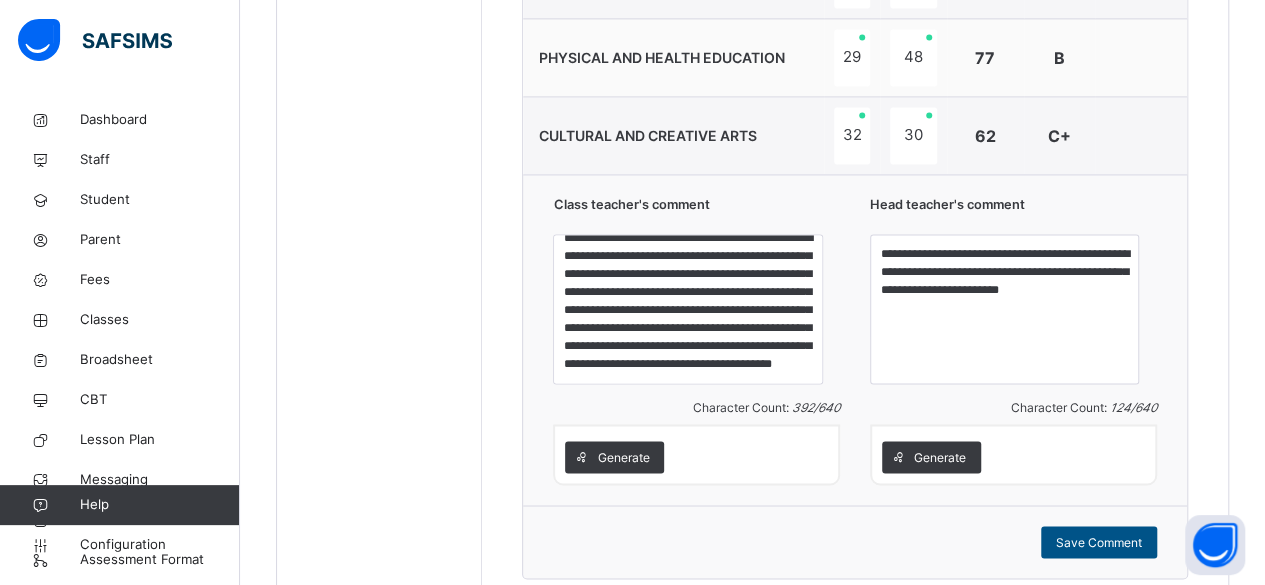 scroll, scrollTop: 1499, scrollLeft: 0, axis: vertical 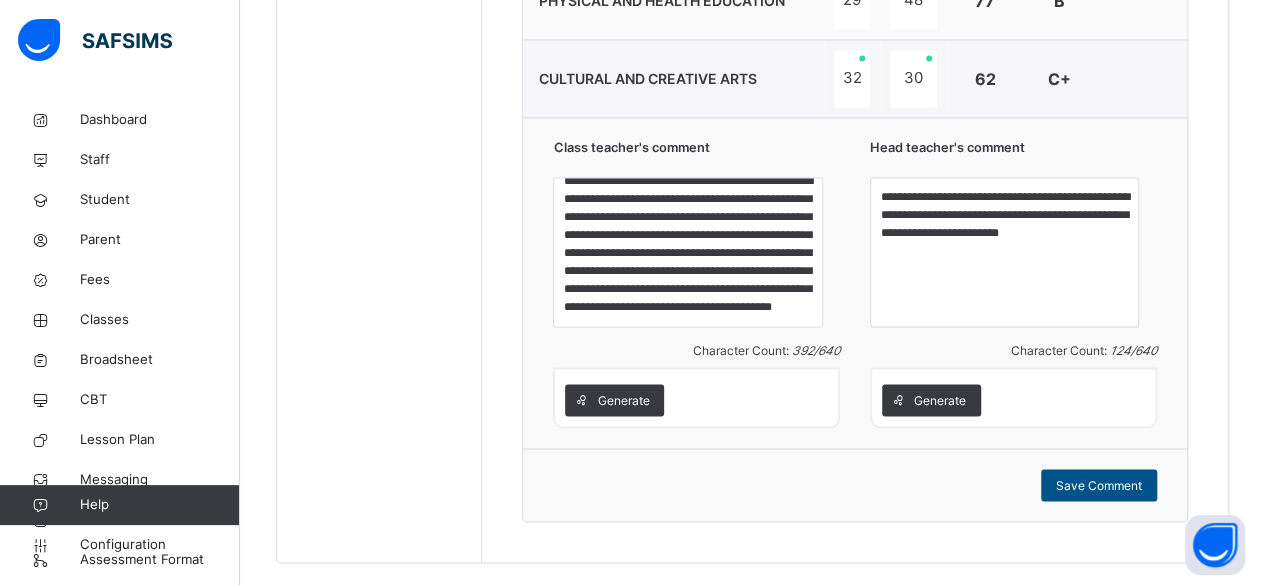 click on "Save Comment" at bounding box center (1099, 485) 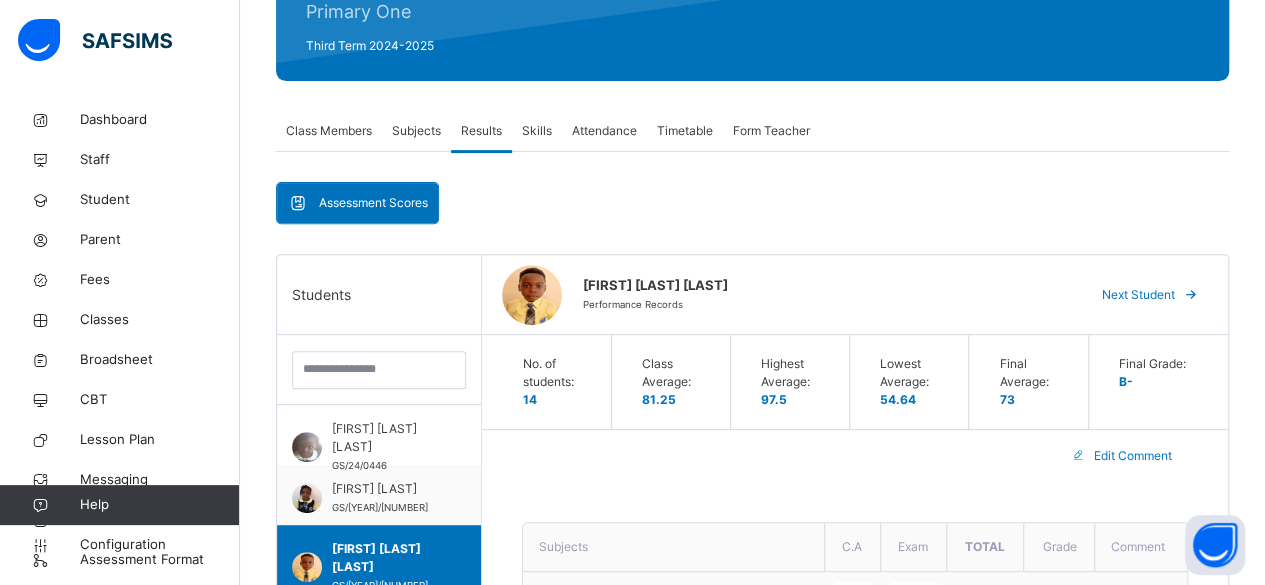 scroll, scrollTop: 263, scrollLeft: 0, axis: vertical 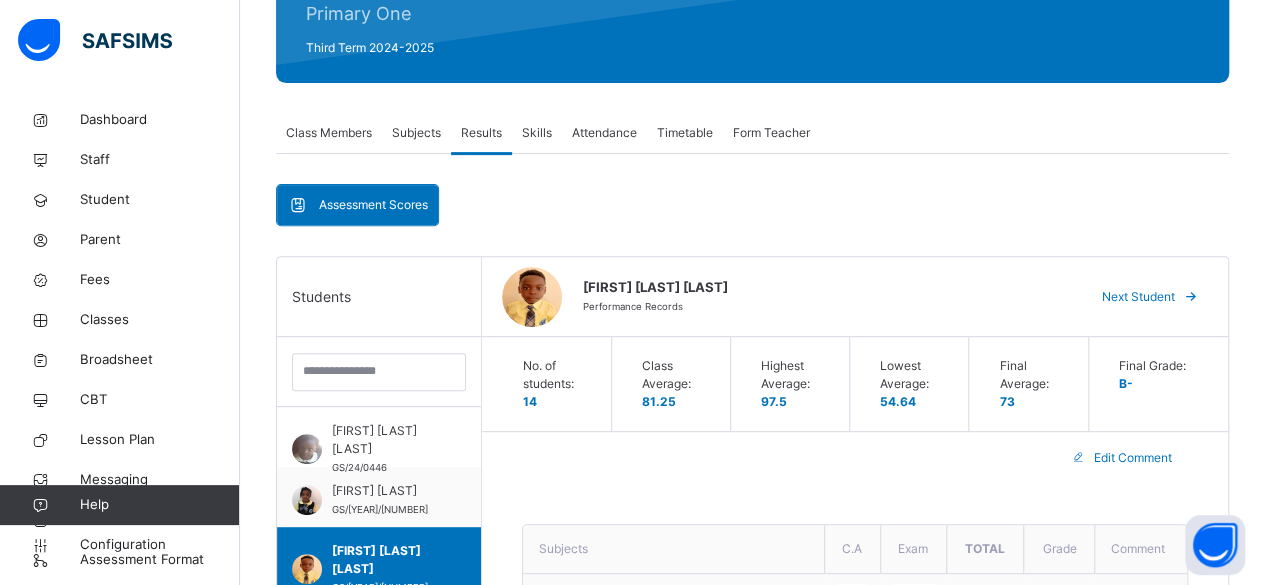 click at bounding box center [1191, 297] 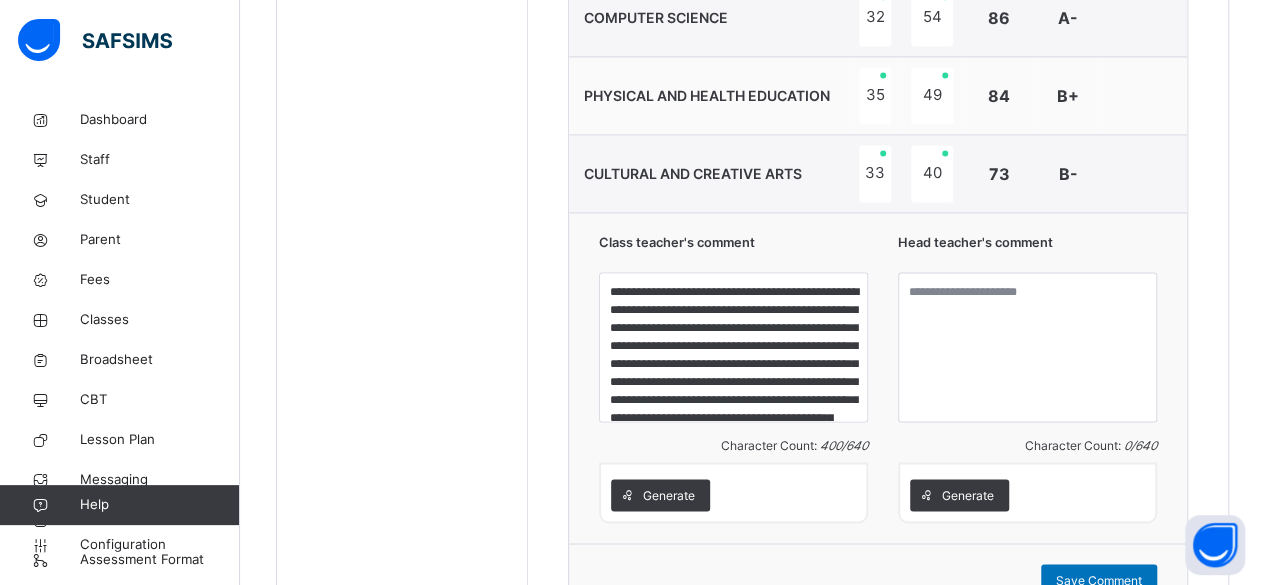 scroll, scrollTop: 1405, scrollLeft: 0, axis: vertical 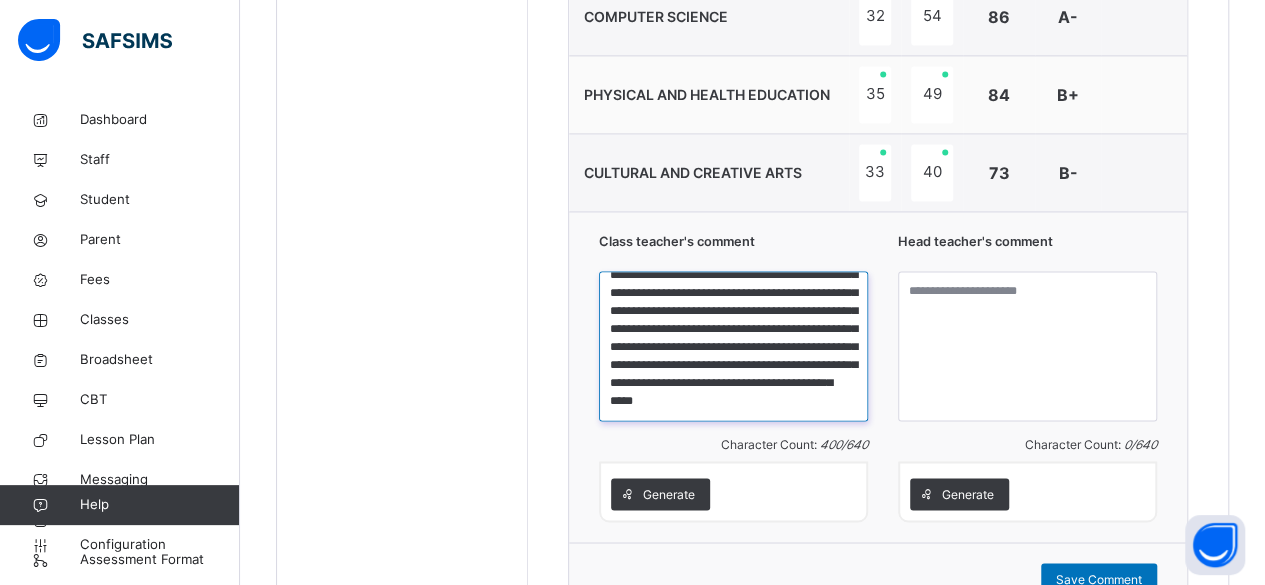drag, startPoint x: 616, startPoint y: 283, endPoint x: 829, endPoint y: 416, distance: 251.11353 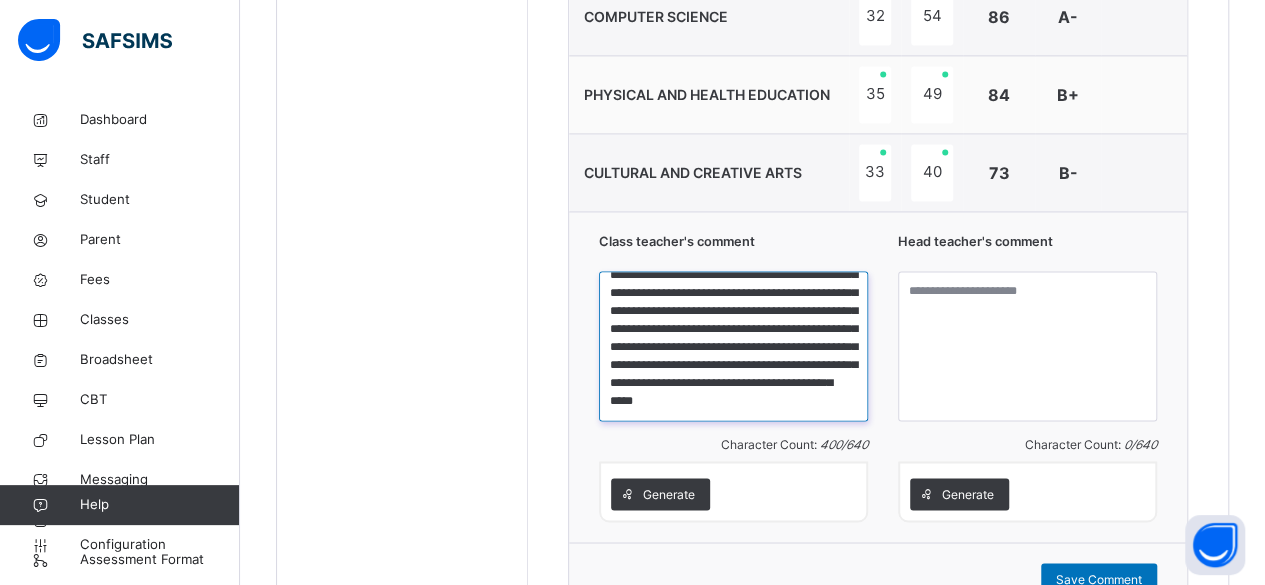 click on "**********" at bounding box center (733, 346) 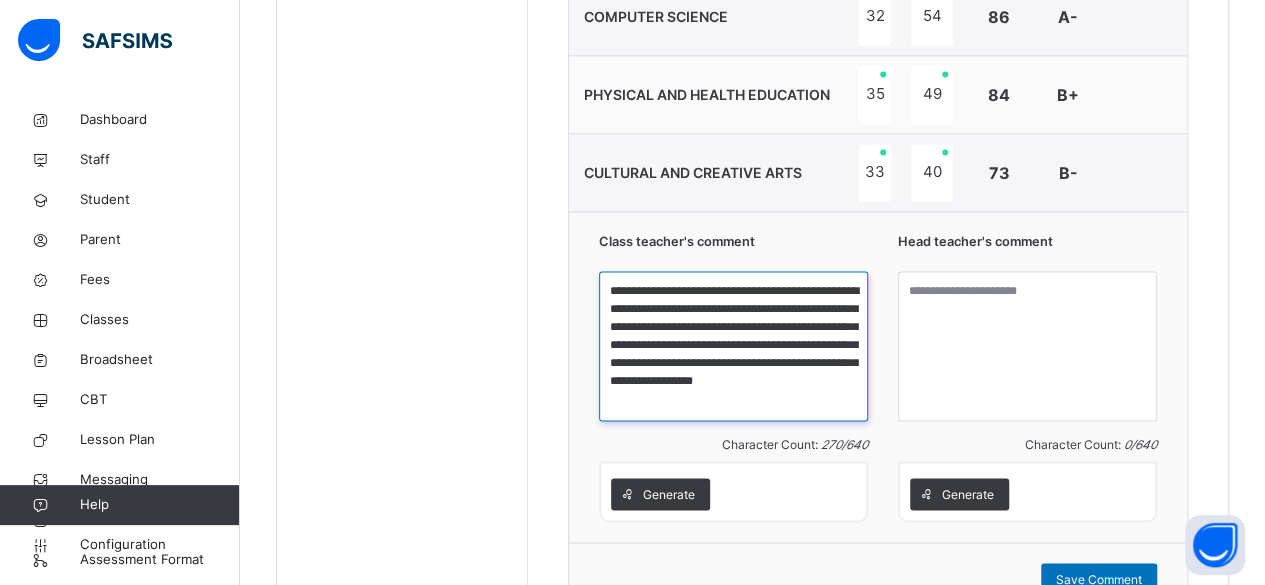 scroll, scrollTop: 0, scrollLeft: 0, axis: both 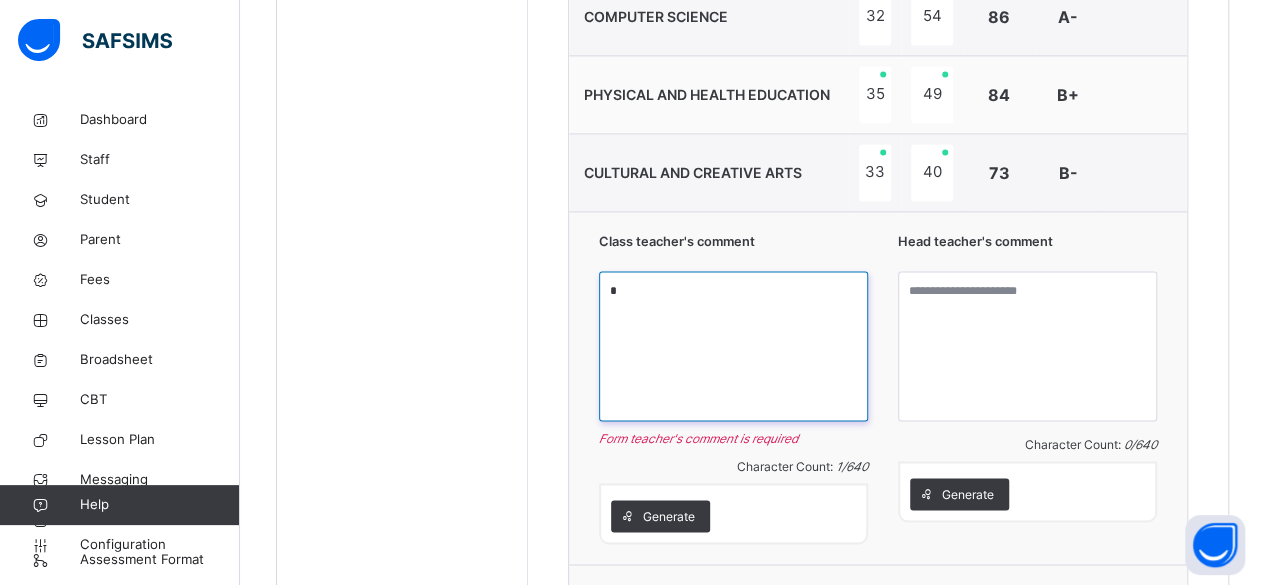 paste on "**********" 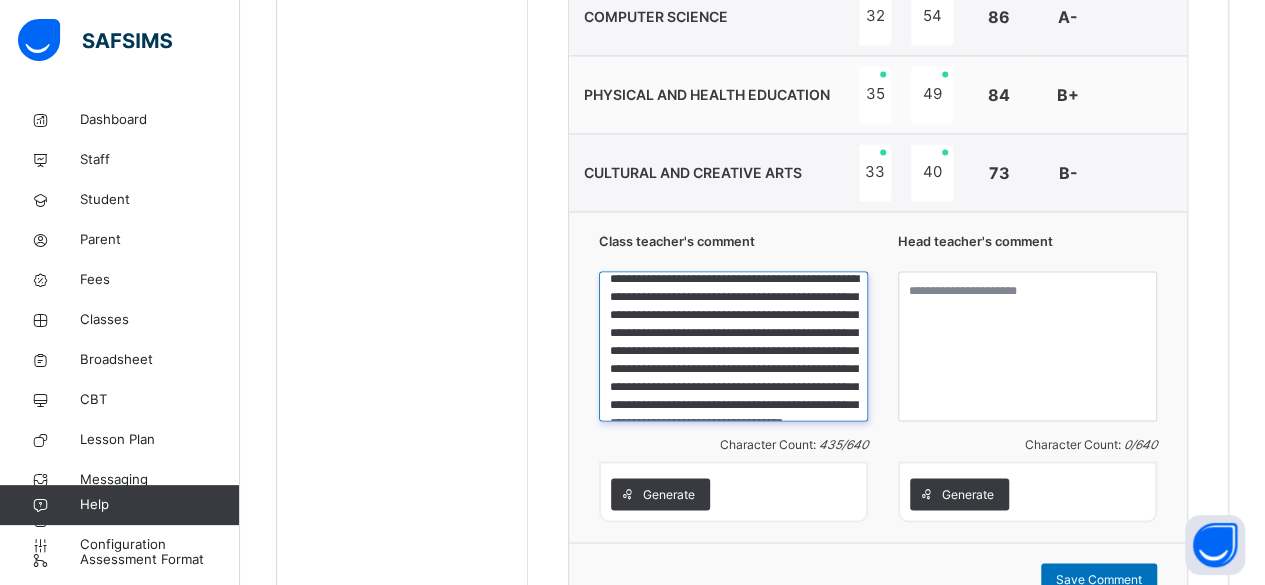 scroll, scrollTop: 0, scrollLeft: 0, axis: both 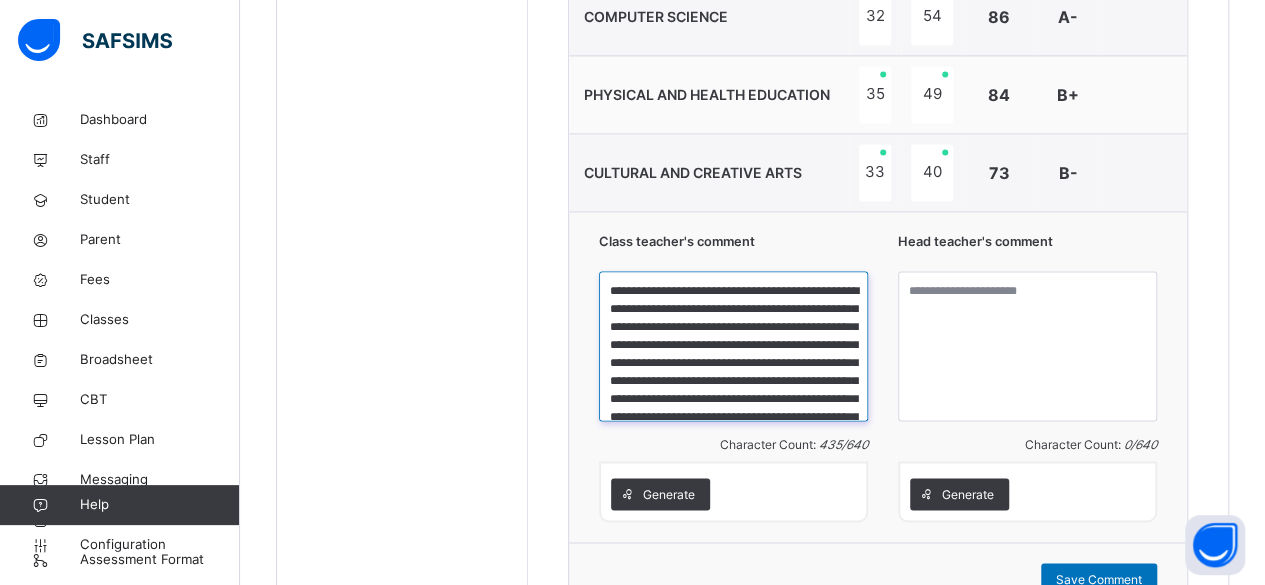 click on "**********" at bounding box center (733, 346) 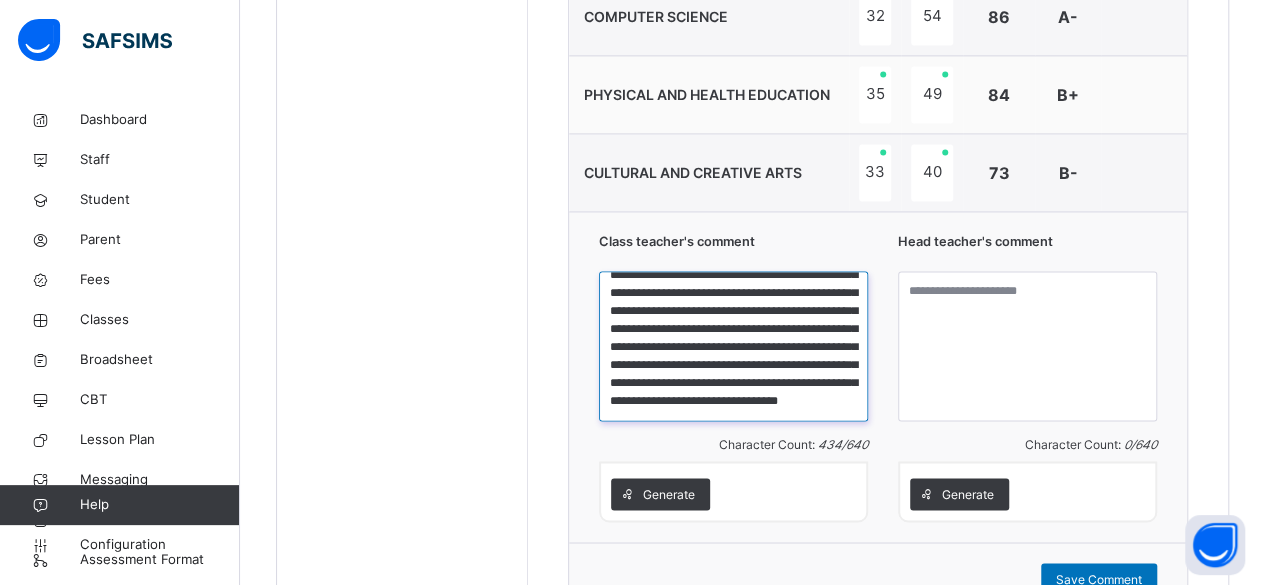 scroll, scrollTop: 87, scrollLeft: 0, axis: vertical 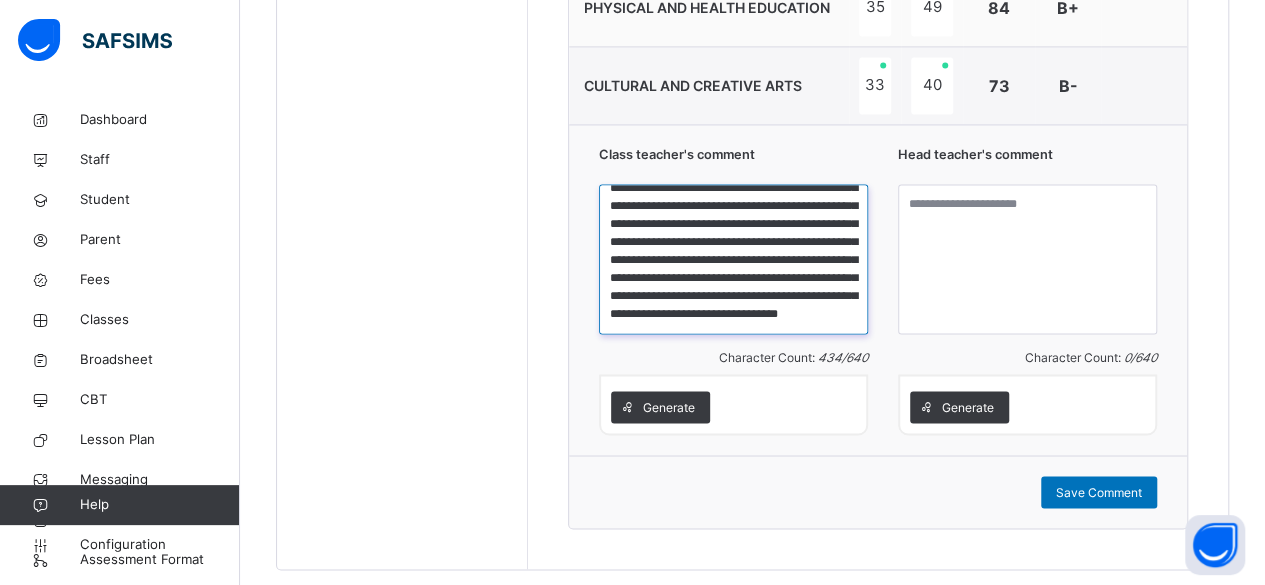 type on "**********" 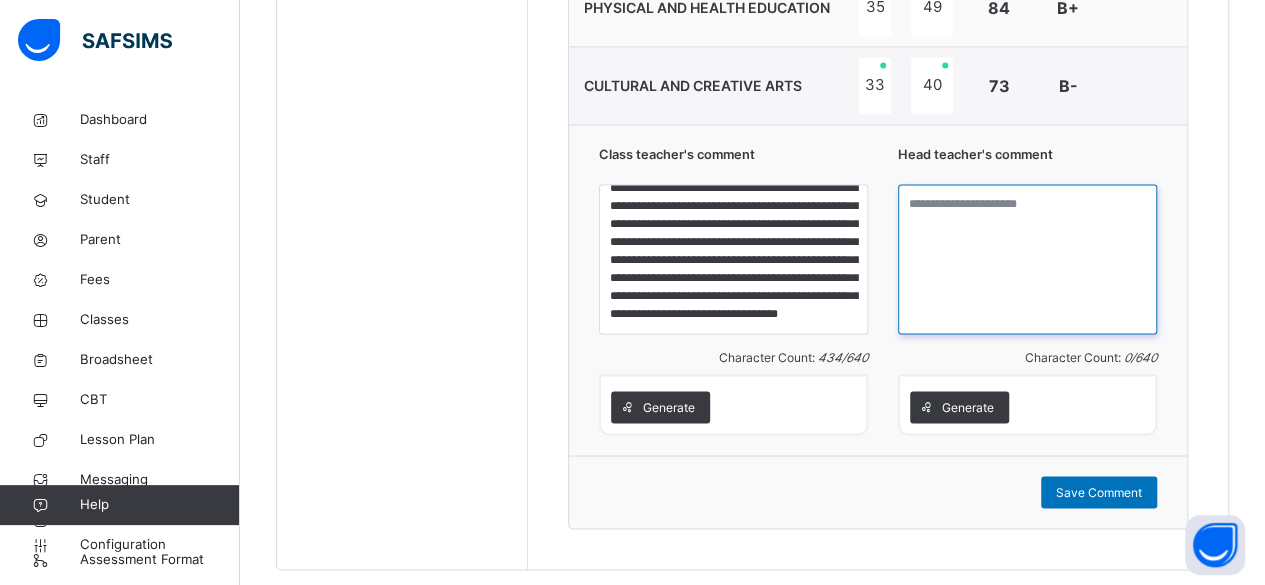 click at bounding box center (1027, 259) 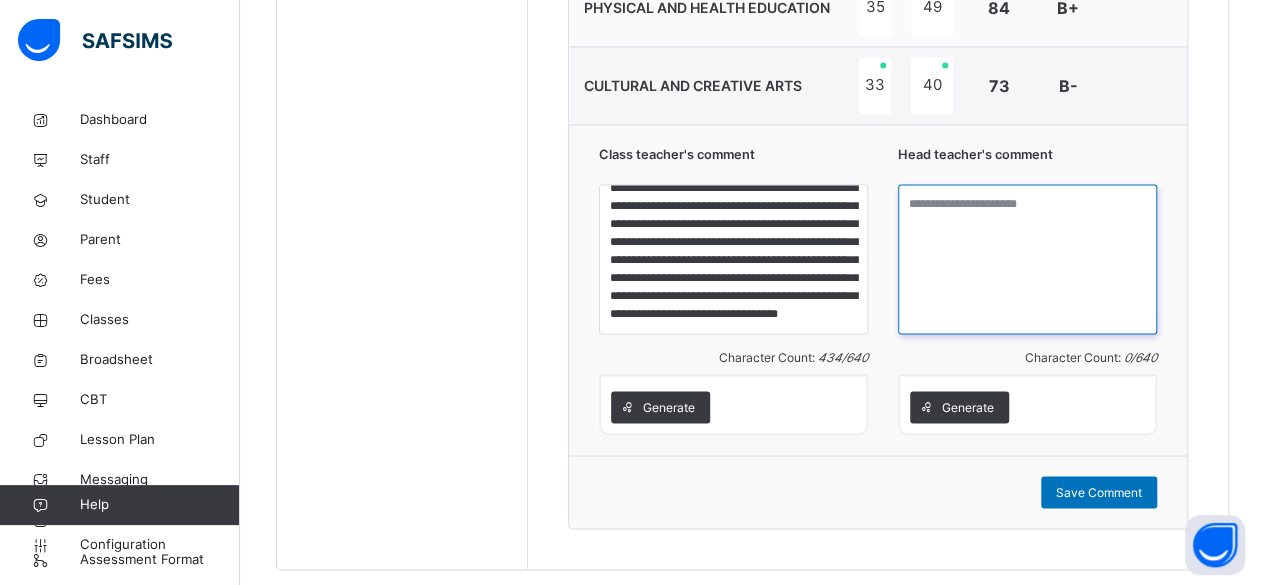 paste on "**********" 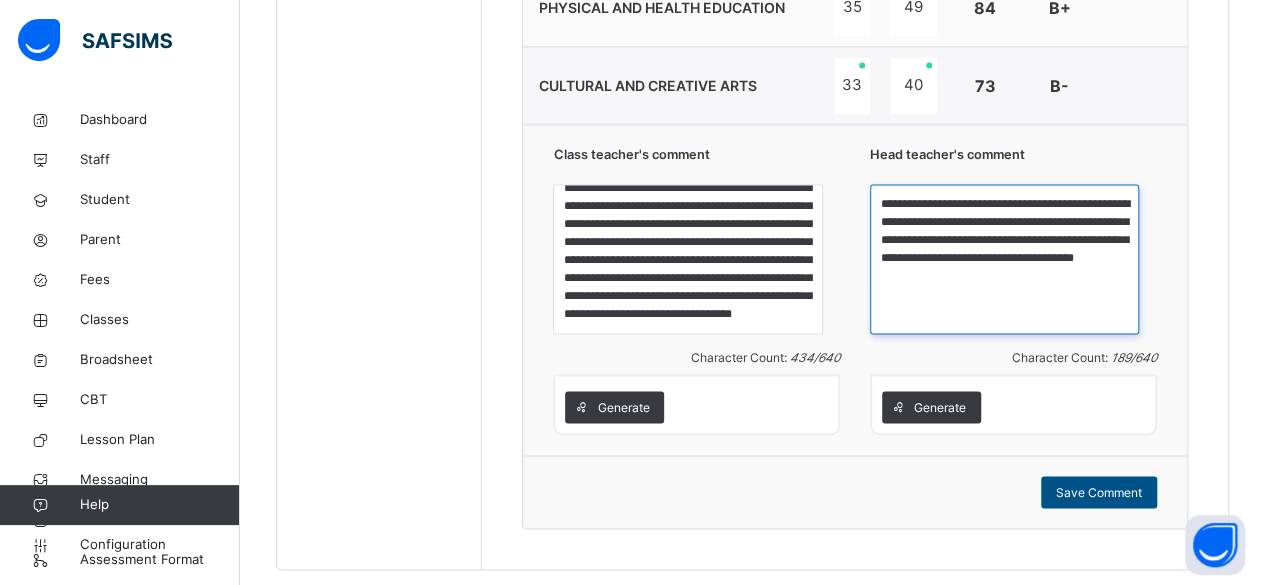 type on "**********" 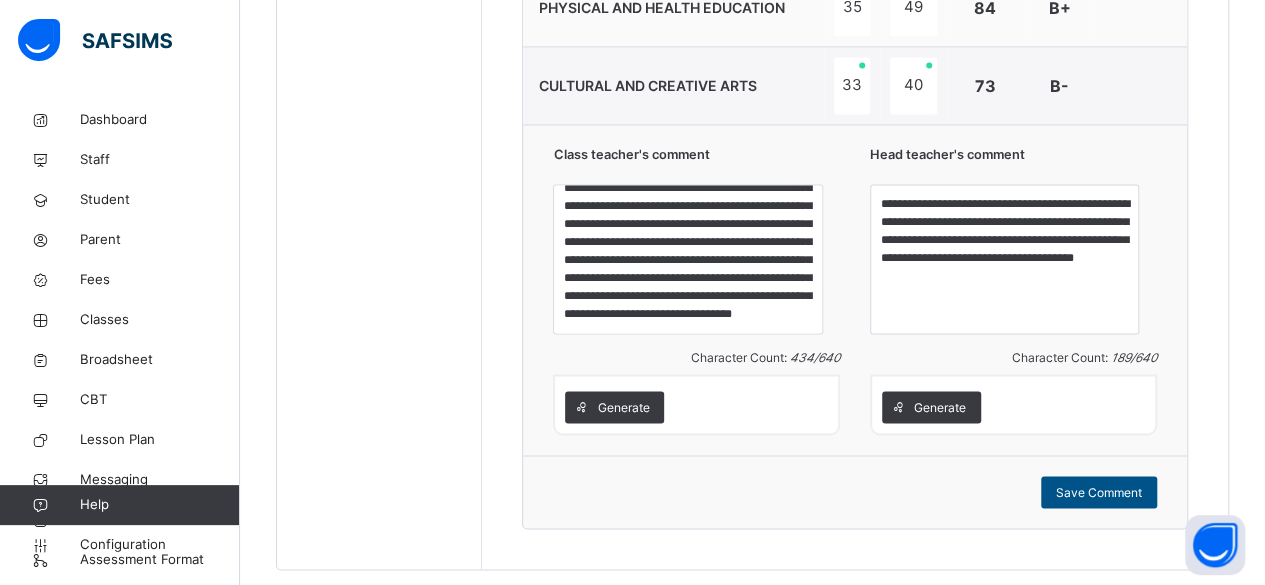 click on "Save Comment" at bounding box center [1099, 492] 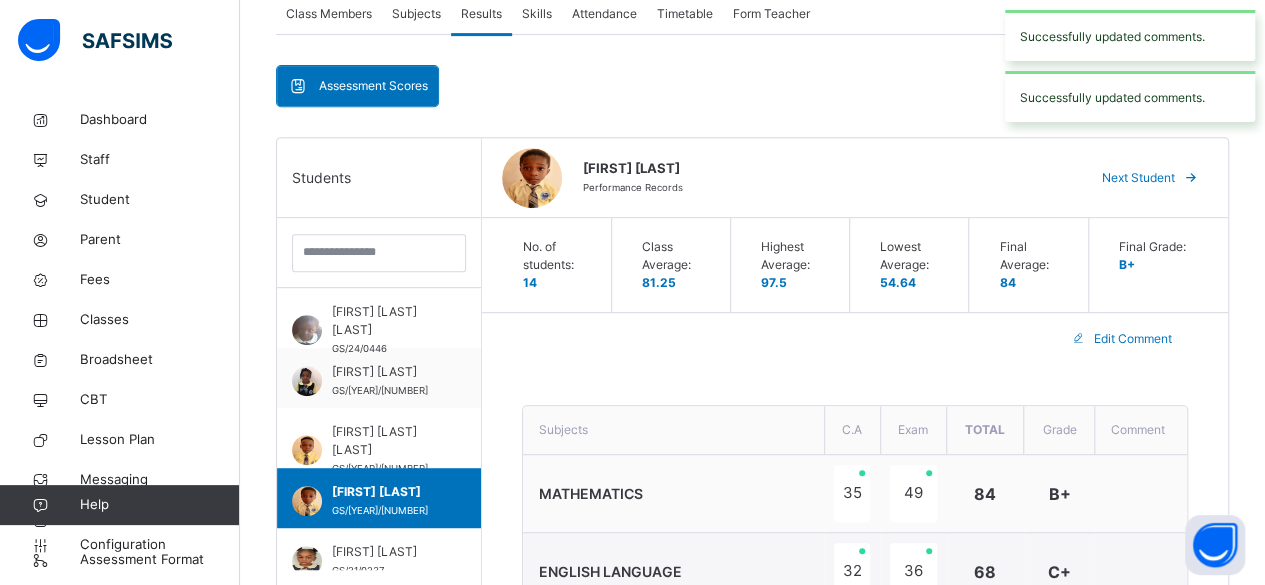 scroll, scrollTop: 380, scrollLeft: 0, axis: vertical 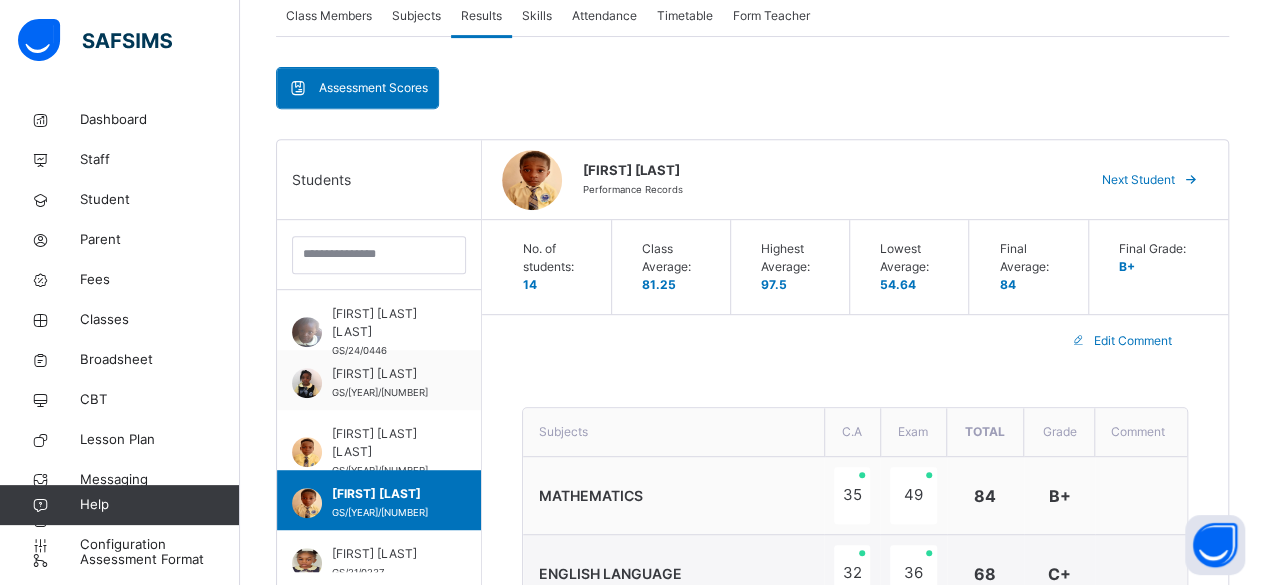 click at bounding box center [1191, 180] 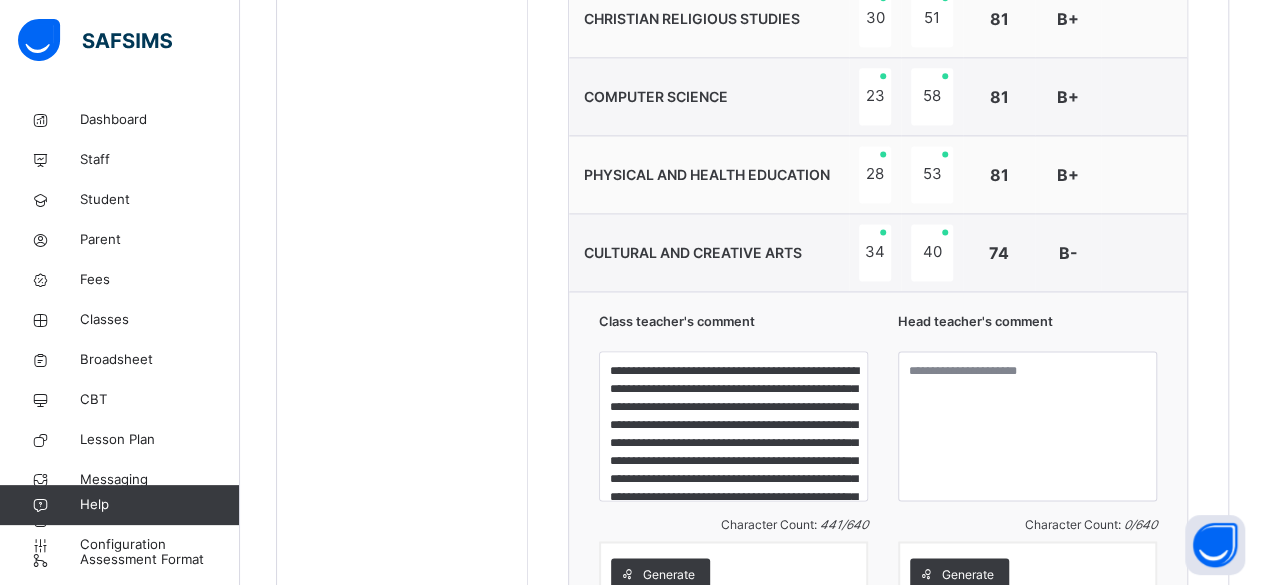 scroll, scrollTop: 1332, scrollLeft: 0, axis: vertical 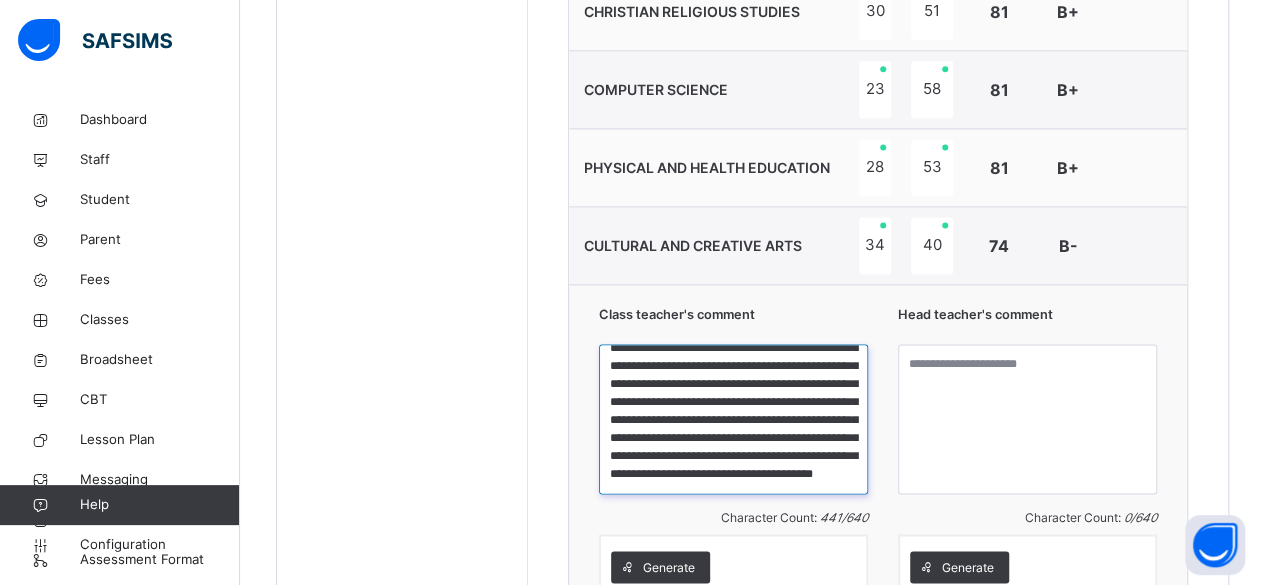 drag, startPoint x: 614, startPoint y: 356, endPoint x: 819, endPoint y: 463, distance: 231.24446 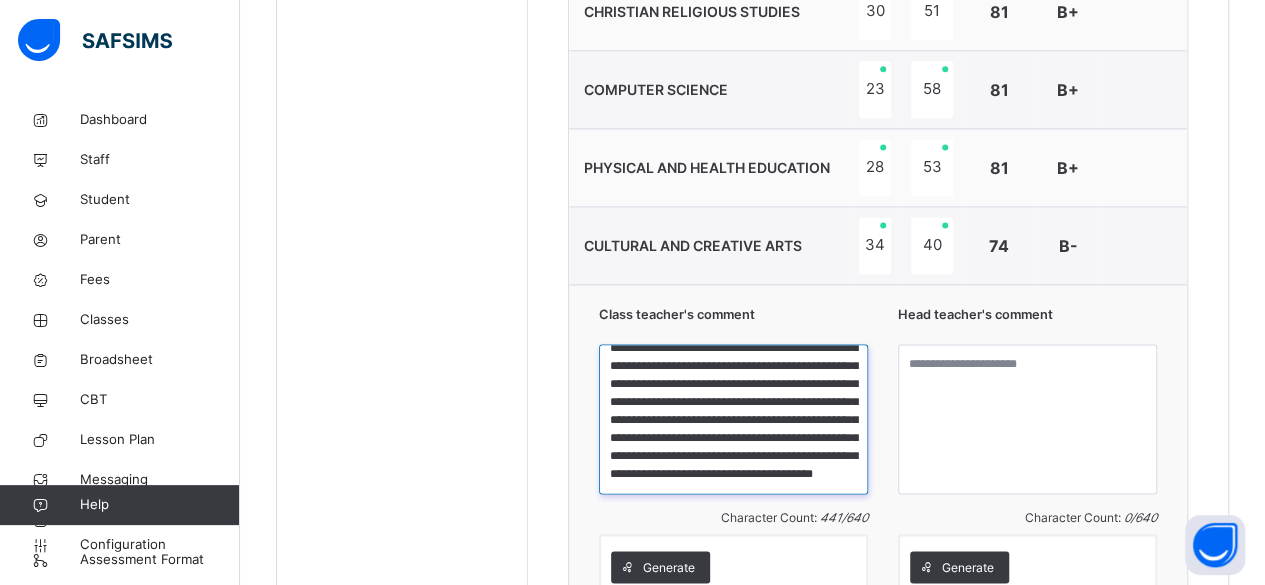 click on "**********" at bounding box center (733, 419) 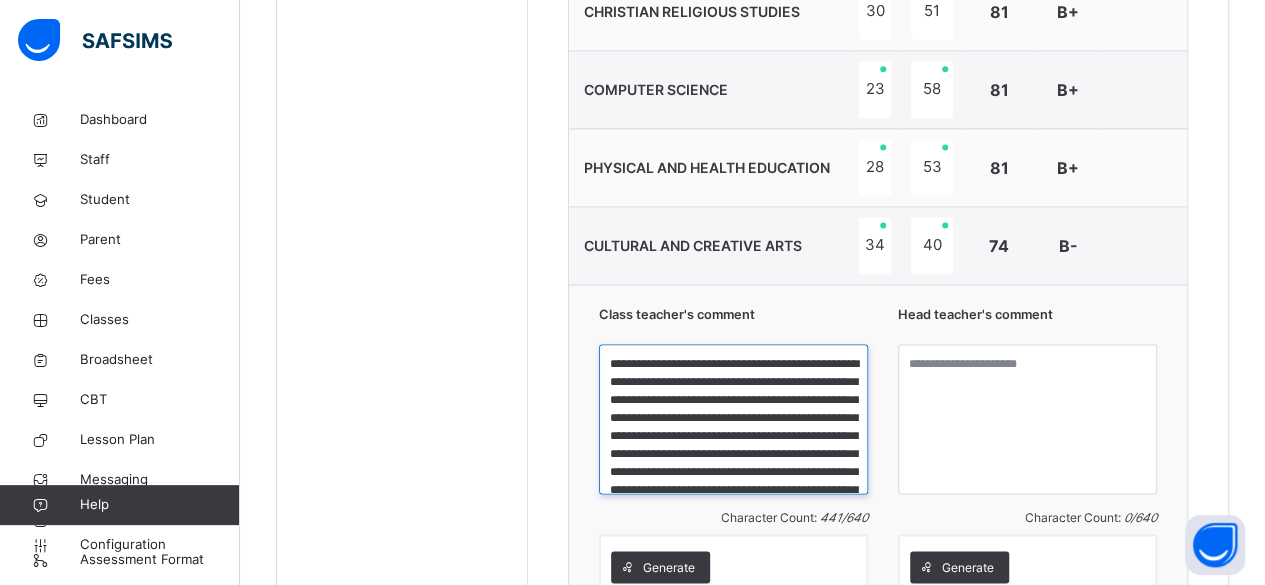 drag, startPoint x: 832, startPoint y: 464, endPoint x: 611, endPoint y: 361, distance: 243.8237 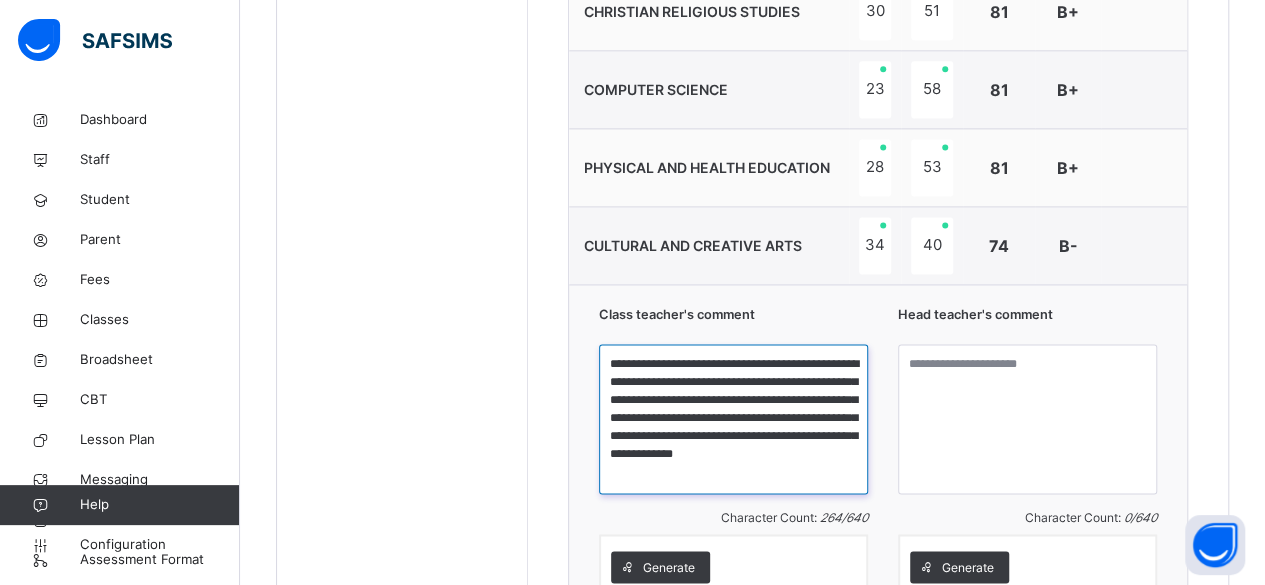 scroll, scrollTop: 0, scrollLeft: 0, axis: both 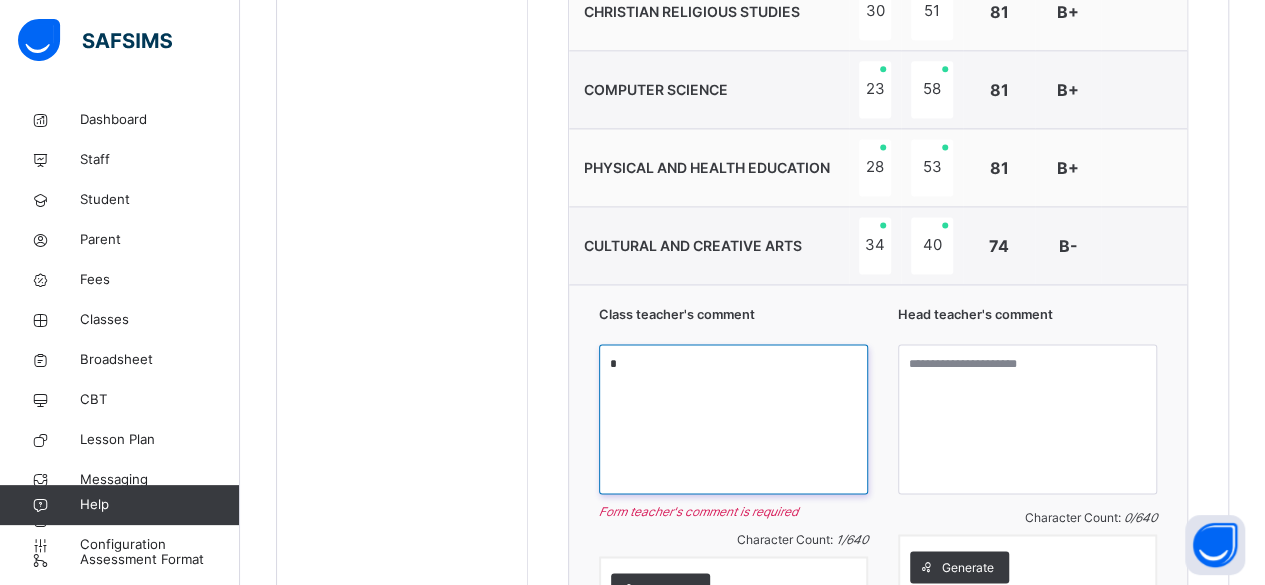 click on "*" at bounding box center (733, 419) 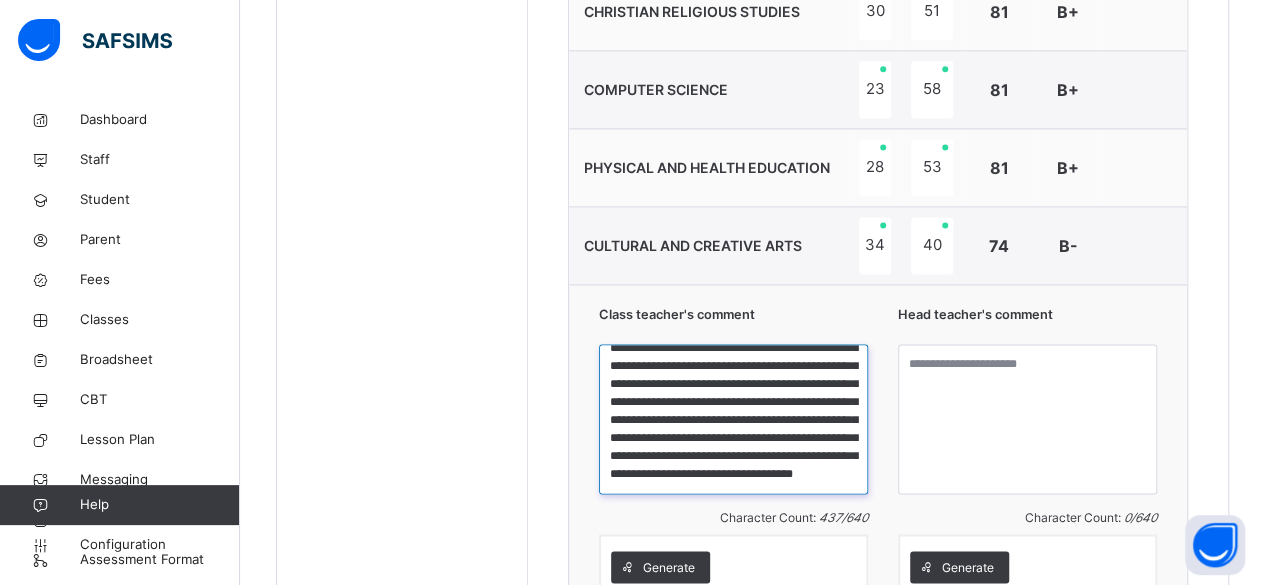 scroll, scrollTop: 0, scrollLeft: 0, axis: both 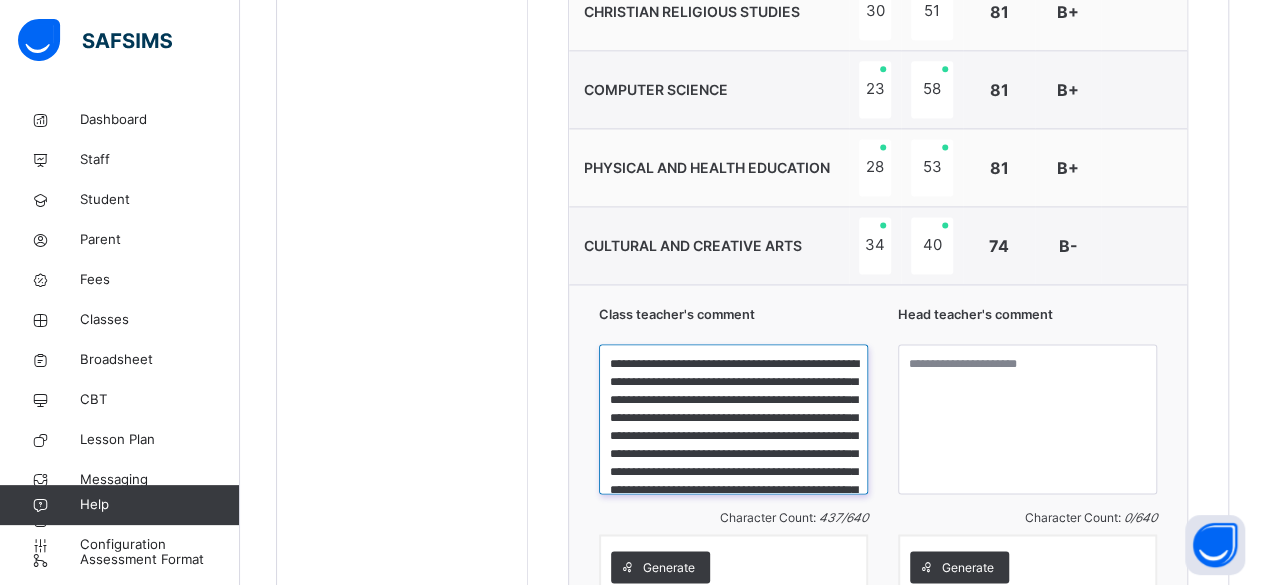 click on "**********" at bounding box center (733, 419) 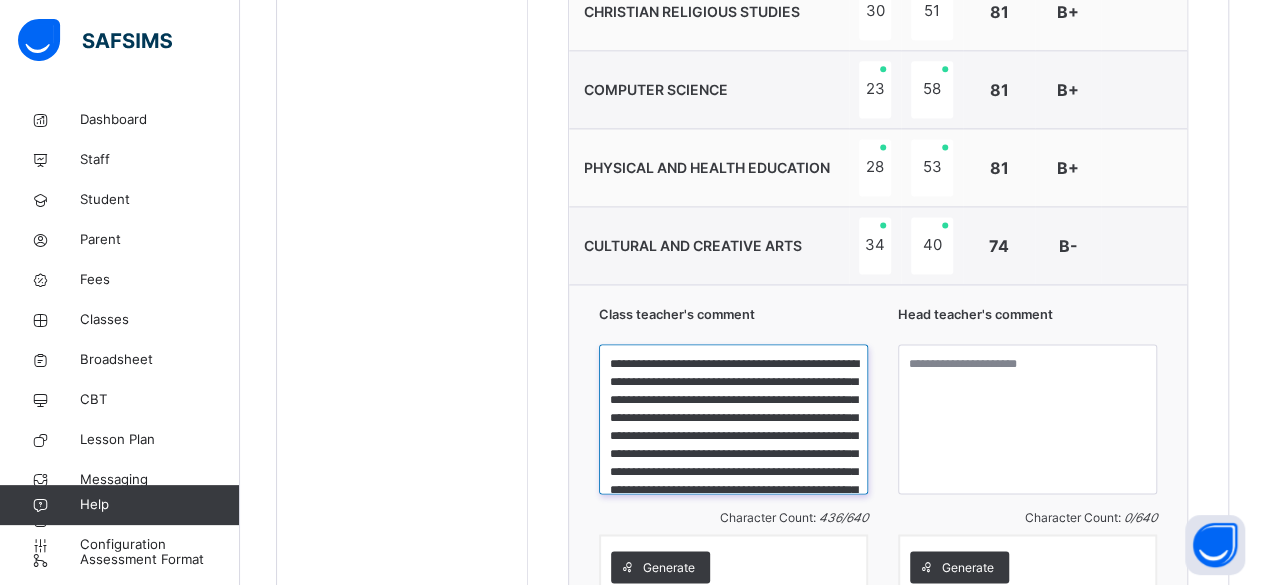 type on "**********" 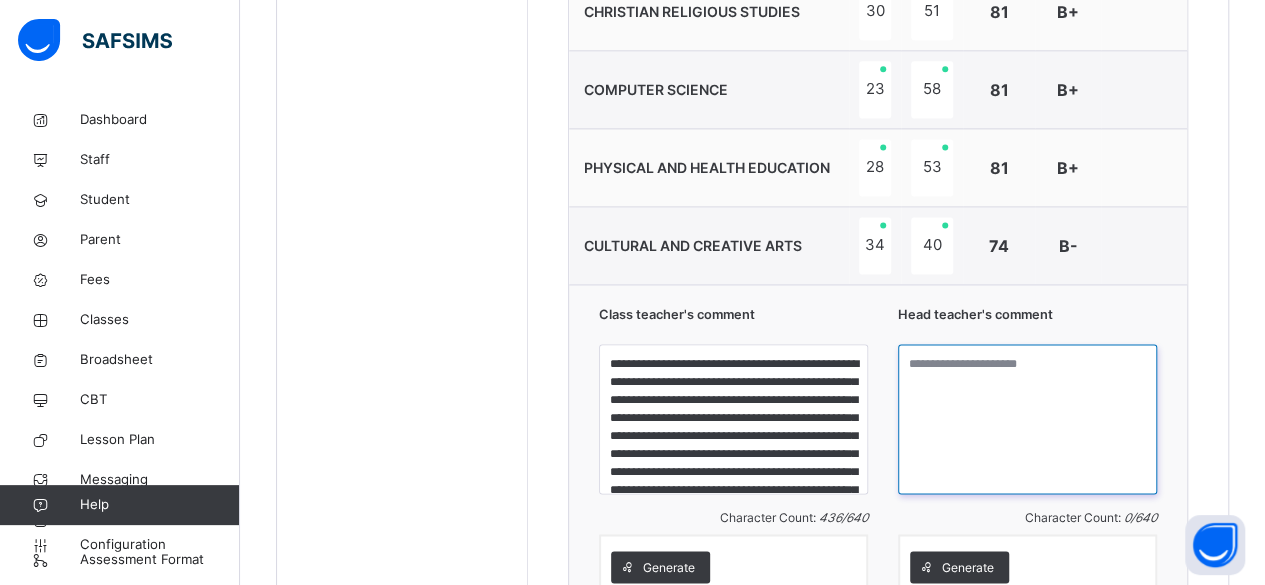 click at bounding box center (1027, 419) 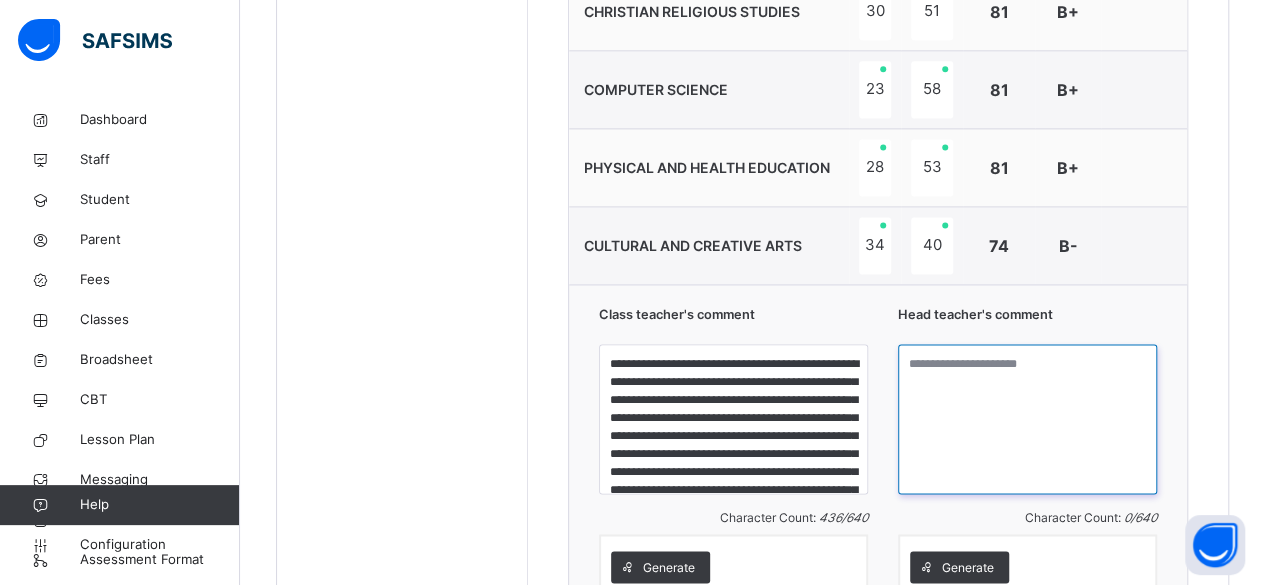 paste on "**********" 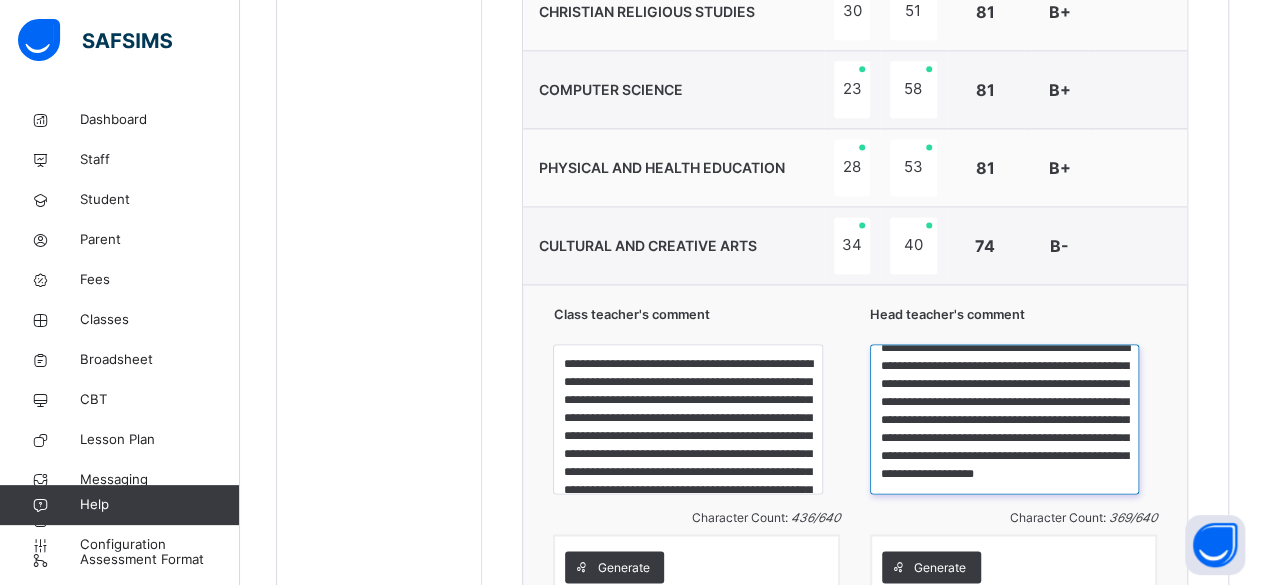 scroll, scrollTop: 51, scrollLeft: 0, axis: vertical 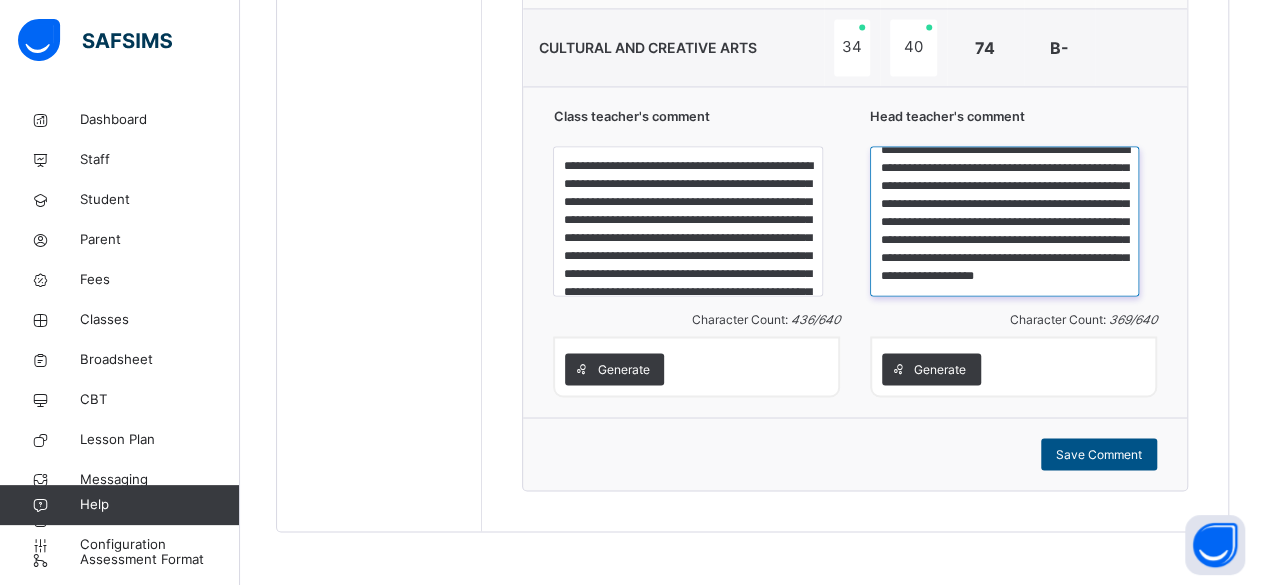 type on "**********" 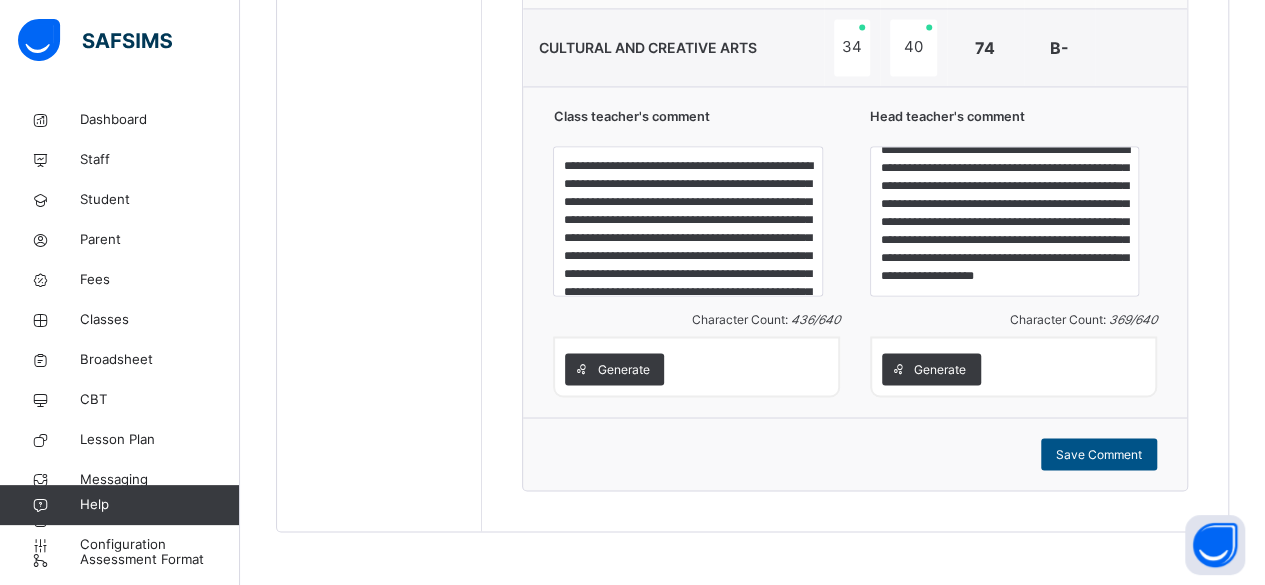 click on "Save Comment" at bounding box center (1099, 454) 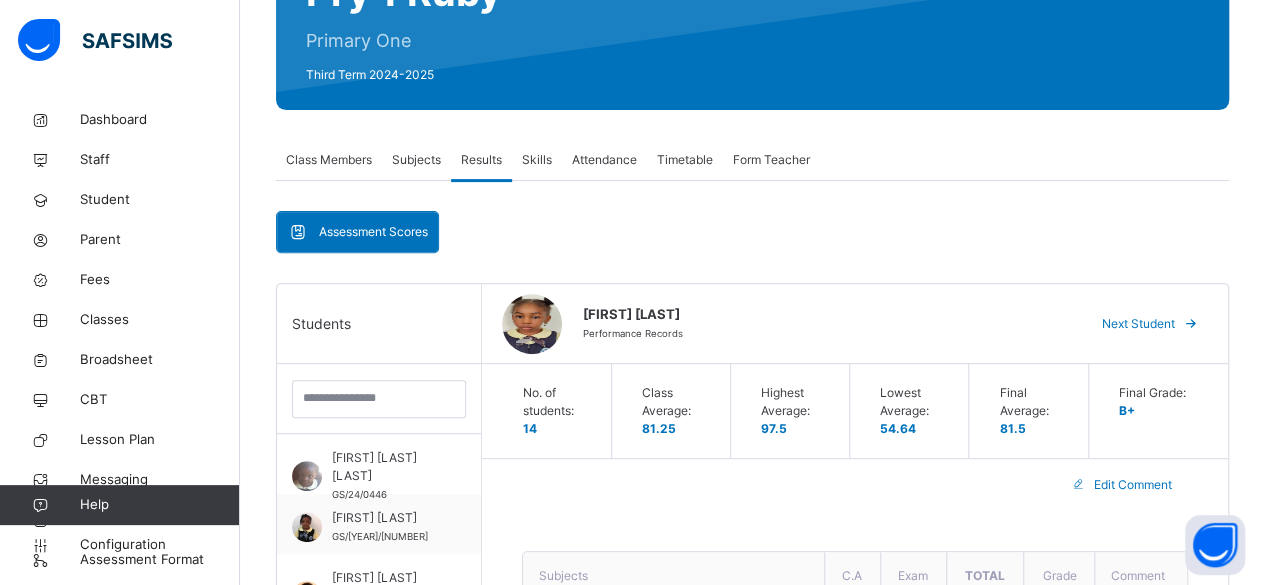 scroll, scrollTop: 238, scrollLeft: 0, axis: vertical 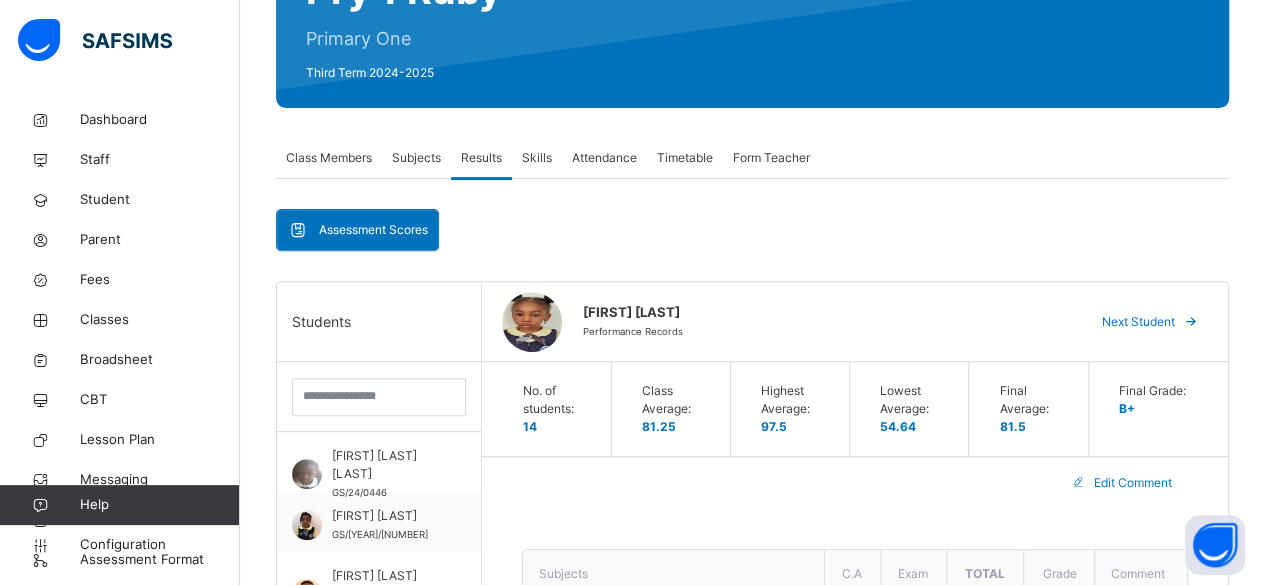 click at bounding box center [1191, 322] 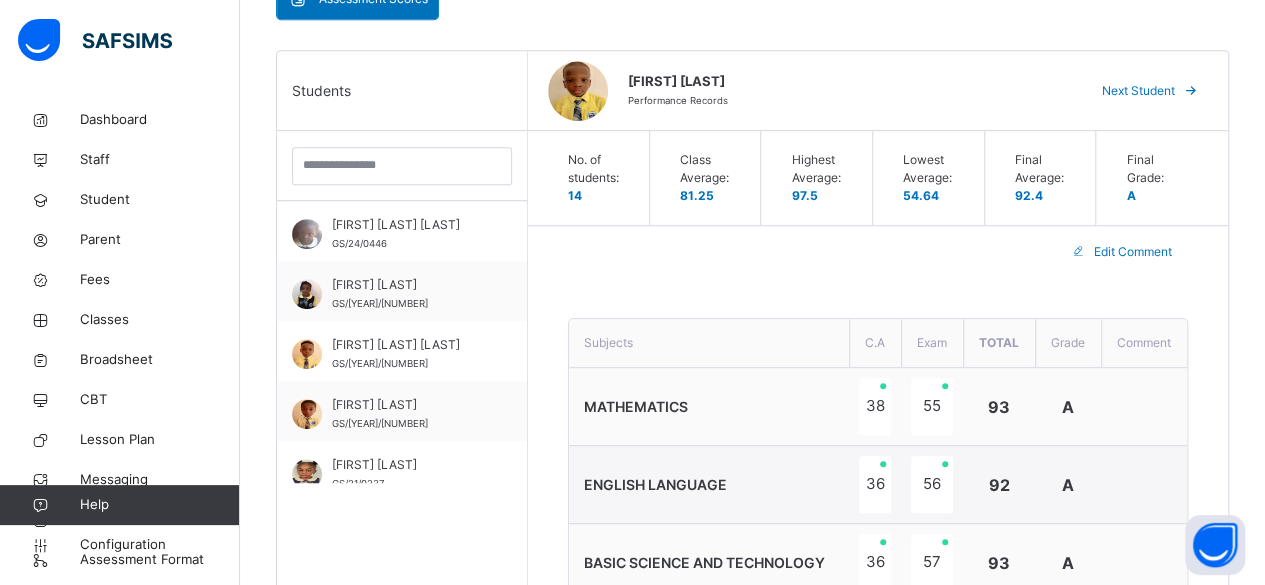 scroll, scrollTop: 470, scrollLeft: 0, axis: vertical 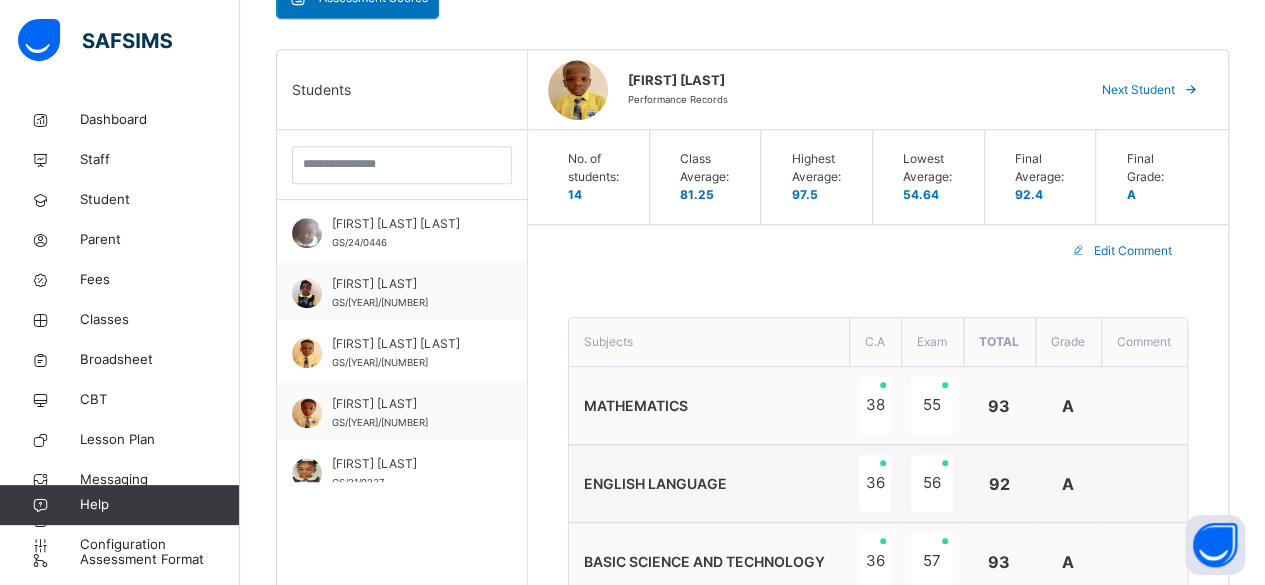 click at bounding box center [1144, 484] 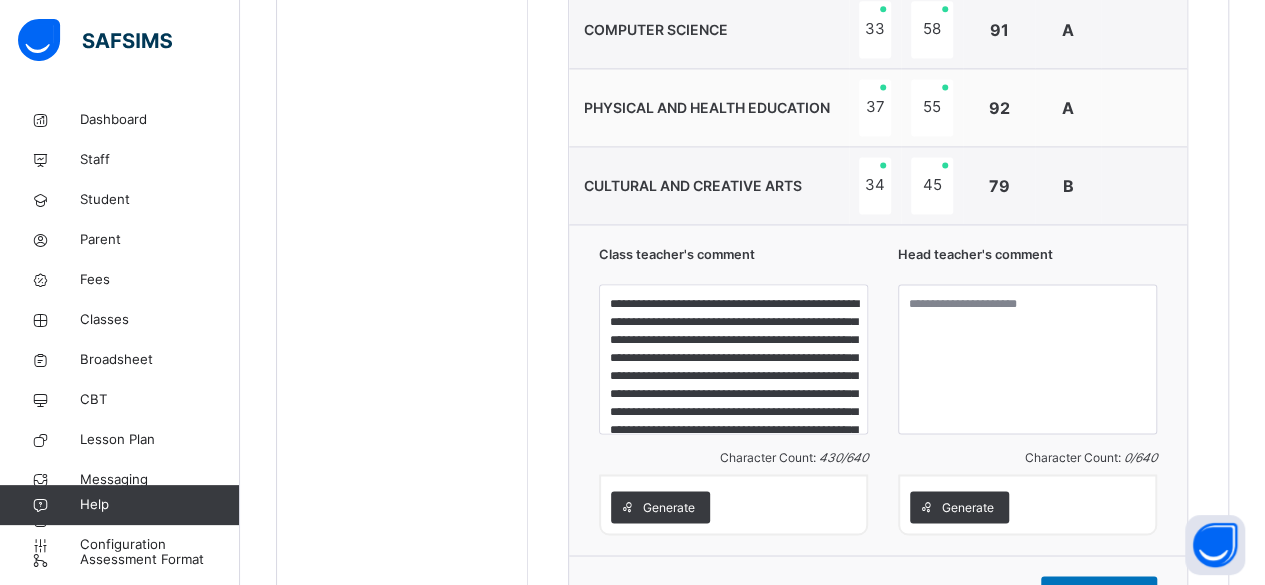 scroll, scrollTop: 1400, scrollLeft: 0, axis: vertical 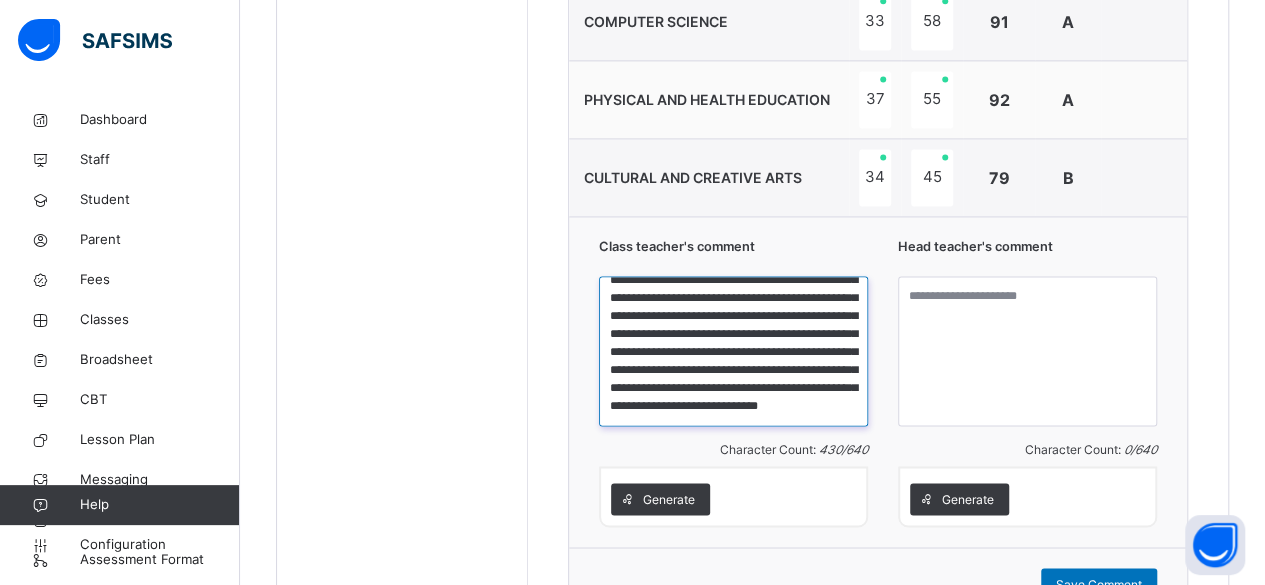 drag, startPoint x: 612, startPoint y: 293, endPoint x: 810, endPoint y: 403, distance: 226.50386 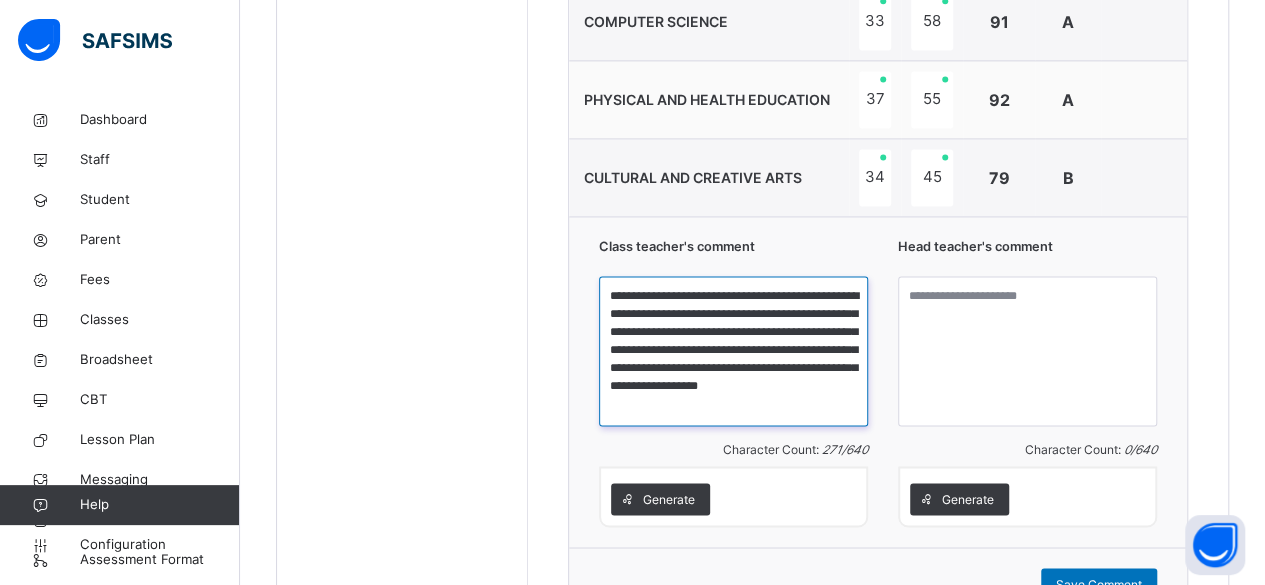 scroll, scrollTop: 0, scrollLeft: 0, axis: both 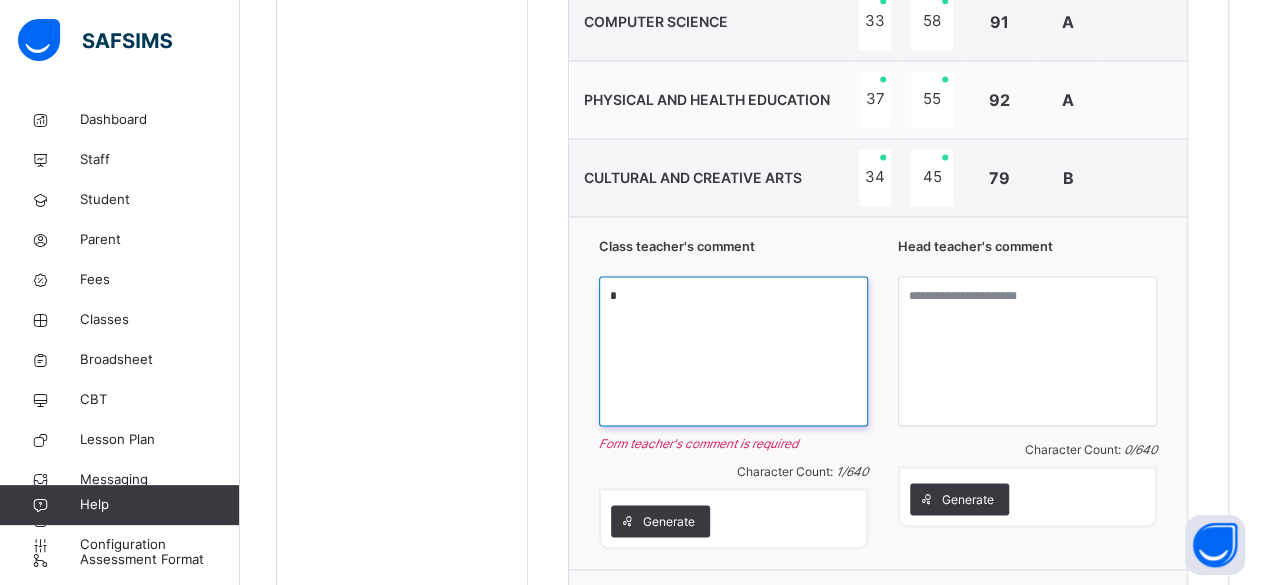 drag, startPoint x: 646, startPoint y: 290, endPoint x: 591, endPoint y: 288, distance: 55.03635 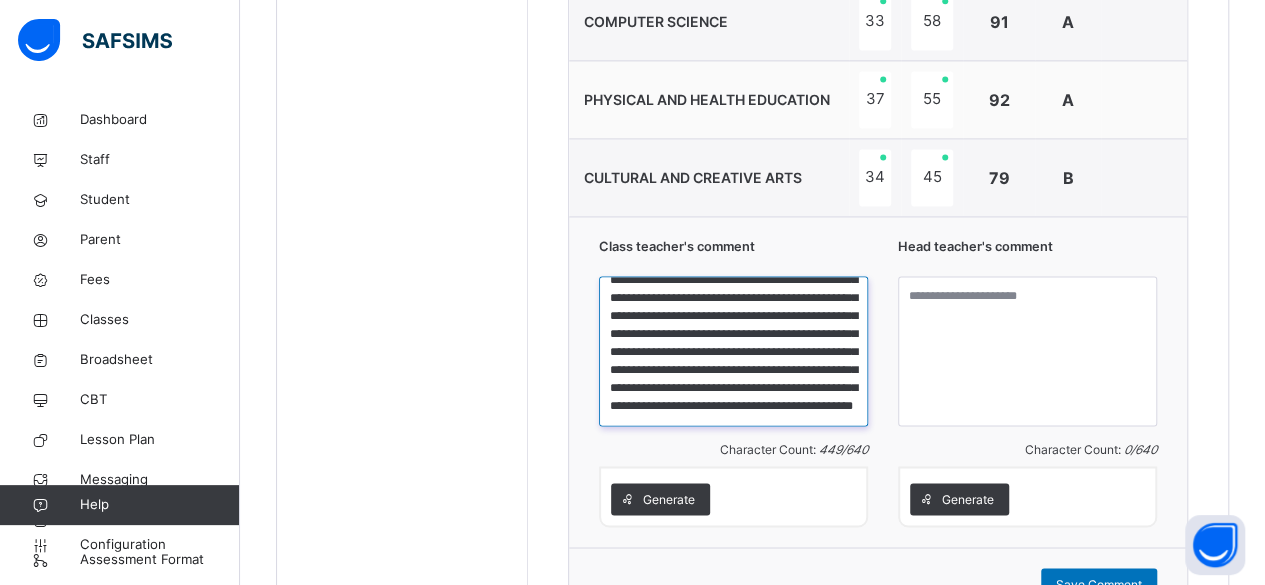 scroll, scrollTop: 0, scrollLeft: 0, axis: both 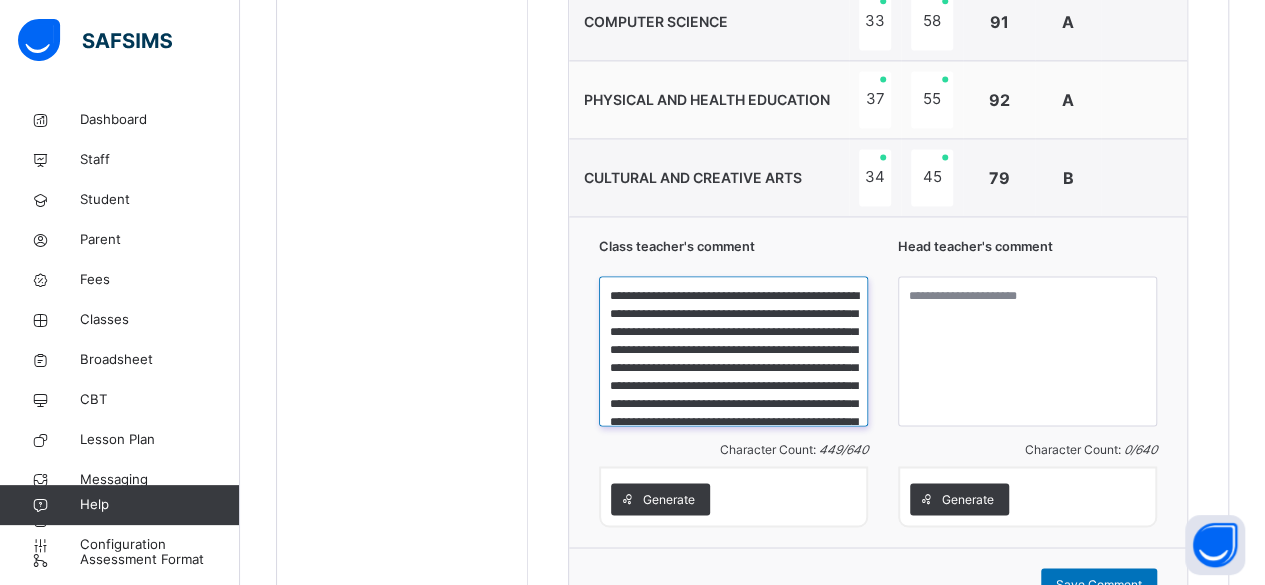 click on "**********" at bounding box center [733, 351] 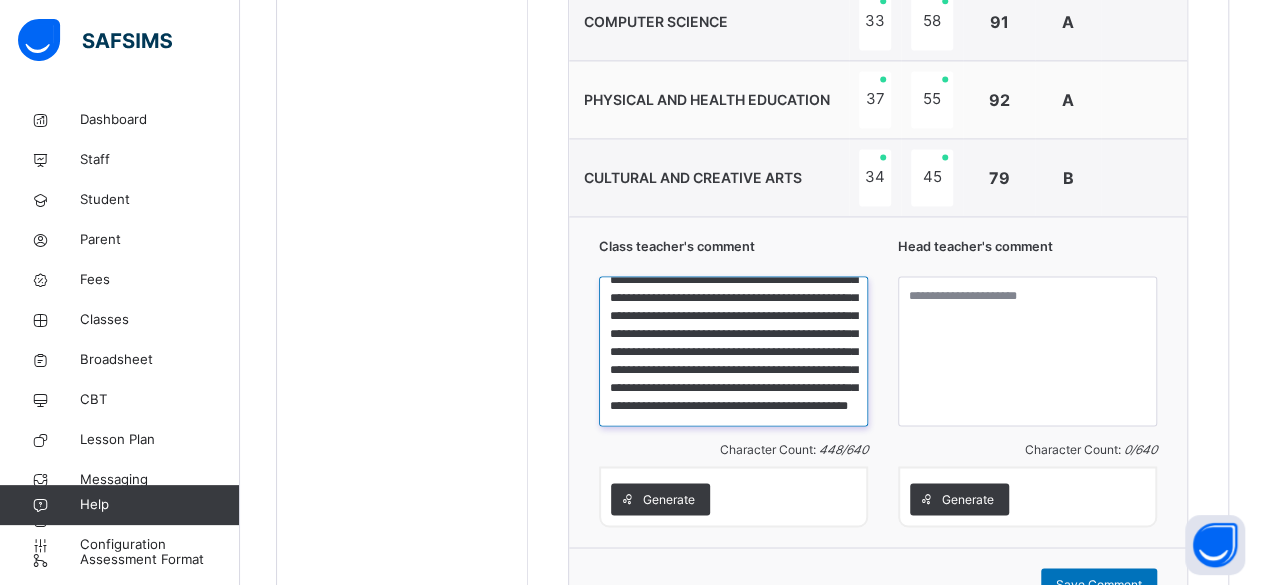 scroll, scrollTop: 87, scrollLeft: 0, axis: vertical 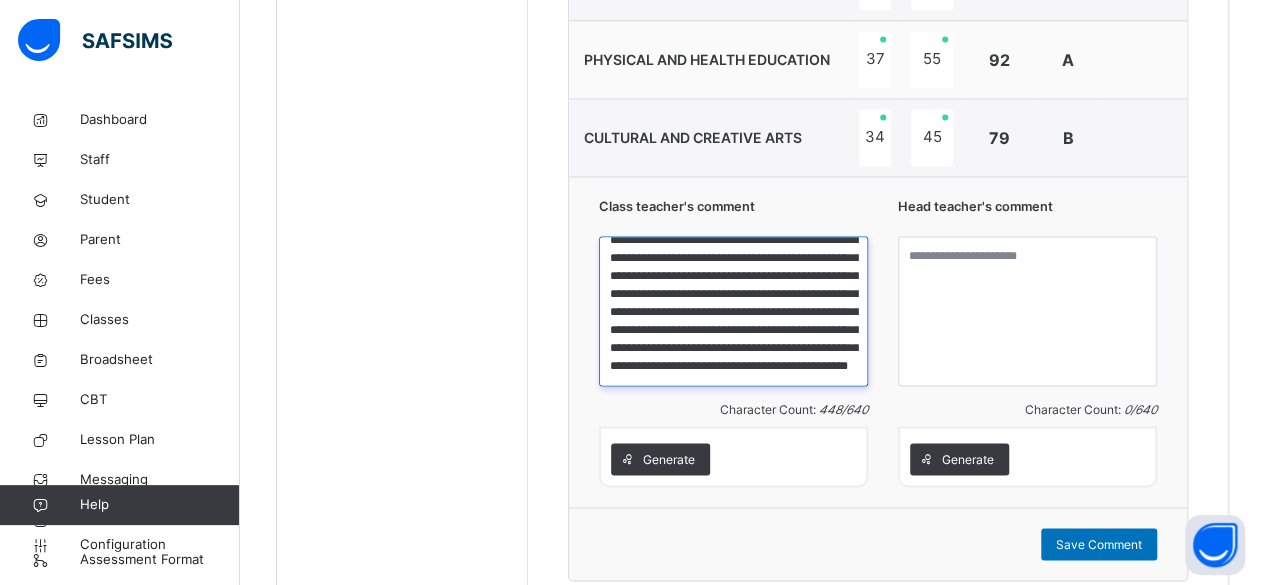type on "**********" 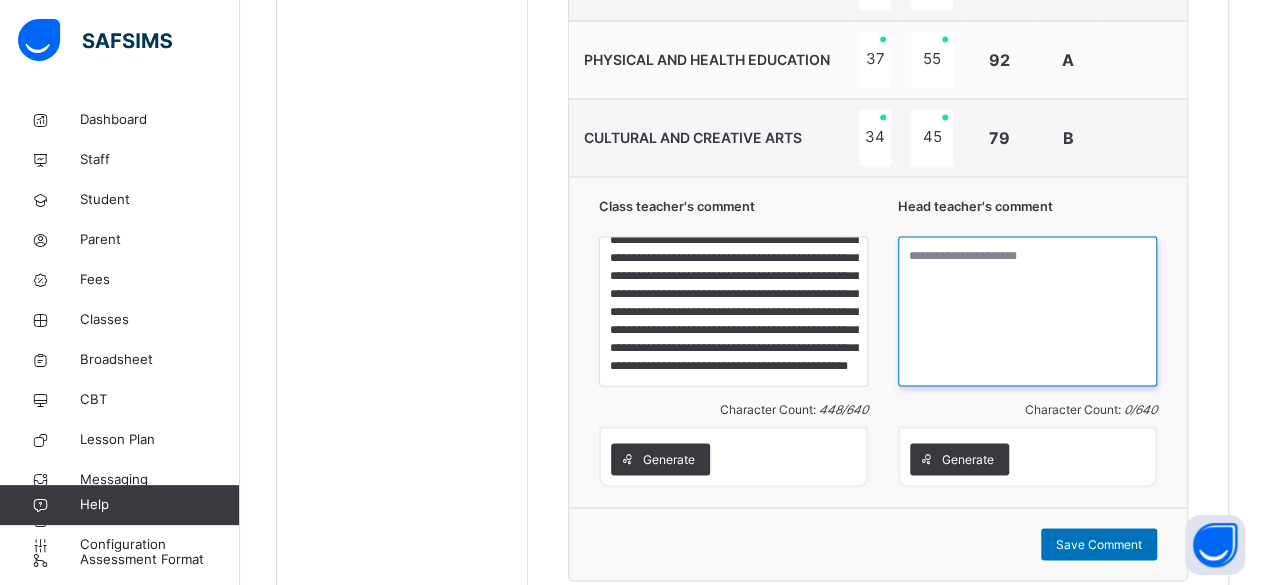 click at bounding box center (1027, 311) 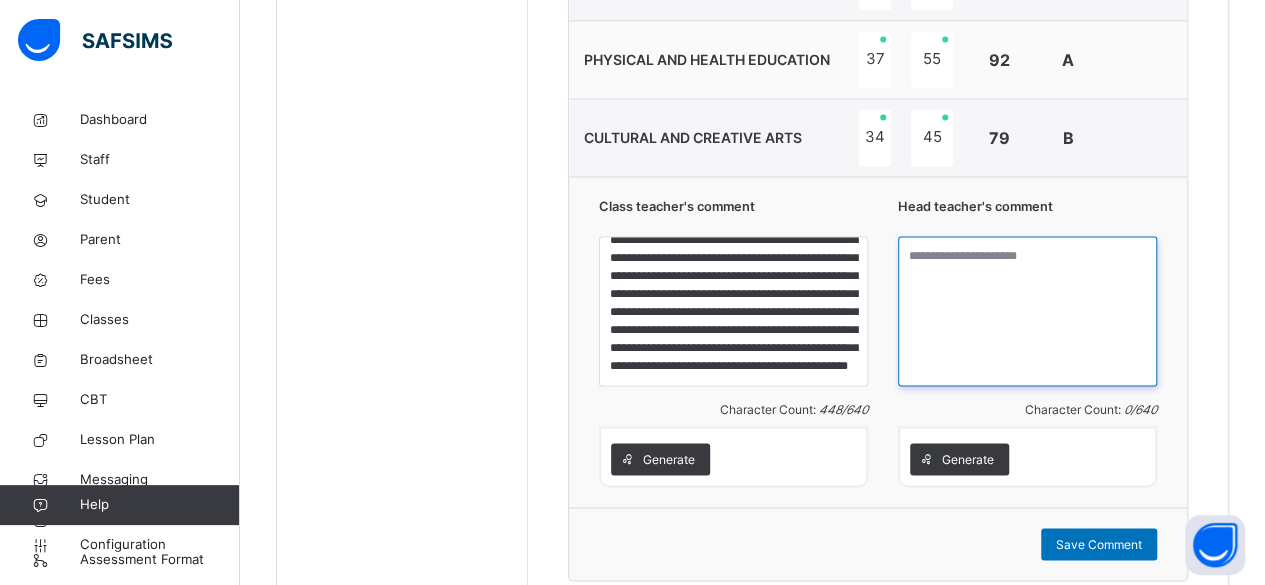 paste on "**********" 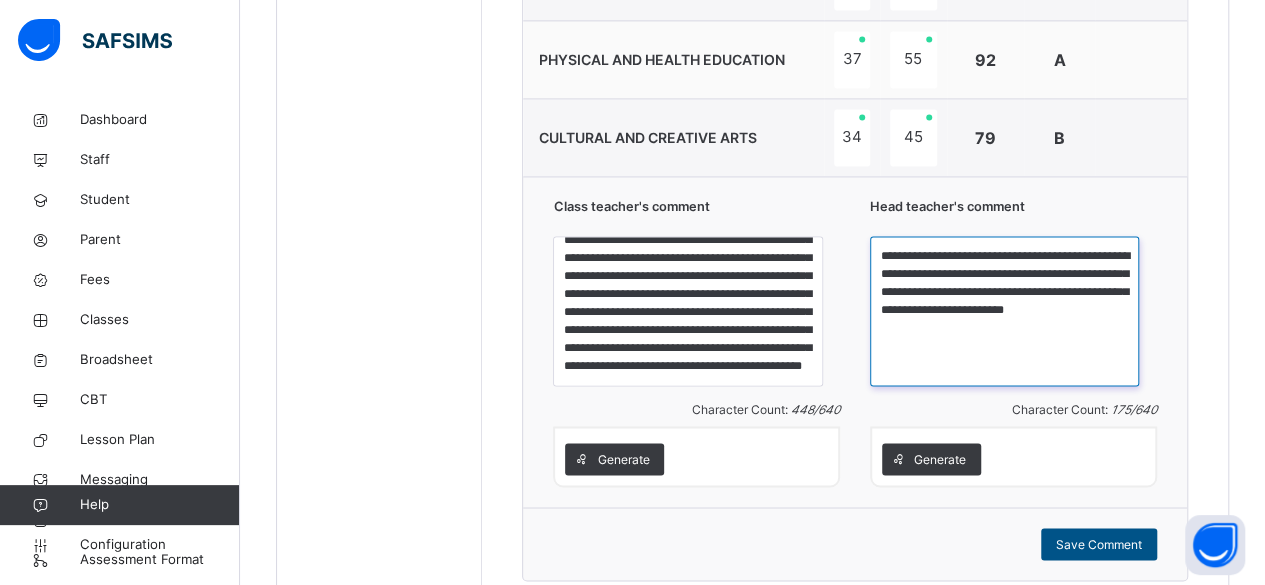type on "**********" 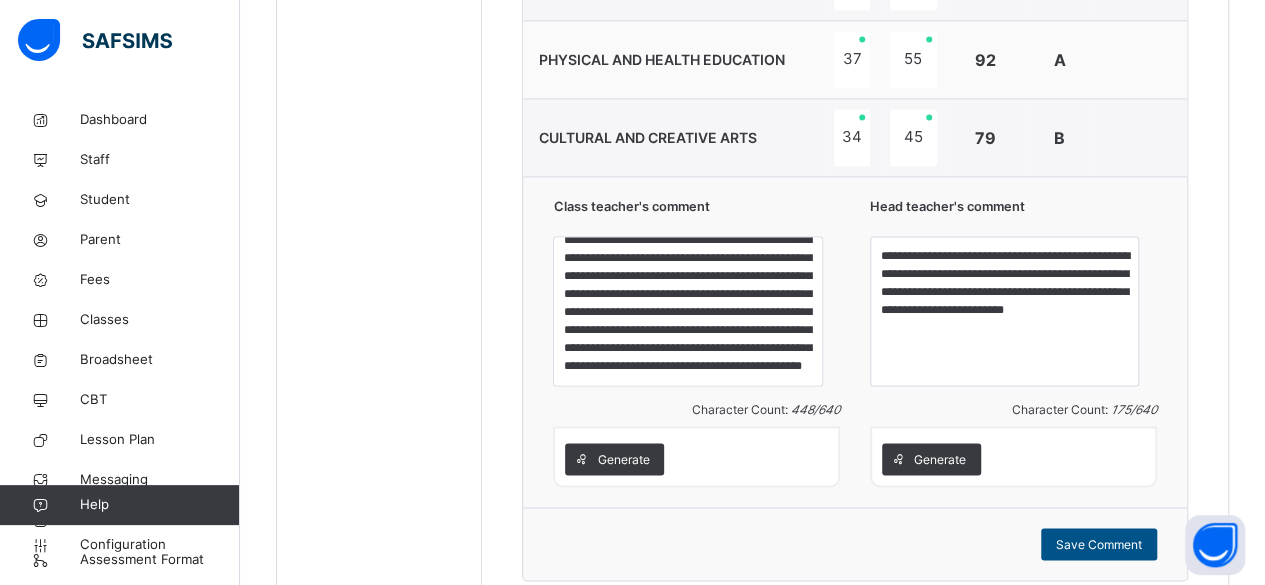 click on "Save Comment" at bounding box center [1099, 544] 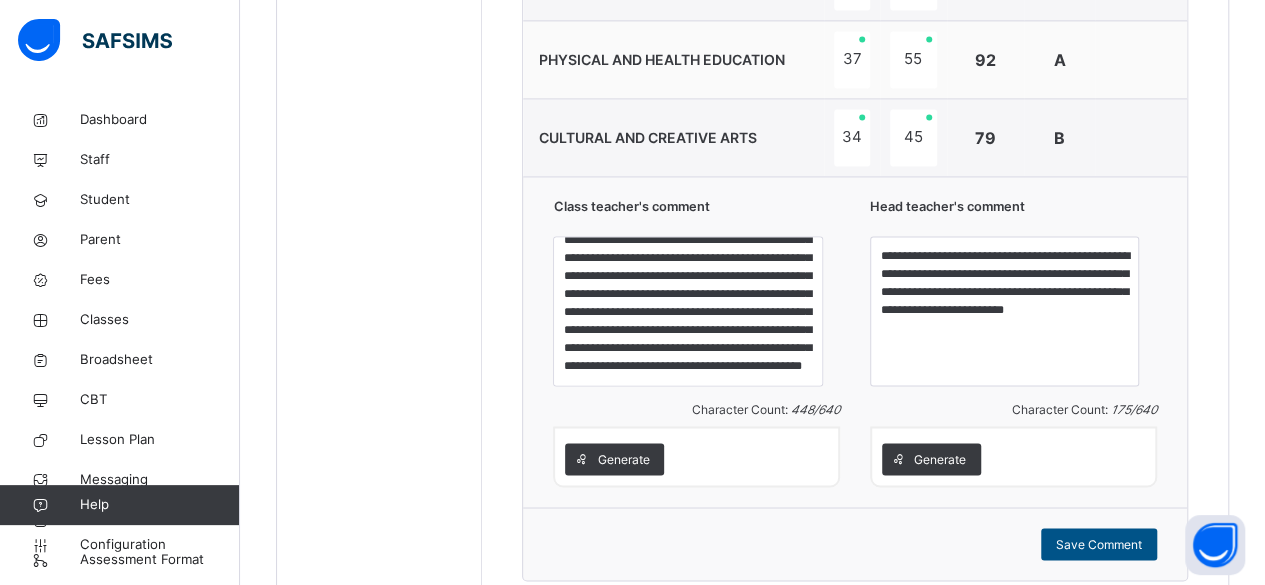 click on "Save Comment" at bounding box center (1099, 544) 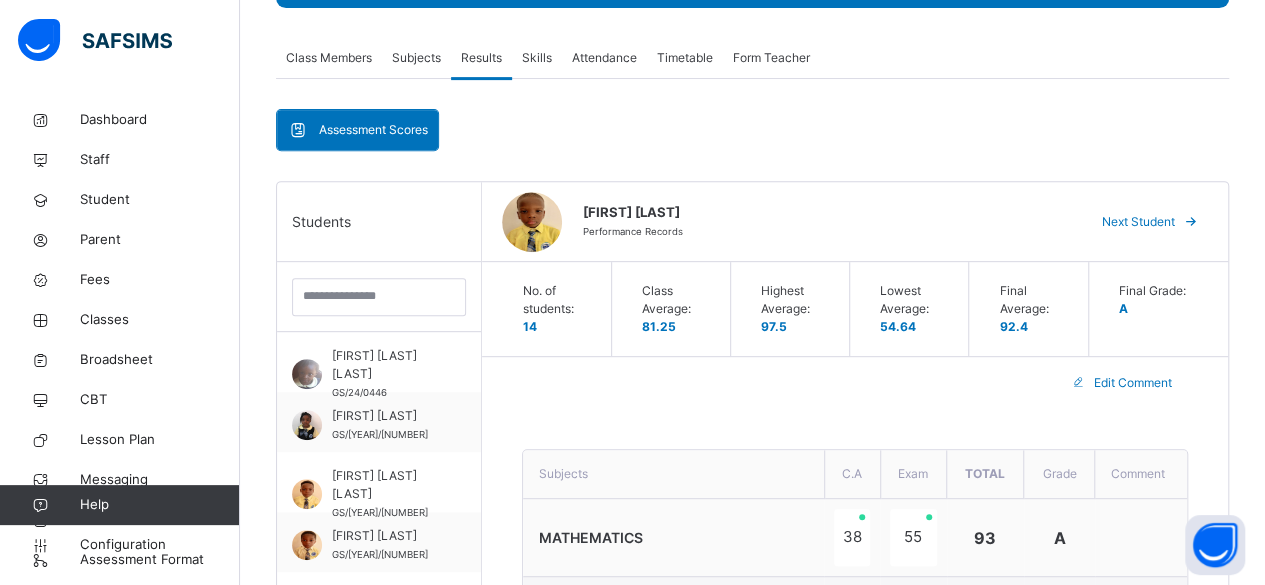 scroll, scrollTop: 335, scrollLeft: 0, axis: vertical 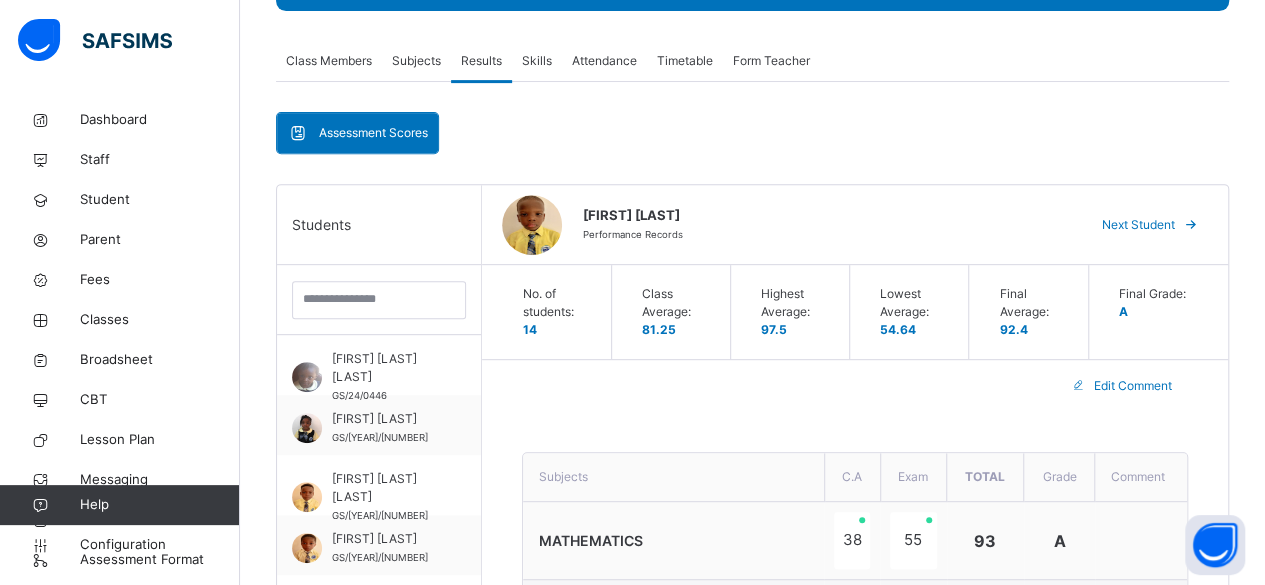 click at bounding box center (1191, 225) 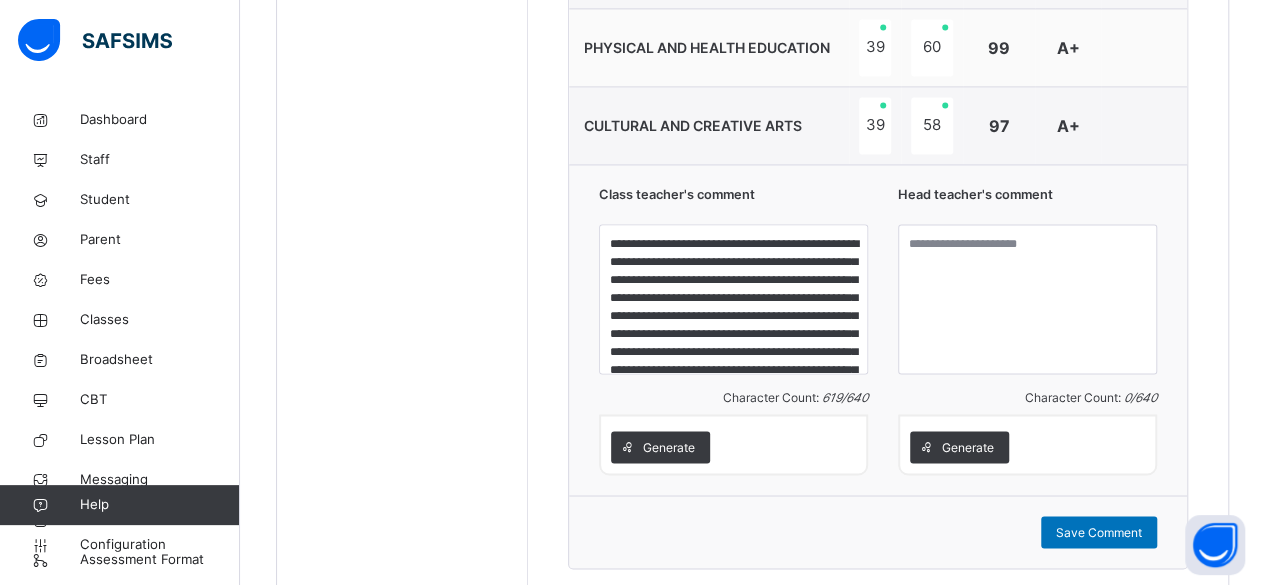 scroll, scrollTop: 1458, scrollLeft: 0, axis: vertical 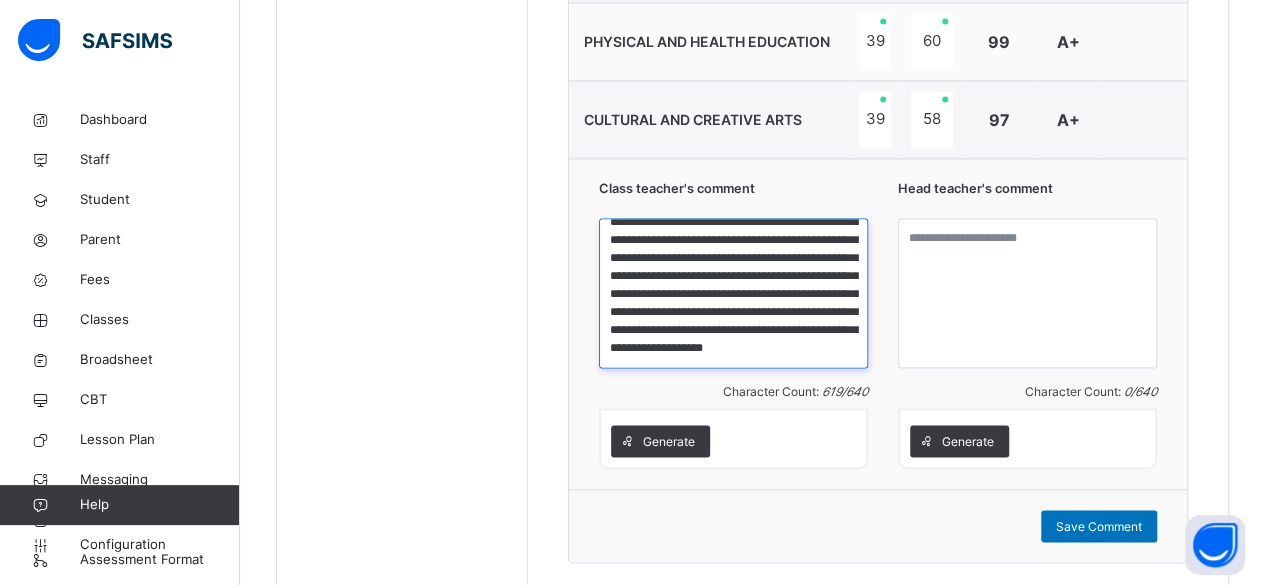drag, startPoint x: 616, startPoint y: 231, endPoint x: 808, endPoint y: 355, distance: 228.56071 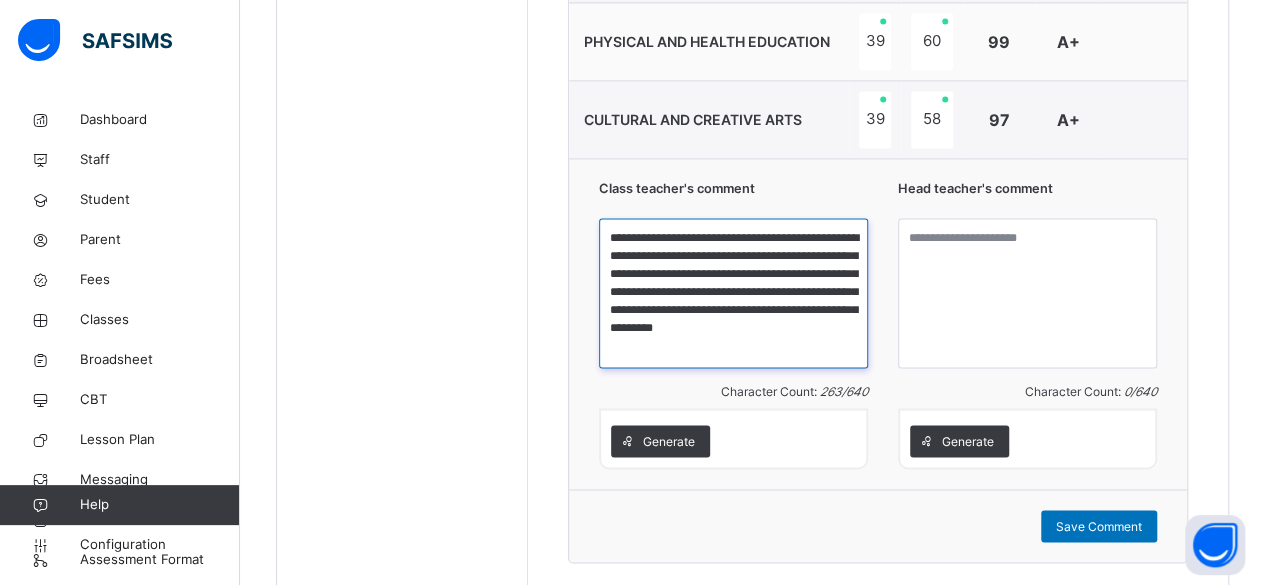 scroll, scrollTop: 0, scrollLeft: 0, axis: both 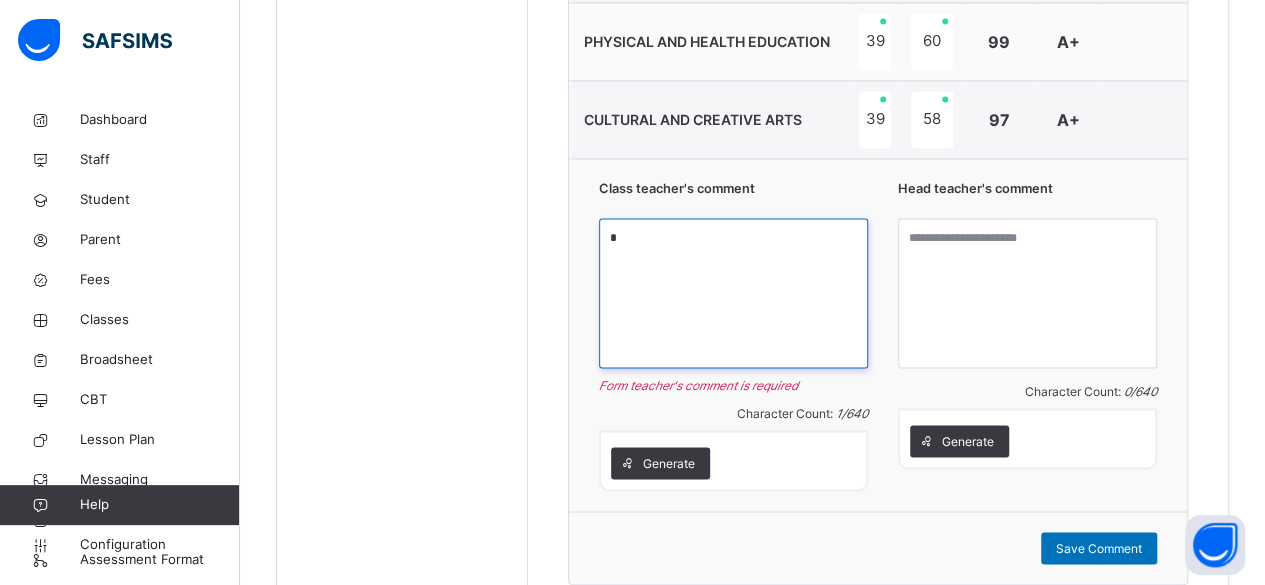 click on "*" at bounding box center (733, 293) 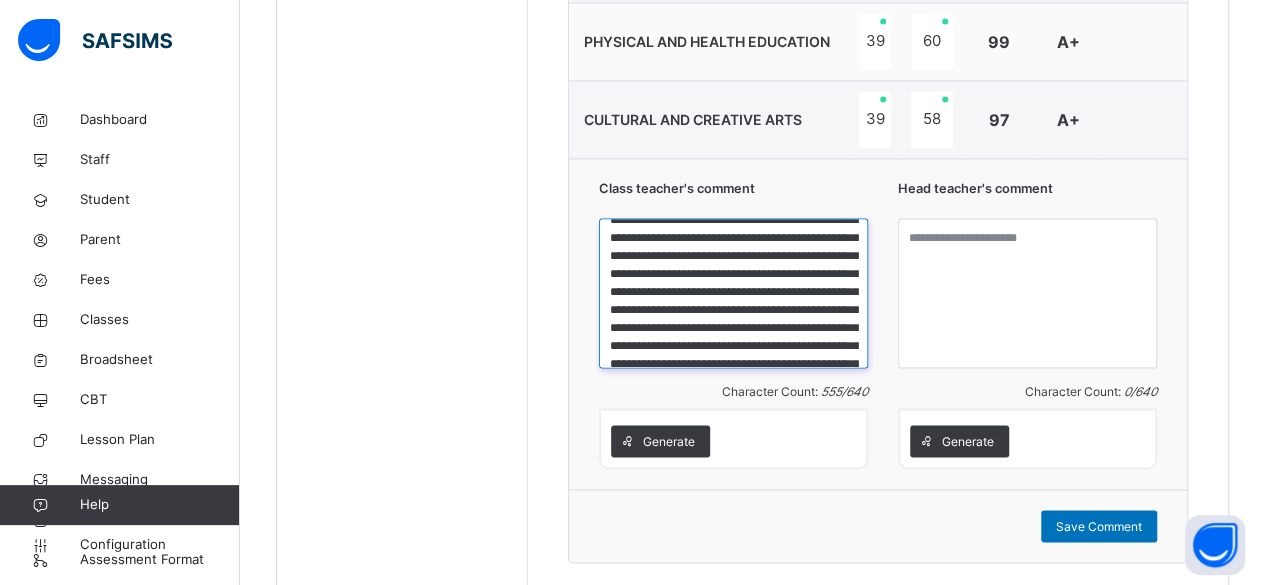 scroll, scrollTop: 0, scrollLeft: 0, axis: both 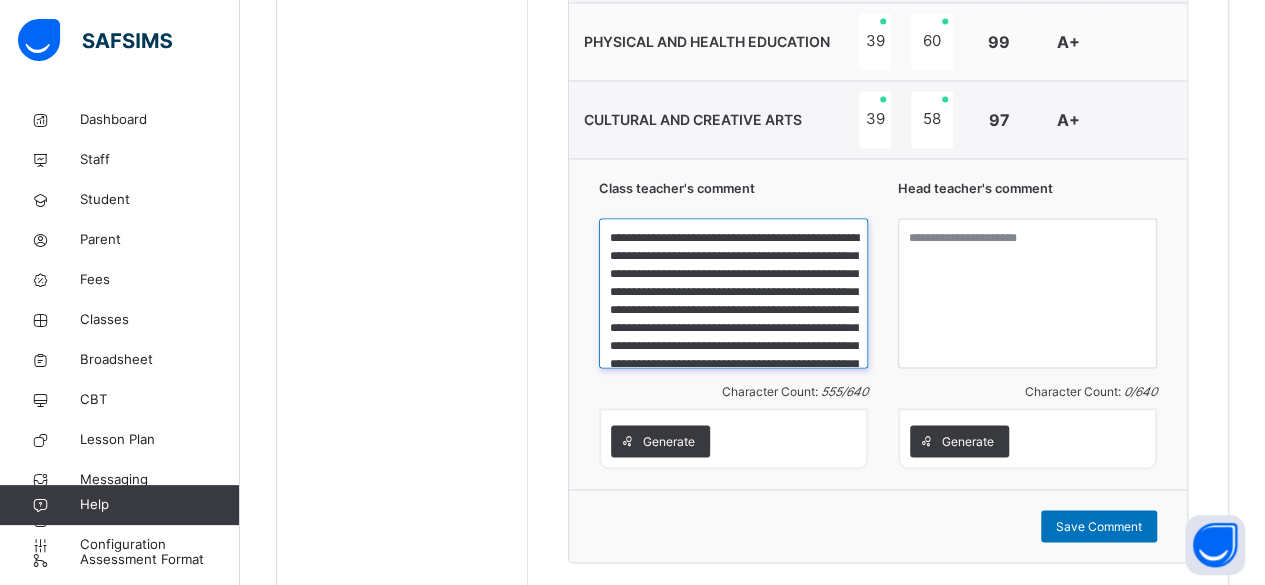 click on "**********" at bounding box center (733, 293) 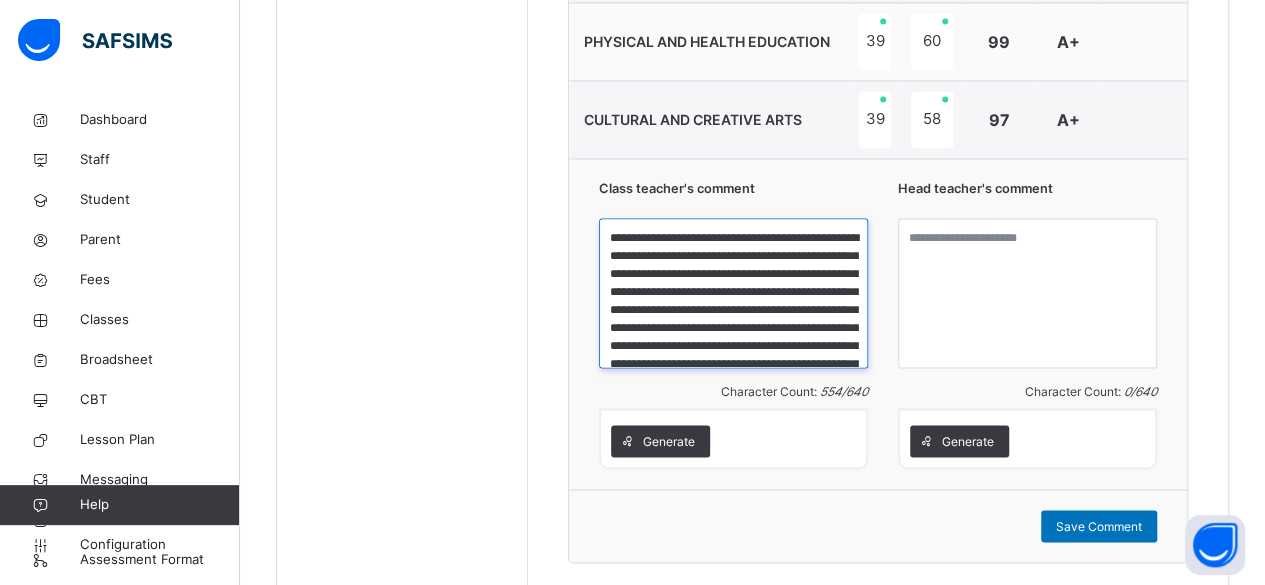 type on "**********" 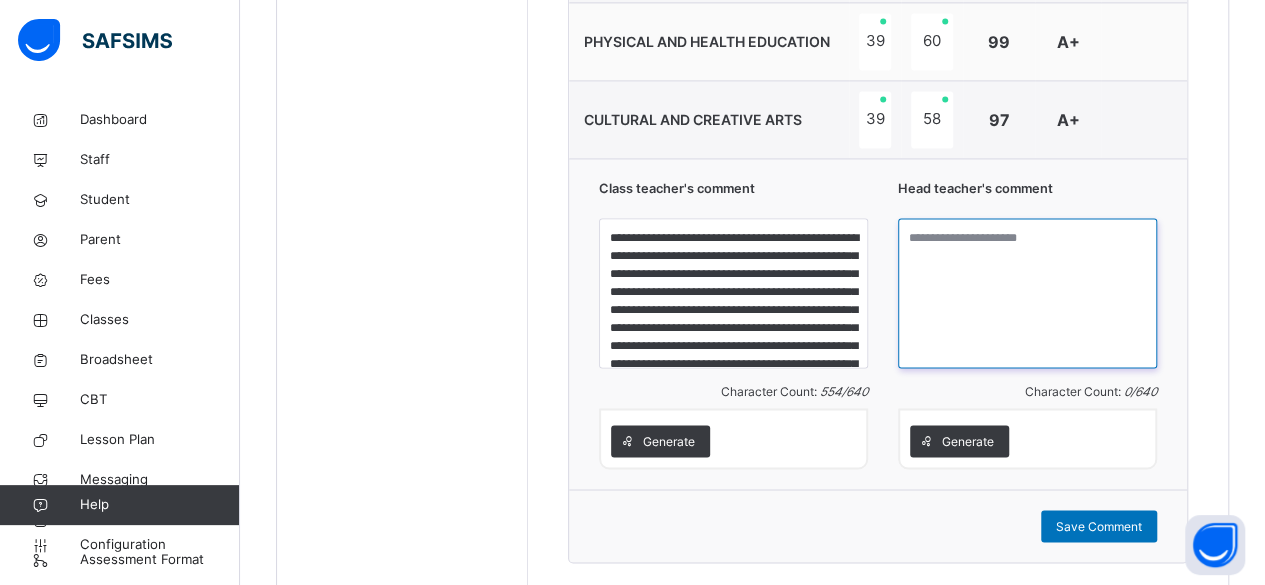 click at bounding box center [1027, 293] 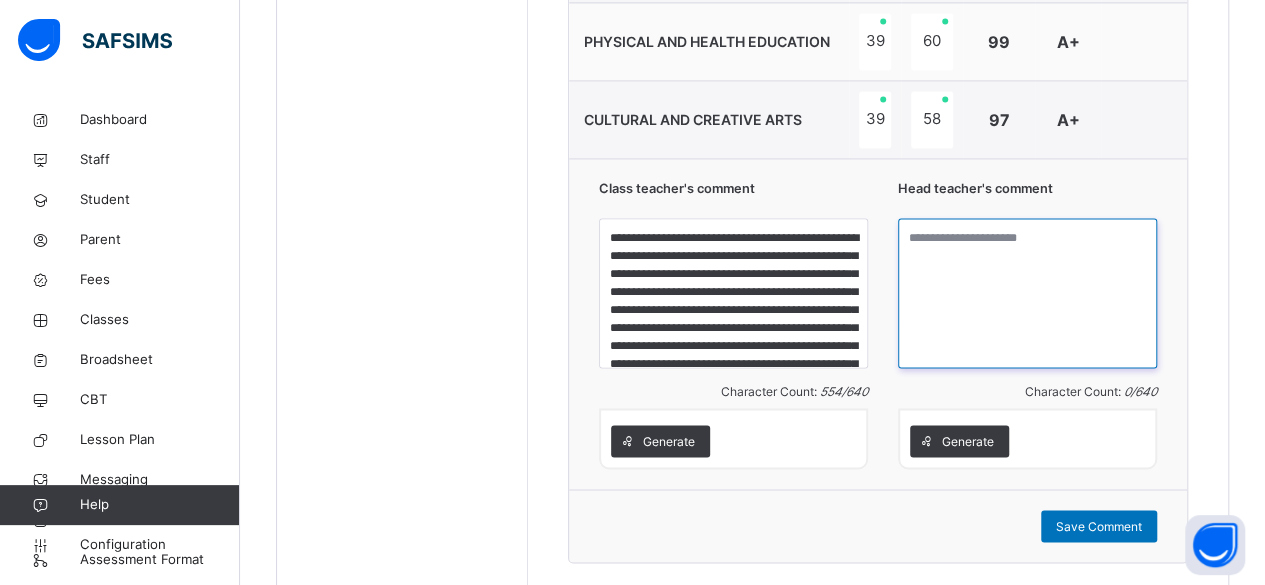 click at bounding box center (1027, 293) 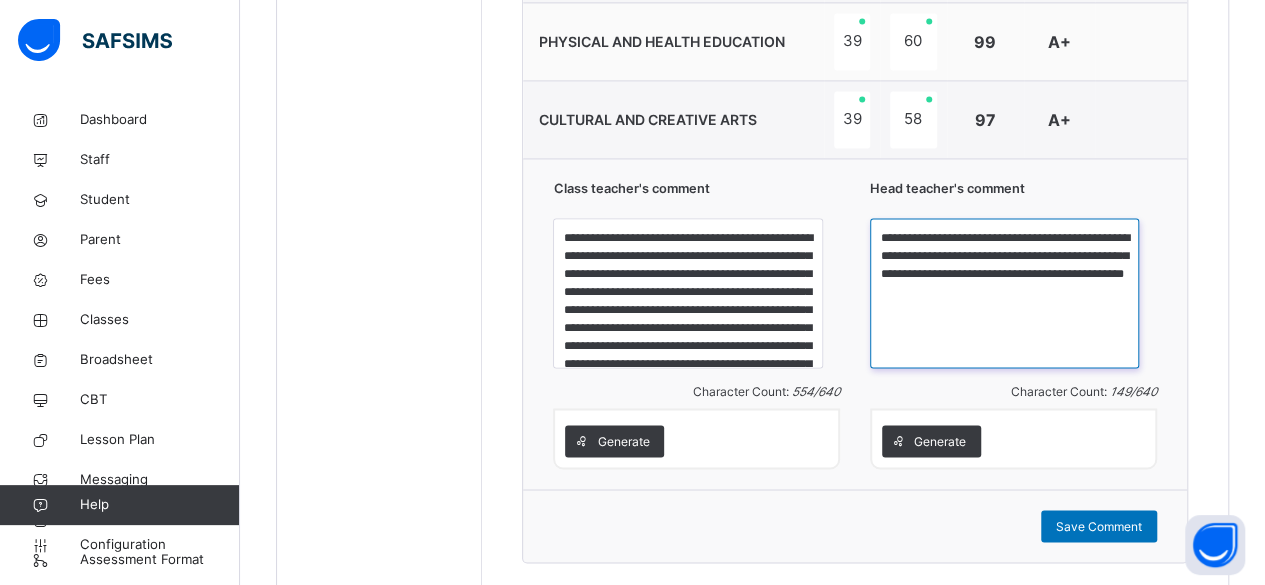type on "**********" 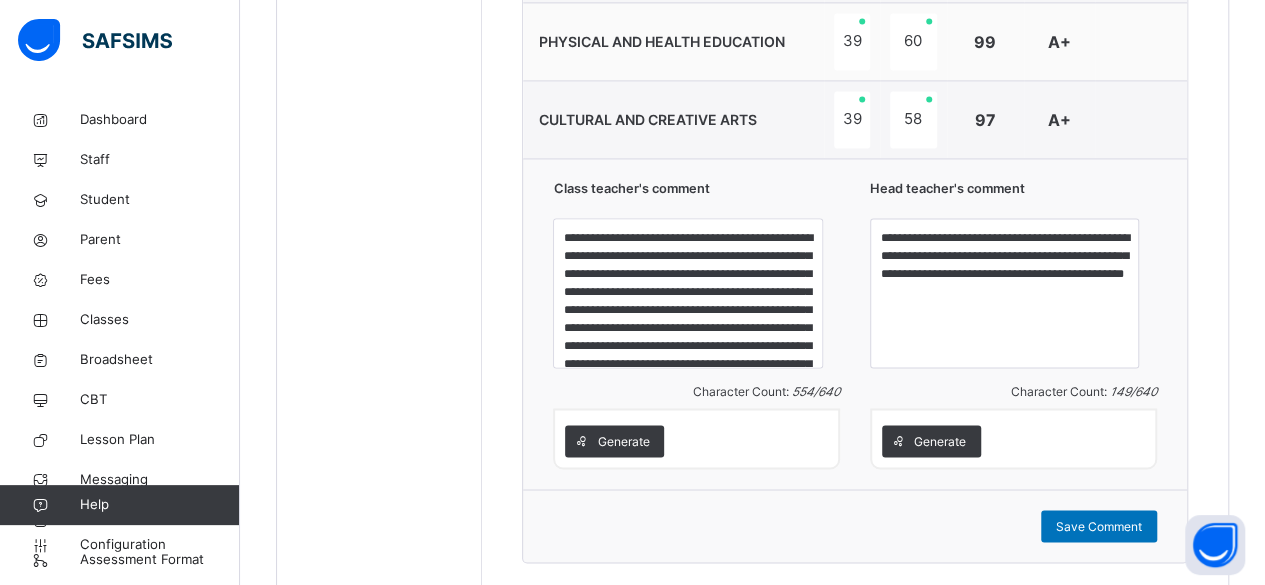 click on "**********" at bounding box center [855, -128] 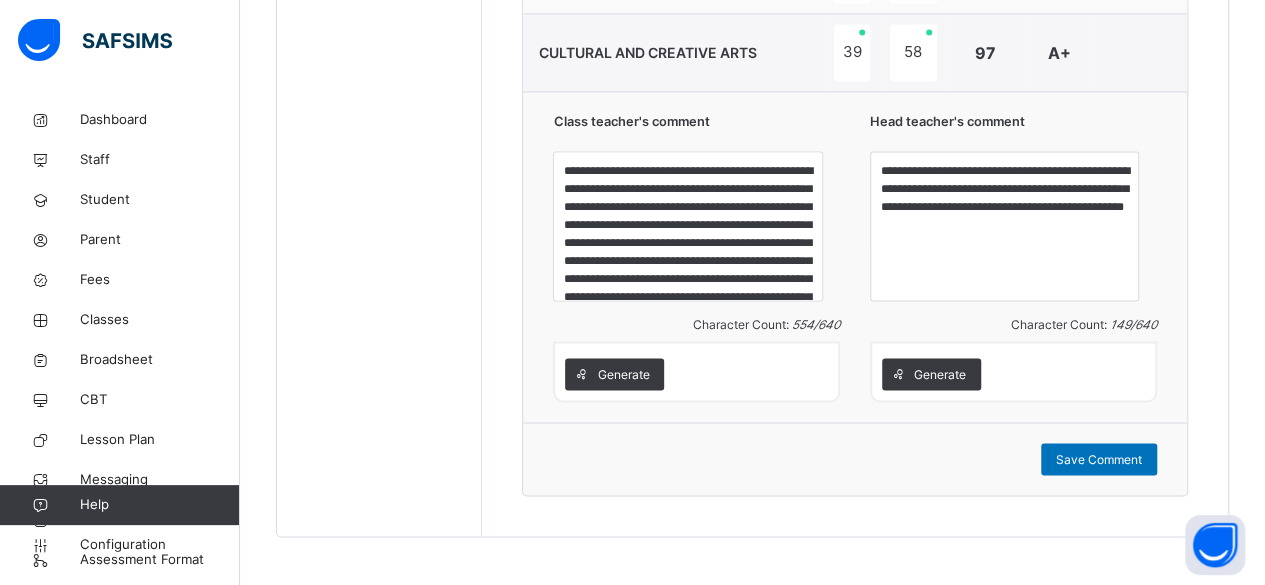 scroll, scrollTop: 1530, scrollLeft: 0, axis: vertical 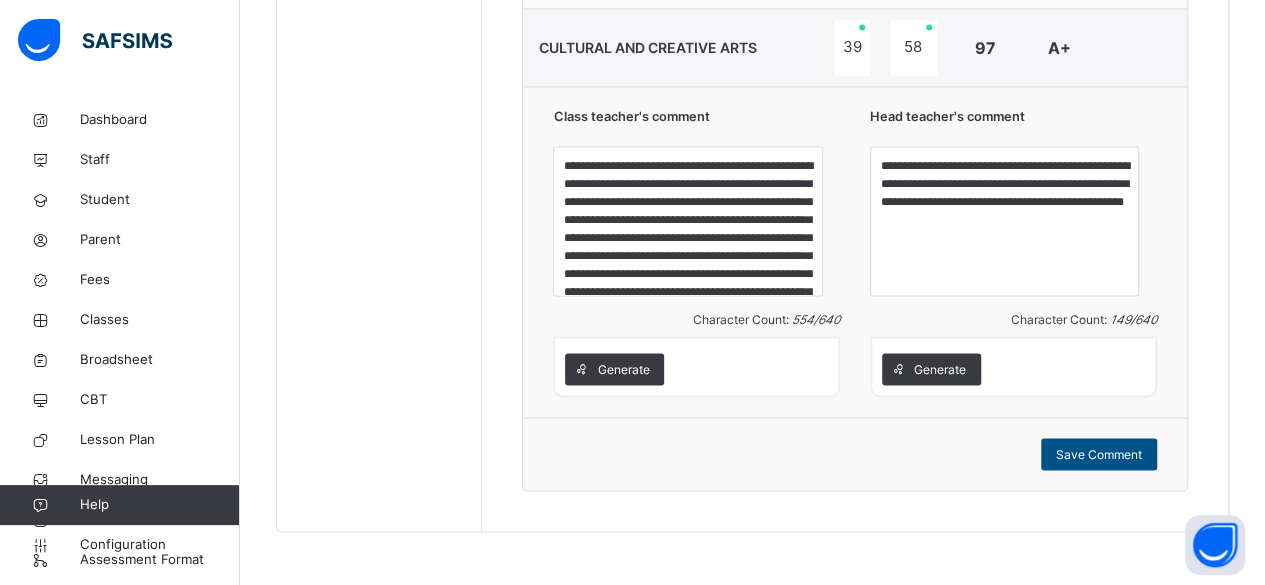 click on "Save Comment" at bounding box center [1099, 454] 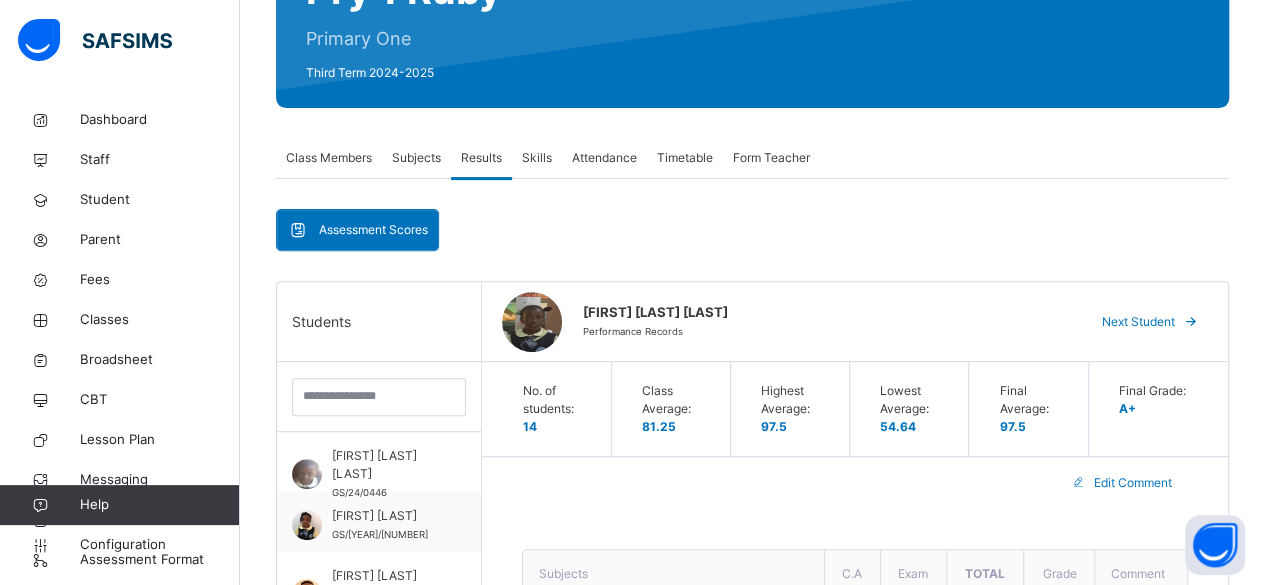 scroll, scrollTop: 236, scrollLeft: 0, axis: vertical 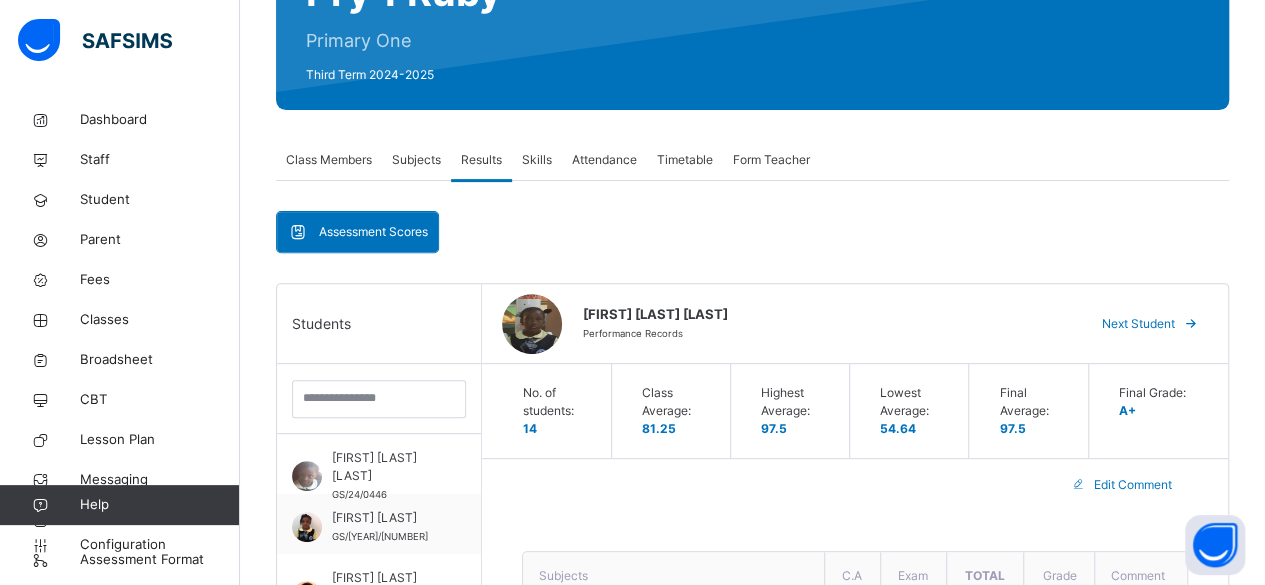 click on "Next Student" at bounding box center (1138, 324) 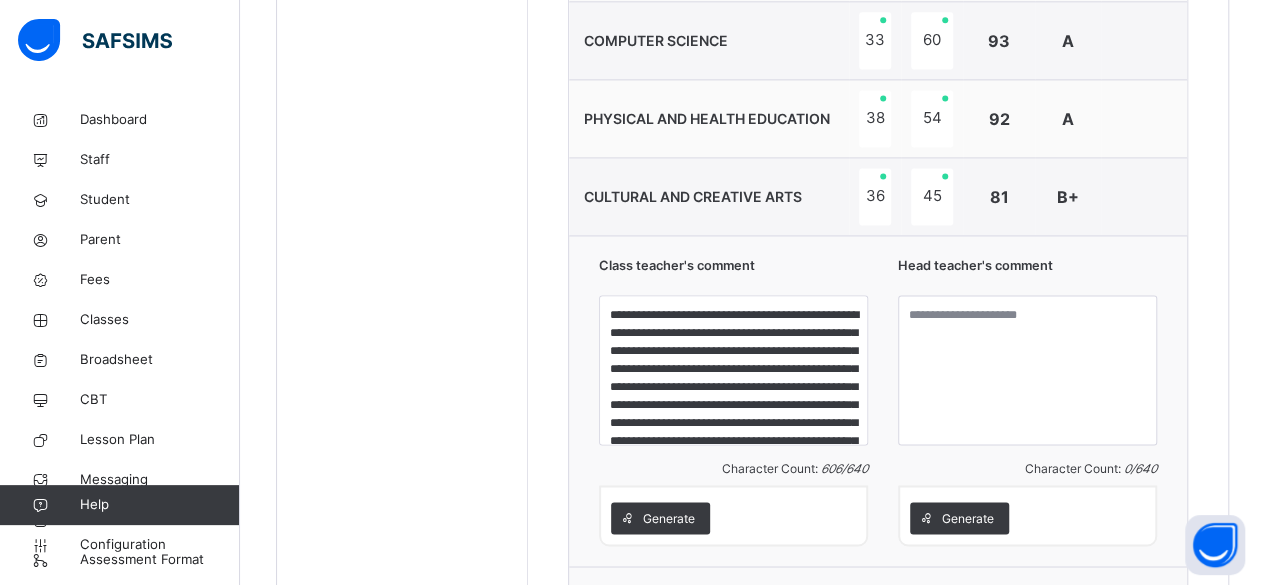 scroll, scrollTop: 1384, scrollLeft: 0, axis: vertical 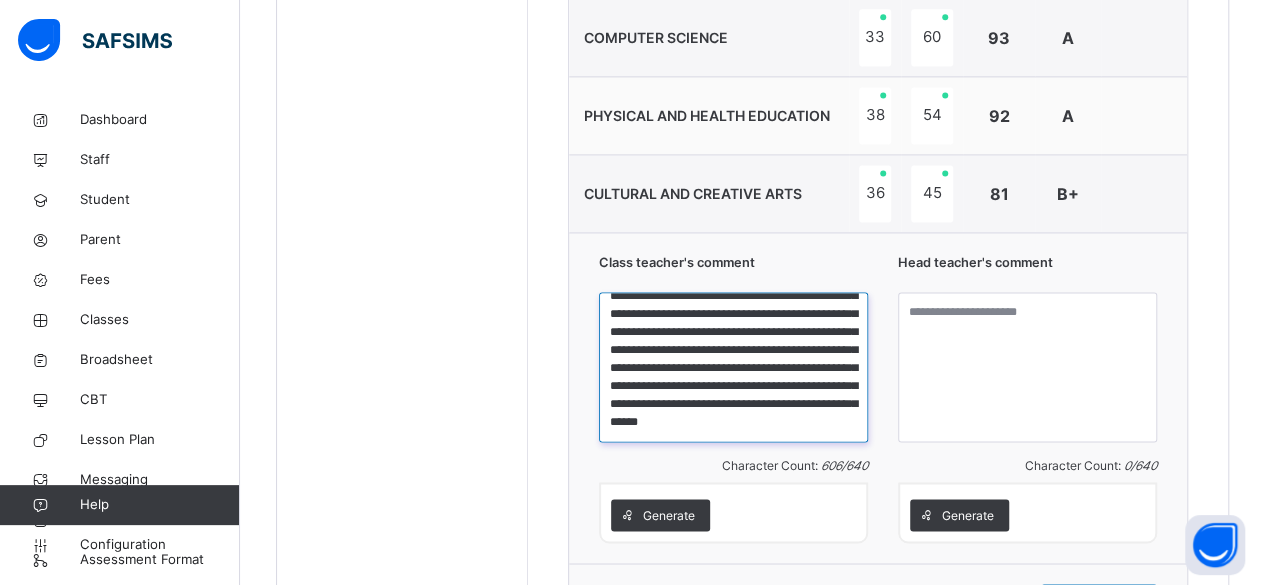 drag, startPoint x: 614, startPoint y: 303, endPoint x: 837, endPoint y: 427, distance: 255.15681 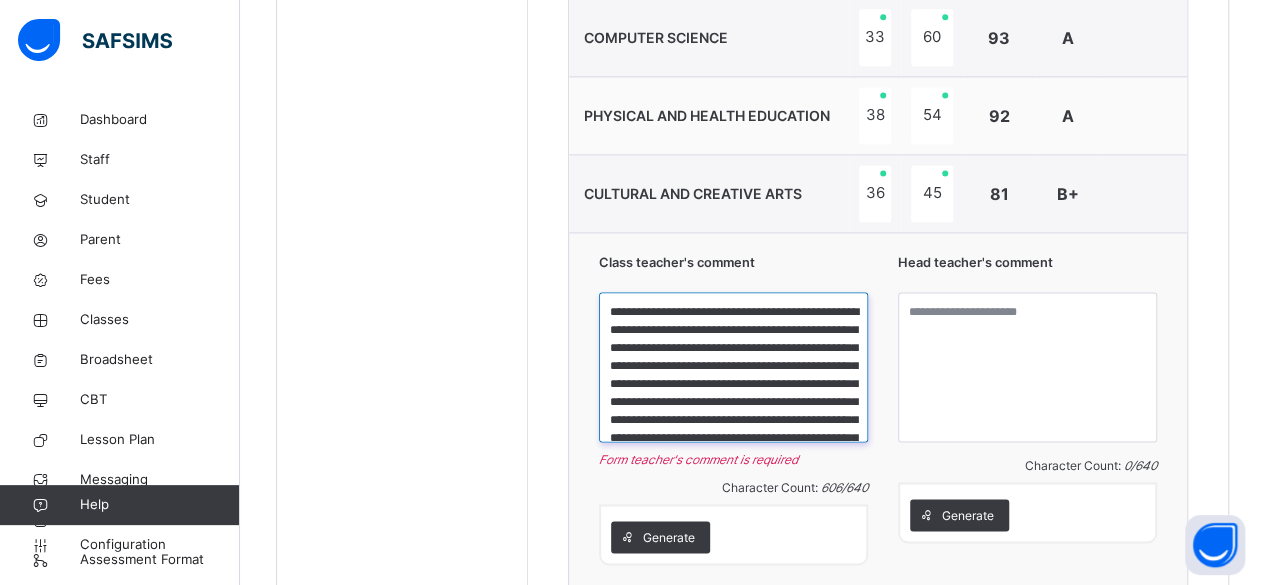 click on "**********" at bounding box center (733, 367) 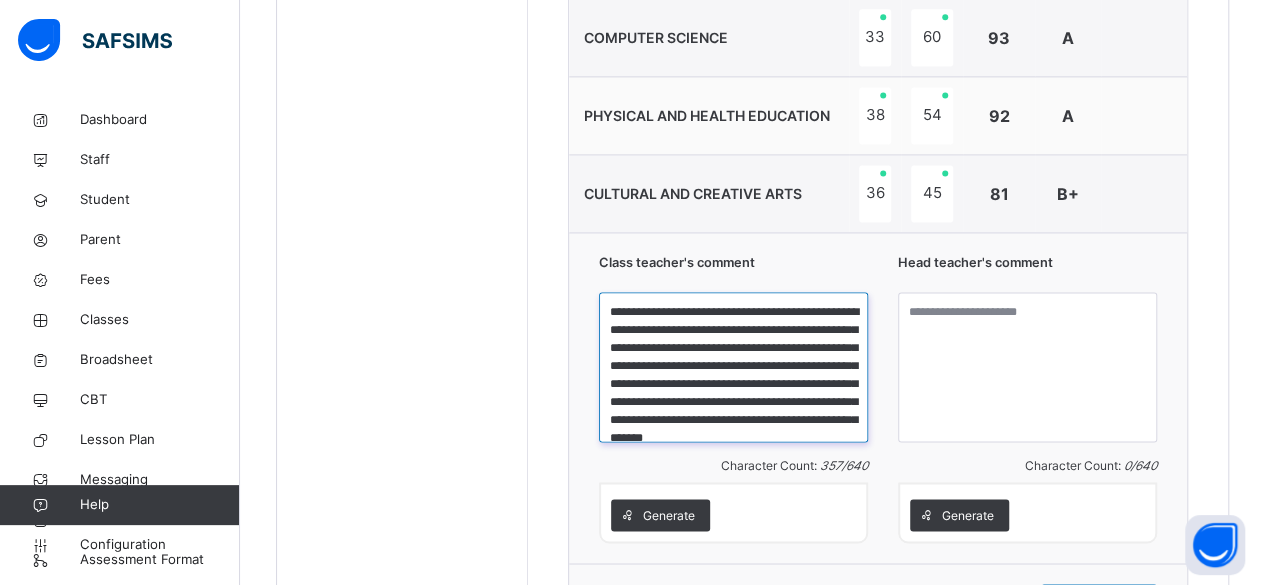 click on "**********" at bounding box center [733, 367] 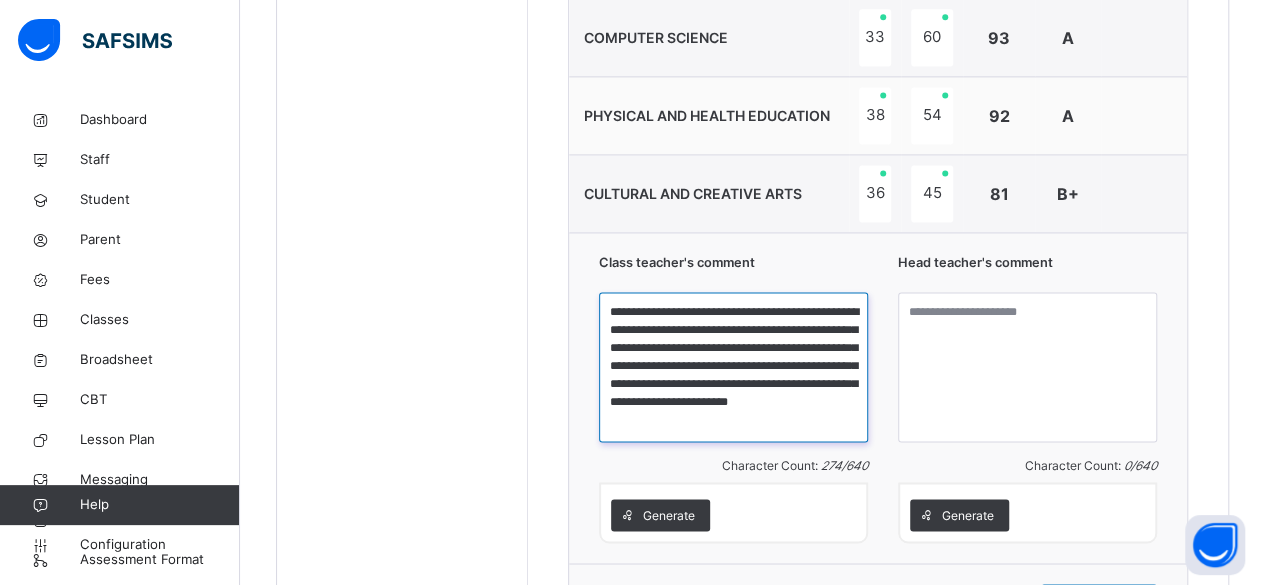 scroll, scrollTop: 0, scrollLeft: 0, axis: both 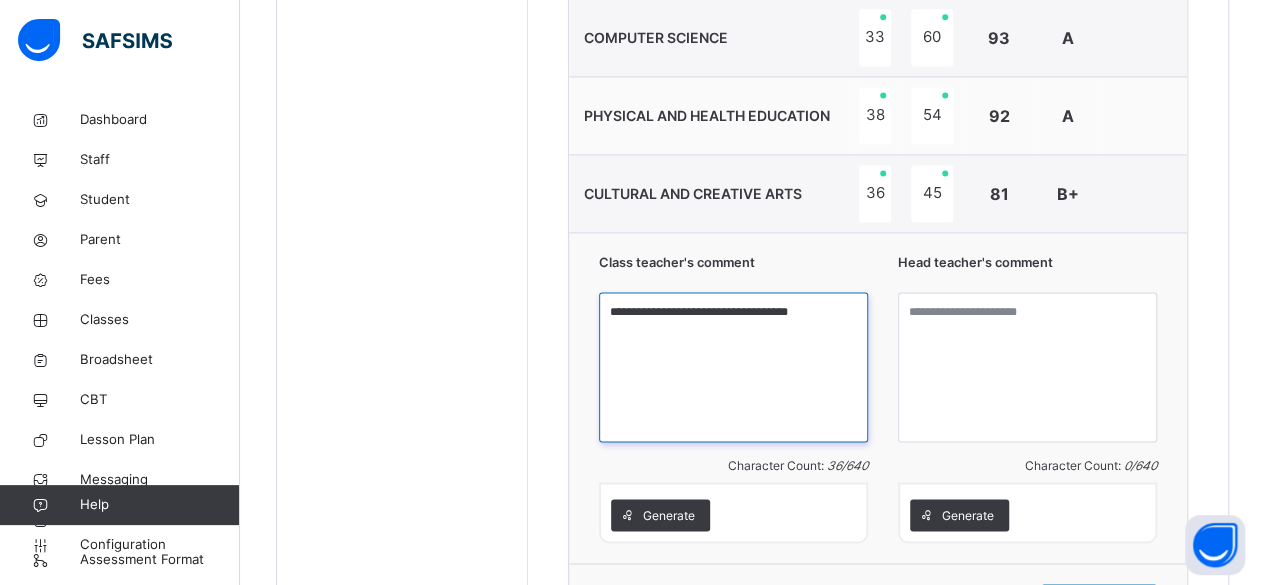 click on "**********" at bounding box center [733, 367] 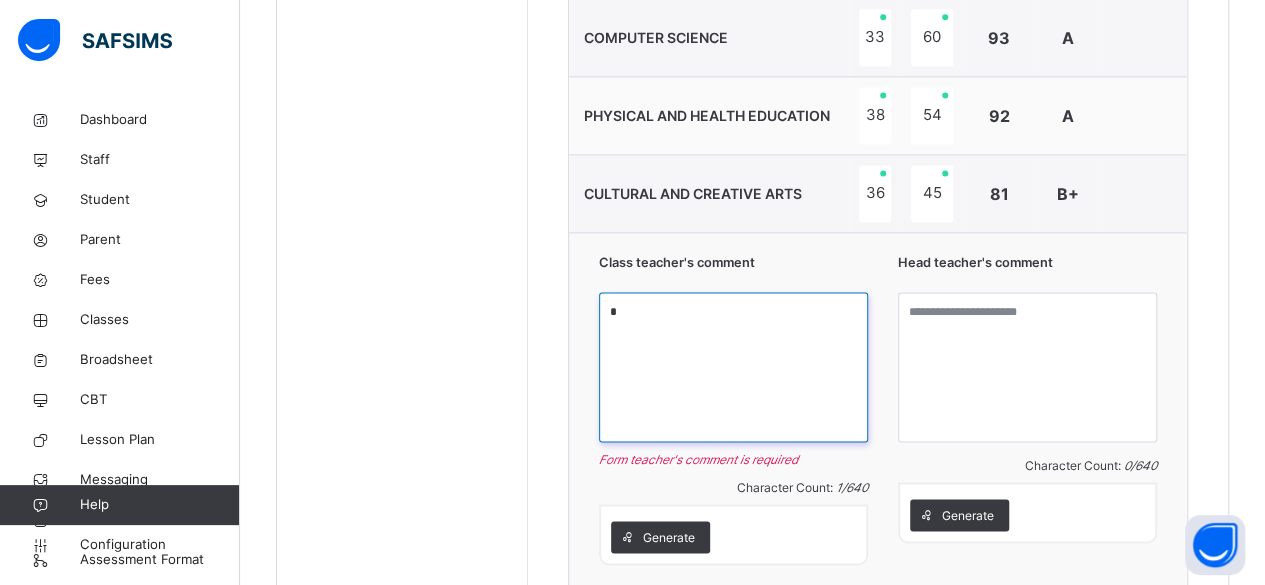 paste on "**********" 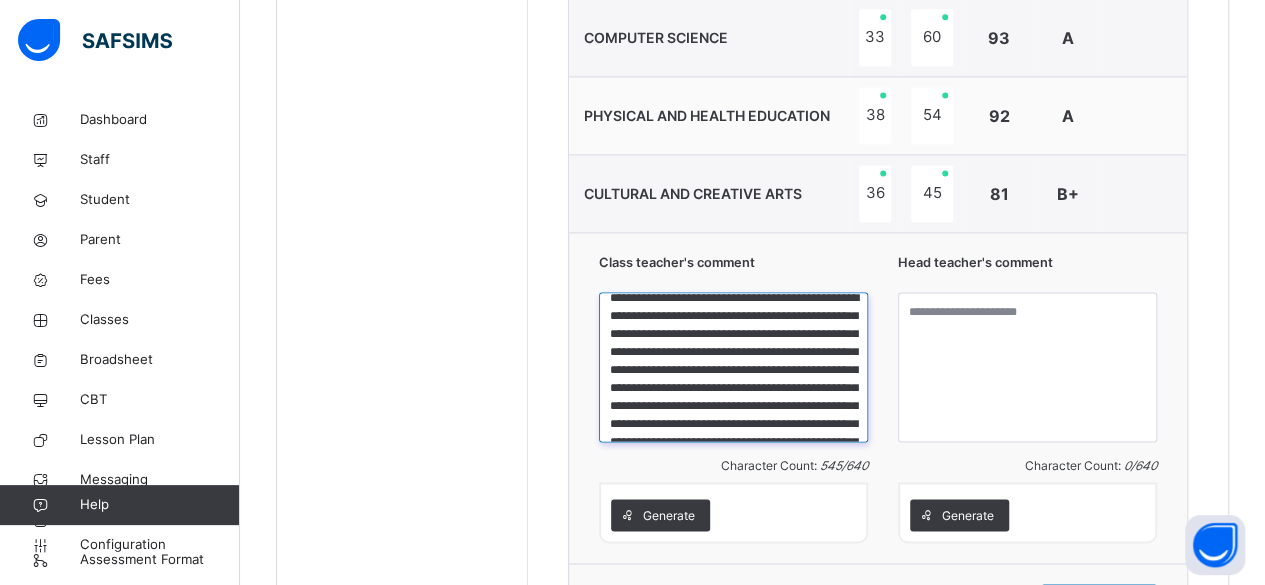 scroll, scrollTop: 0, scrollLeft: 0, axis: both 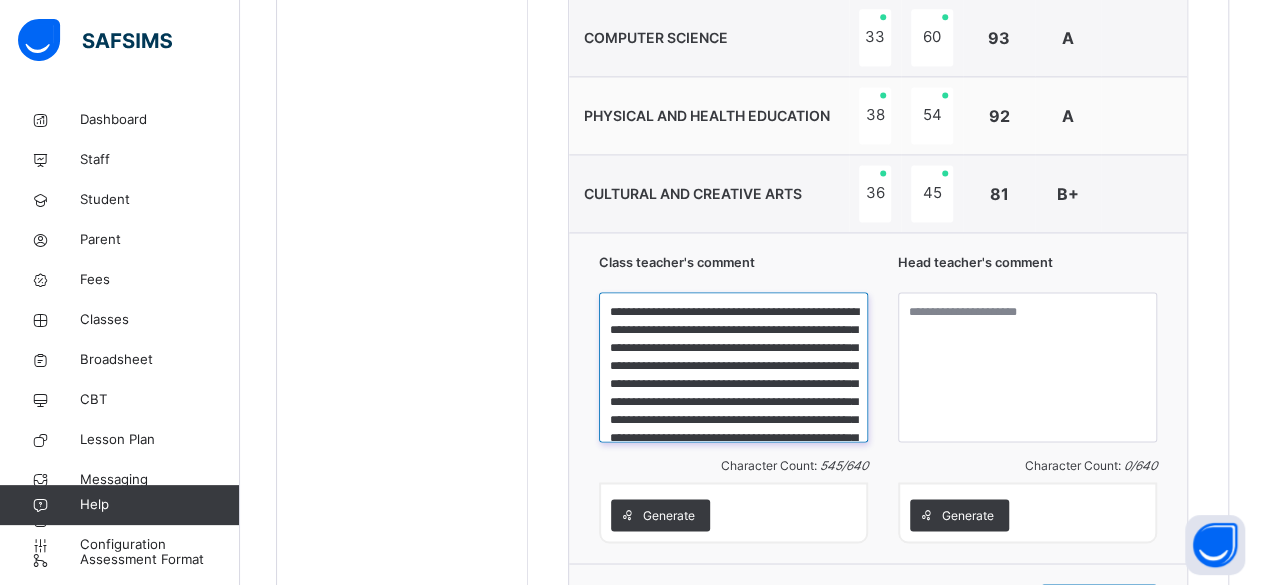 click on "**********" at bounding box center [733, 367] 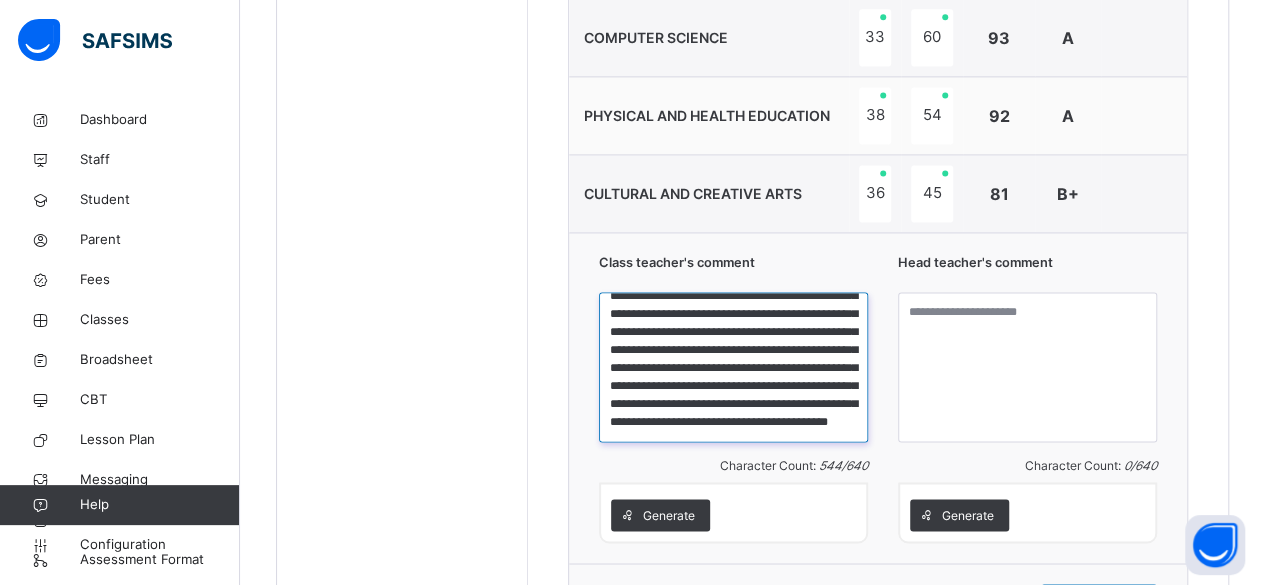 scroll, scrollTop: 141, scrollLeft: 0, axis: vertical 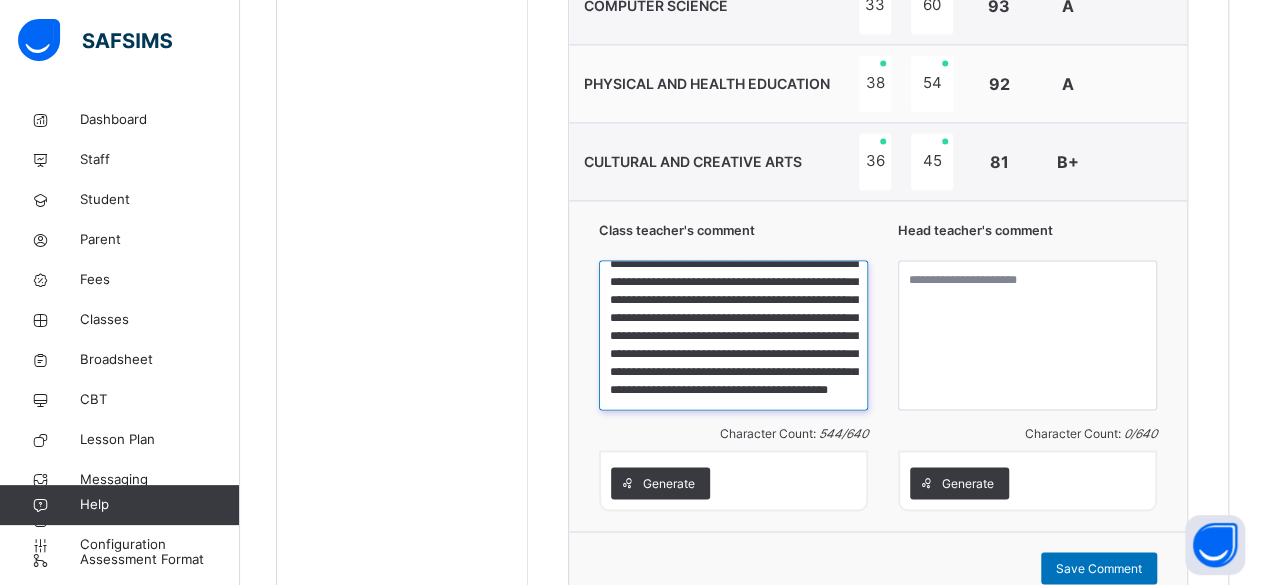 type on "**********" 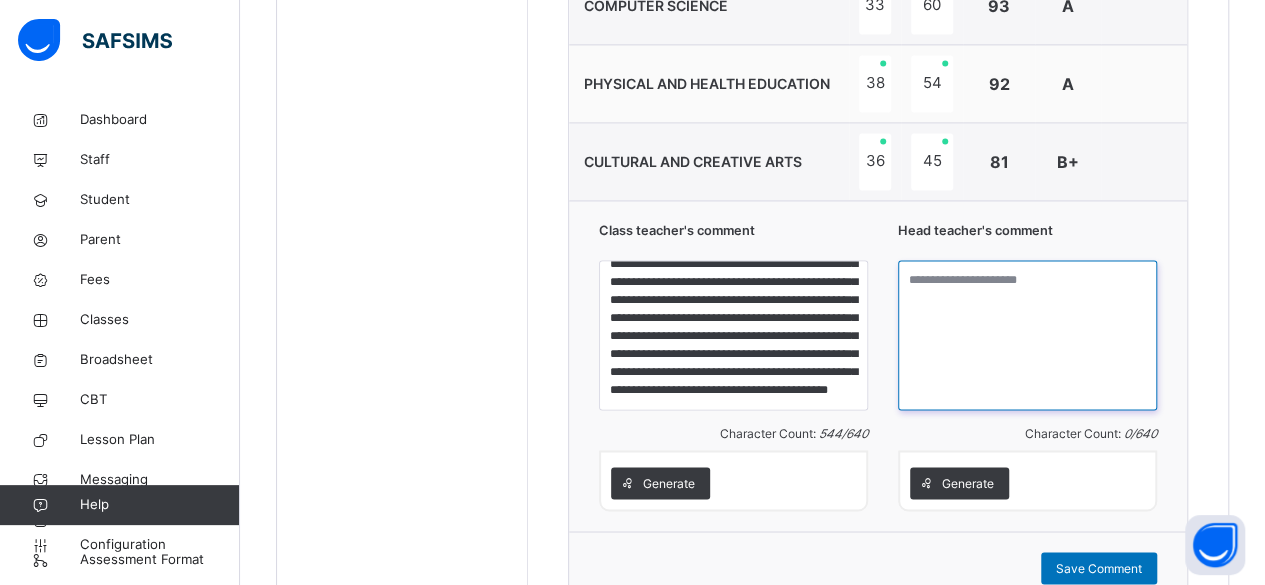click at bounding box center [1027, 335] 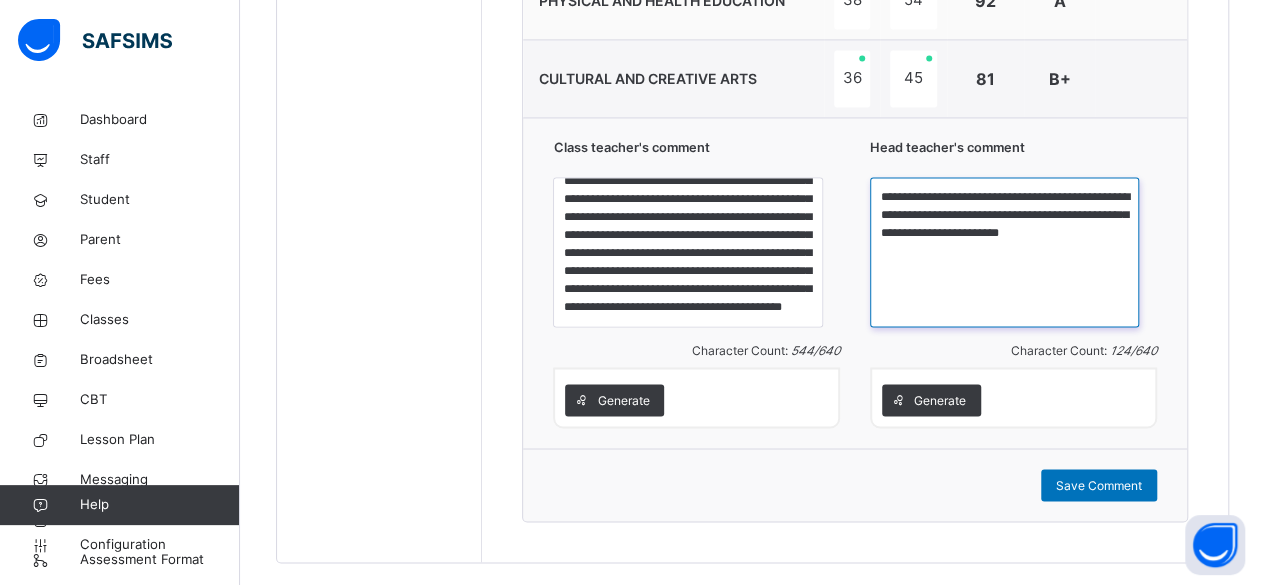 scroll, scrollTop: 1515, scrollLeft: 0, axis: vertical 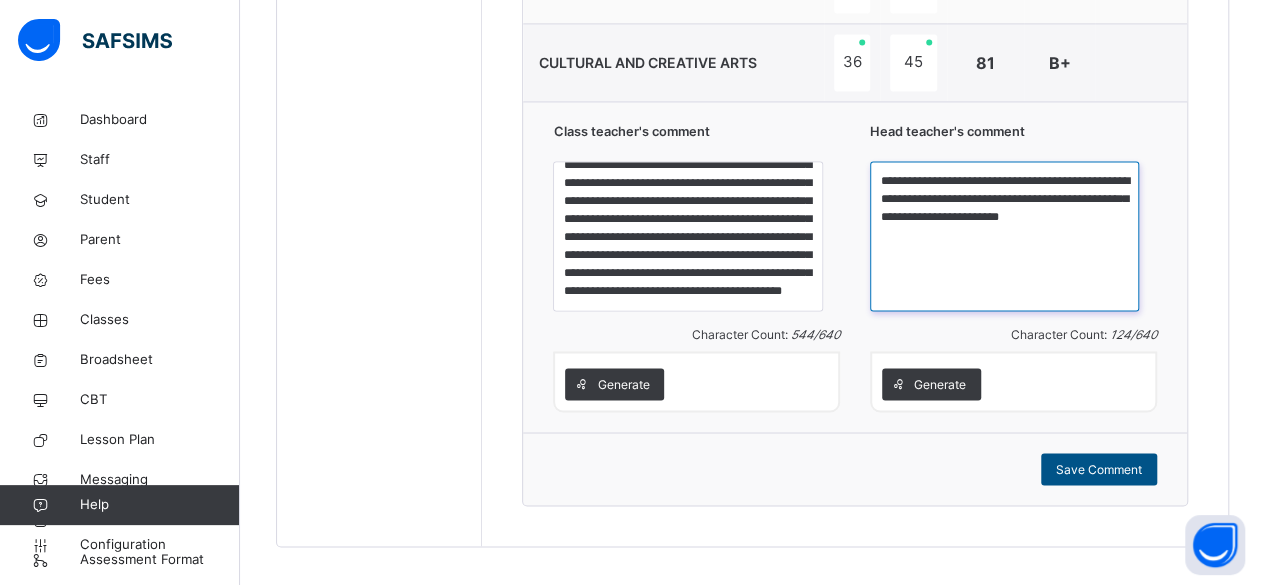type on "**********" 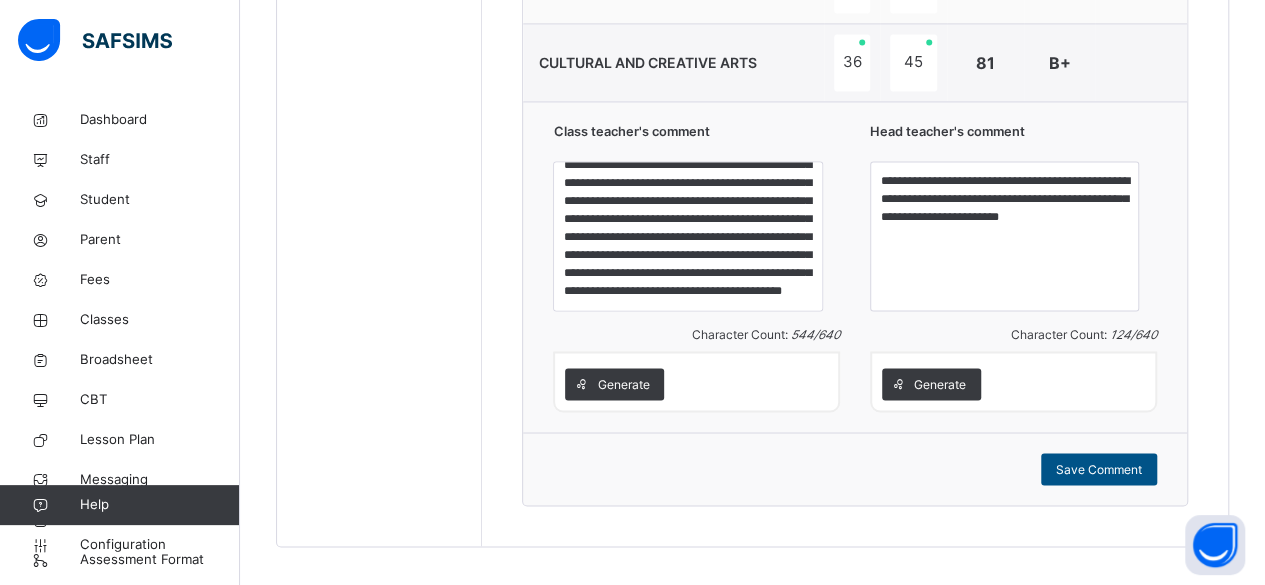 click on "Save Comment" at bounding box center [1099, 469] 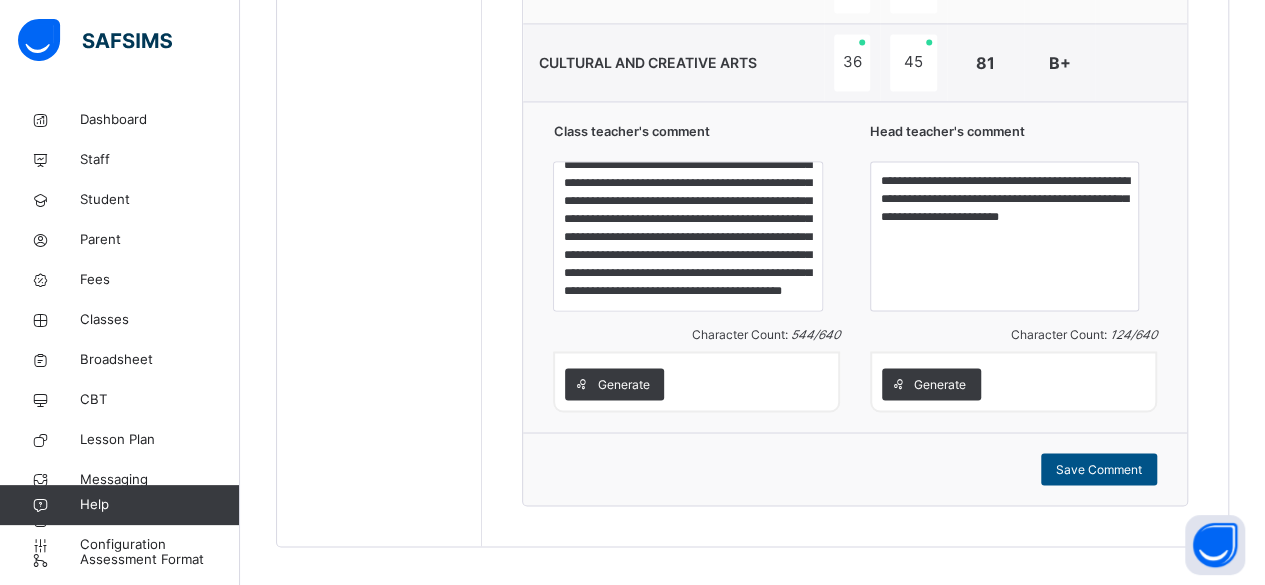 click on "Save Comment" at bounding box center (1099, 469) 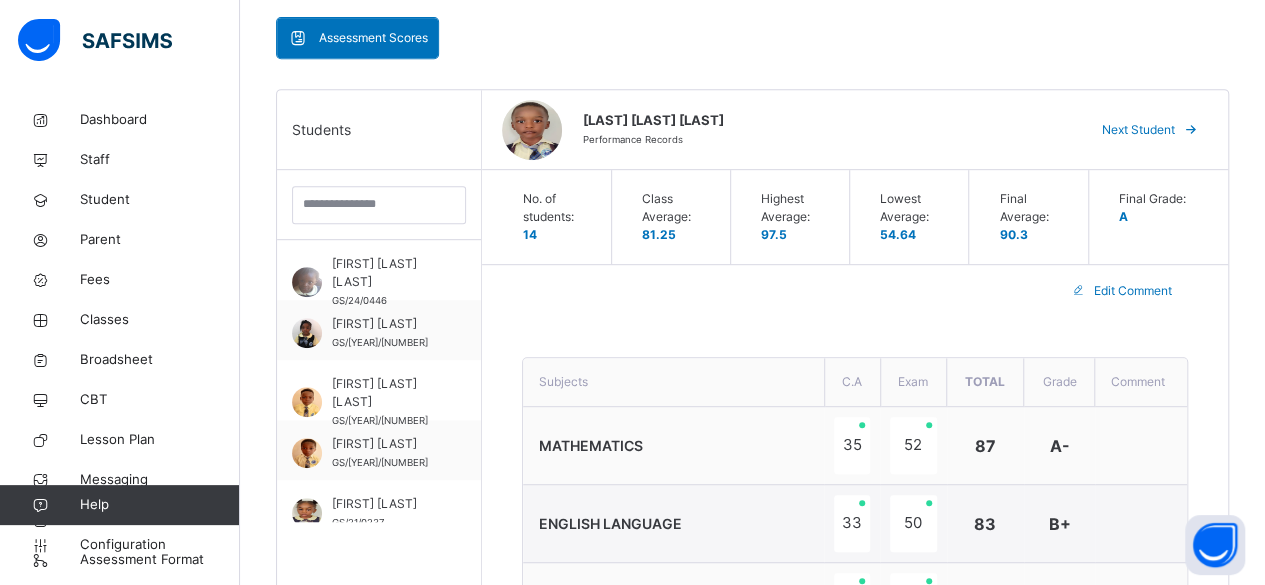 scroll, scrollTop: 429, scrollLeft: 0, axis: vertical 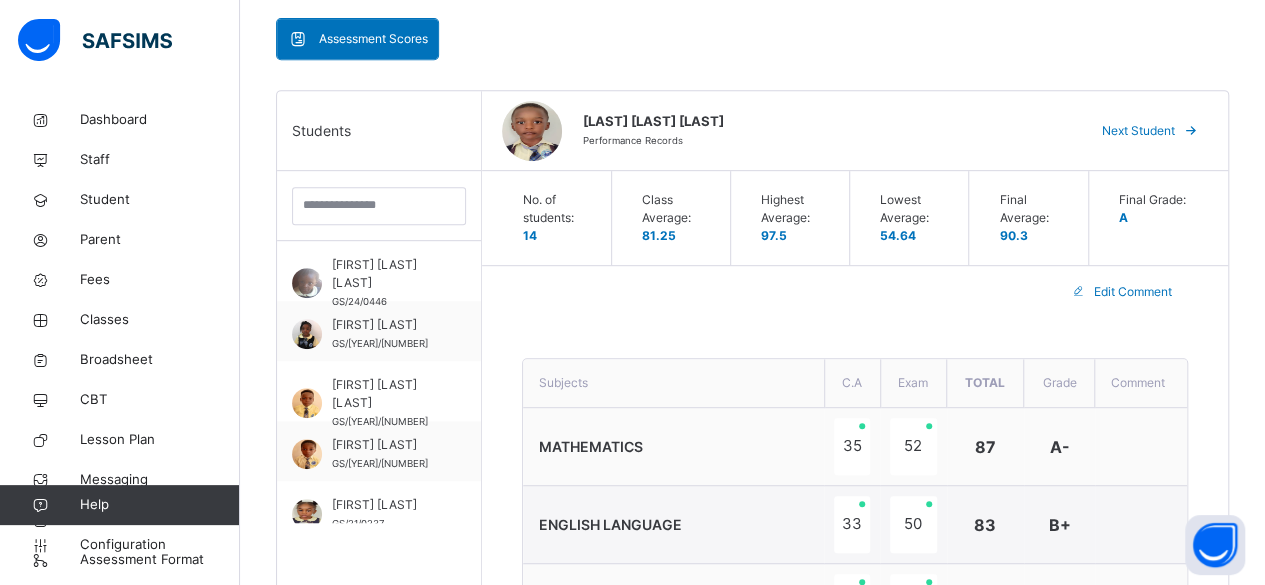 click at bounding box center [1191, 131] 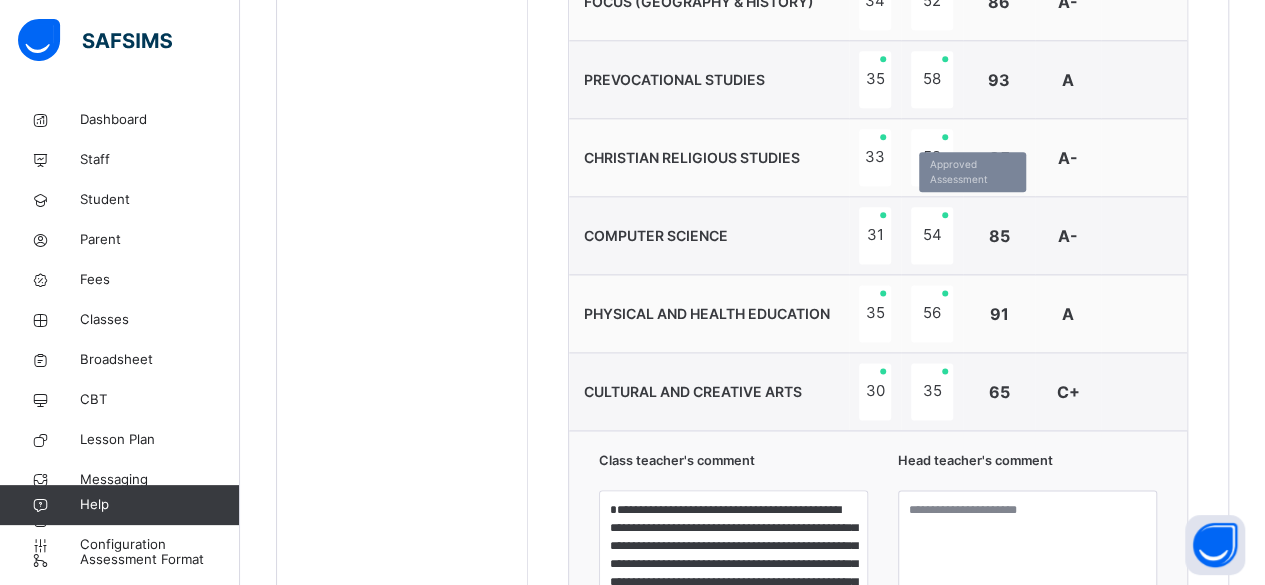 scroll, scrollTop: 1190, scrollLeft: 0, axis: vertical 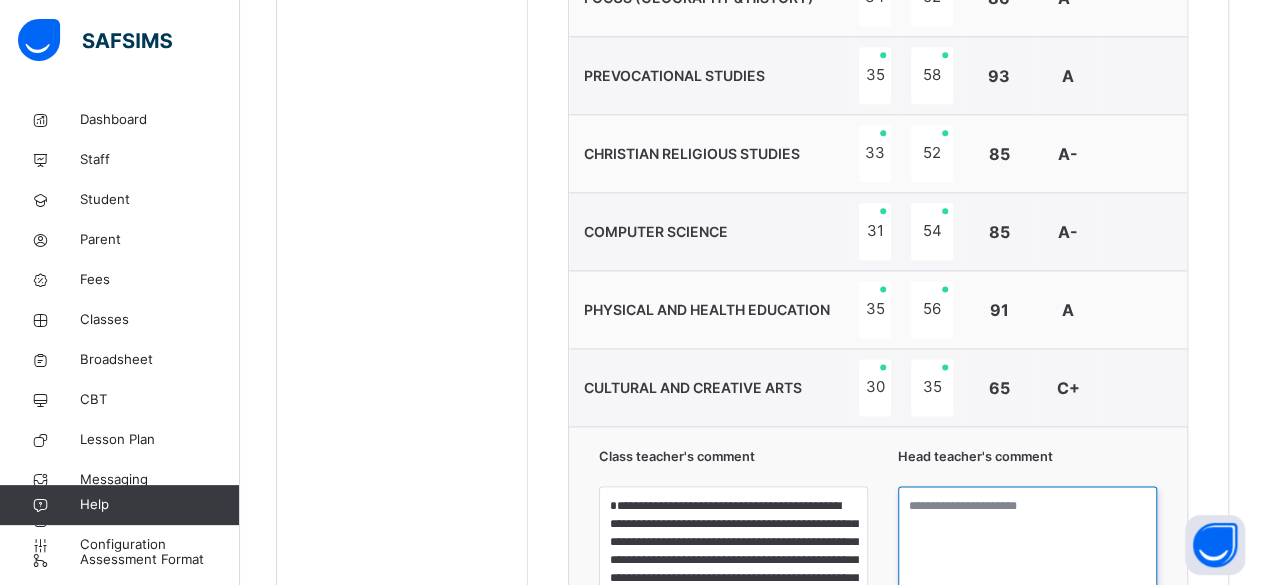 click at bounding box center (1027, 561) 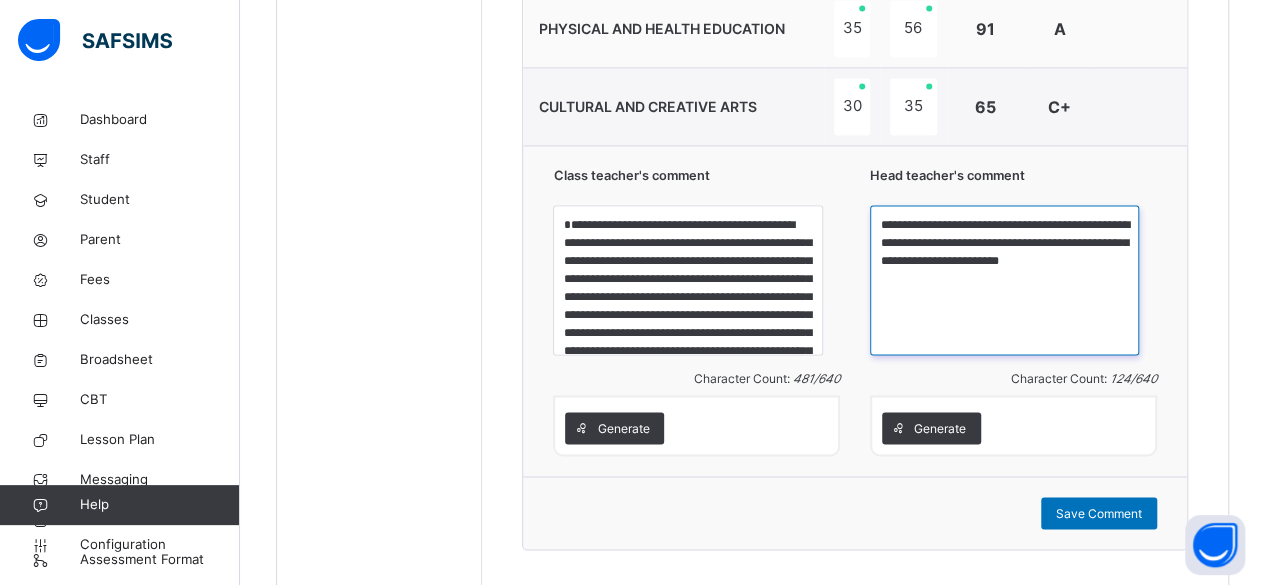 scroll, scrollTop: 1489, scrollLeft: 0, axis: vertical 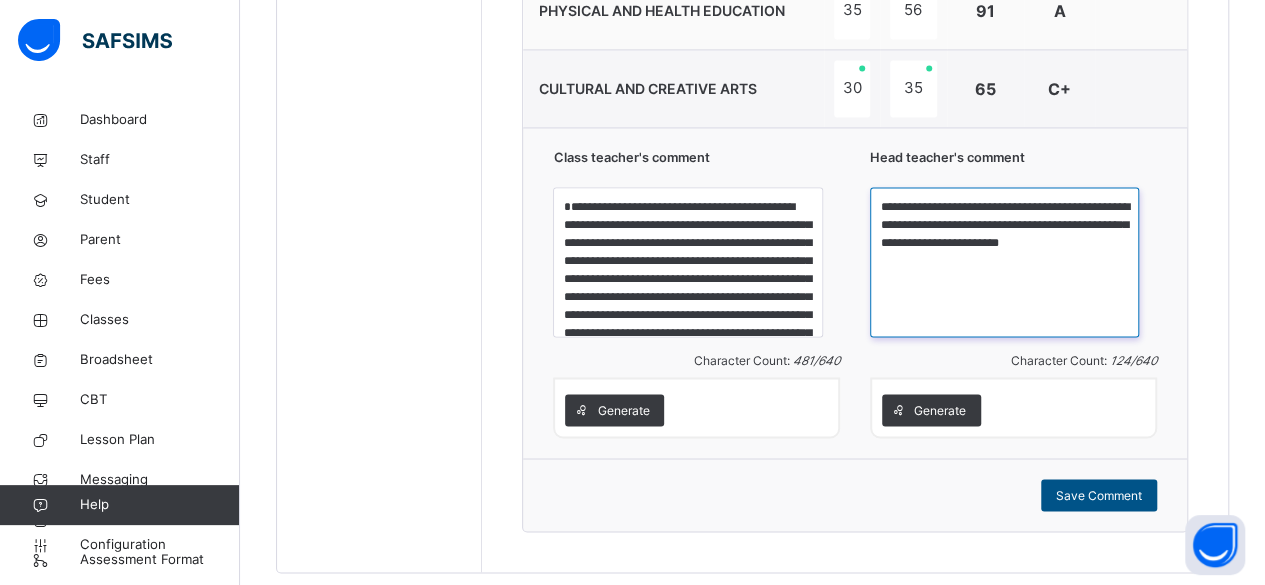 type on "**********" 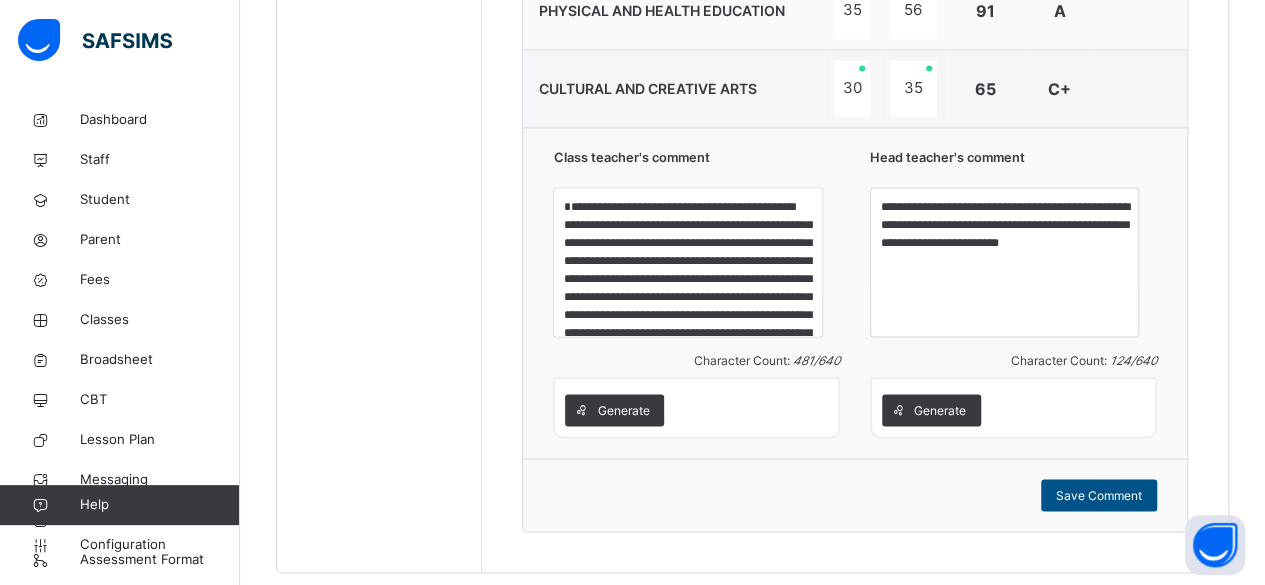click on "Save Comment" at bounding box center (1099, 495) 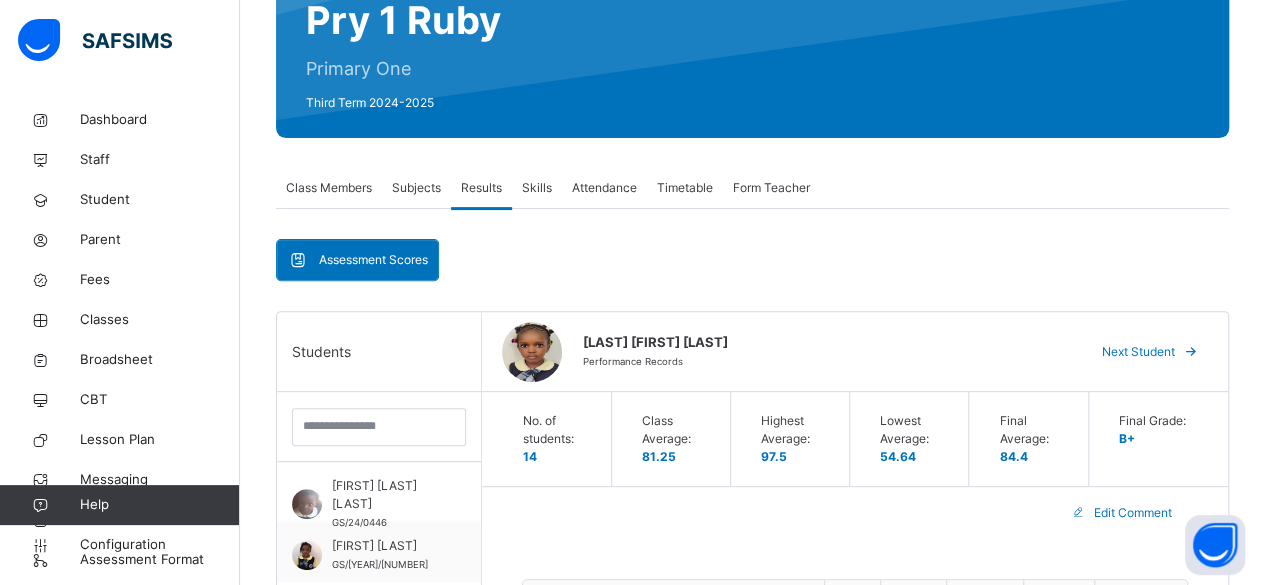 scroll, scrollTop: 199, scrollLeft: 0, axis: vertical 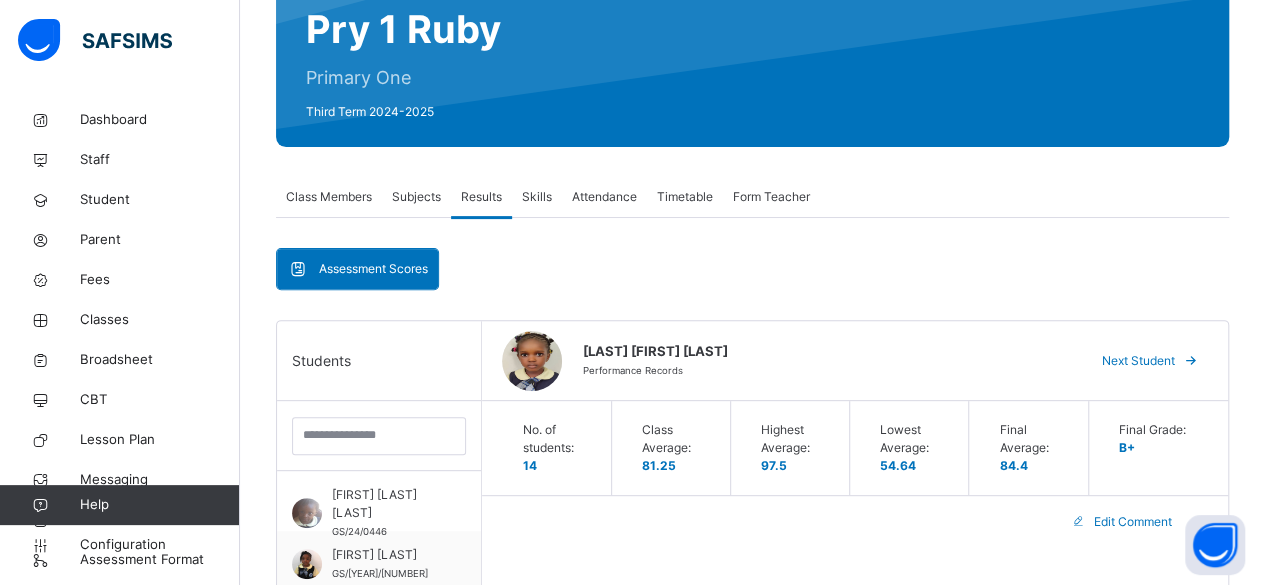 click on "Next Student" at bounding box center [1138, 361] 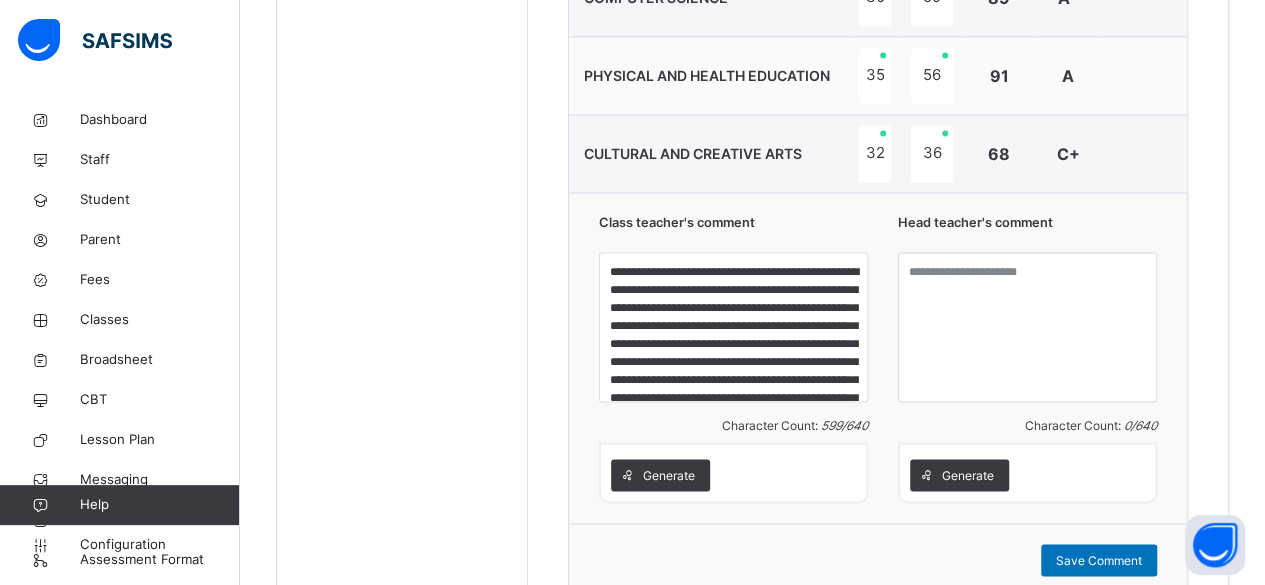 scroll, scrollTop: 1425, scrollLeft: 0, axis: vertical 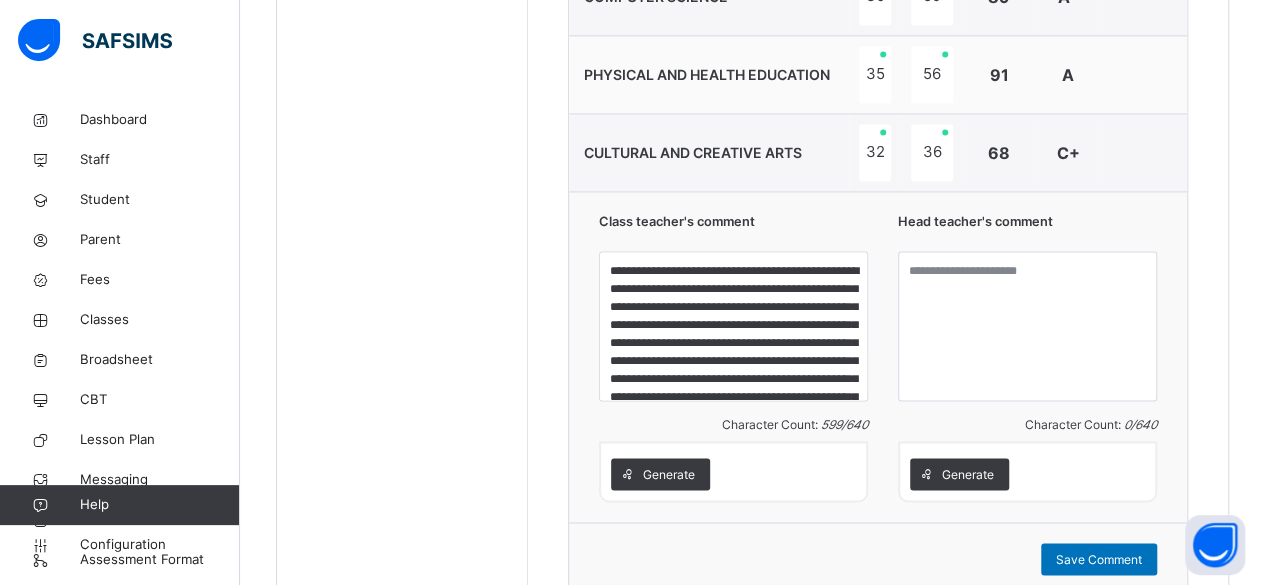 drag, startPoint x: 1182, startPoint y: 354, endPoint x: 916, endPoint y: 495, distance: 301.05978 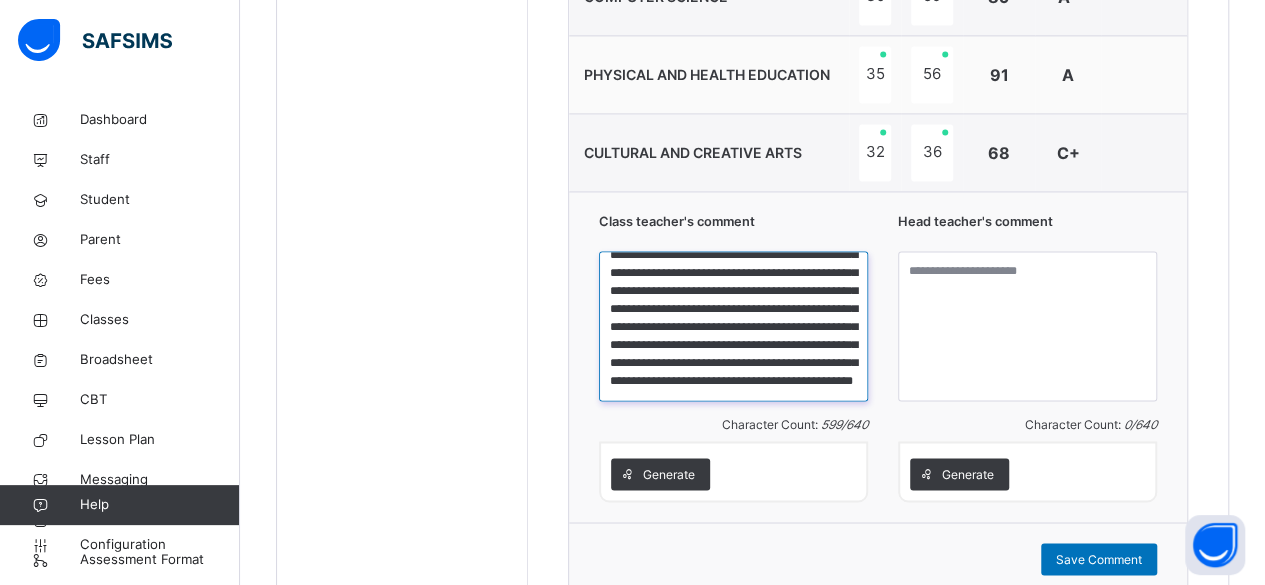 scroll, scrollTop: 159, scrollLeft: 0, axis: vertical 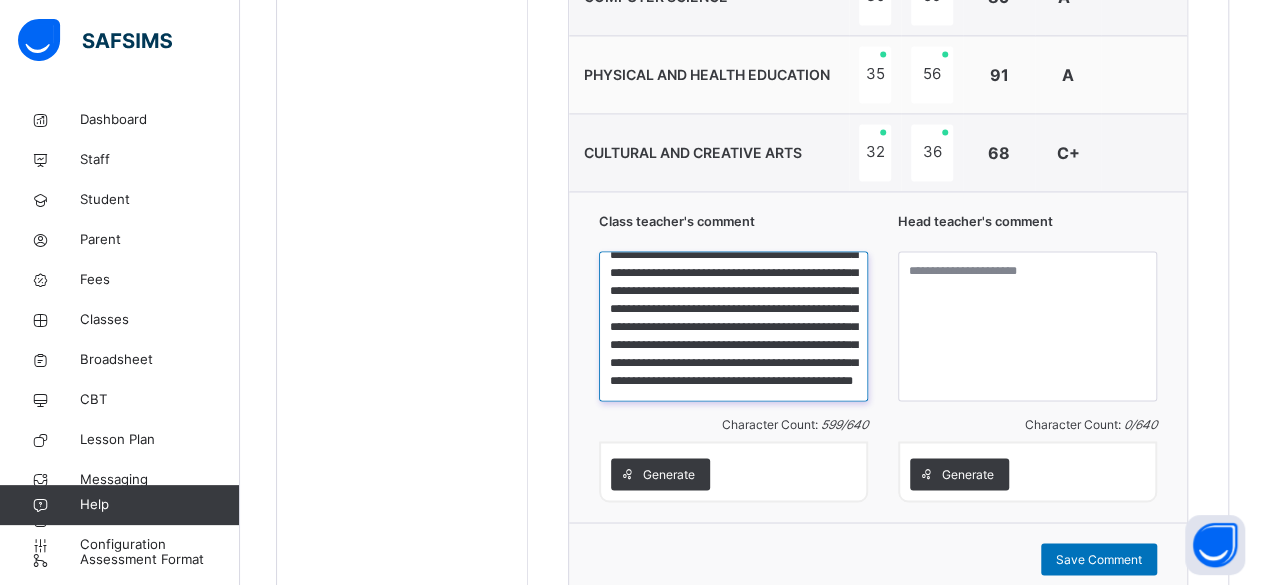 drag, startPoint x: 614, startPoint y: 263, endPoint x: 832, endPoint y: 387, distance: 250.79872 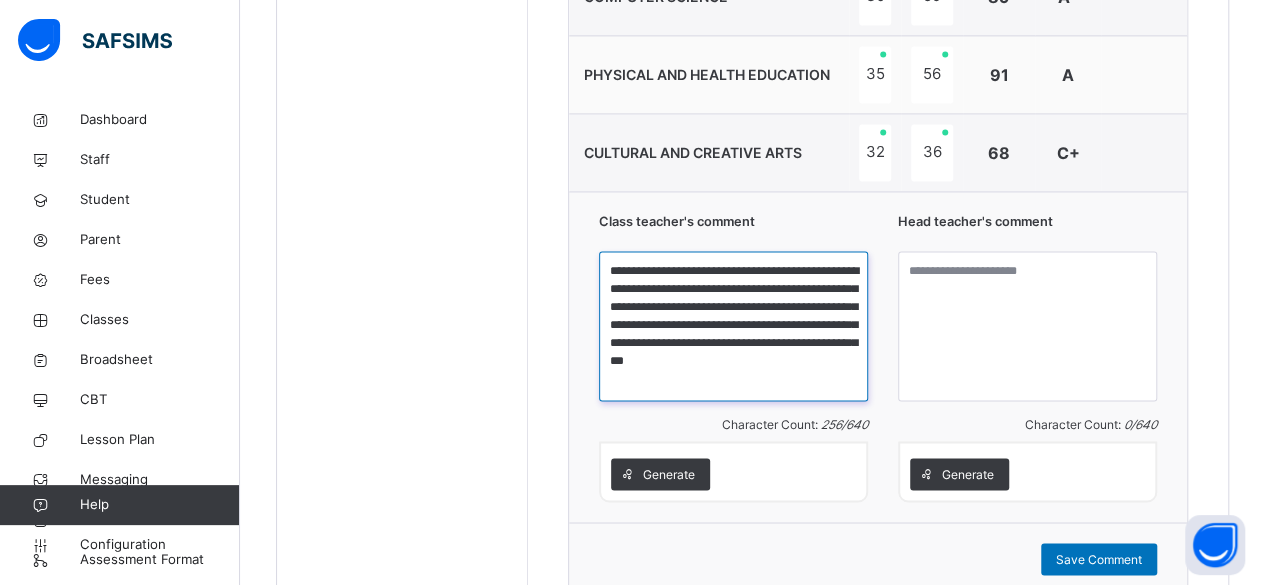 scroll, scrollTop: 0, scrollLeft: 0, axis: both 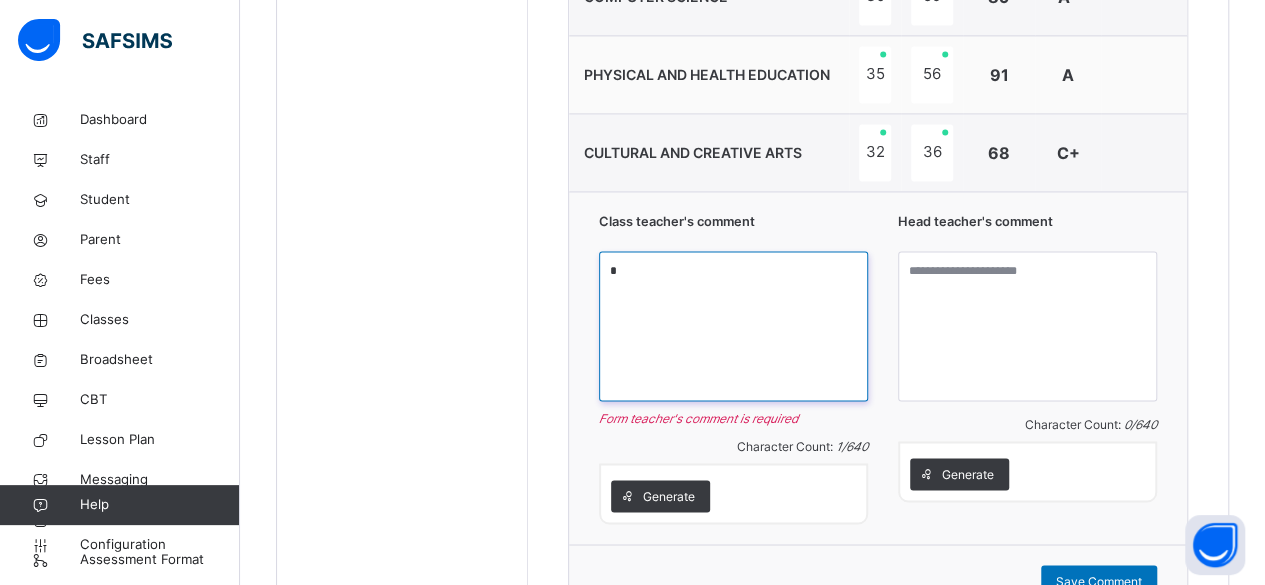 paste on "**********" 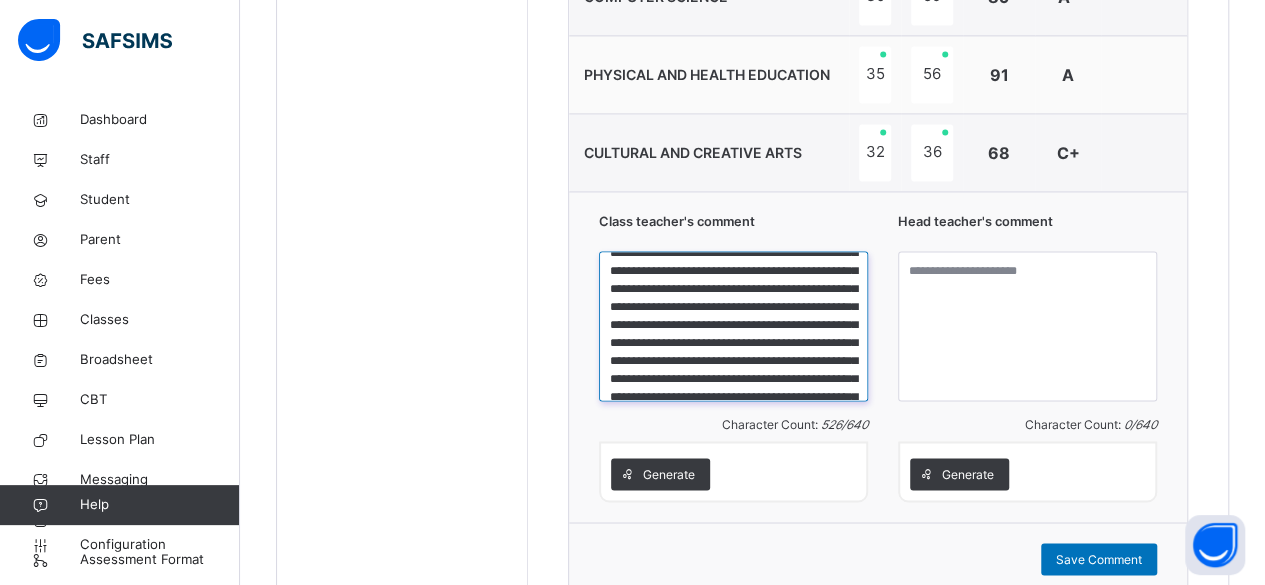 scroll, scrollTop: 0, scrollLeft: 0, axis: both 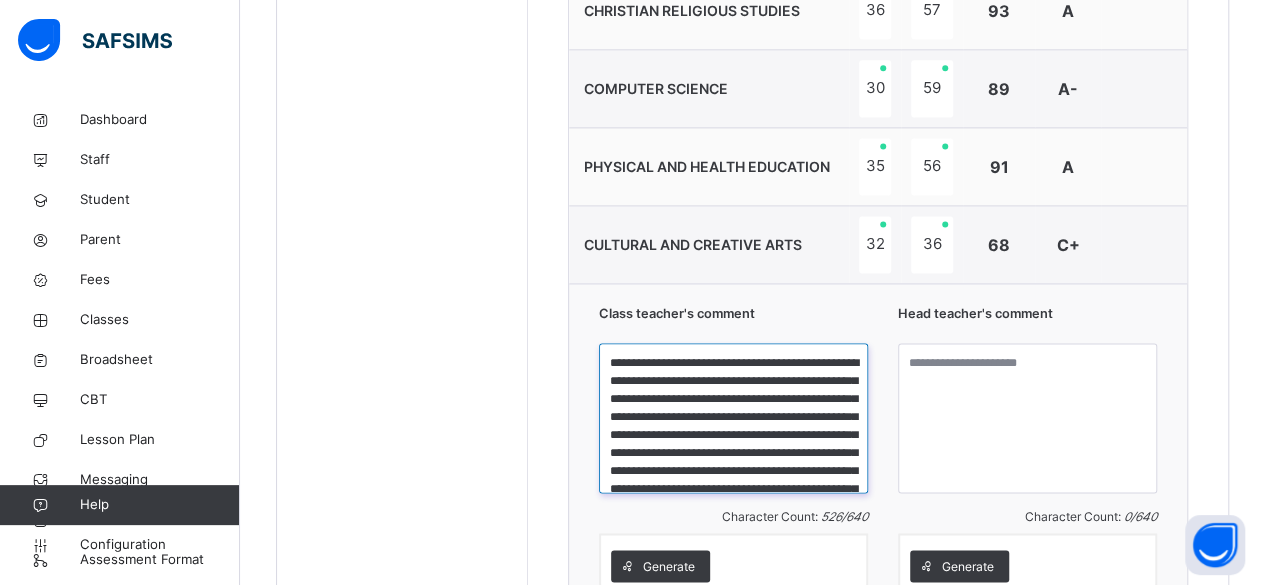 click on "**********" at bounding box center (733, 418) 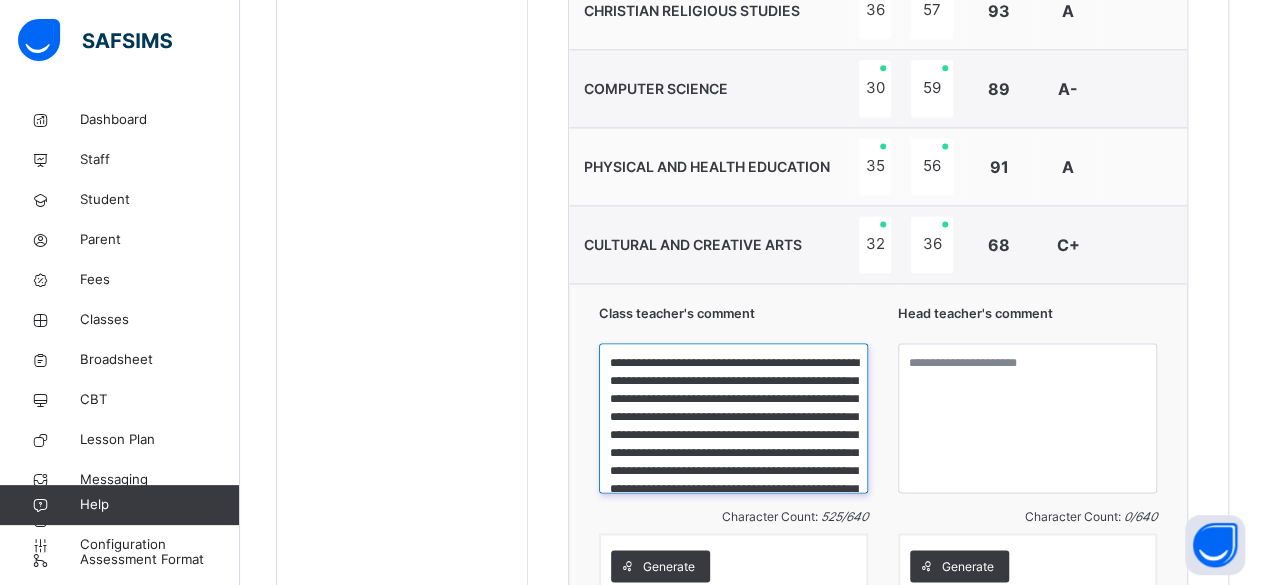 type on "**********" 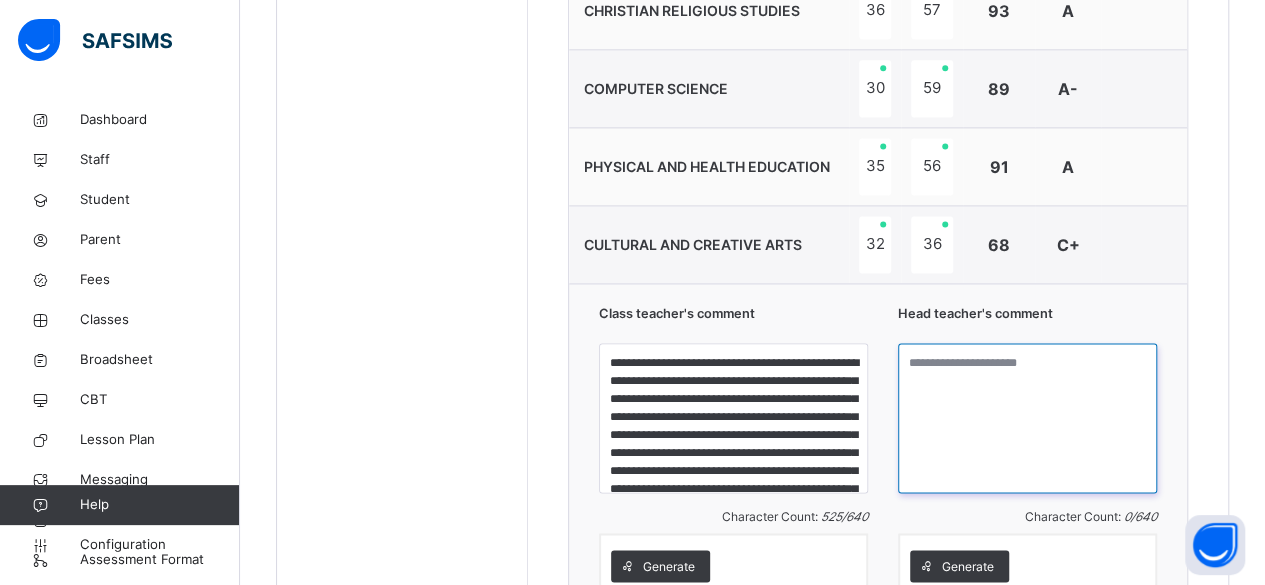 click at bounding box center [1027, 418] 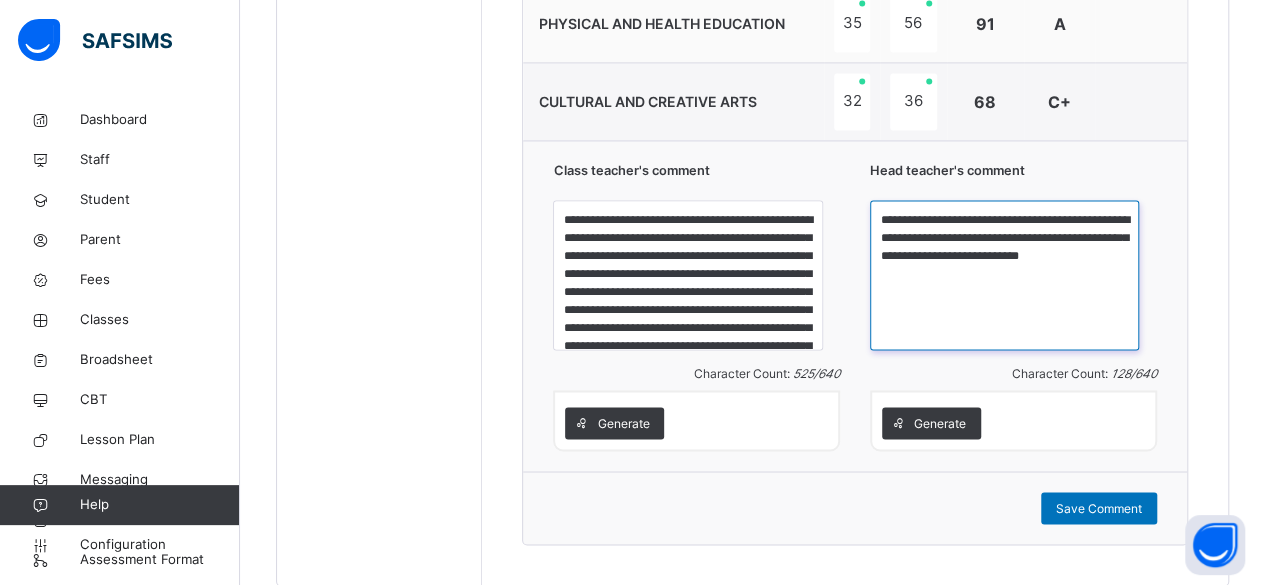 scroll, scrollTop: 1530, scrollLeft: 0, axis: vertical 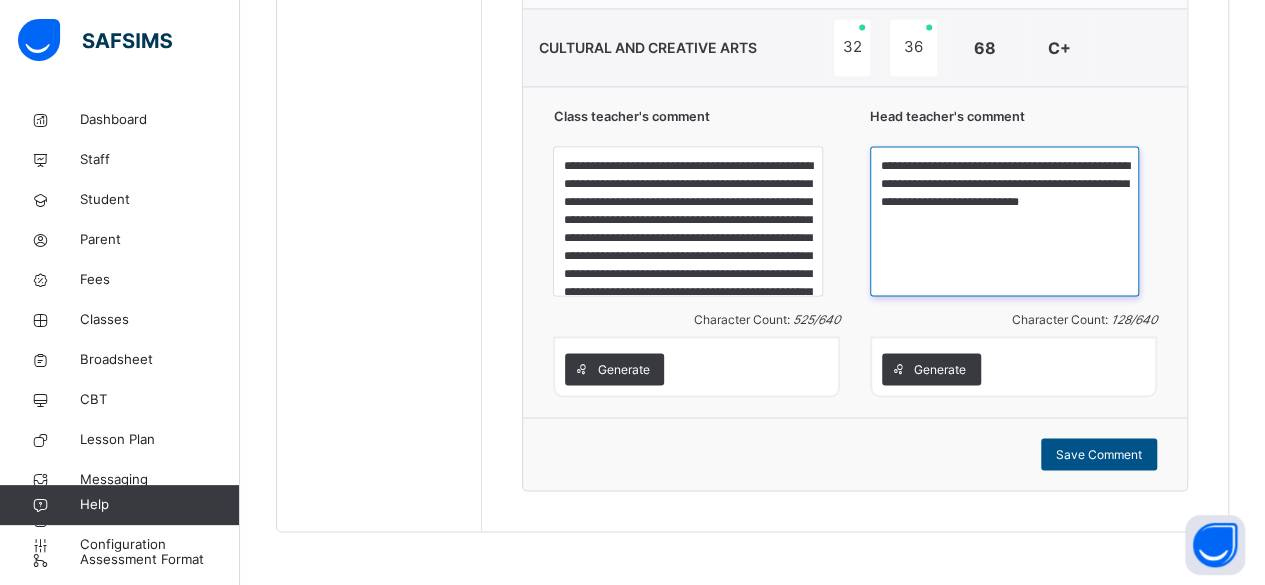 type on "**********" 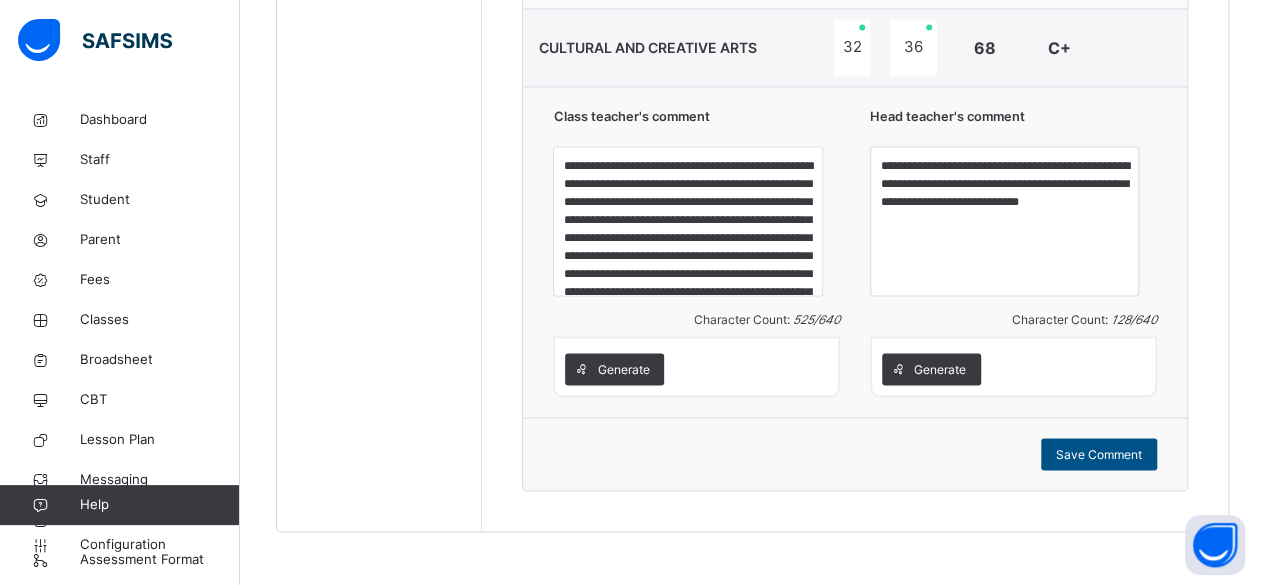 click on "Save Comment" at bounding box center (1099, 454) 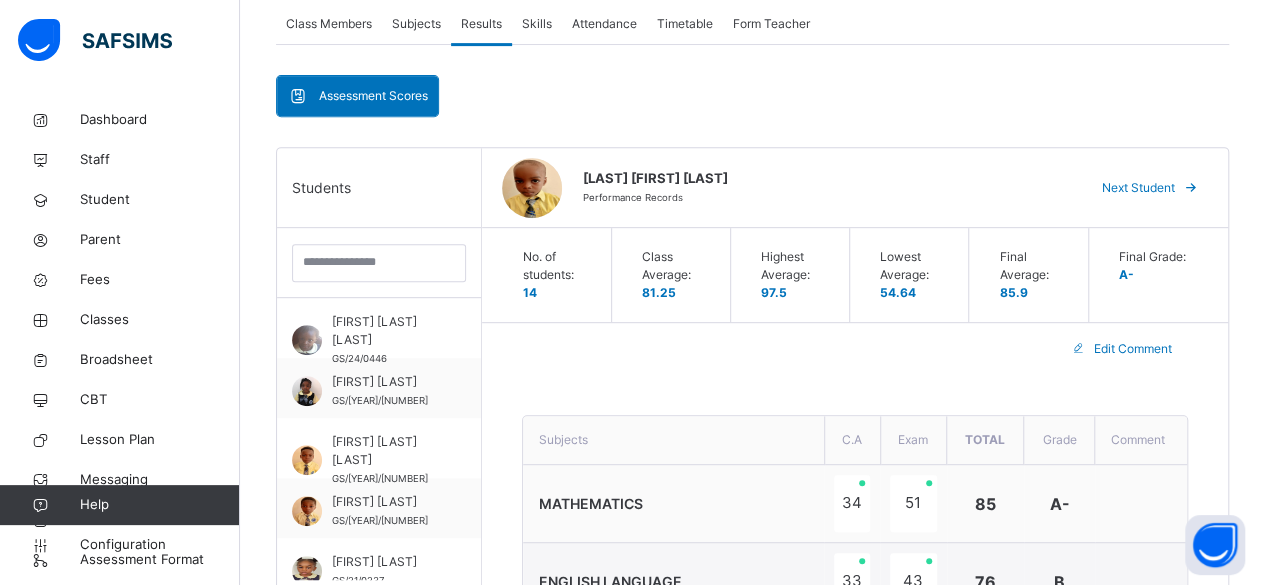 scroll, scrollTop: 368, scrollLeft: 0, axis: vertical 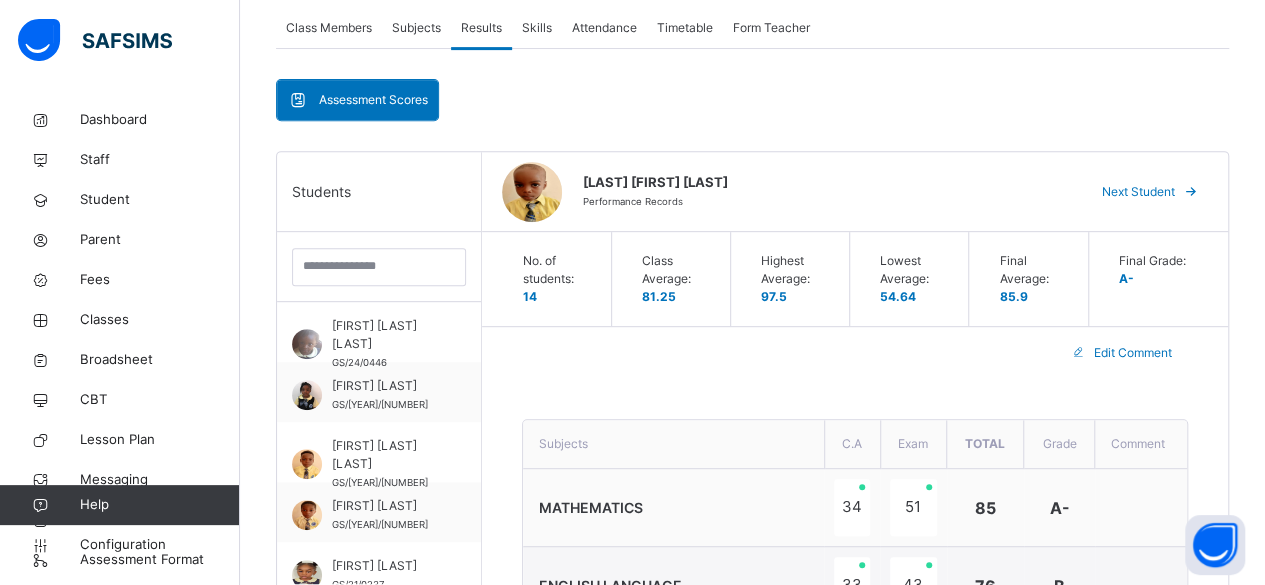 click at bounding box center (1191, 192) 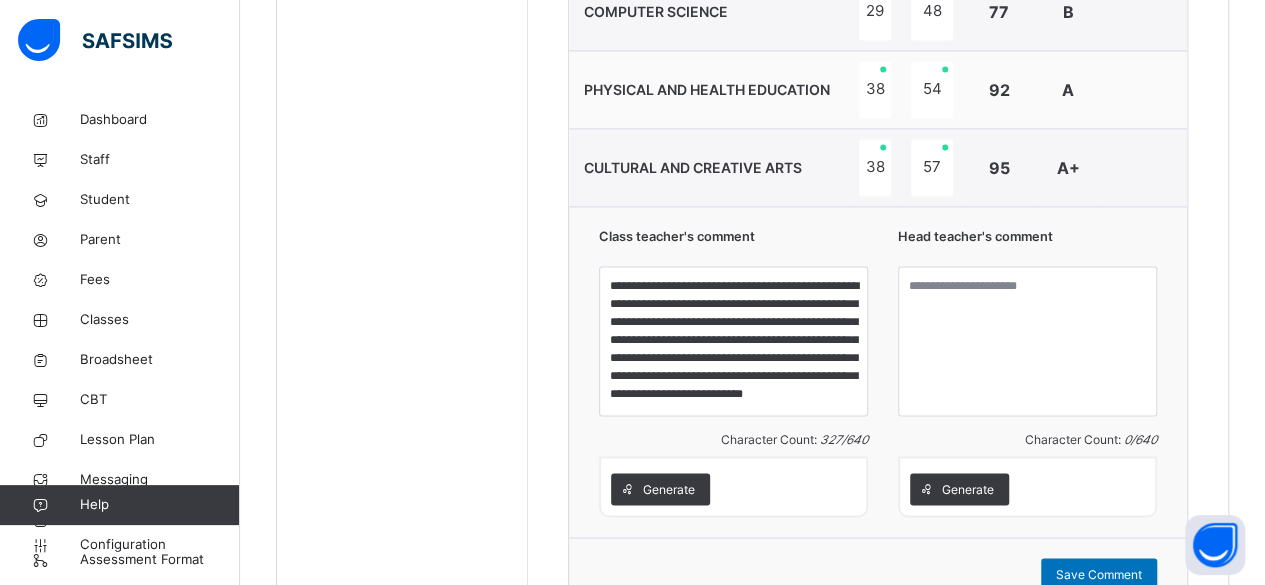 scroll, scrollTop: 1410, scrollLeft: 0, axis: vertical 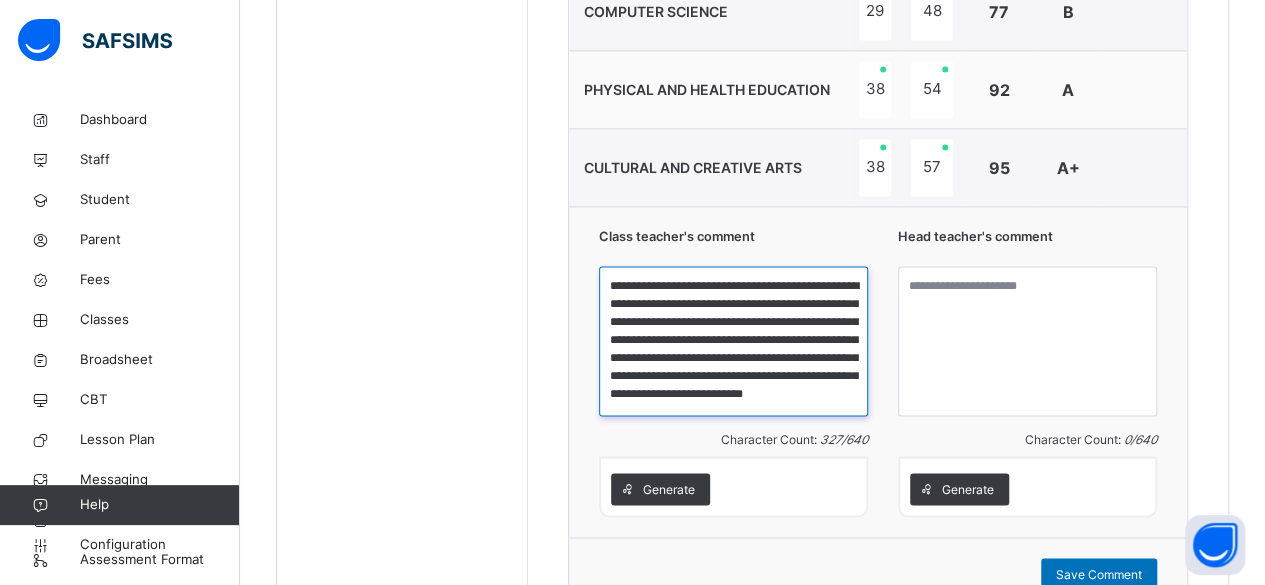 drag, startPoint x: 614, startPoint y: 273, endPoint x: 809, endPoint y: 395, distance: 230.01956 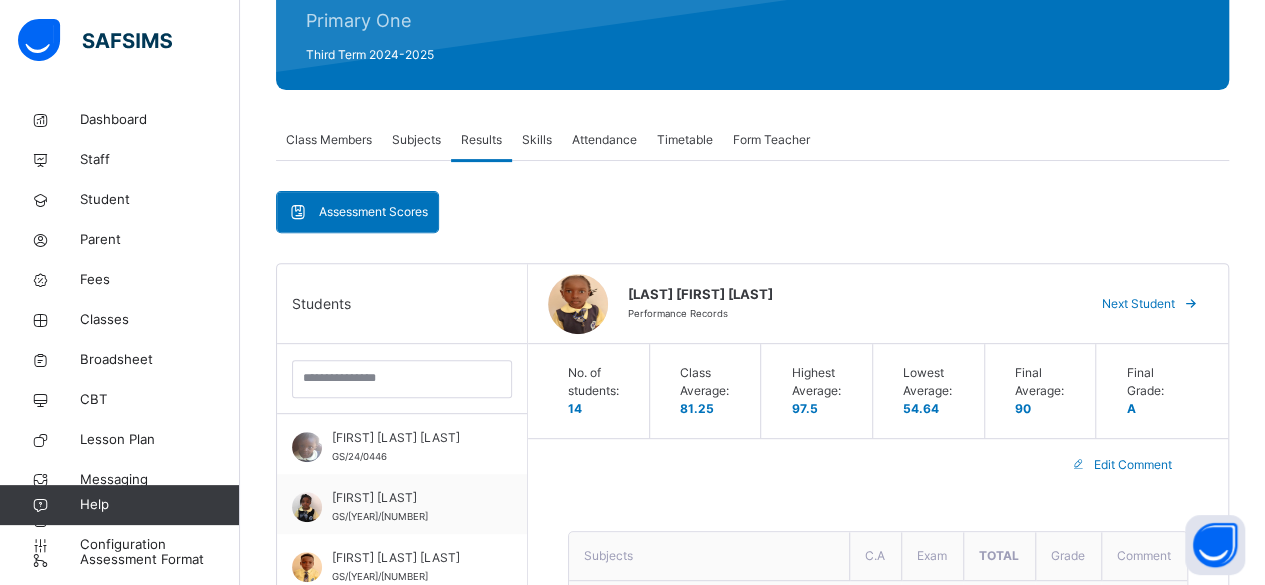 scroll, scrollTop: 258, scrollLeft: 0, axis: vertical 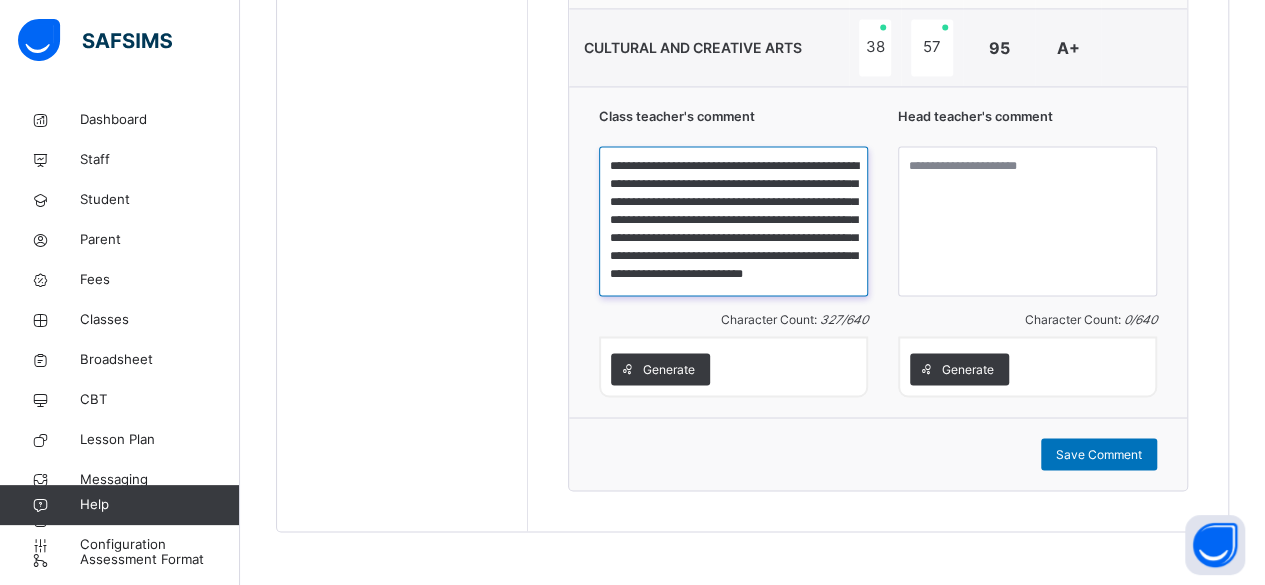 click on "**********" at bounding box center (733, 221) 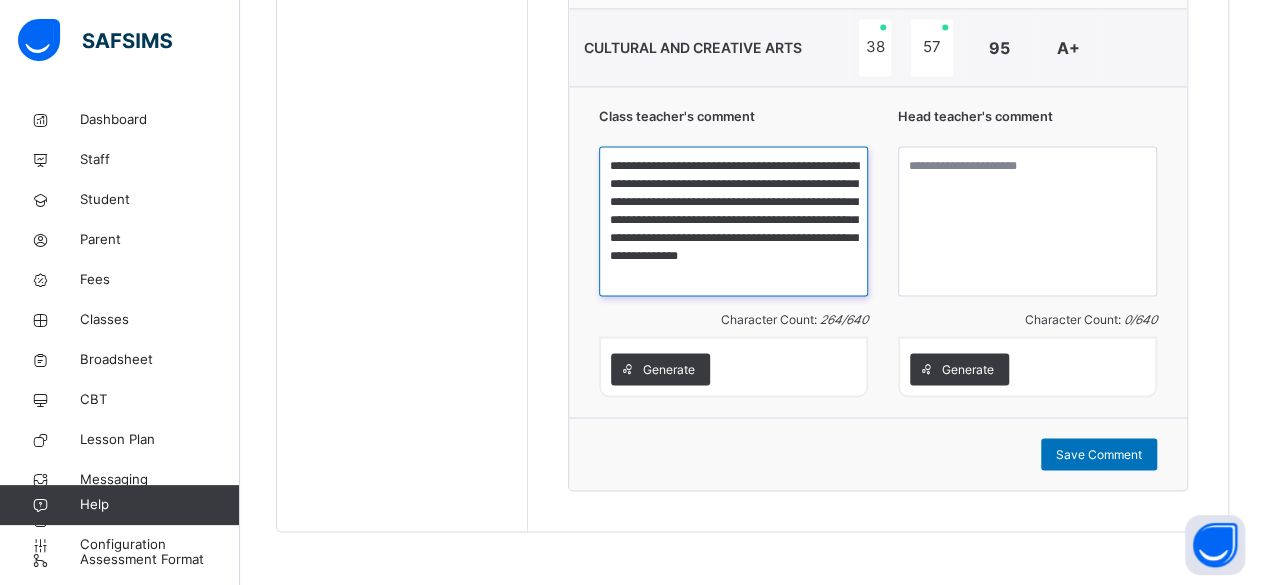 scroll, scrollTop: 0, scrollLeft: 0, axis: both 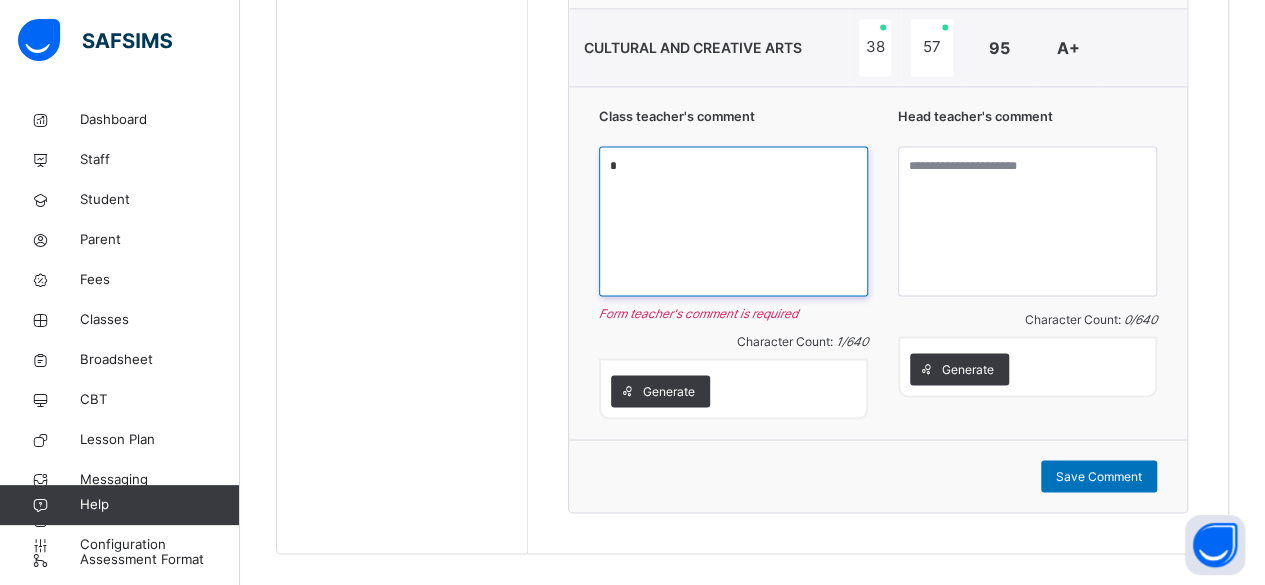 paste on "**********" 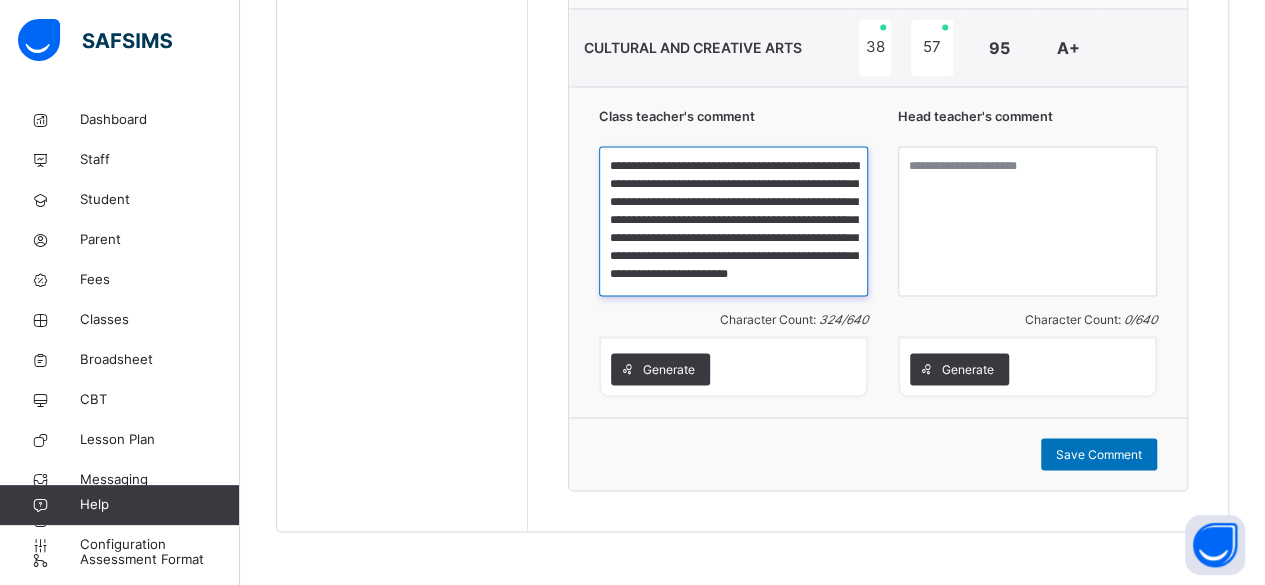 scroll, scrollTop: 0, scrollLeft: 0, axis: both 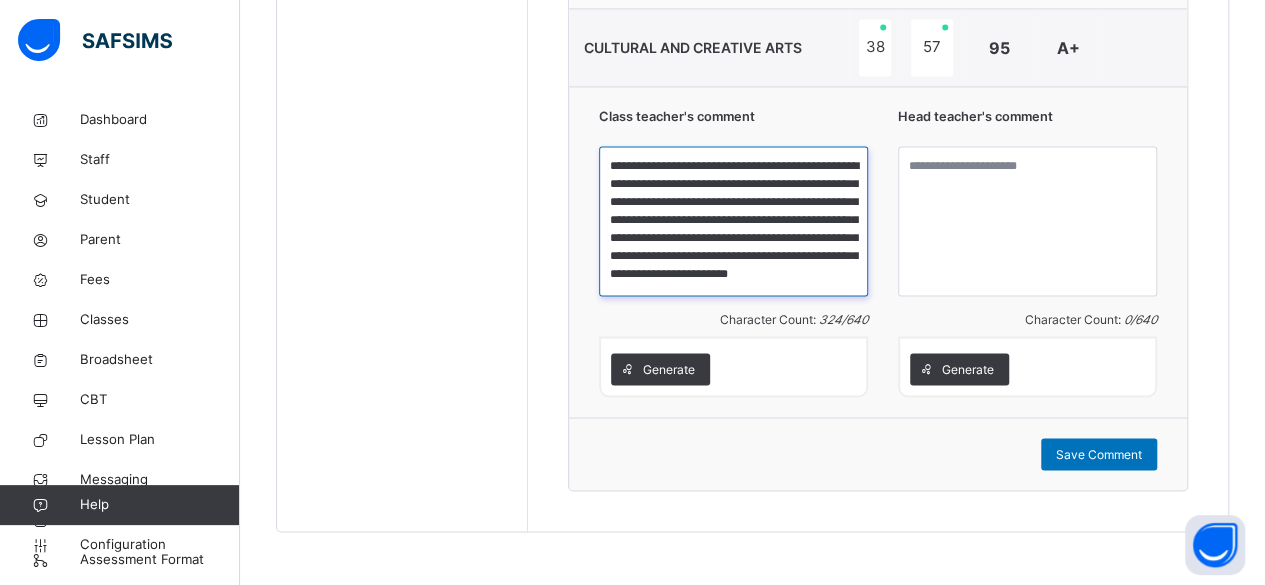 click on "**********" at bounding box center (733, 221) 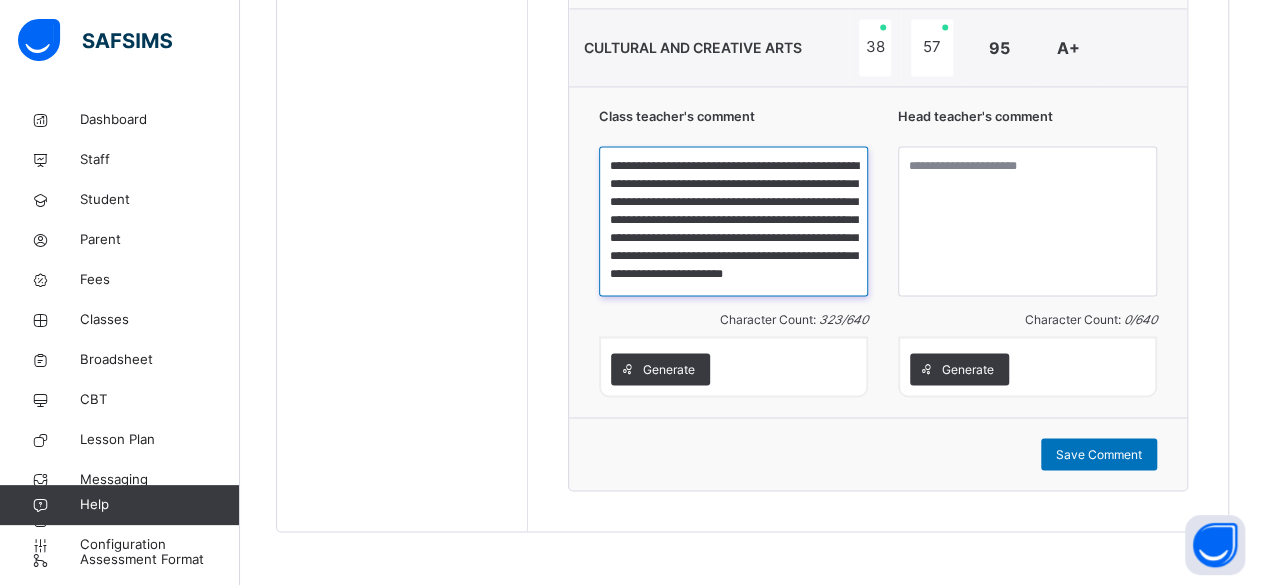 type on "**********" 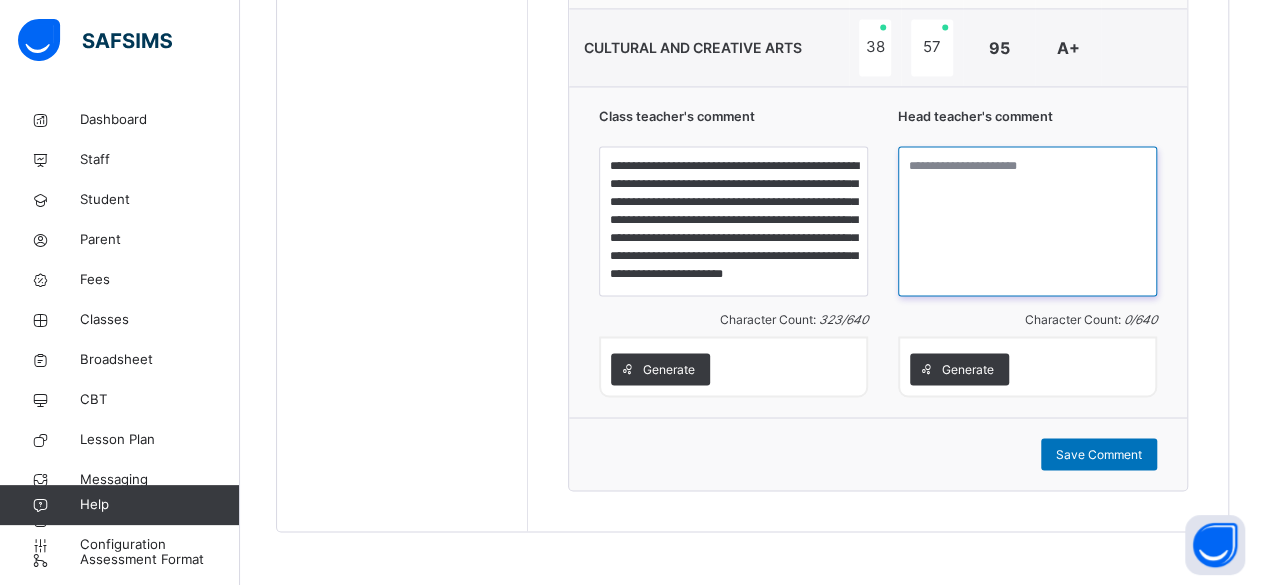 click at bounding box center (1027, 221) 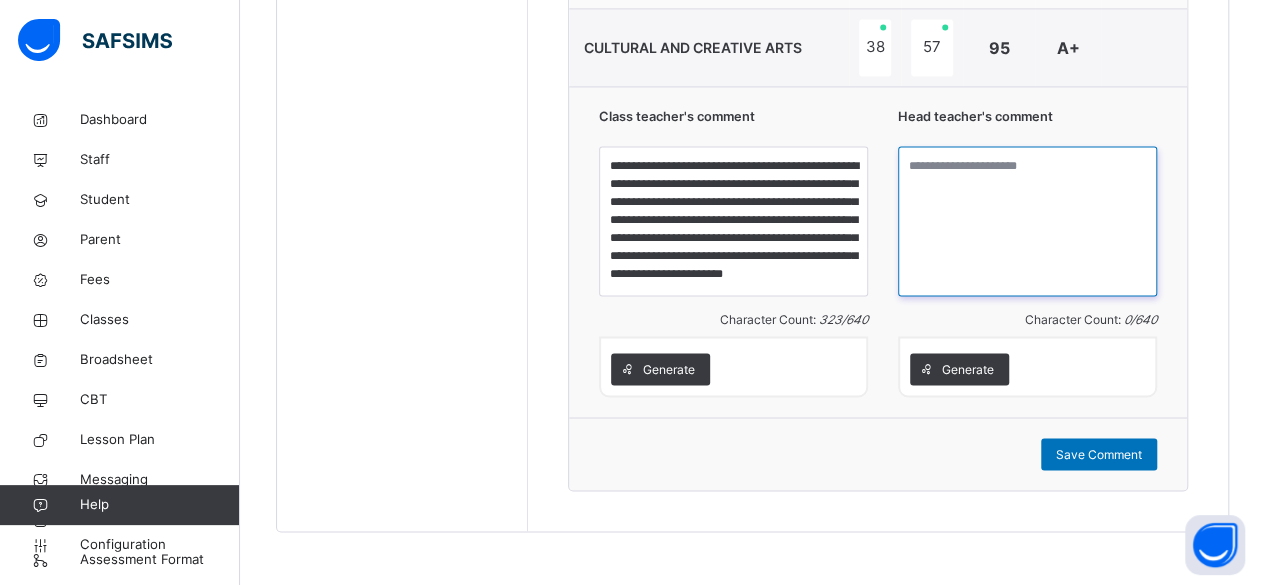 paste on "**********" 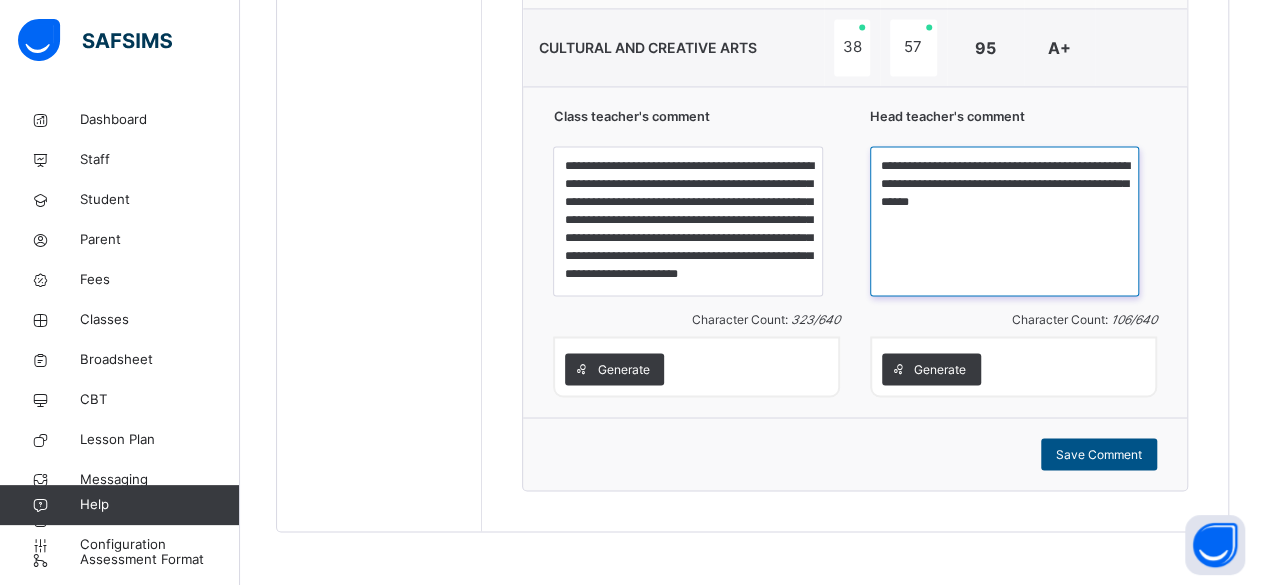 type on "**********" 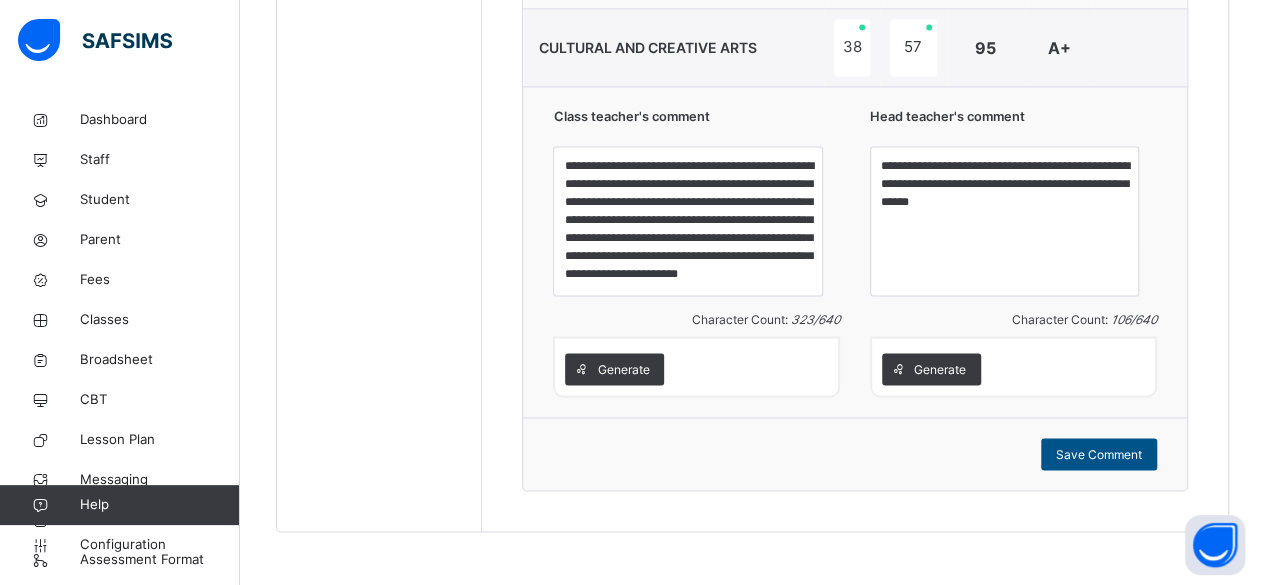 click on "Save Comment" at bounding box center [1099, 454] 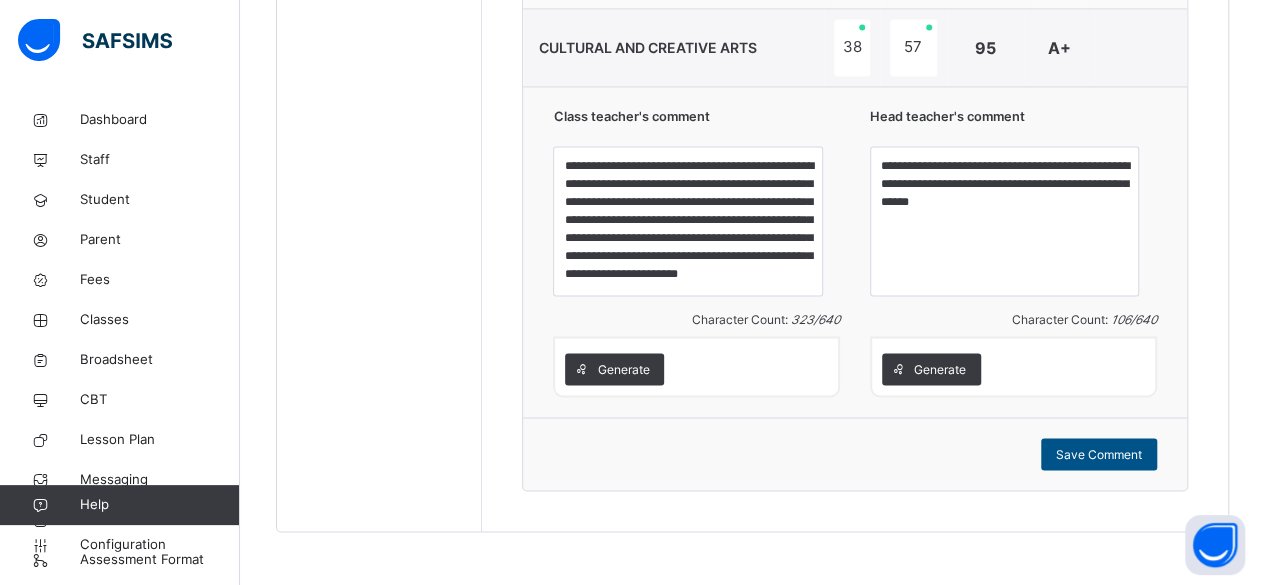 click on "Save Comment" at bounding box center [1099, 454] 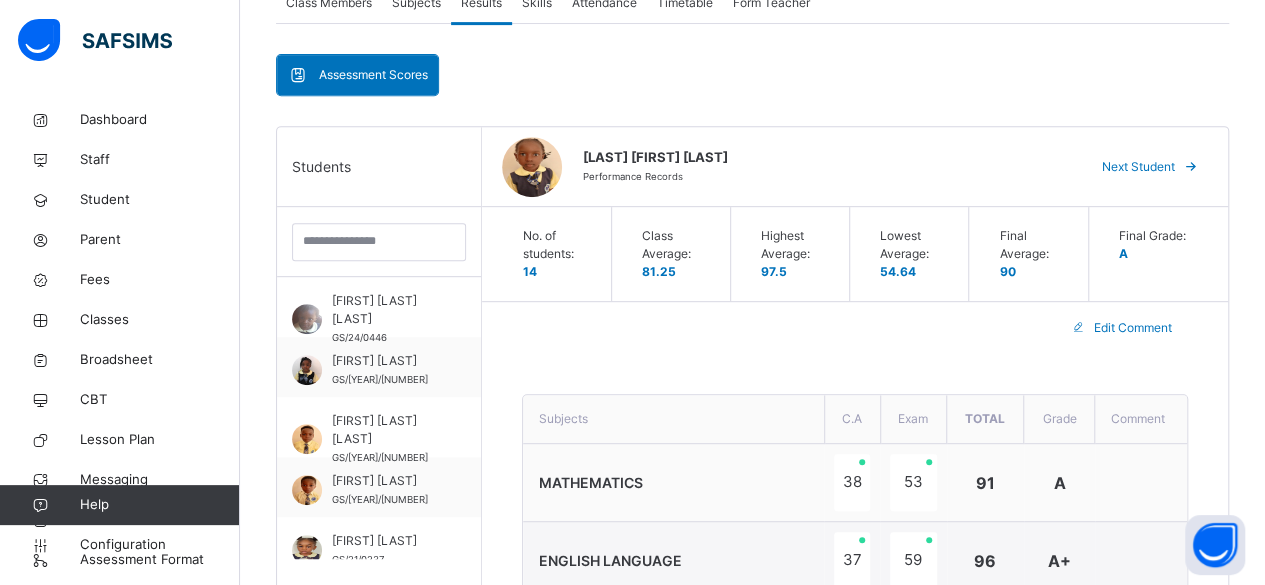 scroll, scrollTop: 391, scrollLeft: 0, axis: vertical 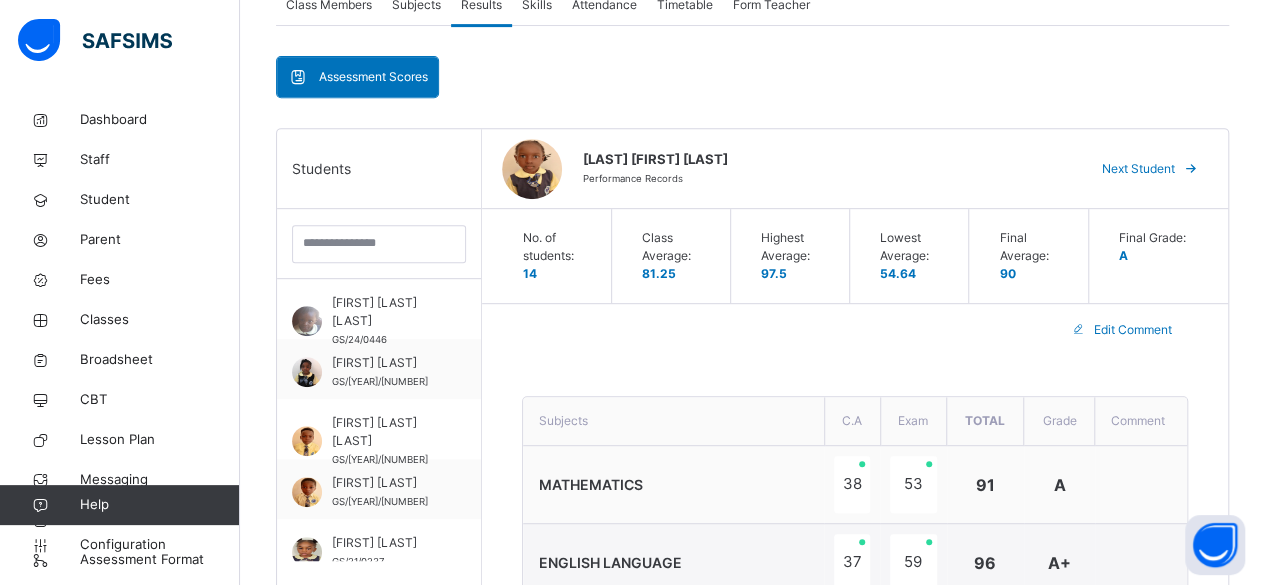 click at bounding box center [1191, 169] 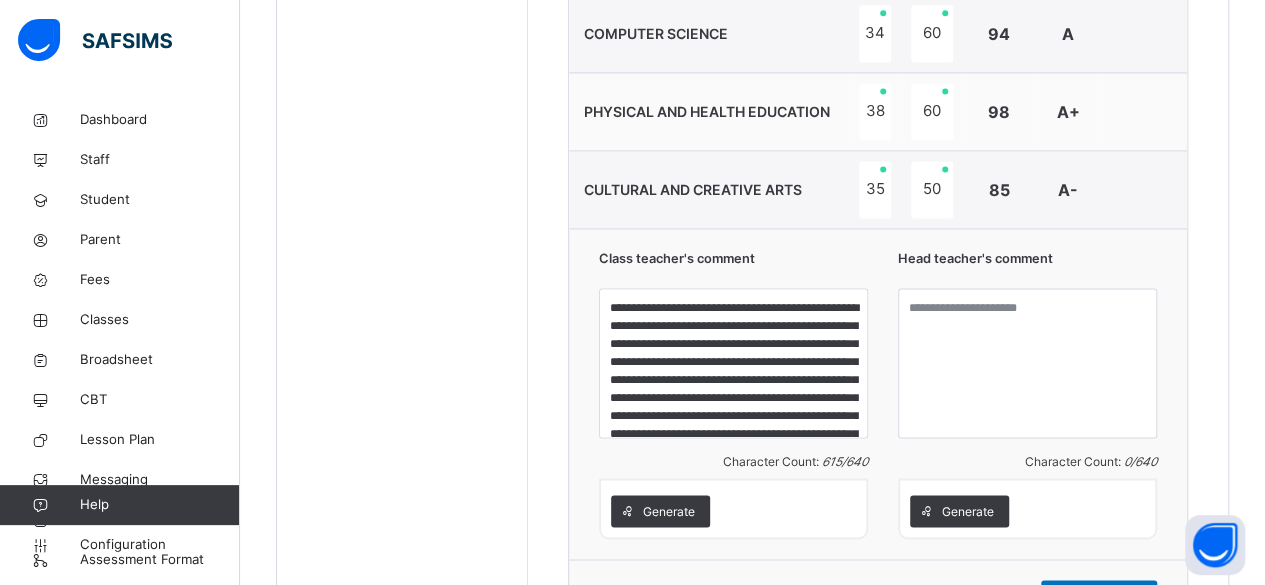 scroll, scrollTop: 1391, scrollLeft: 0, axis: vertical 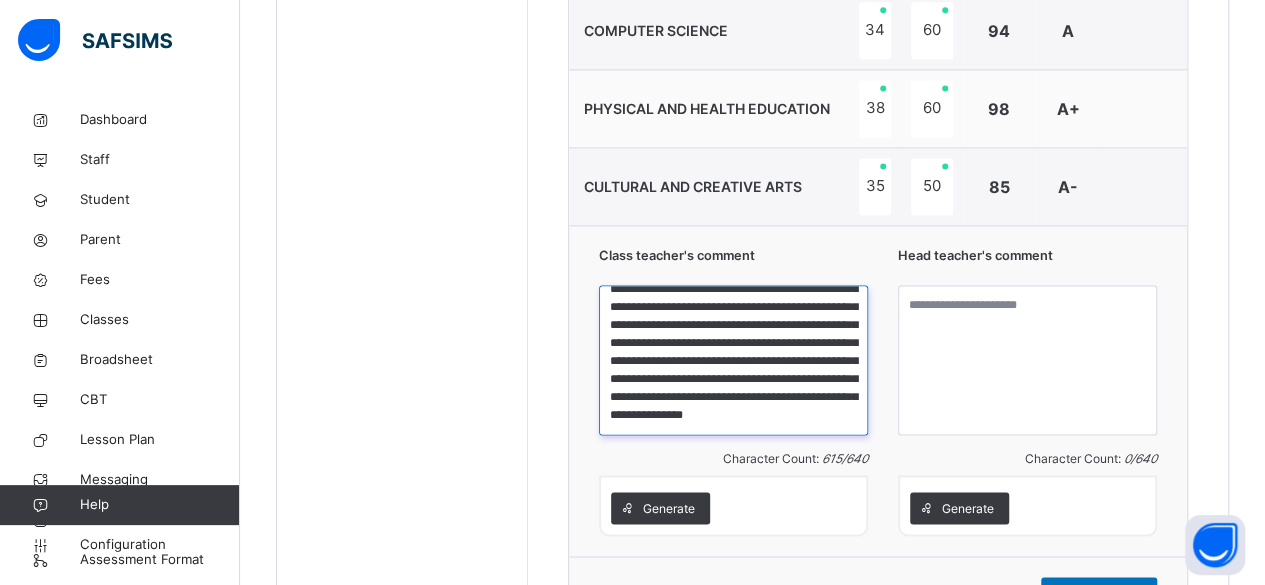 drag, startPoint x: 614, startPoint y: 295, endPoint x: 794, endPoint y: 433, distance: 226.8127 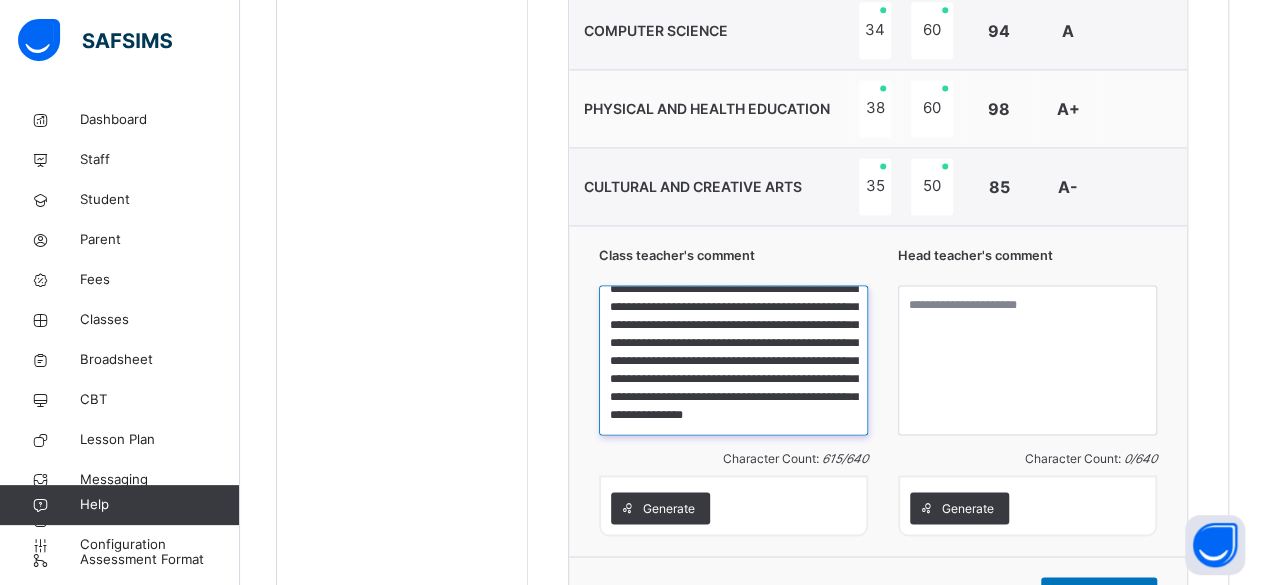 click on "**********" at bounding box center [733, 360] 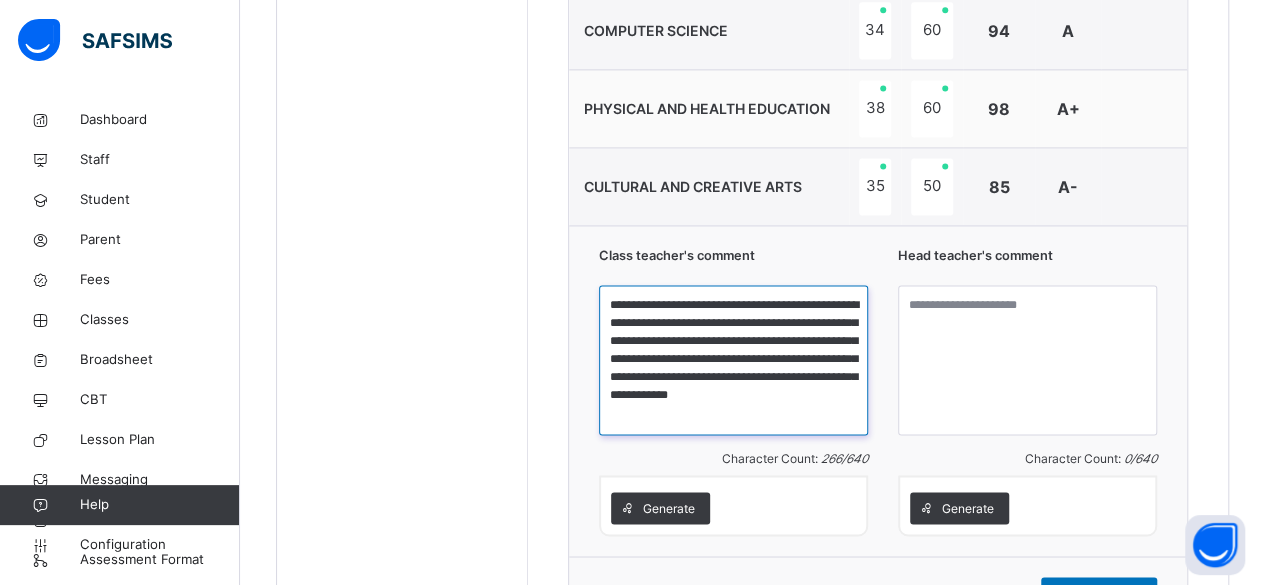 scroll, scrollTop: 0, scrollLeft: 0, axis: both 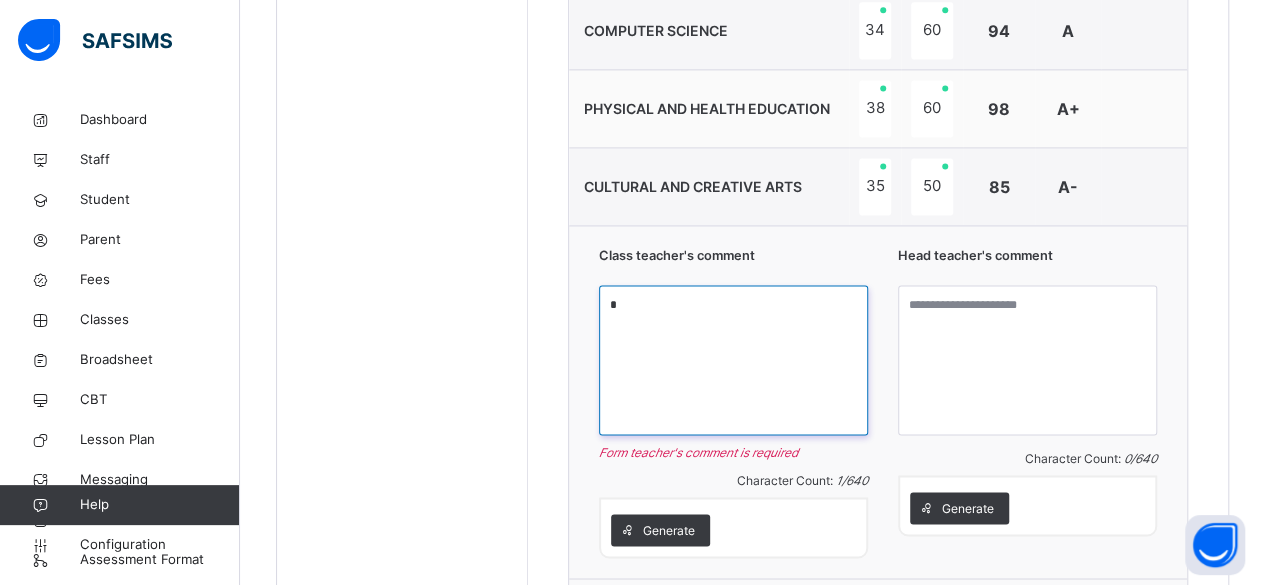 paste on "**********" 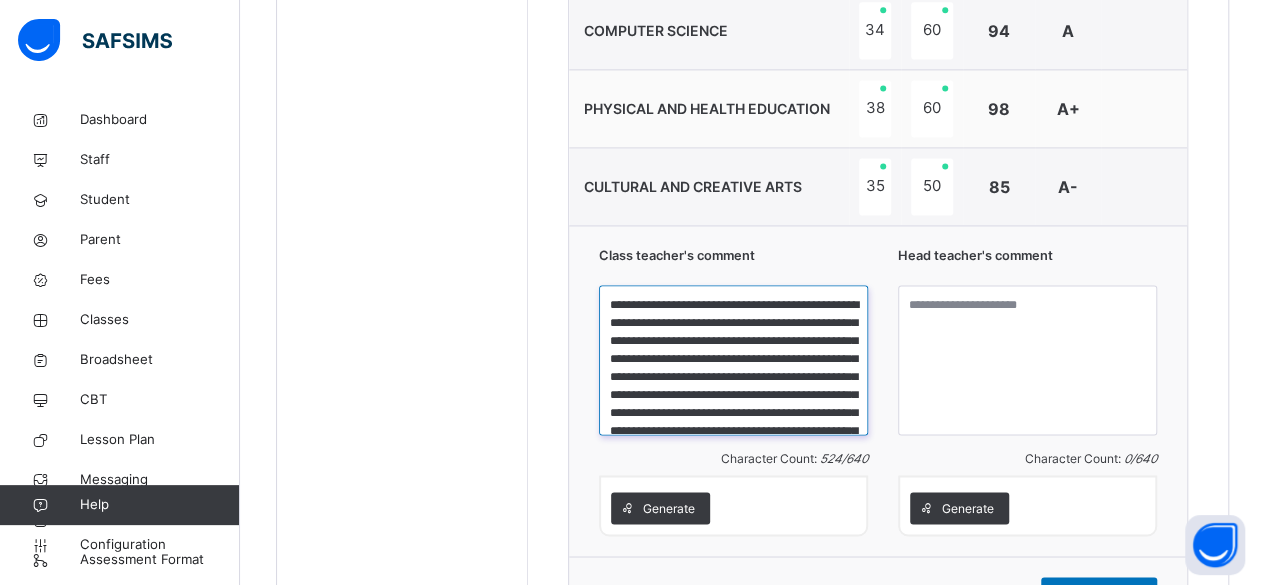 scroll, scrollTop: 129, scrollLeft: 0, axis: vertical 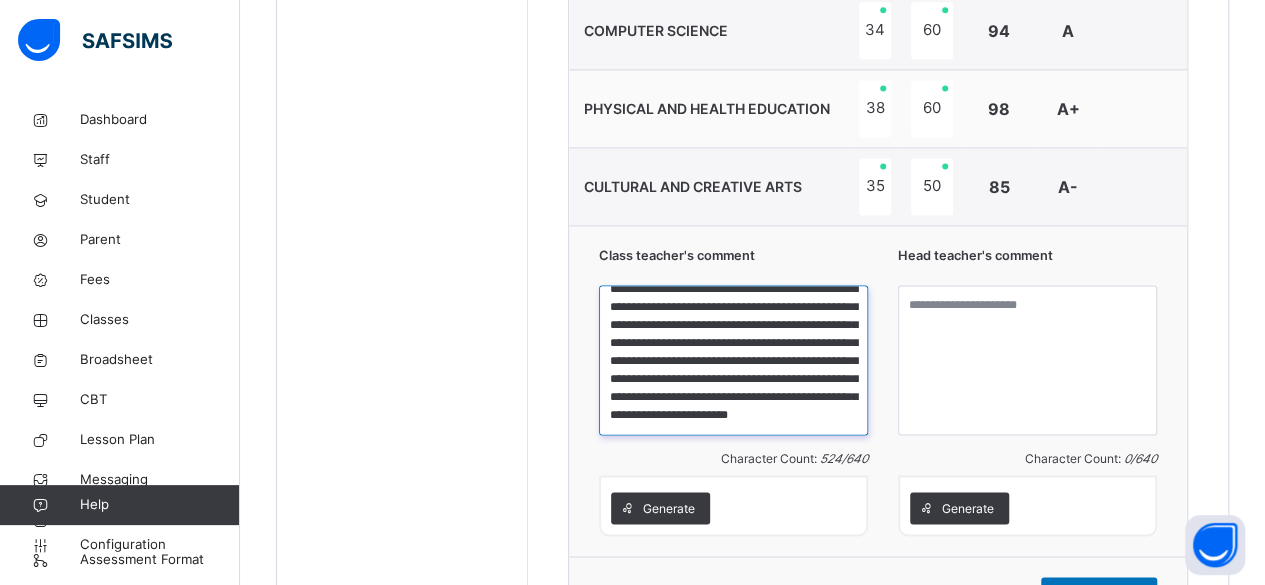 click on "**********" at bounding box center [733, 360] 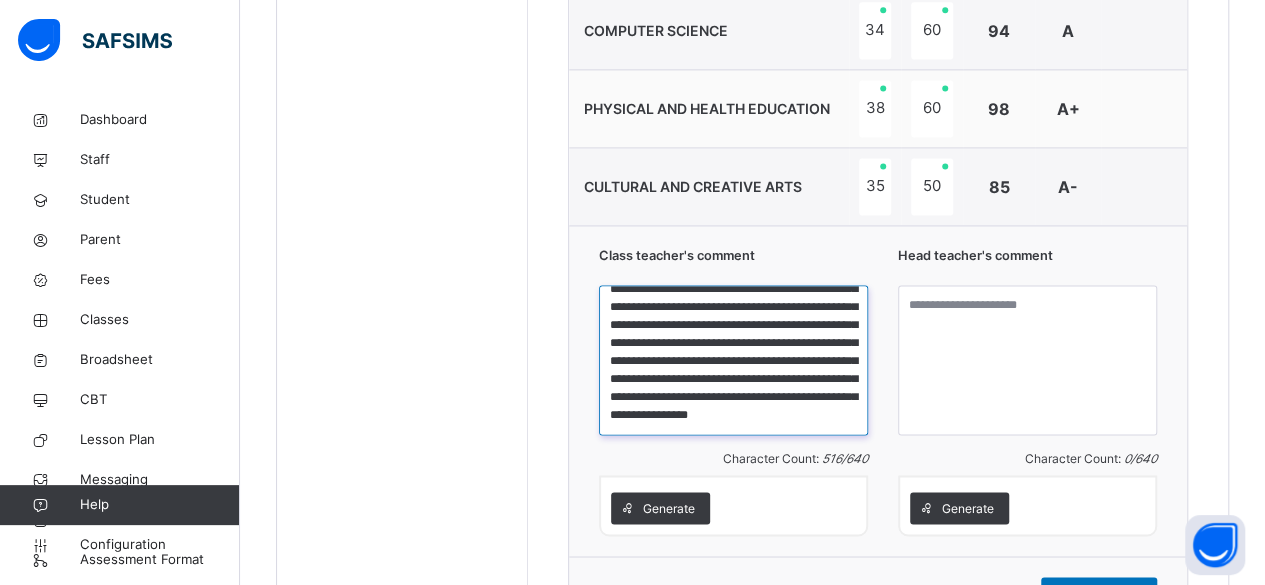 scroll, scrollTop: 0, scrollLeft: 0, axis: both 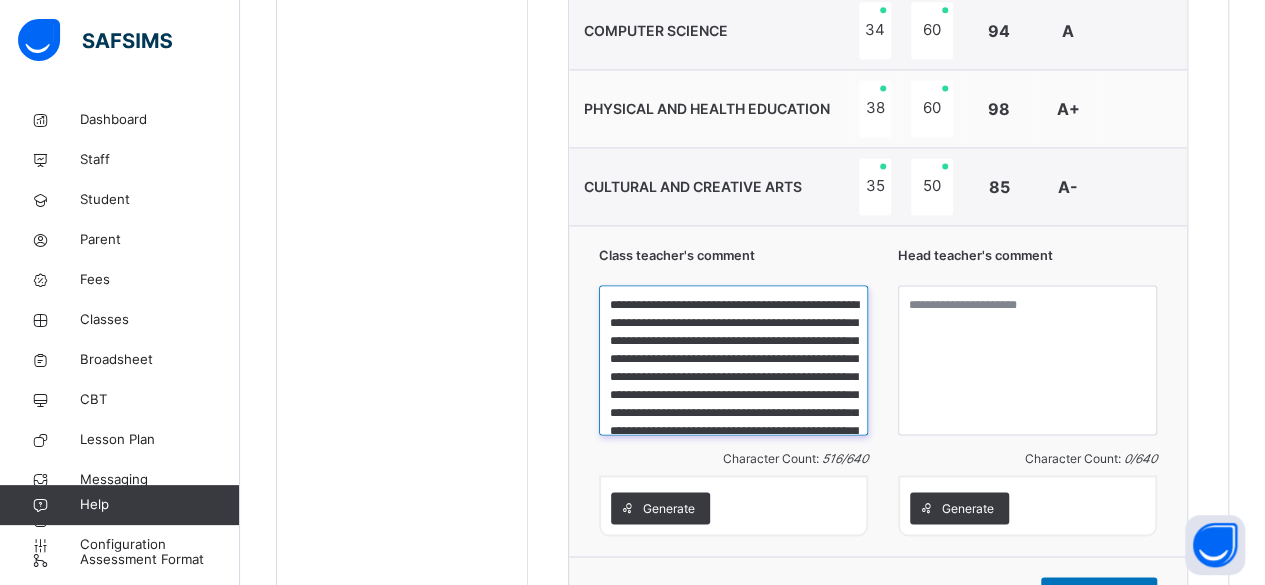 click on "**********" at bounding box center (733, 360) 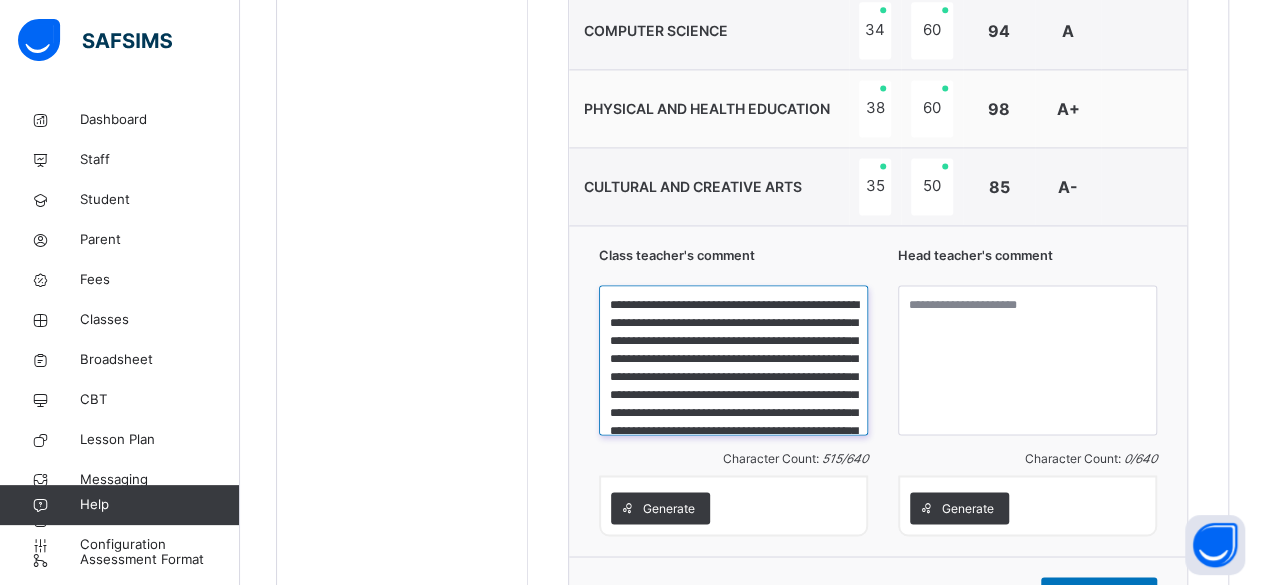 type on "**********" 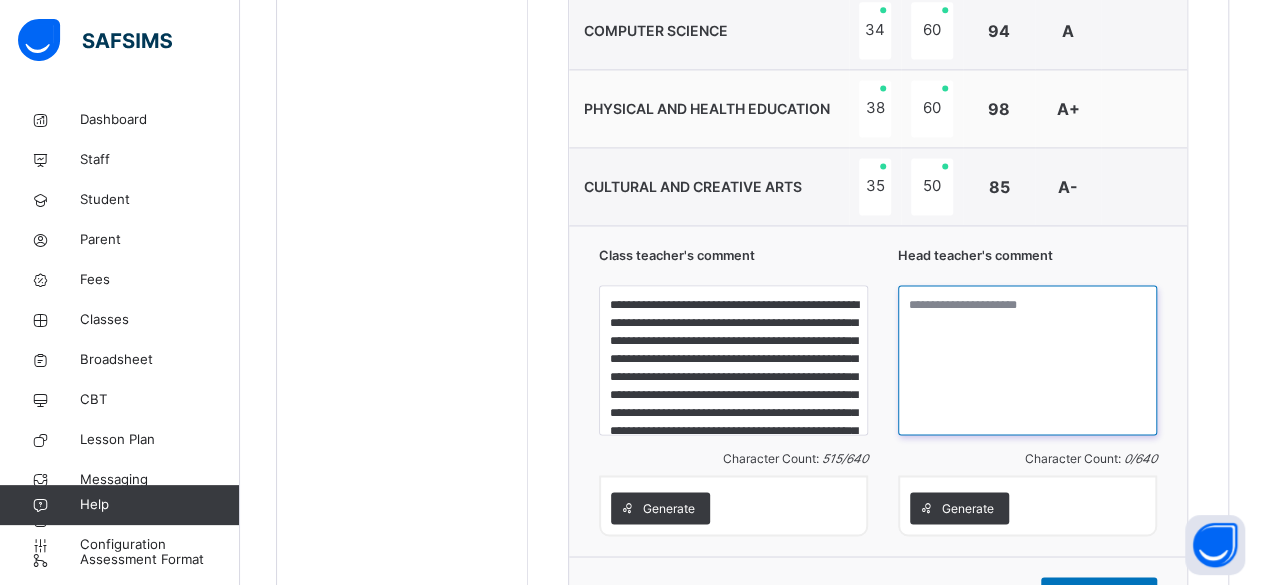 click at bounding box center [1027, 360] 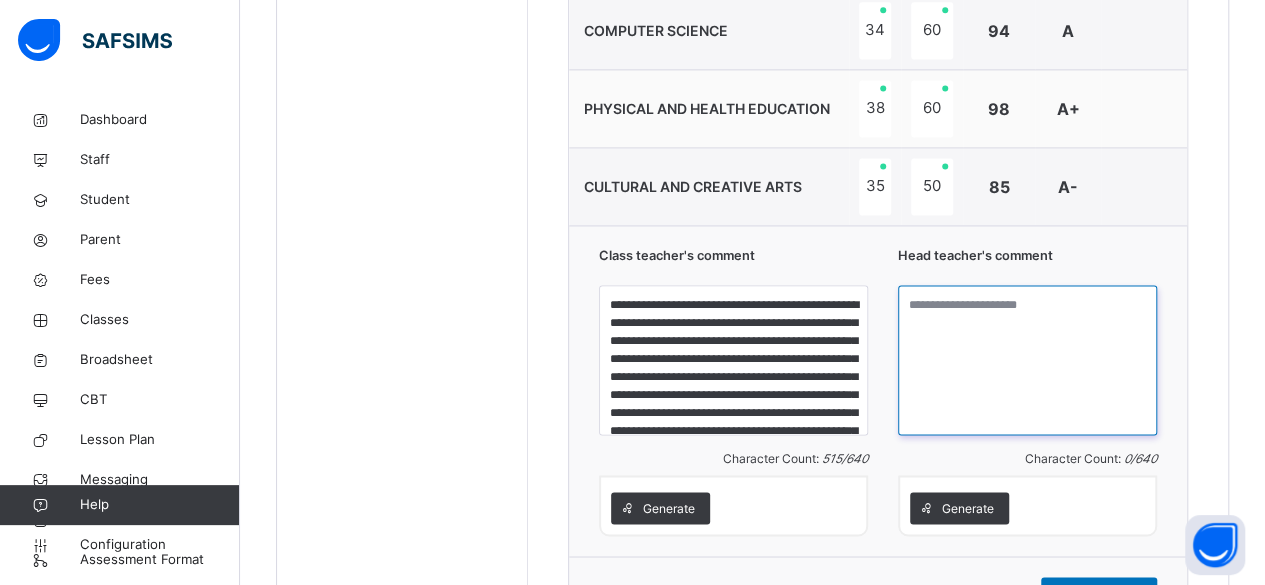 click at bounding box center (1027, 360) 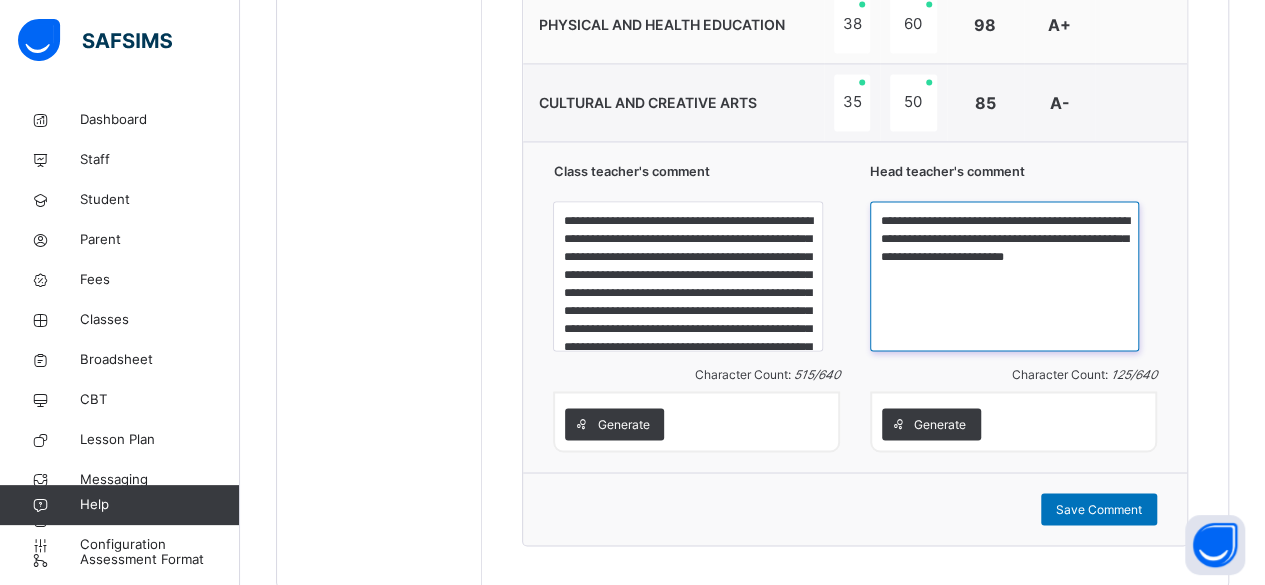 scroll, scrollTop: 1476, scrollLeft: 0, axis: vertical 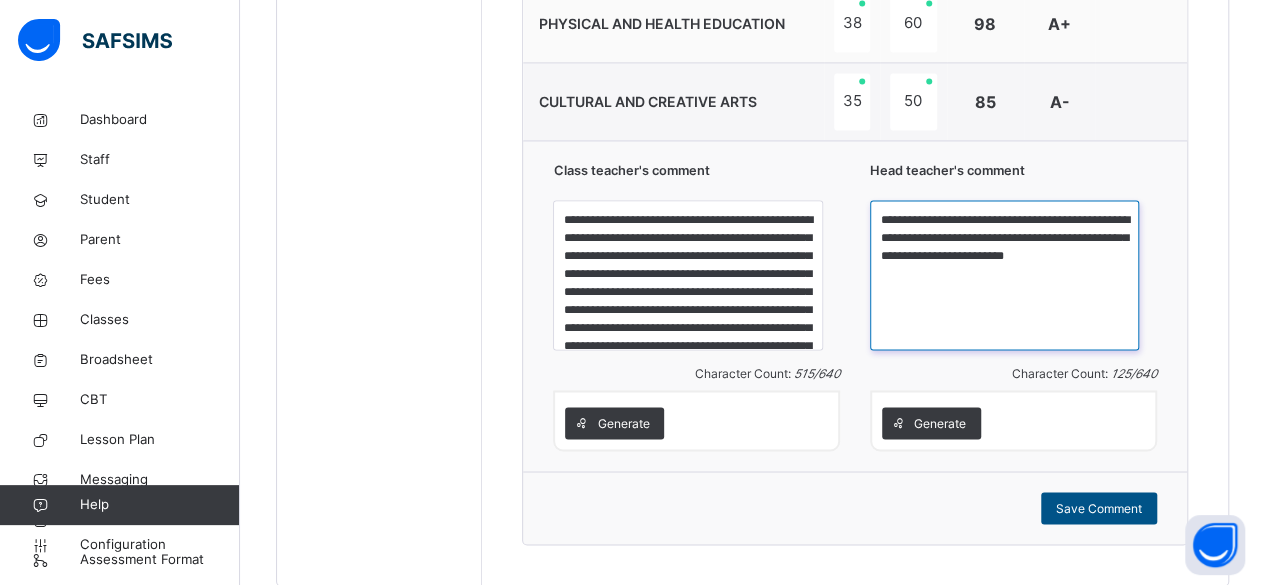 type on "**********" 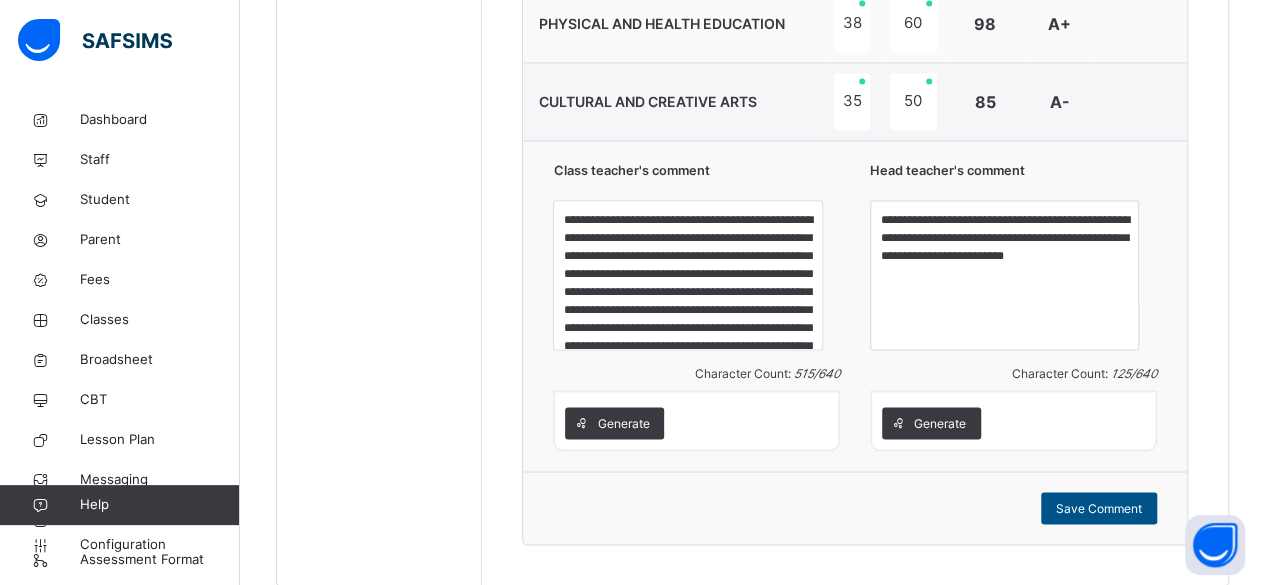 click on "Save Comment" at bounding box center [1099, 508] 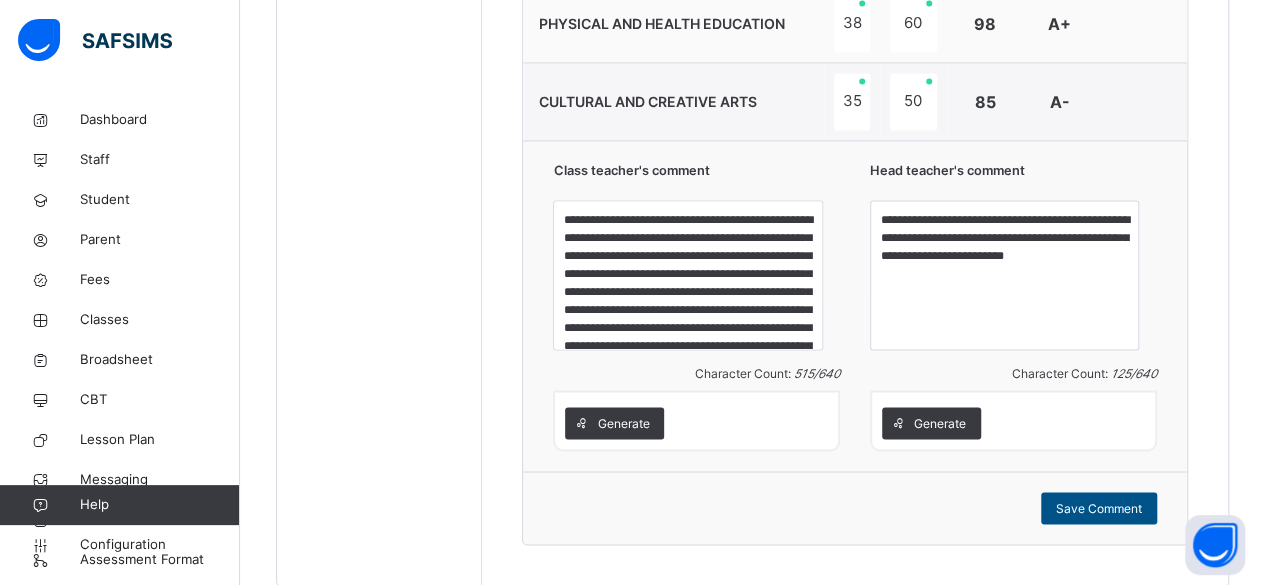 click on "Save Comment" at bounding box center [1099, 508] 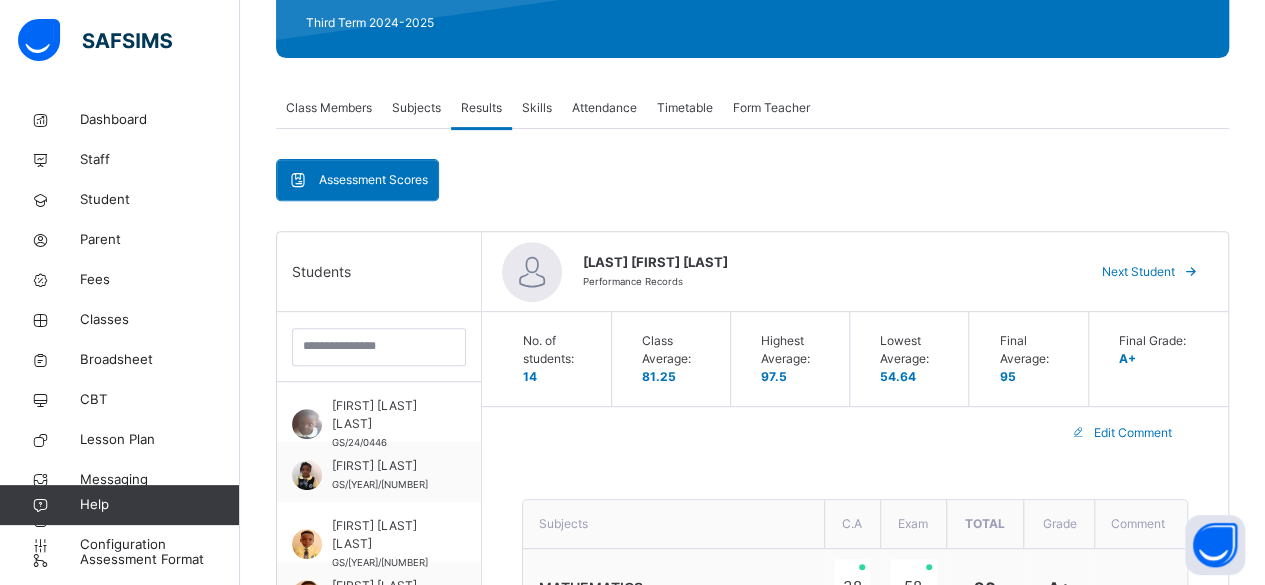 scroll, scrollTop: 286, scrollLeft: 0, axis: vertical 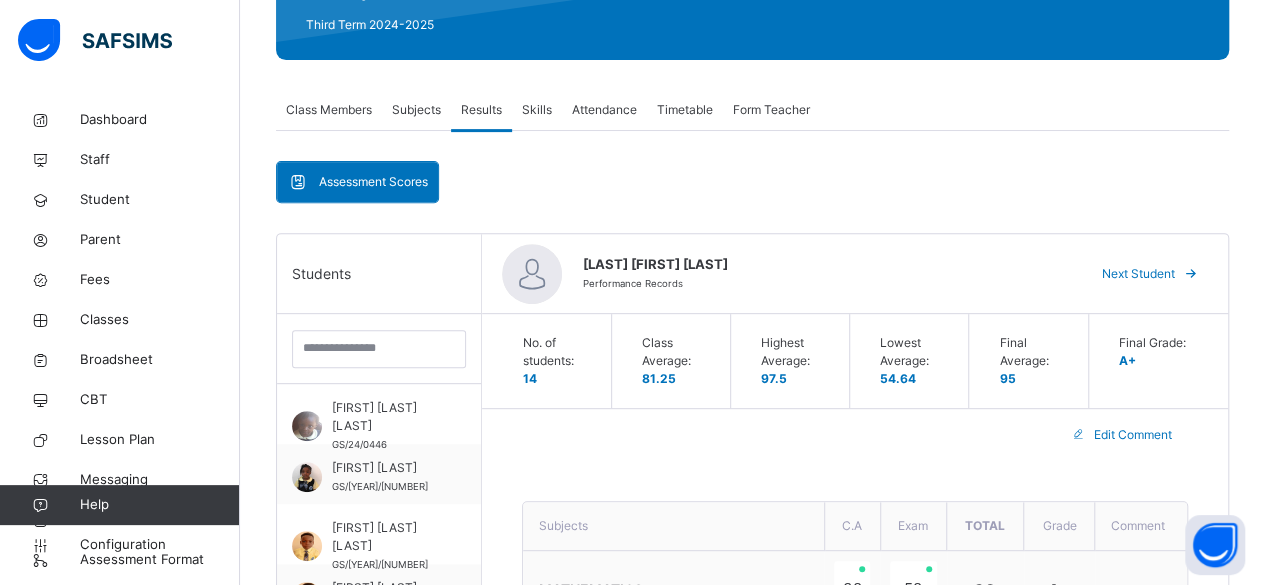 click at bounding box center [1191, 274] 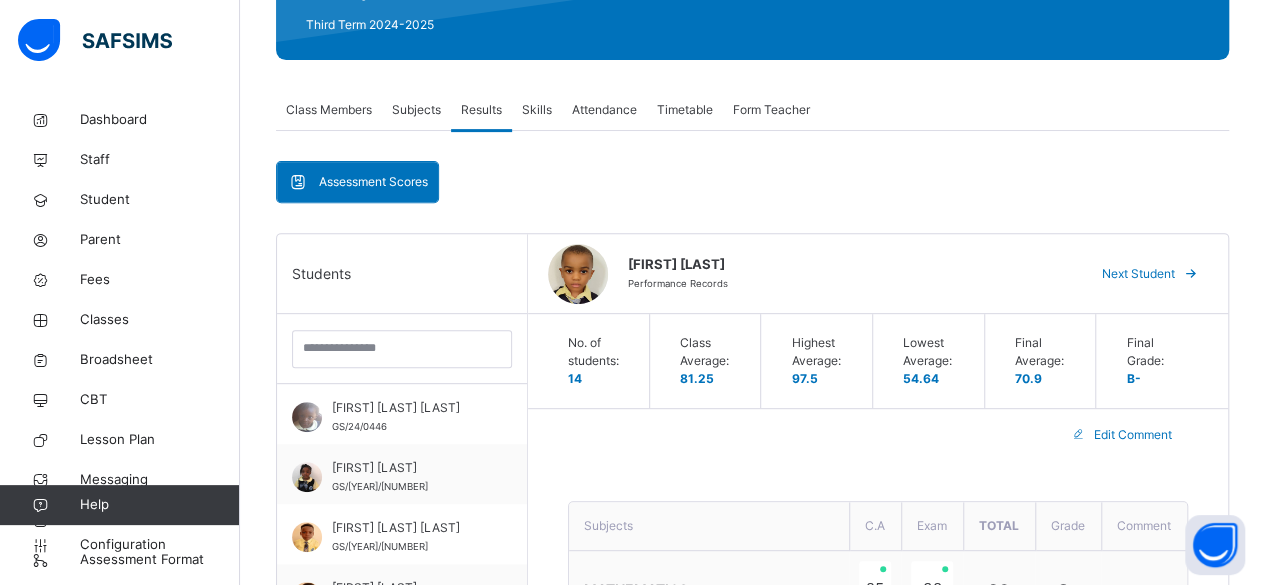 click on "Final Grade:" at bounding box center [1157, 352] 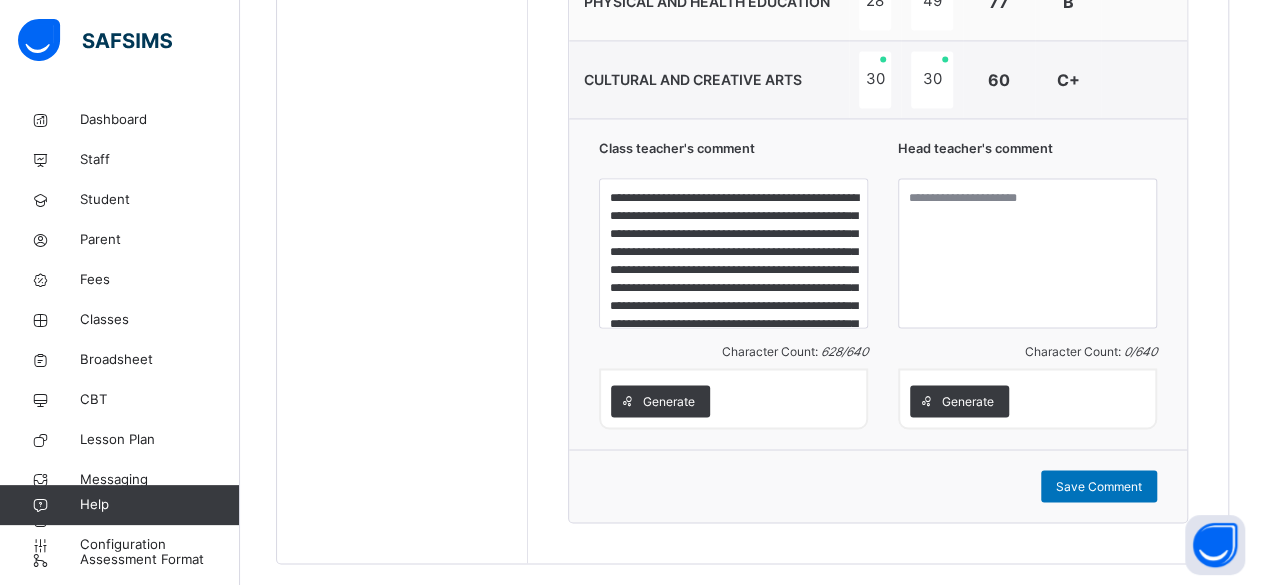 scroll, scrollTop: 1530, scrollLeft: 0, axis: vertical 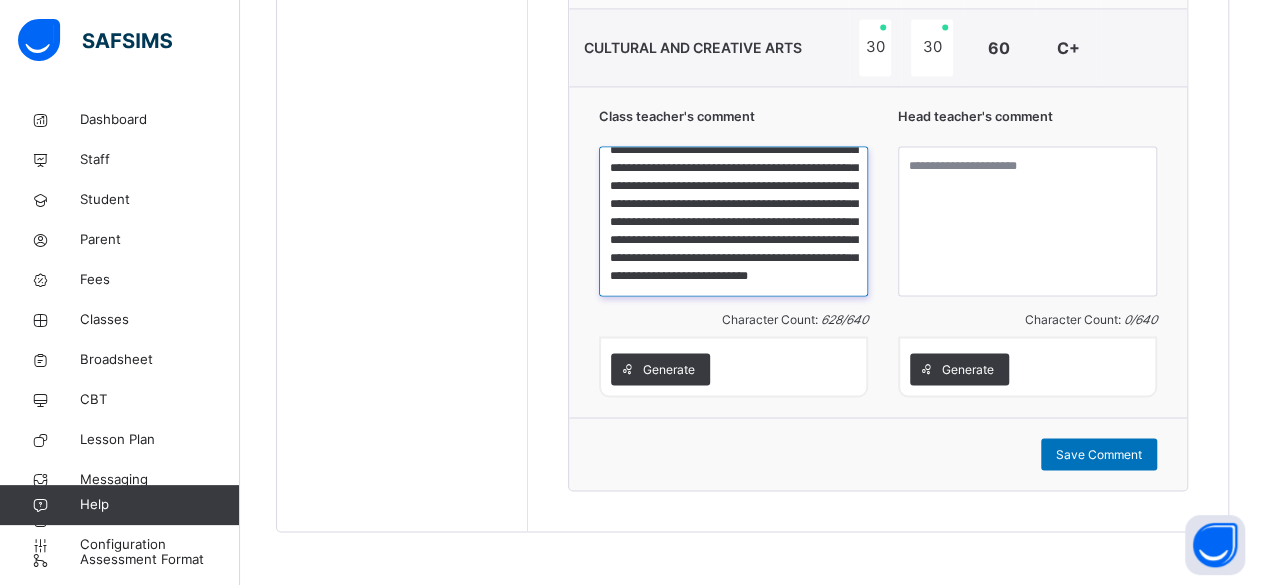 drag, startPoint x: 614, startPoint y: 160, endPoint x: 800, endPoint y: 273, distance: 217.63501 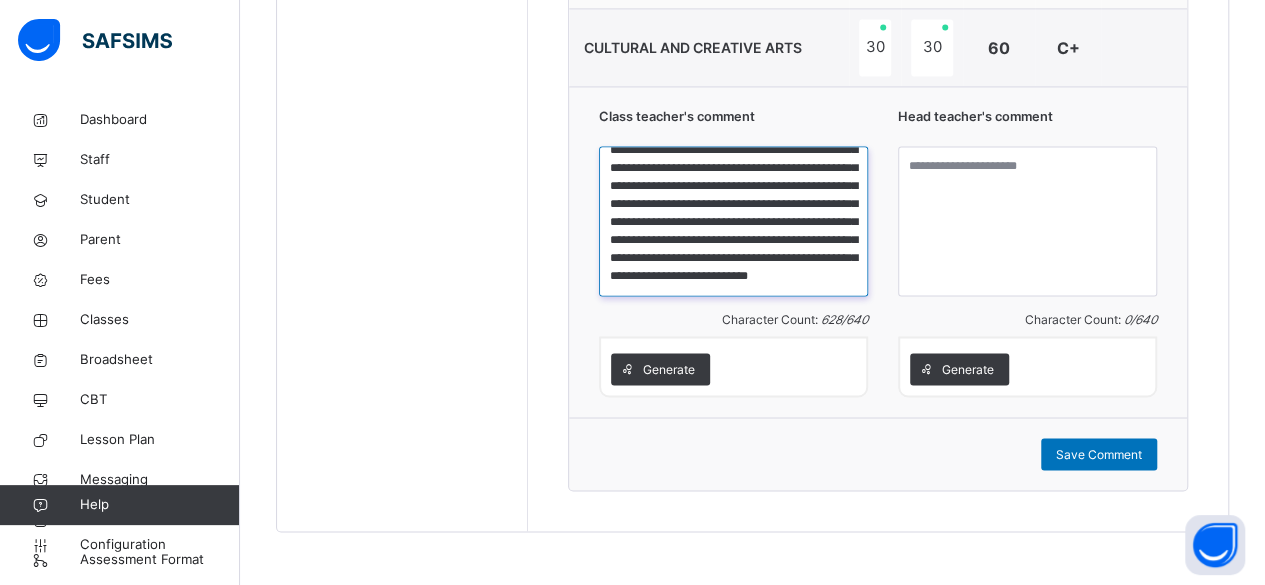 click on "**********" at bounding box center [733, 221] 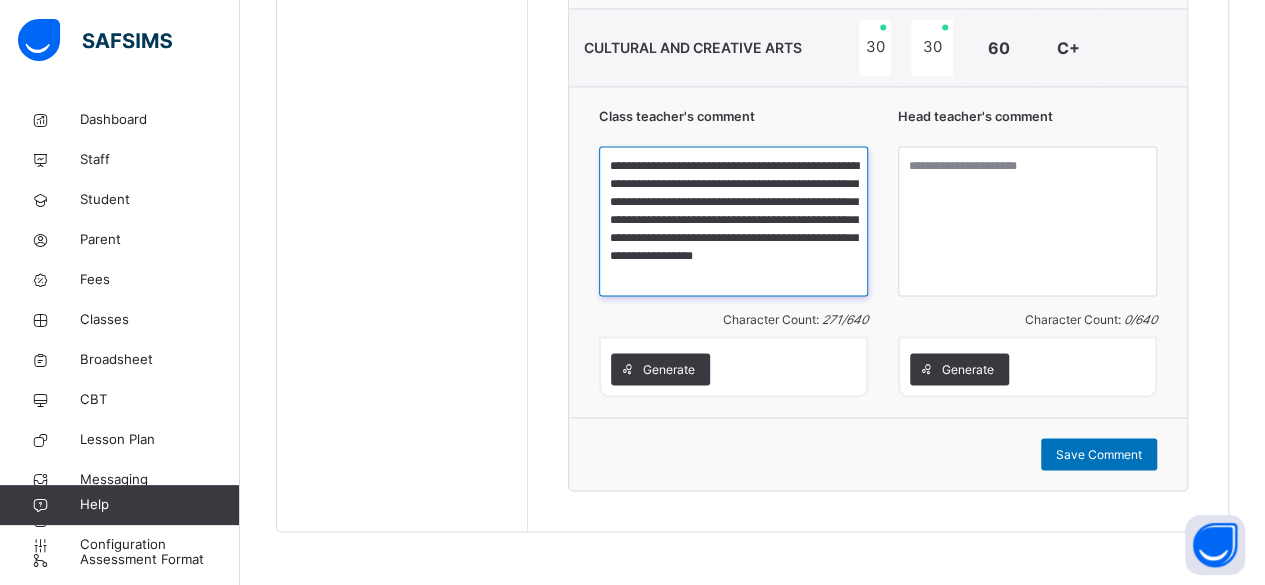 scroll, scrollTop: 0, scrollLeft: 0, axis: both 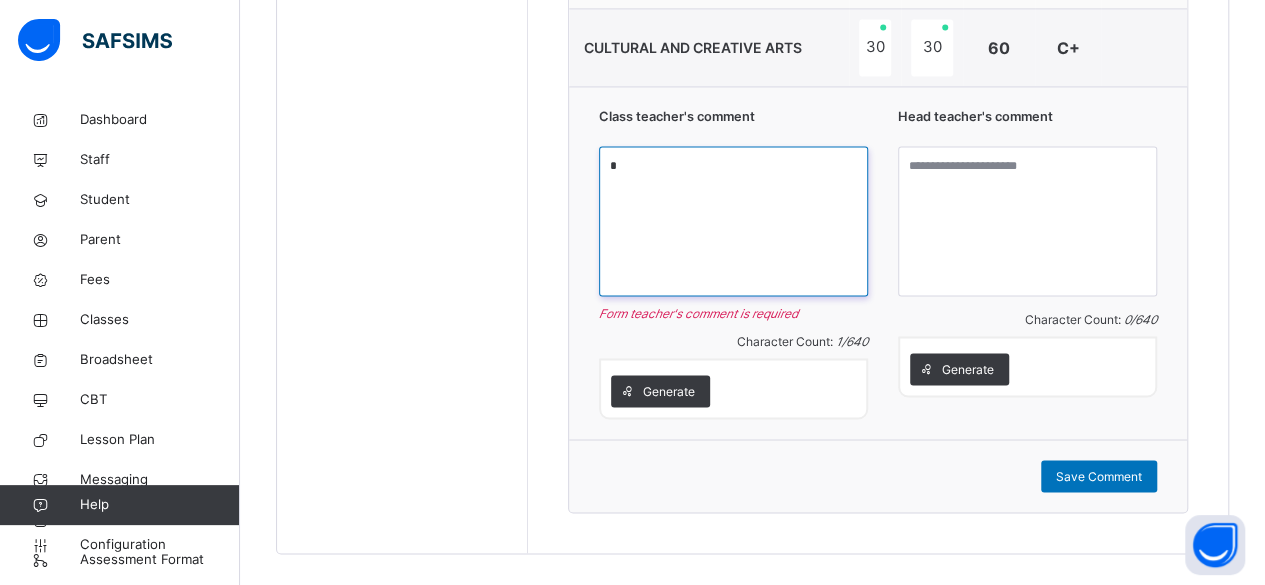 paste on "**********" 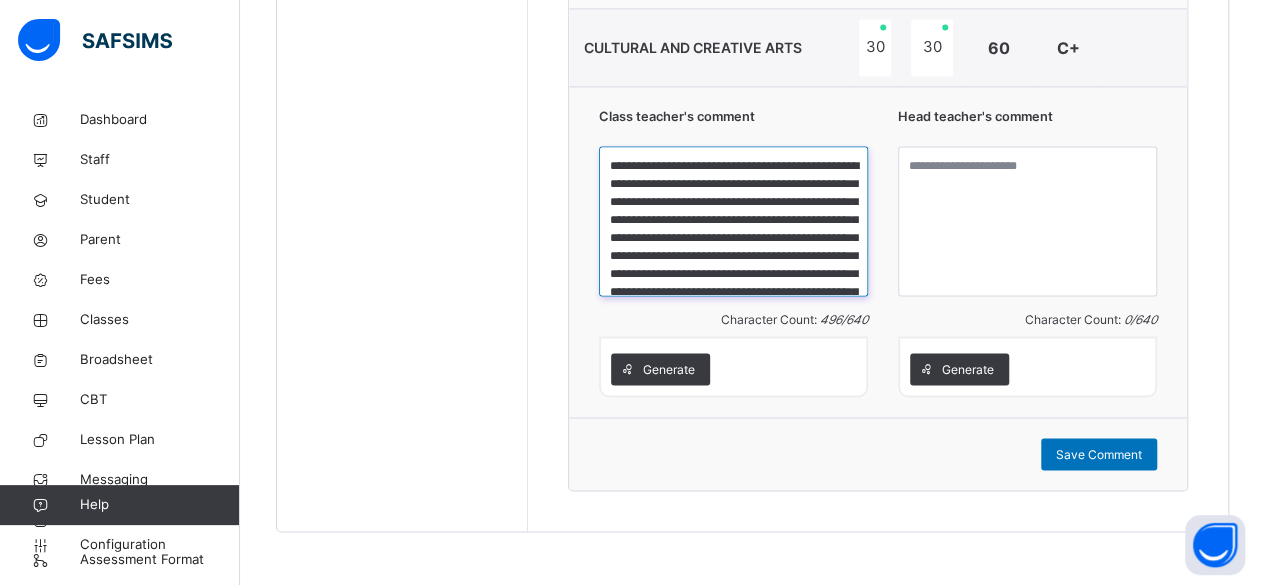 scroll, scrollTop: 0, scrollLeft: 0, axis: both 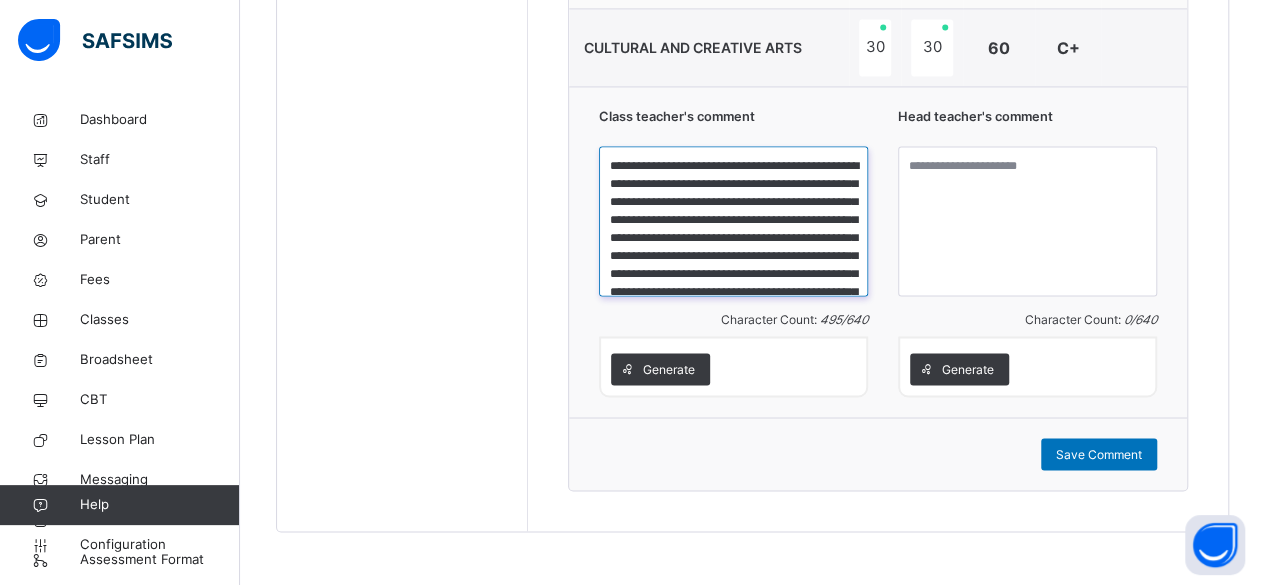 type on "**********" 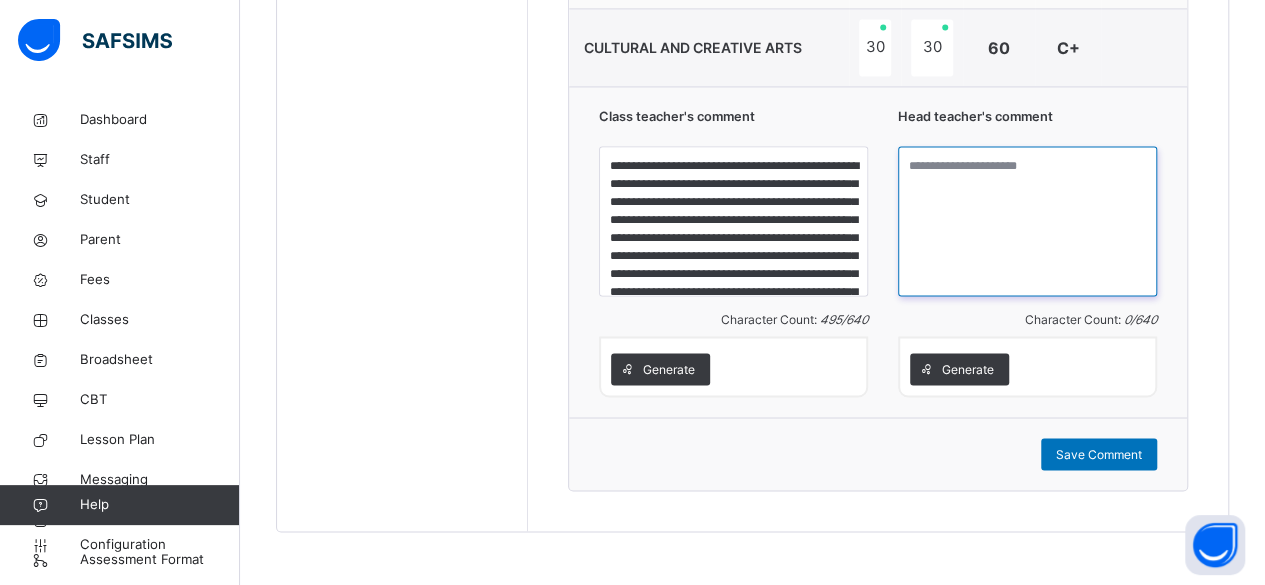 click at bounding box center [1027, 221] 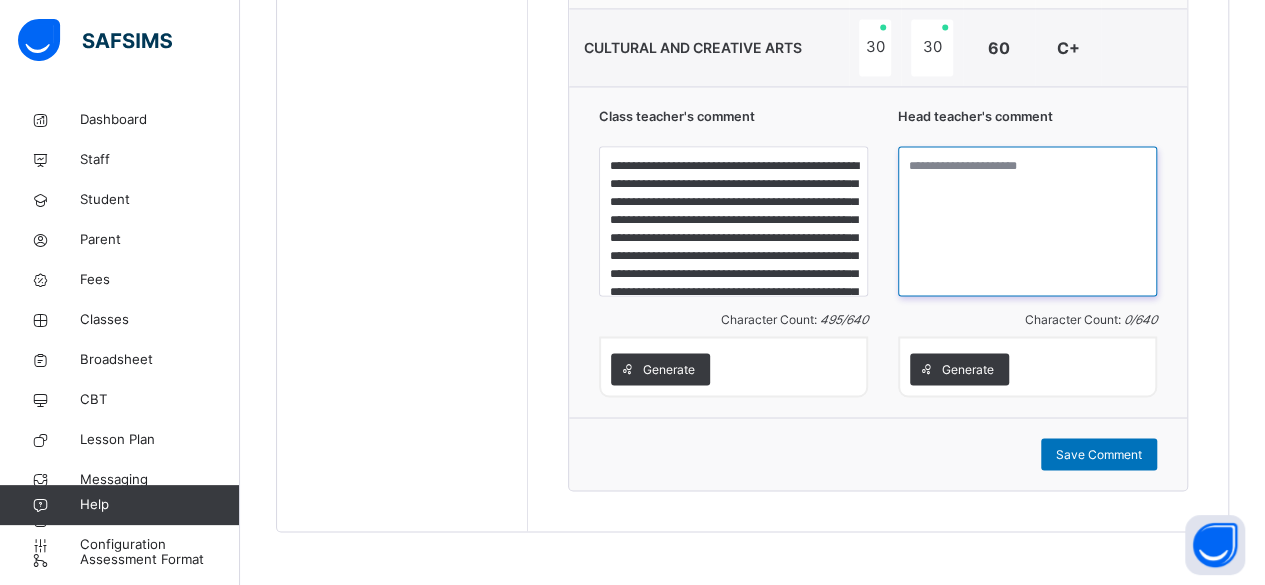 paste on "**********" 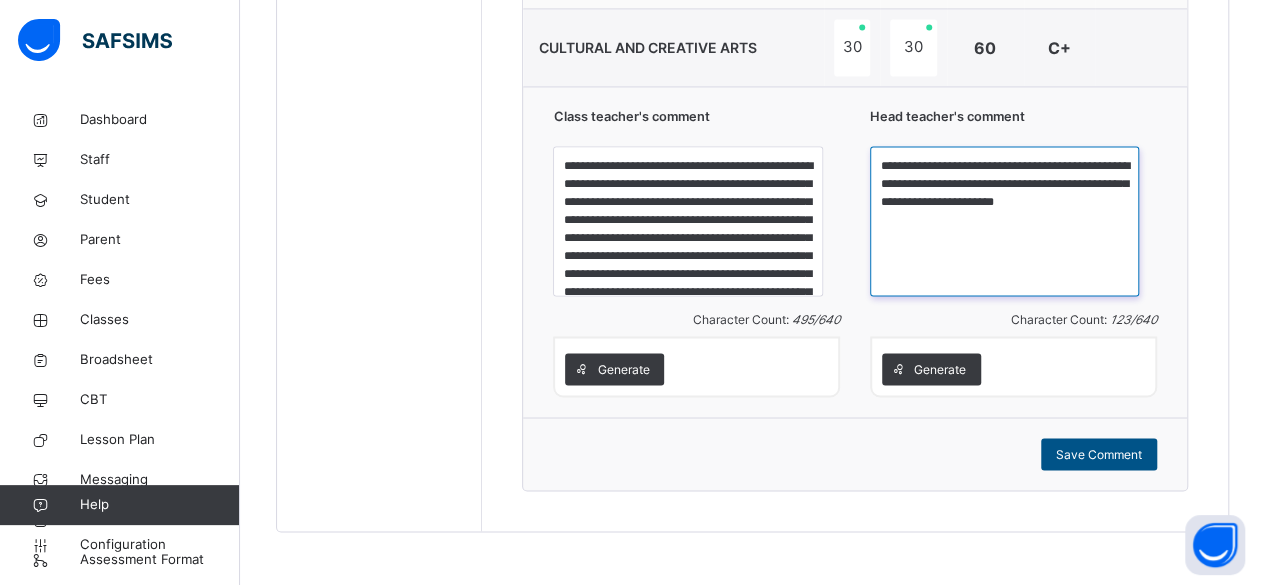 type on "**********" 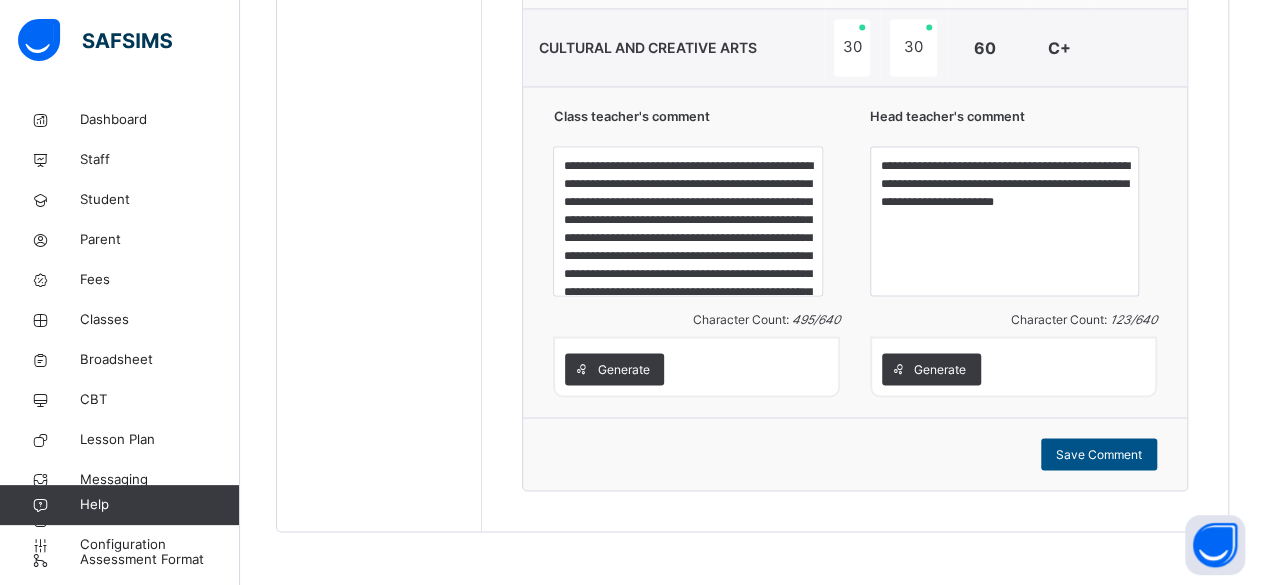 click on "Save Comment" at bounding box center [1099, 454] 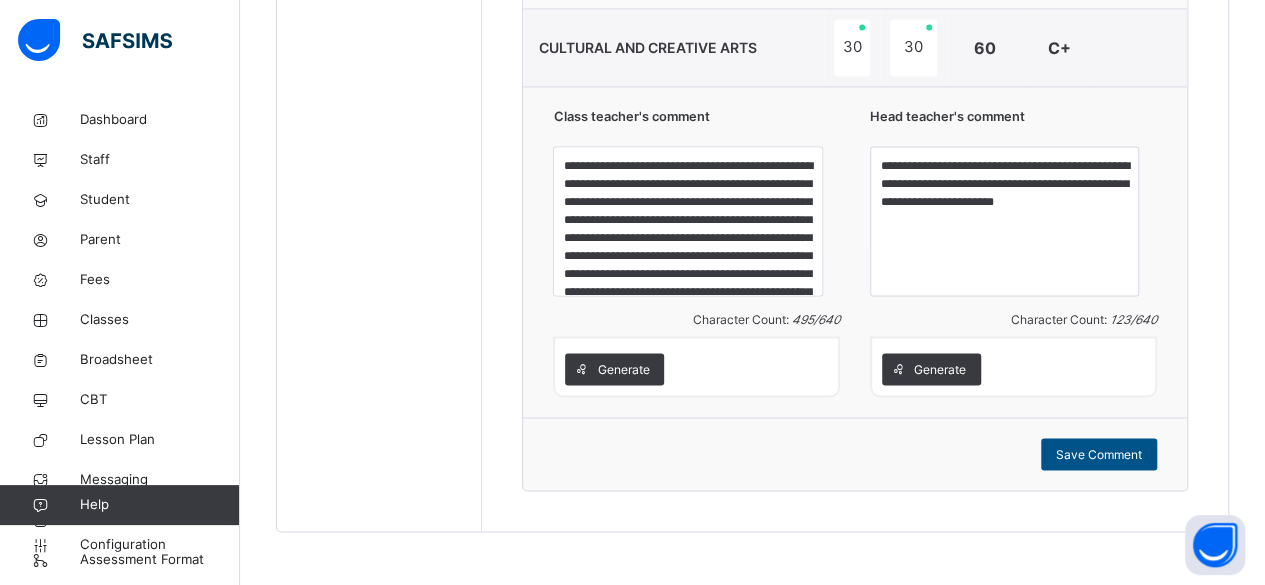 click on "Save Comment" at bounding box center (1099, 454) 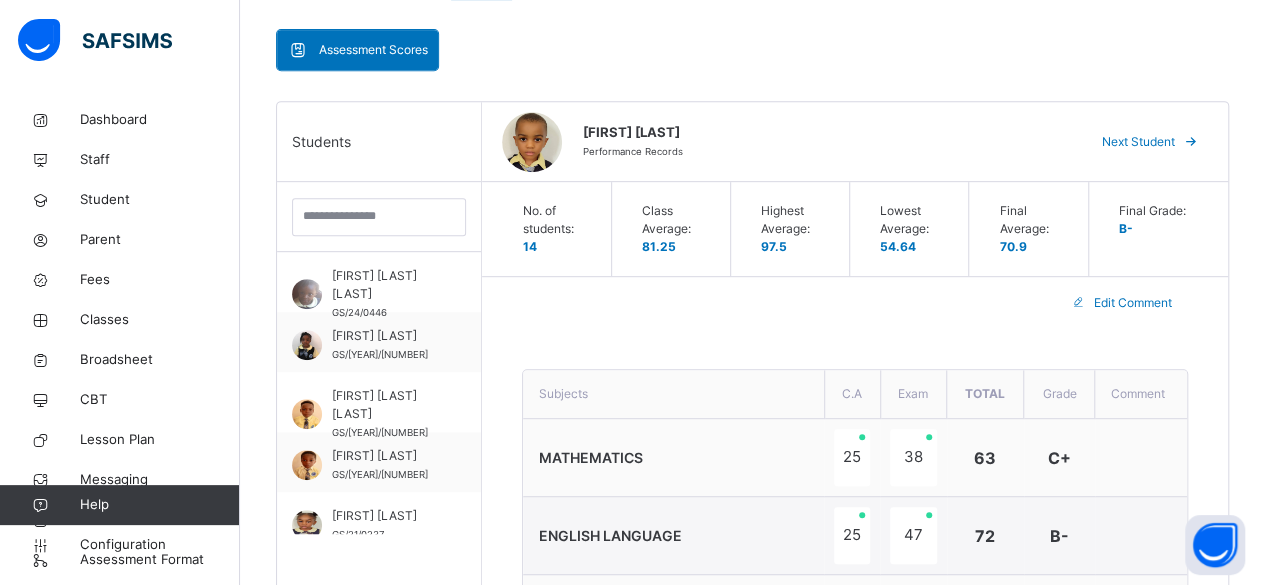 scroll, scrollTop: 409, scrollLeft: 0, axis: vertical 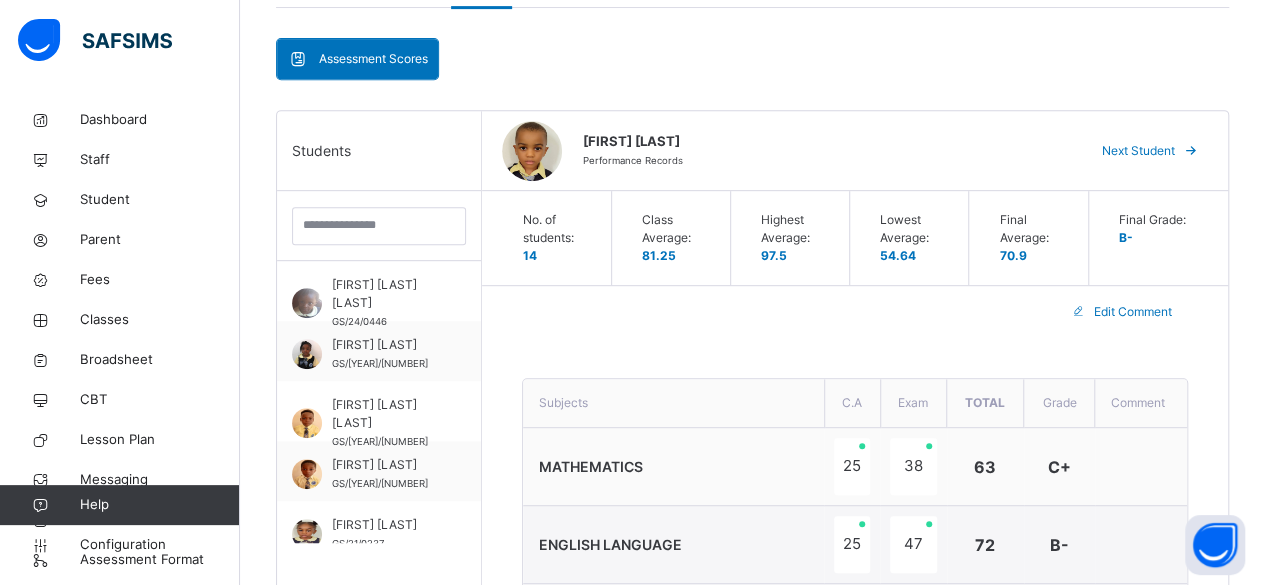 click on "Next Student" at bounding box center (1138, 151) 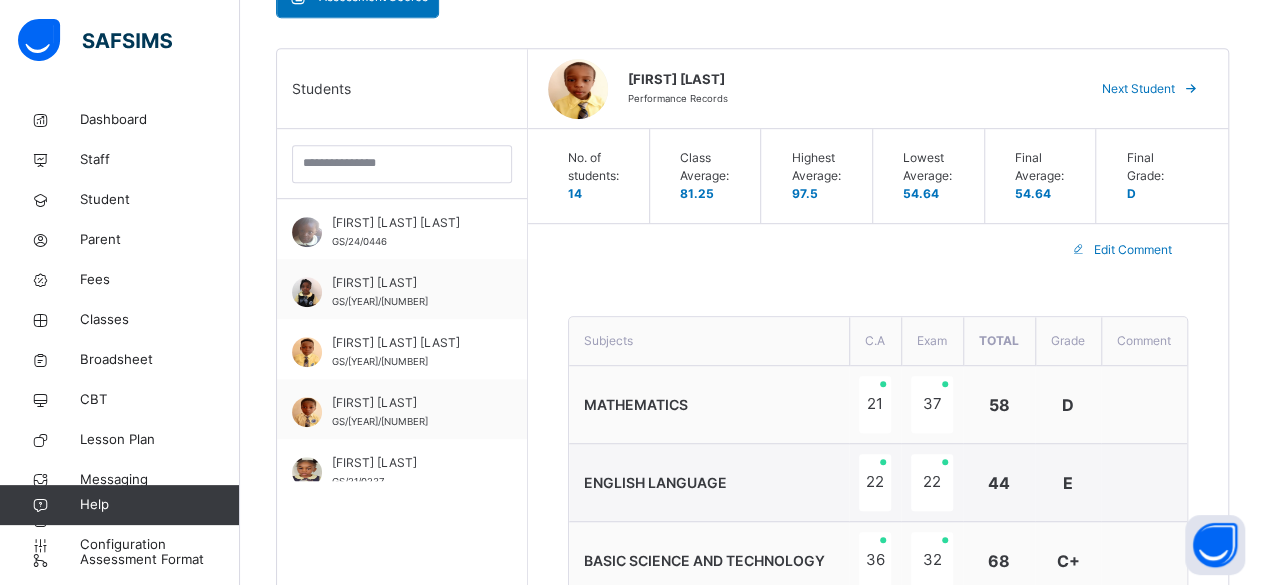scroll, scrollTop: 464, scrollLeft: 0, axis: vertical 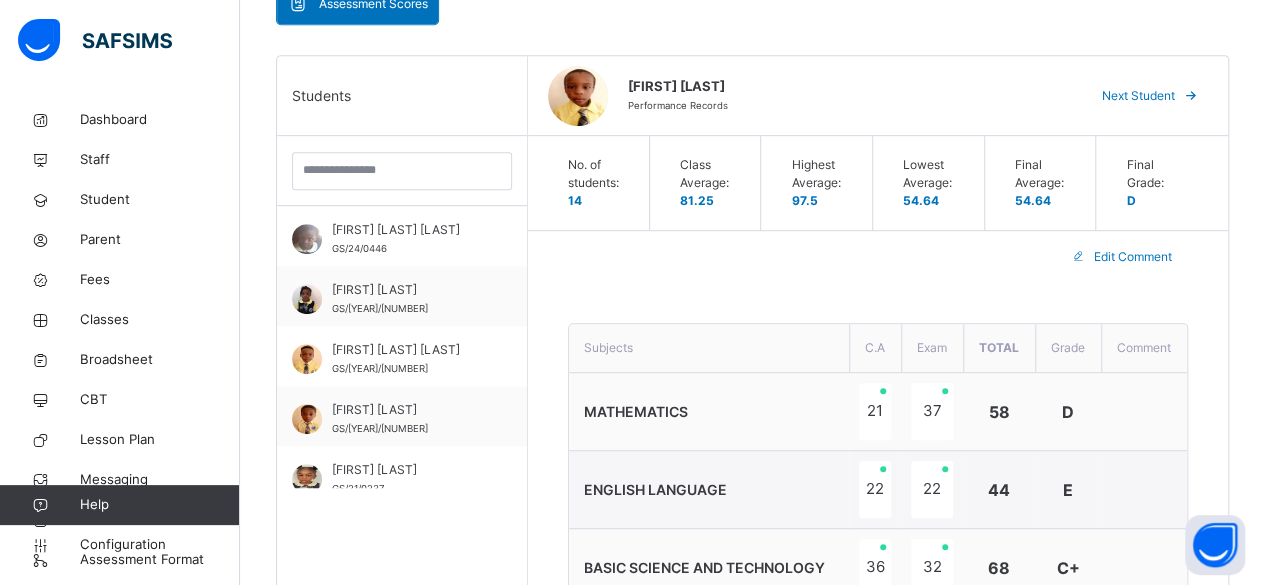click on "Next Student" at bounding box center (1138, 96) 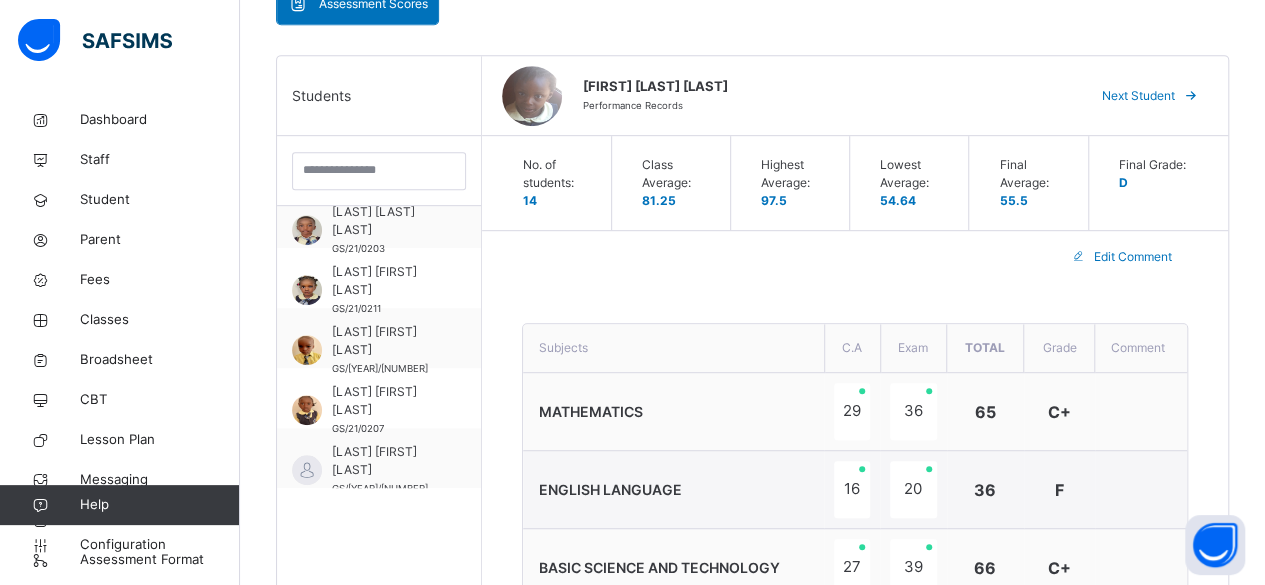 scroll, scrollTop: 558, scrollLeft: 0, axis: vertical 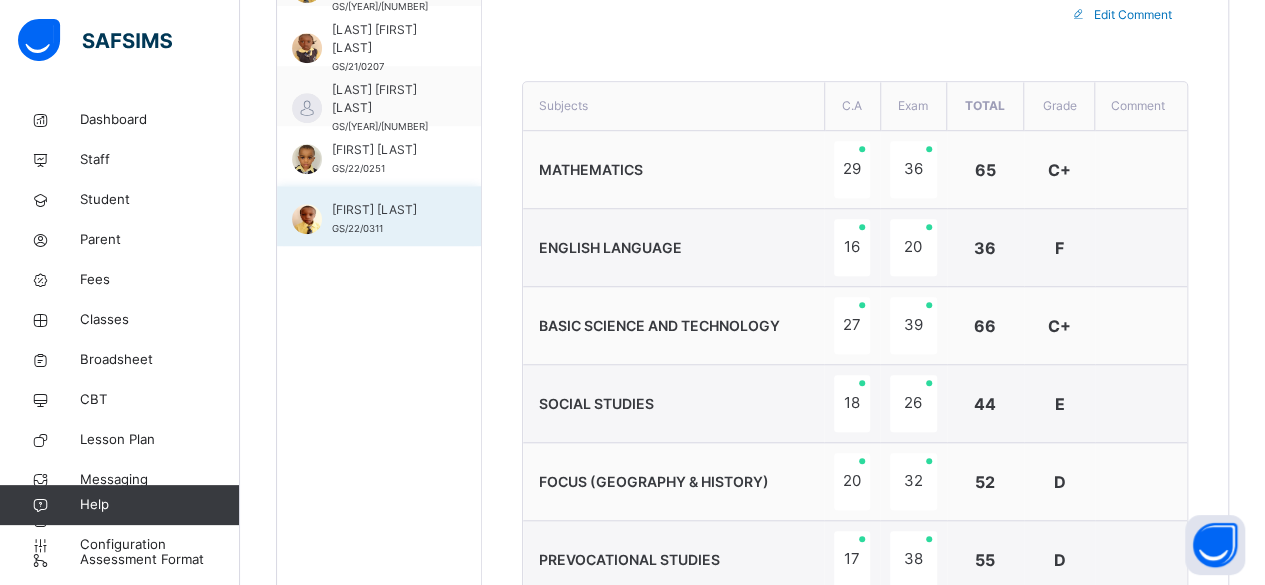 click on "[FIRST] [LAST]" at bounding box center (384, 210) 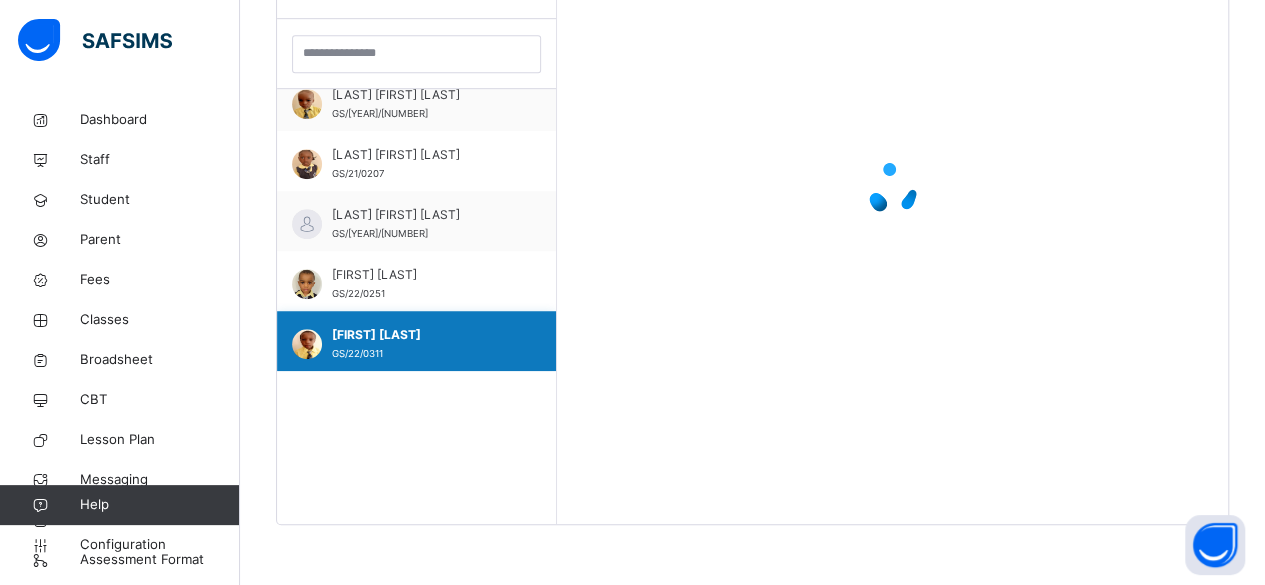 scroll, scrollTop: 579, scrollLeft: 0, axis: vertical 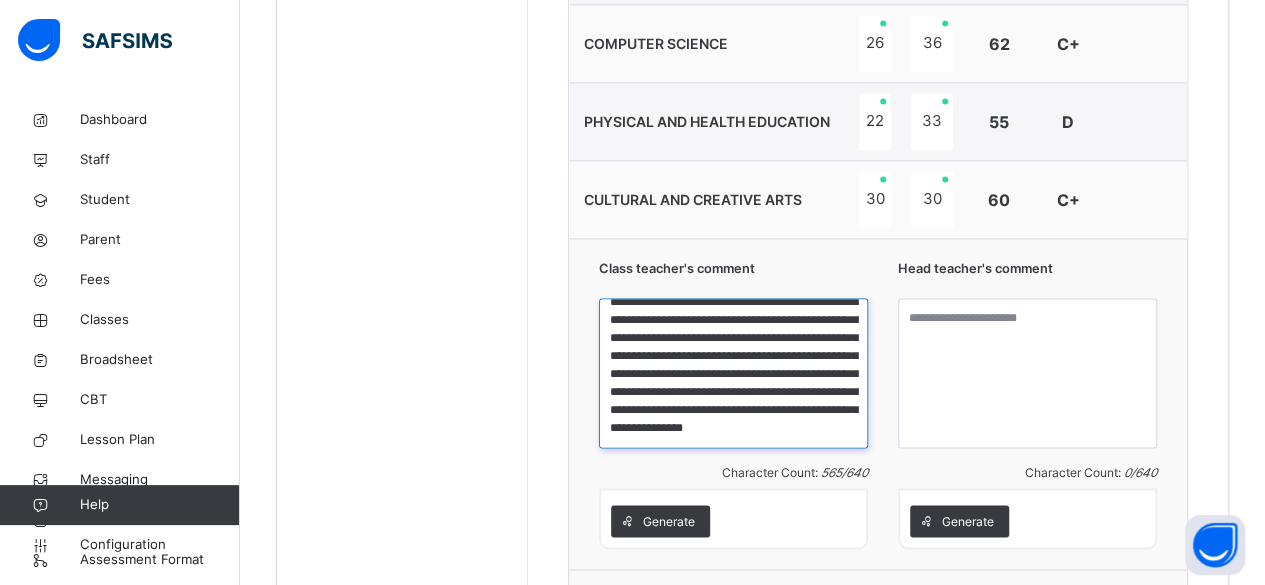 drag, startPoint x: 616, startPoint y: 315, endPoint x: 806, endPoint y: 423, distance: 218.54976 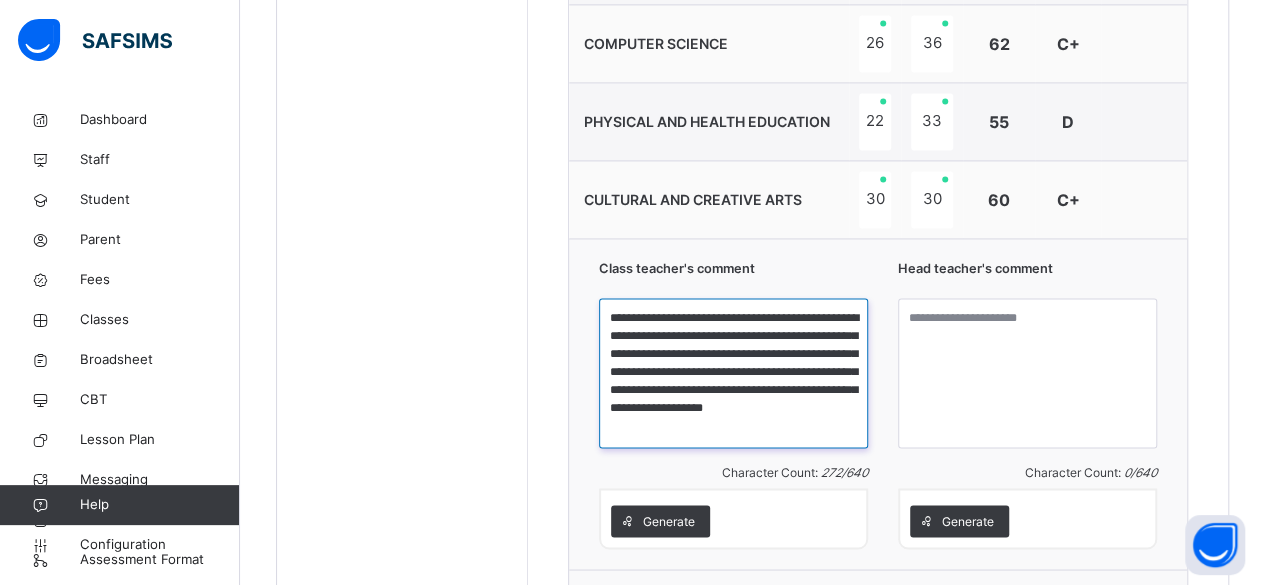 scroll, scrollTop: 0, scrollLeft: 0, axis: both 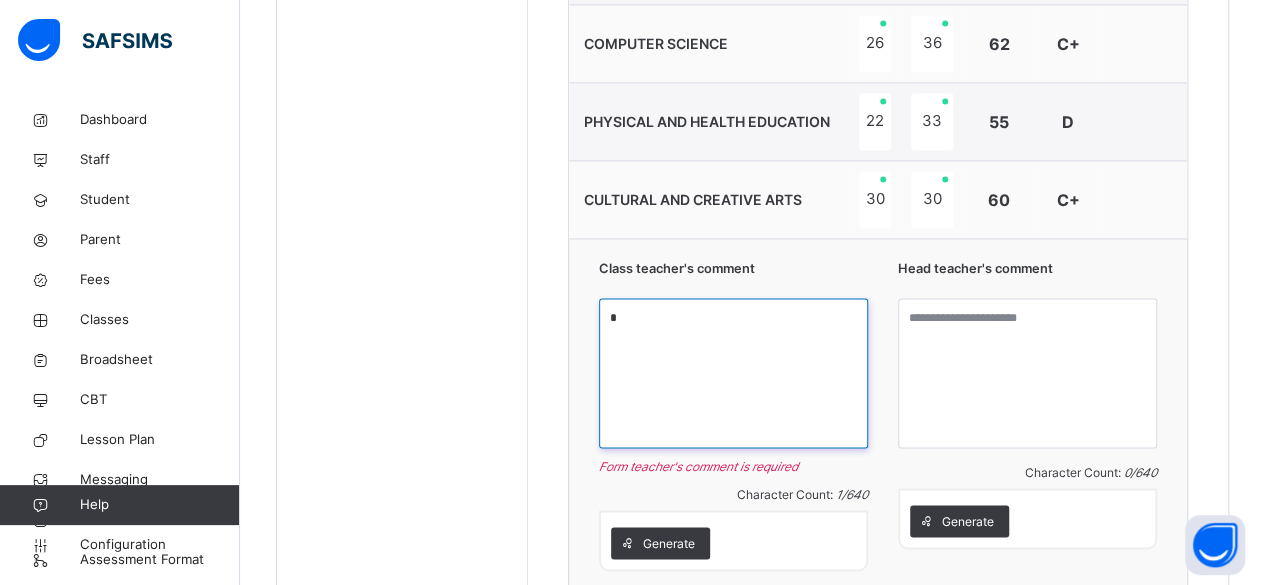 paste on "**********" 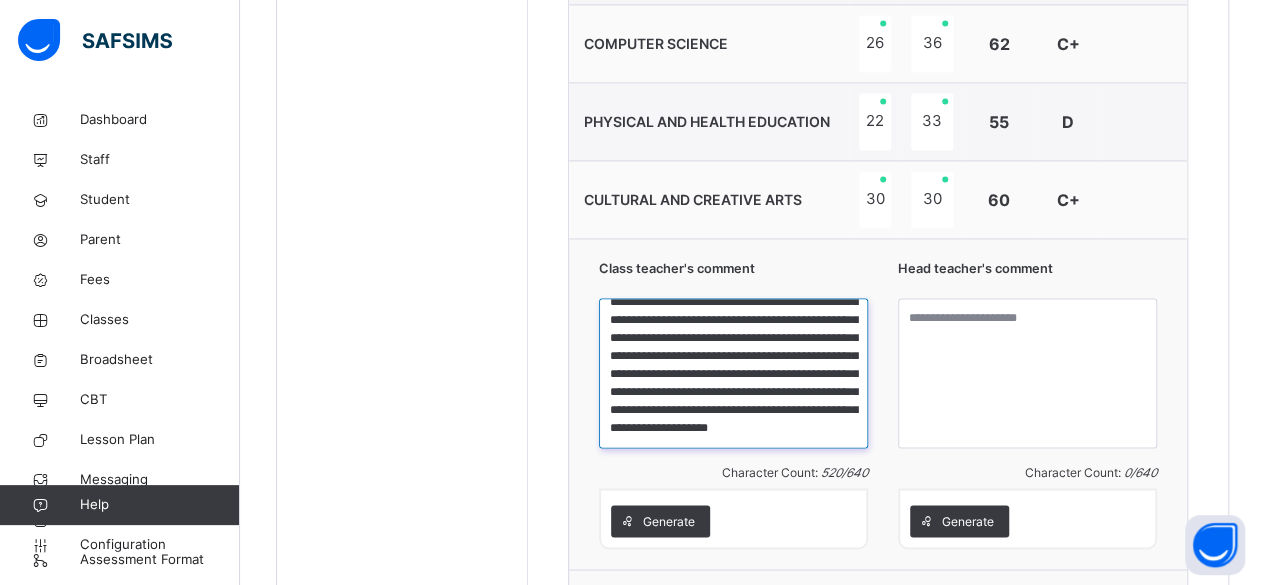scroll, scrollTop: 0, scrollLeft: 0, axis: both 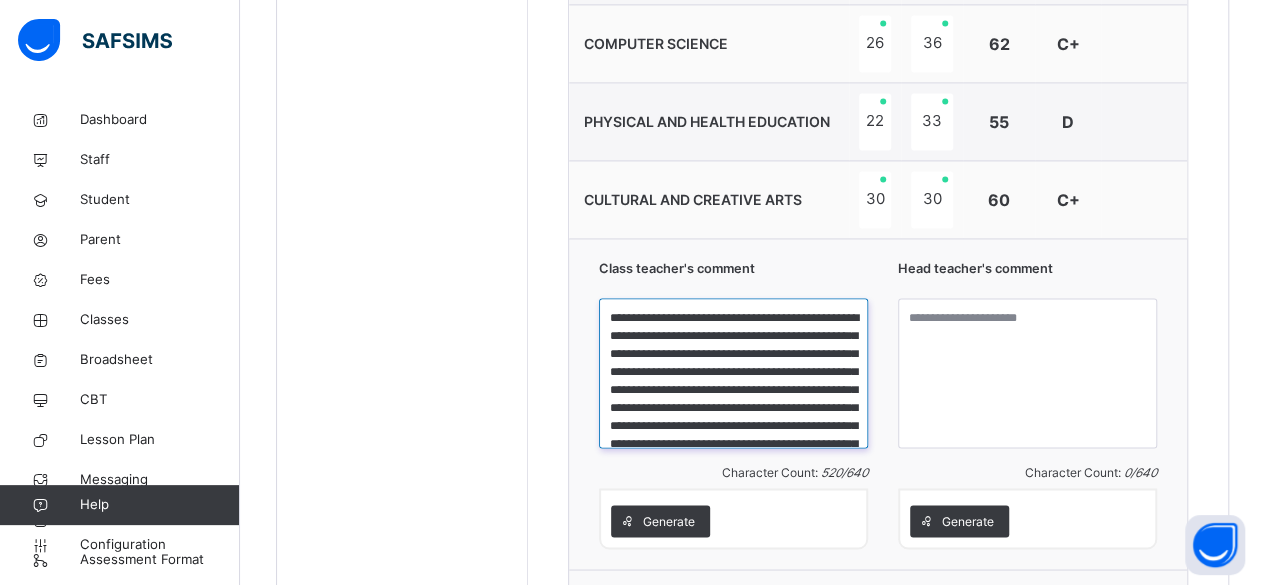 click on "**********" at bounding box center [733, 373] 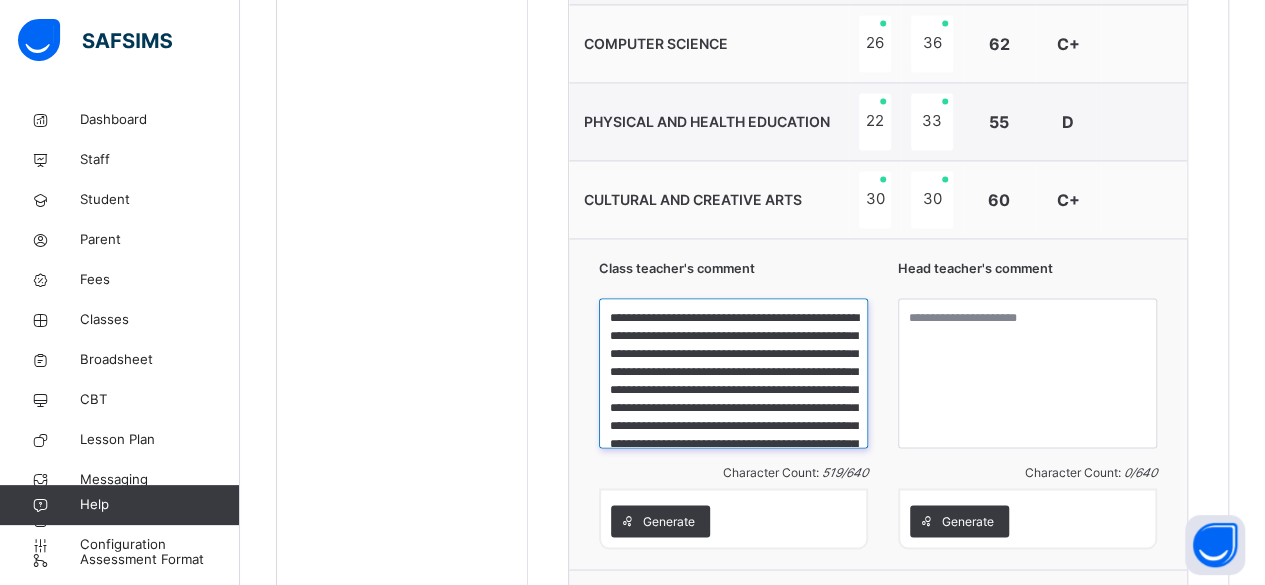 type on "**********" 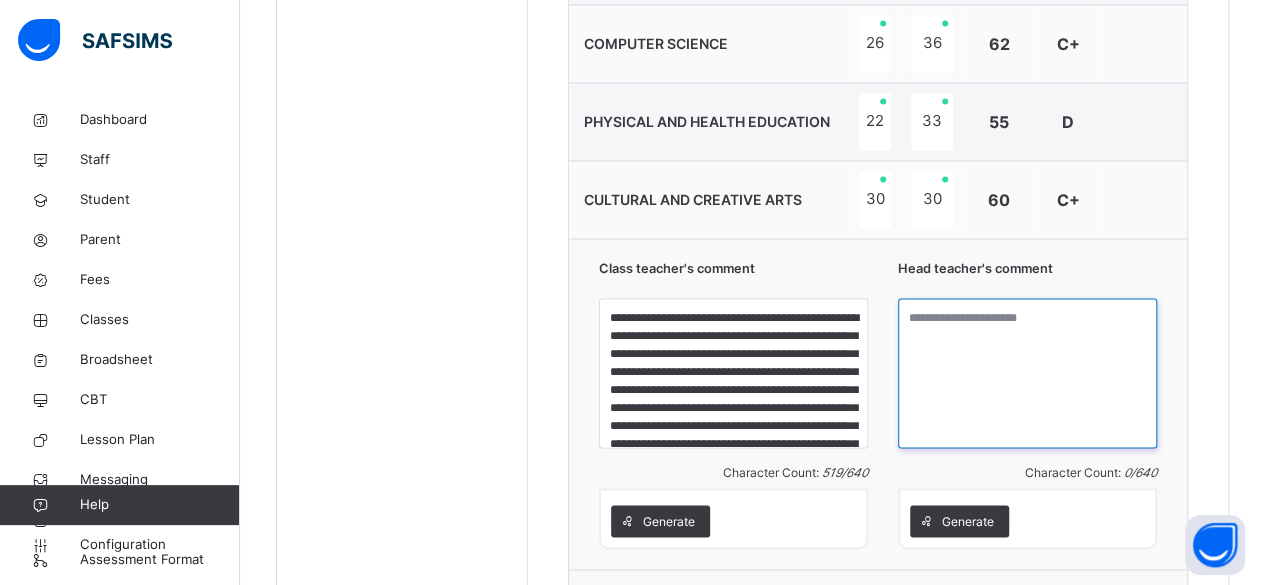 click at bounding box center (1027, 373) 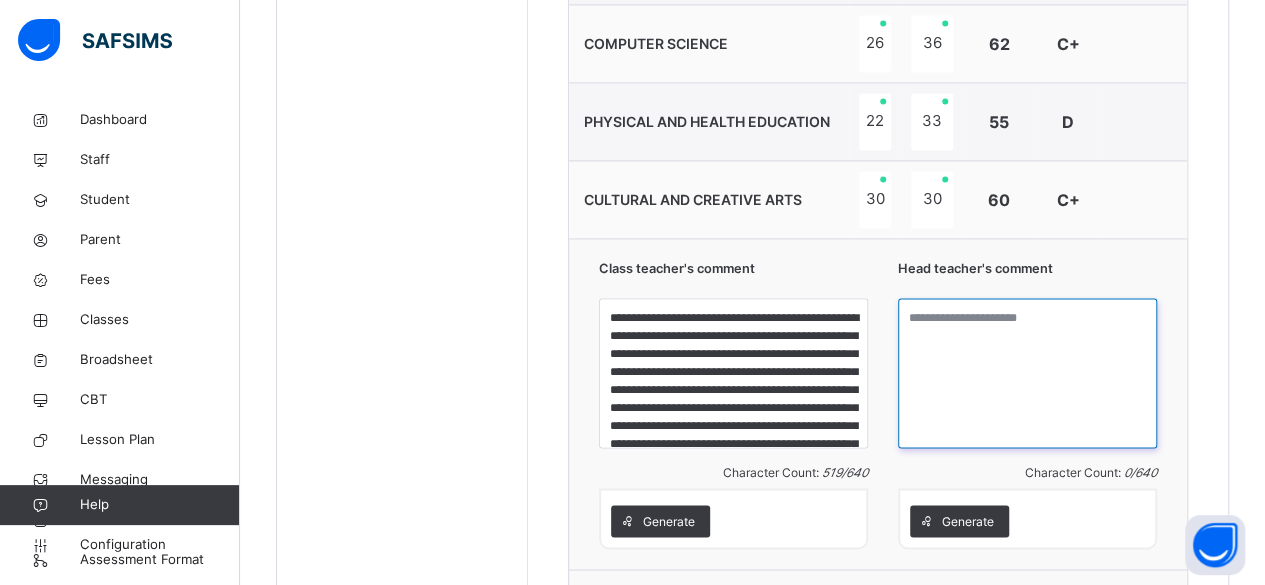click at bounding box center (1027, 373) 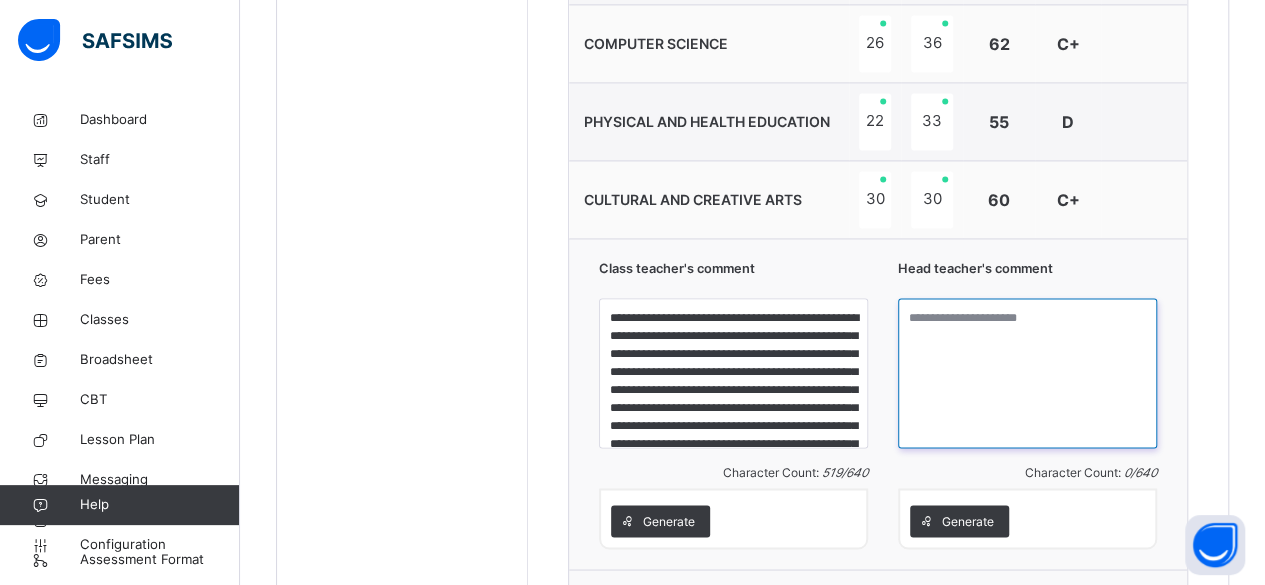 paste on "**********" 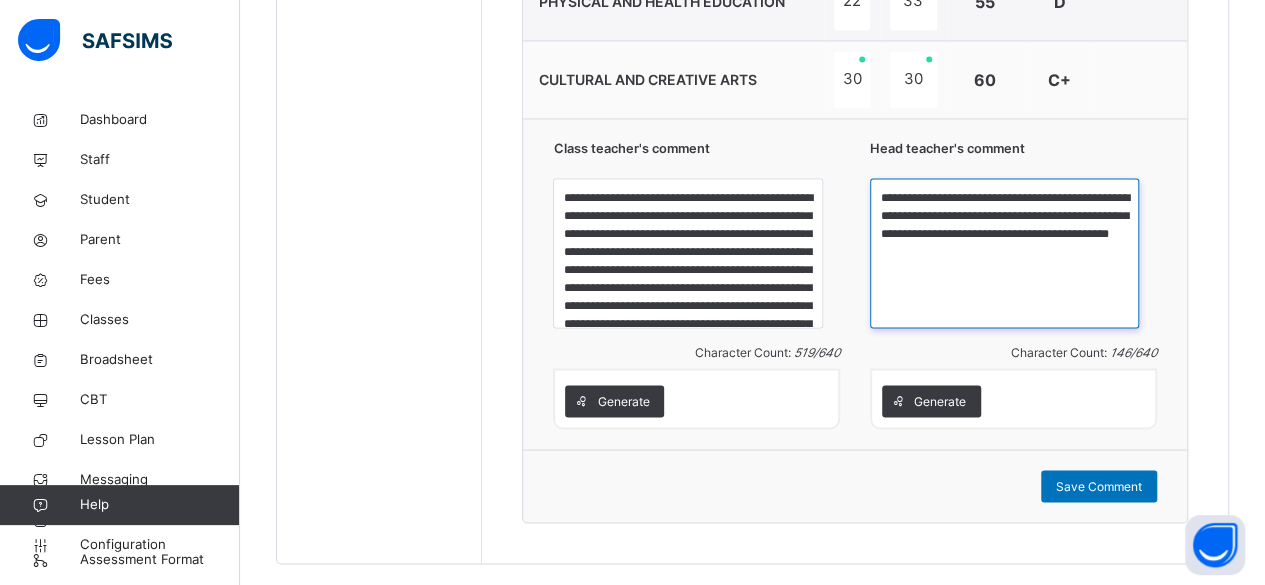 scroll, scrollTop: 1607, scrollLeft: 0, axis: vertical 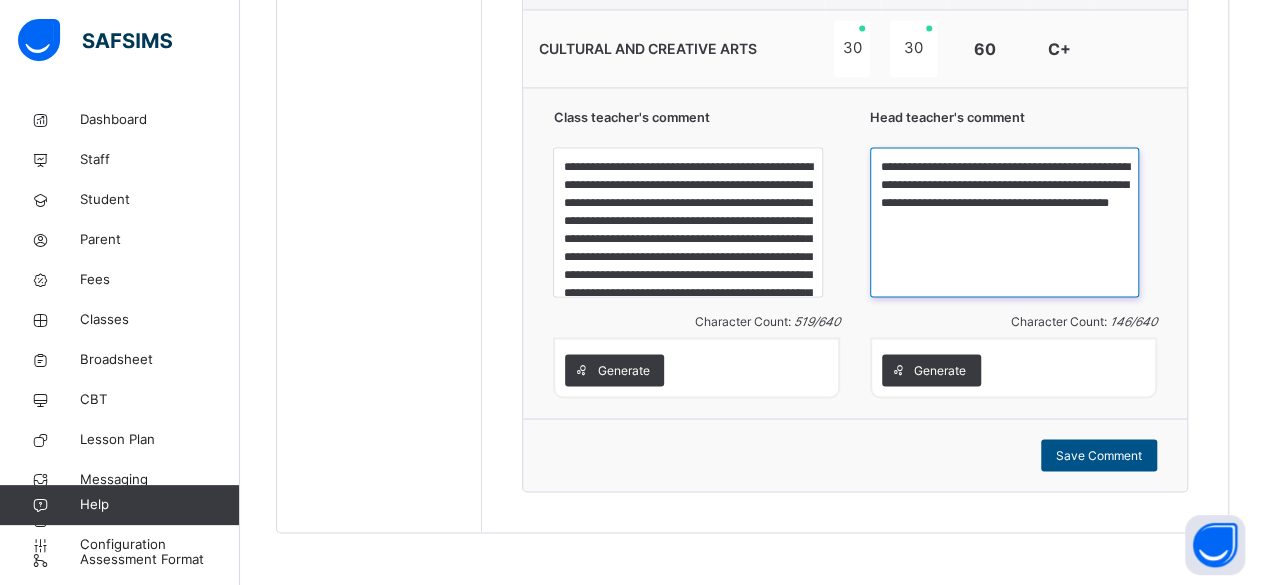 type on "**********" 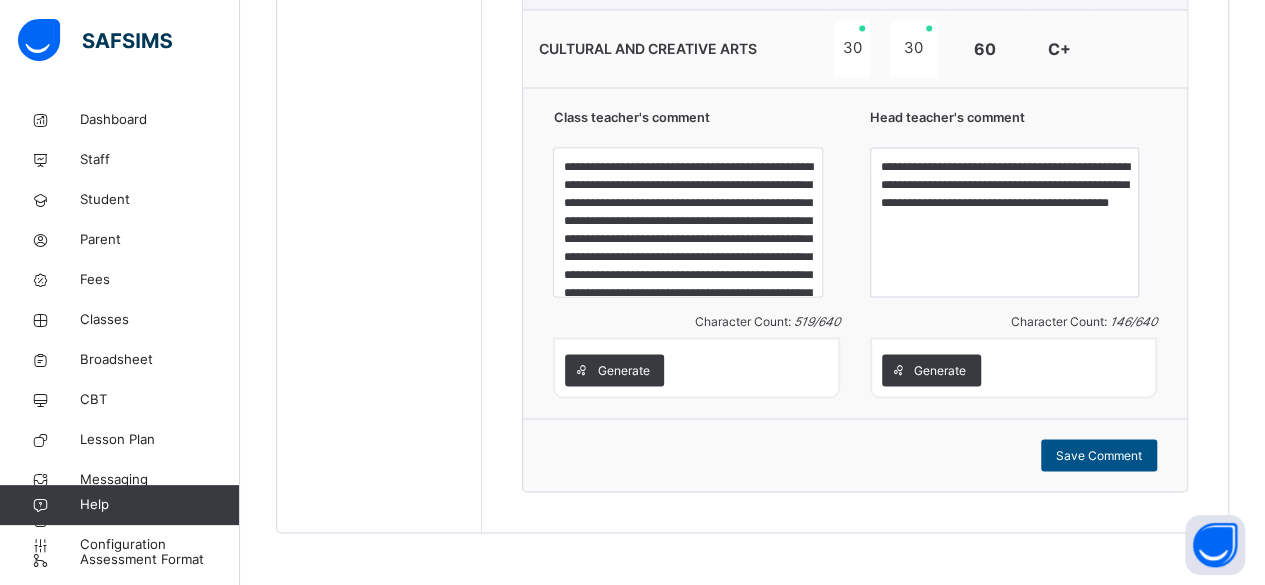 click on "Save Comment" at bounding box center [1099, 455] 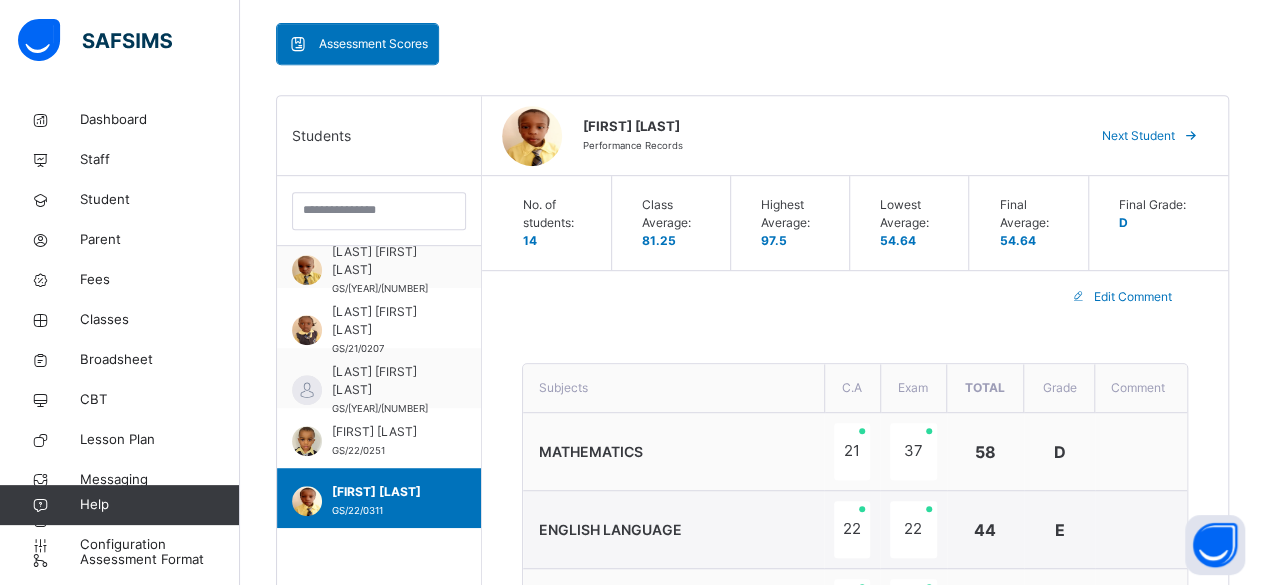 scroll, scrollTop: 416, scrollLeft: 0, axis: vertical 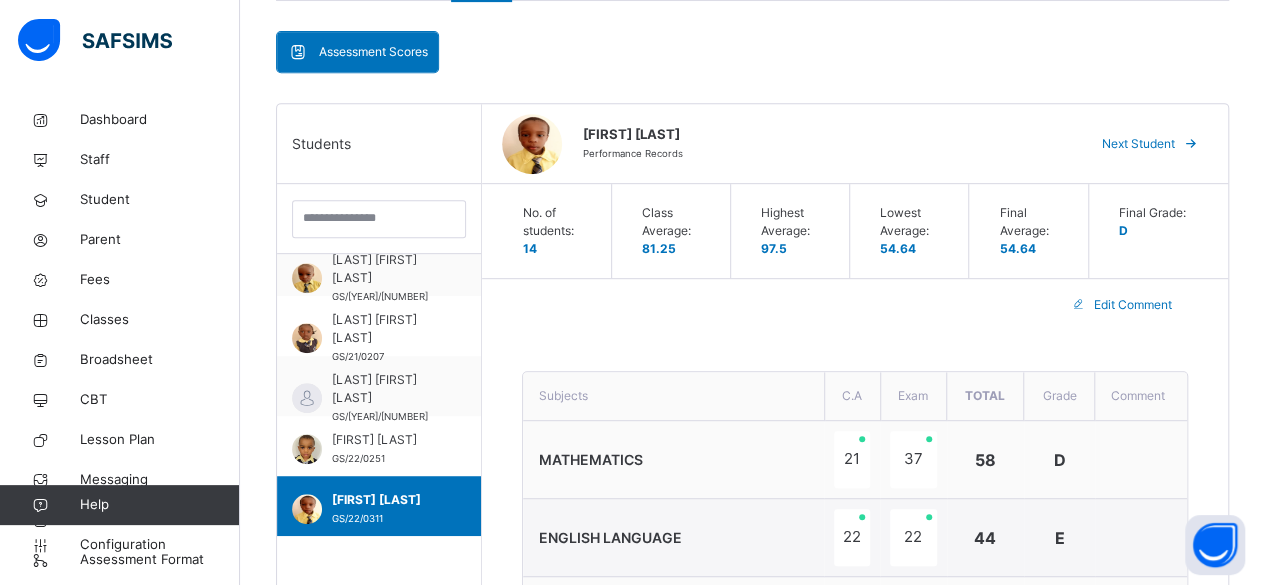 click on "Next Student" at bounding box center (1138, 144) 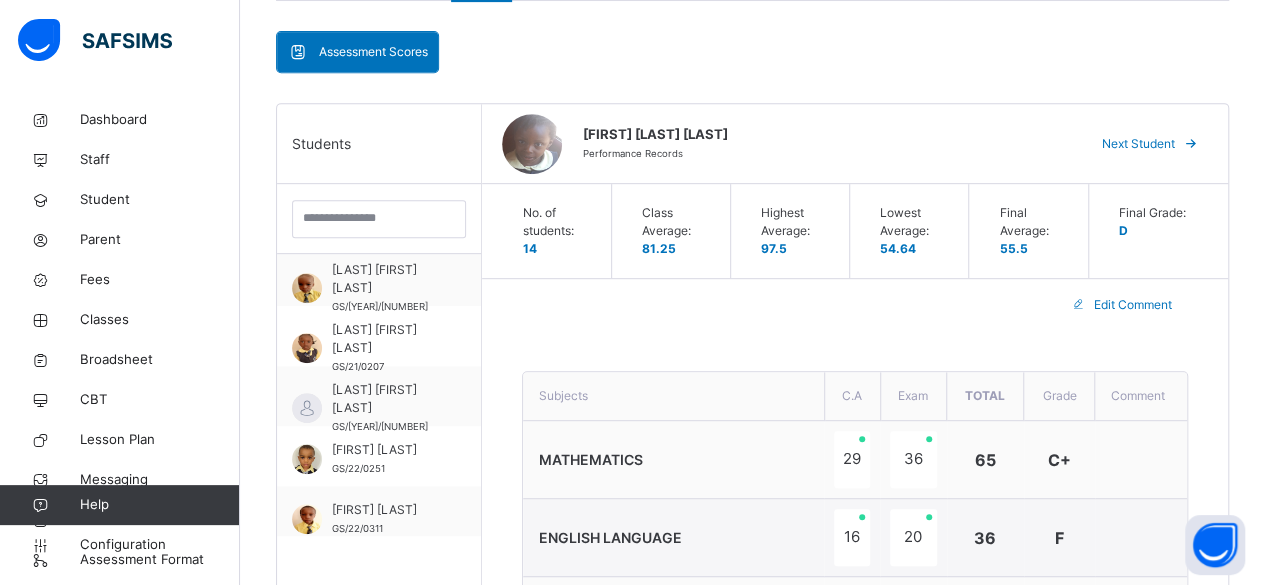scroll, scrollTop: 558, scrollLeft: 0, axis: vertical 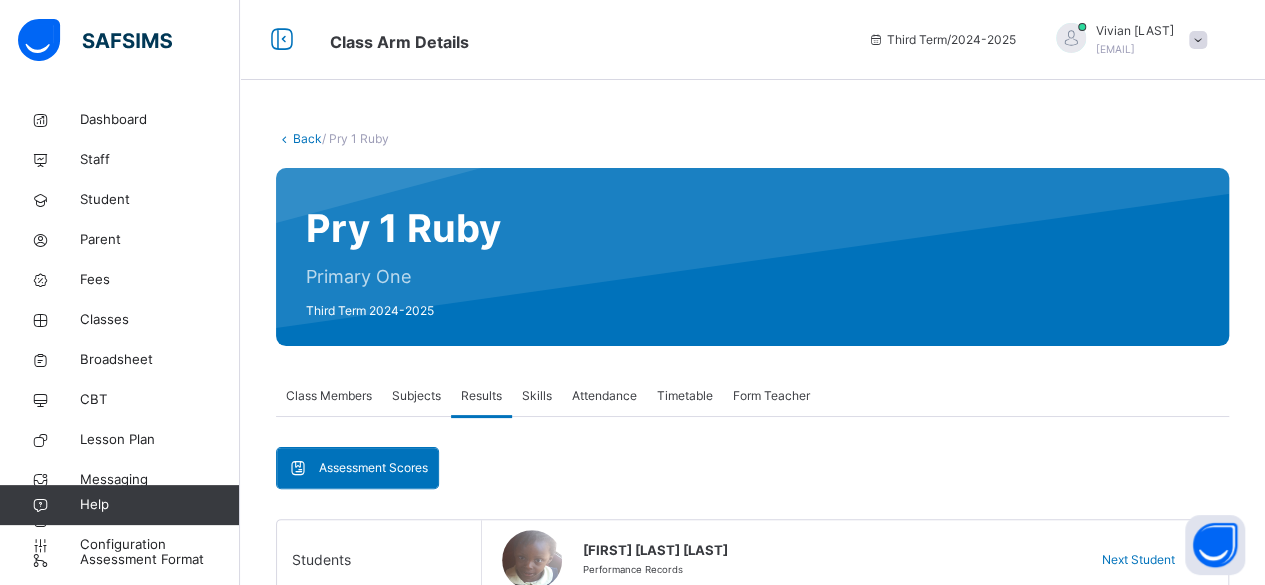 click on "Back" at bounding box center (307, 138) 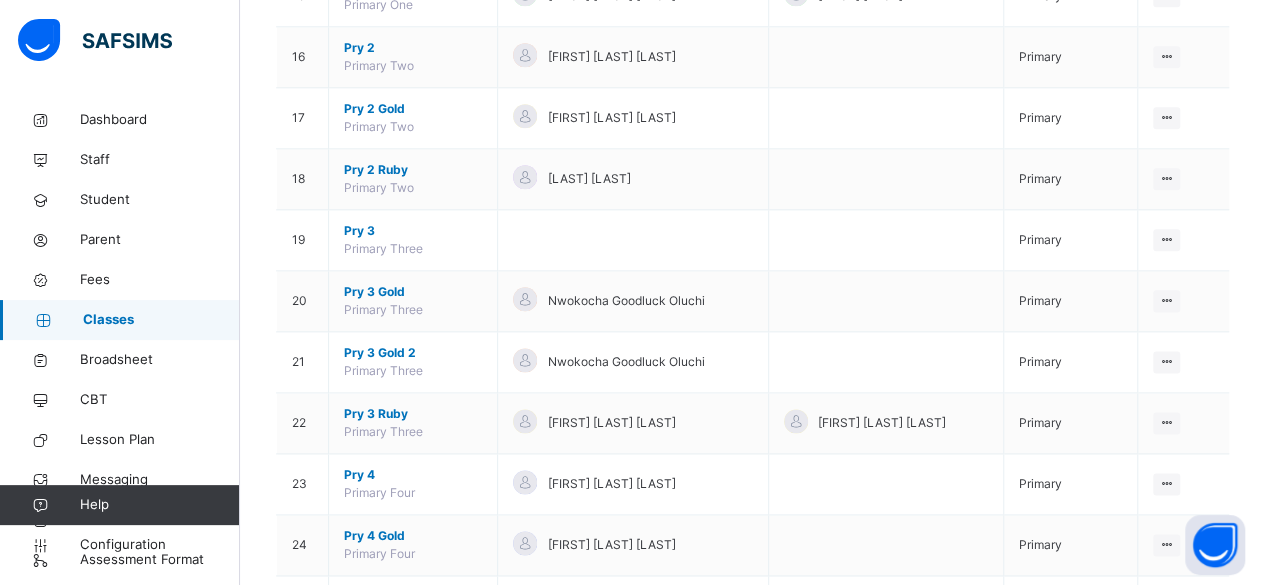 scroll, scrollTop: 1114, scrollLeft: 0, axis: vertical 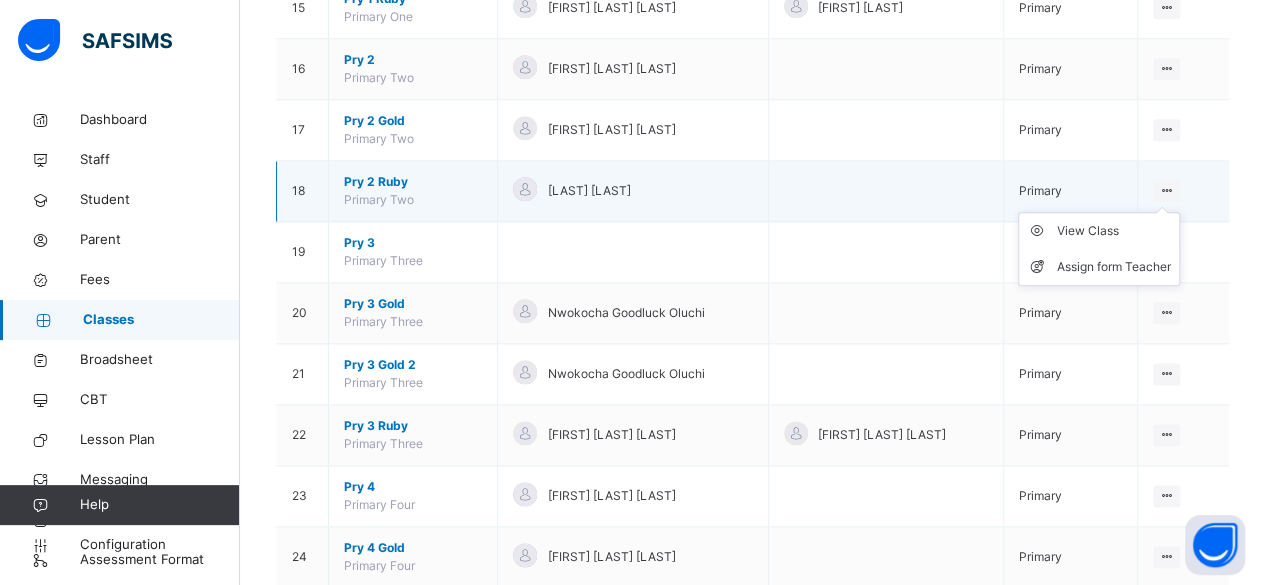 click on "View Class Assign form Teacher" at bounding box center (1099, 249) 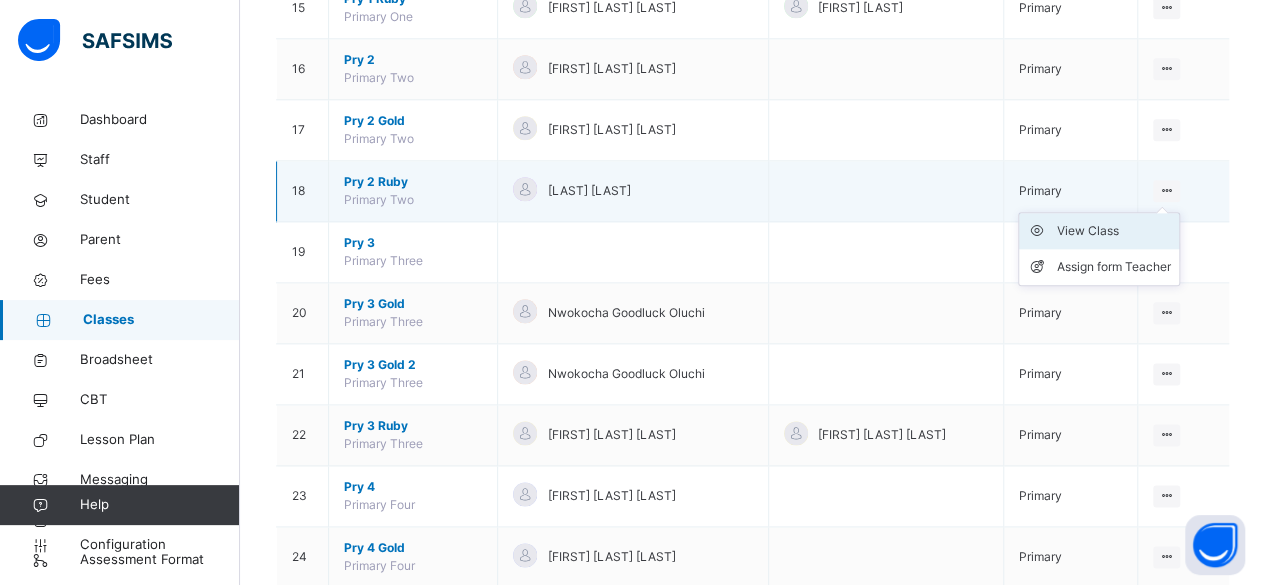 click on "View Class" at bounding box center (1114, 231) 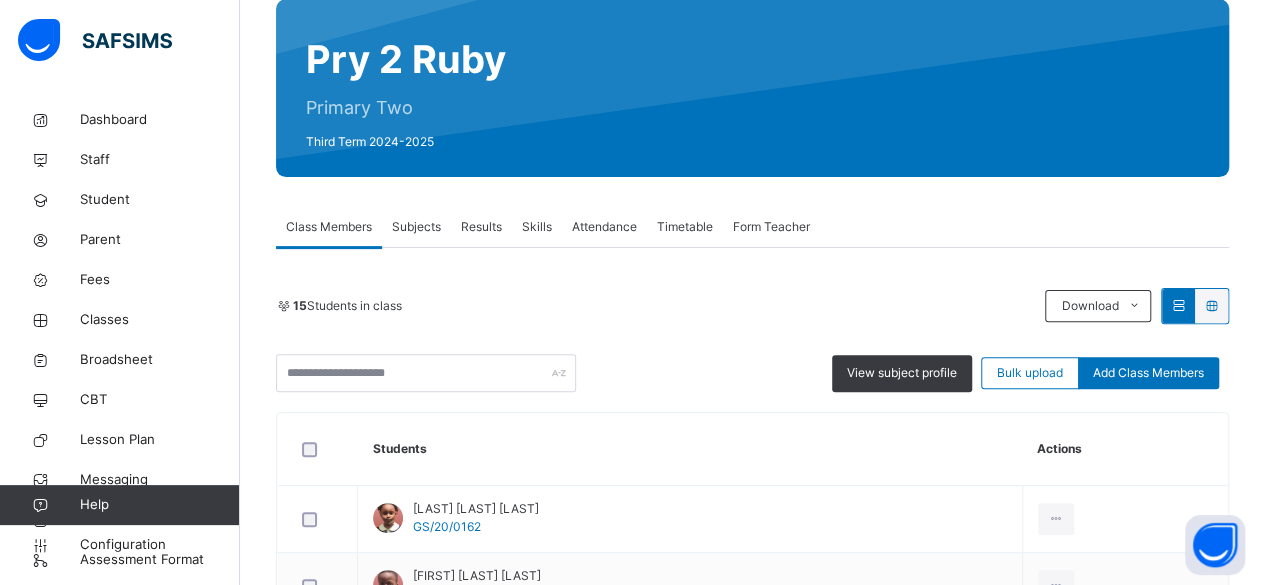 scroll, scrollTop: 155, scrollLeft: 0, axis: vertical 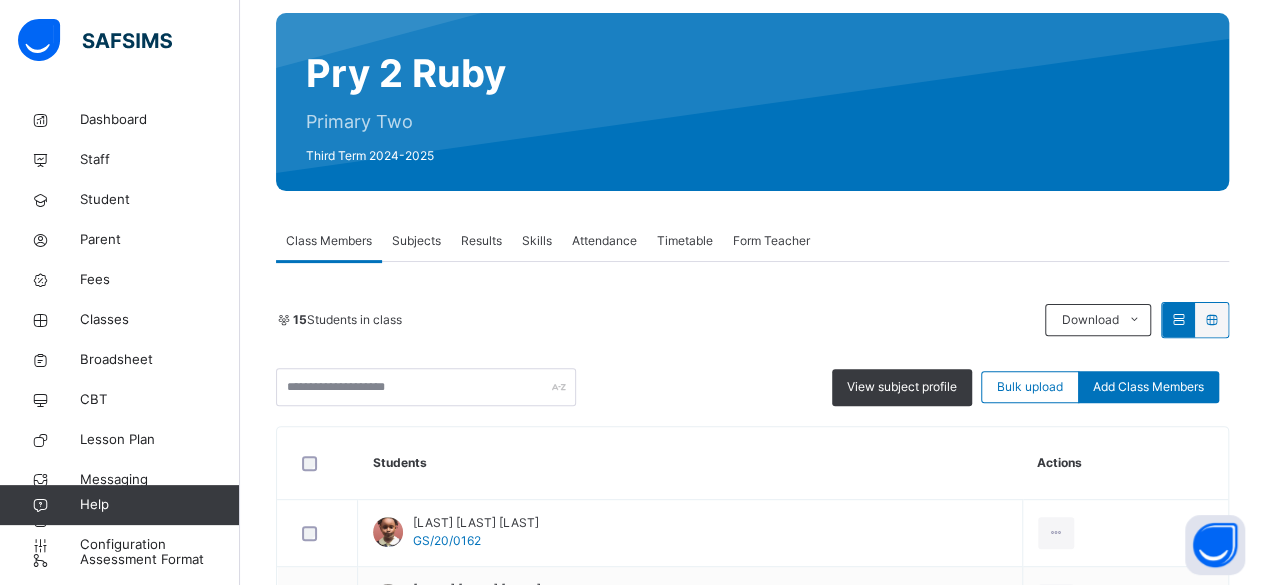 click on "Results" at bounding box center [481, 241] 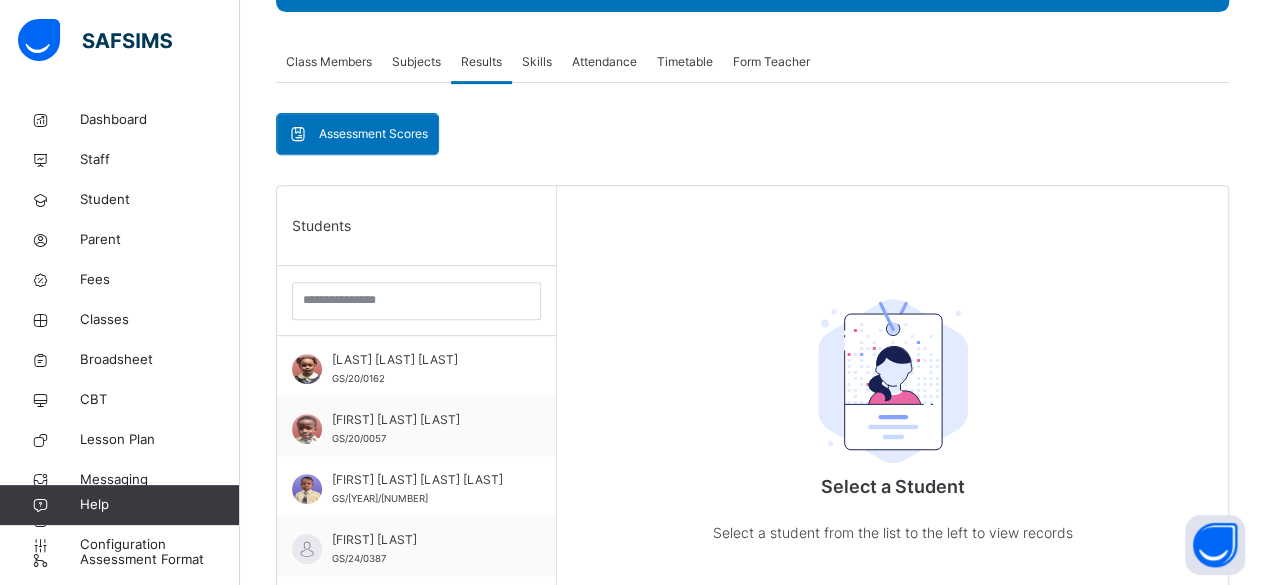 scroll, scrollTop: 353, scrollLeft: 0, axis: vertical 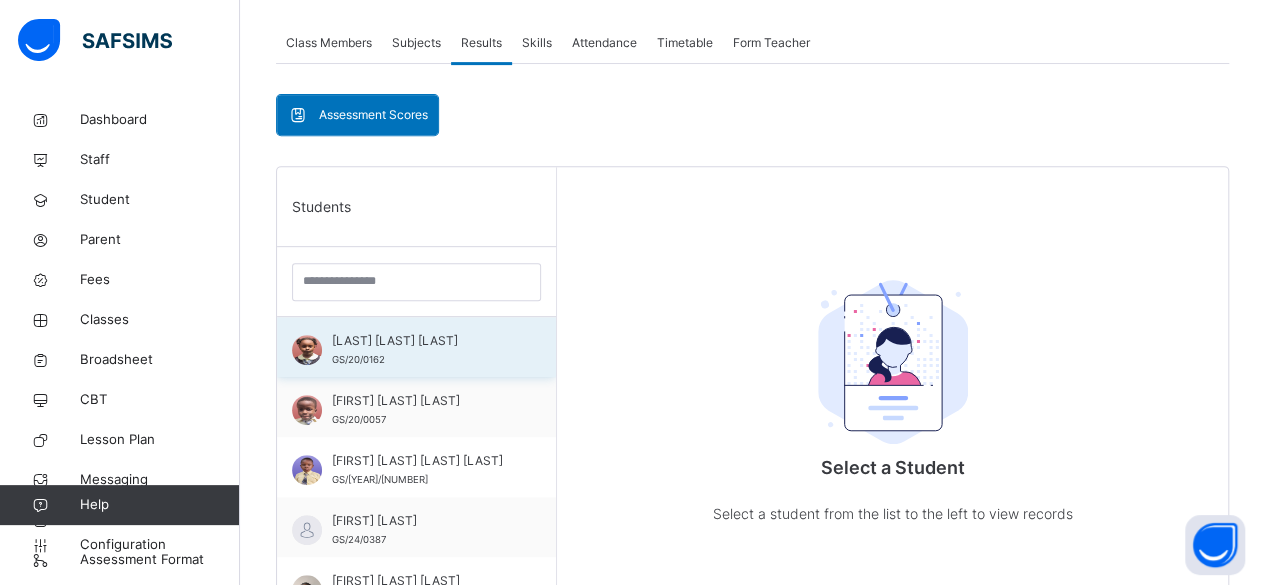 click on "[LAST] [LAST] [LAST]" at bounding box center [421, 341] 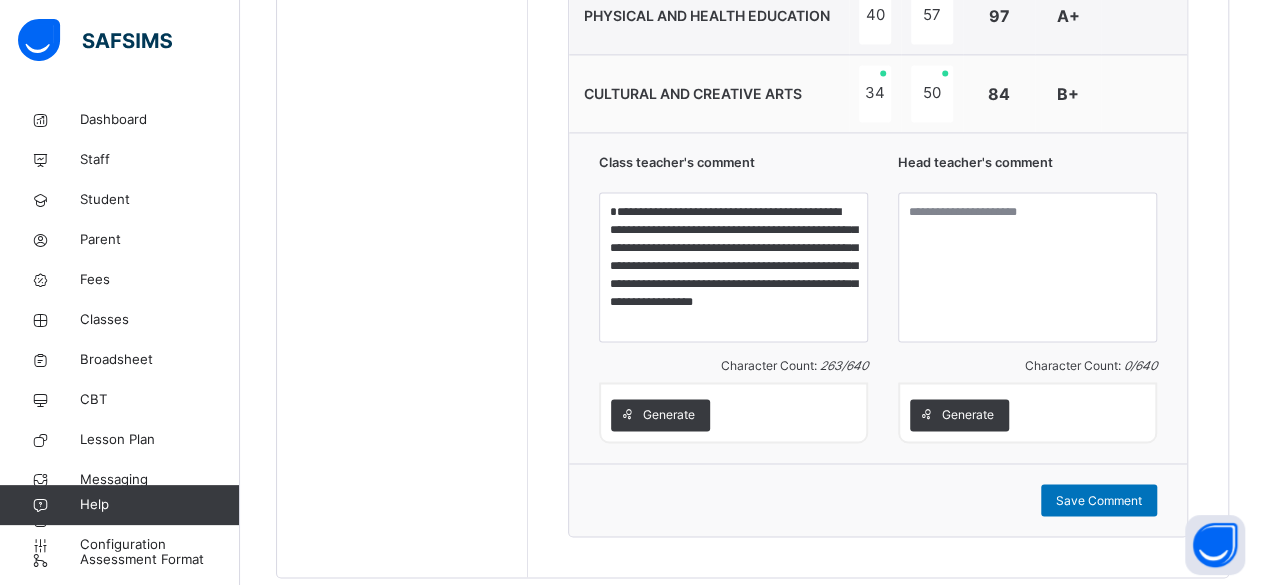 scroll, scrollTop: 1410, scrollLeft: 0, axis: vertical 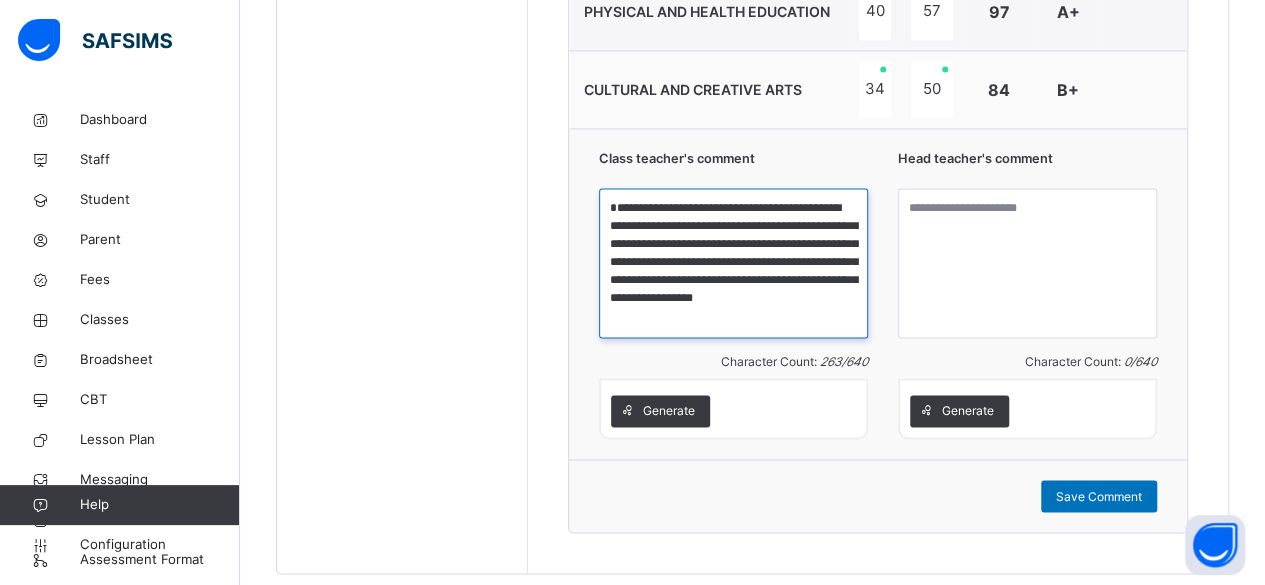 drag, startPoint x: 611, startPoint y: 217, endPoint x: 797, endPoint y: 314, distance: 209.77368 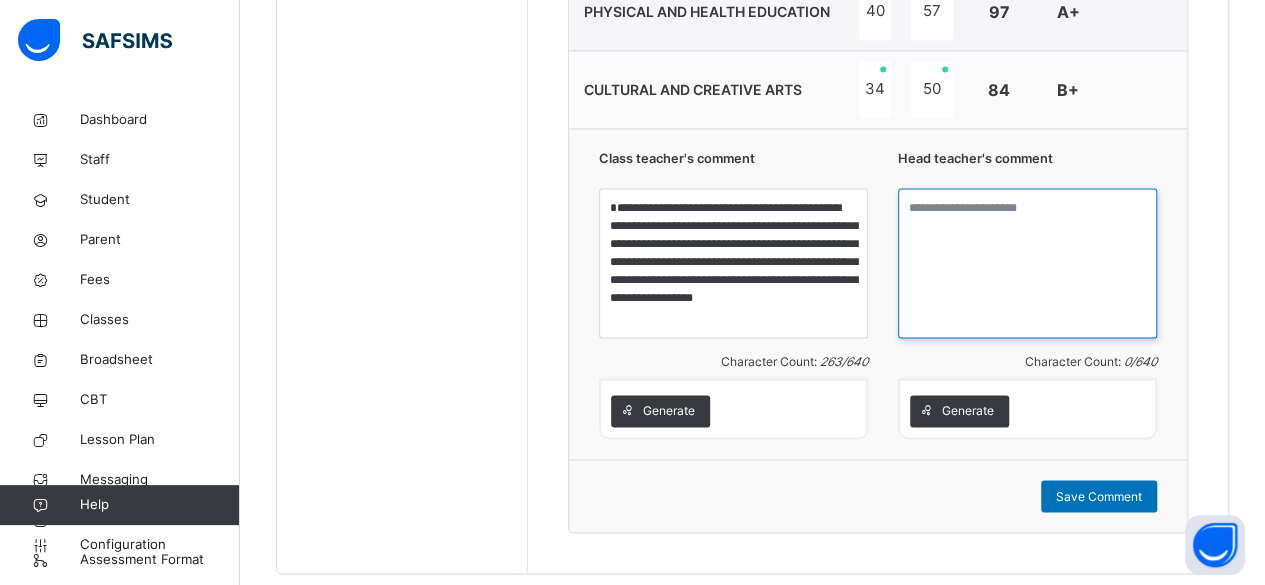 click at bounding box center (1027, 263) 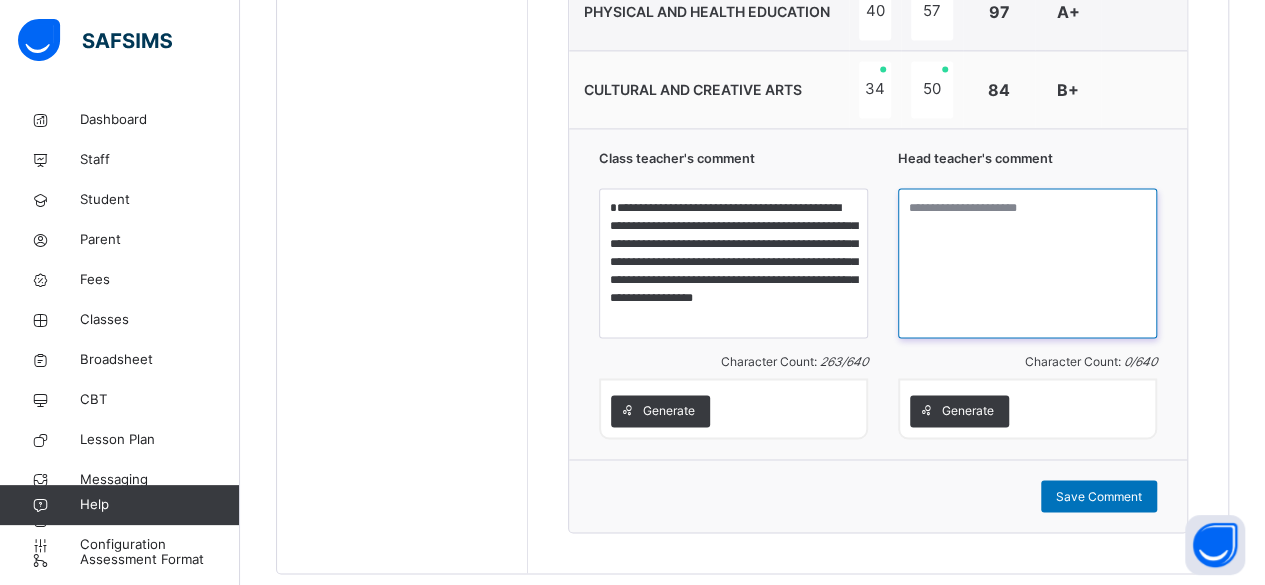 paste on "**********" 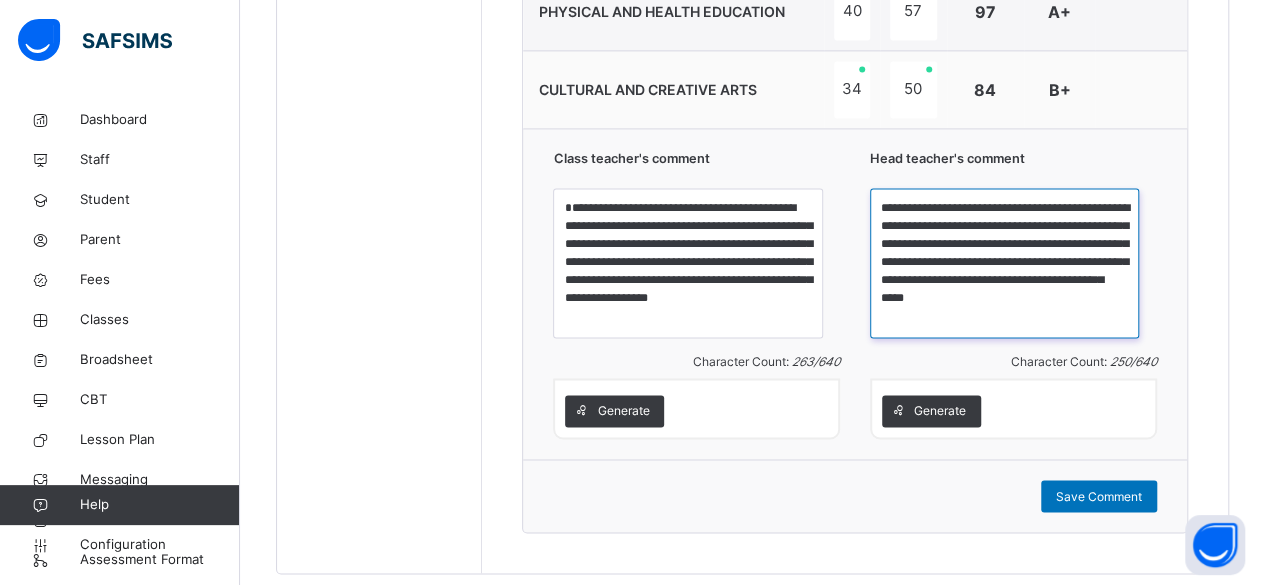type on "**********" 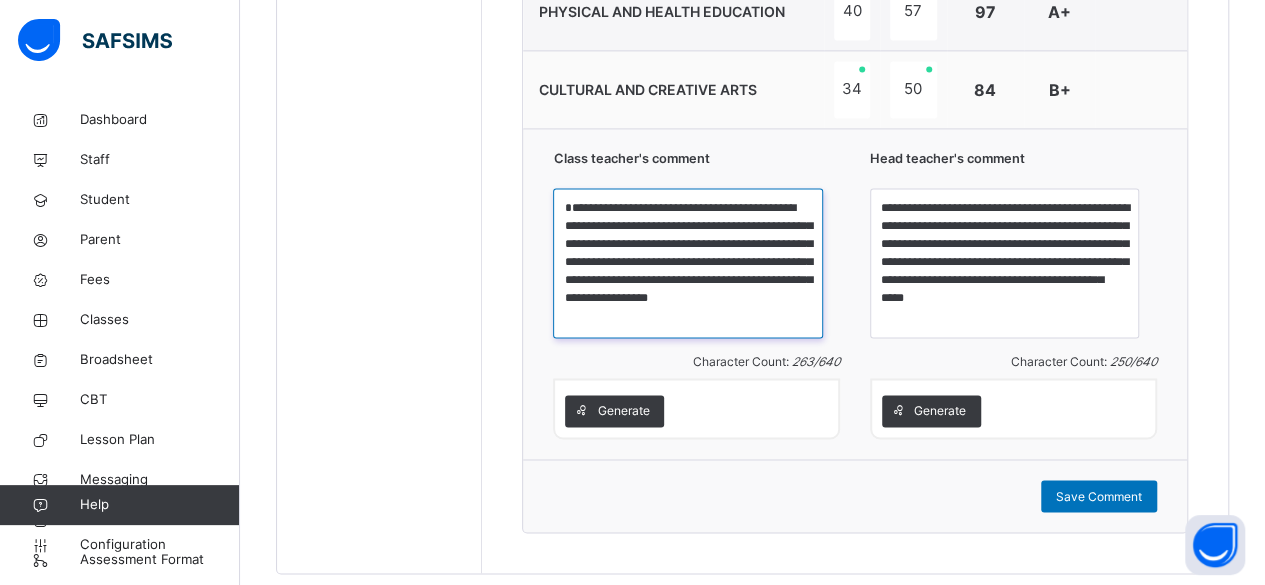 click on "**********" at bounding box center (687, 263) 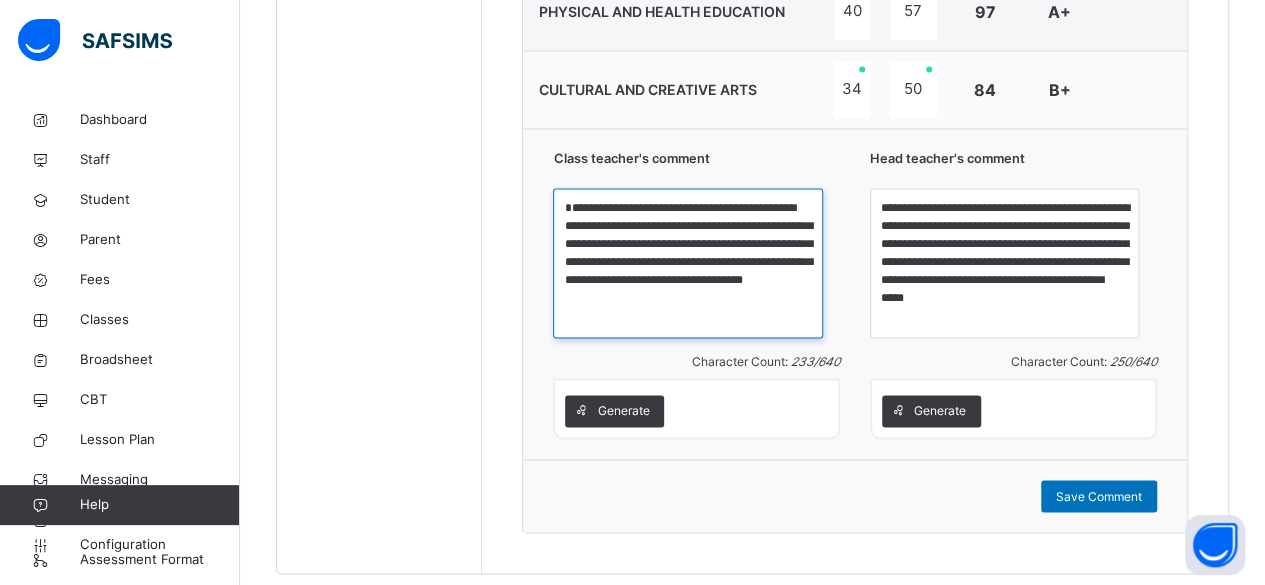 scroll, scrollTop: 0, scrollLeft: 0, axis: both 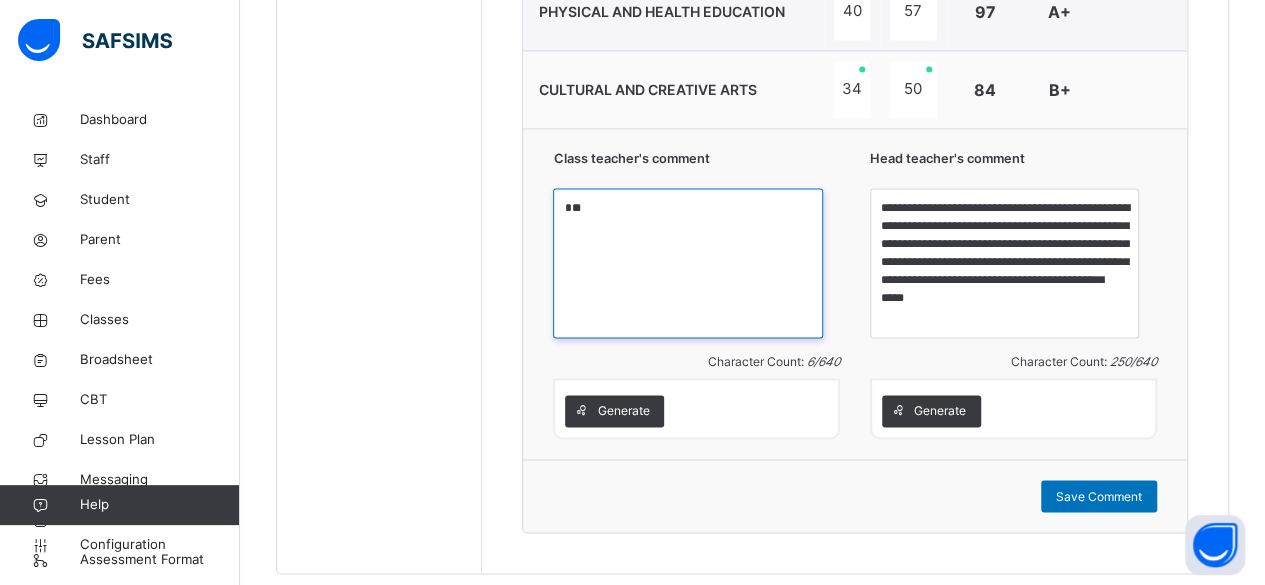 type on "*" 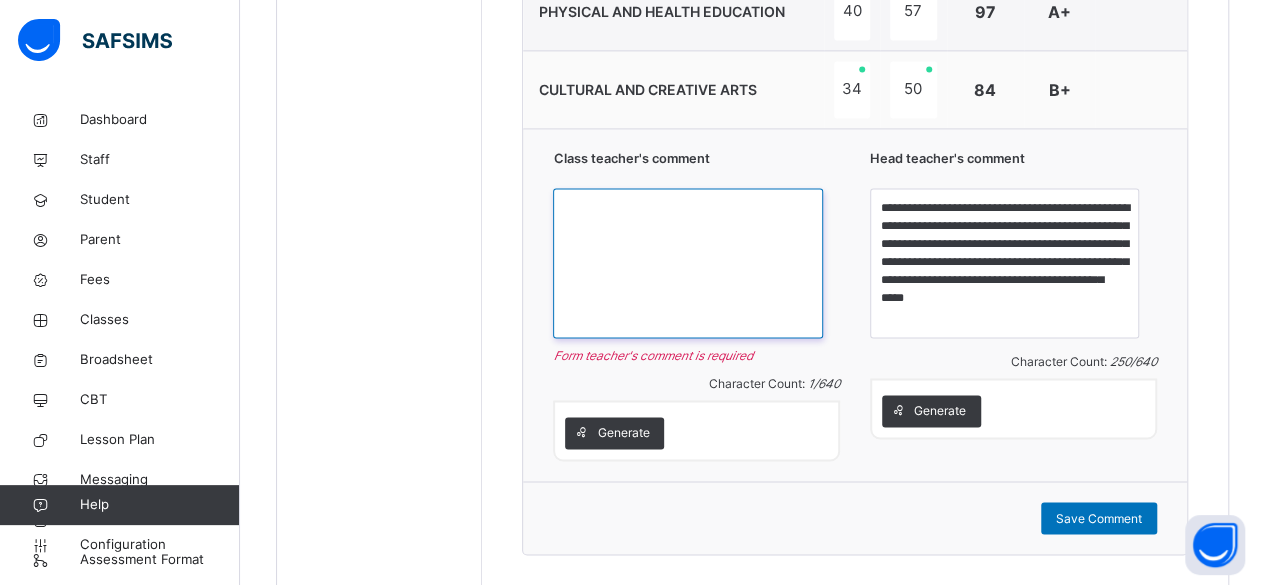 paste on "**********" 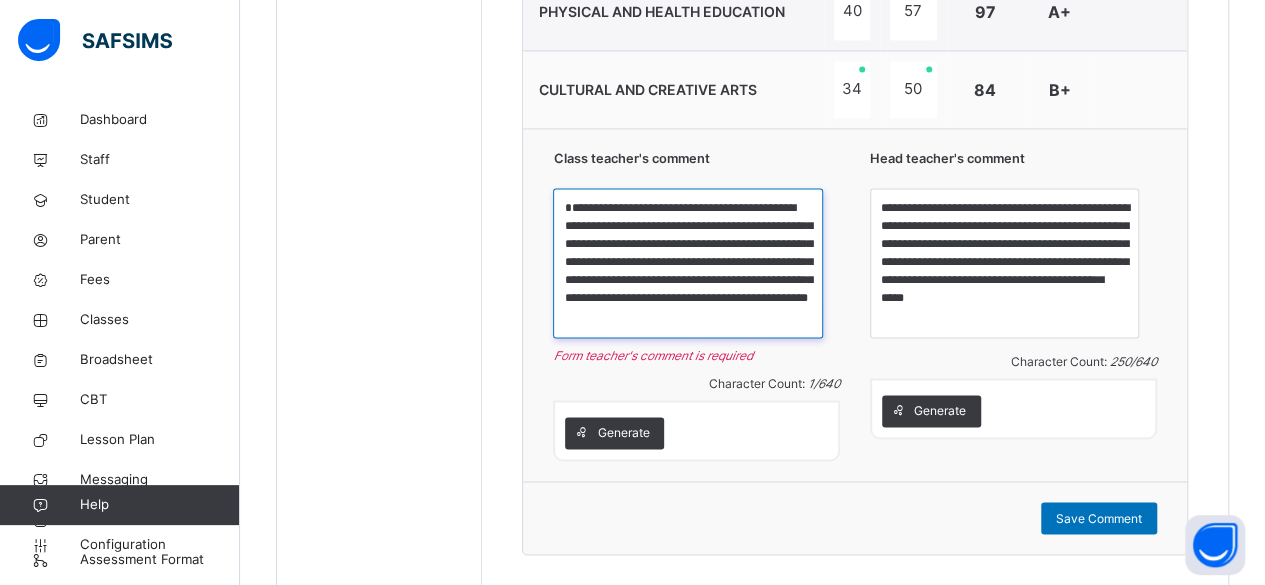 scroll, scrollTop: 22, scrollLeft: 0, axis: vertical 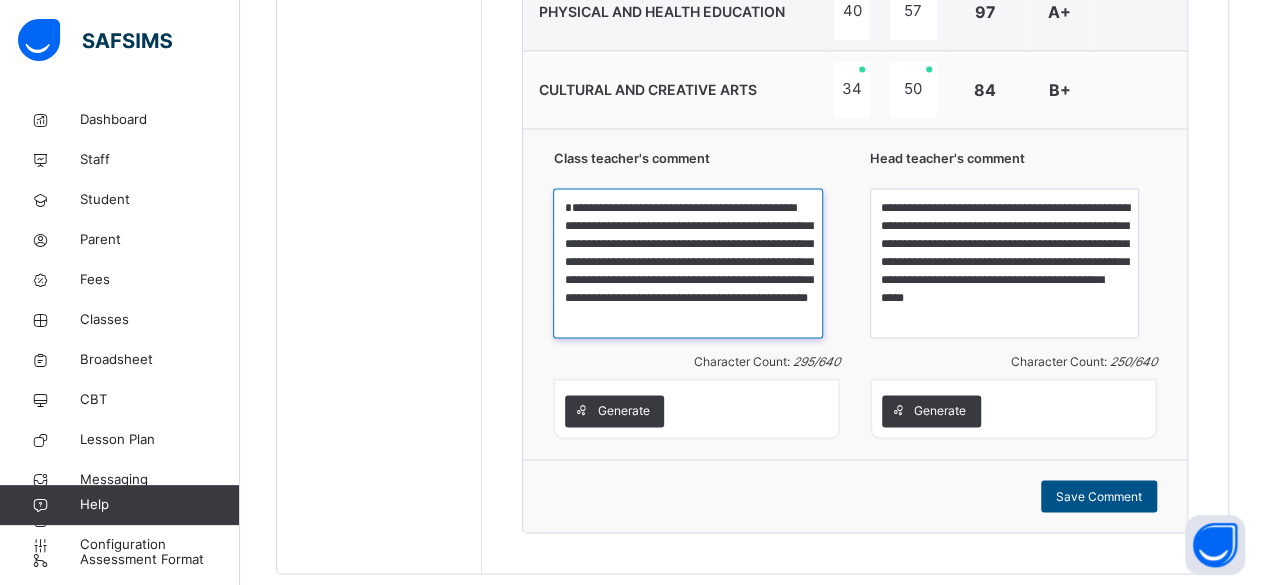 type on "**********" 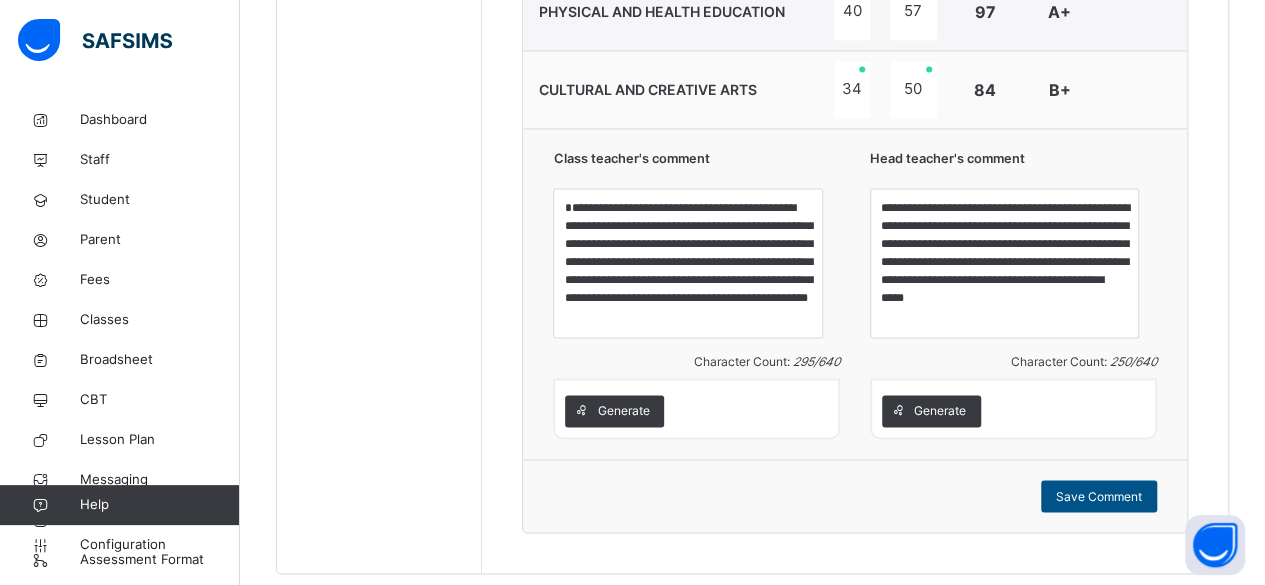 click on "Save Comment" at bounding box center (1099, 496) 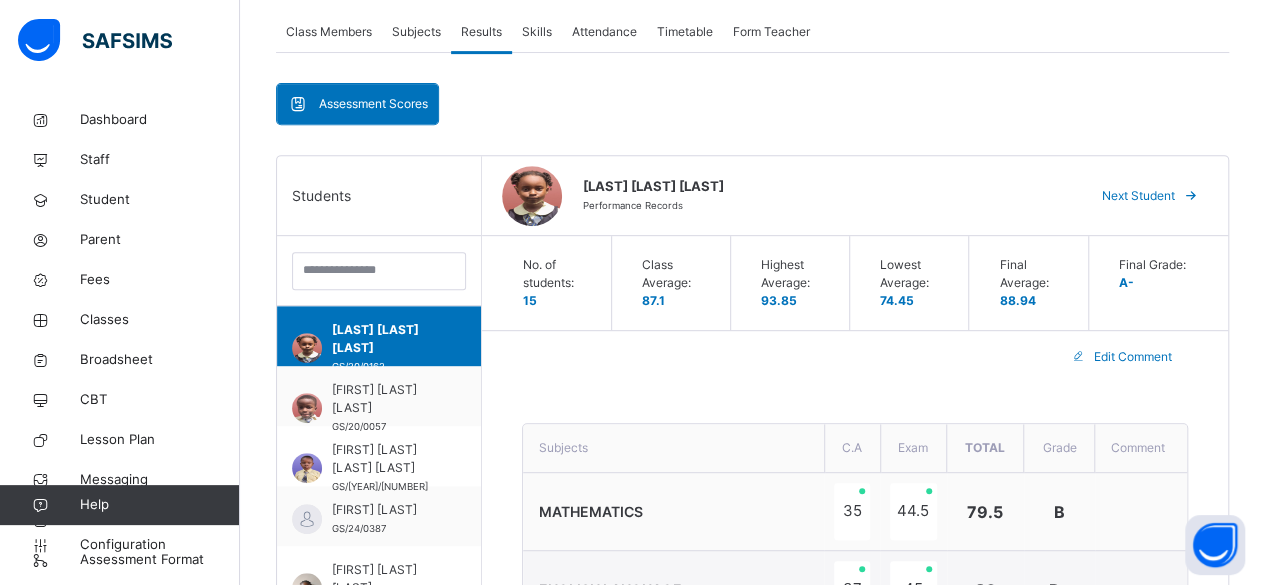 scroll, scrollTop: 360, scrollLeft: 0, axis: vertical 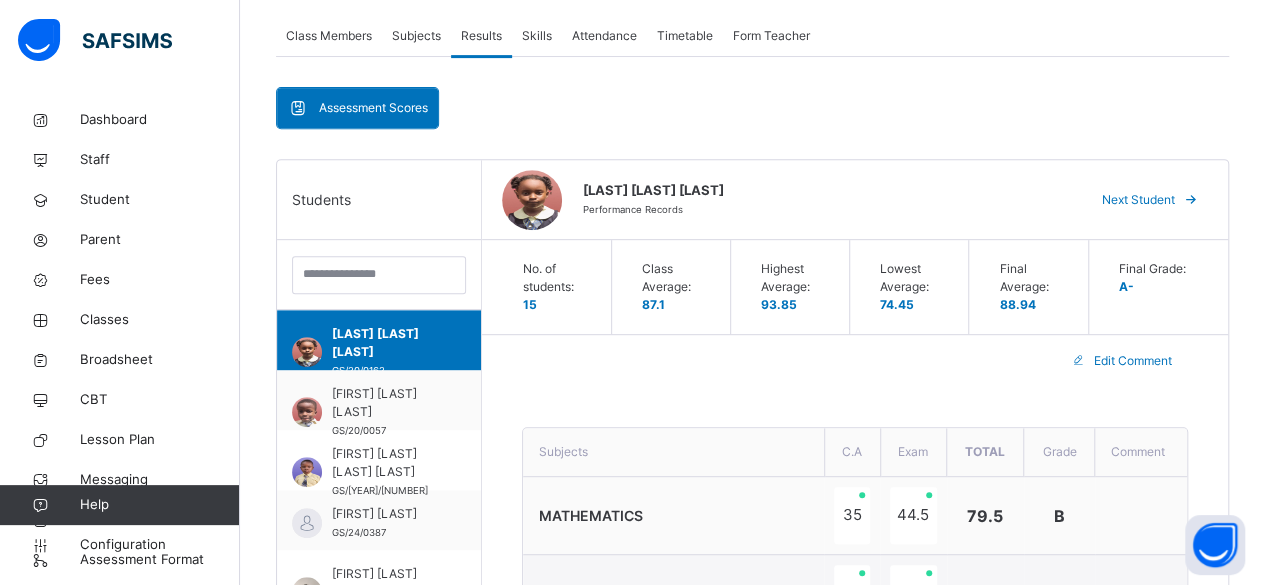 click on "Next Student" at bounding box center [1138, 200] 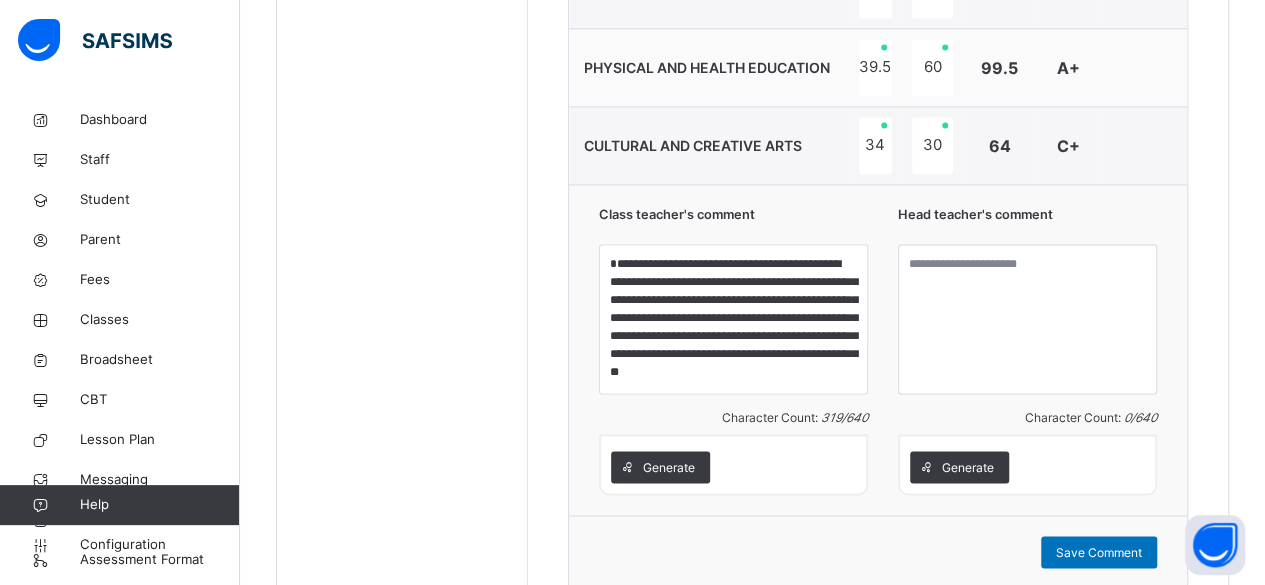 scroll, scrollTop: 1441, scrollLeft: 0, axis: vertical 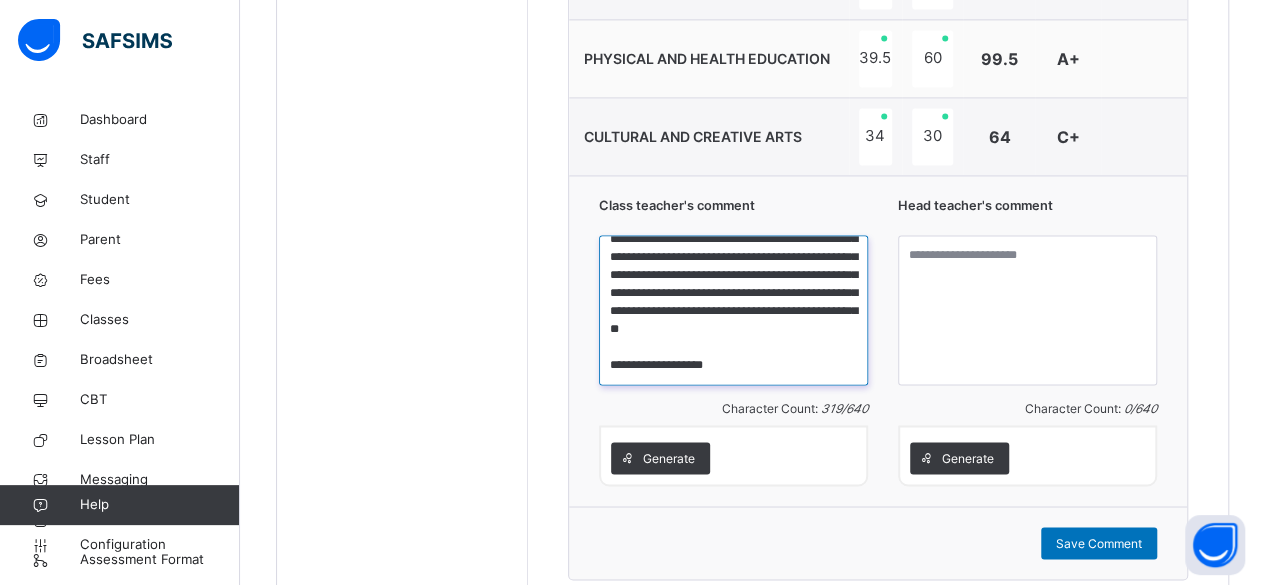drag, startPoint x: 614, startPoint y: 266, endPoint x: 752, endPoint y: 374, distance: 175.23698 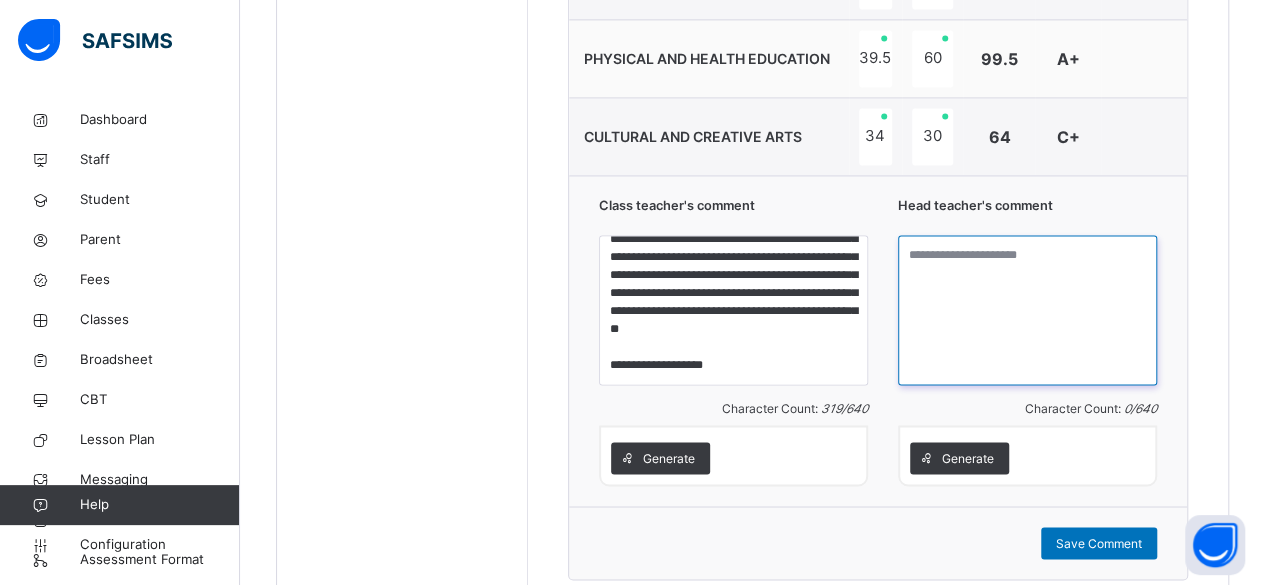 click at bounding box center [1027, 310] 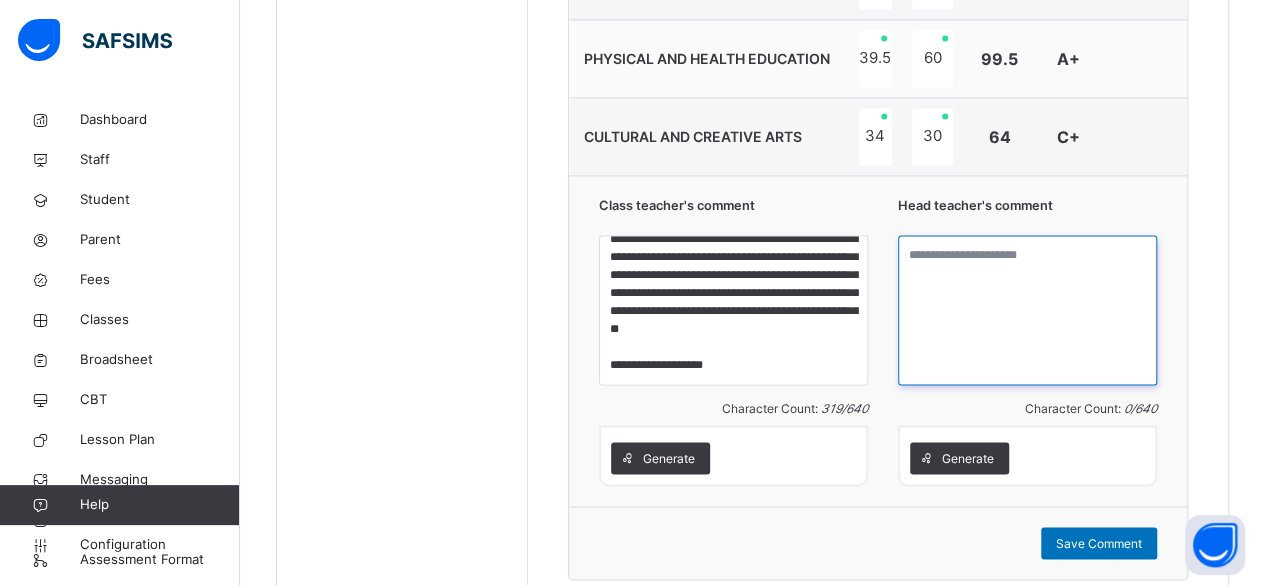 paste on "**********" 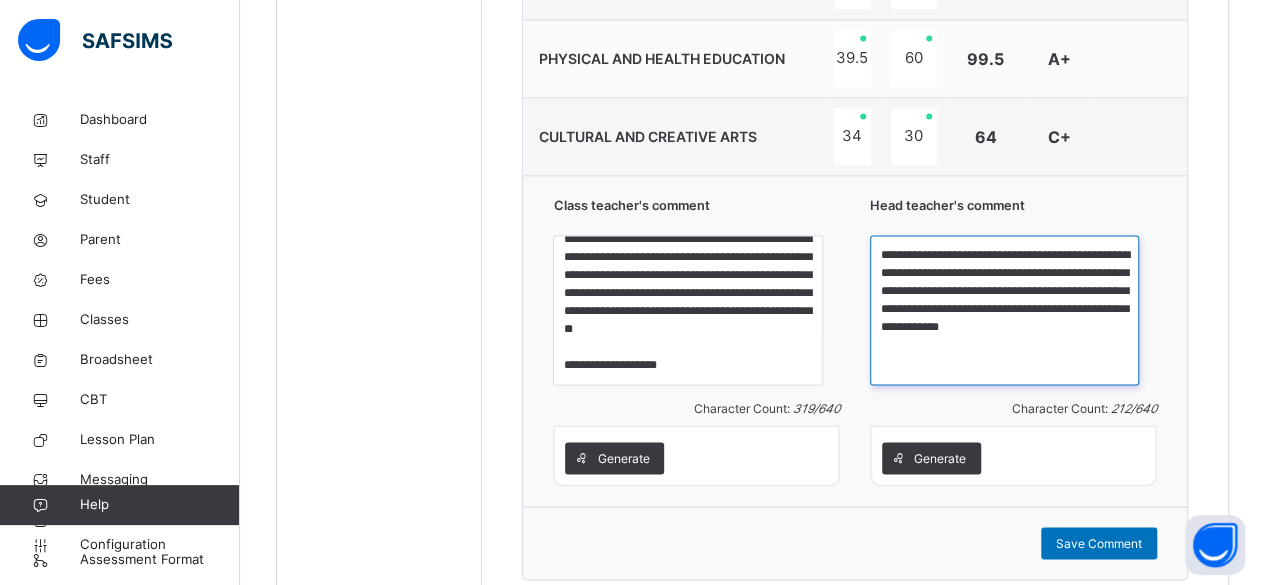 type on "**********" 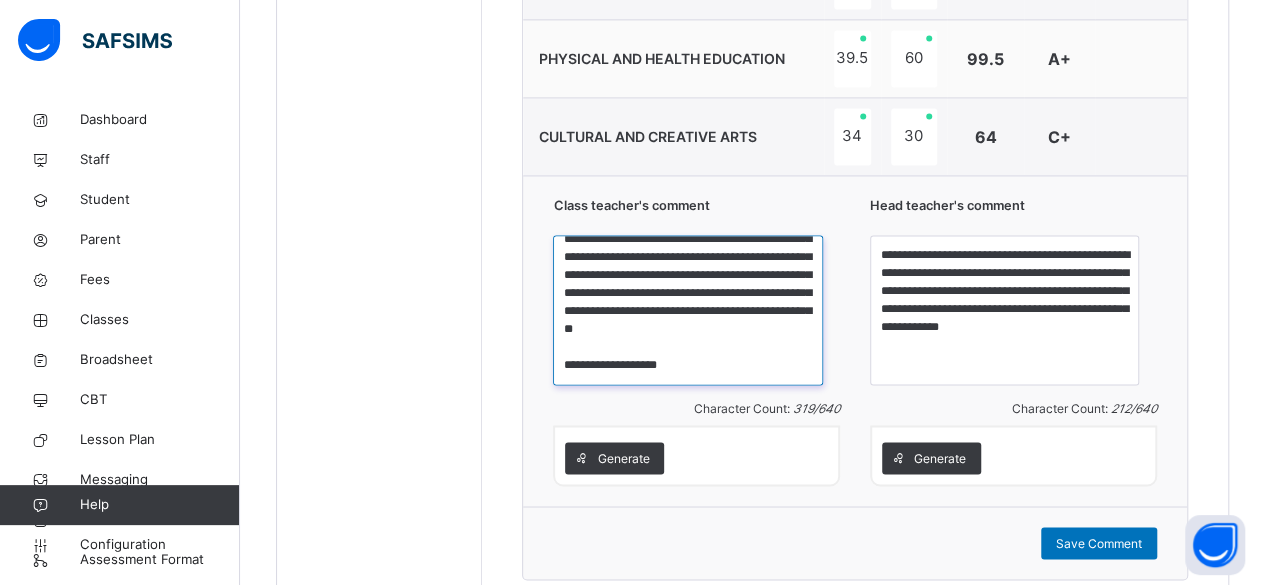 click on "**********" at bounding box center [687, 310] 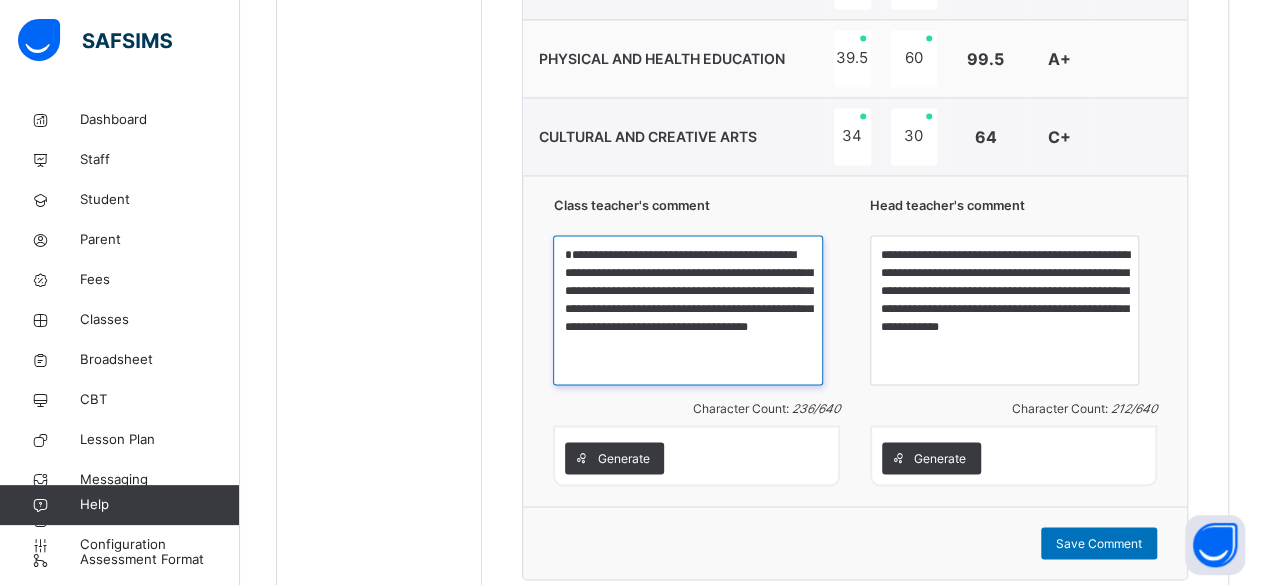 scroll, scrollTop: 0, scrollLeft: 0, axis: both 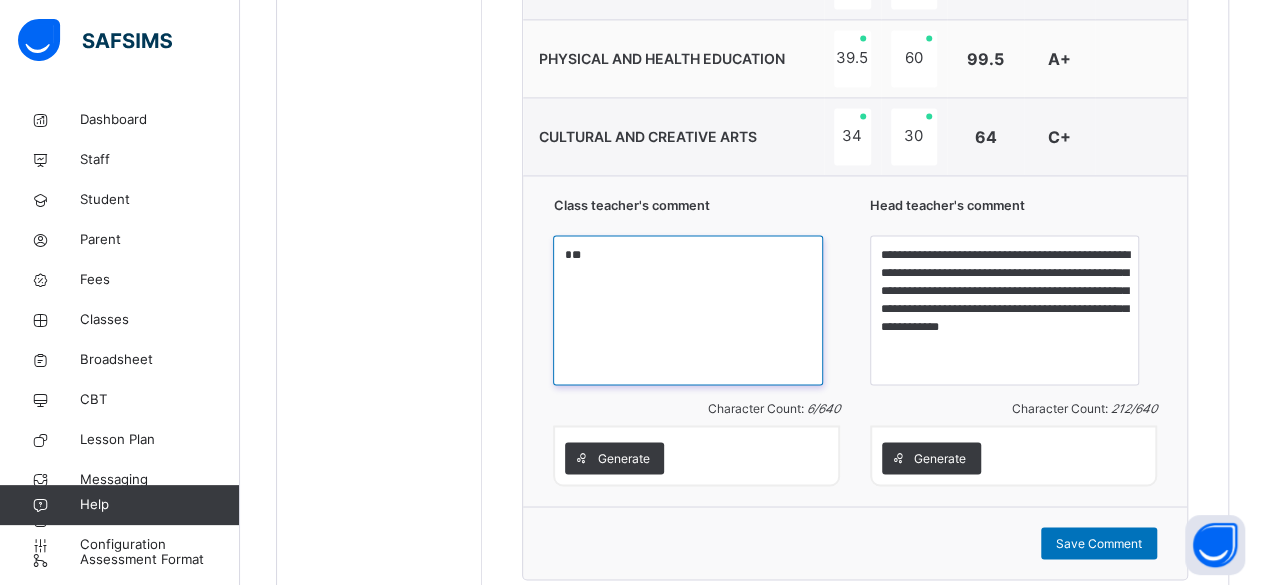 type on "*" 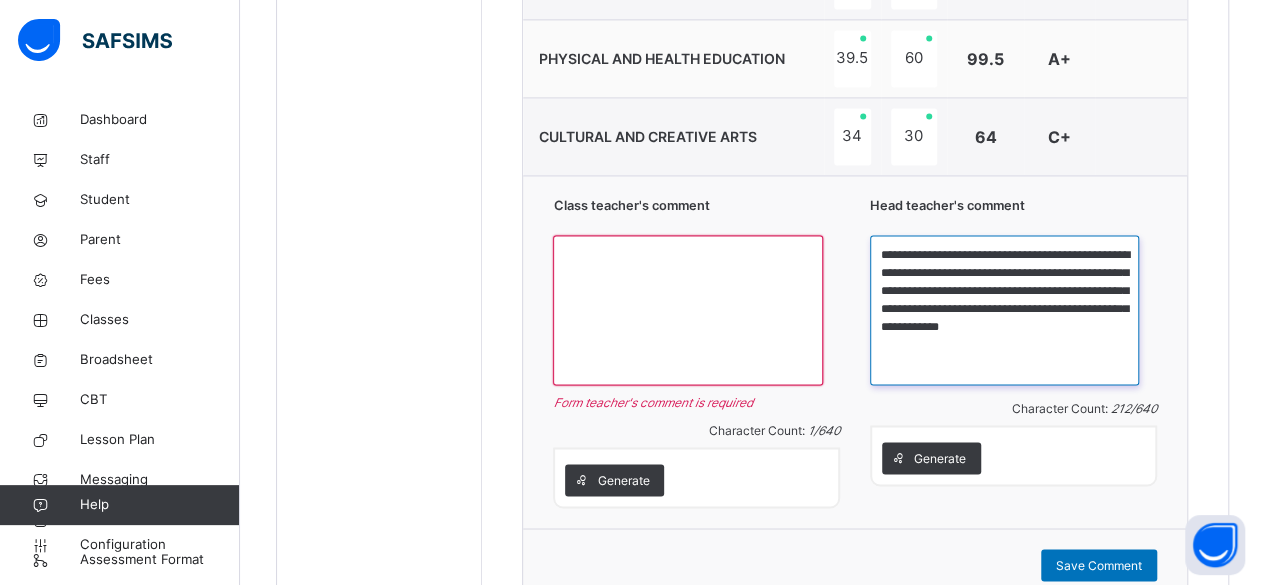 drag, startPoint x: 1024, startPoint y: 342, endPoint x: 917, endPoint y: 245, distance: 144.42299 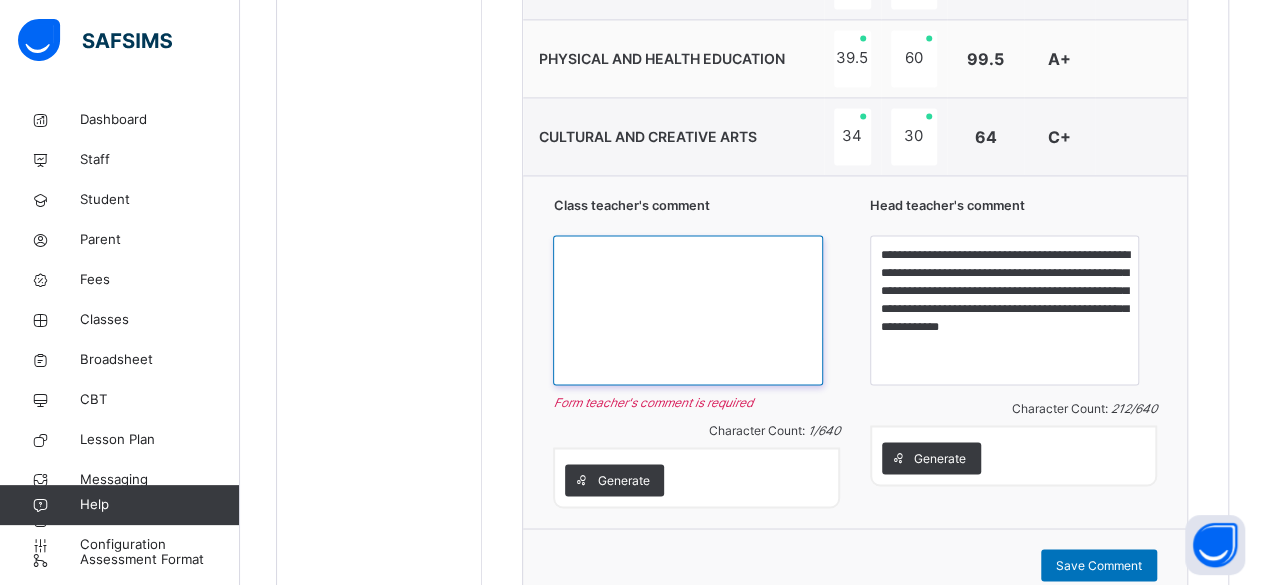 click at bounding box center (687, 310) 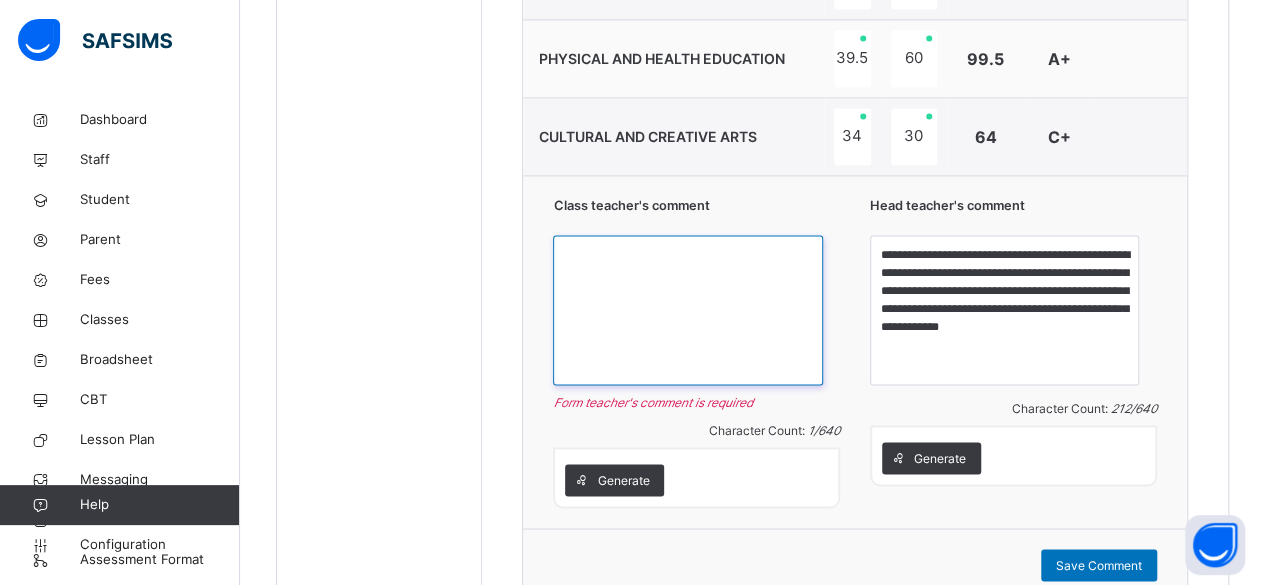 paste on "**********" 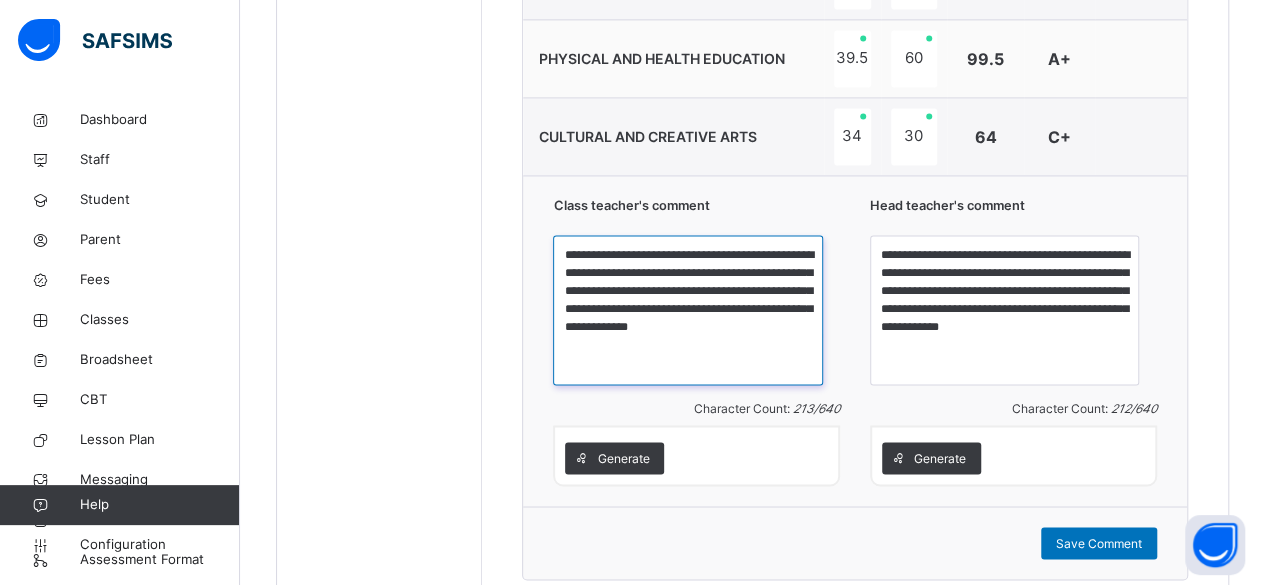 click on "**********" at bounding box center (687, 310) 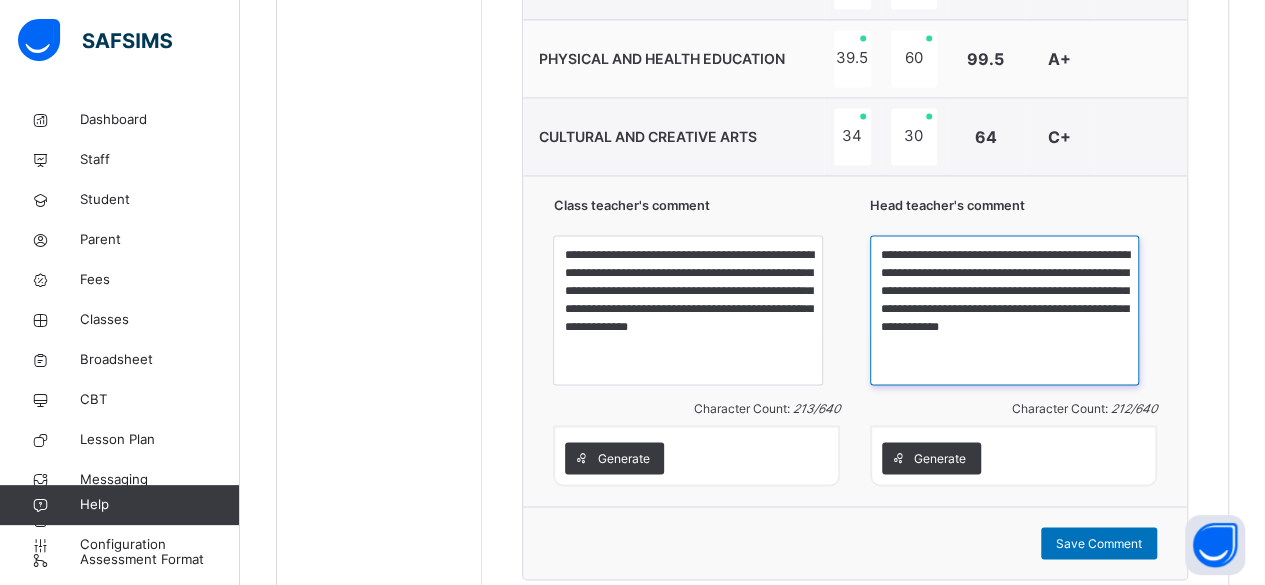 click on "**********" at bounding box center (1004, 310) 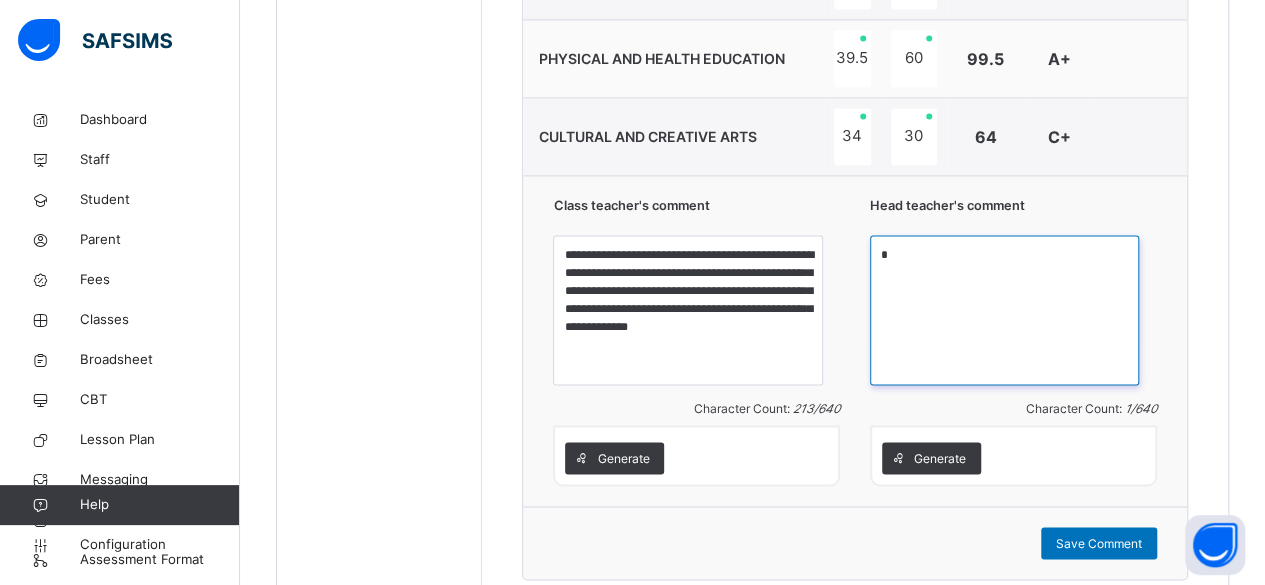 click on "*" at bounding box center [1004, 310] 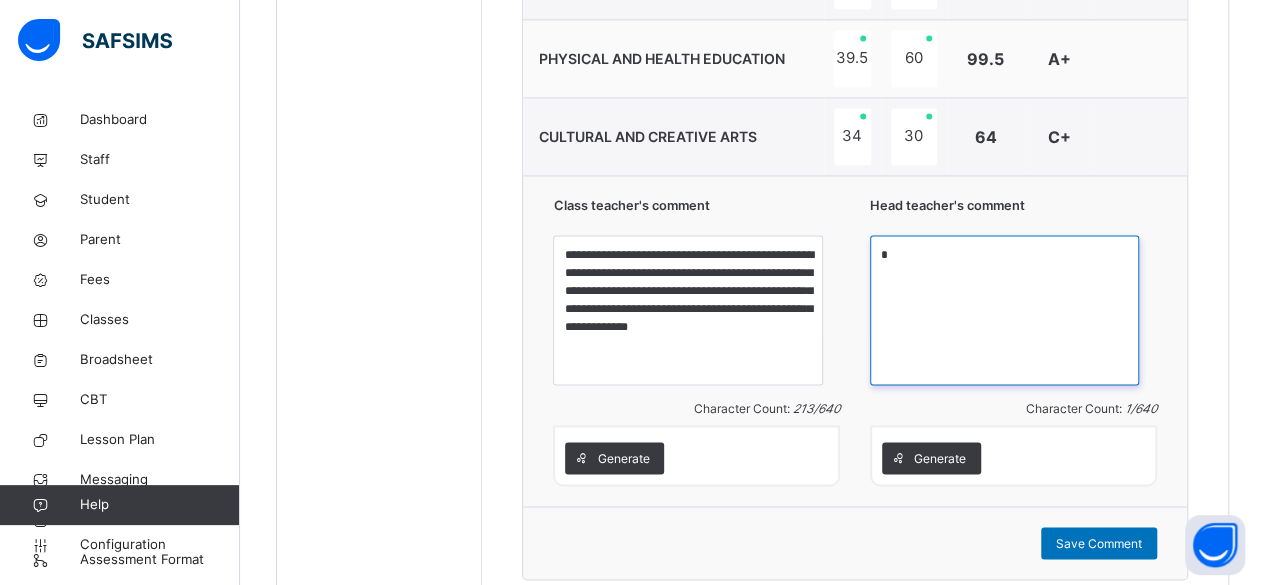 paste on "**********" 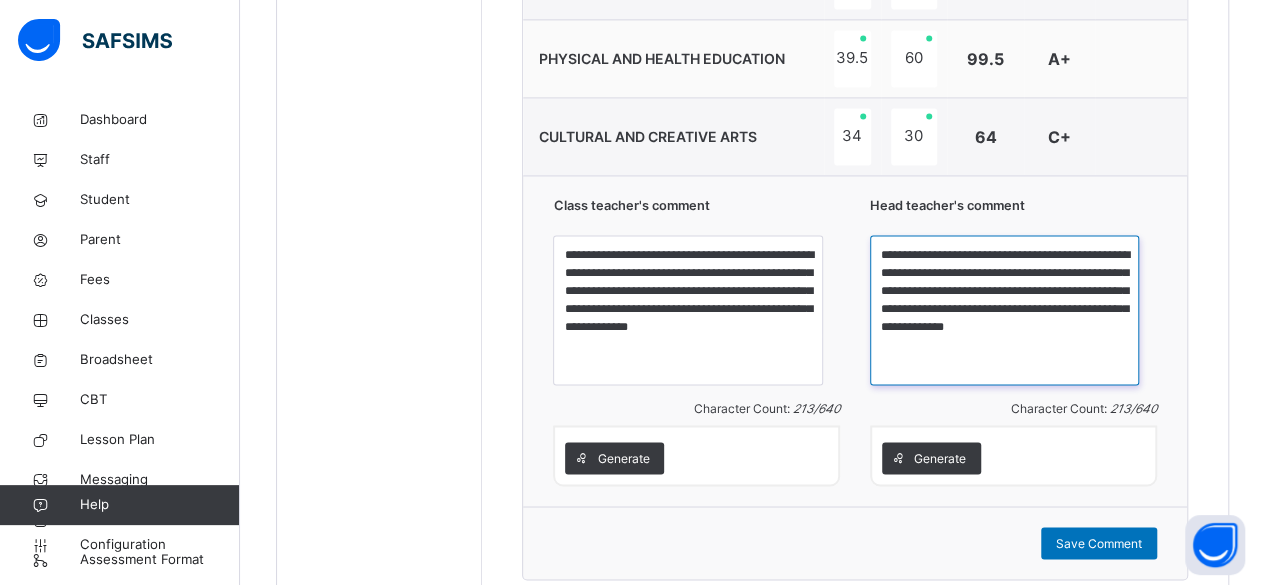 click on "**********" at bounding box center (1004, 310) 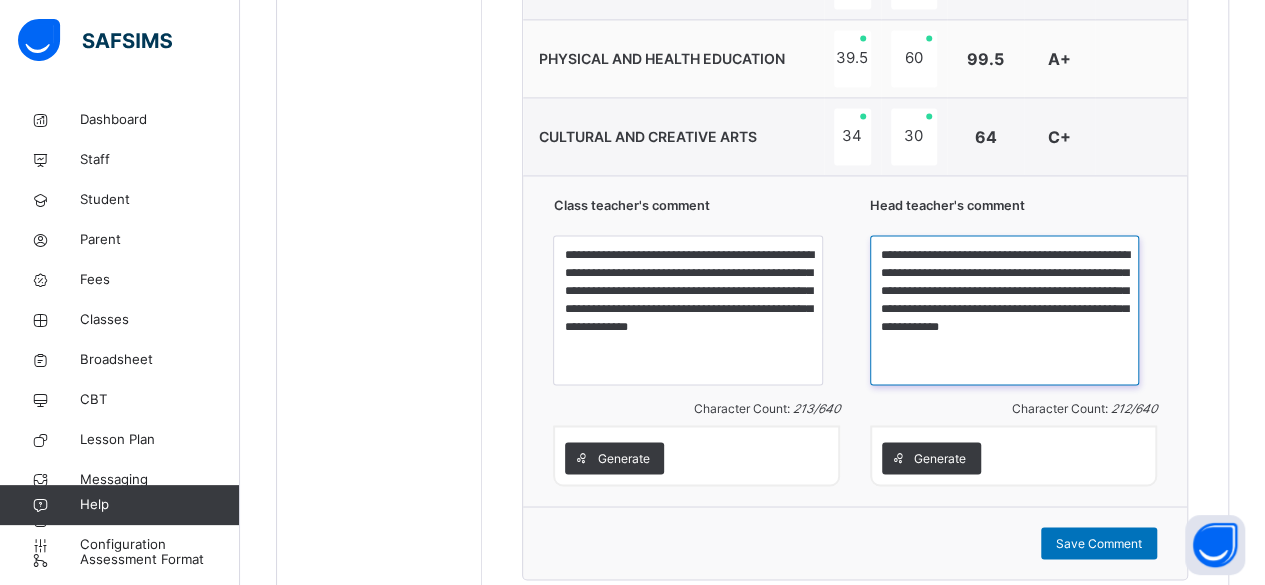 type on "**********" 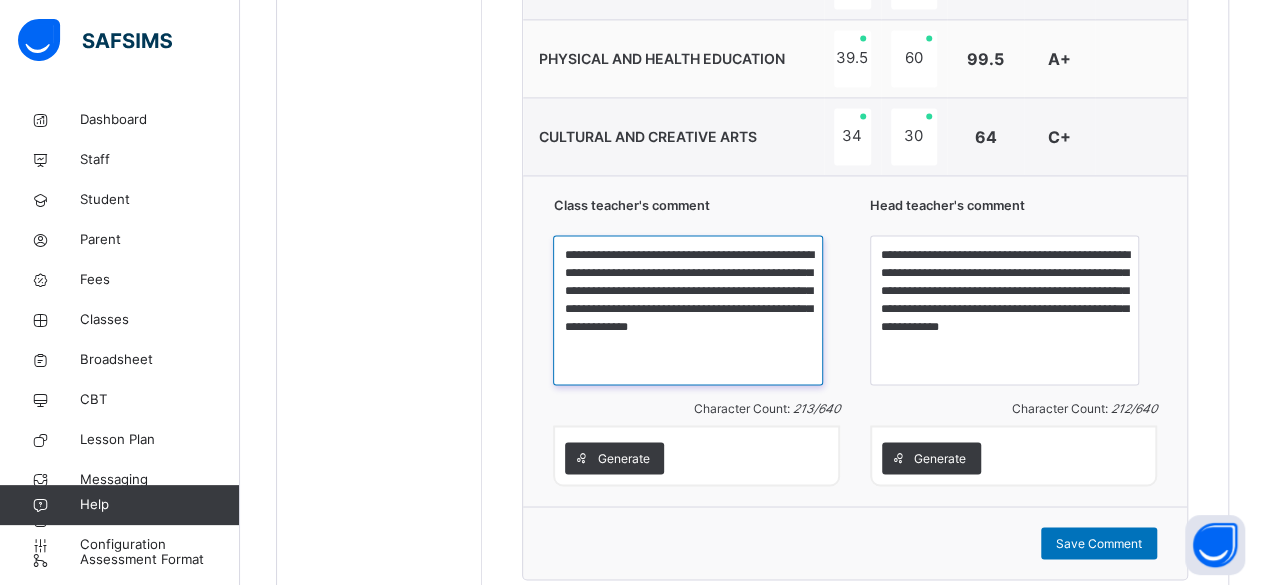 click on "**********" at bounding box center [687, 310] 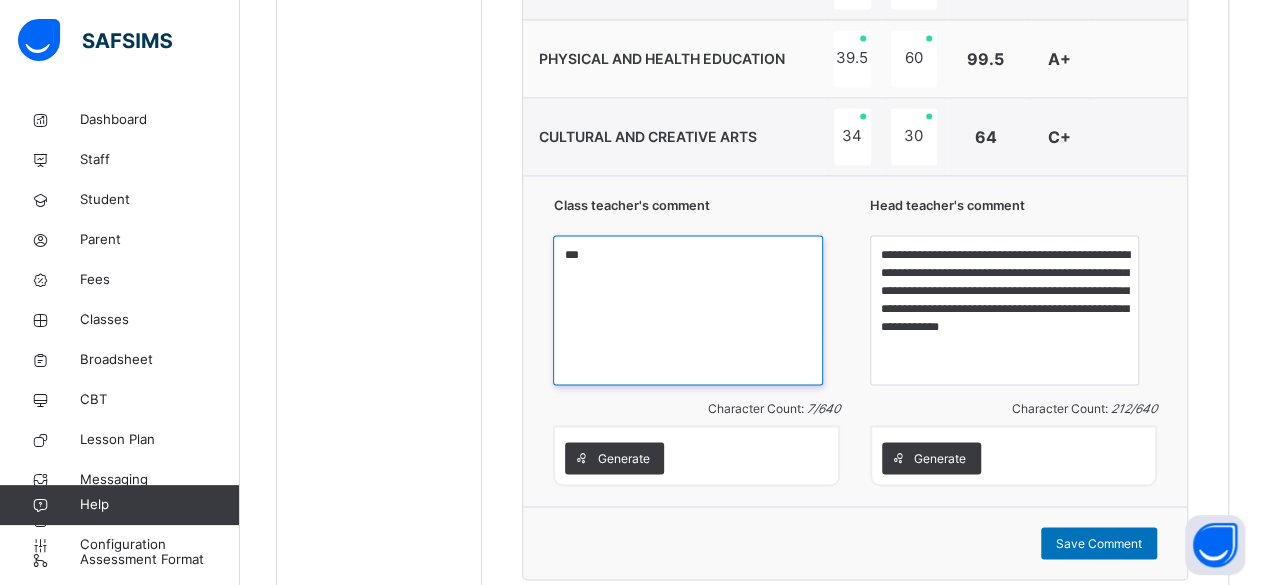 type on "*" 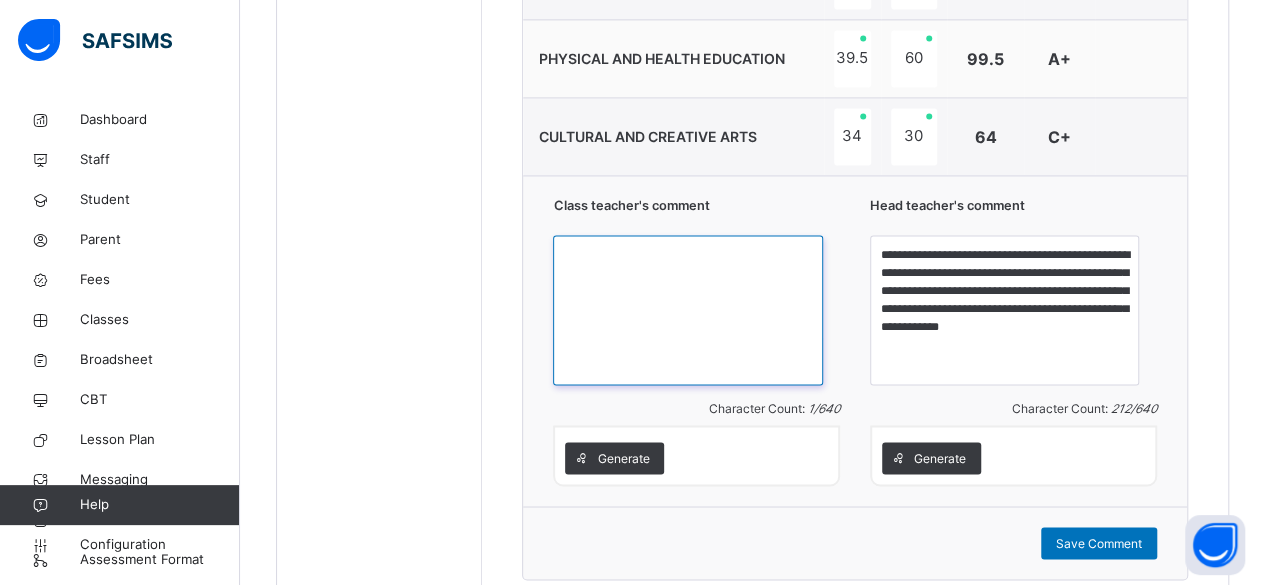 click at bounding box center [687, 310] 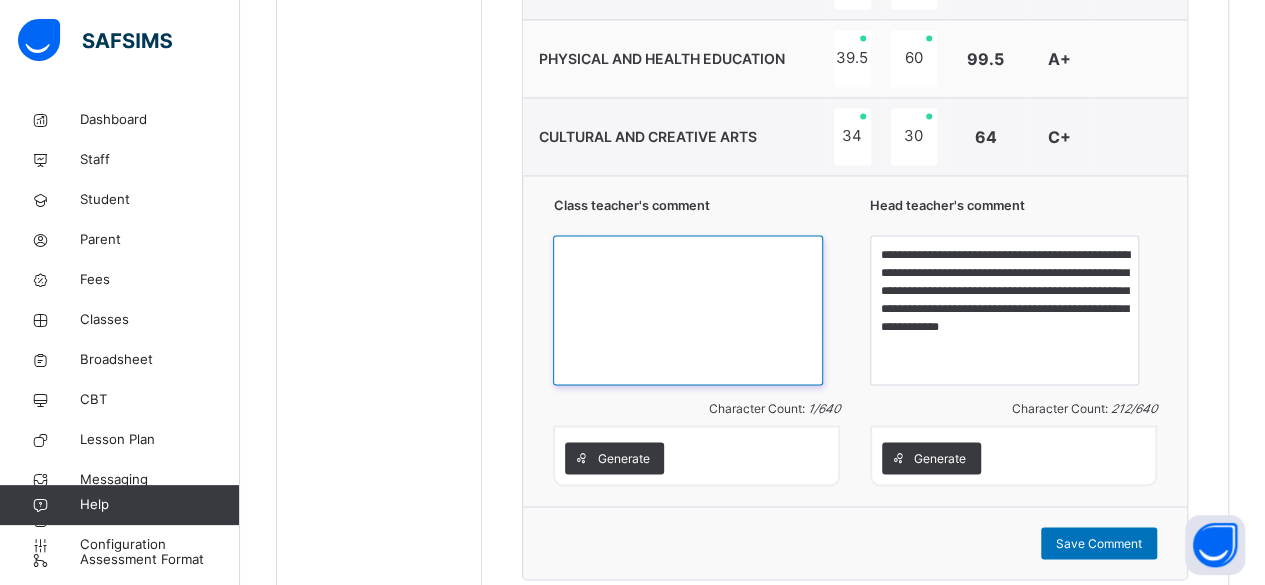 paste on "**********" 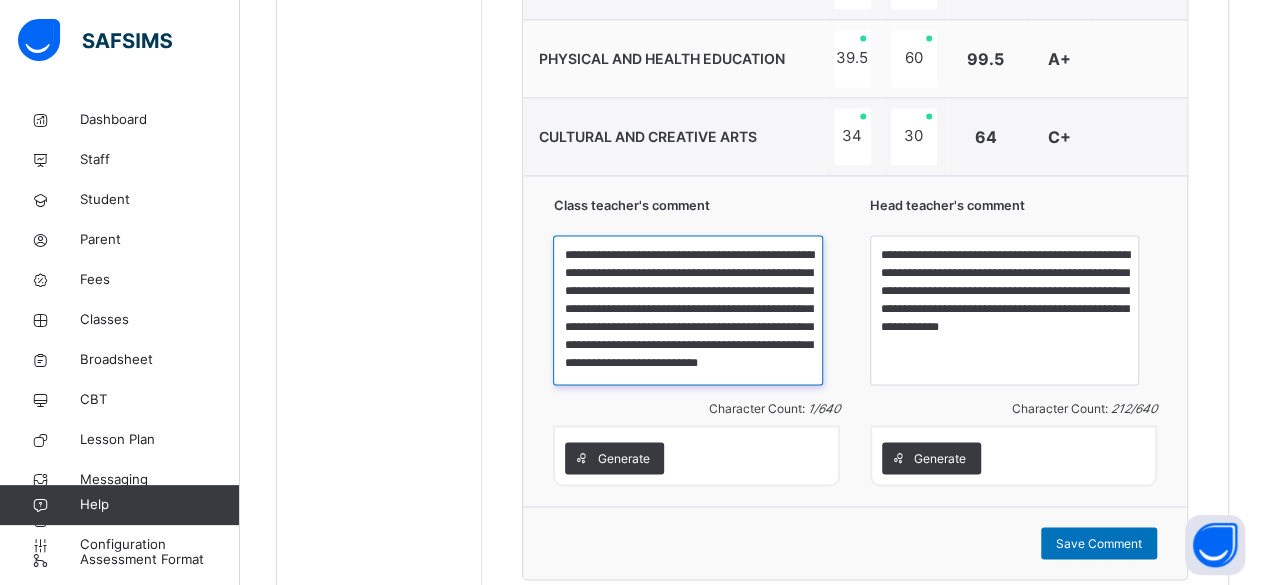 scroll, scrollTop: 39, scrollLeft: 0, axis: vertical 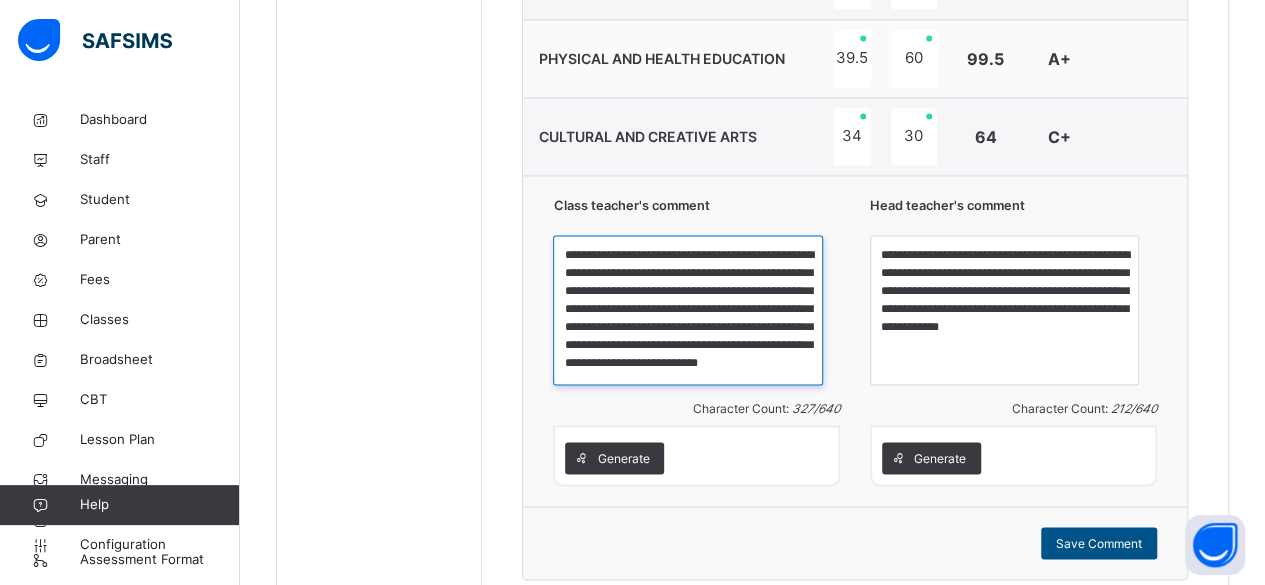type on "**********" 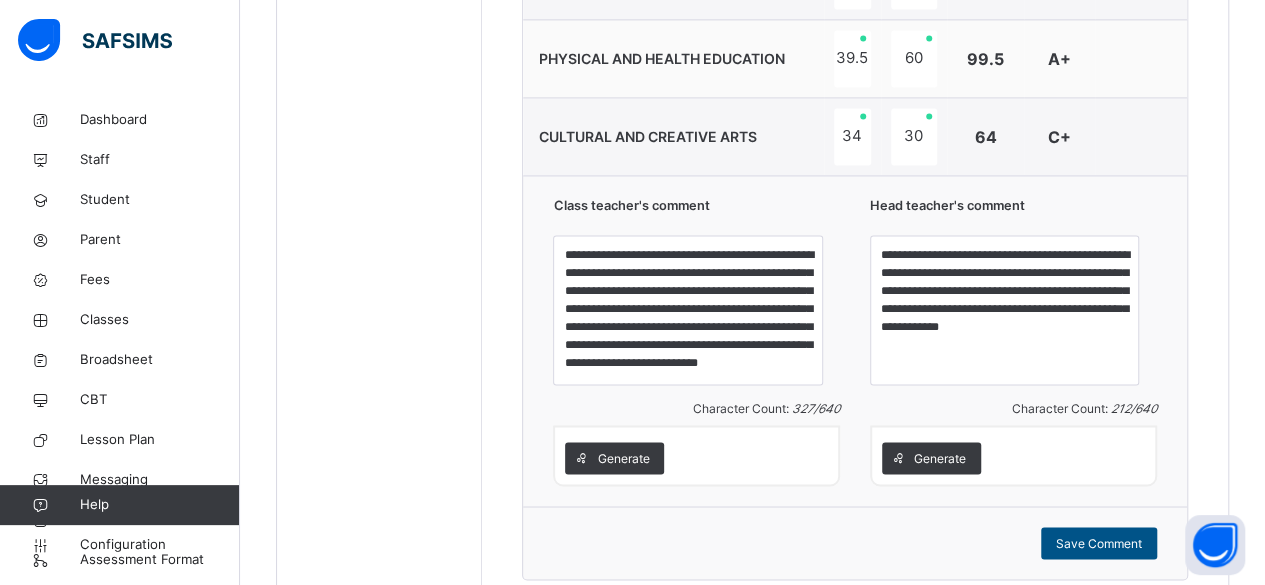 click on "Save Comment" at bounding box center (1099, 543) 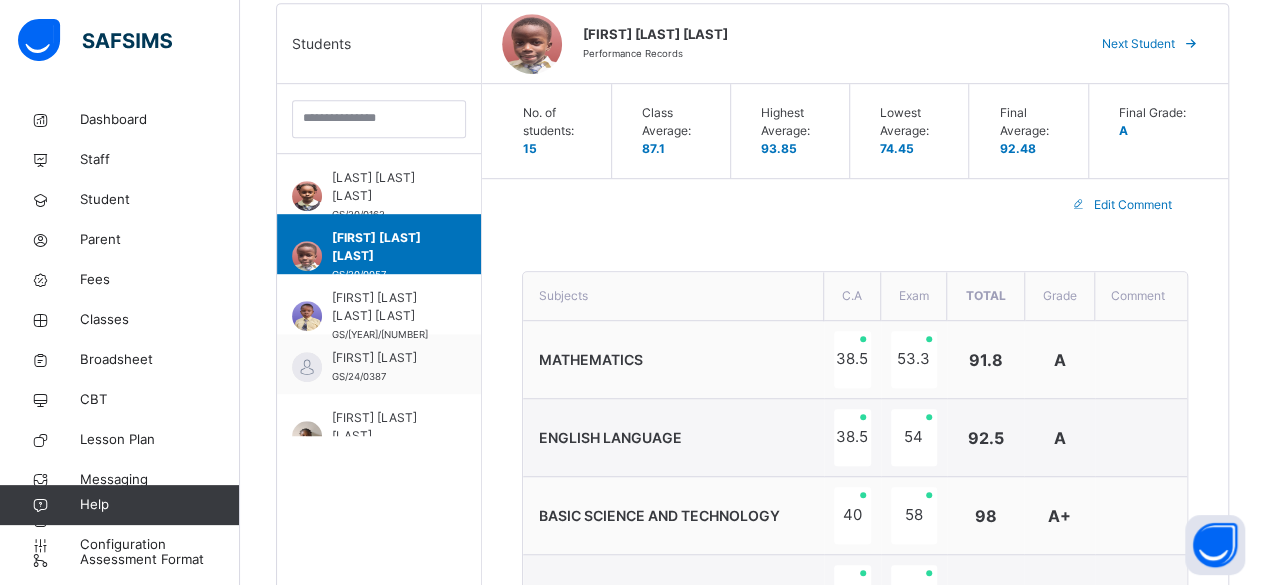 scroll, scrollTop: 508, scrollLeft: 0, axis: vertical 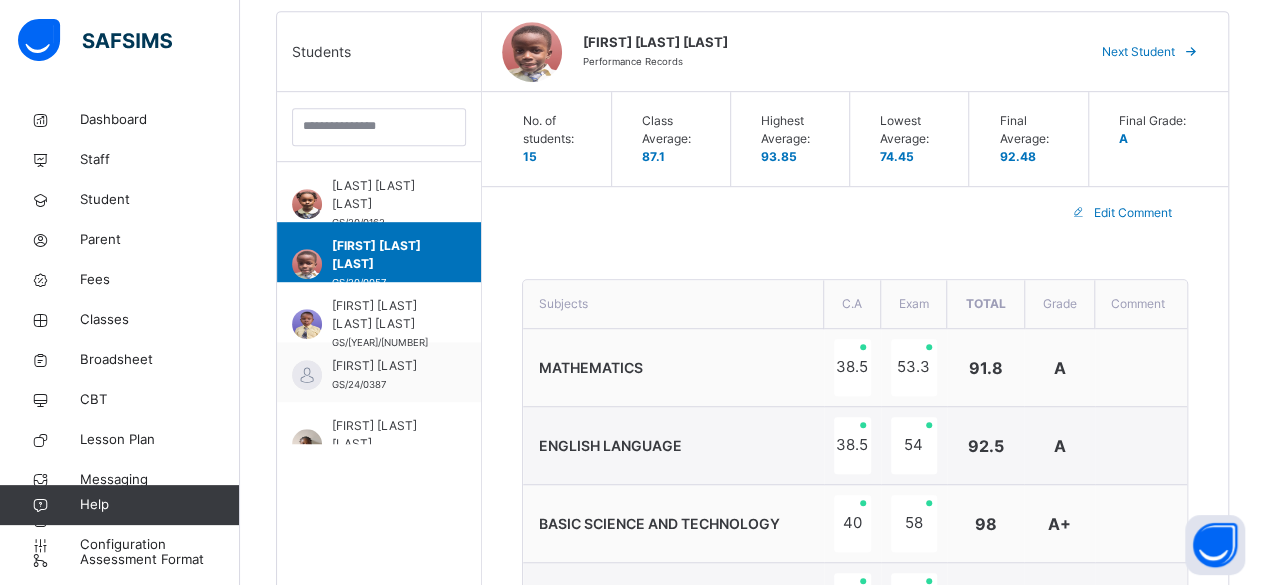 click at bounding box center [1191, 52] 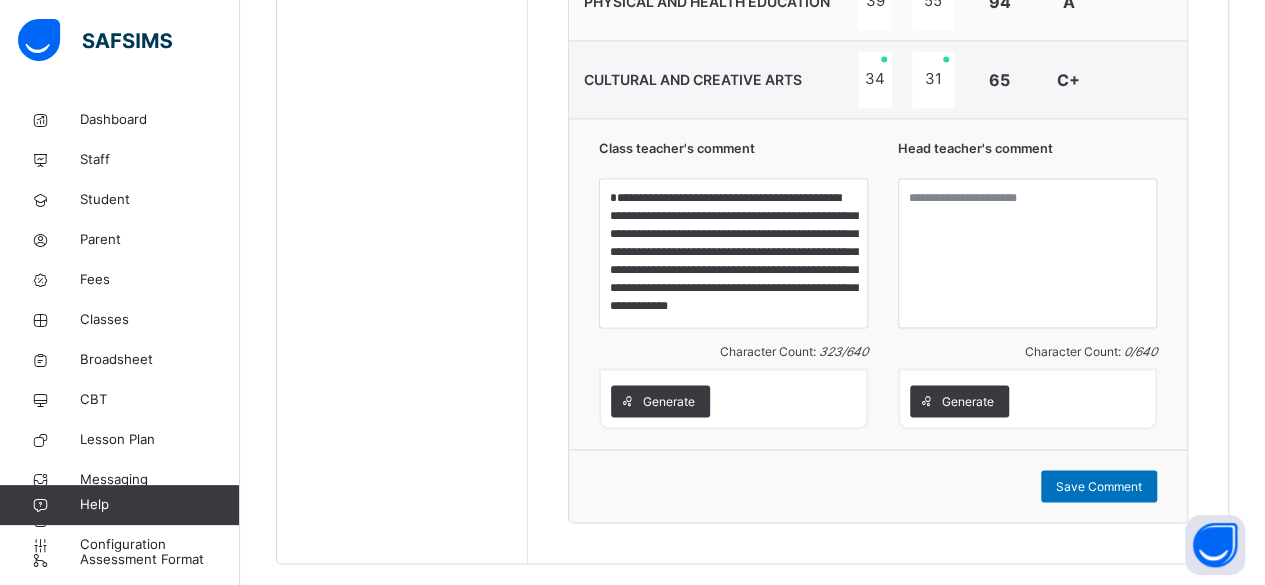scroll, scrollTop: 1500, scrollLeft: 0, axis: vertical 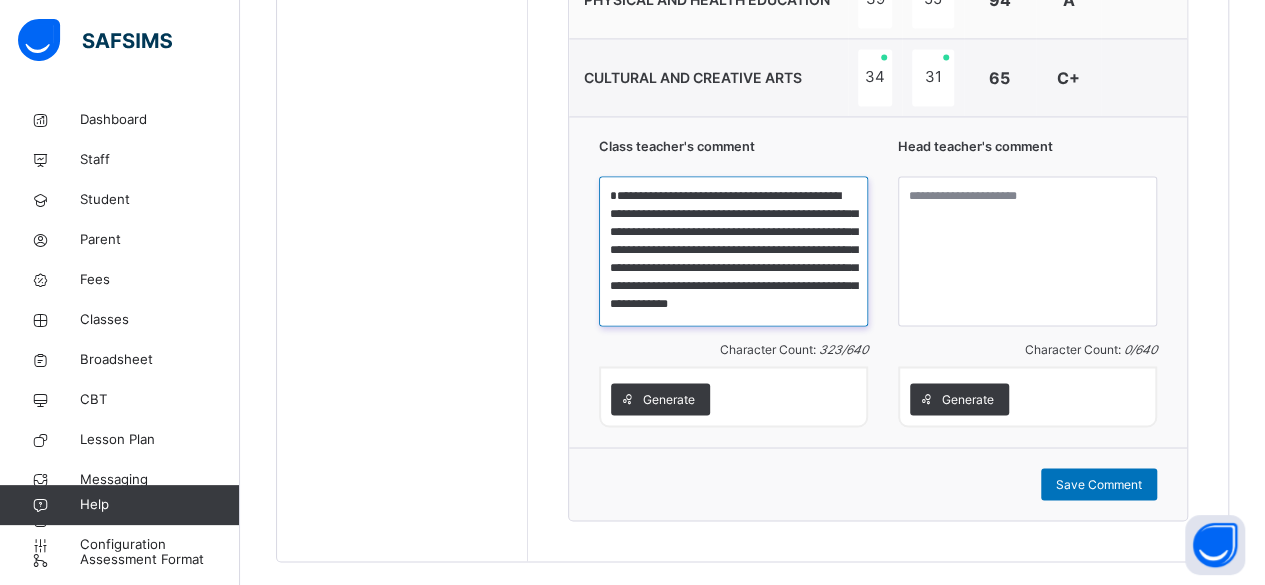 click on "**********" at bounding box center (733, 251) 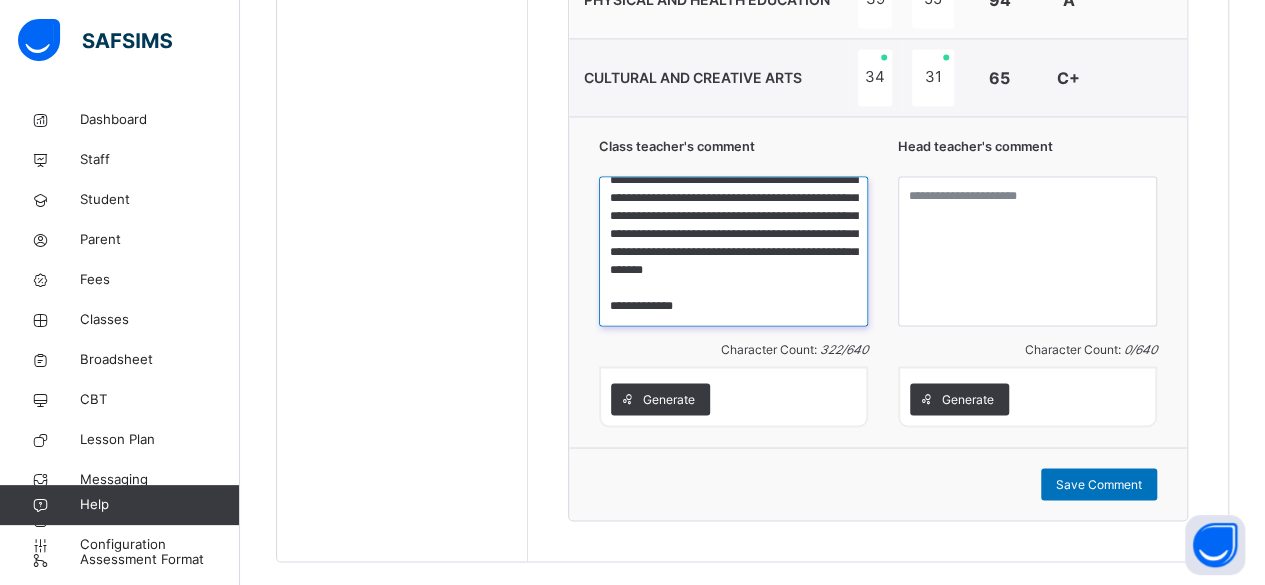 scroll, scrollTop: 0, scrollLeft: 0, axis: both 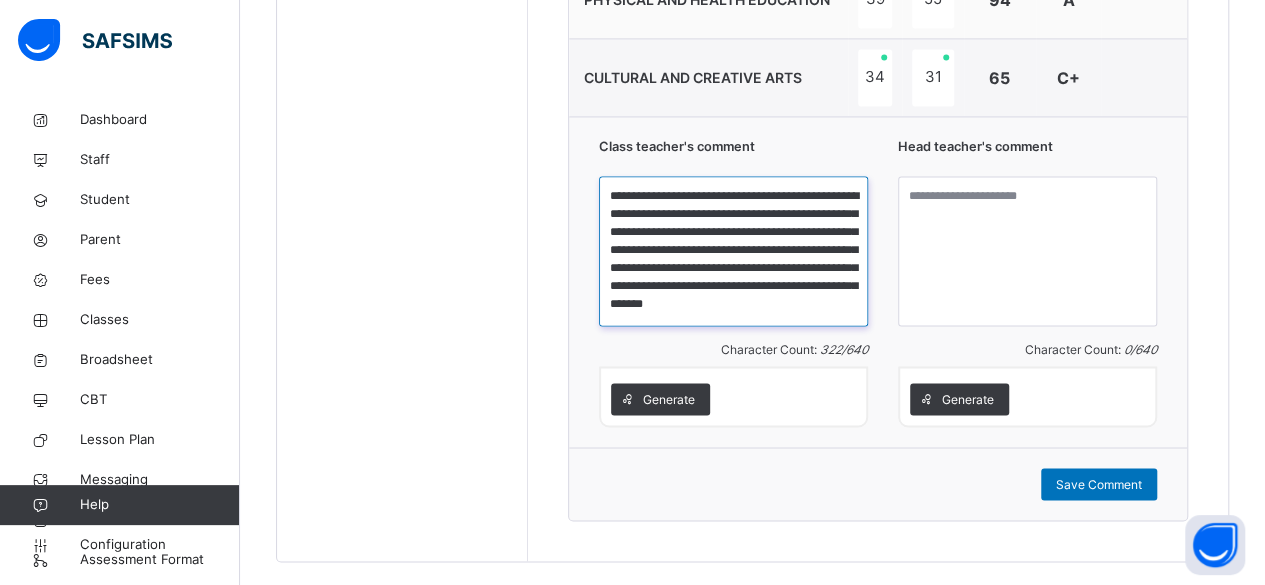 drag, startPoint x: 699, startPoint y: 307, endPoint x: 614, endPoint y: 182, distance: 151.16217 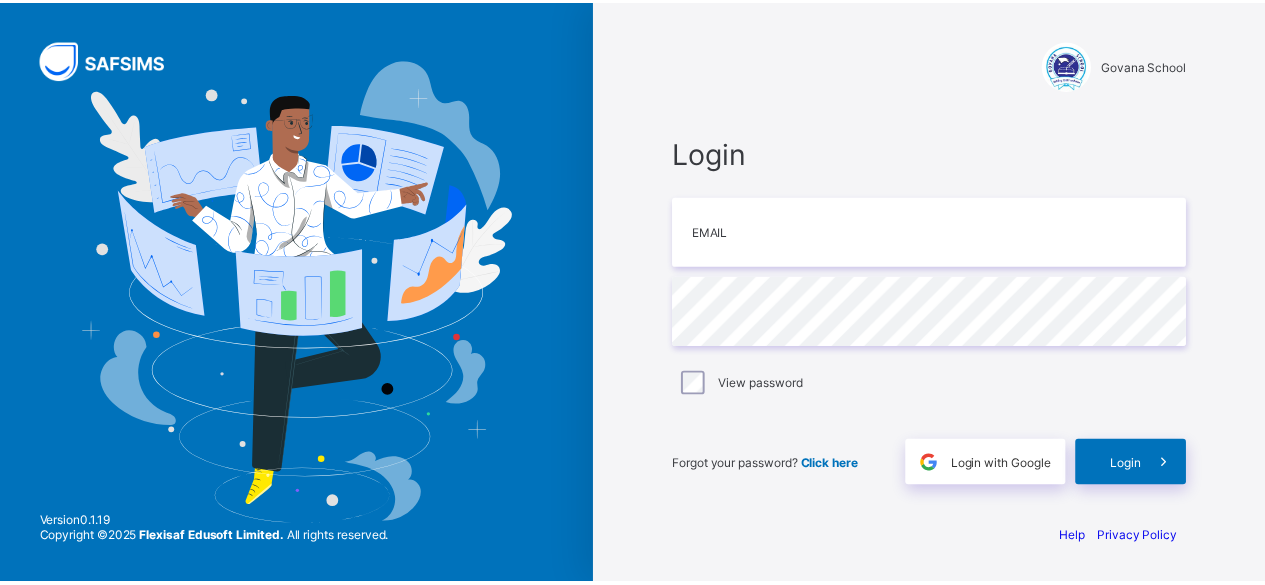 scroll, scrollTop: 0, scrollLeft: 0, axis: both 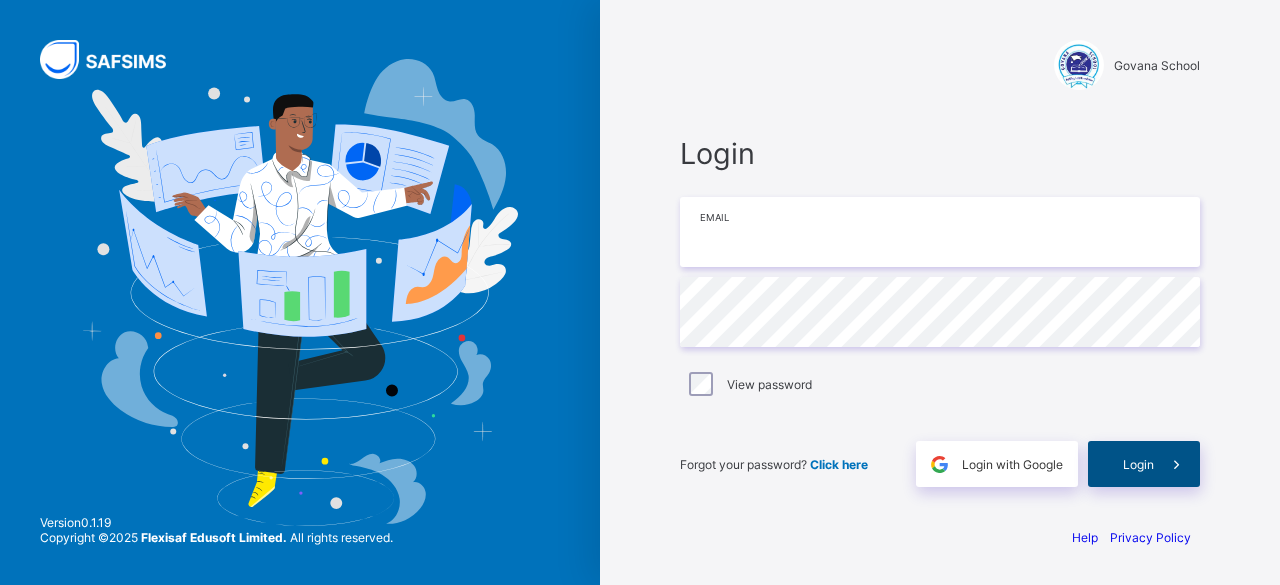 type on "**********" 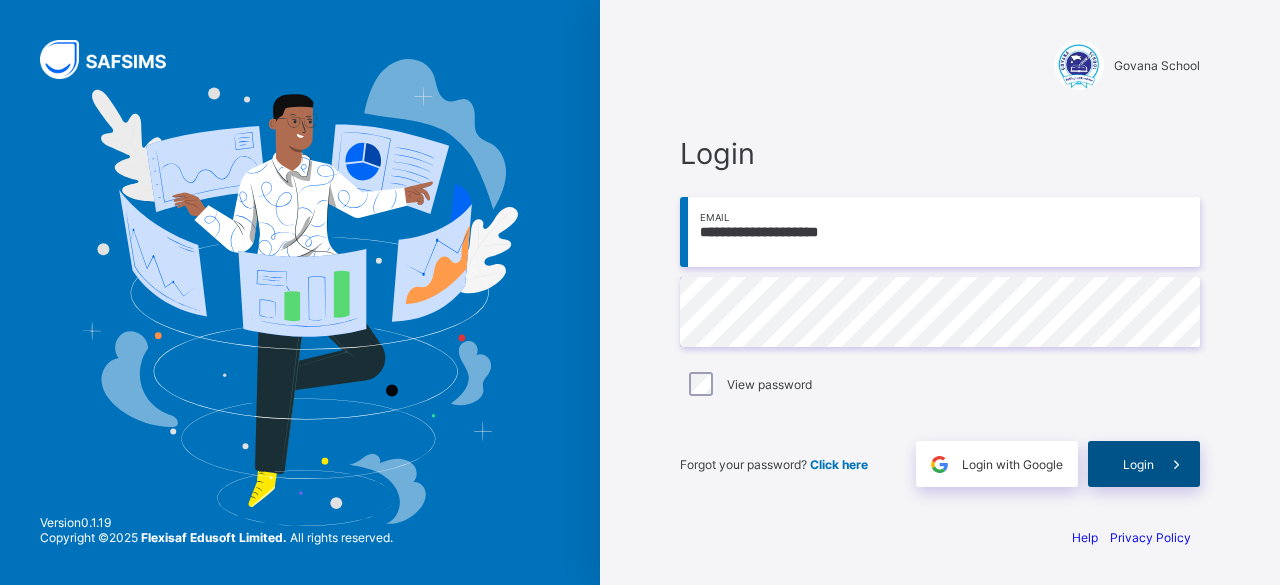 click on "Login" at bounding box center (1144, 464) 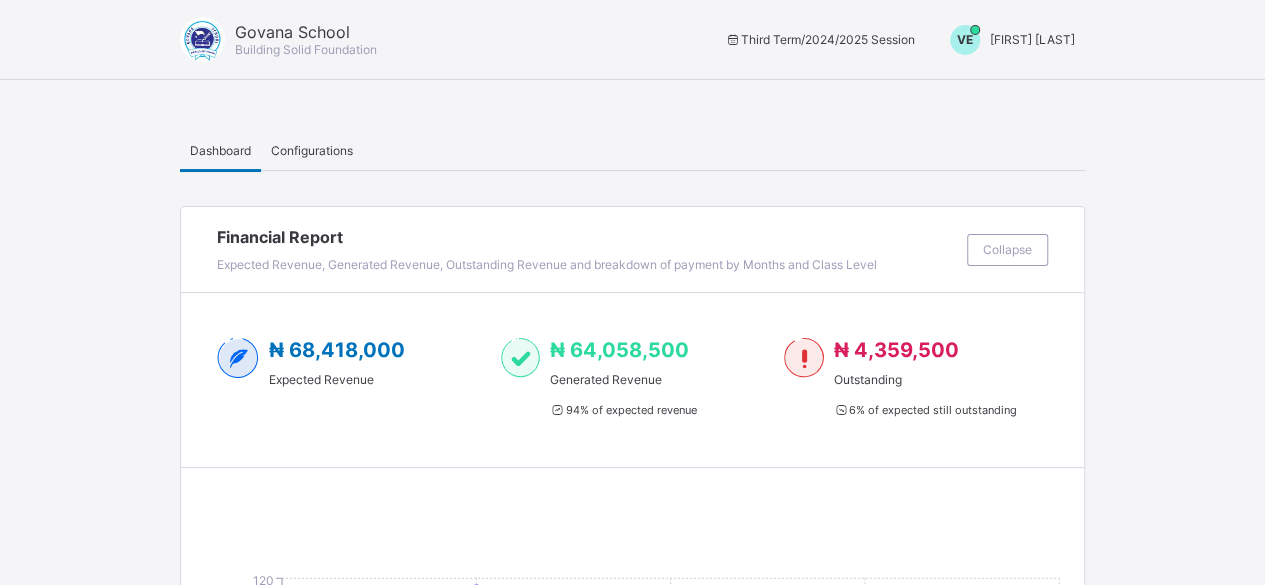 click on "[FIRST] [LAST]" at bounding box center [1032, 39] 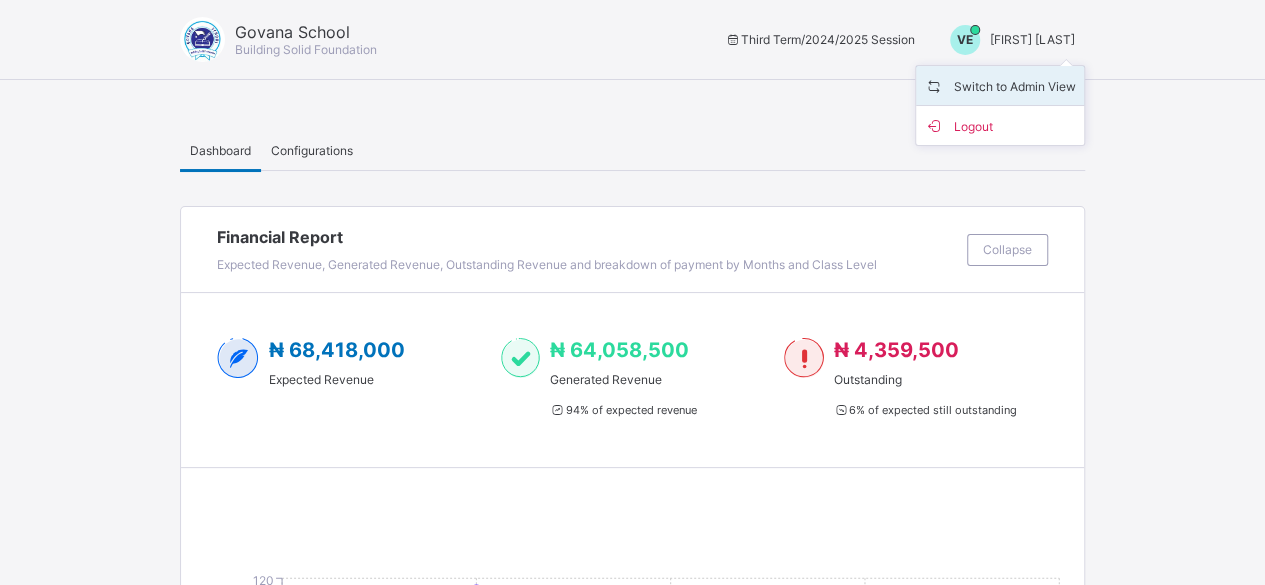 click on "Switch to Admin View" at bounding box center (1000, 85) 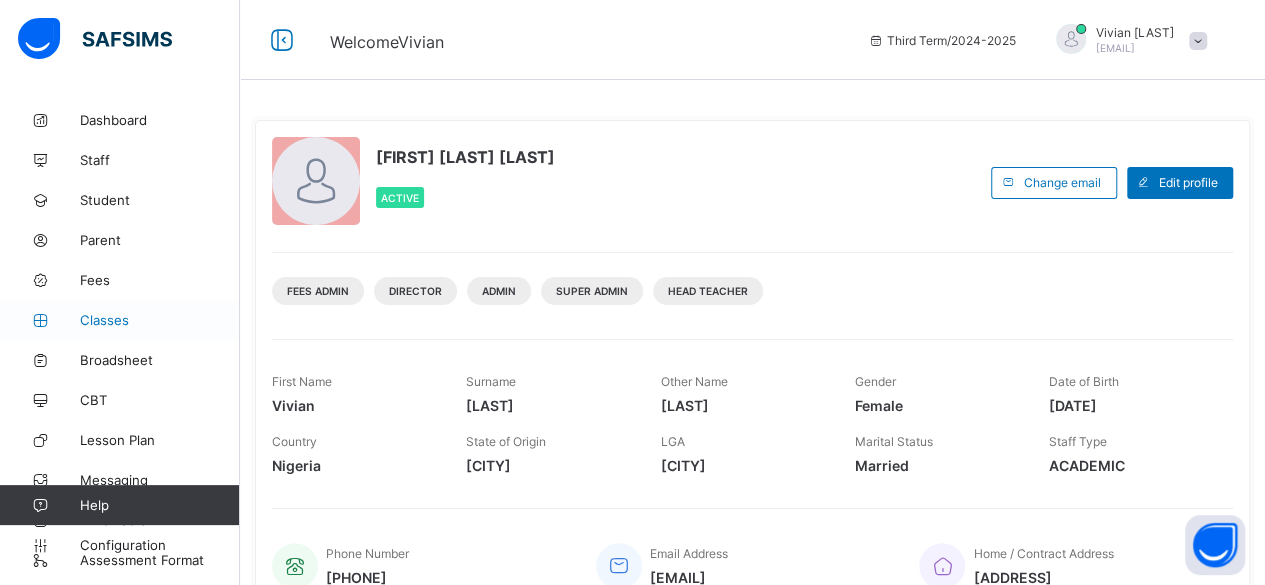 click on "Classes" at bounding box center (160, 320) 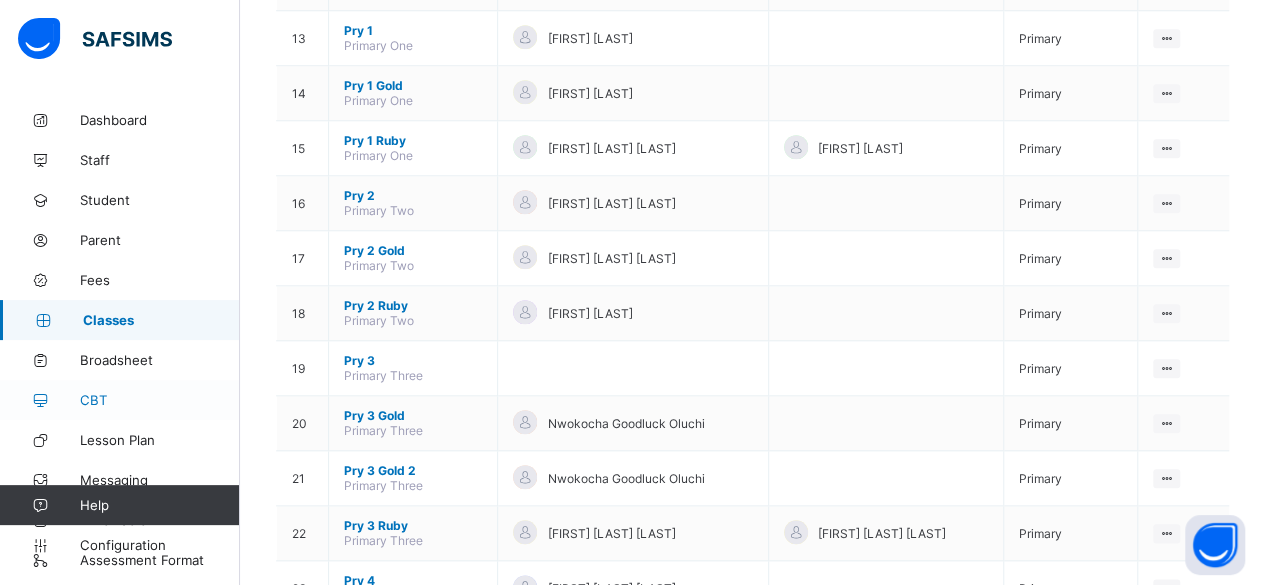 scroll, scrollTop: 879, scrollLeft: 0, axis: vertical 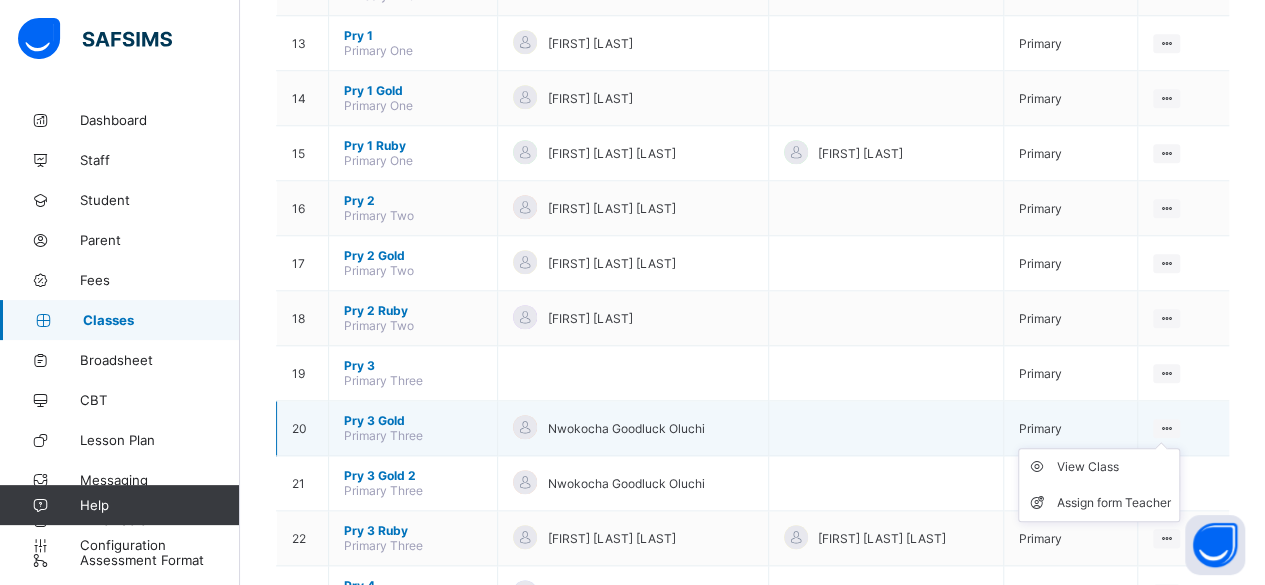 click on "View Class Assign form Teacher" at bounding box center (1099, 485) 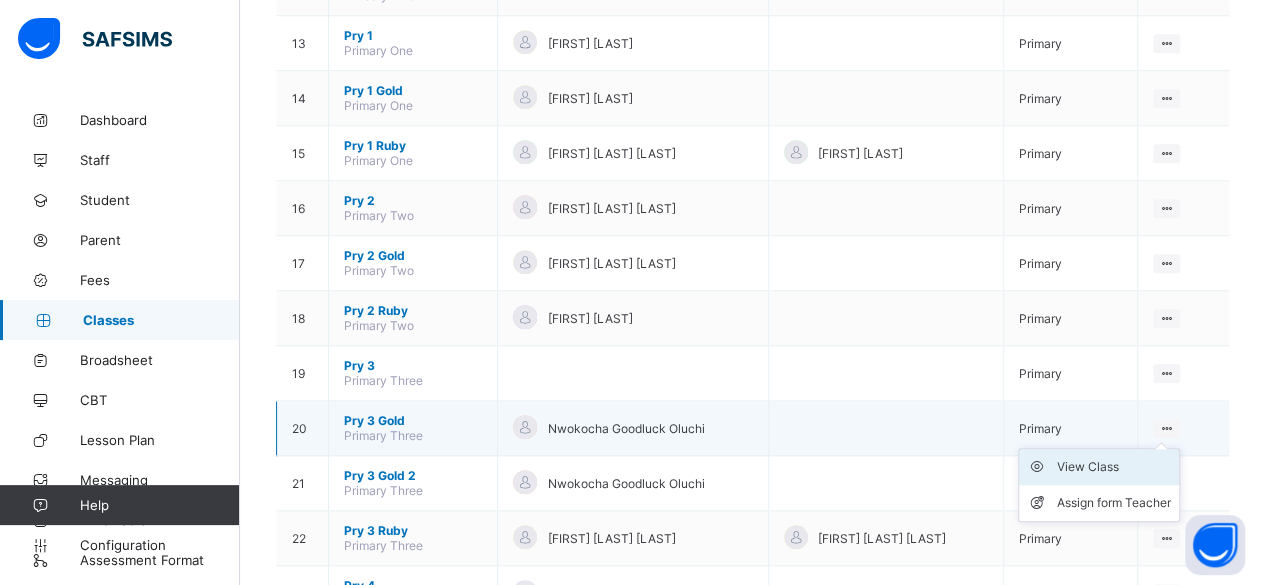 click on "View Class" at bounding box center [1114, 467] 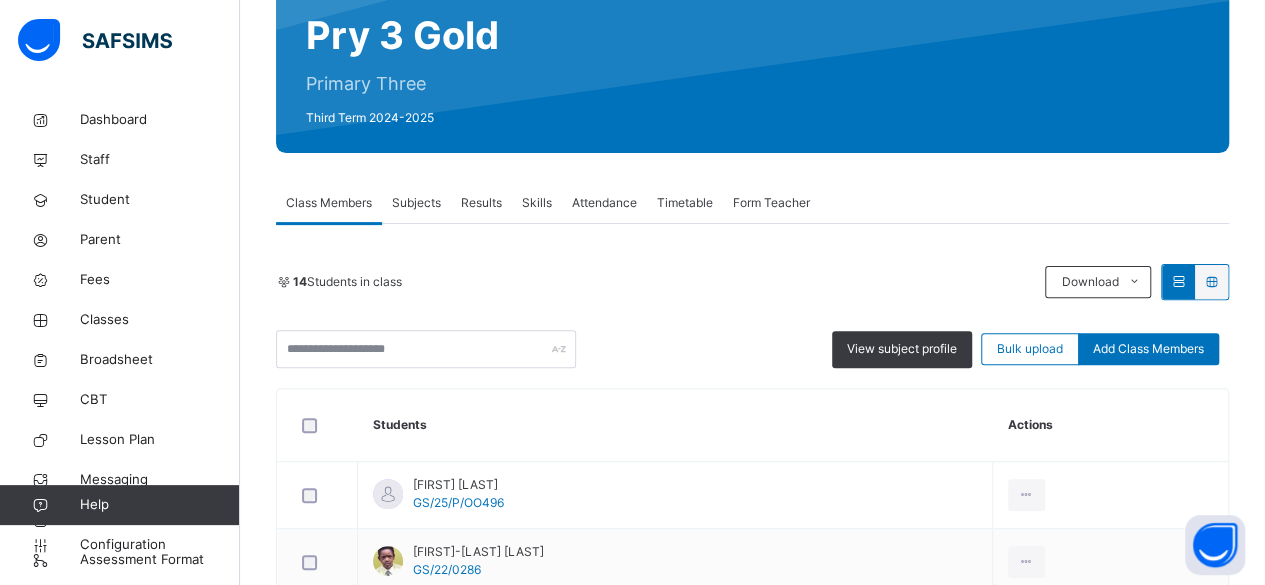 scroll, scrollTop: 237, scrollLeft: 0, axis: vertical 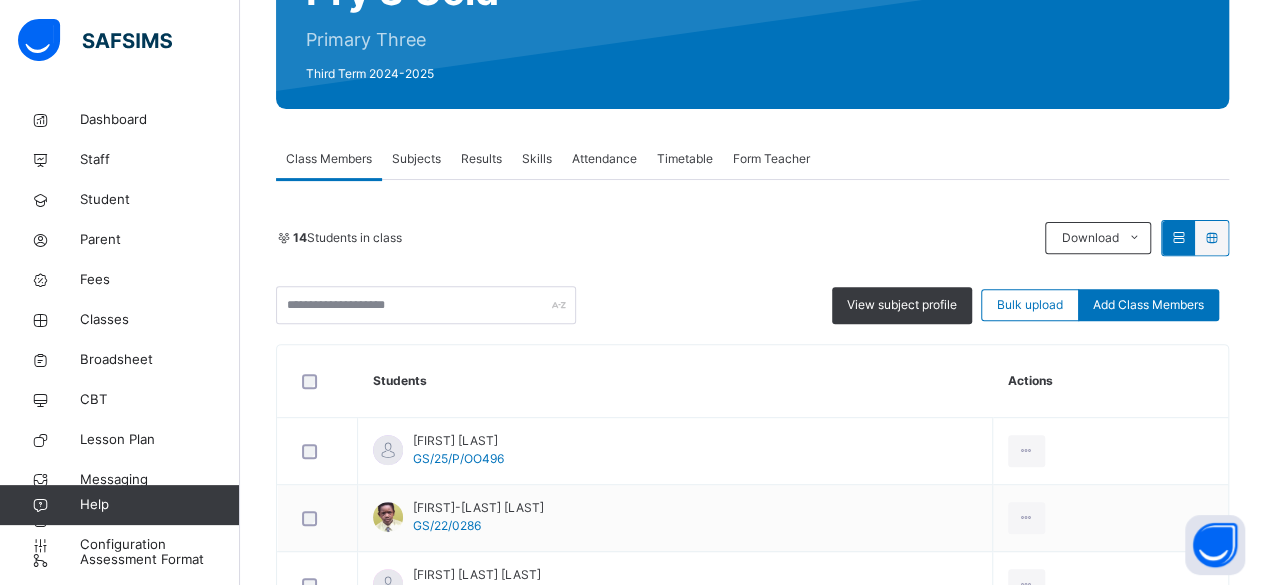 click on "Results" at bounding box center [481, 159] 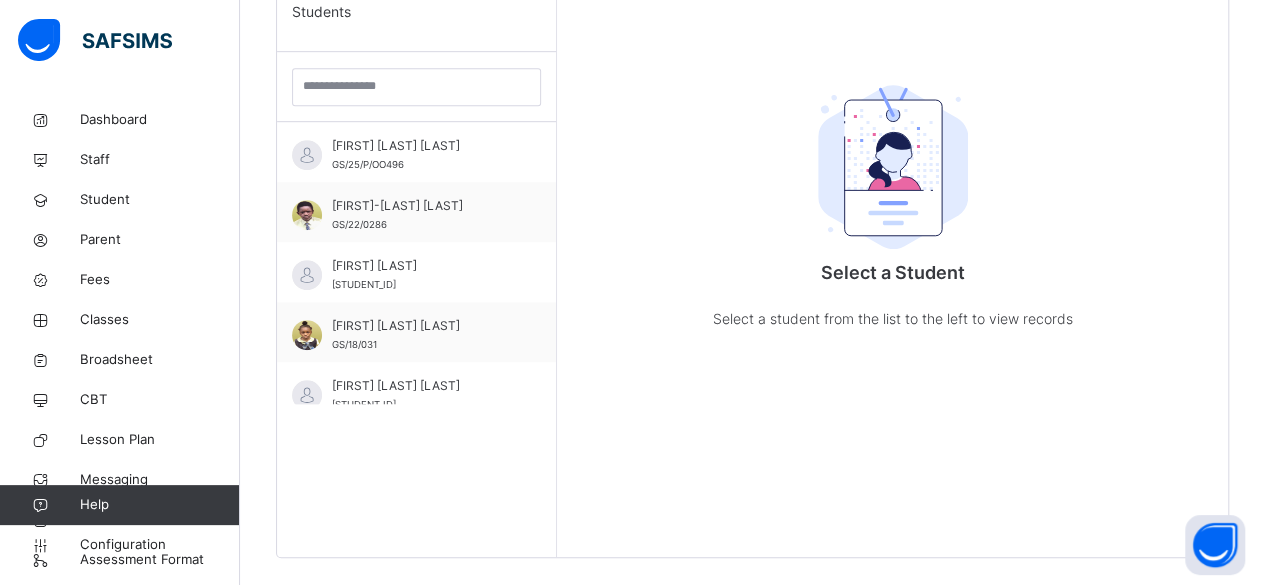 scroll, scrollTop: 542, scrollLeft: 0, axis: vertical 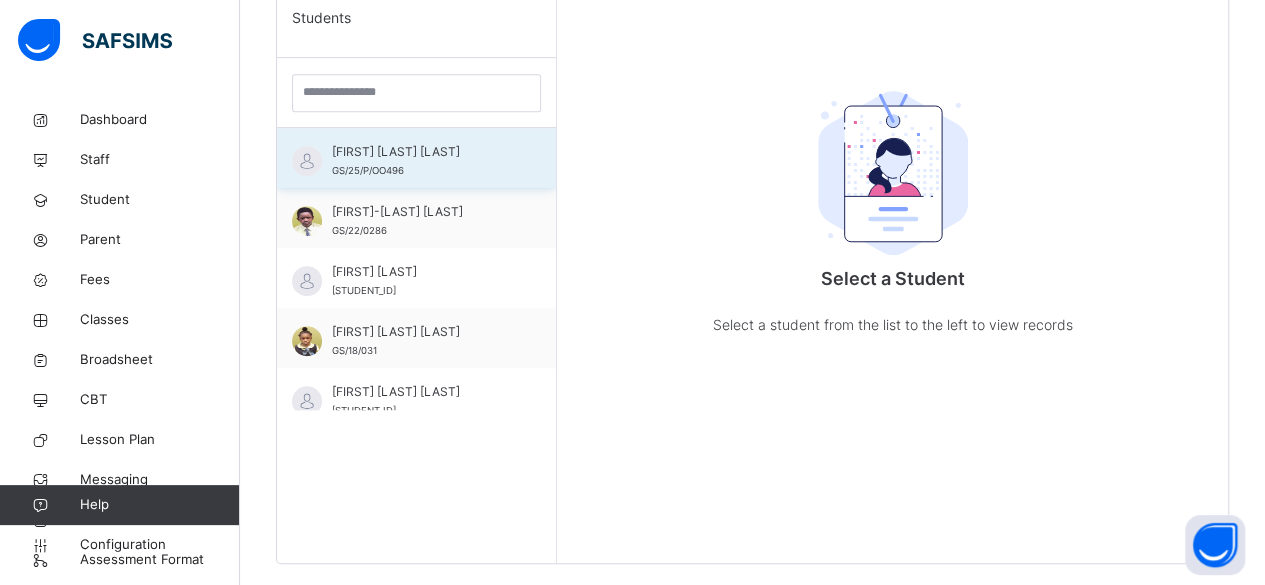 click on "BRIGHT ELLEN ISIOMA" at bounding box center [421, 152] 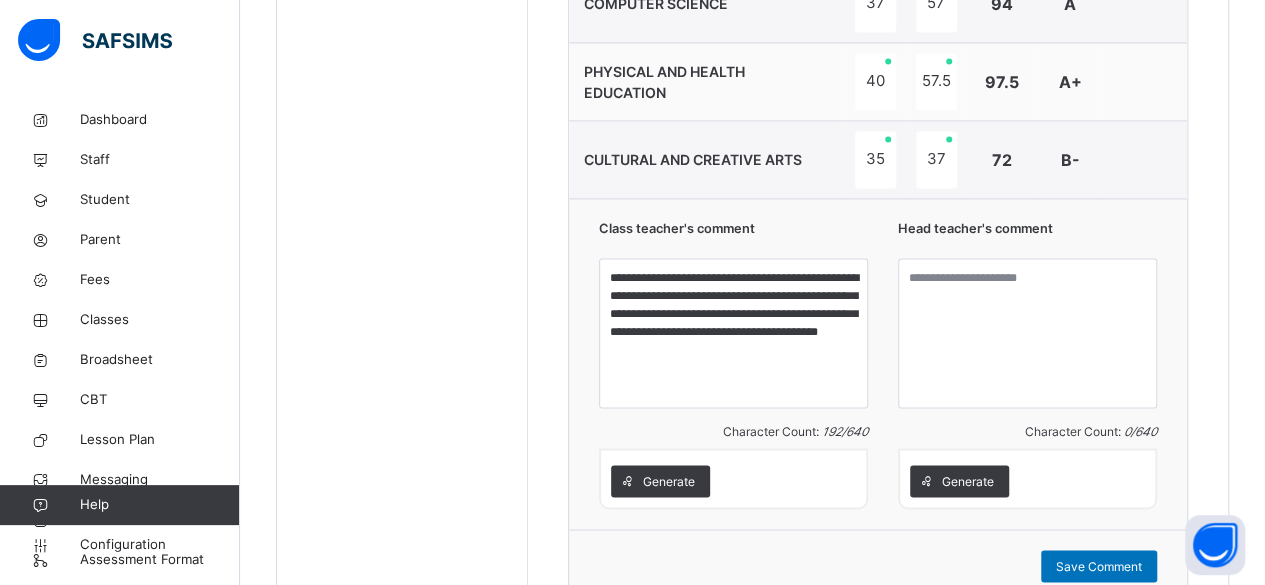 scroll, scrollTop: 1418, scrollLeft: 0, axis: vertical 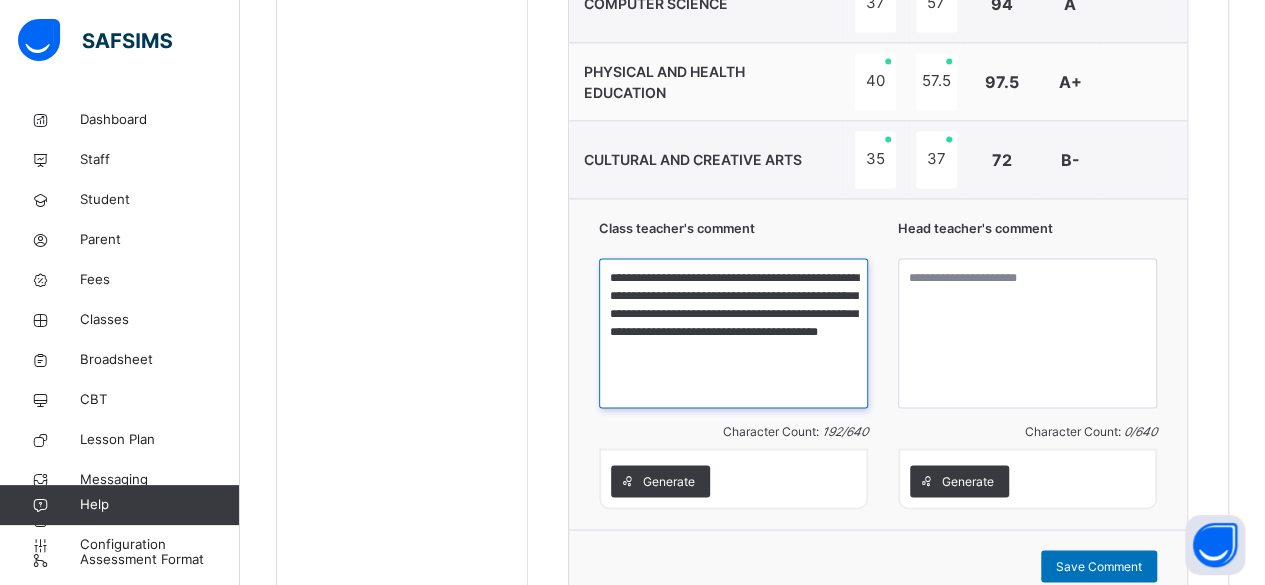 drag, startPoint x: 610, startPoint y: 267, endPoint x: 659, endPoint y: 361, distance: 106.004715 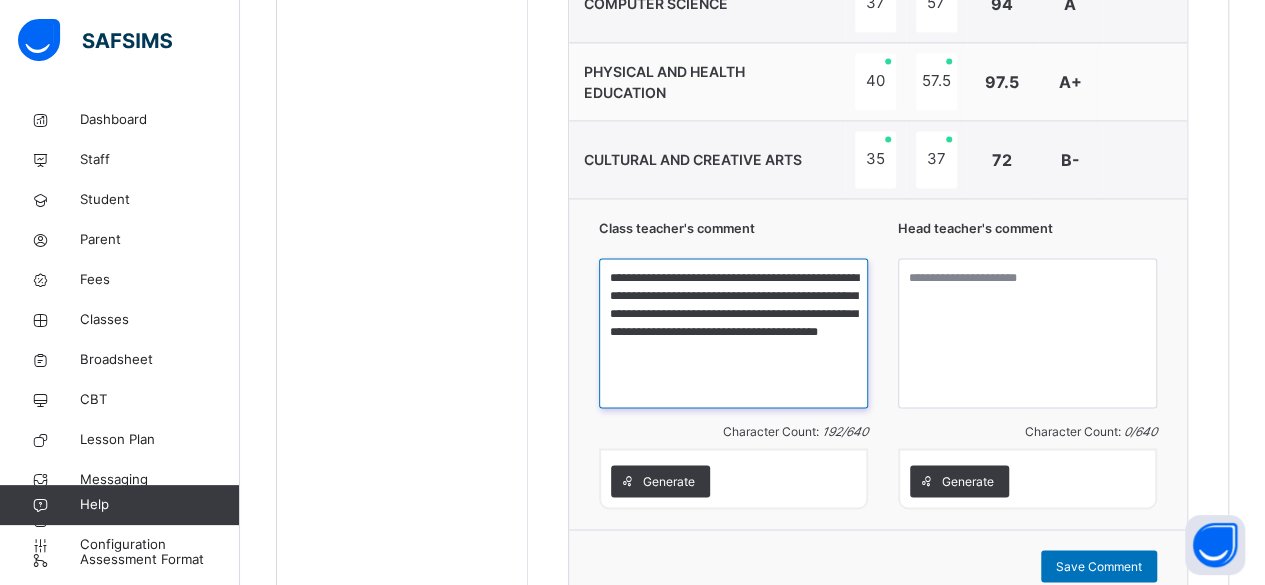 click on "**********" at bounding box center (733, 333) 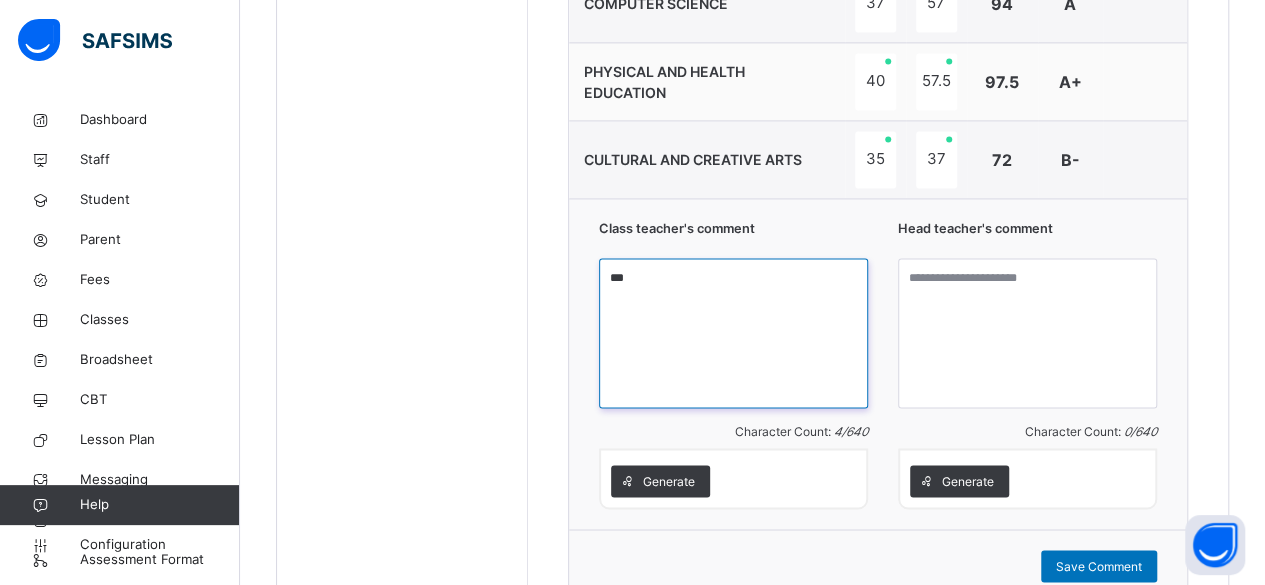 type on "*" 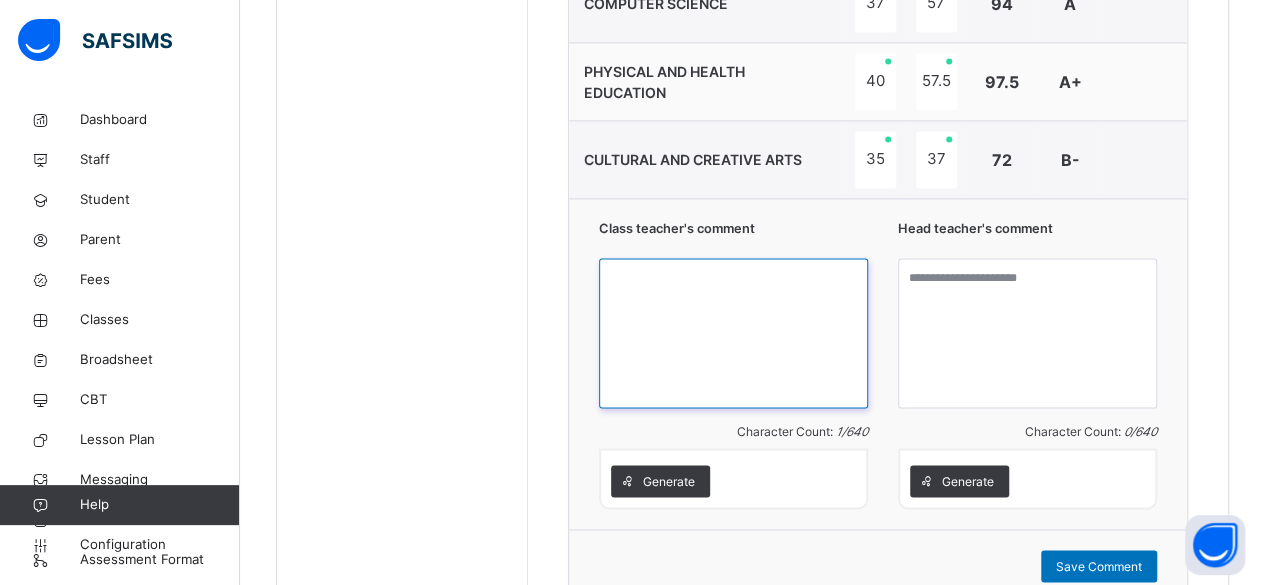 paste on "**********" 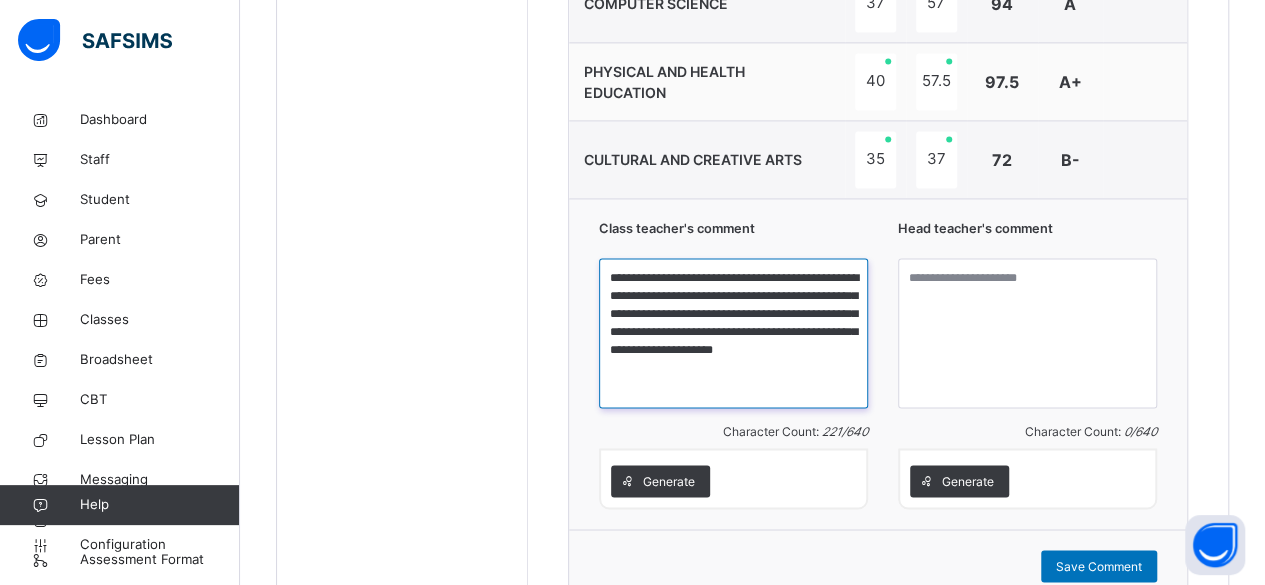click on "**********" at bounding box center [733, 333] 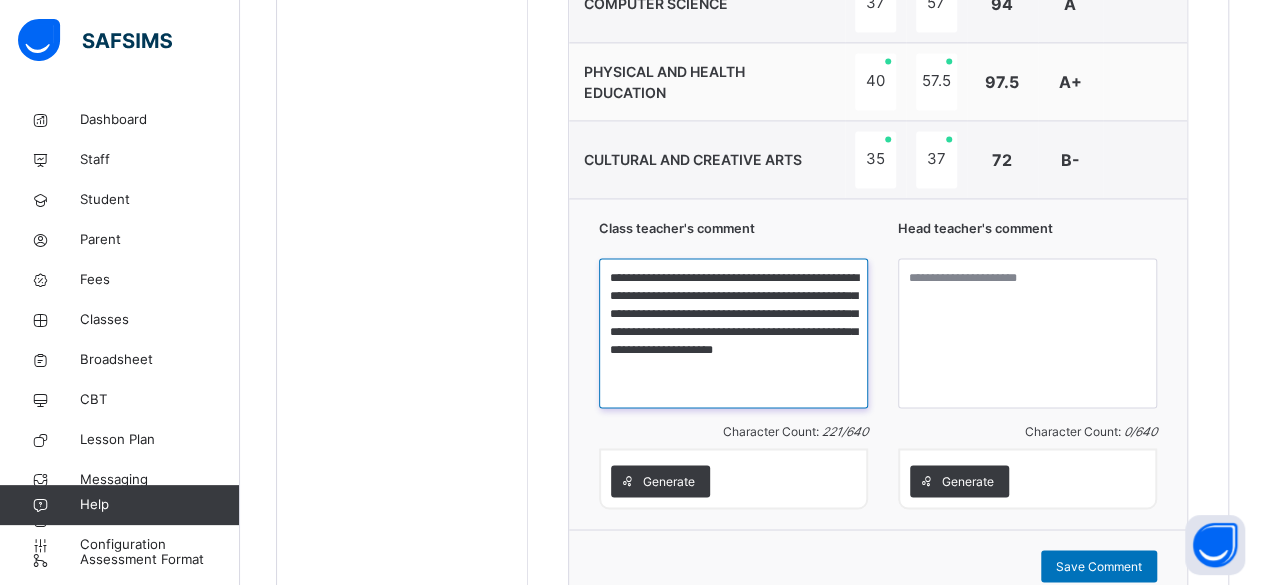 type on "**********" 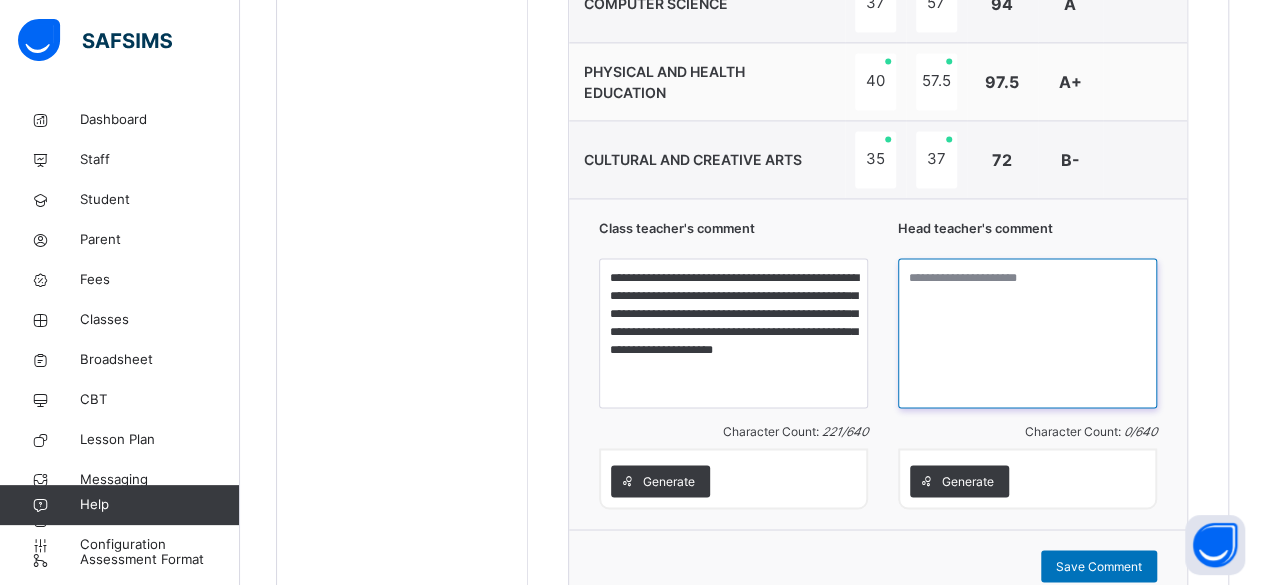 click at bounding box center (1027, 333) 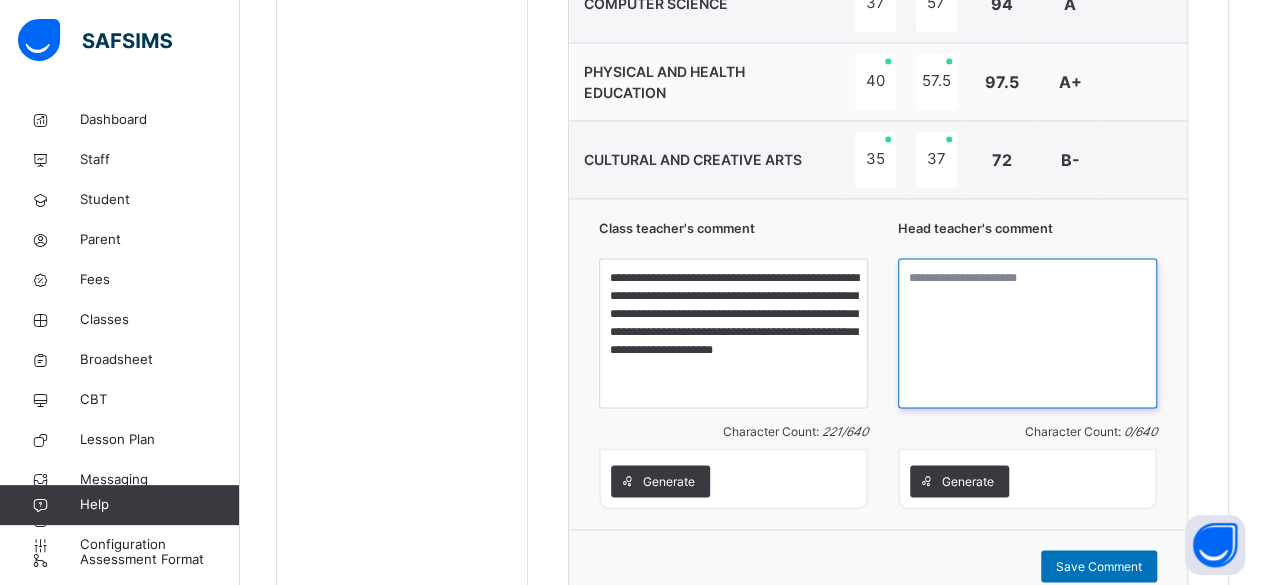 paste on "**********" 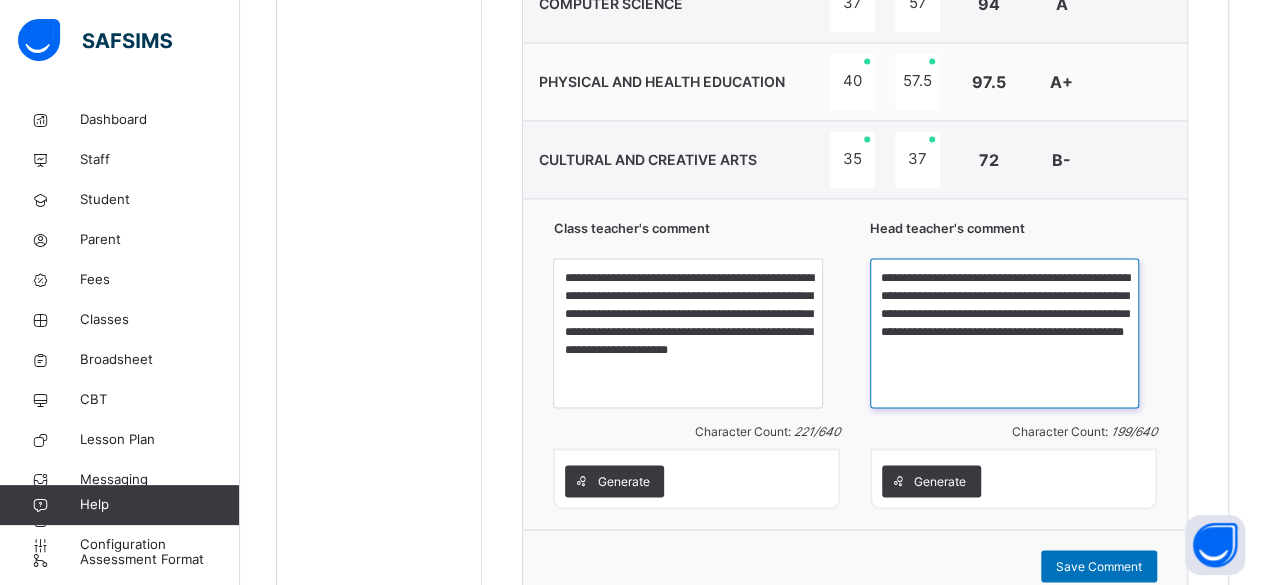 click on "**********" at bounding box center [1004, 333] 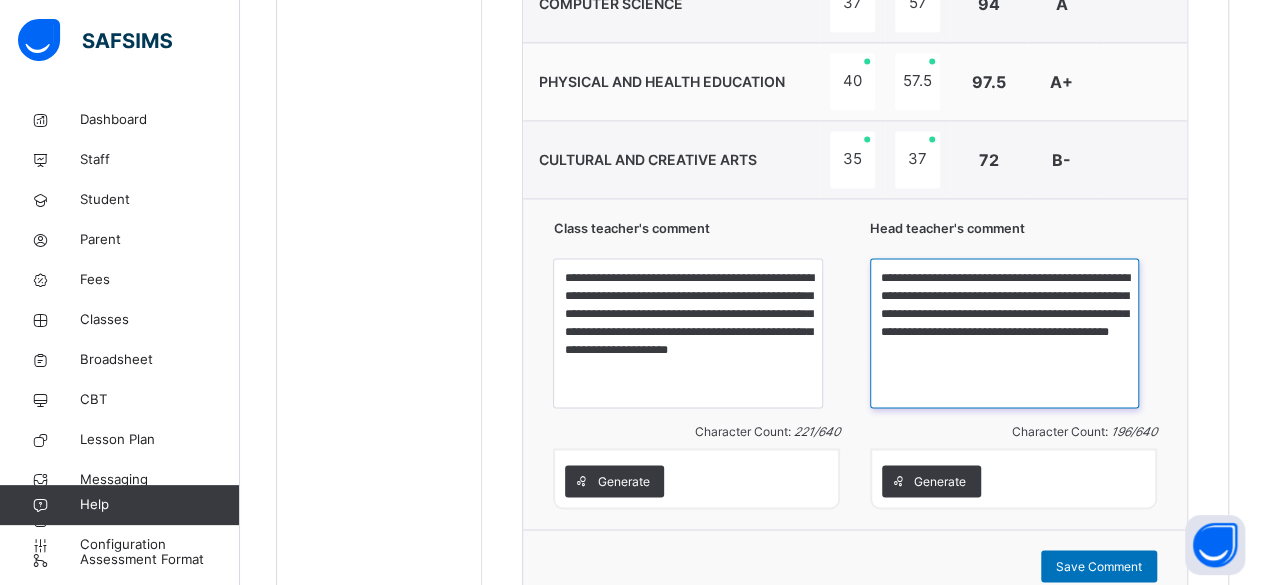 click on "**********" at bounding box center [1004, 333] 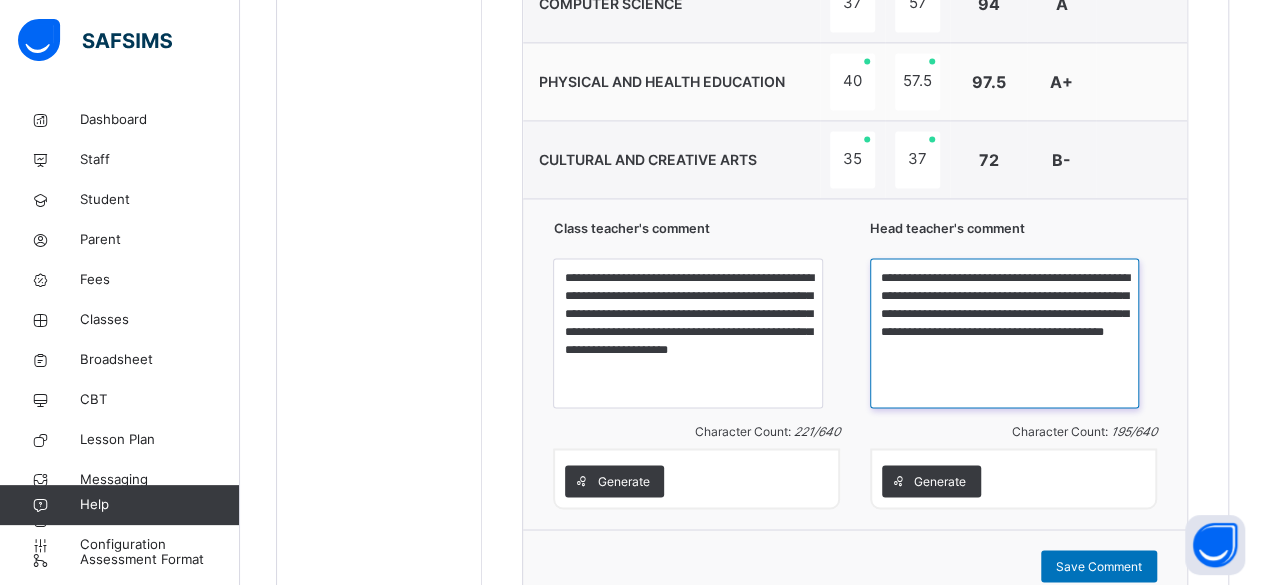 click on "**********" at bounding box center (1004, 333) 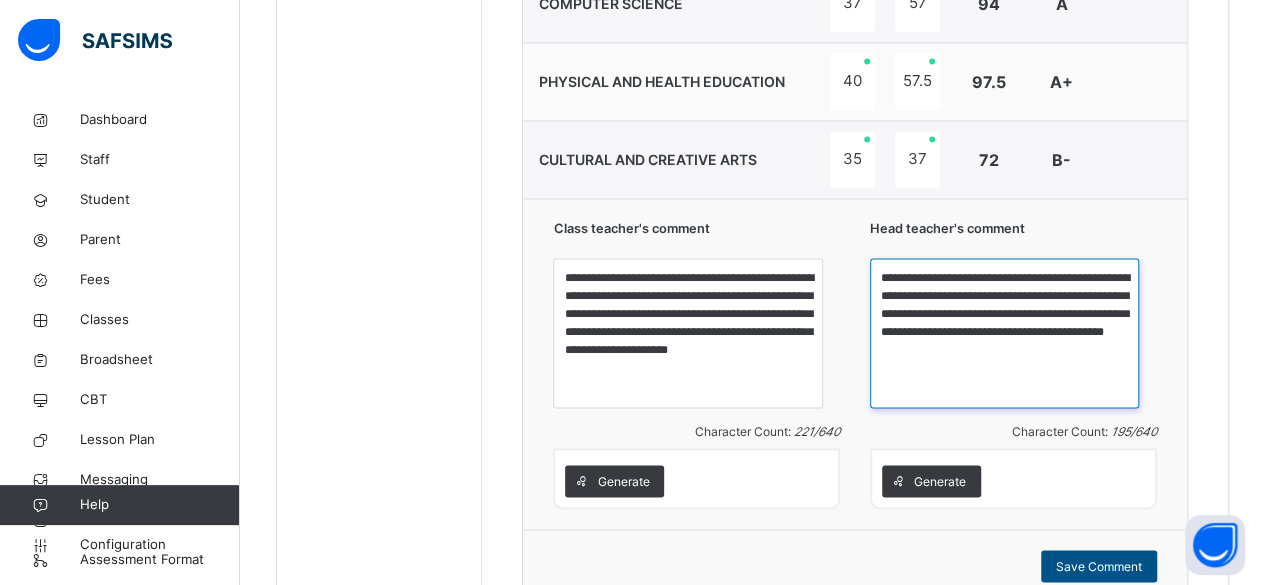 type on "**********" 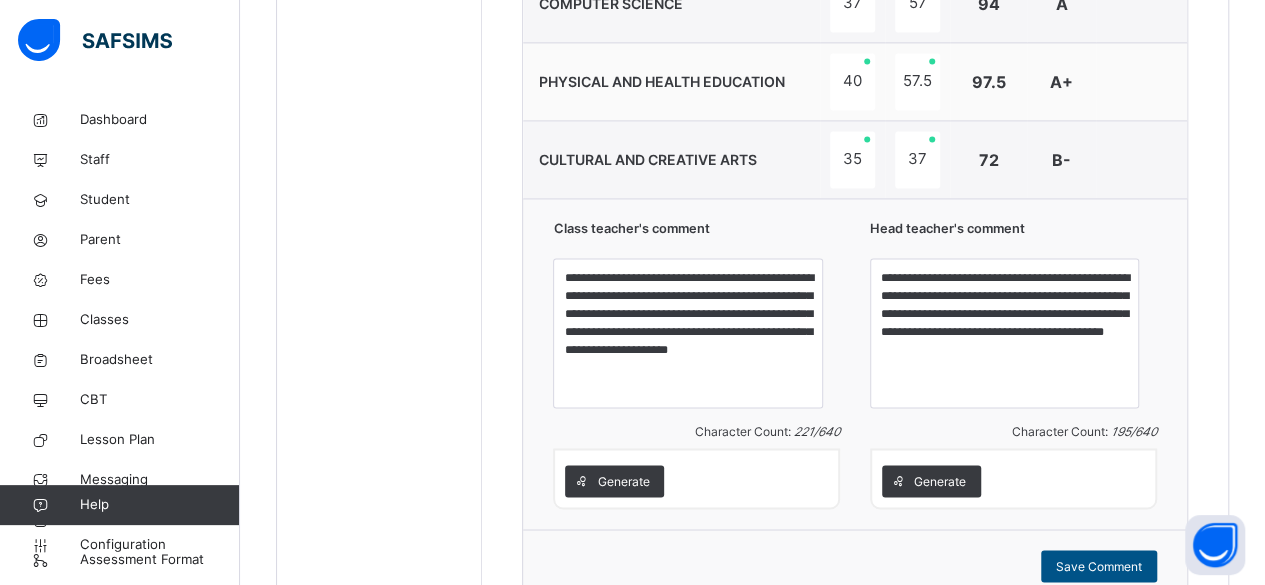 click on "Save Comment" at bounding box center (1099, 566) 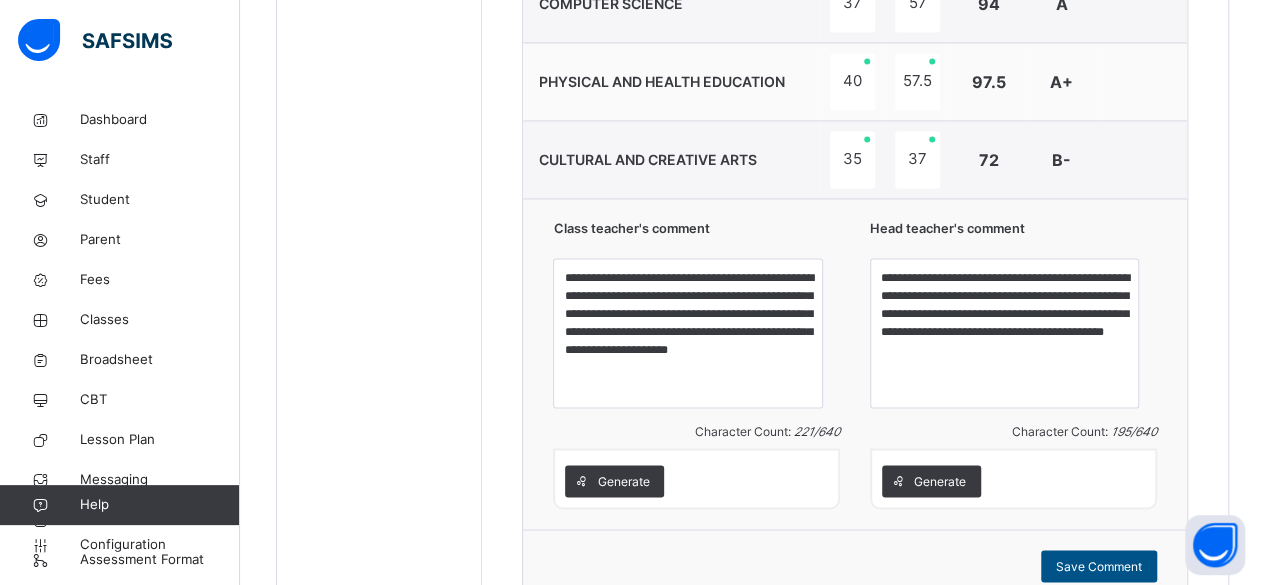 click on "Save Comment" at bounding box center [1099, 566] 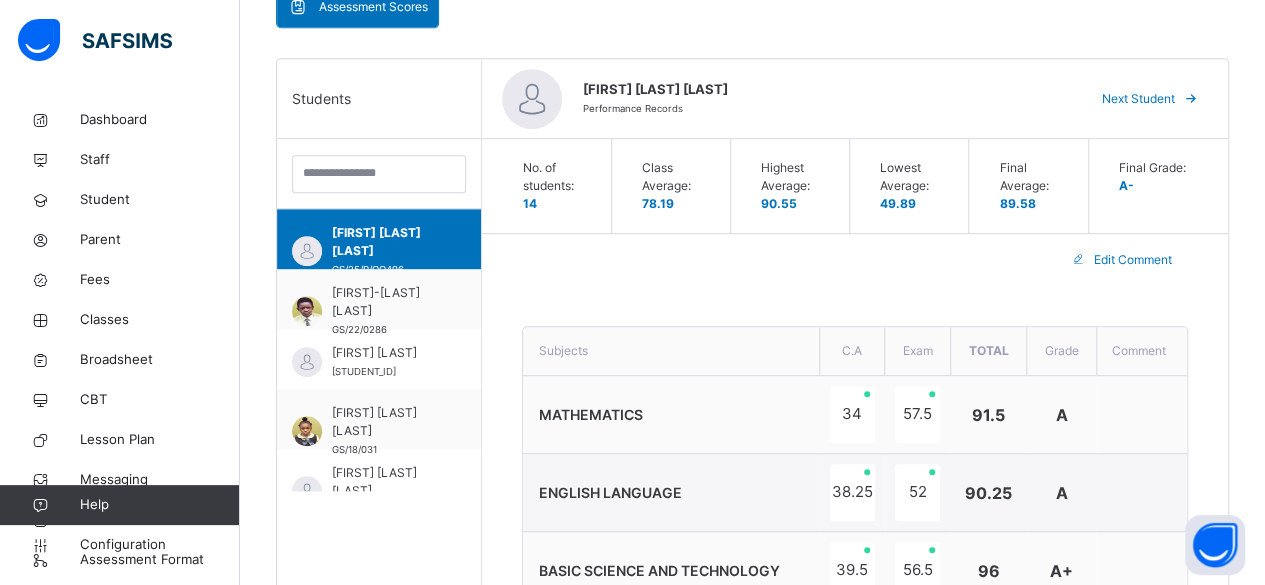 scroll, scrollTop: 460, scrollLeft: 0, axis: vertical 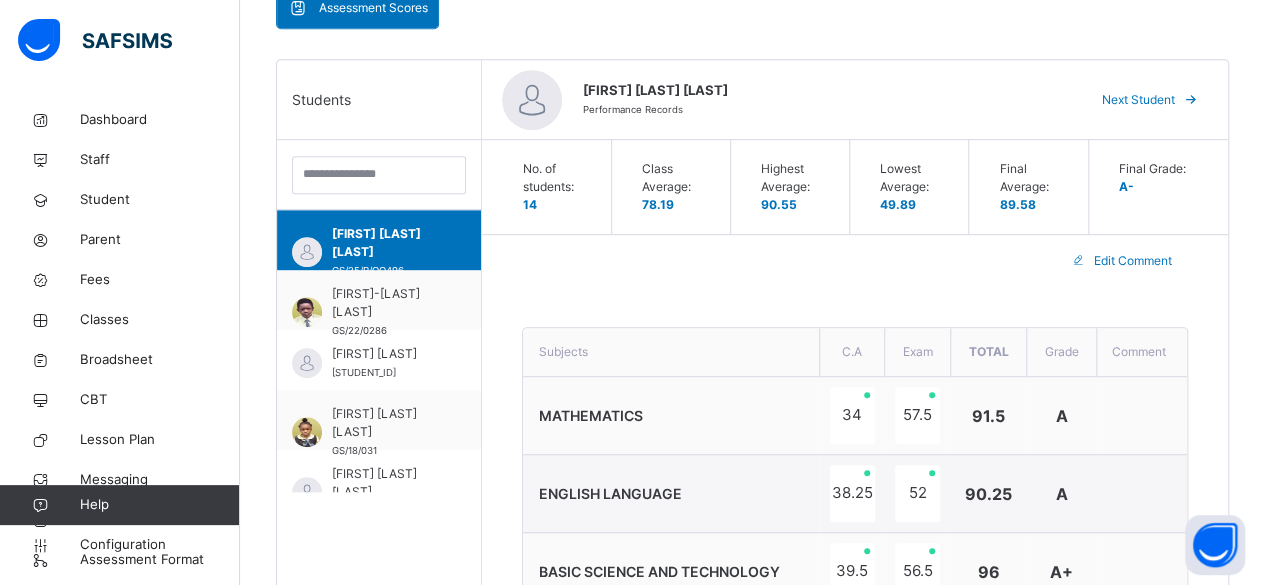 click at bounding box center [1191, 100] 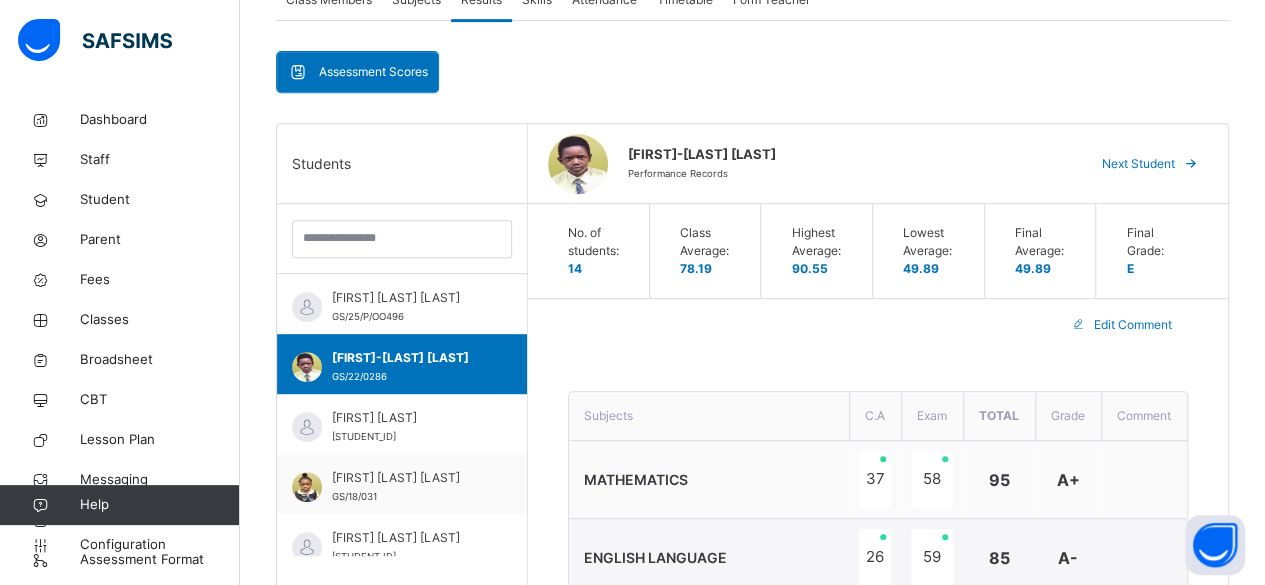 scroll, scrollTop: 392, scrollLeft: 0, axis: vertical 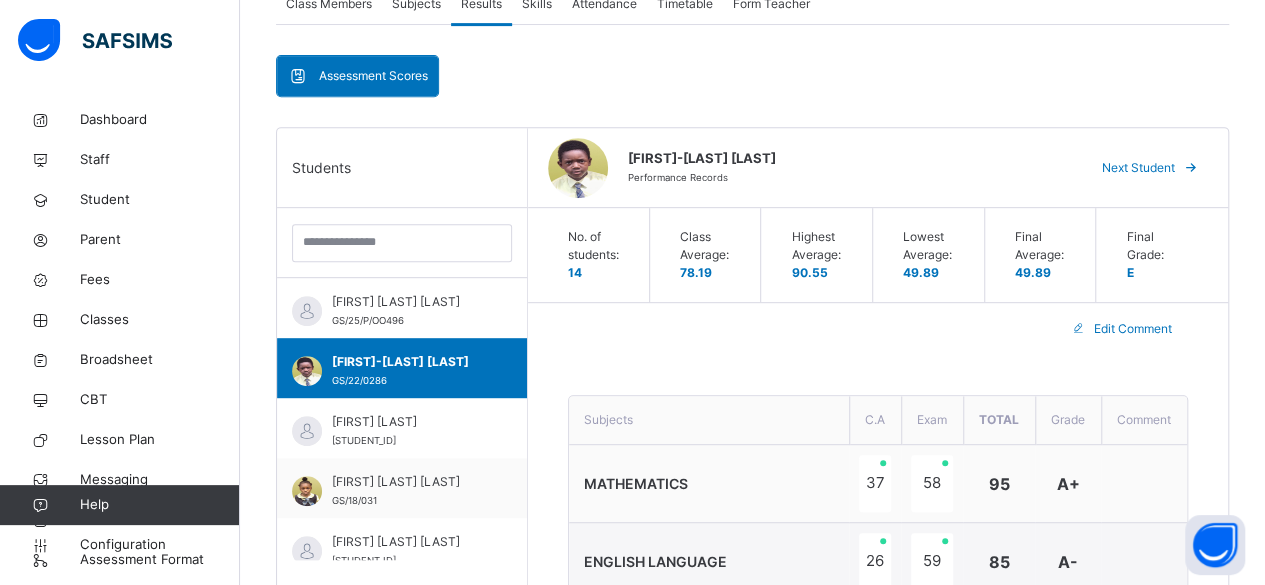 click at bounding box center (1191, 168) 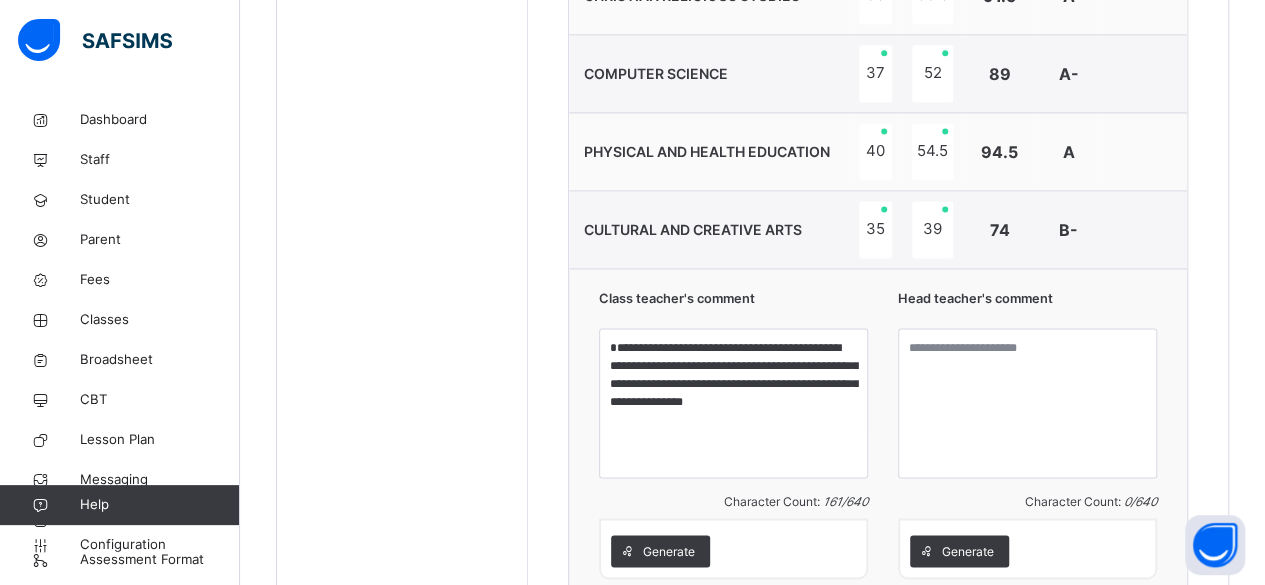 scroll, scrollTop: 1351, scrollLeft: 0, axis: vertical 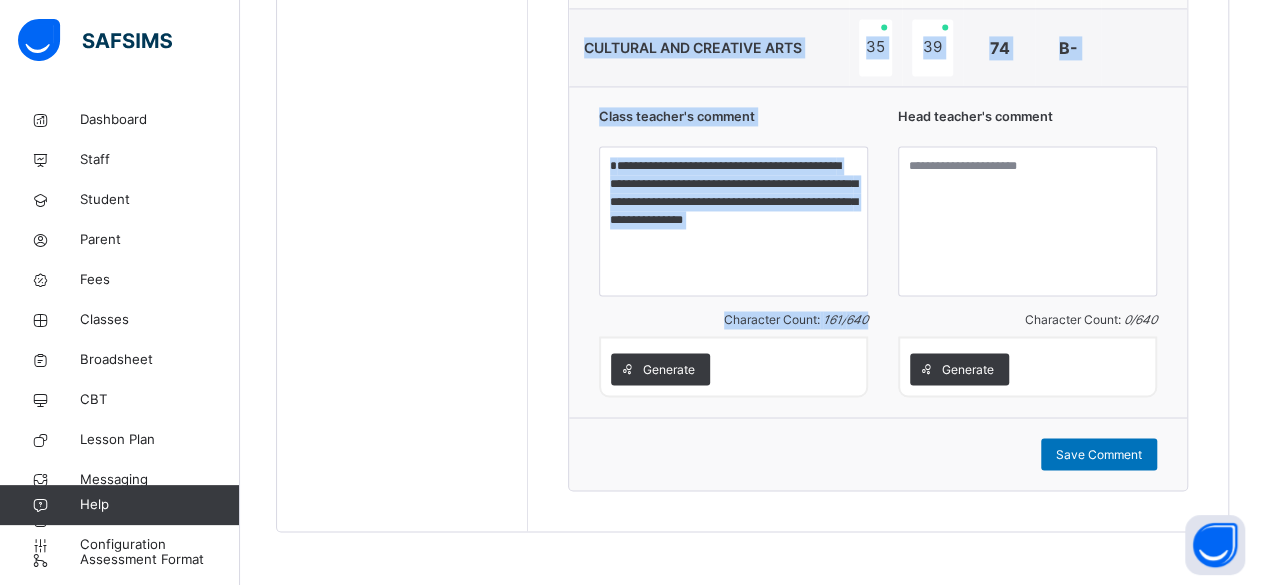 drag, startPoint x: 662, startPoint y: 82, endPoint x: 870, endPoint y: 304, distance: 304.21704 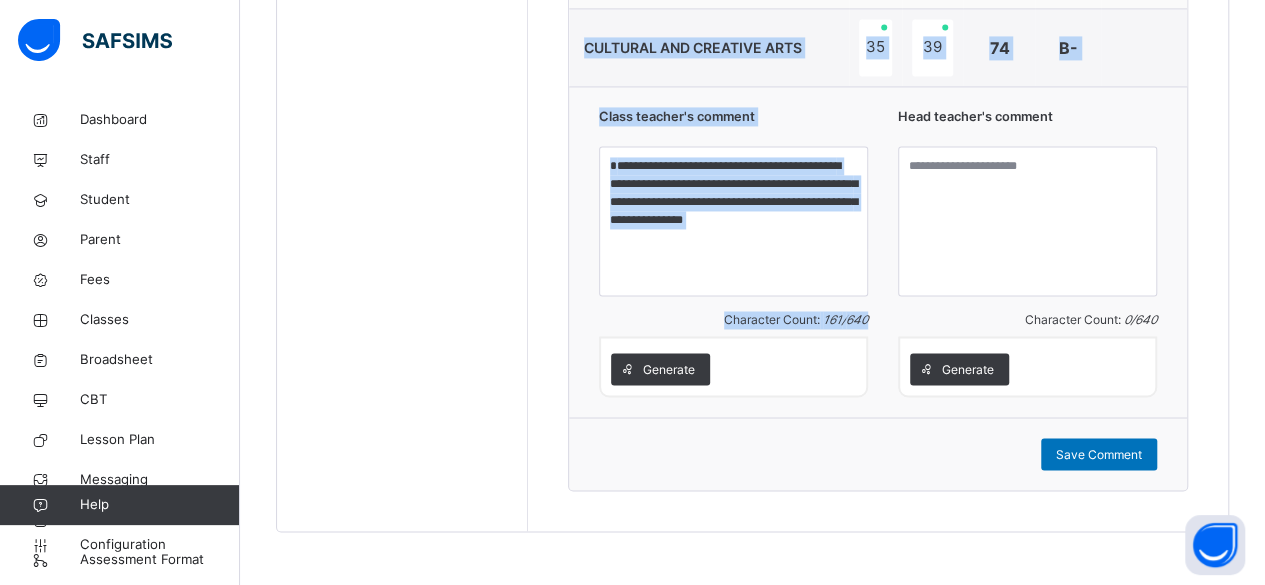 click on "**********" at bounding box center [878, -126] 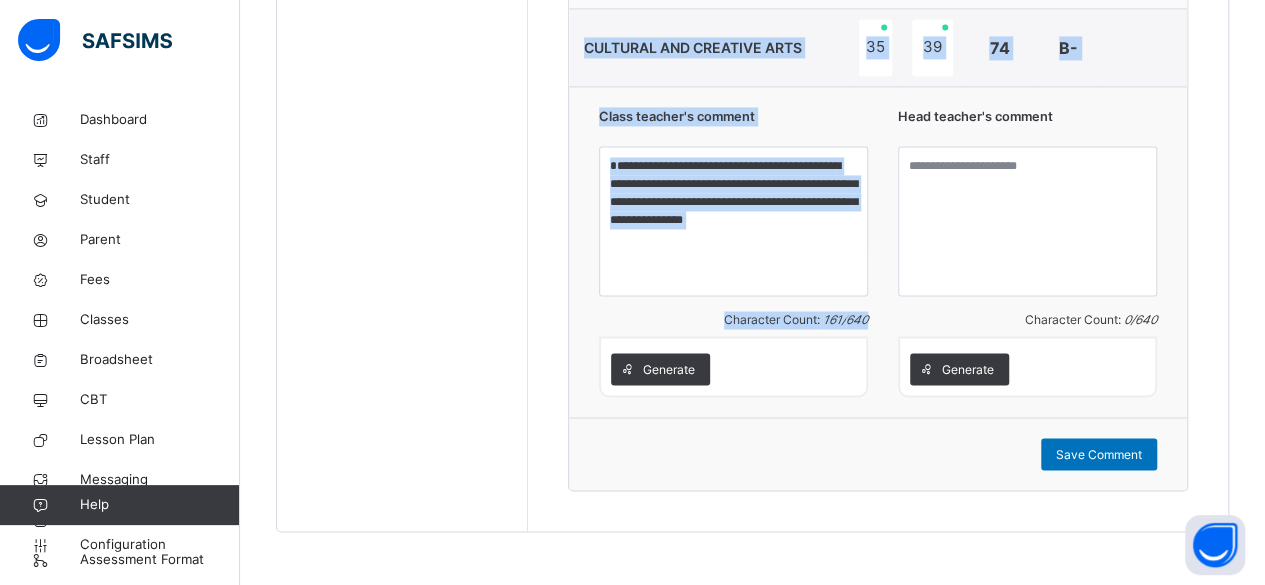 copy on "**********" 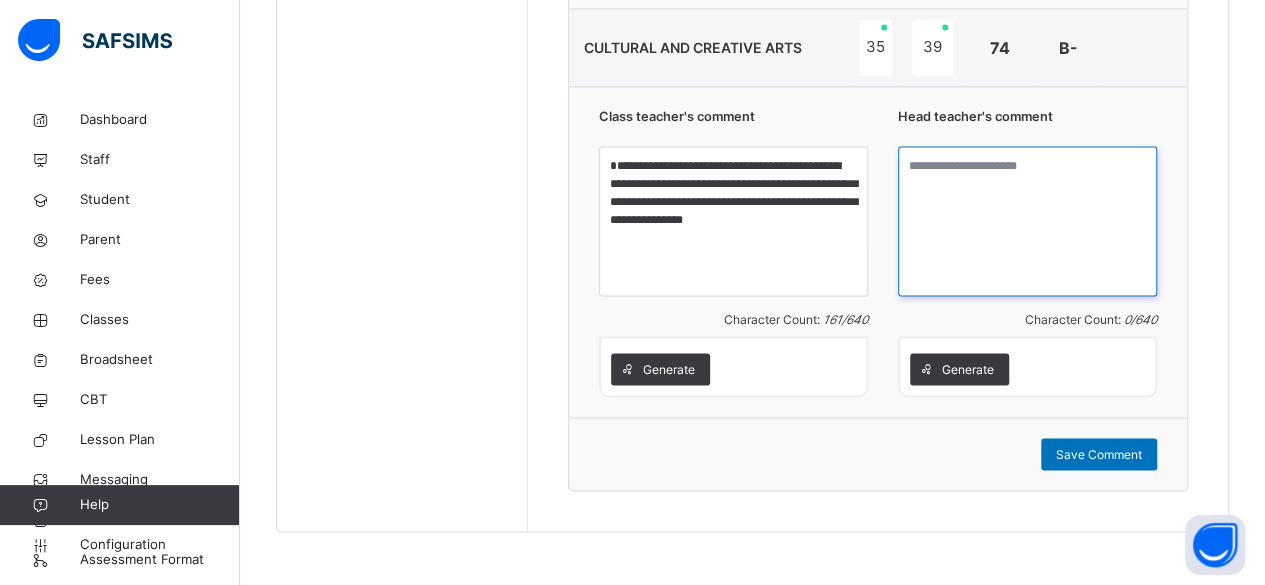 click at bounding box center [1027, 221] 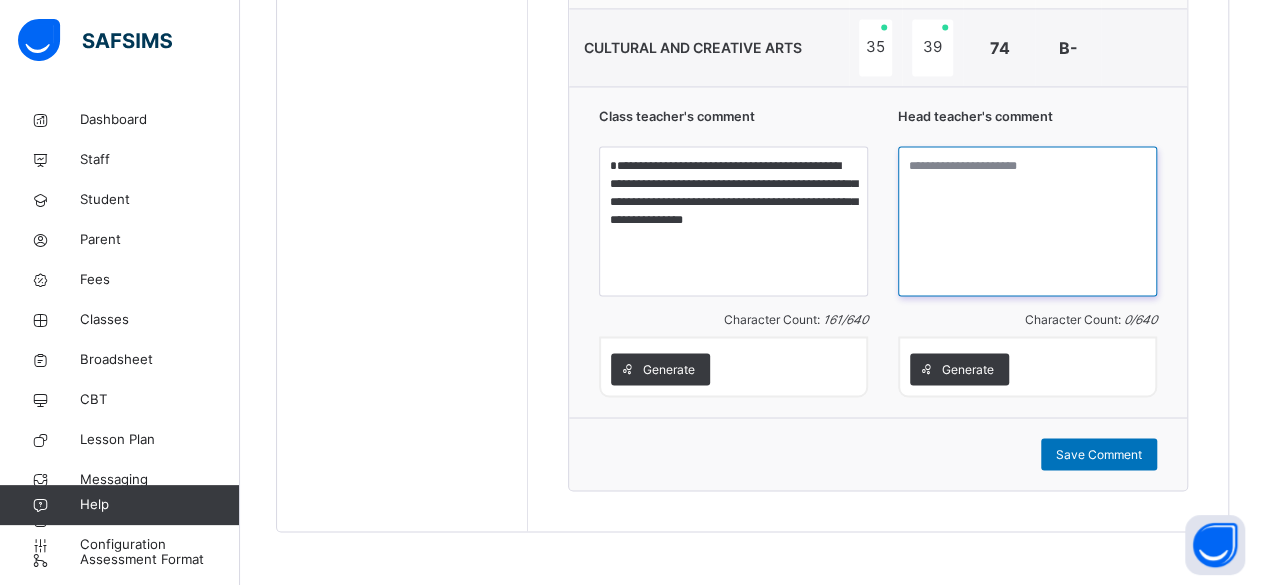 paste on "**********" 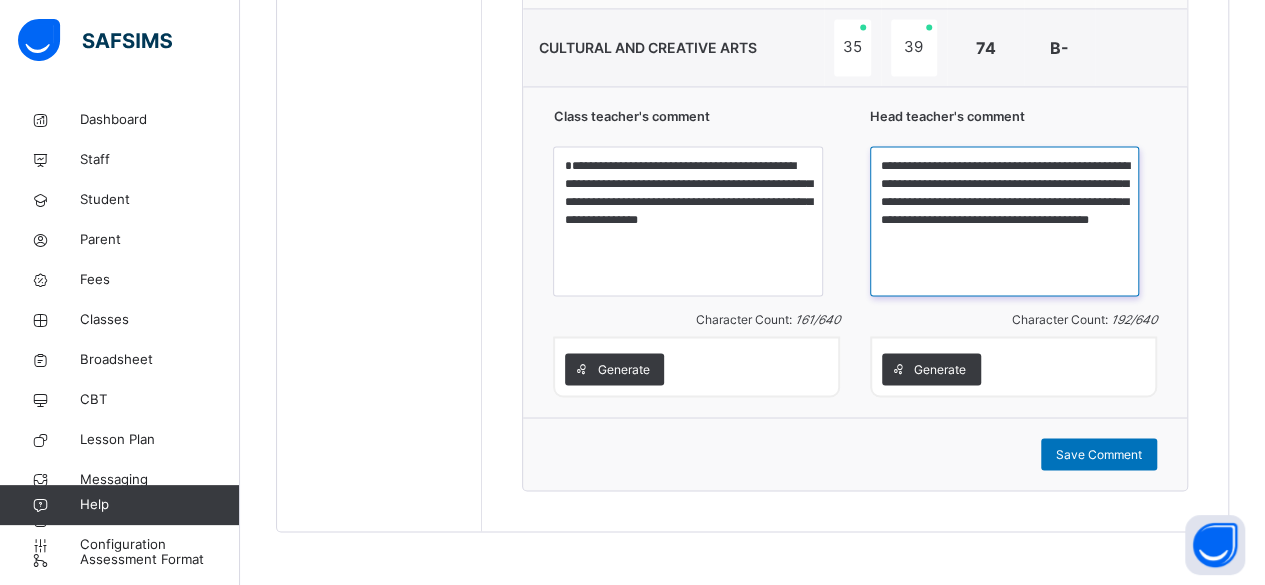 click on "**********" at bounding box center [1004, 221] 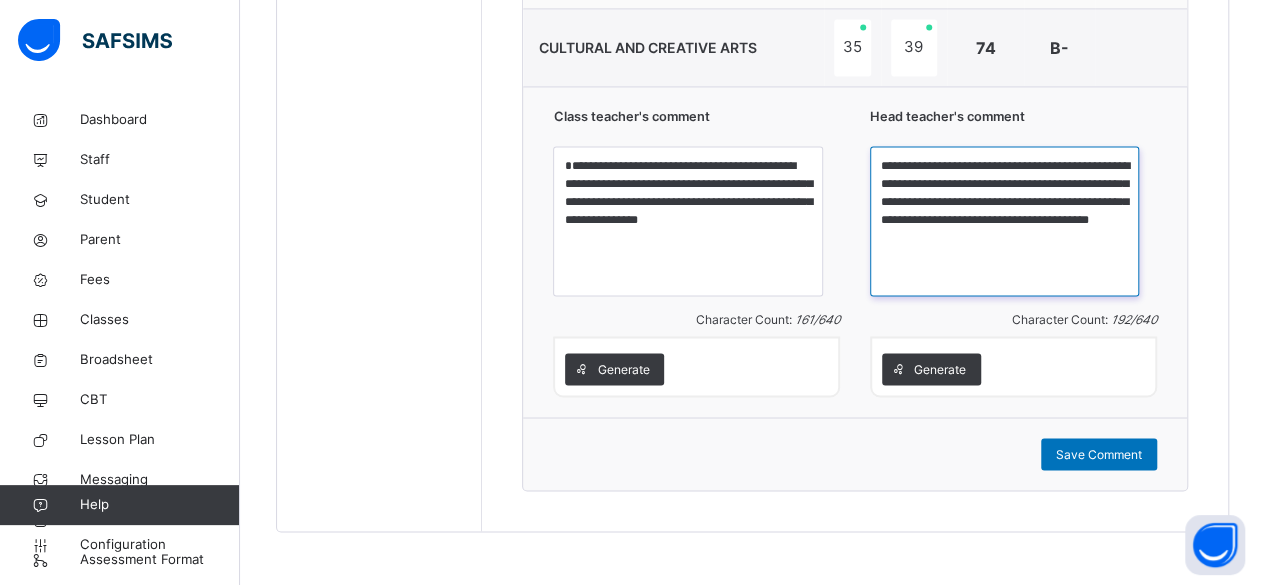 paste 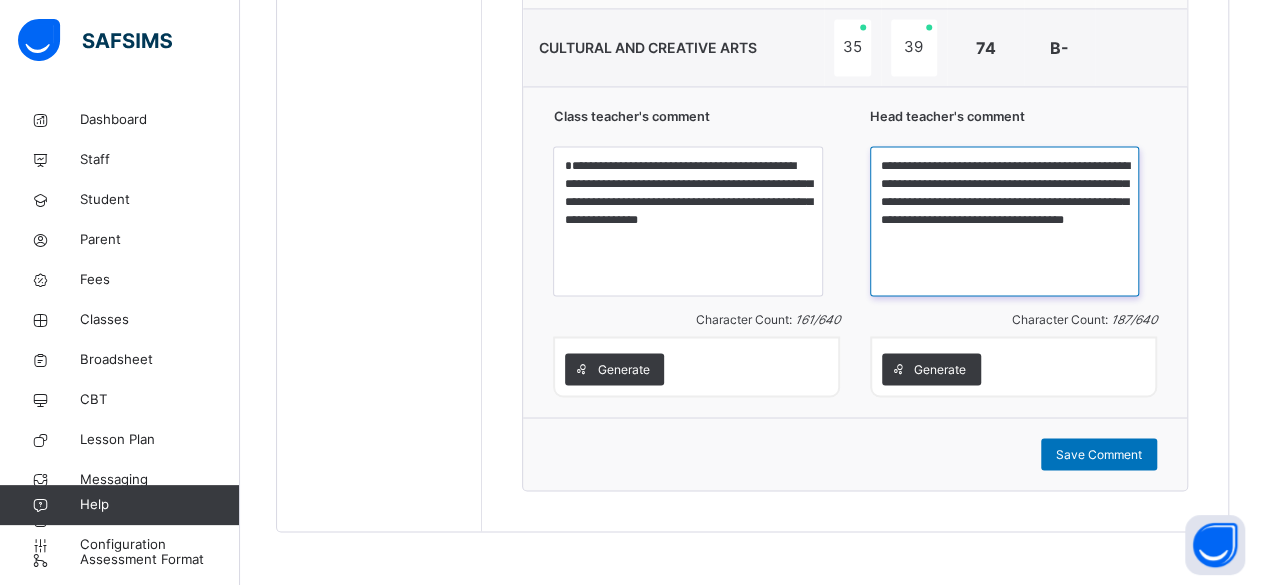 click on "**********" at bounding box center (1004, 221) 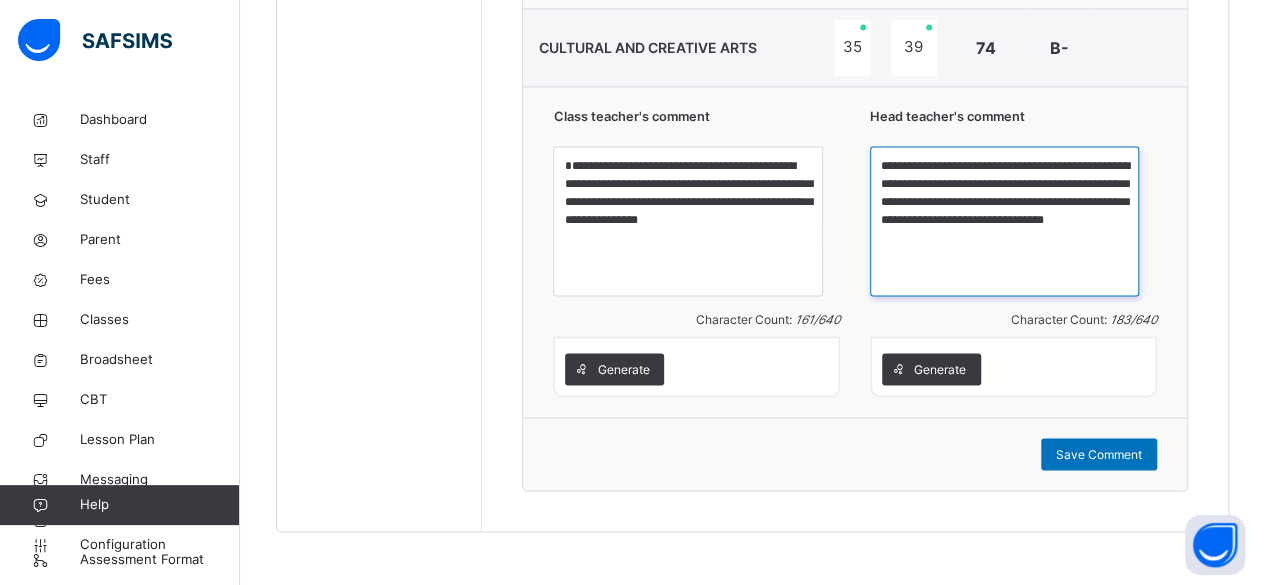 type on "**********" 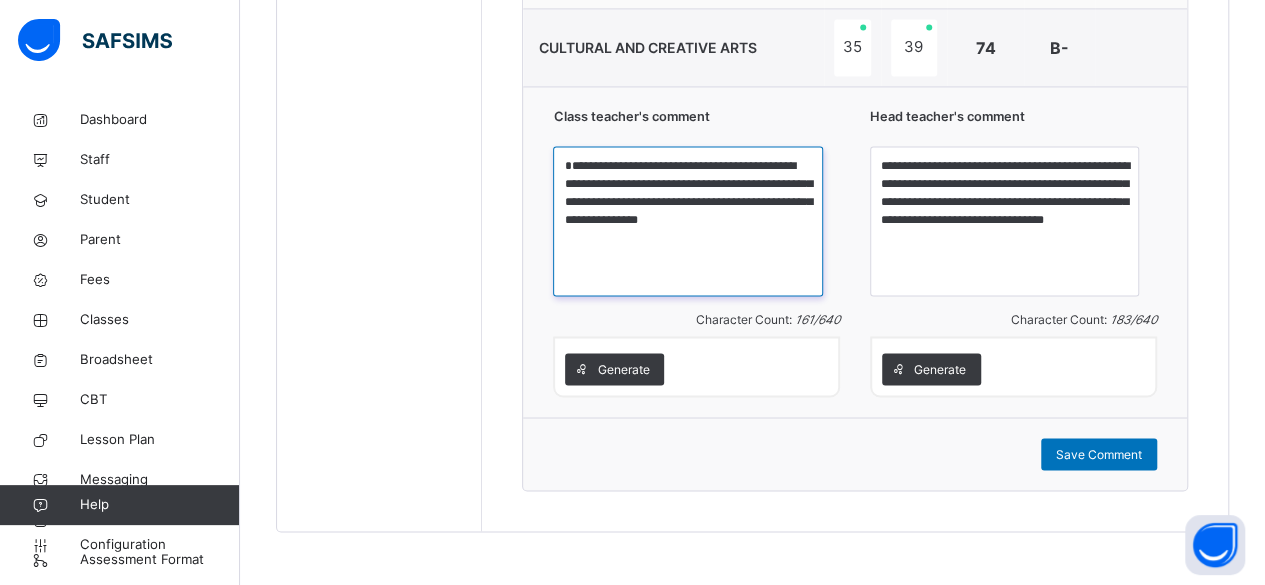 click on "**********" at bounding box center [687, 221] 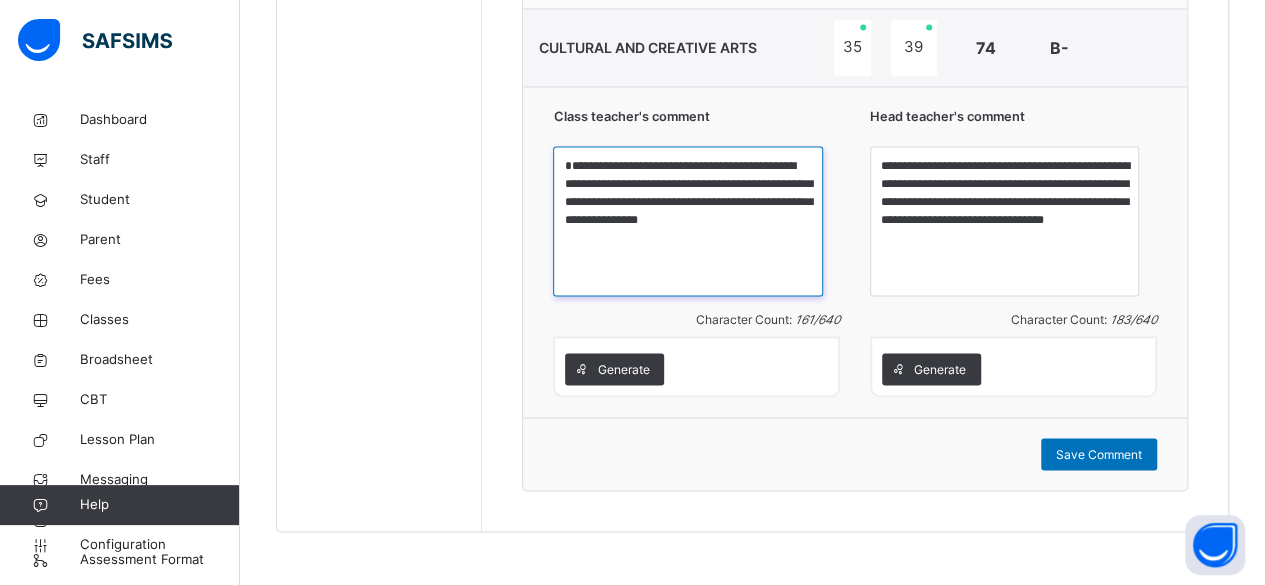 drag, startPoint x: 619, startPoint y: 154, endPoint x: 789, endPoint y: 213, distance: 179.94722 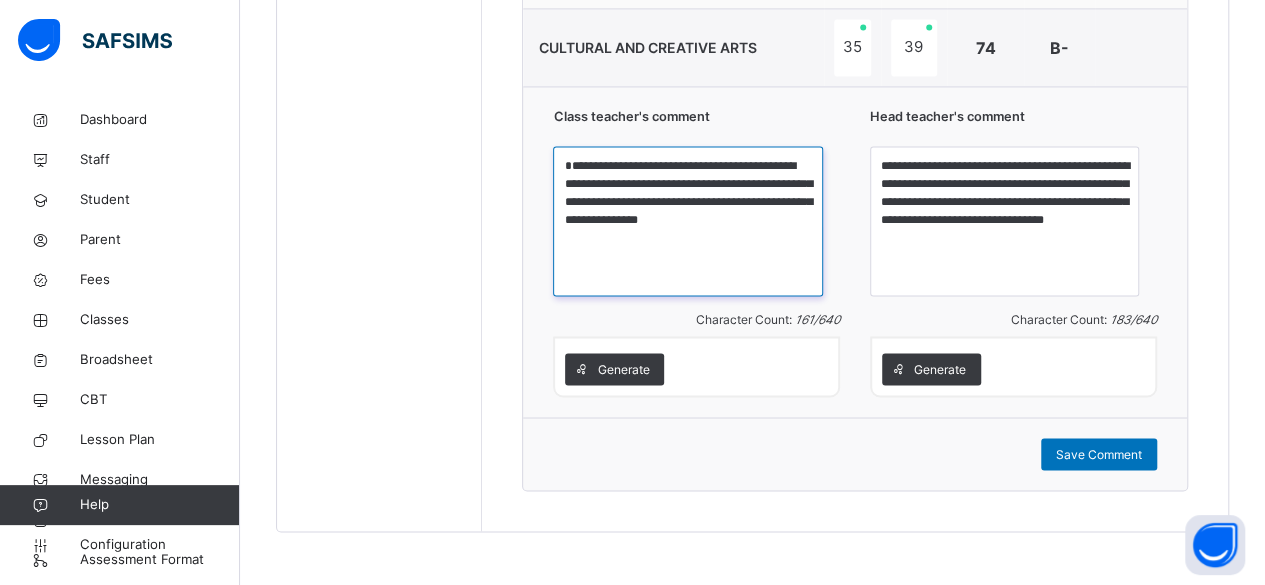 click on "**********" at bounding box center [687, 221] 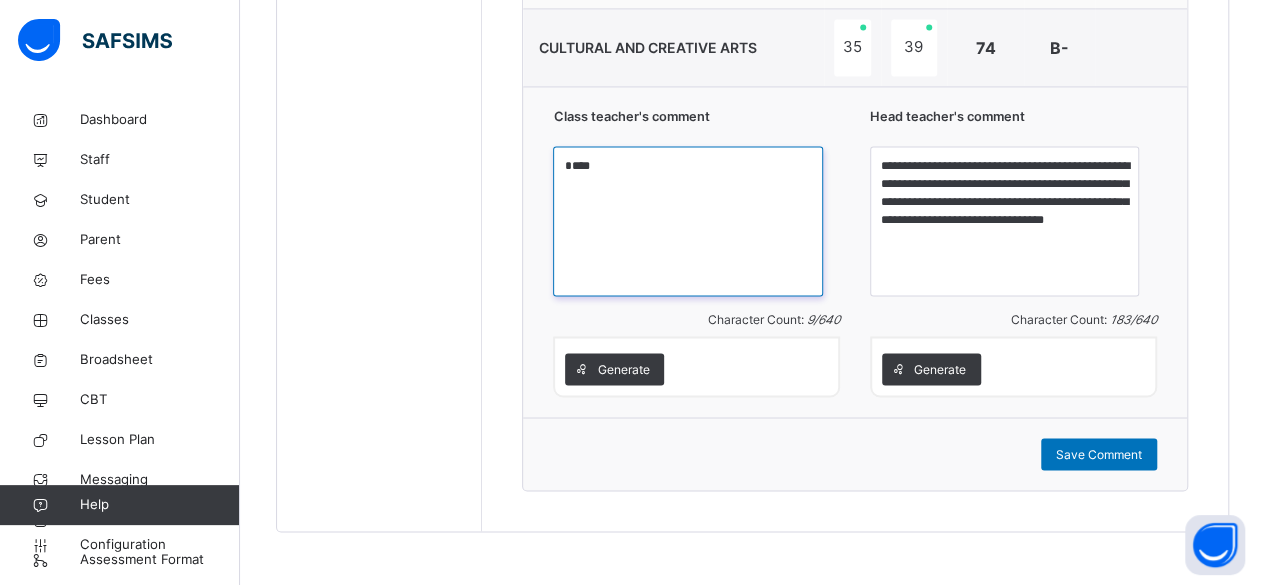 type on "*" 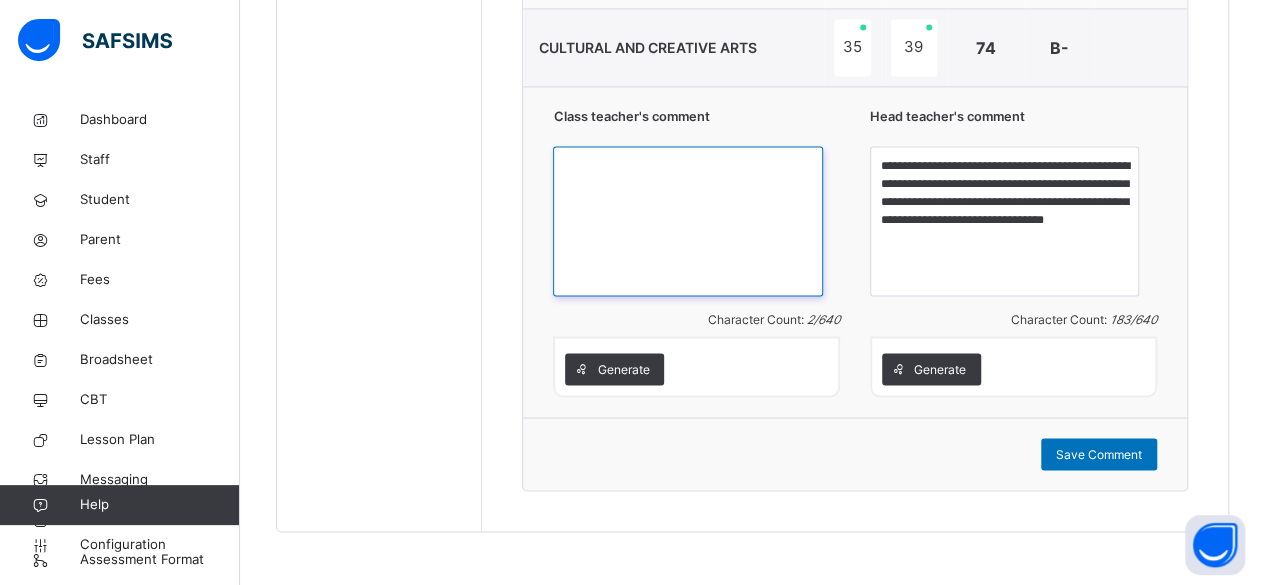 paste on "**********" 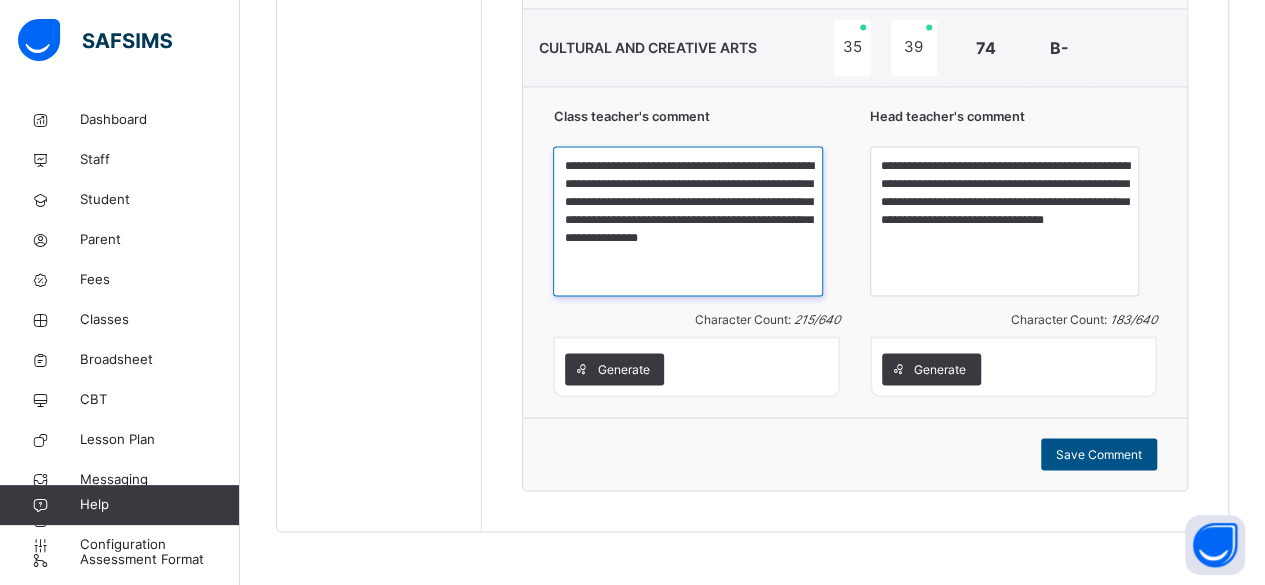 type on "**********" 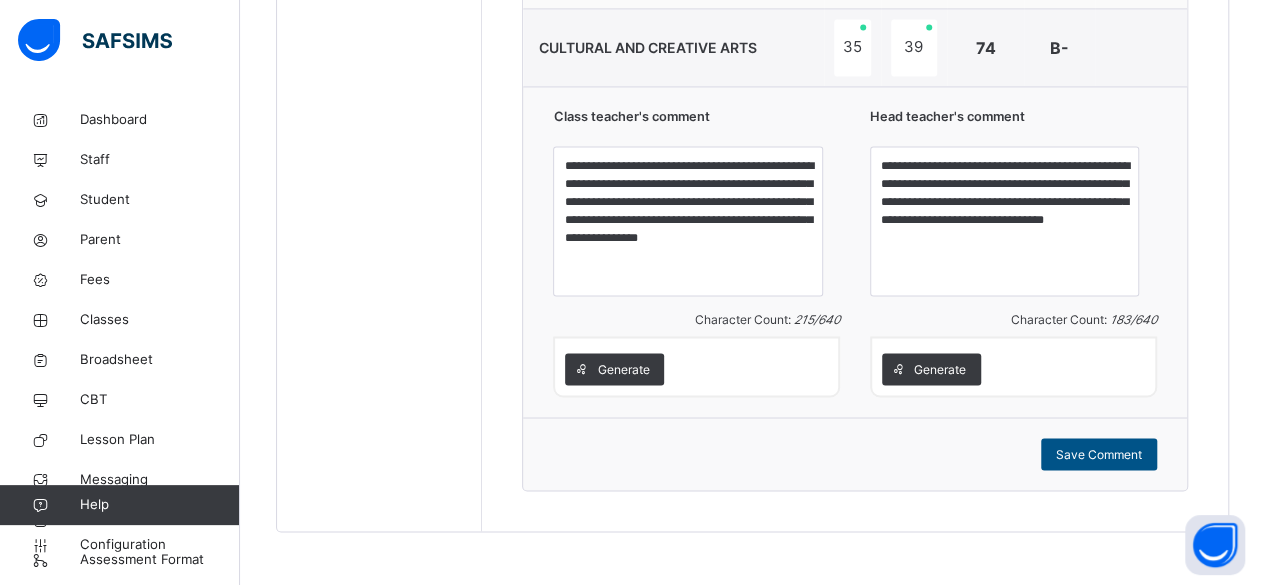 click on "Save Comment" at bounding box center (1099, 454) 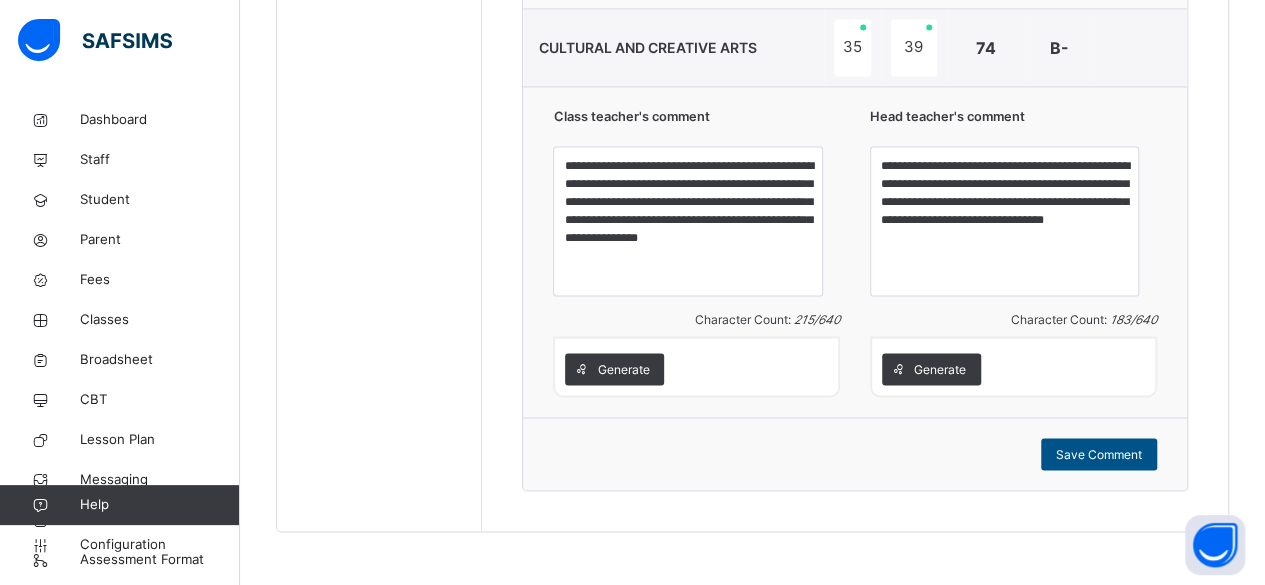 click on "Save Comment" at bounding box center [1099, 454] 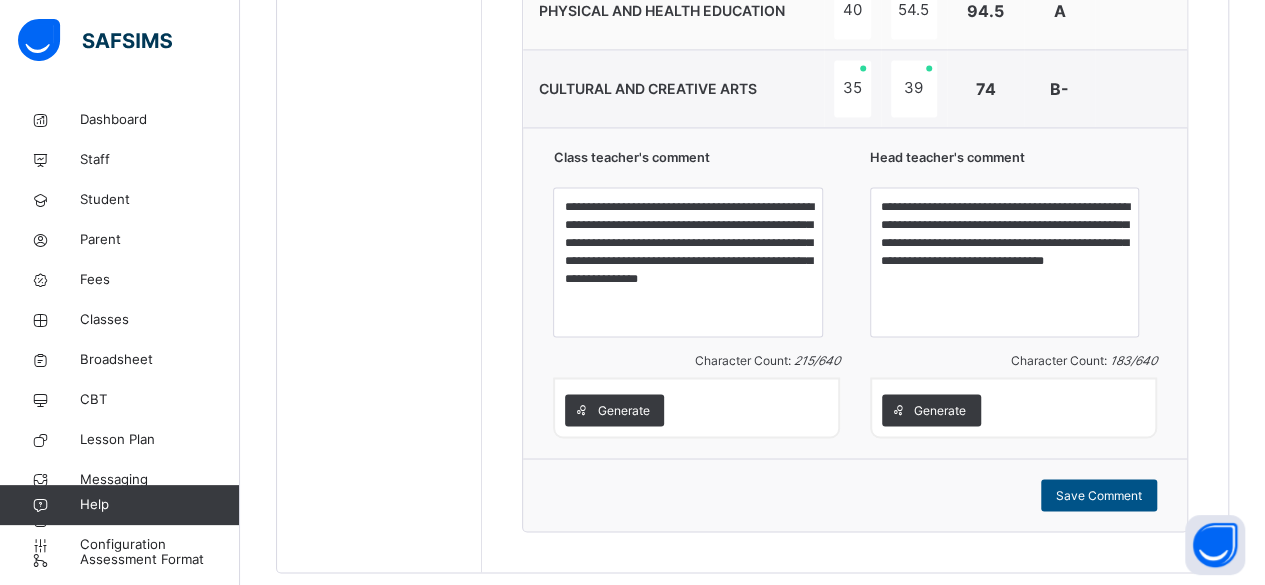 scroll, scrollTop: 1530, scrollLeft: 0, axis: vertical 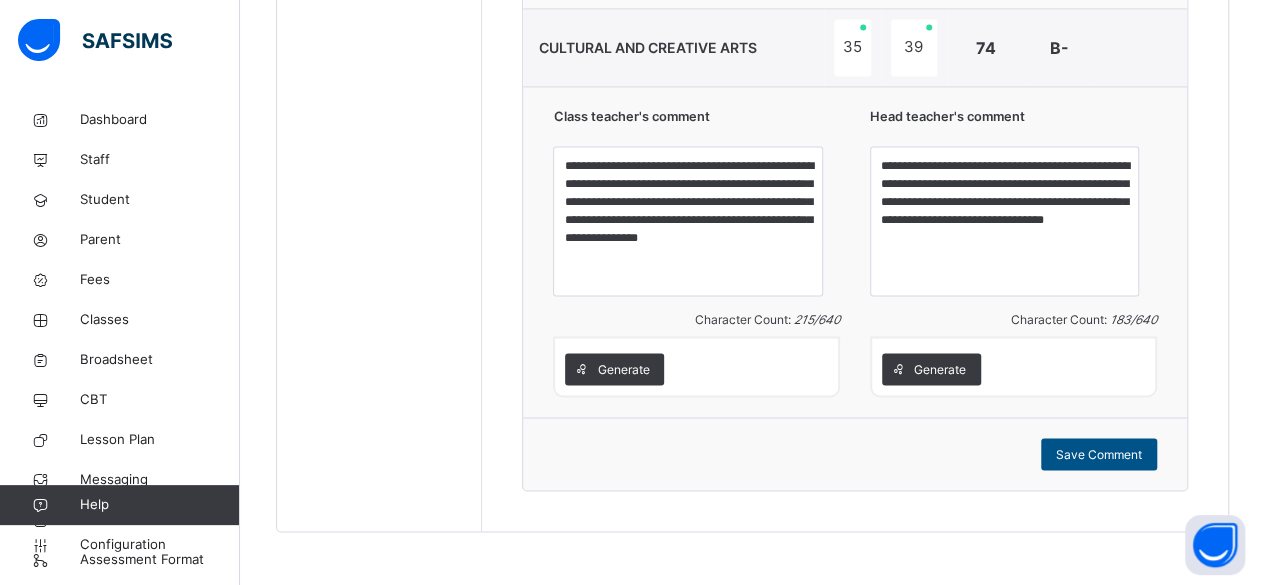 click on "Save Comment" at bounding box center (1099, 454) 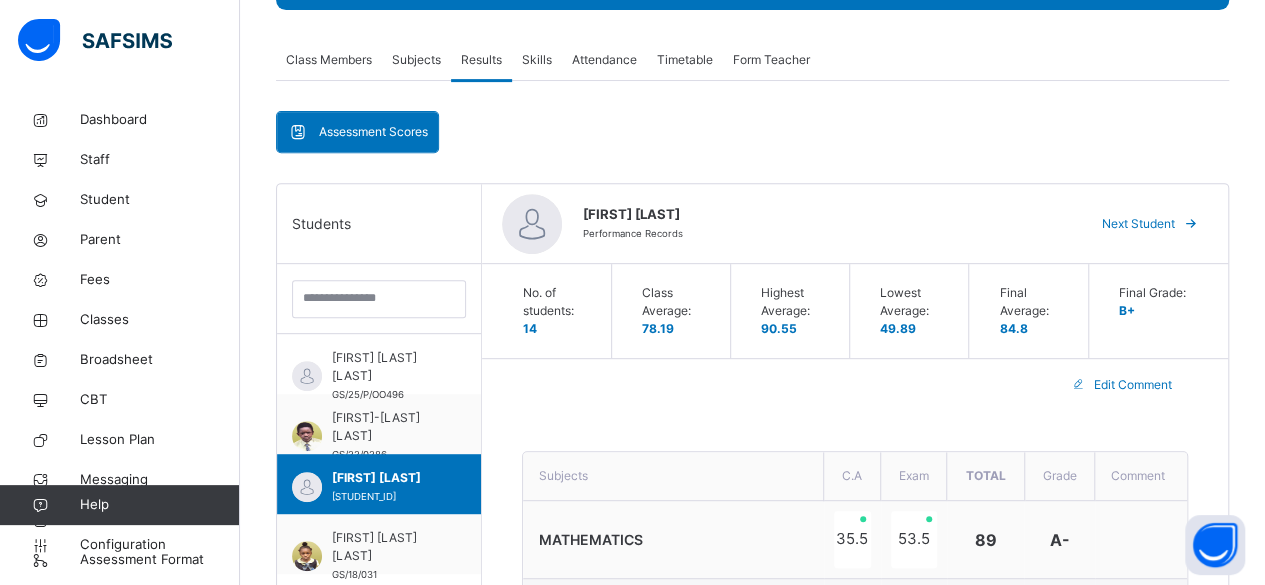 scroll, scrollTop: 327, scrollLeft: 0, axis: vertical 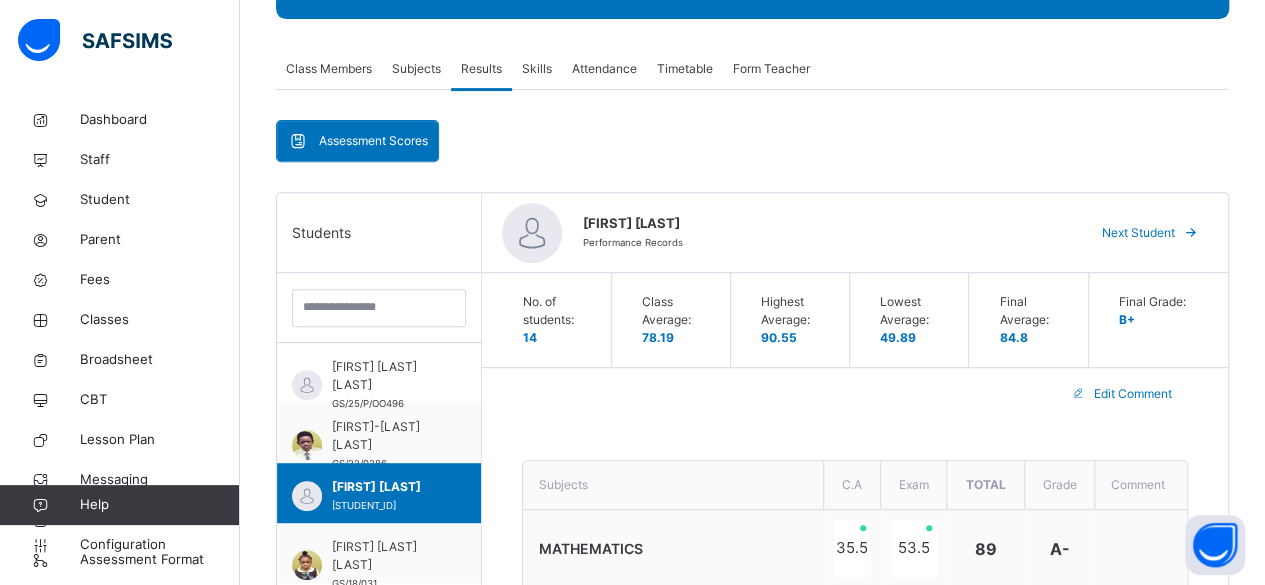 click on "Next Student" at bounding box center (1138, 233) 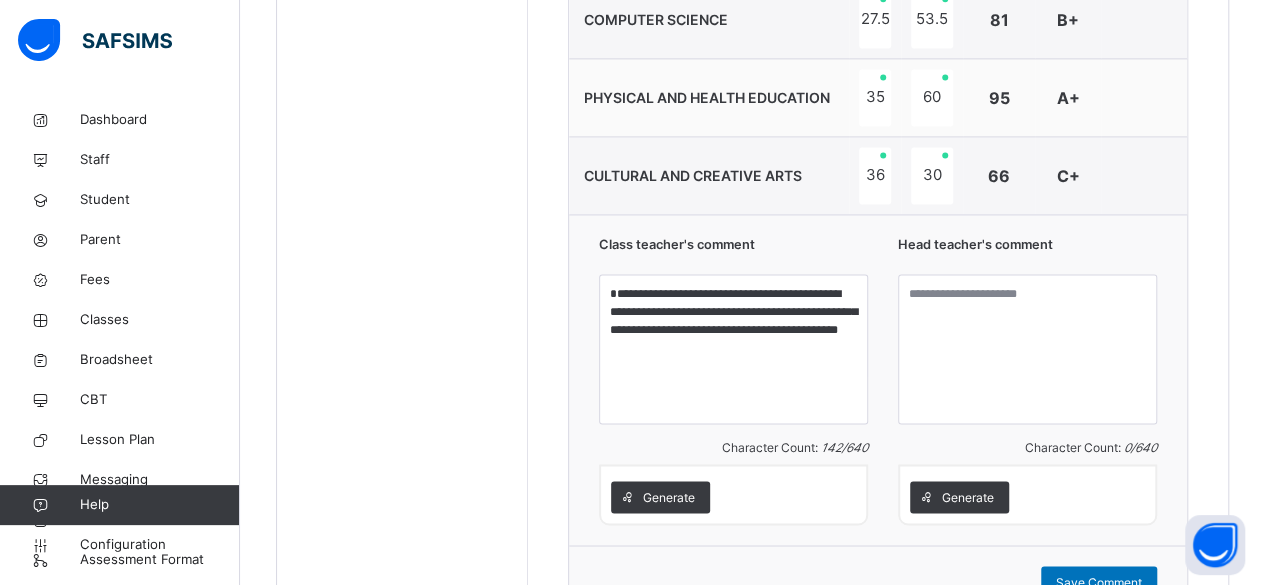 scroll, scrollTop: 1405, scrollLeft: 0, axis: vertical 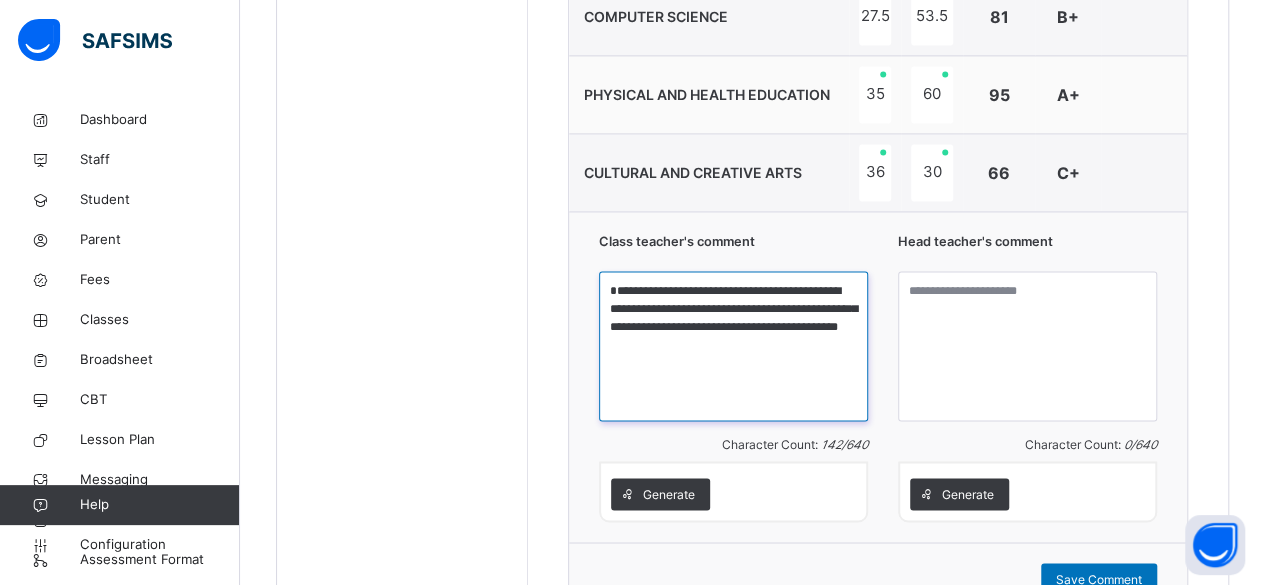 drag, startPoint x: 618, startPoint y: 283, endPoint x: 732, endPoint y: 347, distance: 130.73637 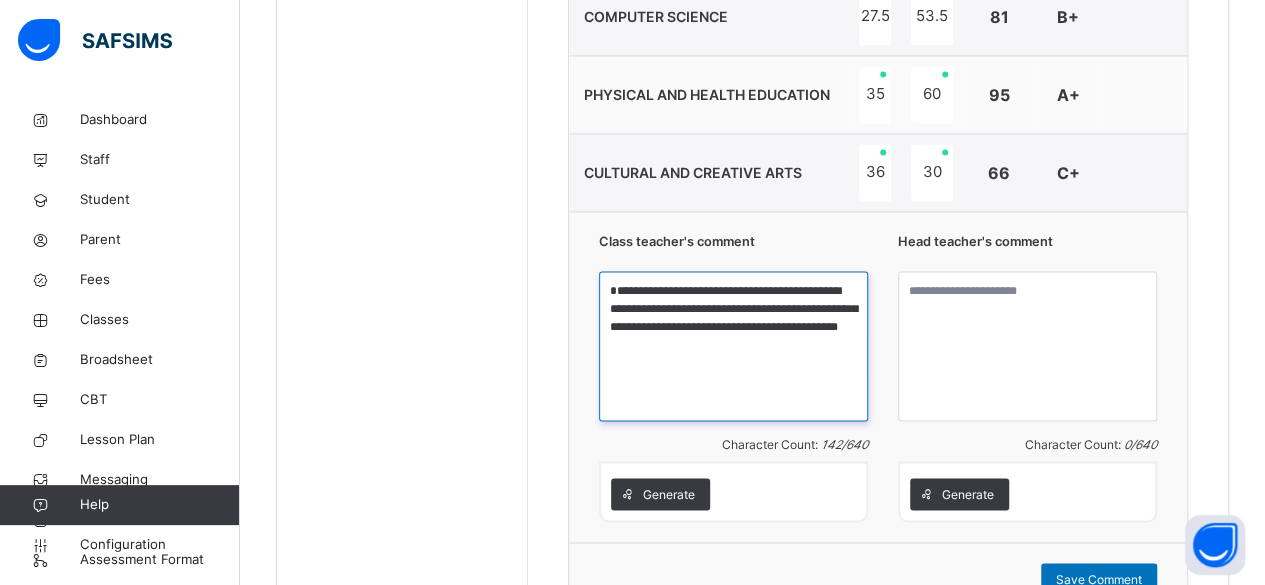 click on "**********" at bounding box center [733, 346] 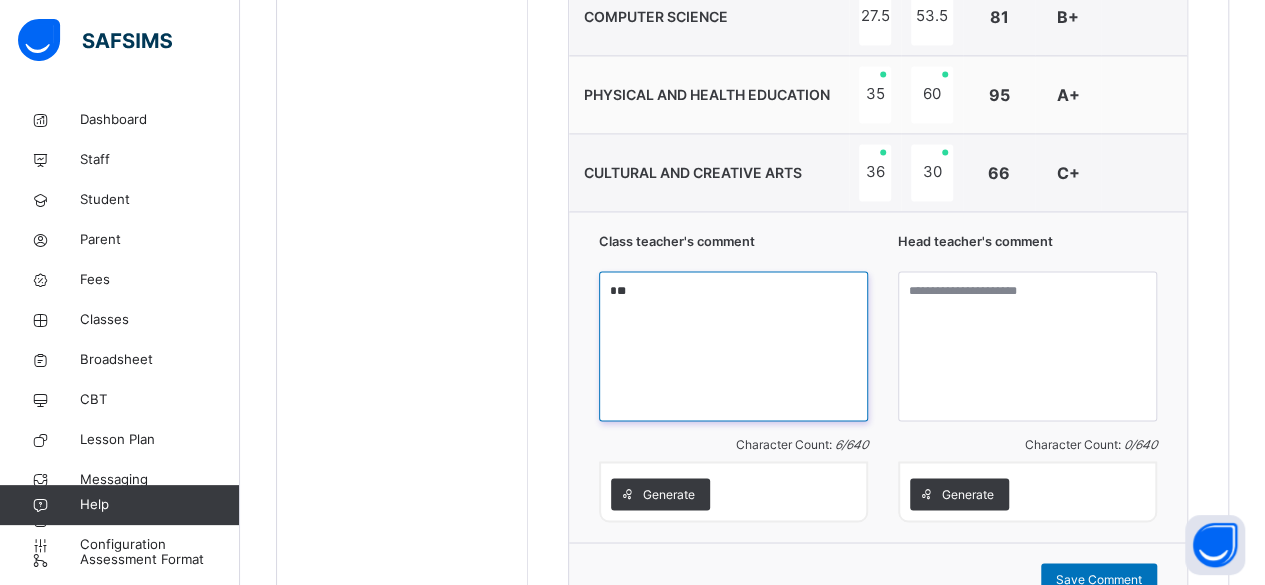 type on "*" 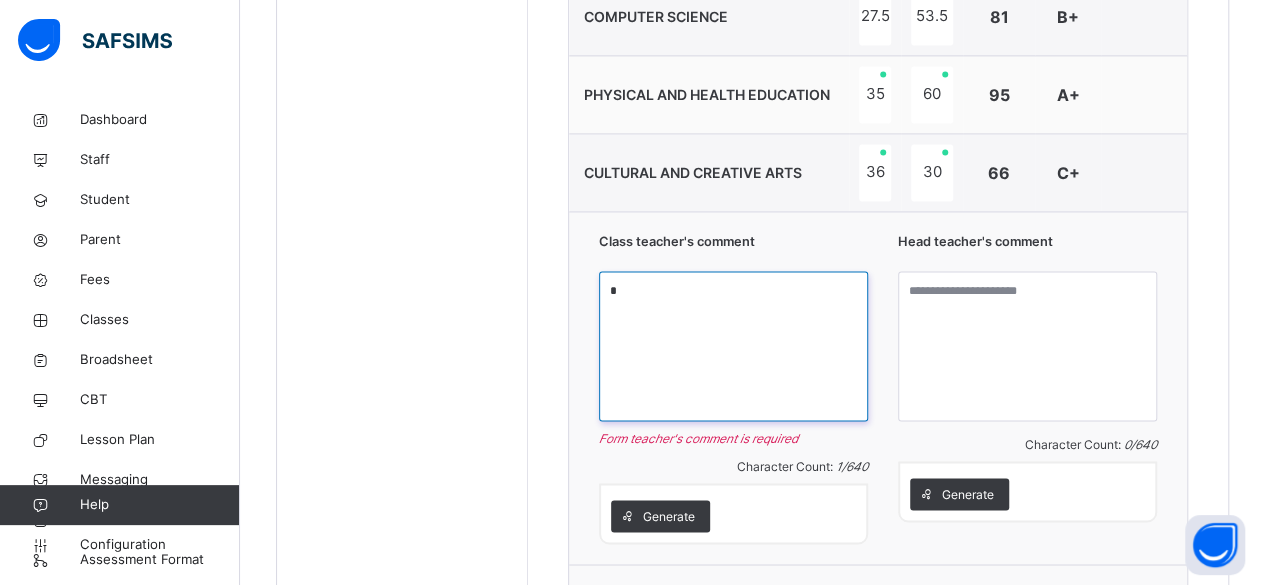 paste on "**********" 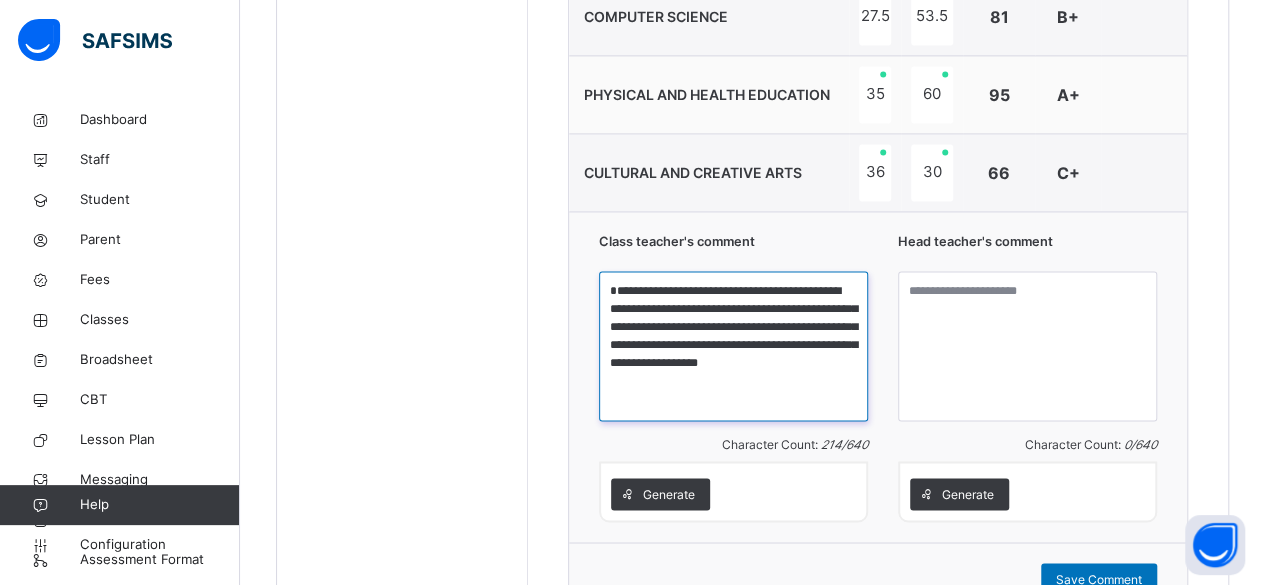 click on "**********" at bounding box center [733, 346] 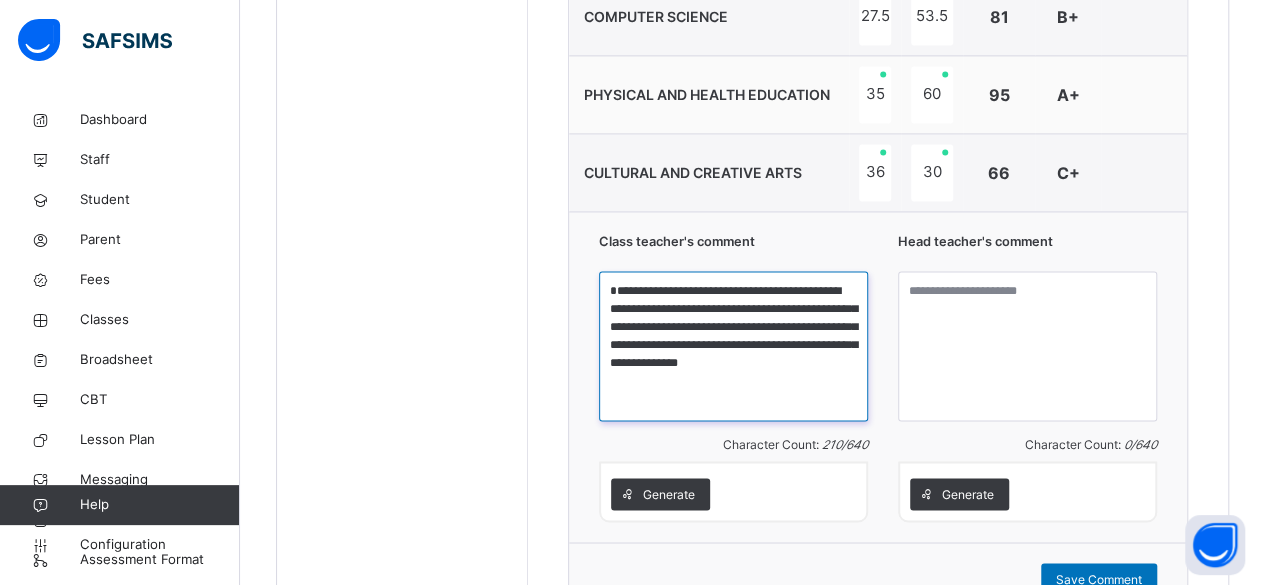 click on "**********" at bounding box center (733, 346) 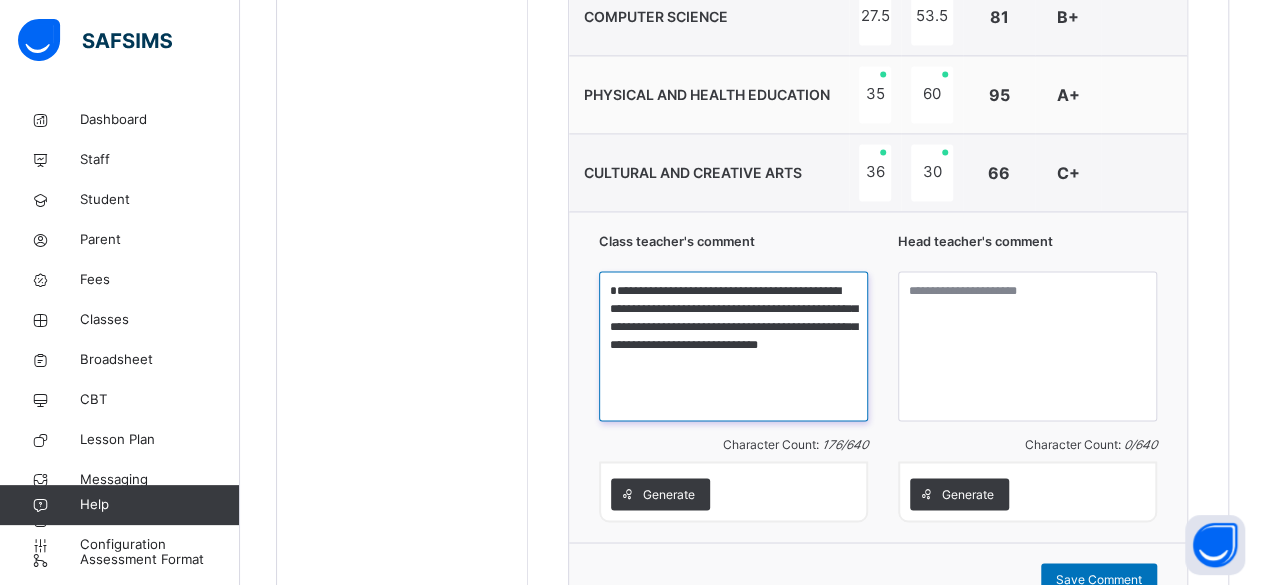type on "**********" 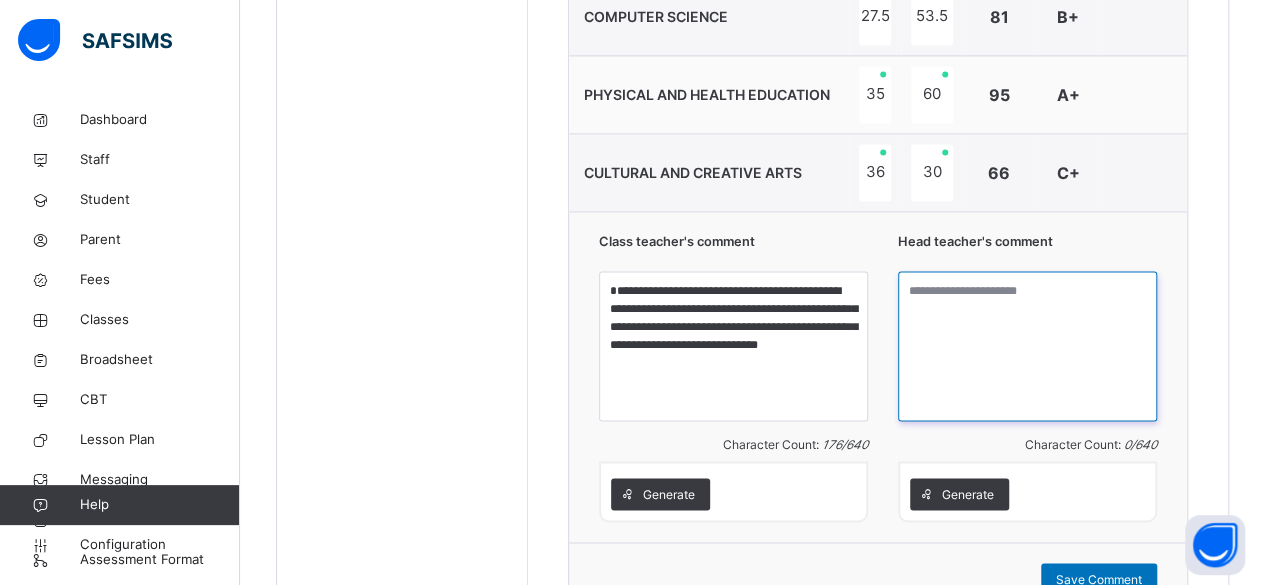click at bounding box center (1027, 346) 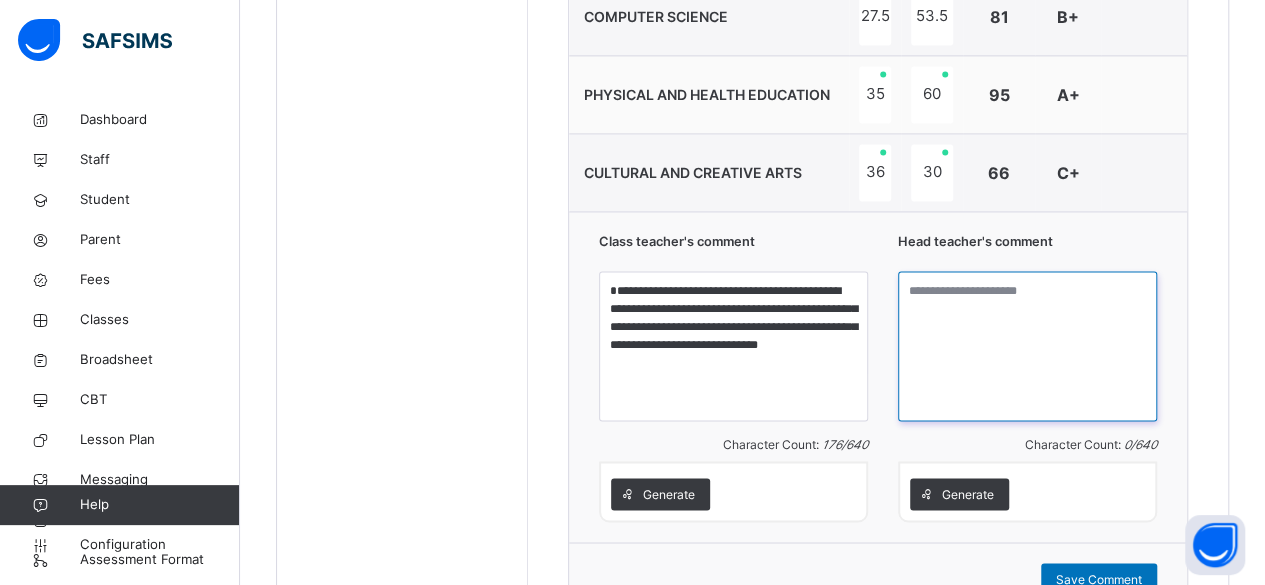 paste on "**********" 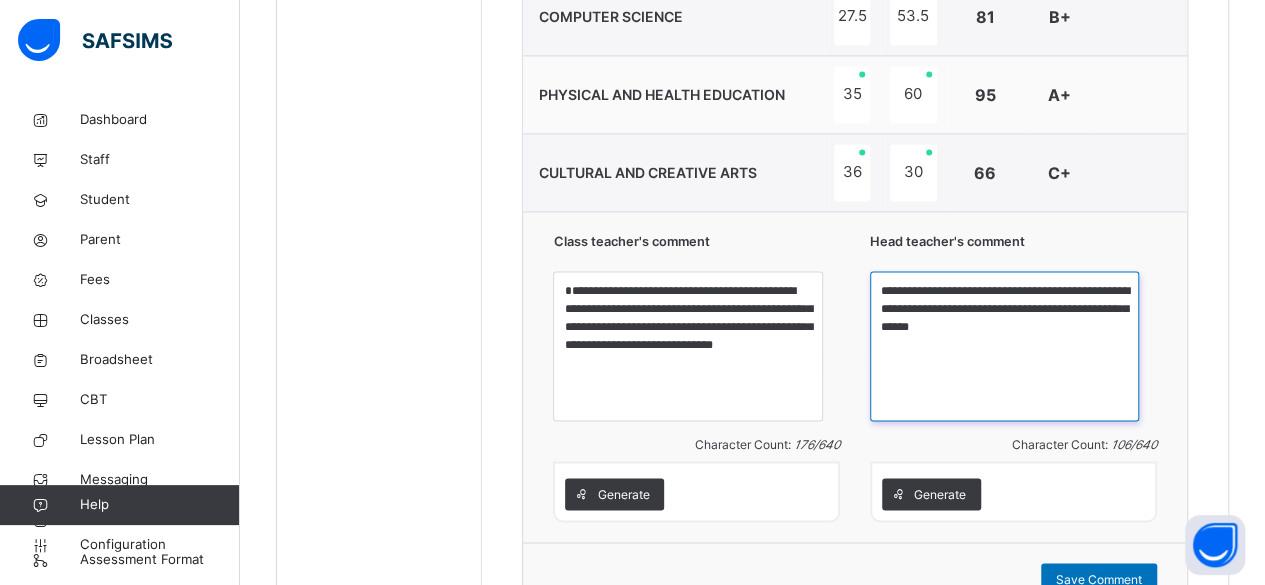 click on "**********" at bounding box center [1004, 346] 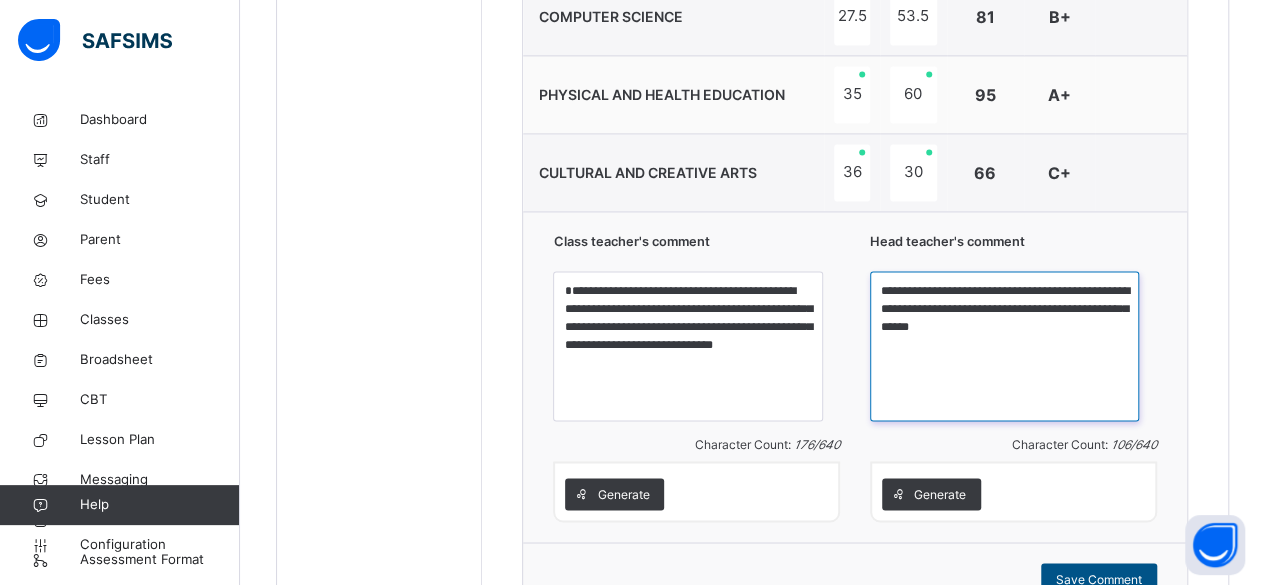 type on "**********" 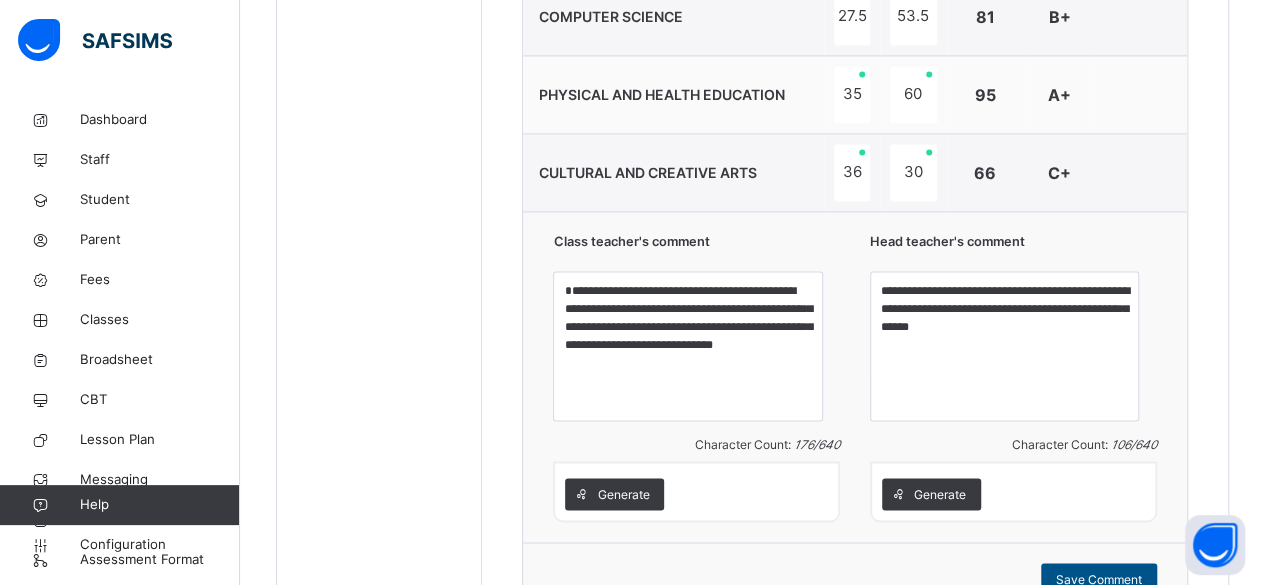 click on "Save Comment" at bounding box center (1099, 579) 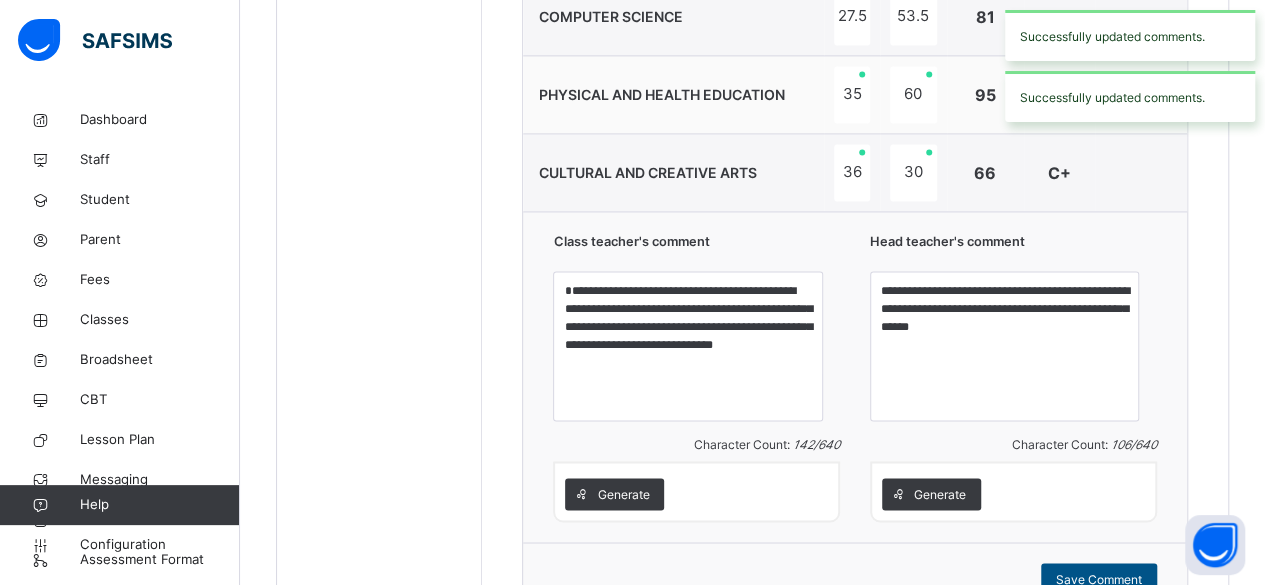 type on "**********" 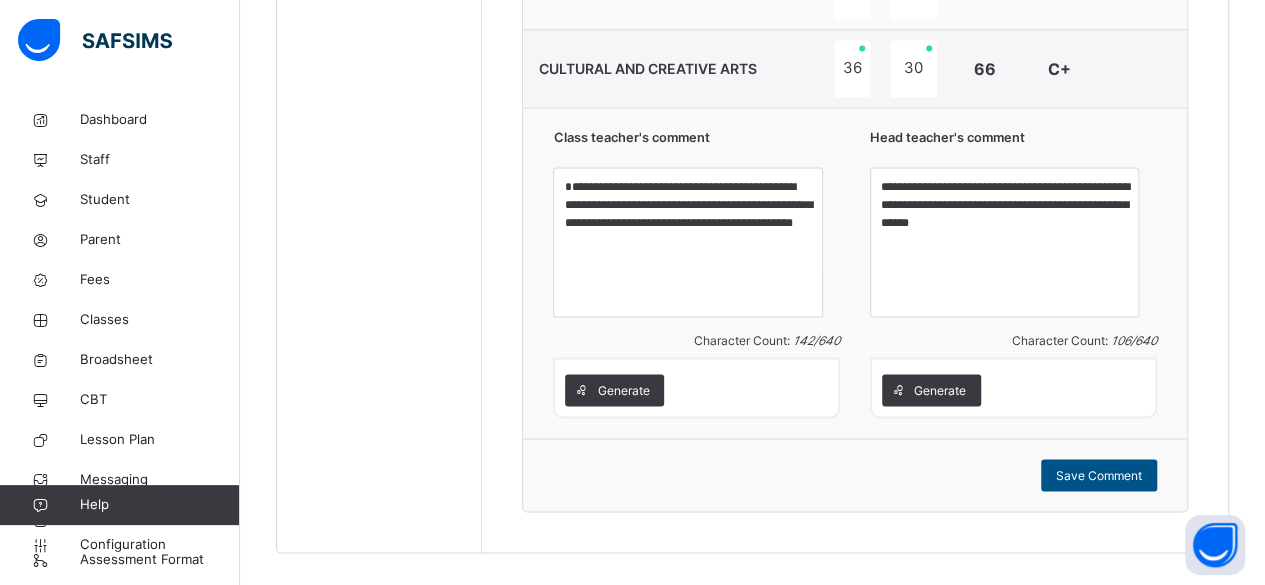 scroll, scrollTop: 1510, scrollLeft: 0, axis: vertical 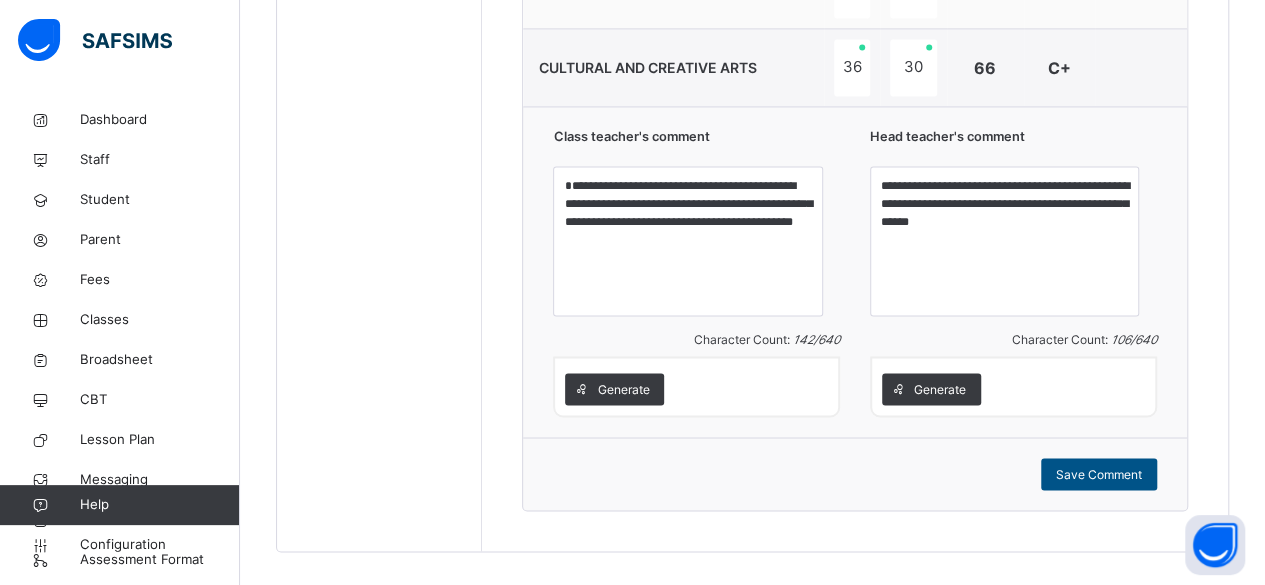 click on "Save Comment" at bounding box center (1099, 474) 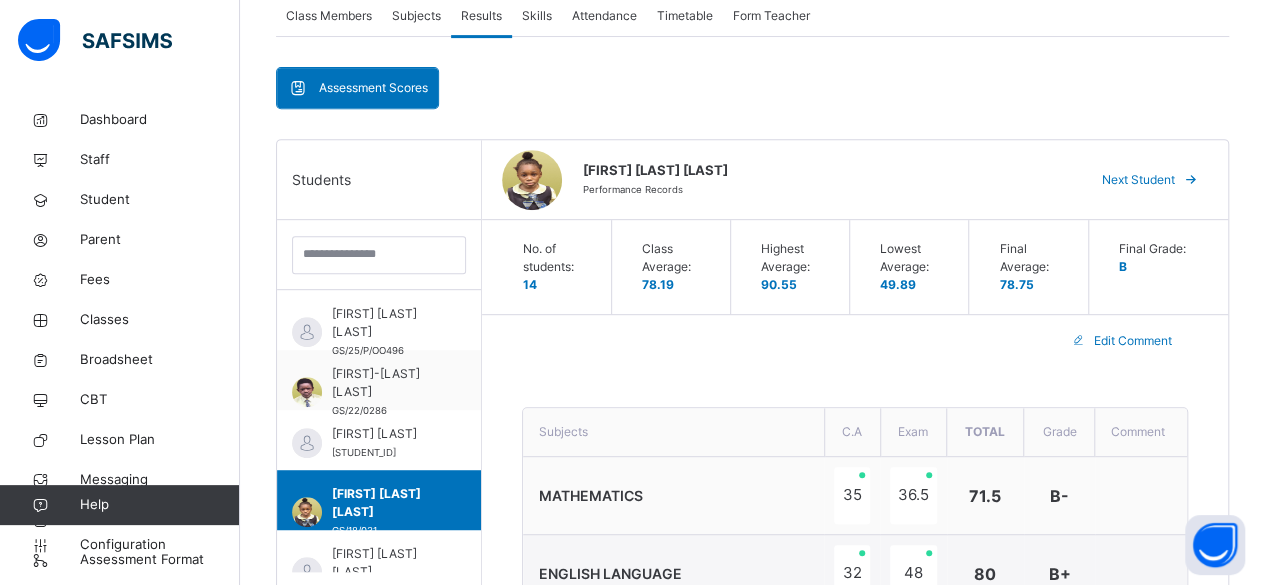 scroll, scrollTop: 378, scrollLeft: 0, axis: vertical 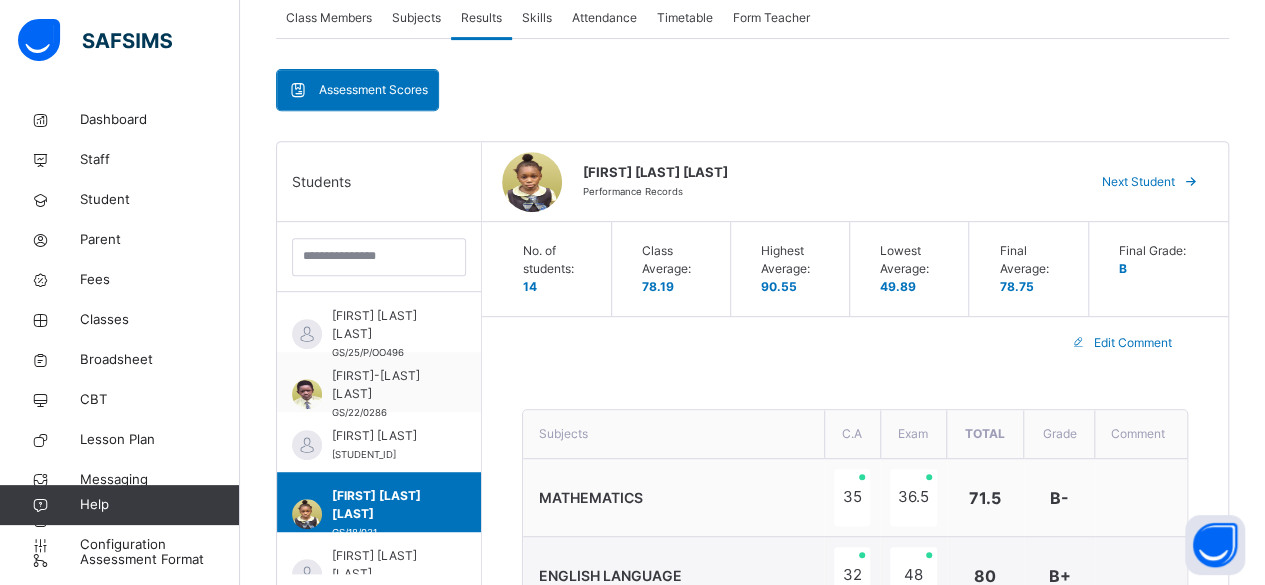 click on "Next Student" at bounding box center [1138, 182] 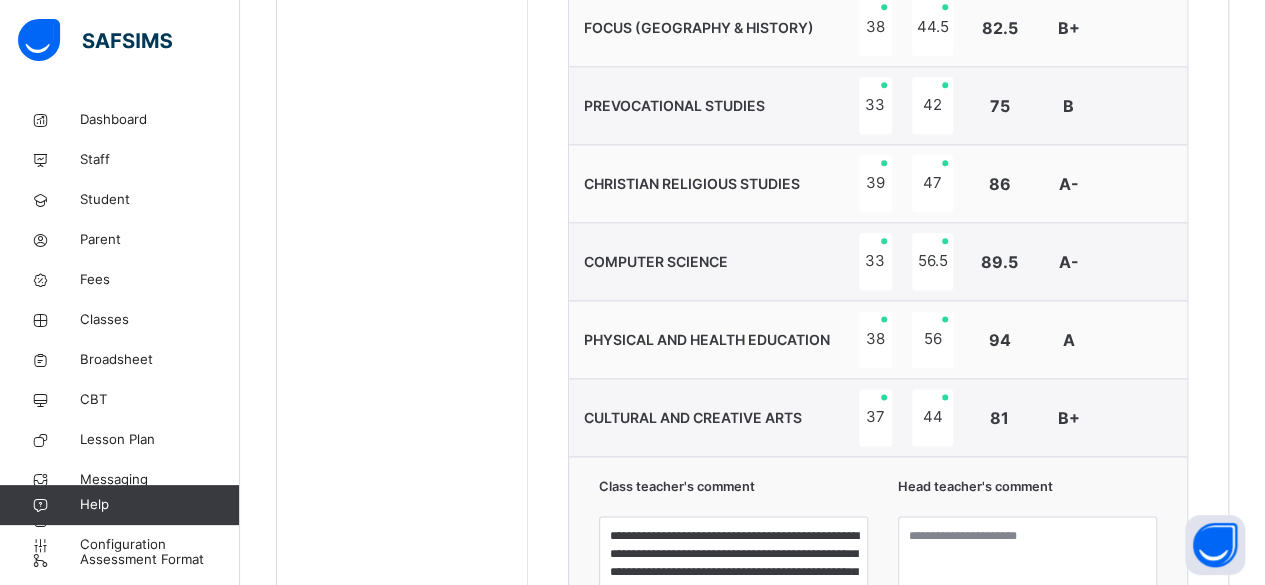 scroll, scrollTop: 1161, scrollLeft: 0, axis: vertical 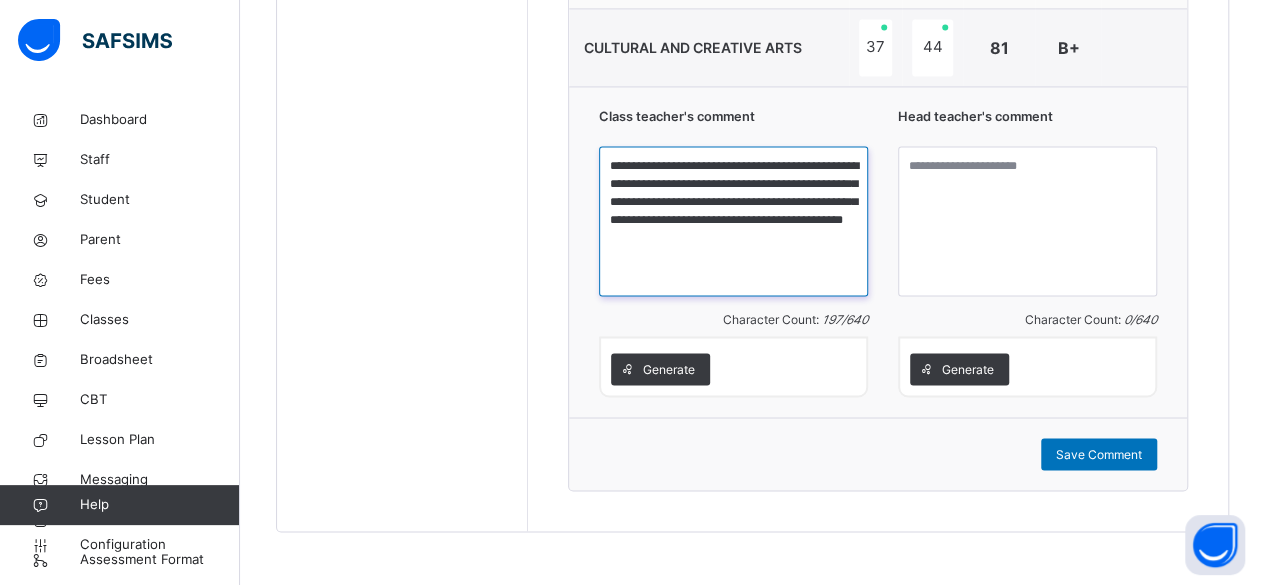 drag, startPoint x: 611, startPoint y: 525, endPoint x: 794, endPoint y: 244, distance: 335.33566 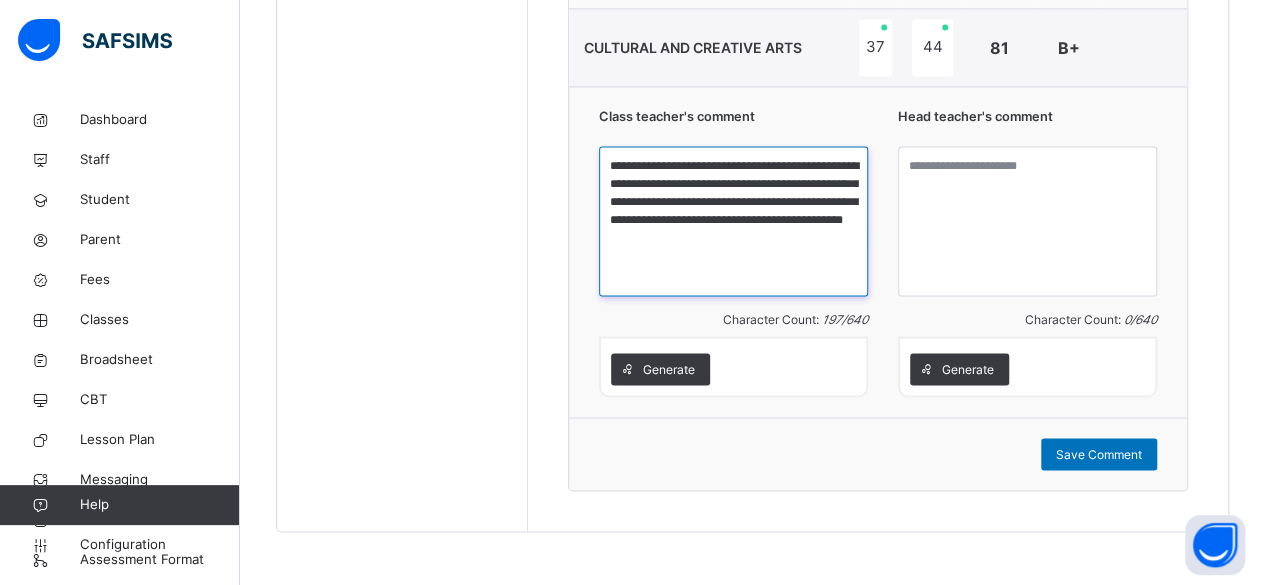 click on "**********" at bounding box center [733, 221] 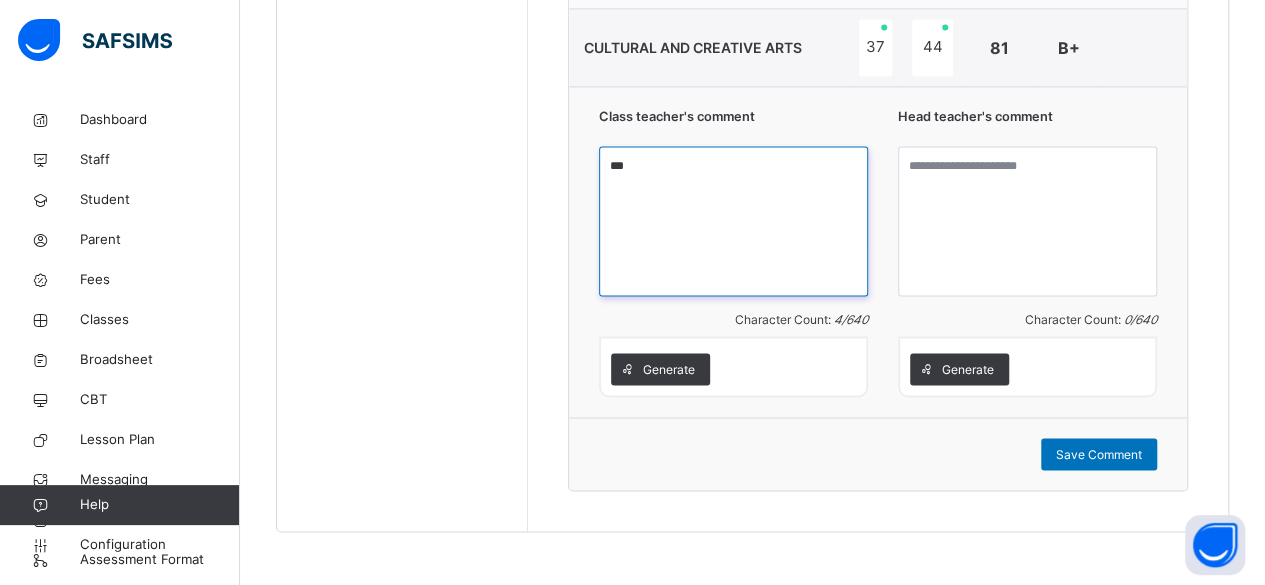 type on "*" 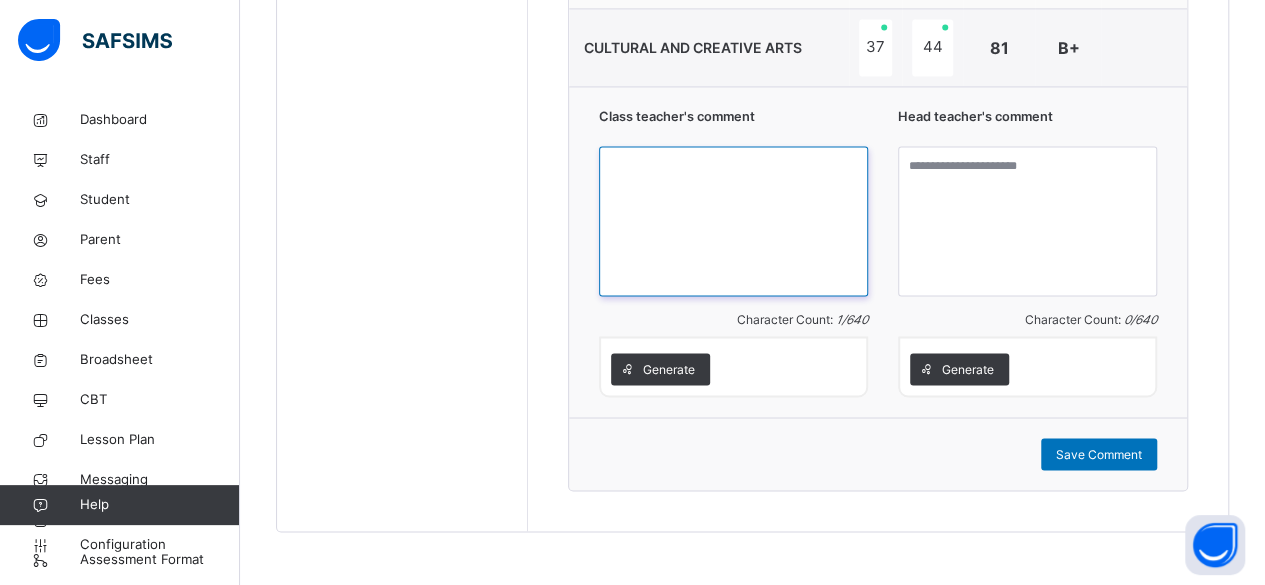 paste on "**********" 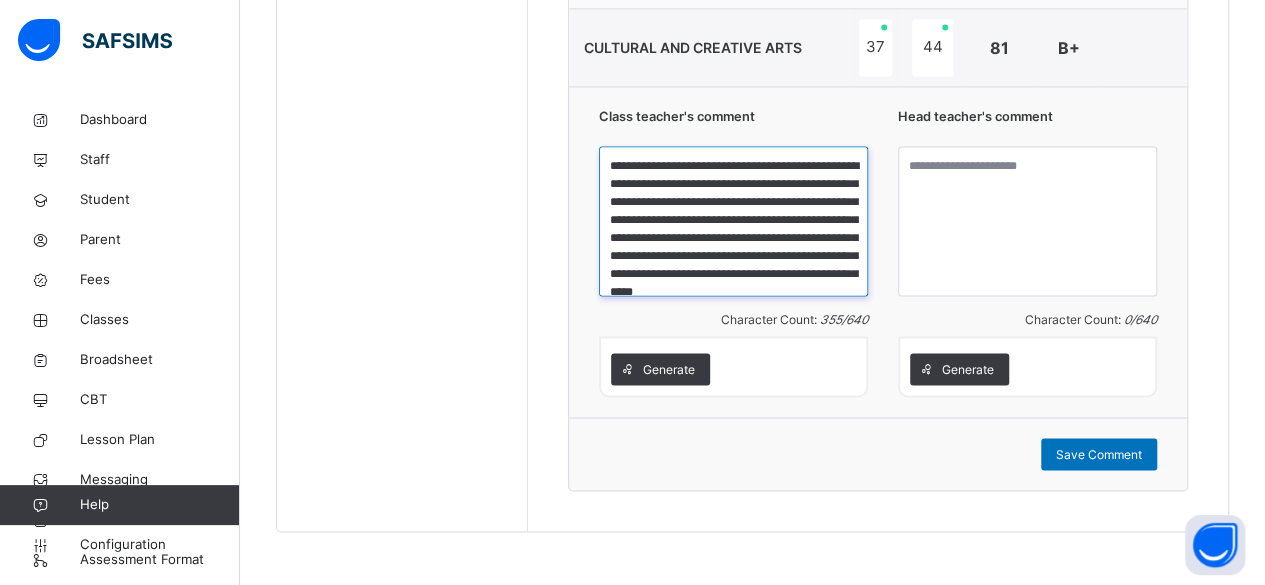 scroll, scrollTop: 39, scrollLeft: 0, axis: vertical 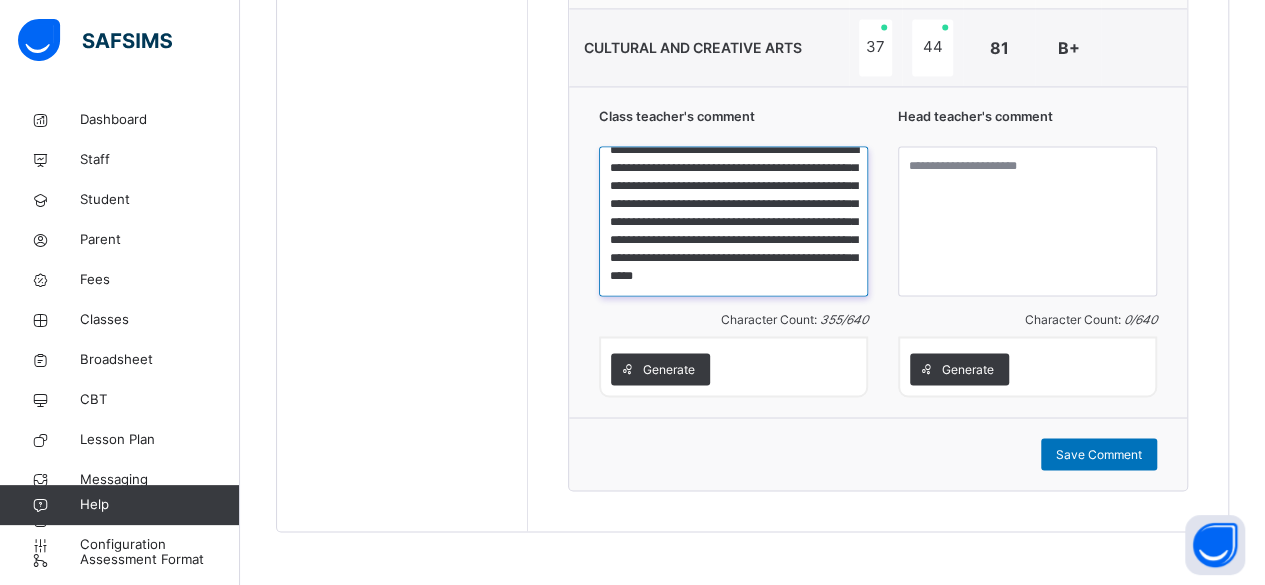 type on "**********" 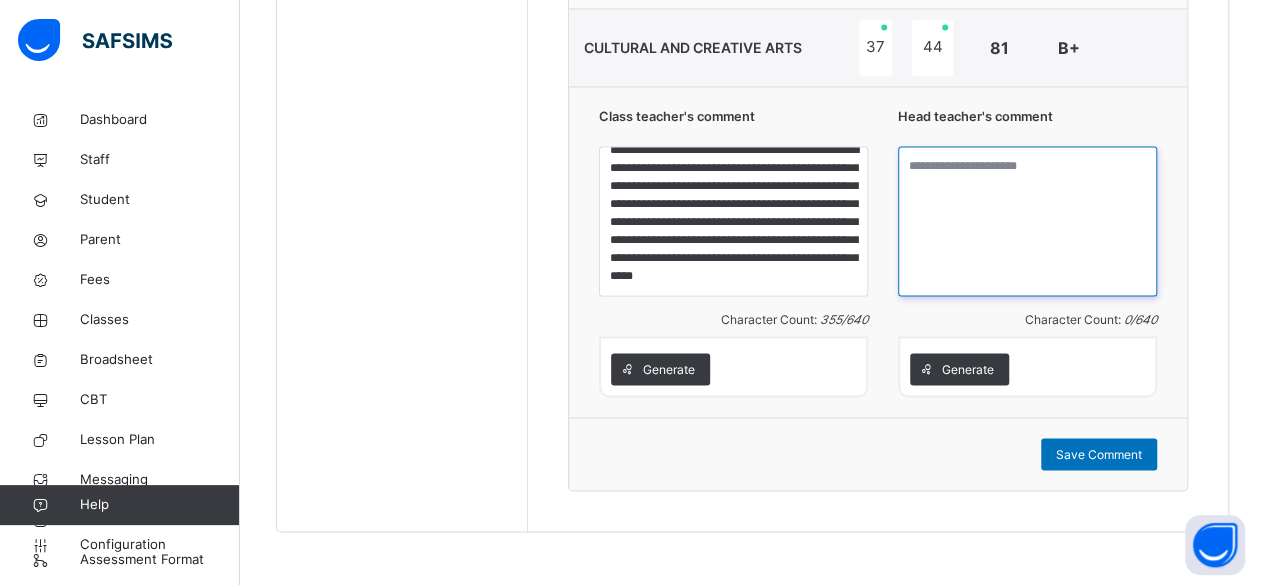 click at bounding box center (1027, 221) 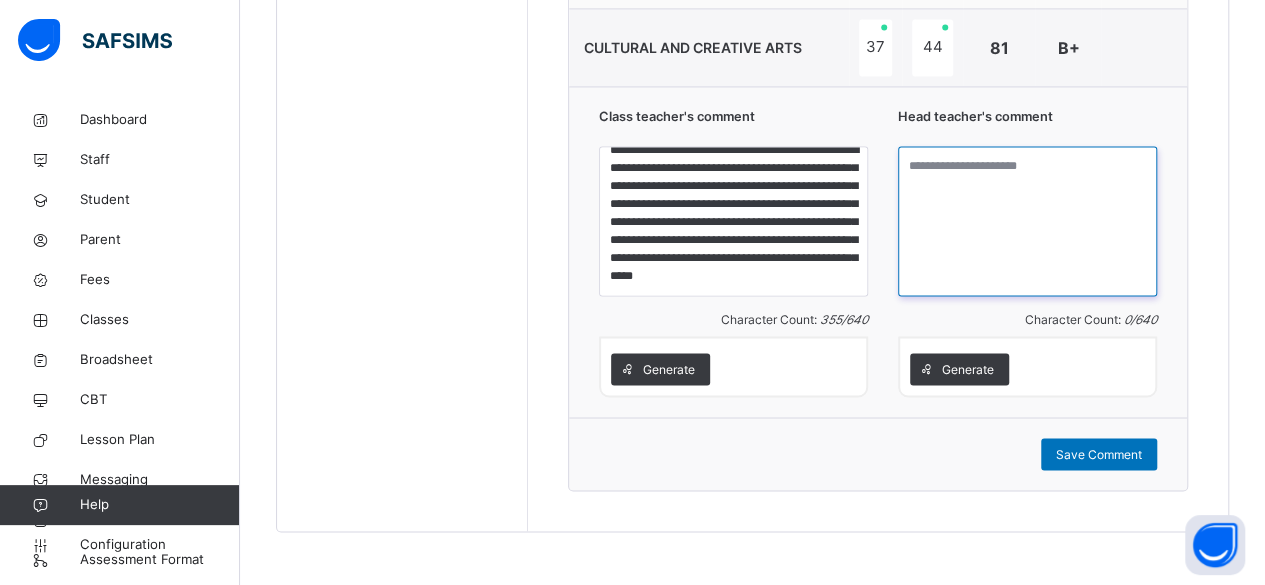 paste on "**********" 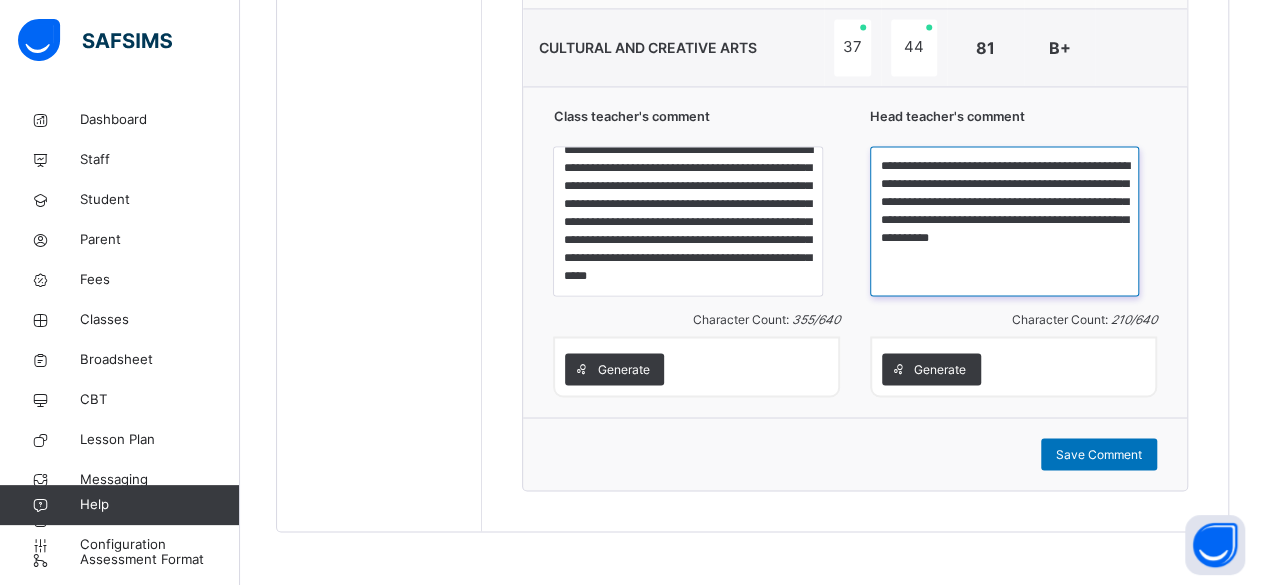type on "**********" 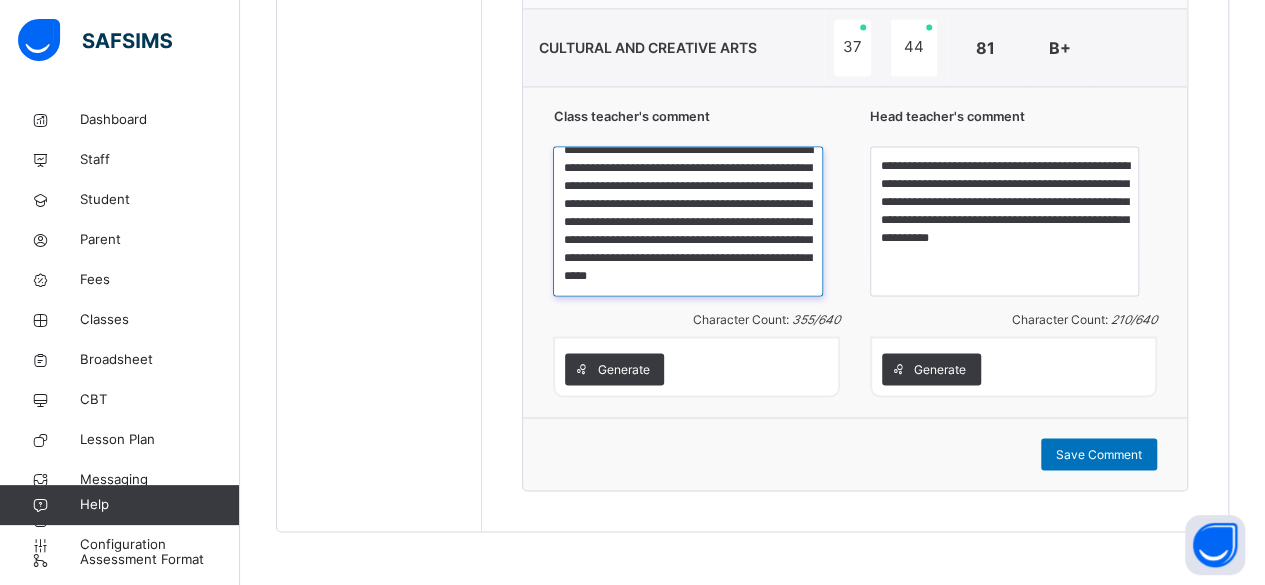click on "**********" at bounding box center [687, 221] 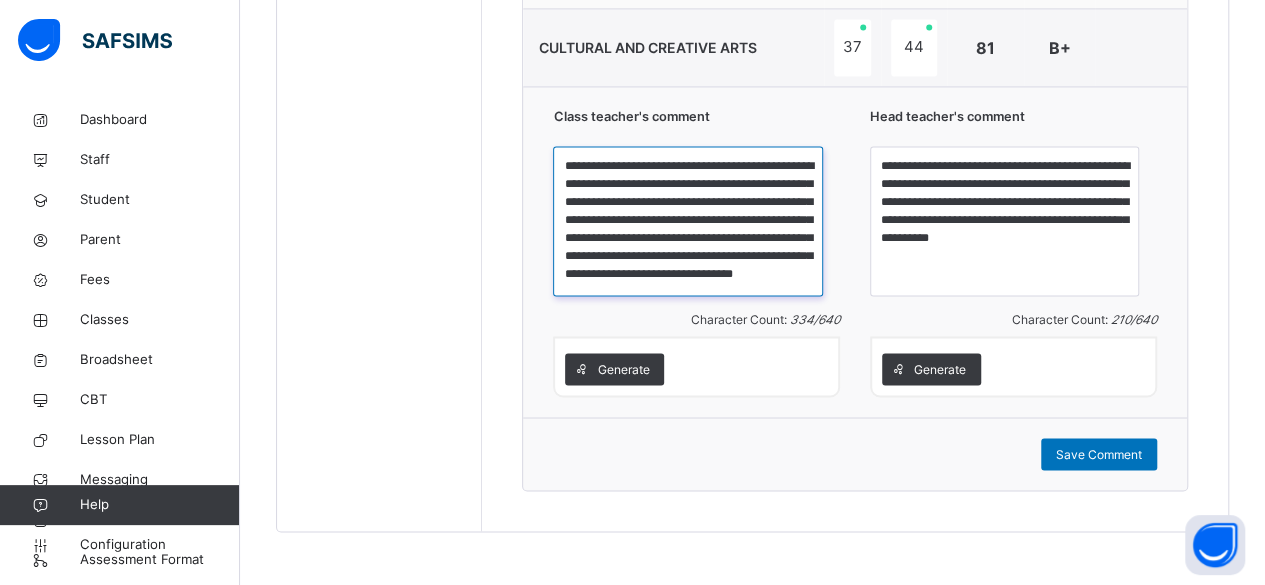 type on "**********" 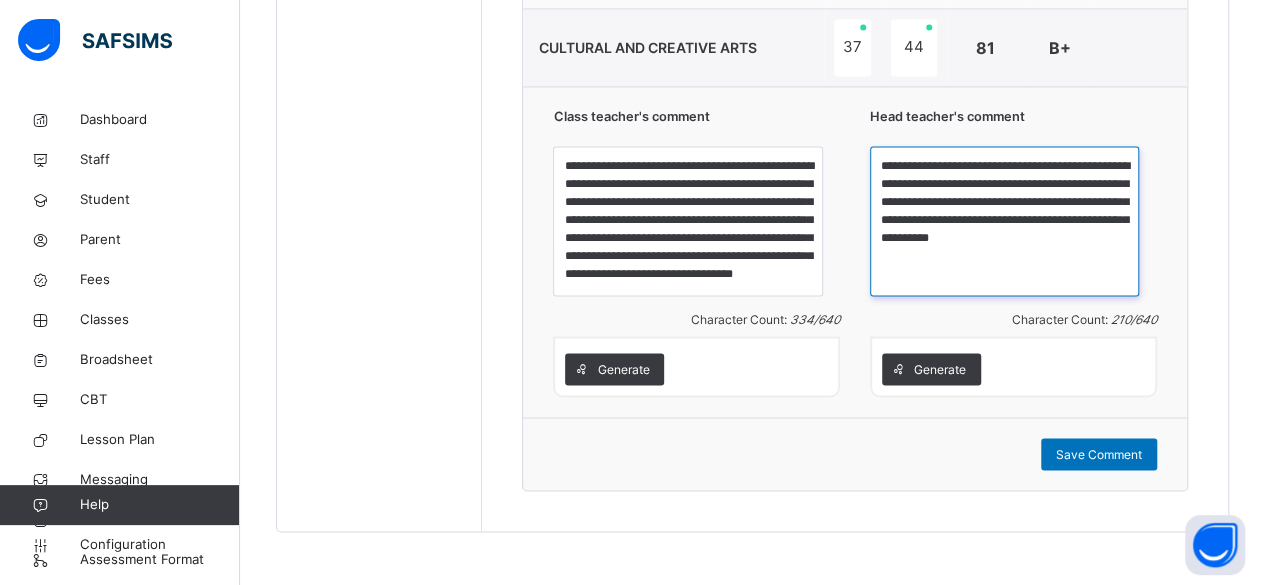 click on "**********" at bounding box center (1004, 221) 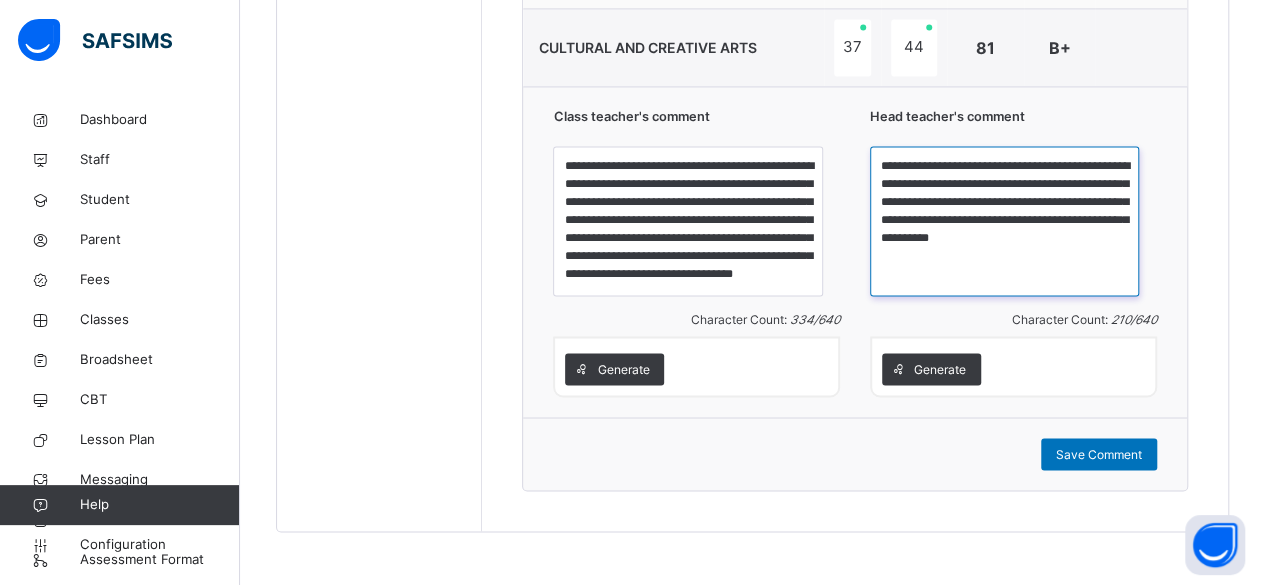 click on "**********" at bounding box center [1004, 221] 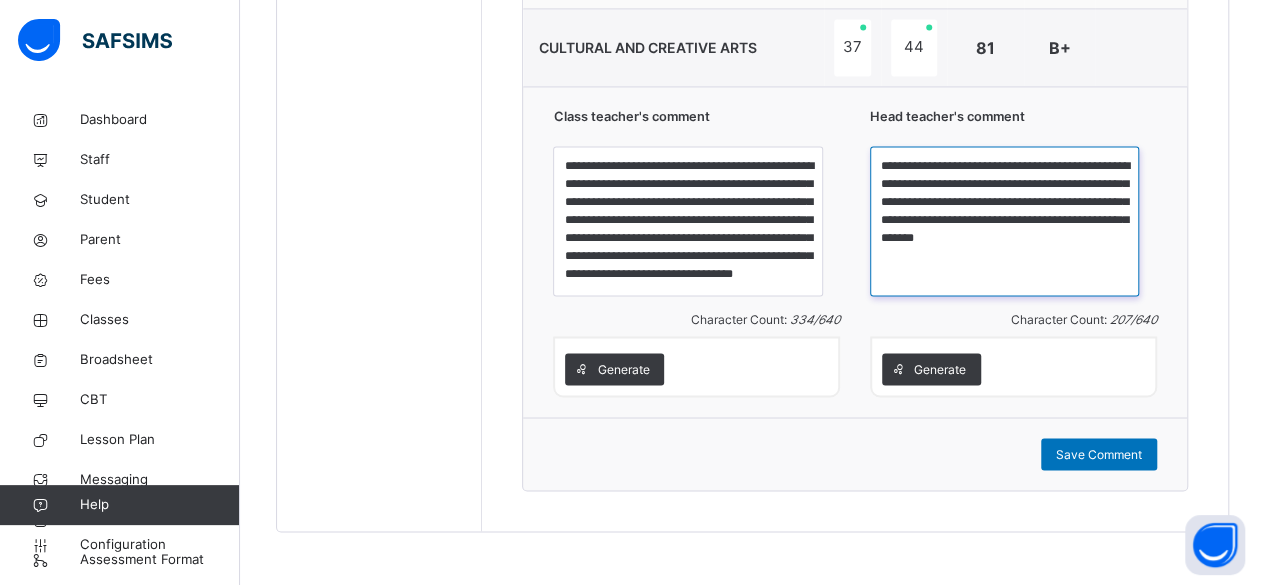 click on "**********" at bounding box center [1004, 221] 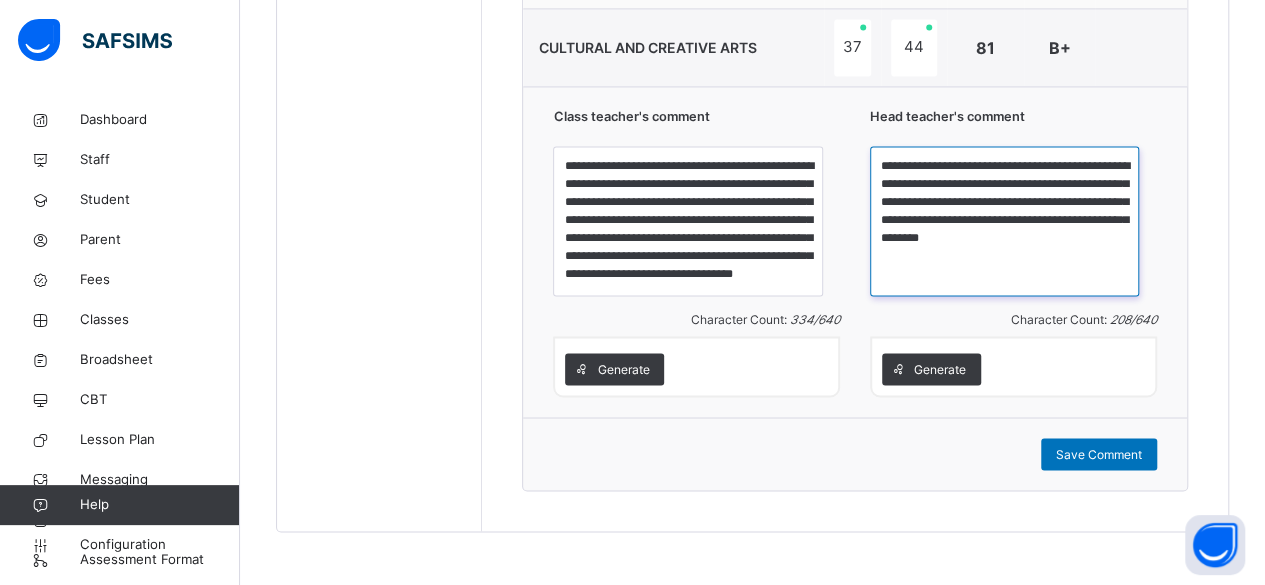 click on "**********" at bounding box center (1004, 221) 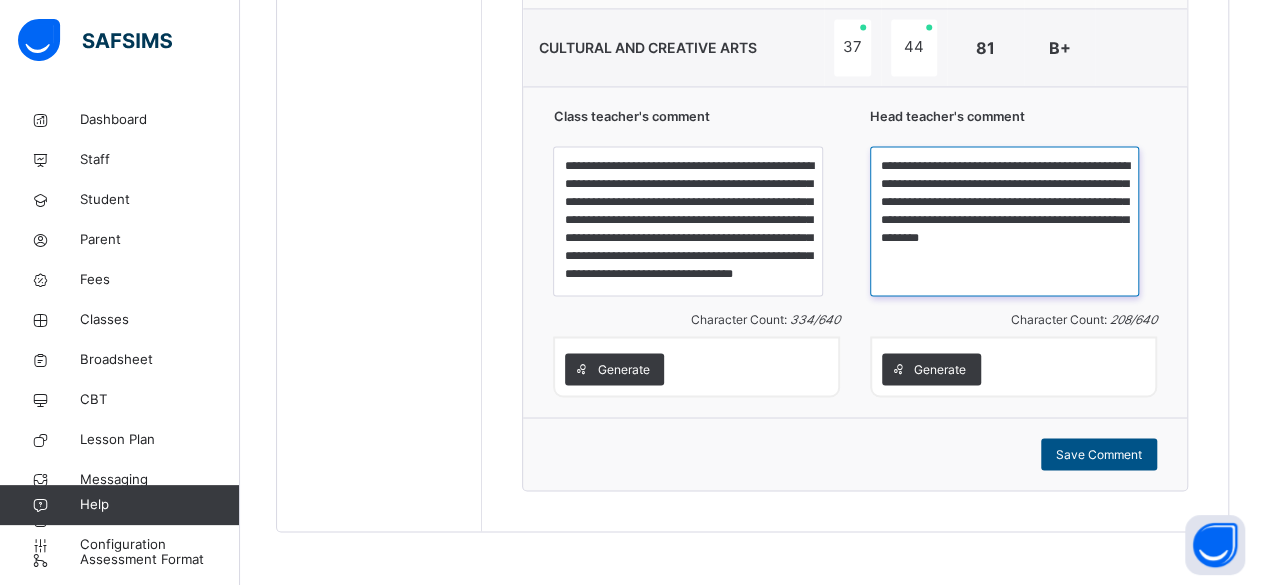 type on "**********" 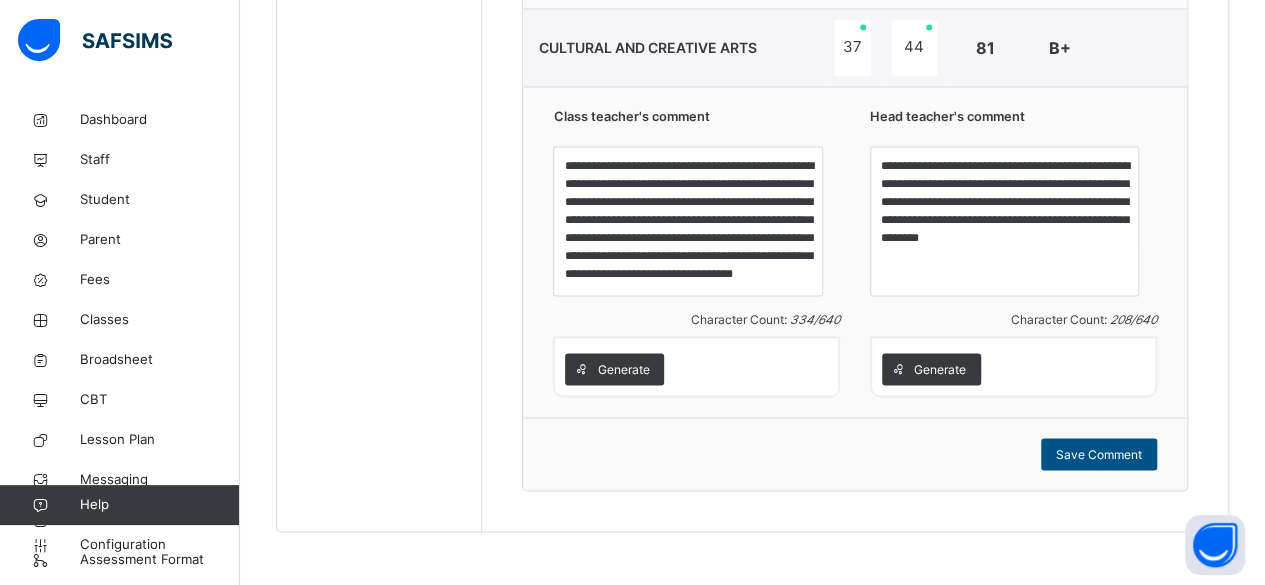 click on "Save Comment" at bounding box center [1099, 454] 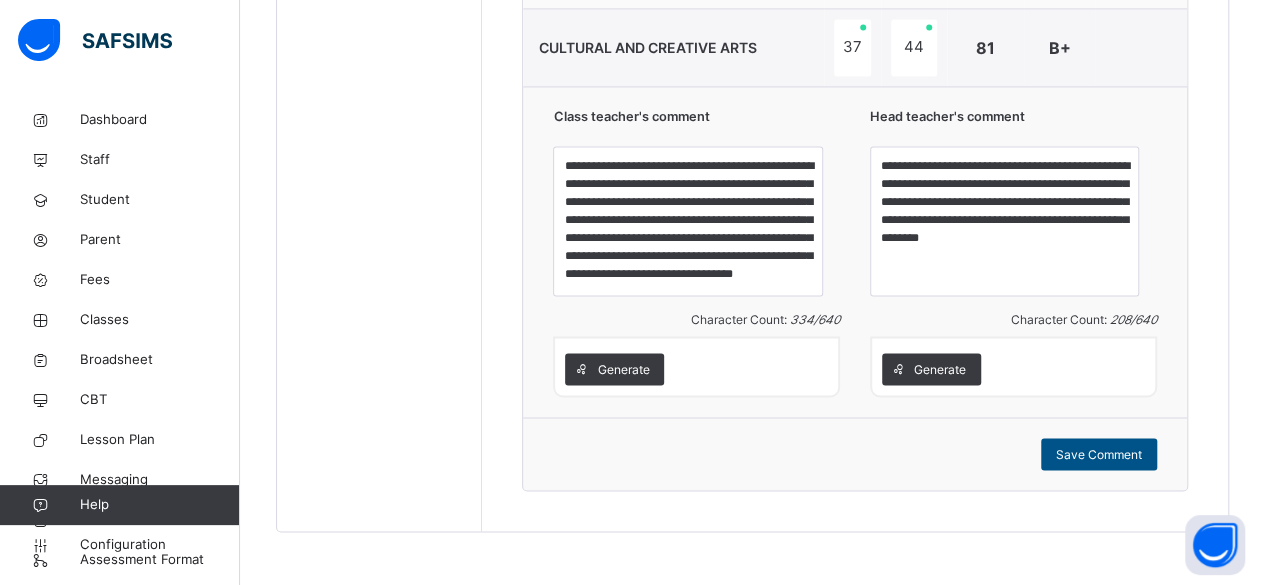 click on "Save Comment" at bounding box center [1099, 454] 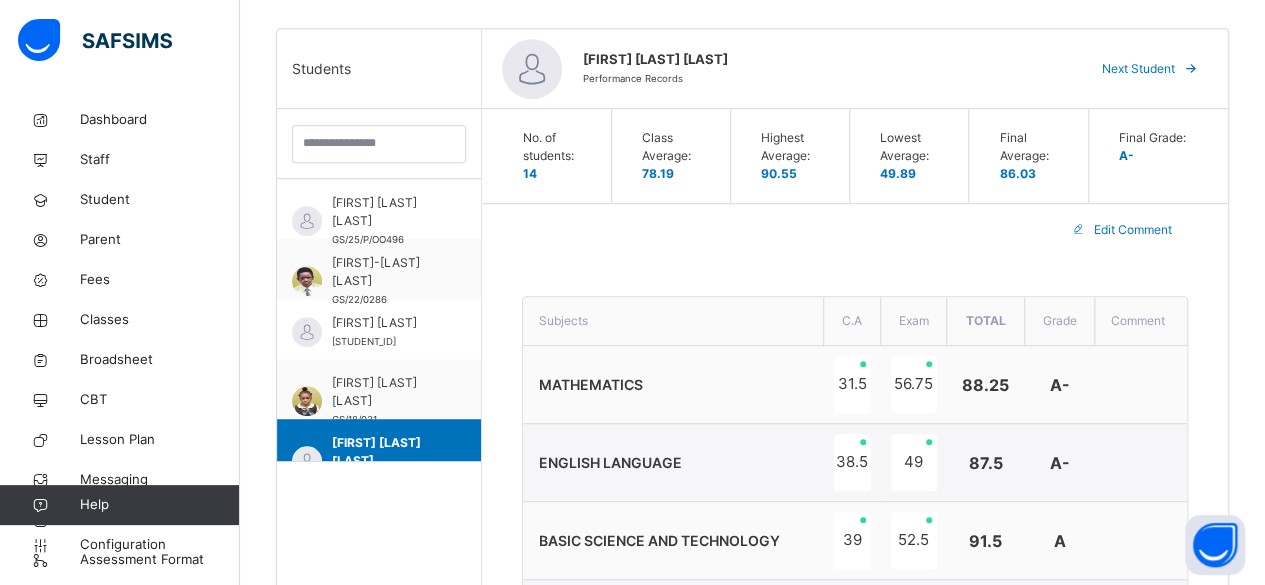 scroll, scrollTop: 477, scrollLeft: 0, axis: vertical 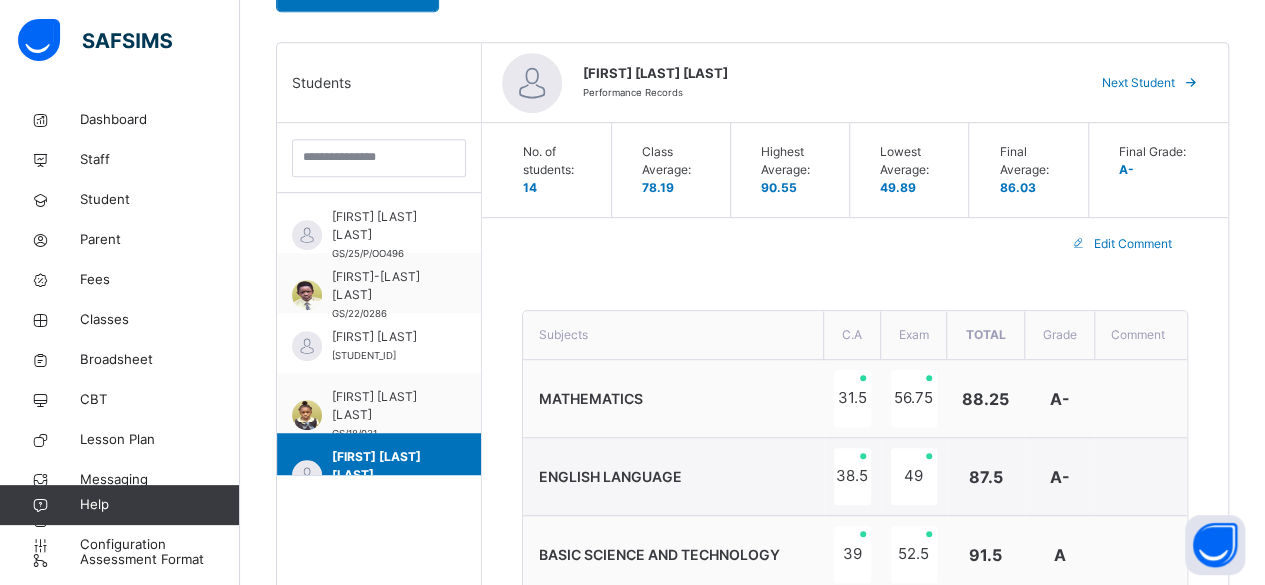 click on "Next Student" at bounding box center (1138, 83) 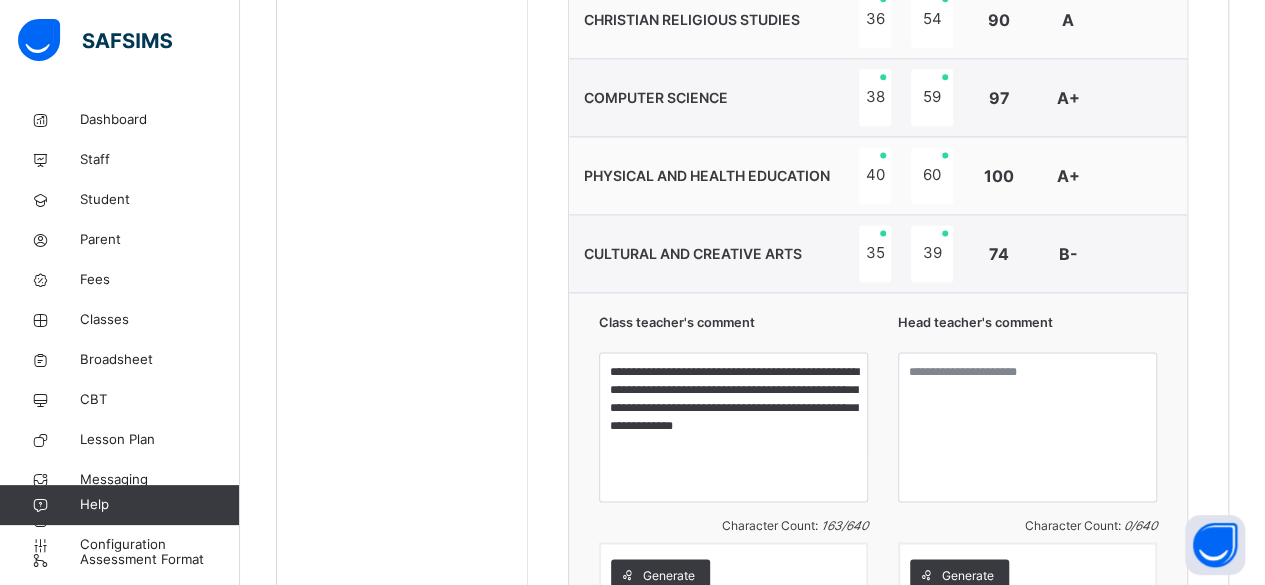 scroll, scrollTop: 1322, scrollLeft: 0, axis: vertical 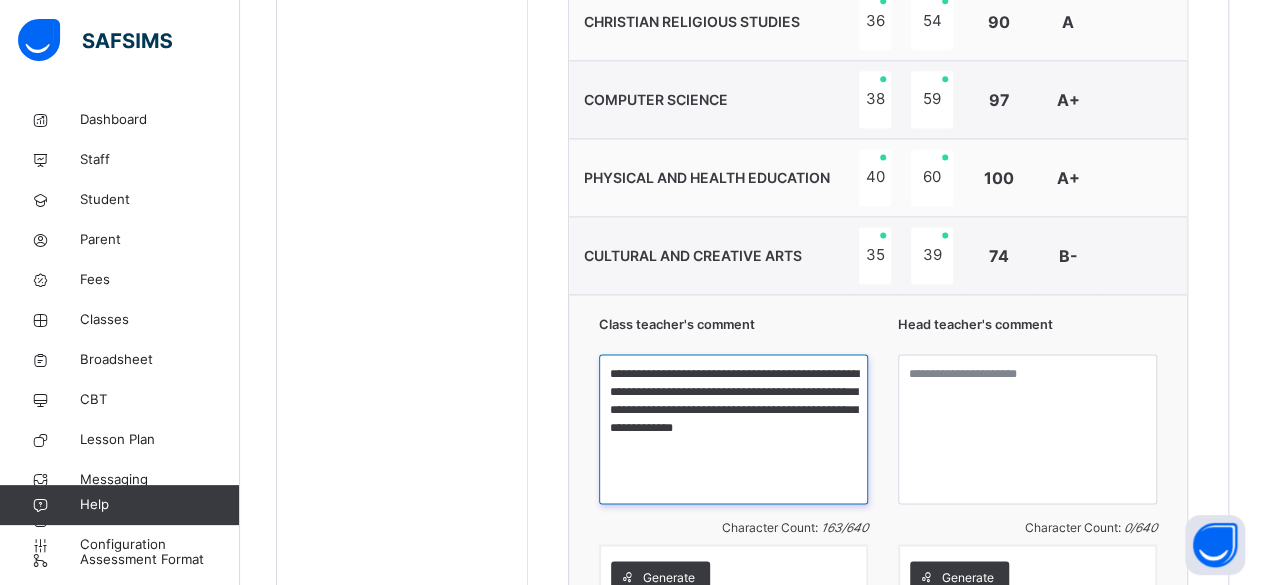 drag, startPoint x: 615, startPoint y: 365, endPoint x: 821, endPoint y: 433, distance: 216.93317 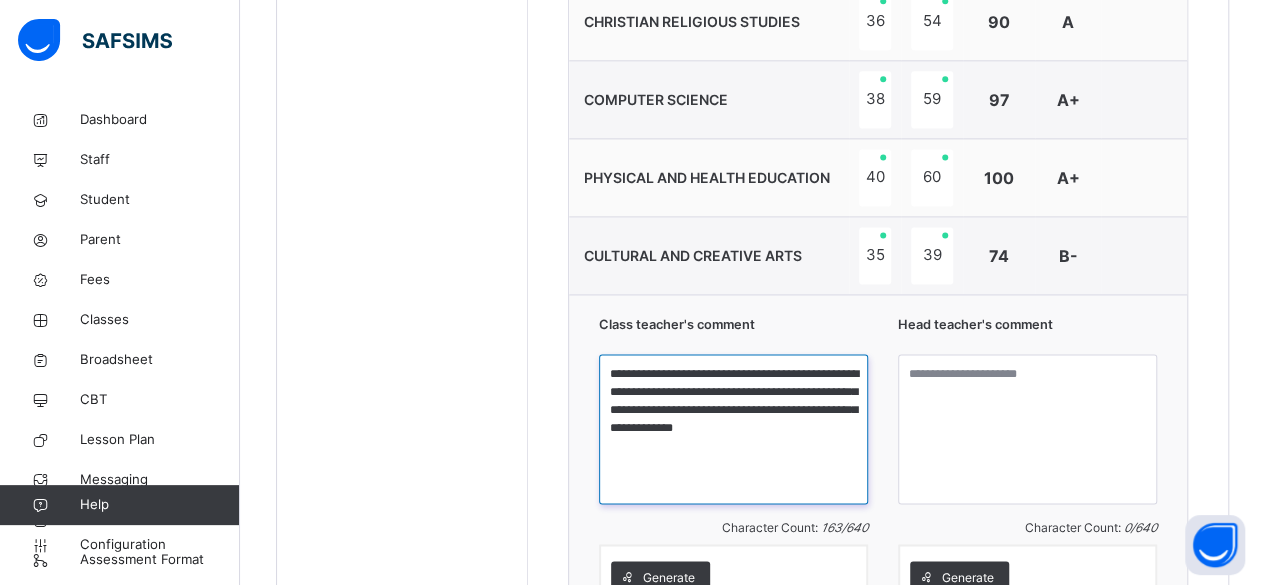 click on "**********" at bounding box center [733, 429] 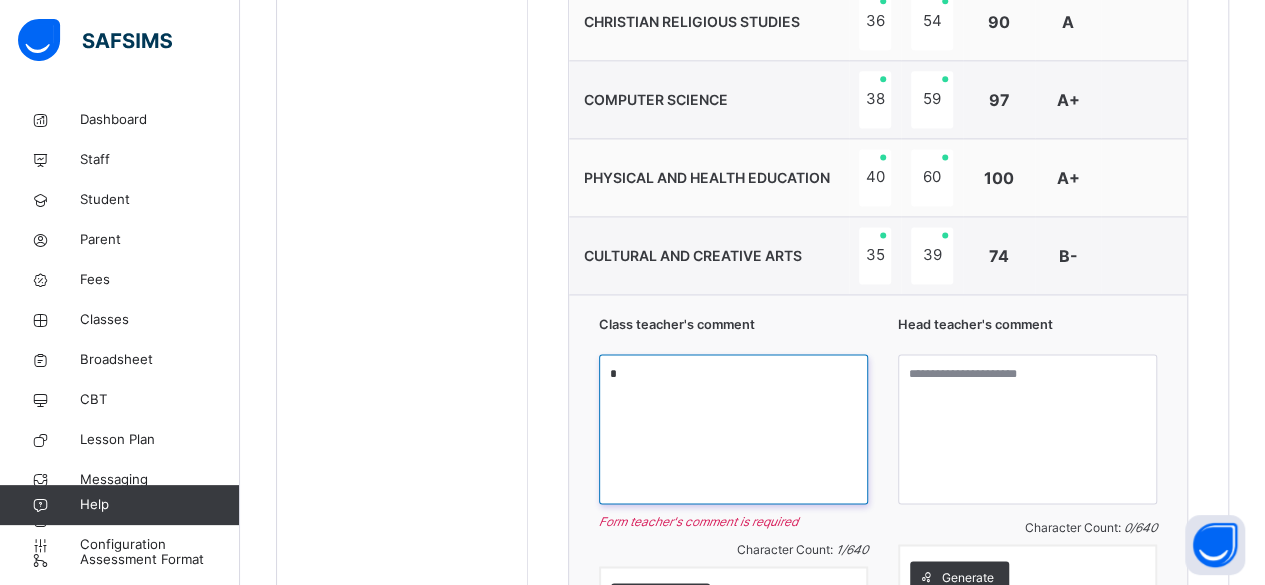 paste on "**********" 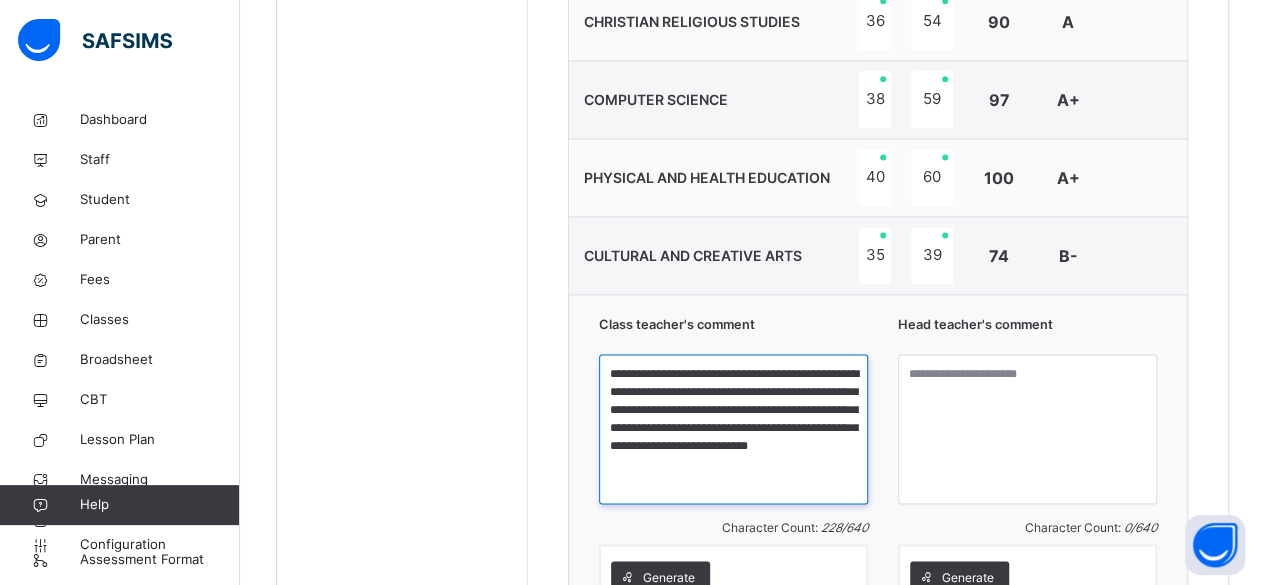 click on "**********" at bounding box center [733, 429] 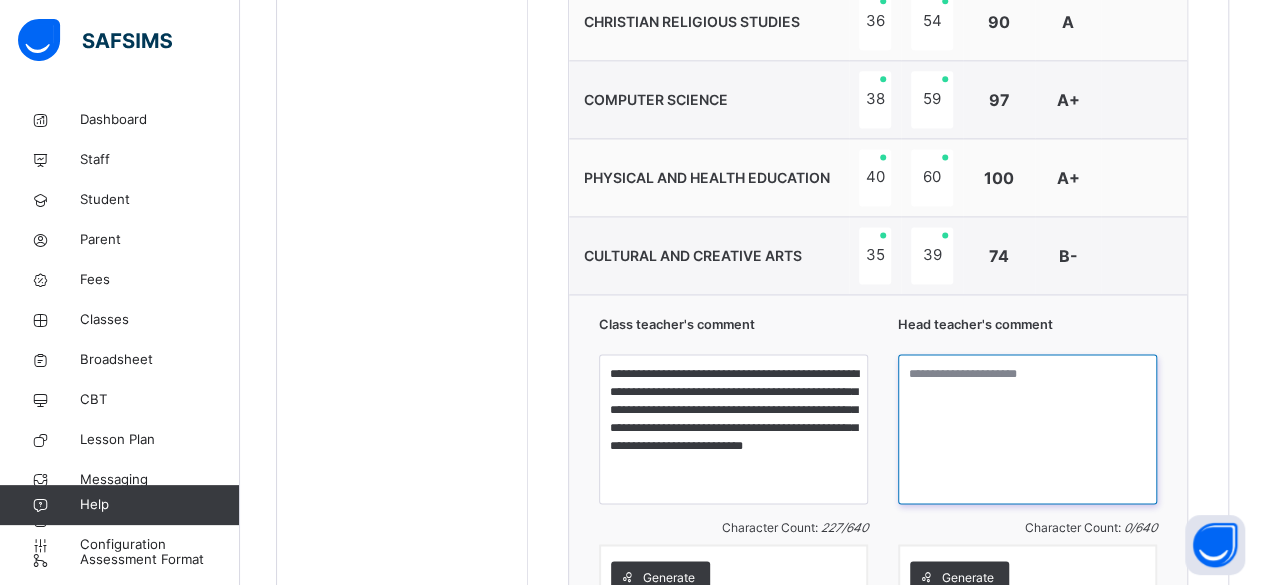 click at bounding box center (1027, 429) 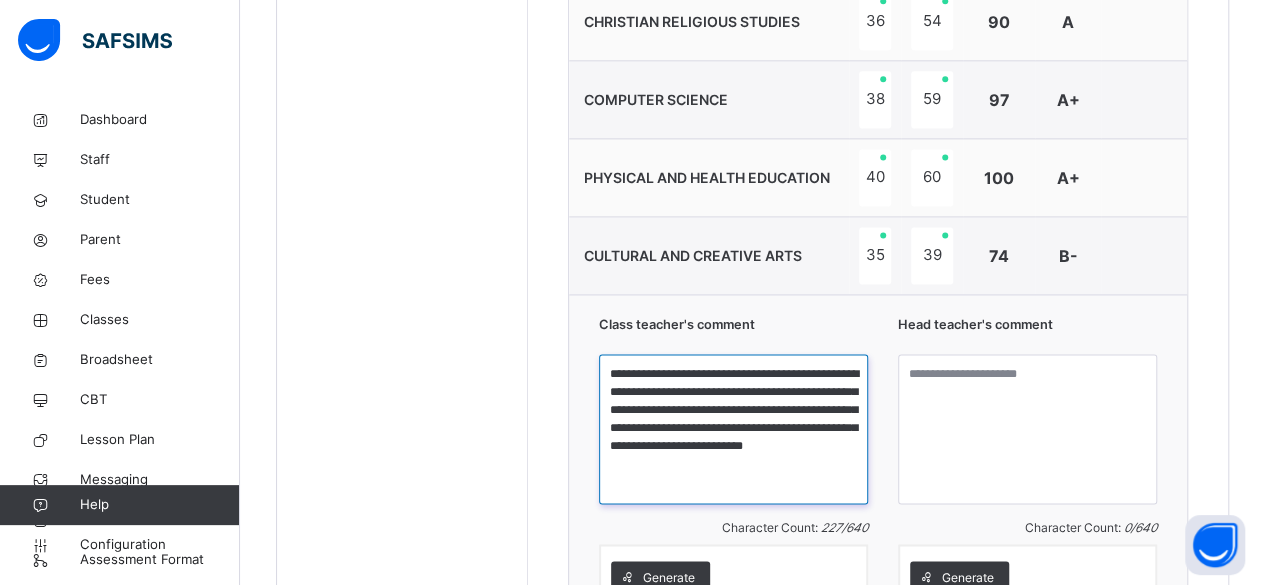 click on "**********" at bounding box center (733, 429) 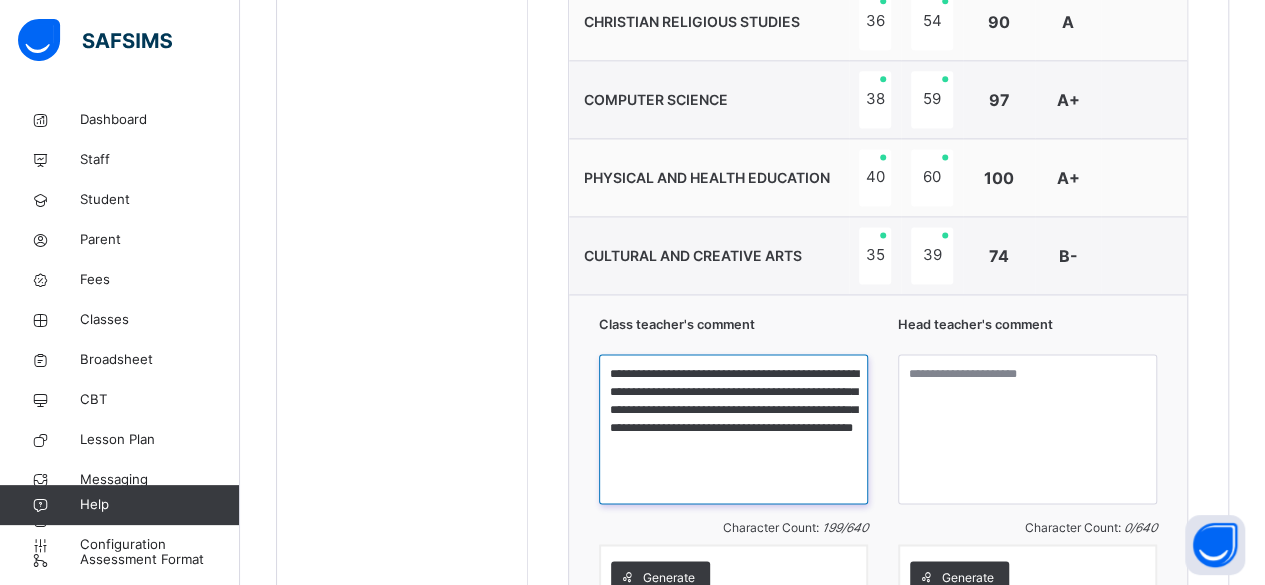 click on "**********" at bounding box center (733, 429) 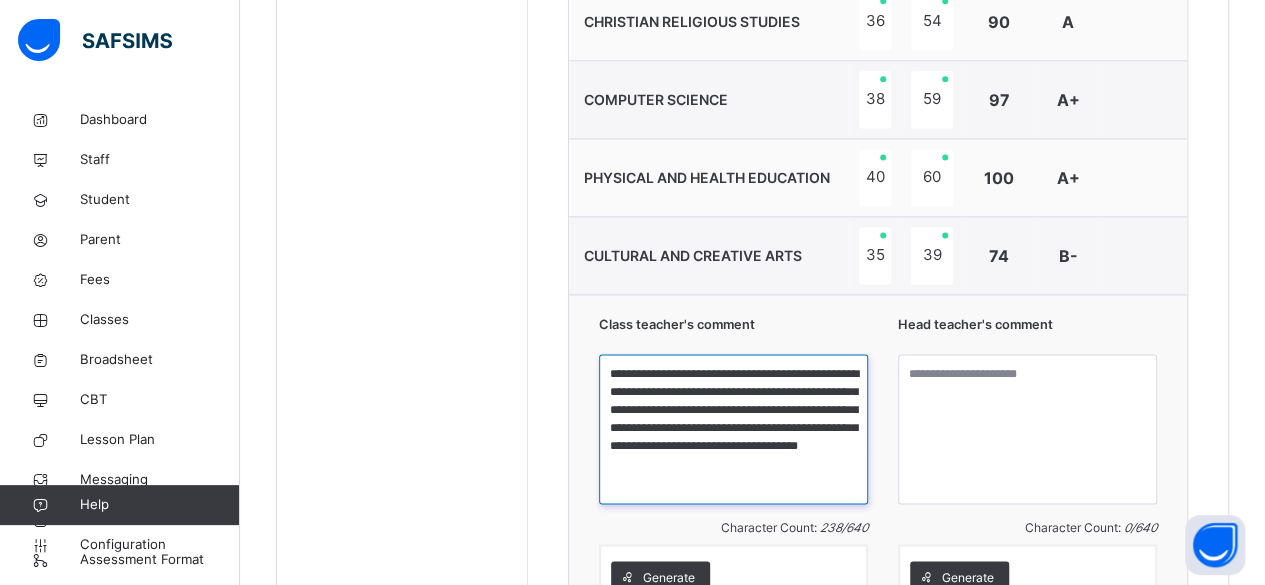 type on "**********" 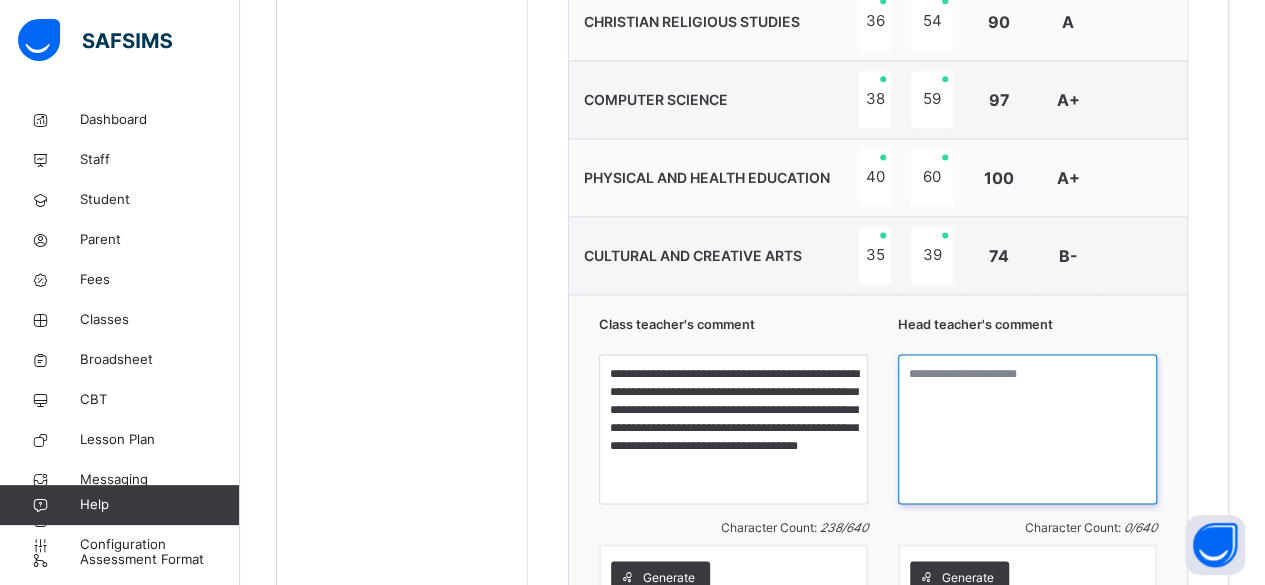 click at bounding box center (1027, 429) 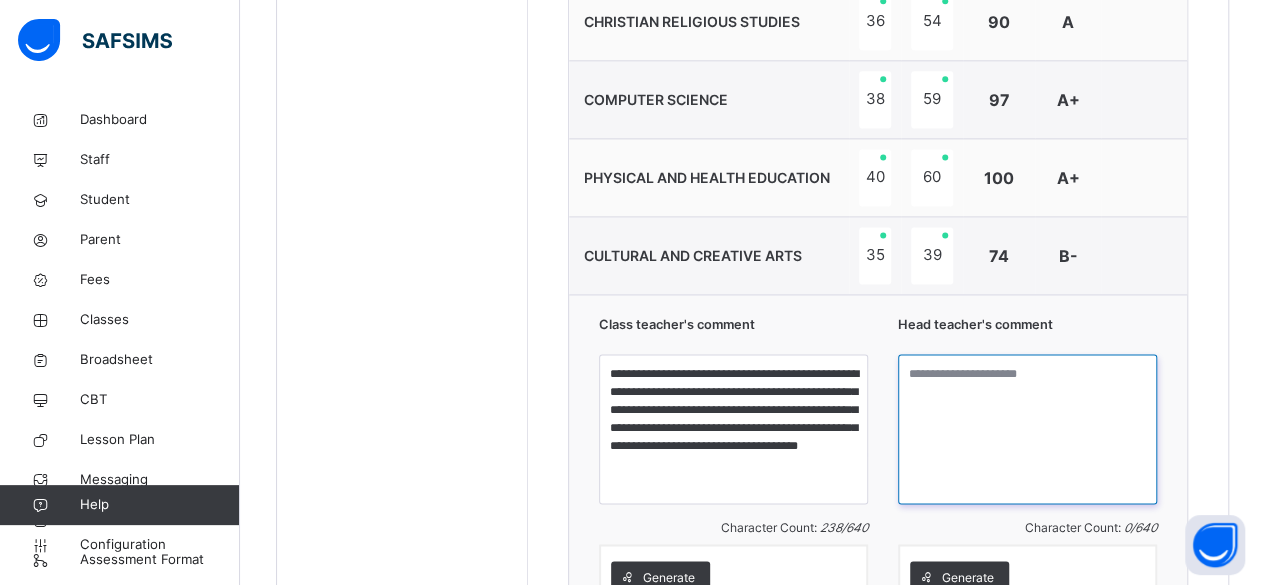 click at bounding box center (1027, 429) 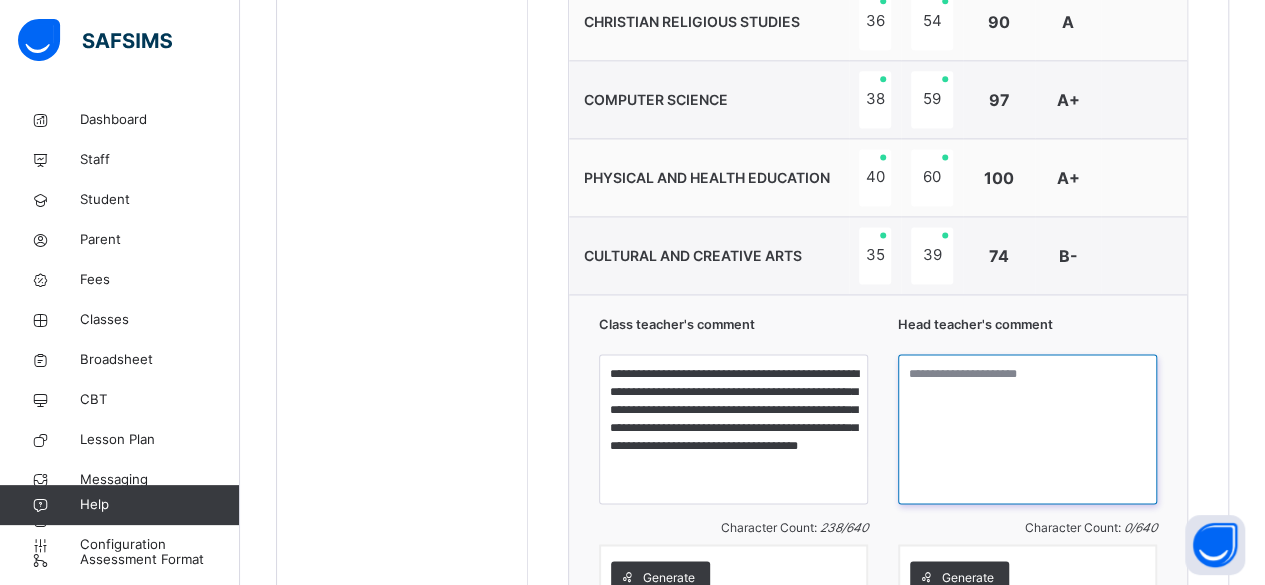 paste on "**********" 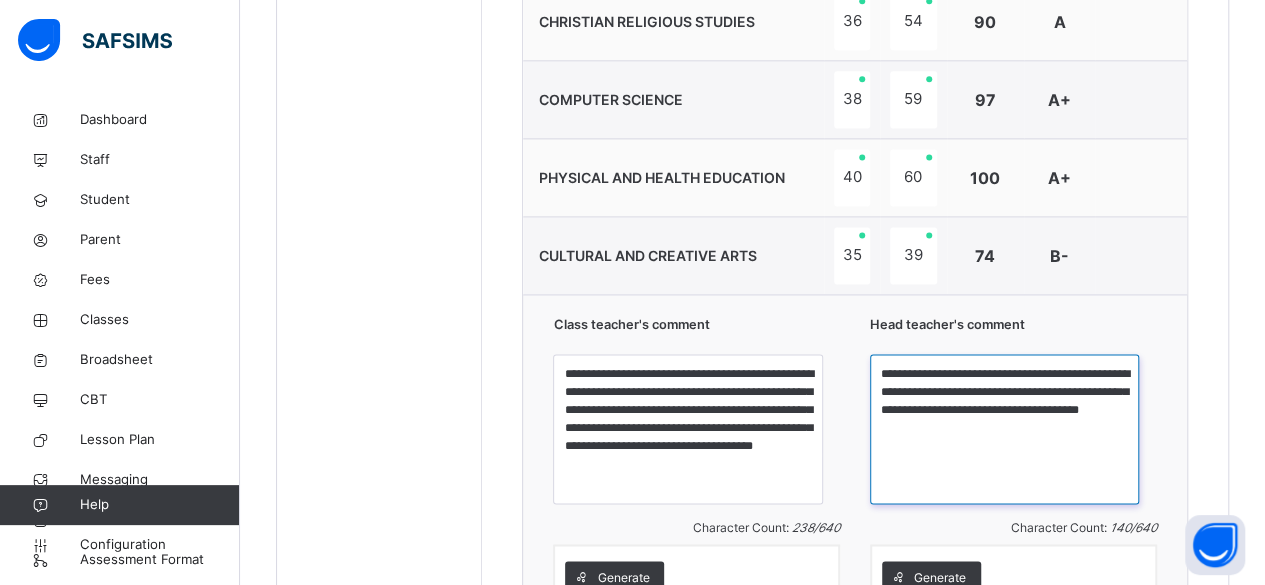 click on "**********" at bounding box center [1004, 429] 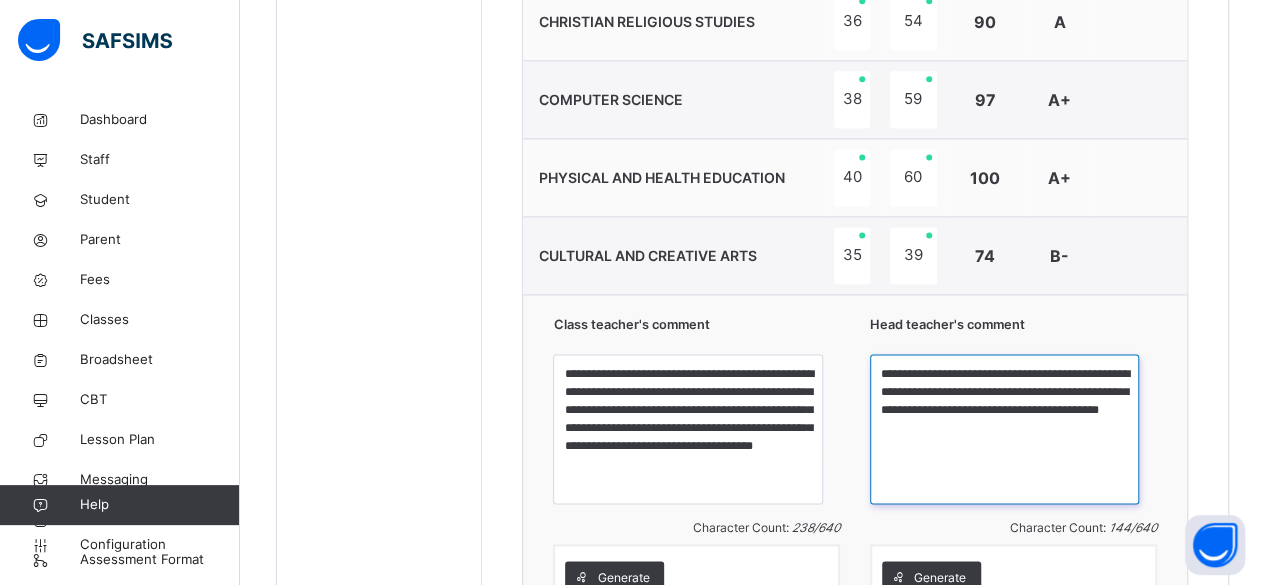 click on "**********" at bounding box center (1004, 429) 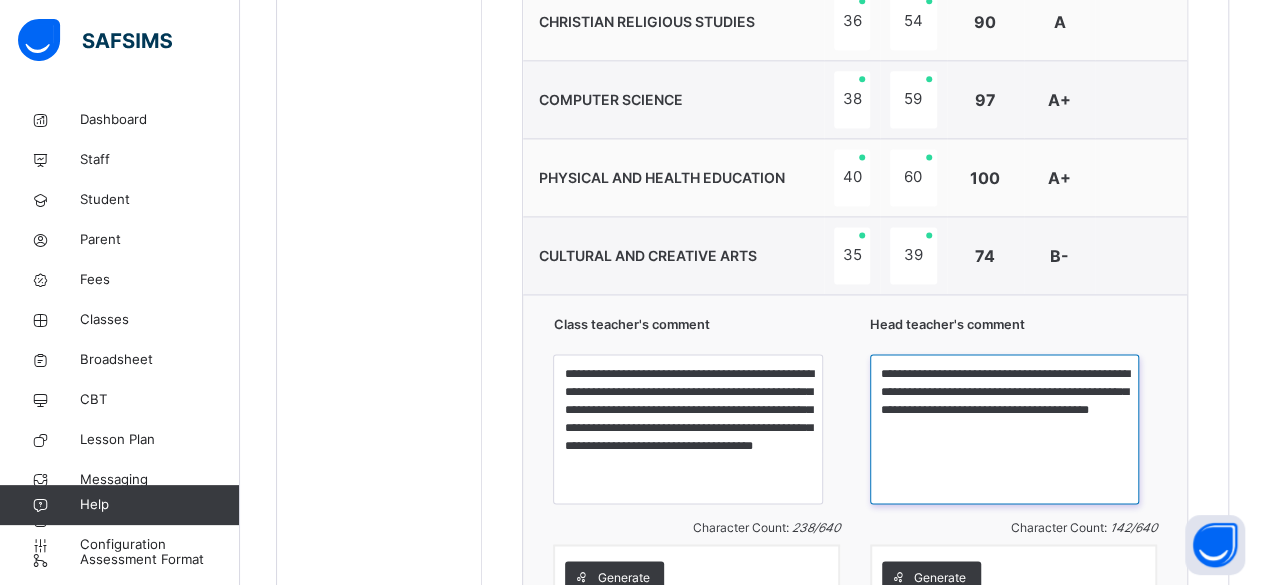click on "**********" at bounding box center [1004, 429] 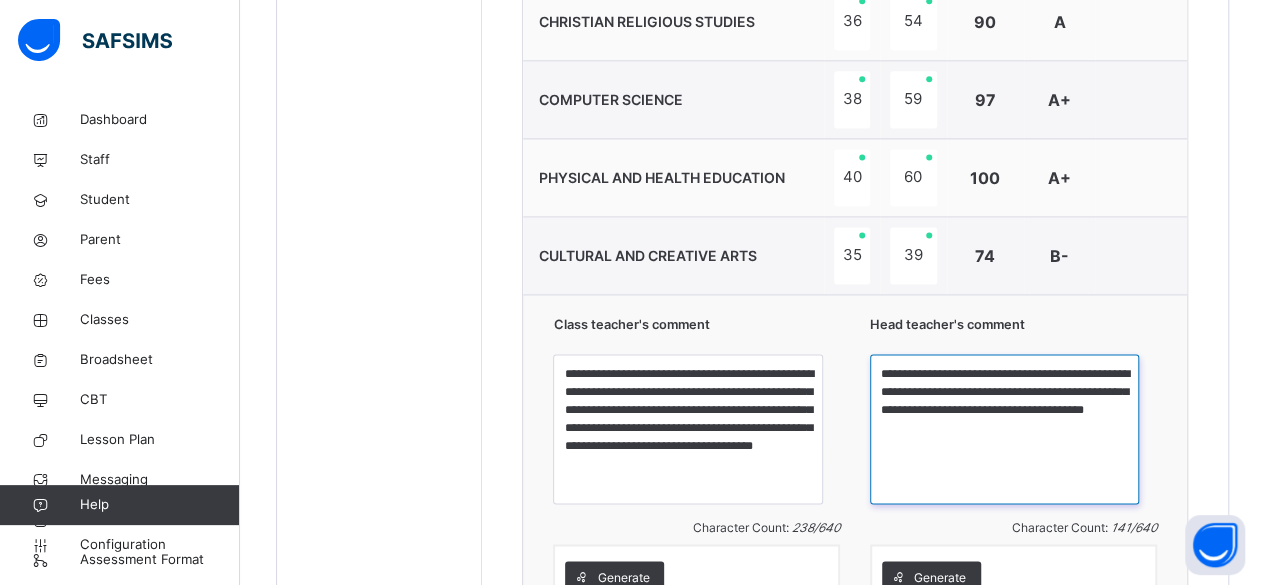 click on "**********" at bounding box center [1004, 429] 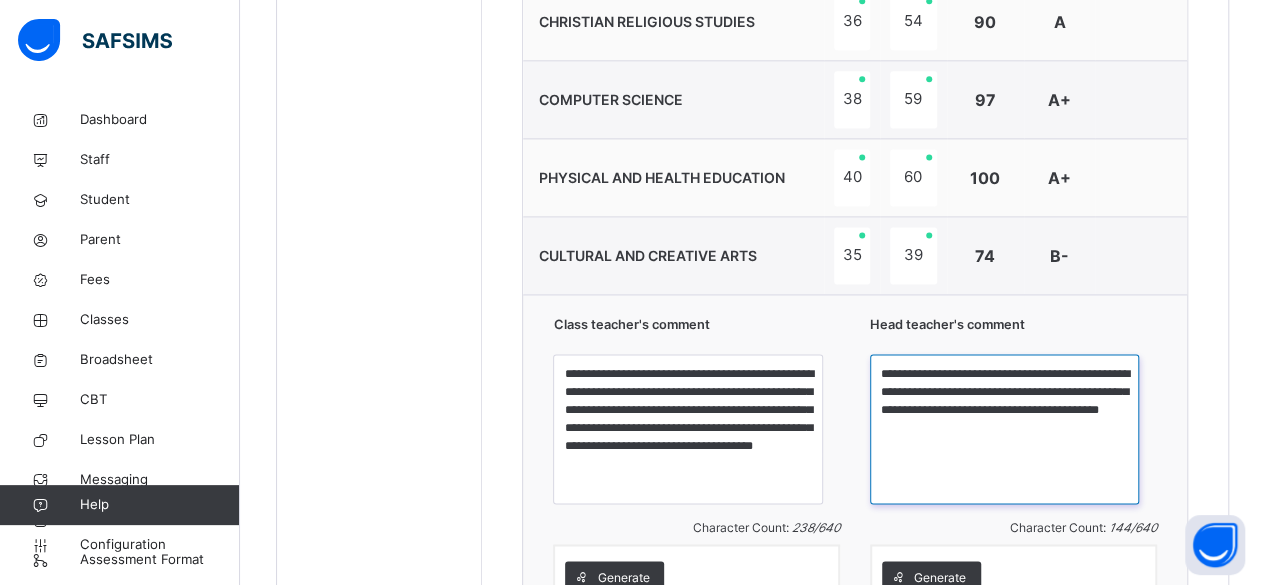 click on "**********" at bounding box center [1004, 429] 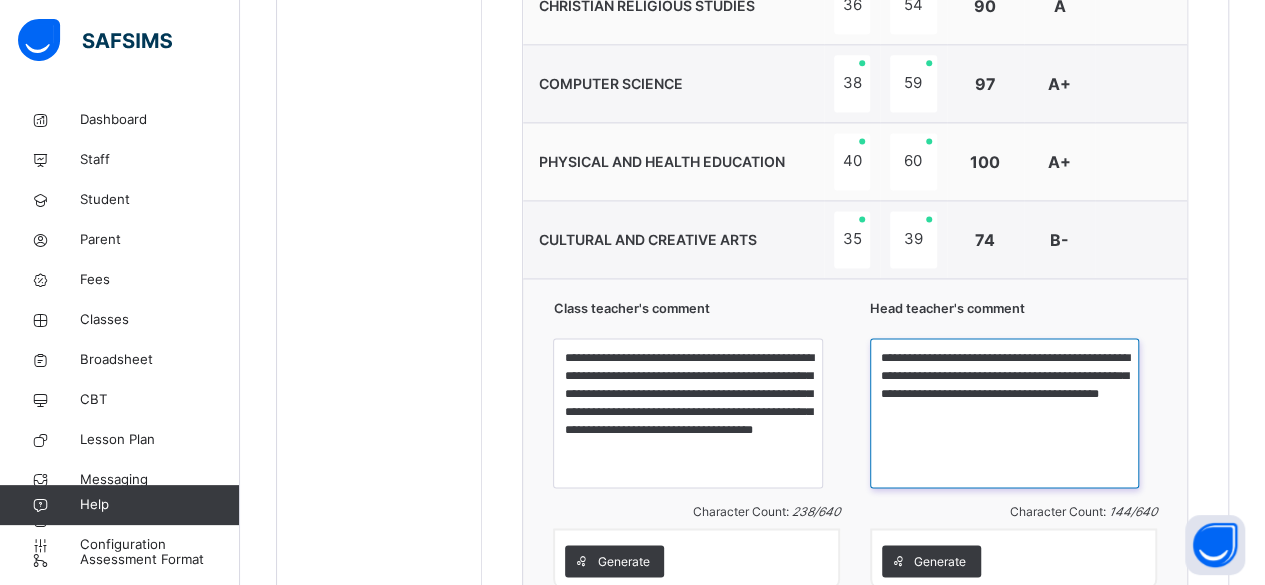 scroll, scrollTop: 1530, scrollLeft: 0, axis: vertical 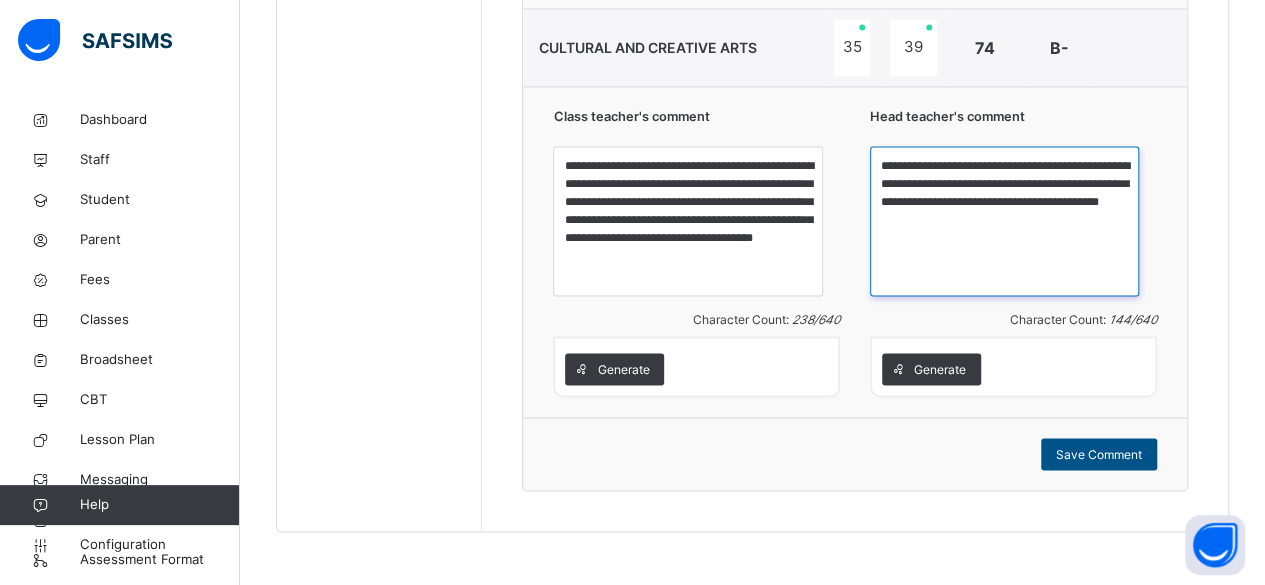 type on "**********" 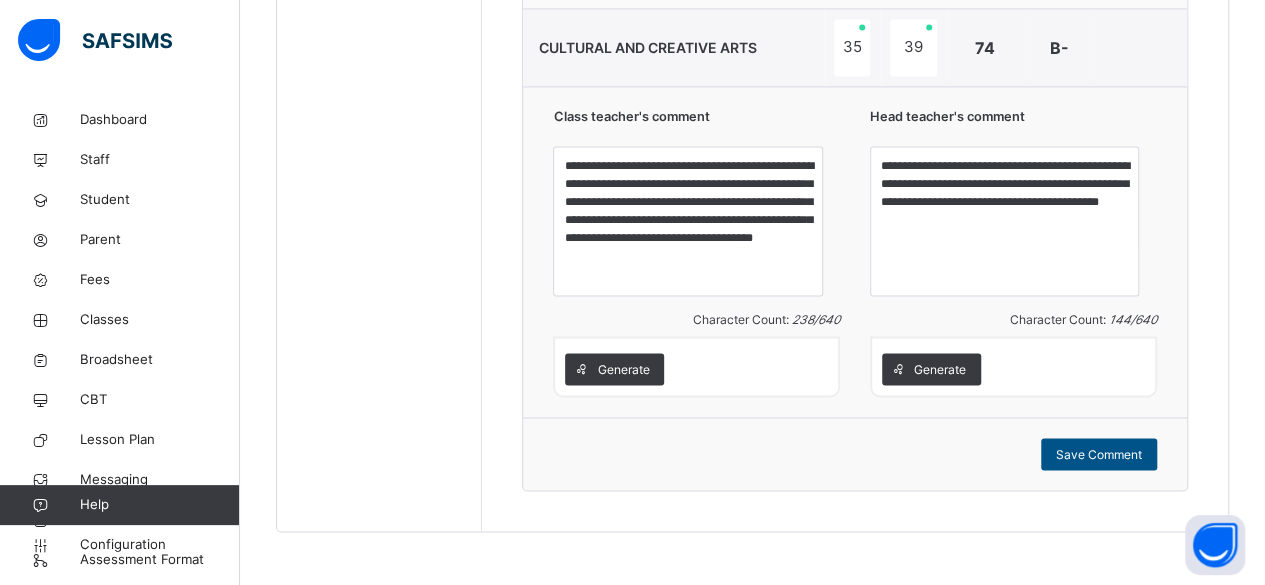 click on "Save Comment" at bounding box center (1099, 454) 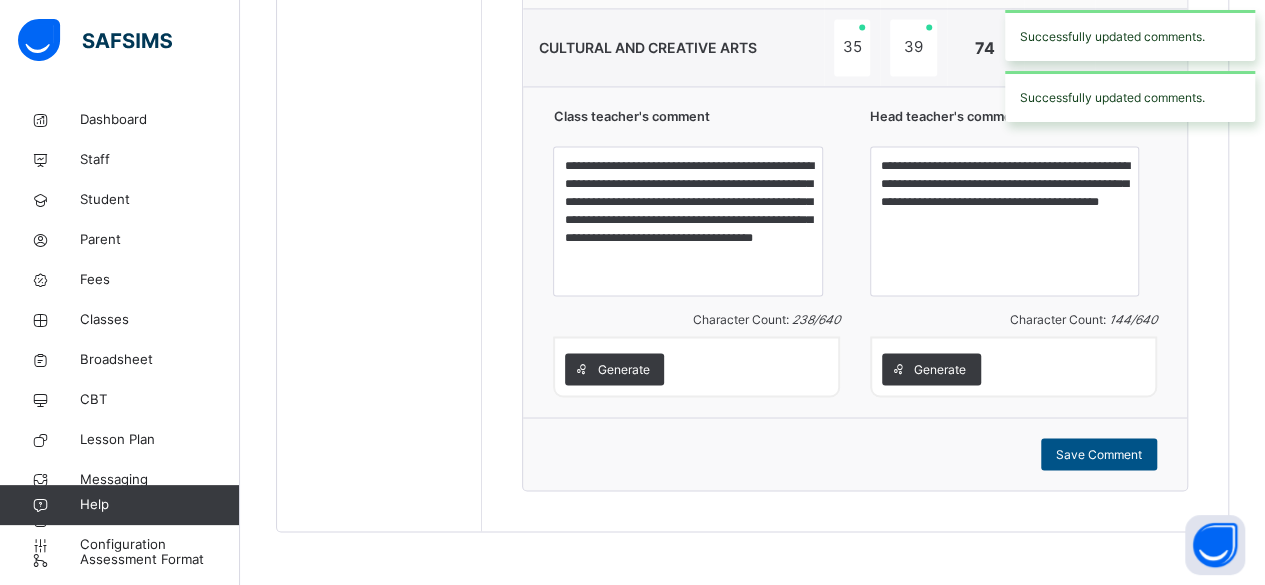 click on "Save Comment" at bounding box center [1099, 454] 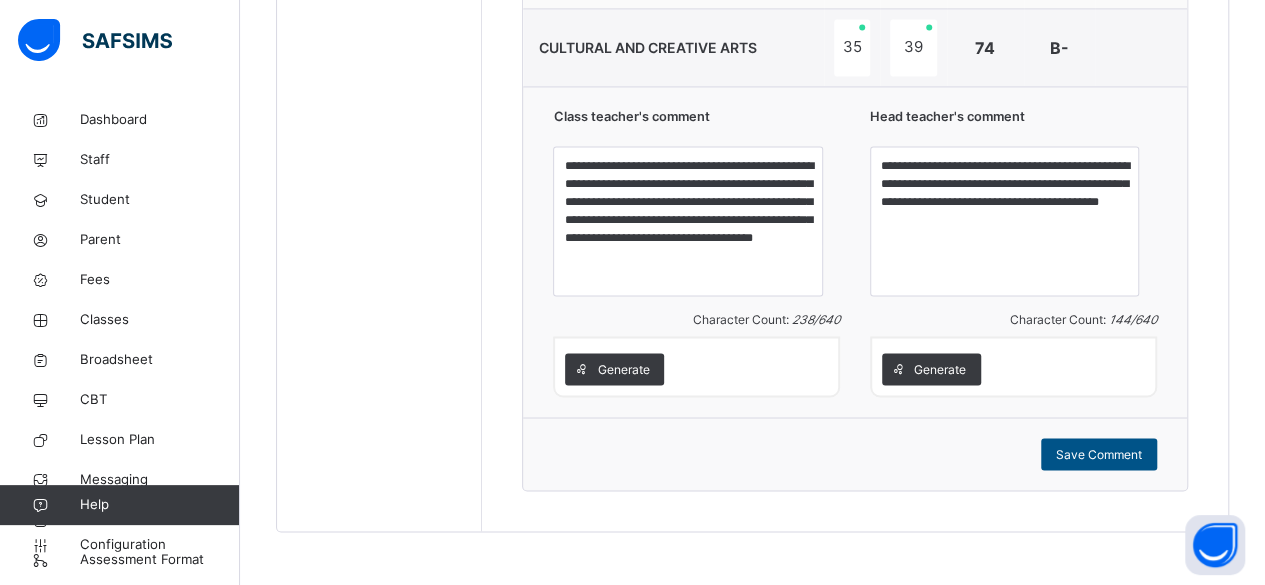 click on "Save Comment" at bounding box center (1099, 454) 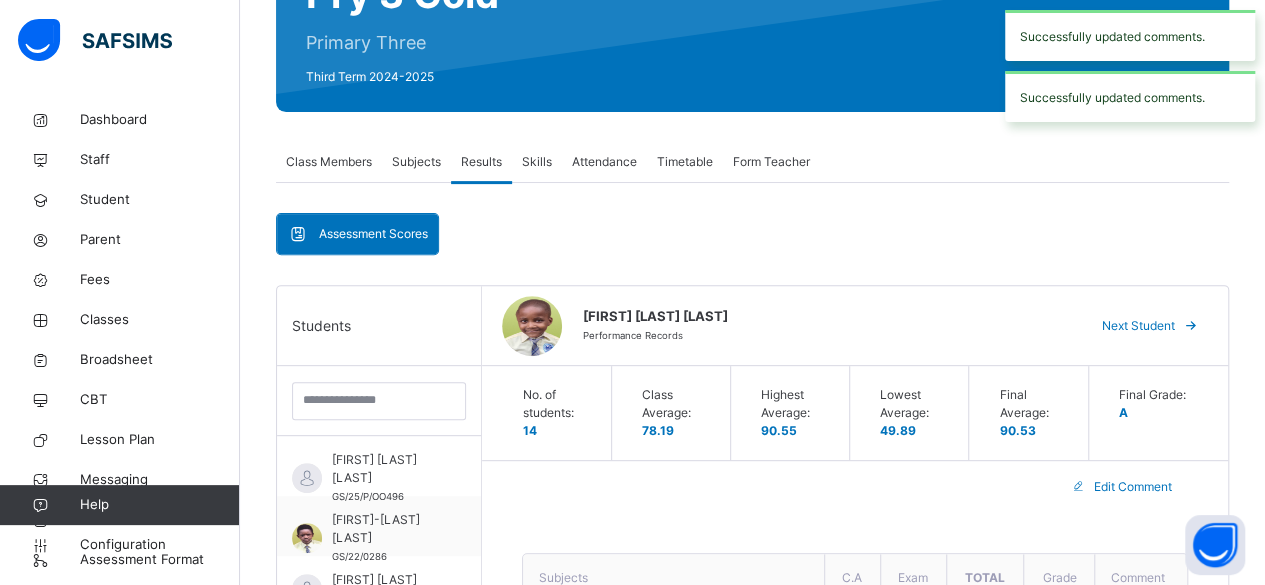 scroll, scrollTop: 230, scrollLeft: 0, axis: vertical 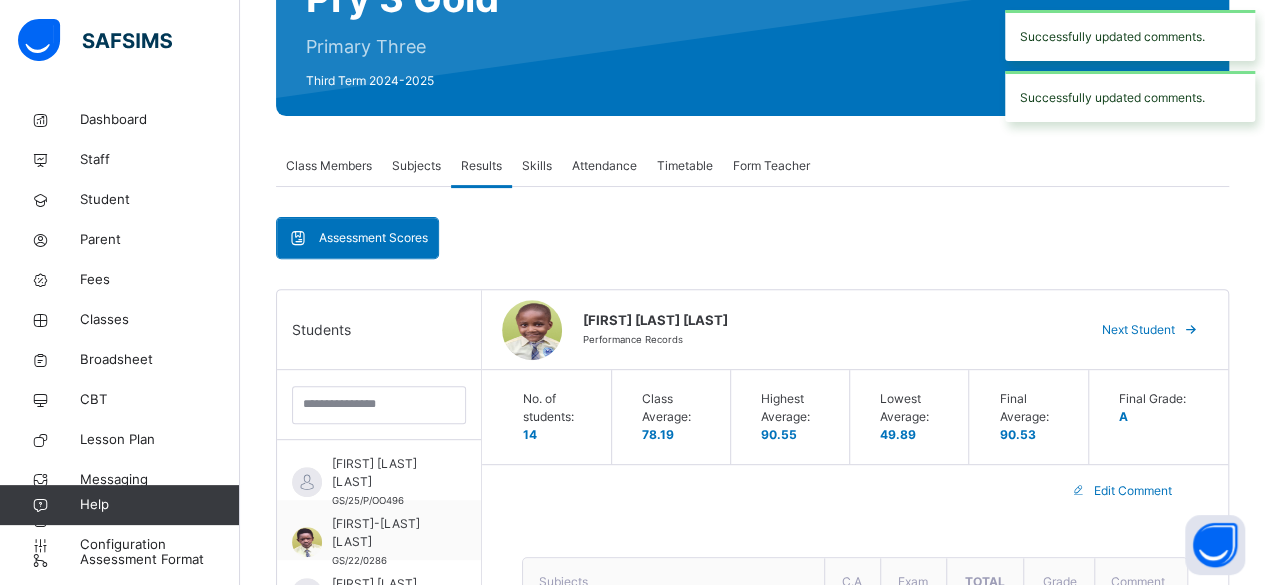 click on "Next Student" at bounding box center [1138, 330] 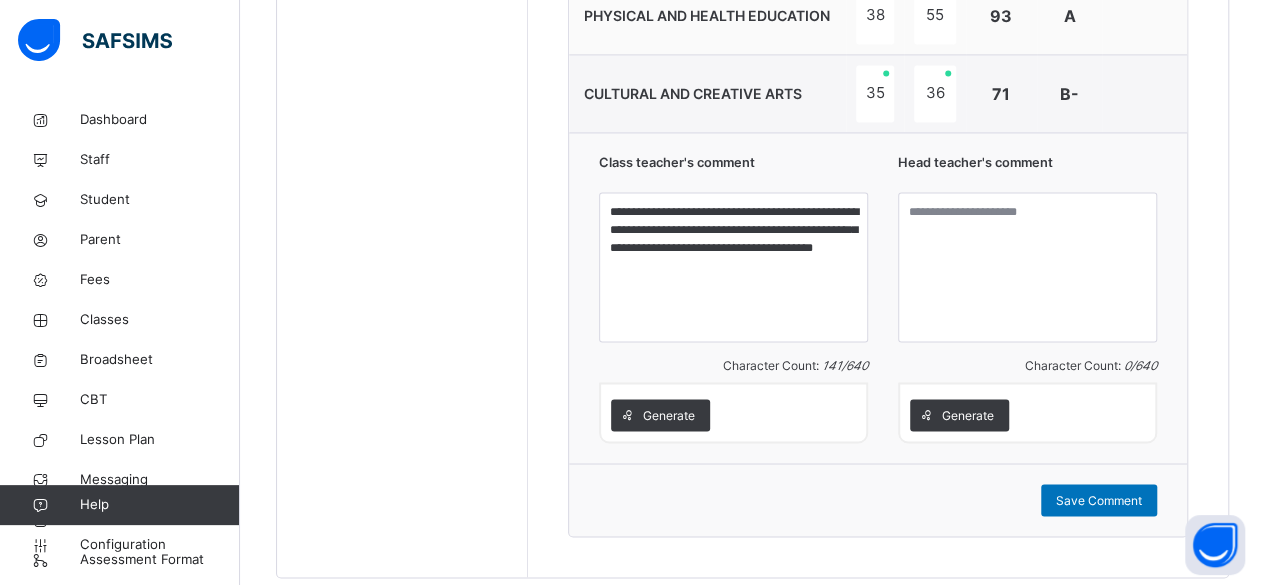 scroll, scrollTop: 1487, scrollLeft: 0, axis: vertical 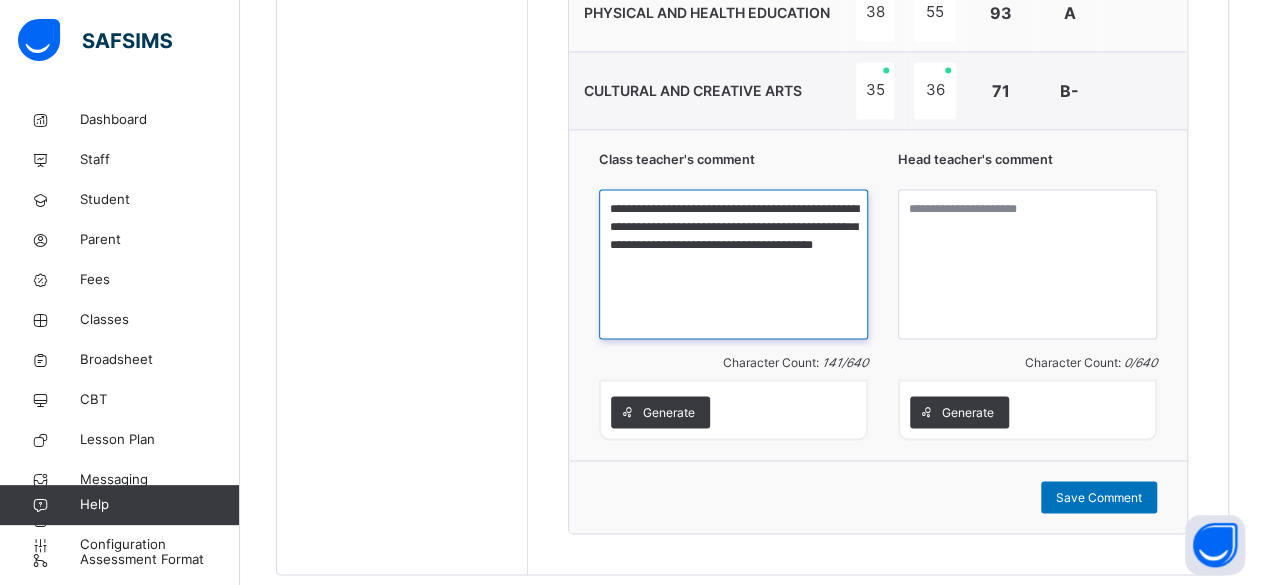 drag, startPoint x: 610, startPoint y: 203, endPoint x: 798, endPoint y: 259, distance: 196.1632 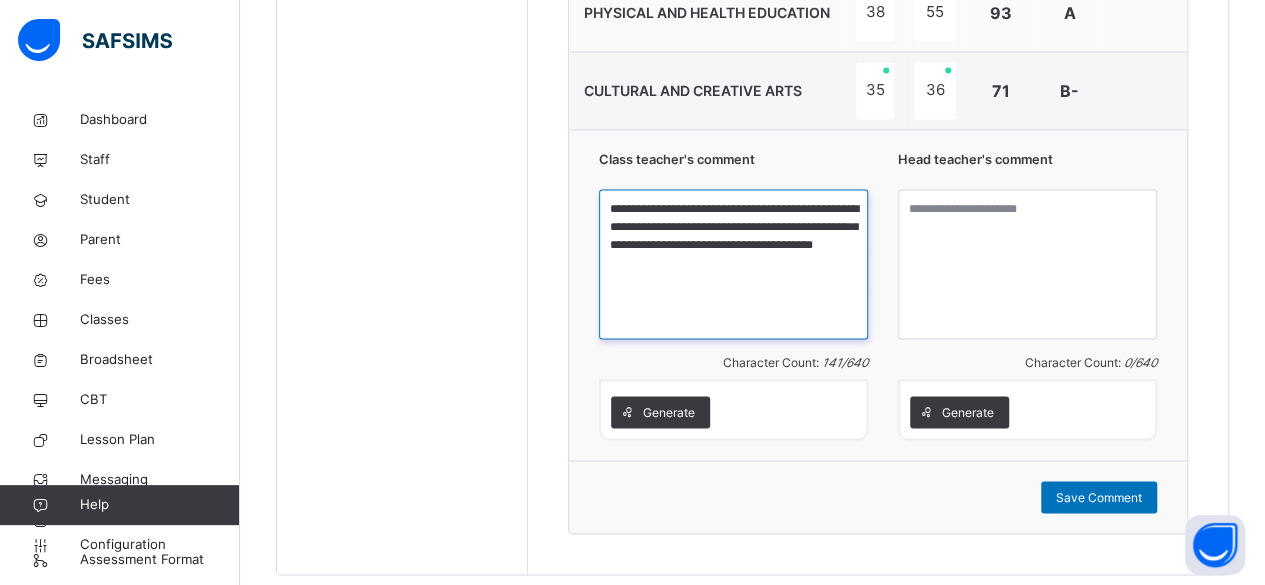 click on "**********" at bounding box center (733, 264) 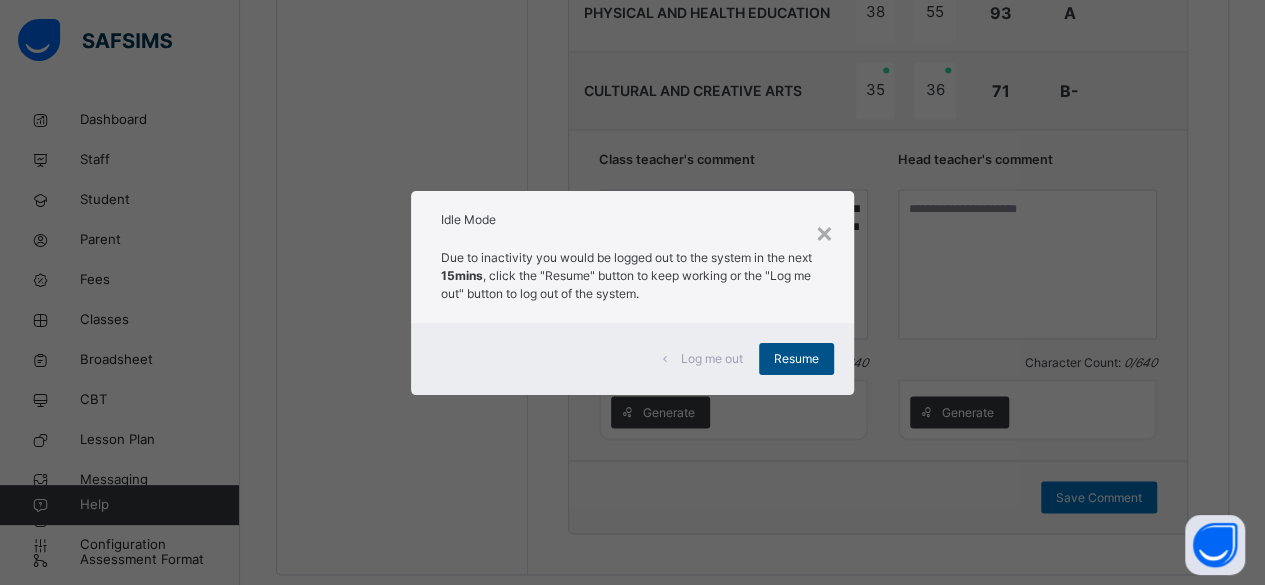 click on "Resume" at bounding box center (796, 359) 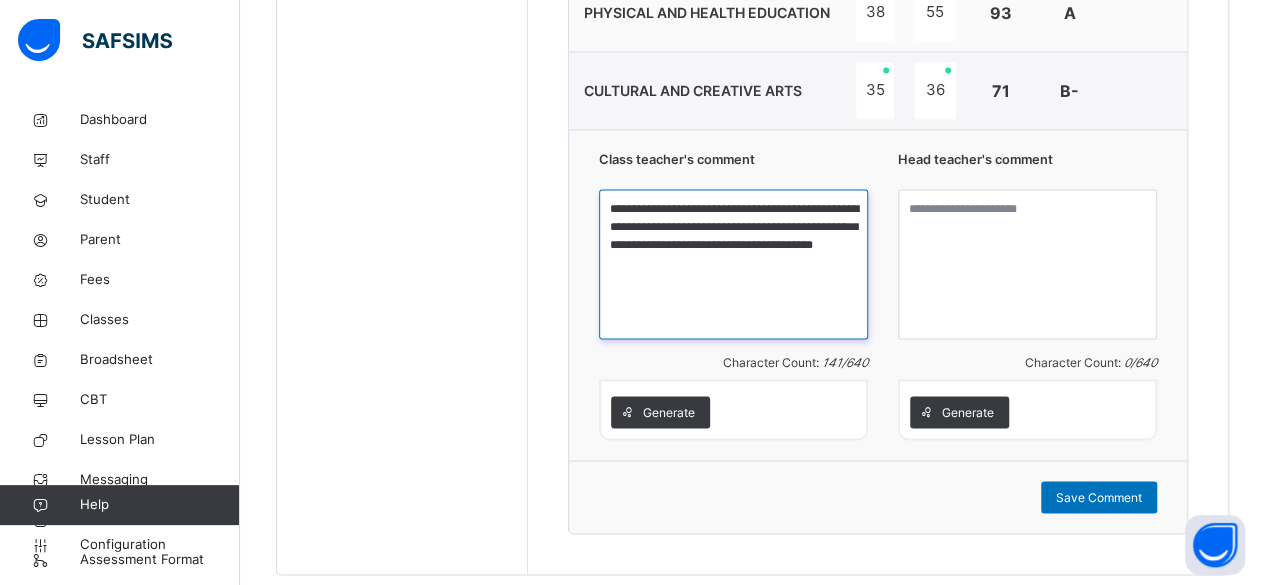 click on "**********" at bounding box center (733, 264) 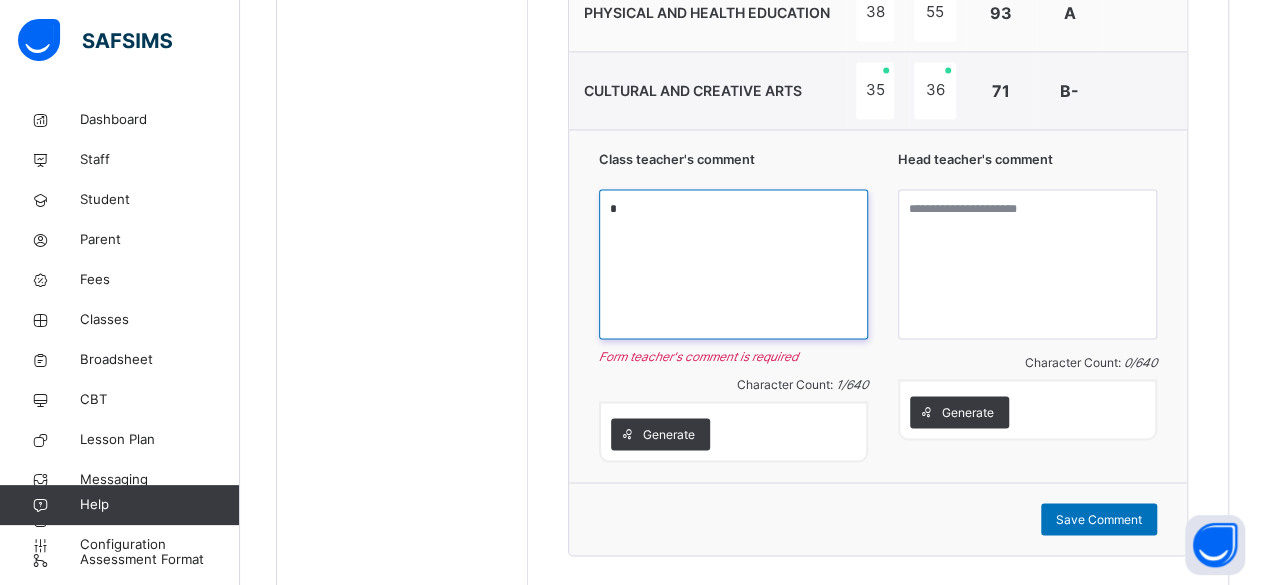 click on "*" at bounding box center (733, 264) 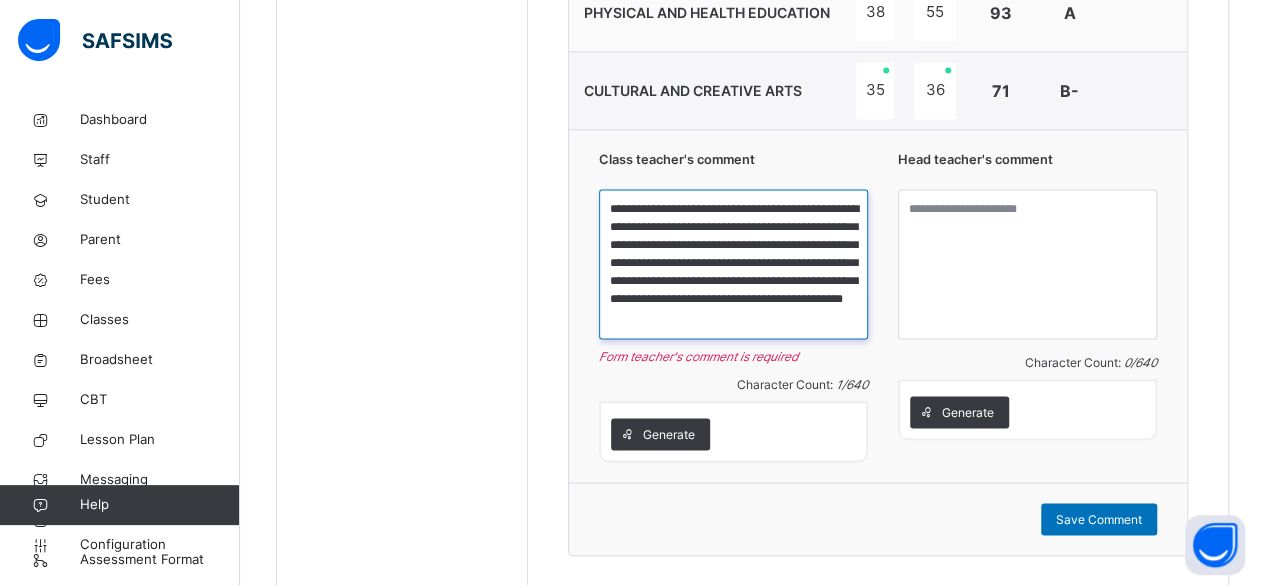 scroll, scrollTop: 21, scrollLeft: 0, axis: vertical 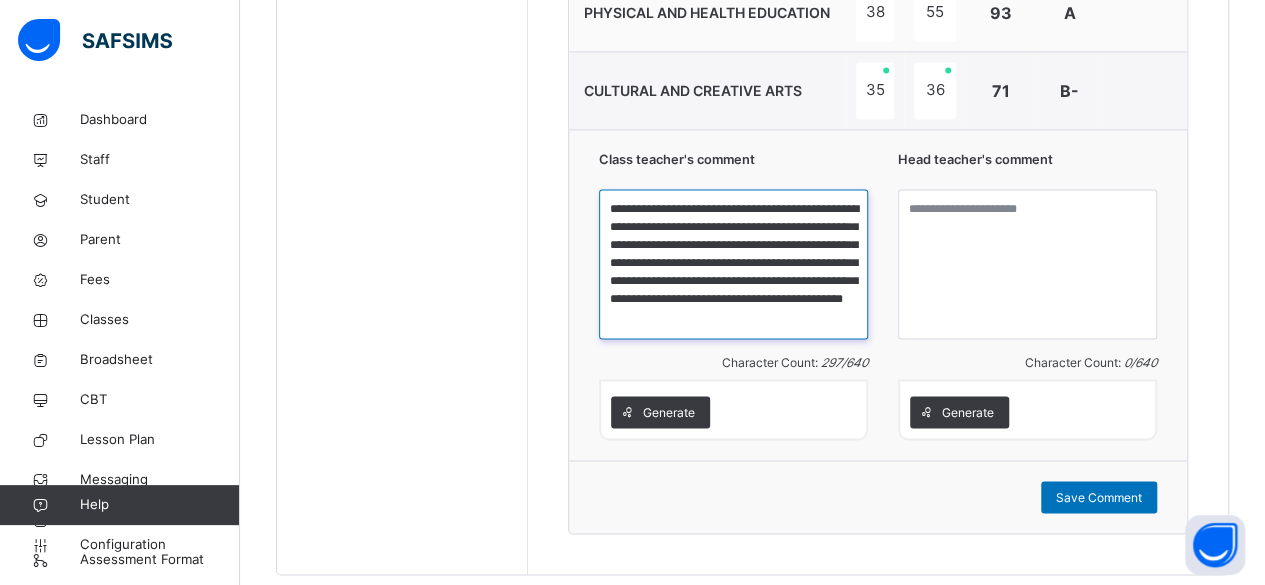 click on "**********" at bounding box center [733, 264] 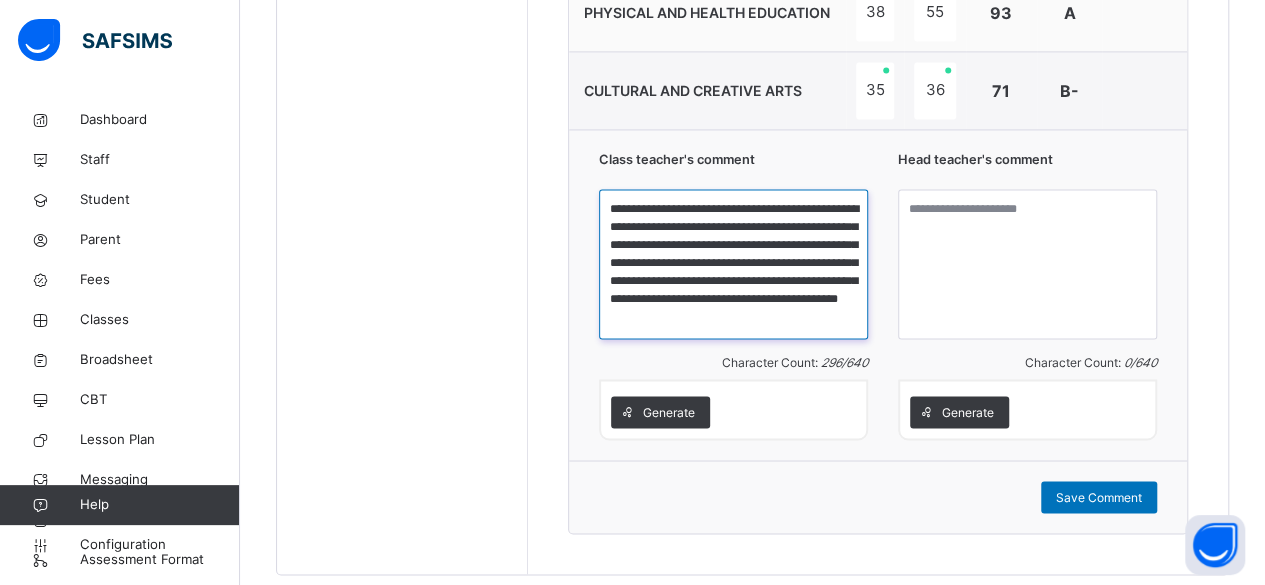 click on "**********" at bounding box center (733, 264) 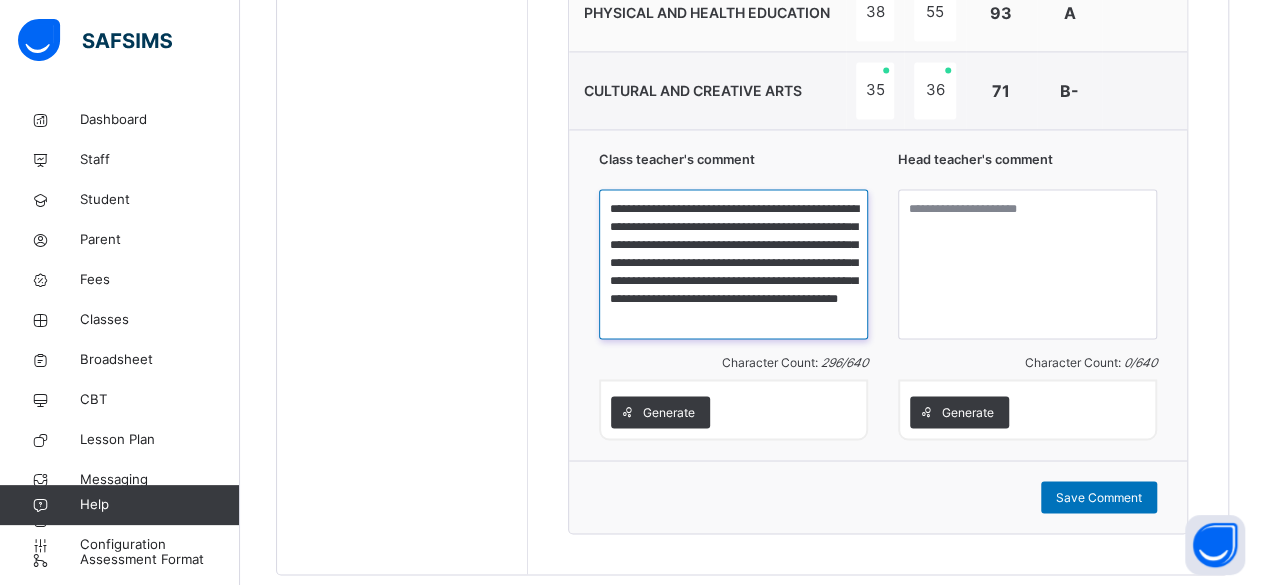 scroll, scrollTop: 33, scrollLeft: 0, axis: vertical 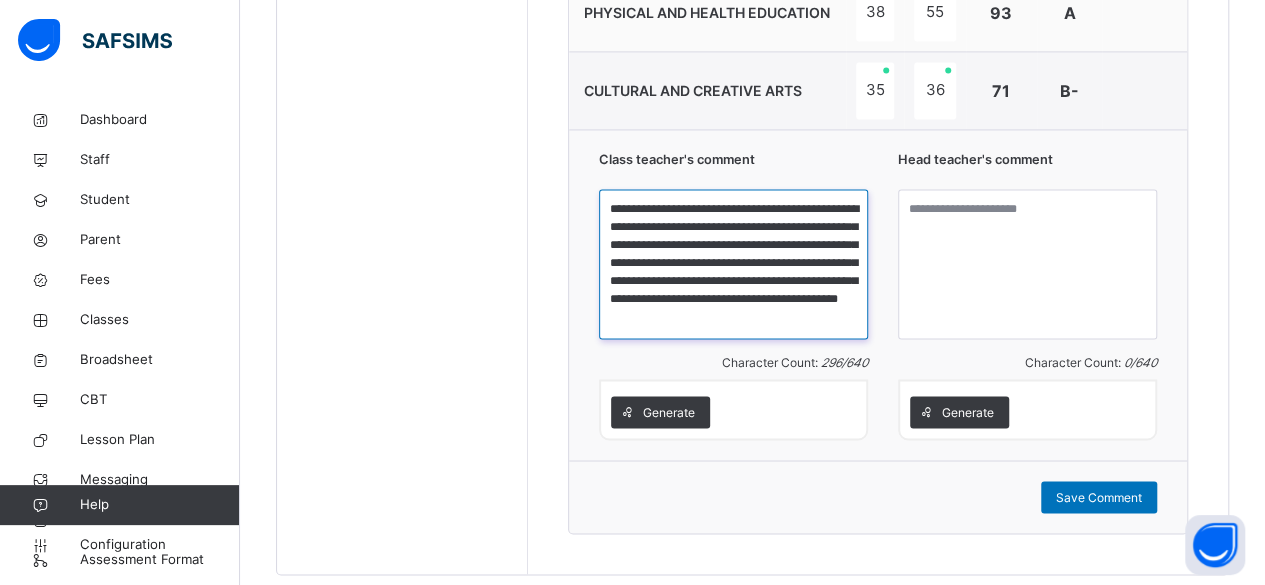 click on "**********" at bounding box center [733, 264] 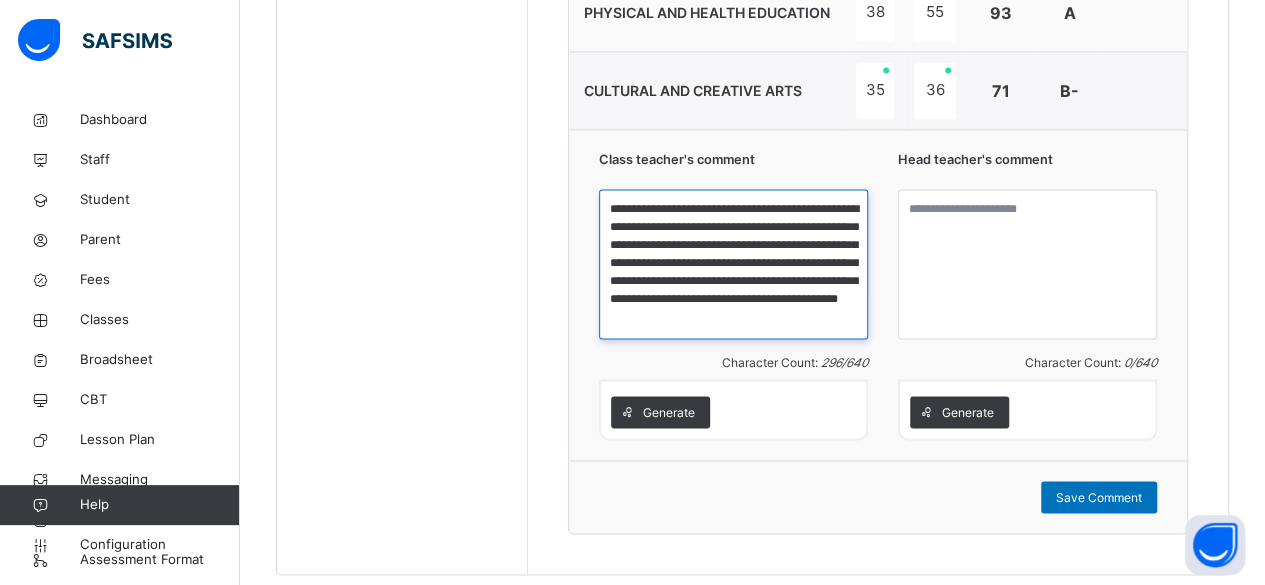 type on "**********" 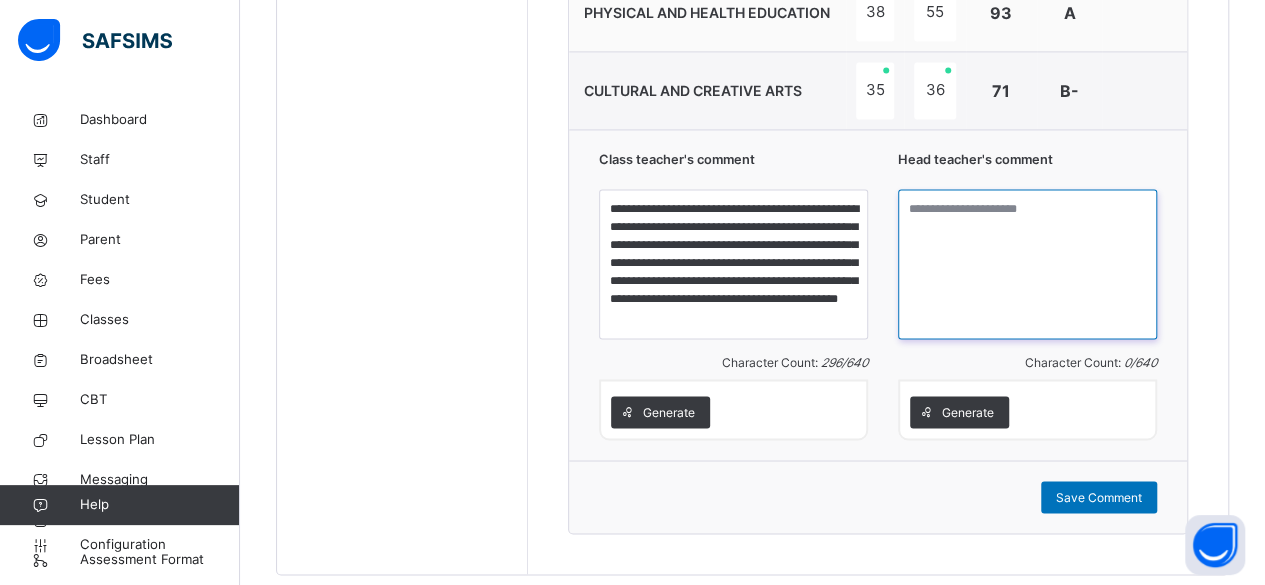 click at bounding box center (1027, 264) 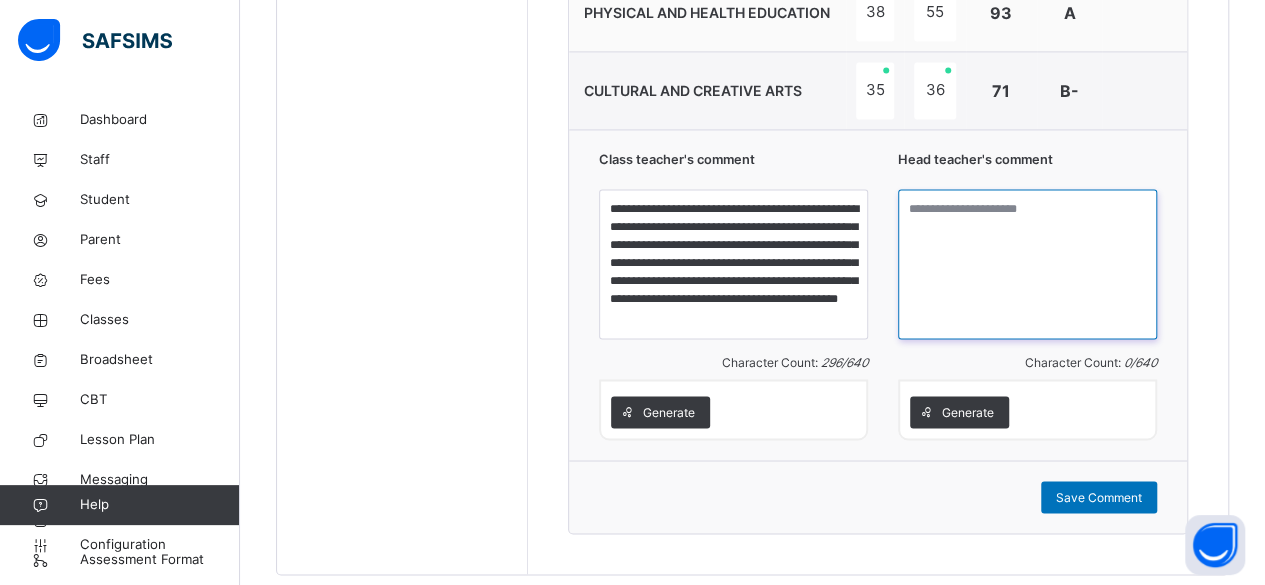 paste on "**********" 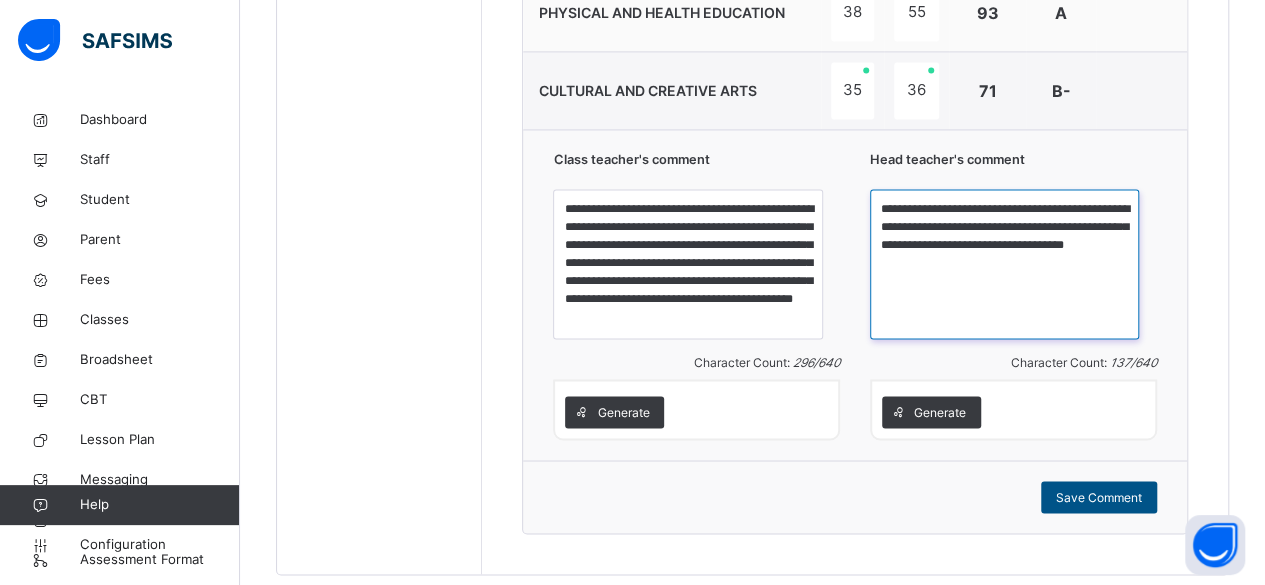 type on "**********" 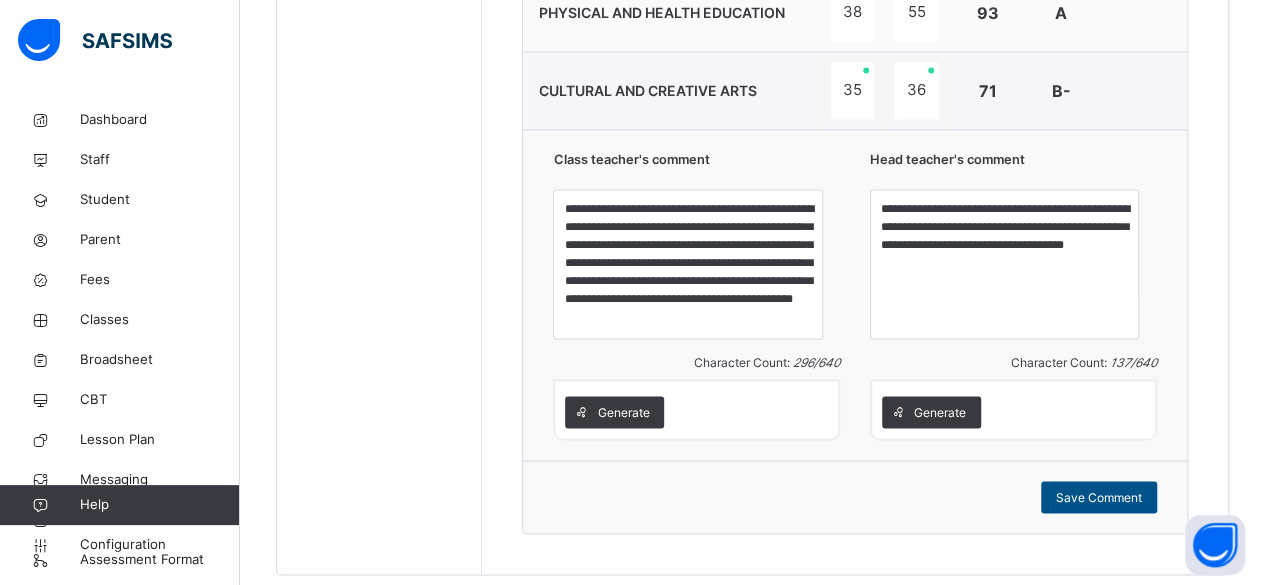click on "Save Comment" at bounding box center (1099, 497) 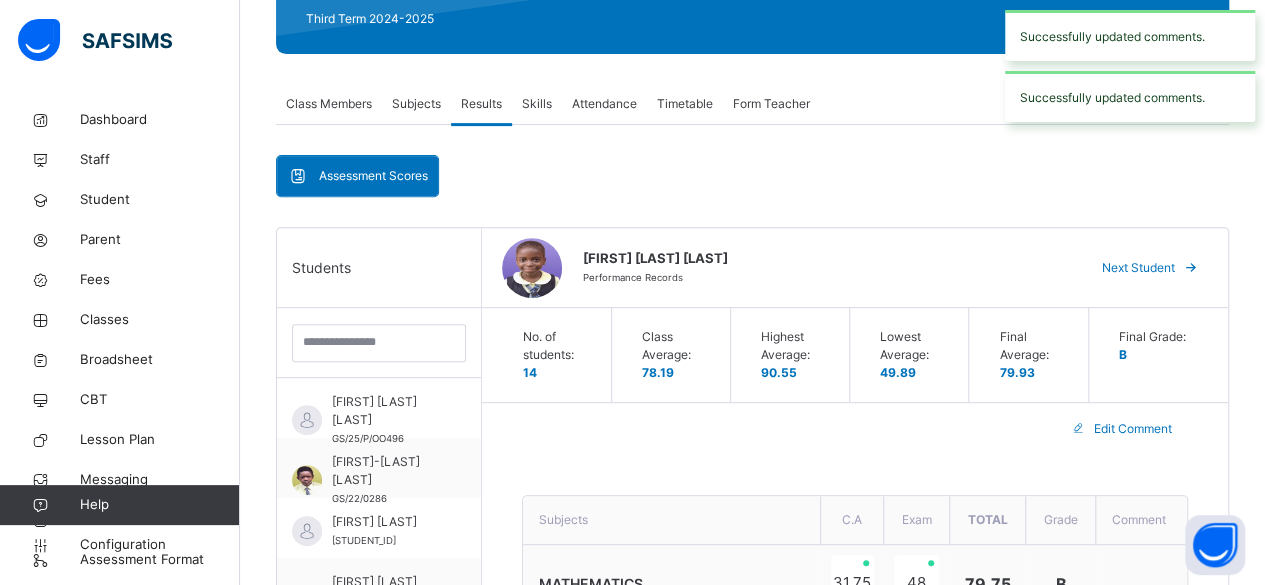 scroll, scrollTop: 288, scrollLeft: 0, axis: vertical 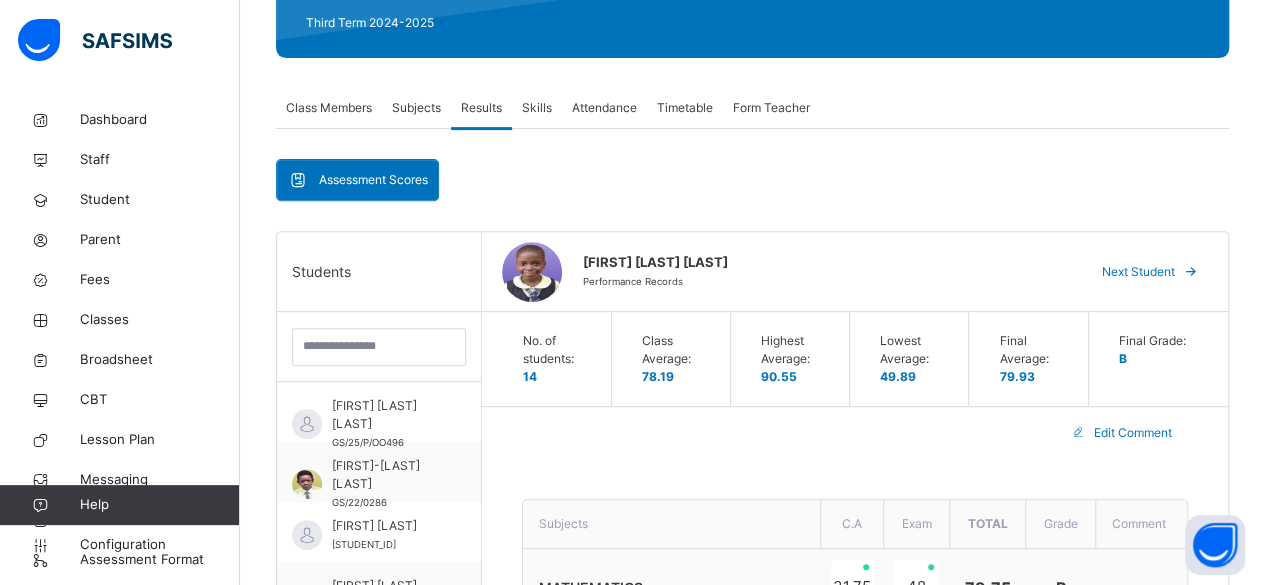 click on "Next Student" at bounding box center (1138, 272) 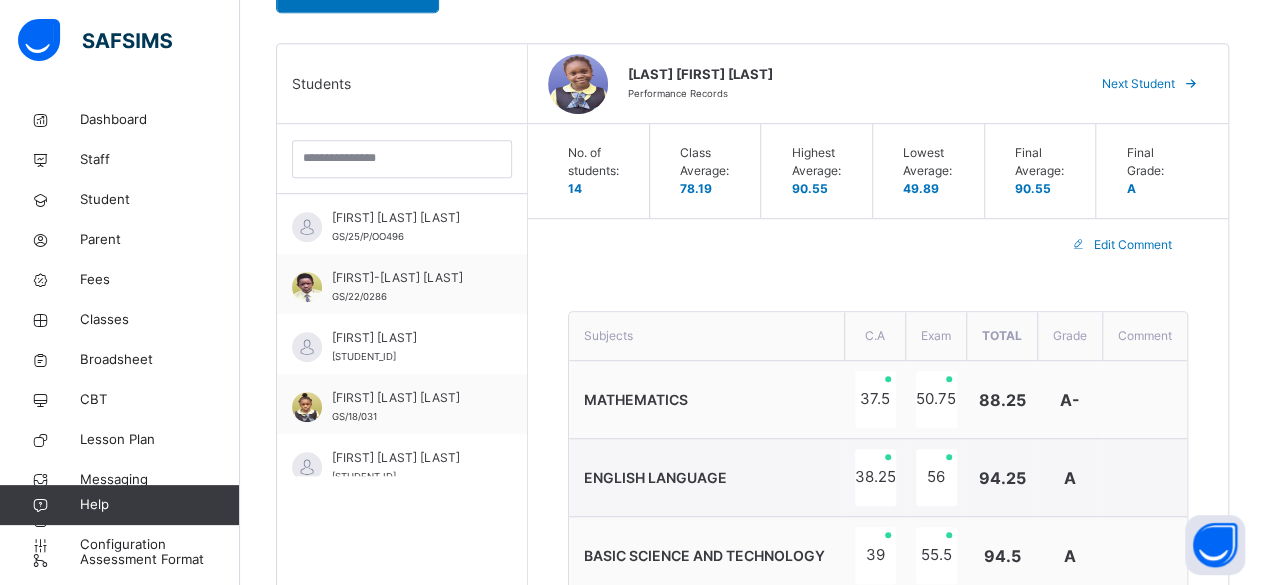 scroll, scrollTop: 479, scrollLeft: 0, axis: vertical 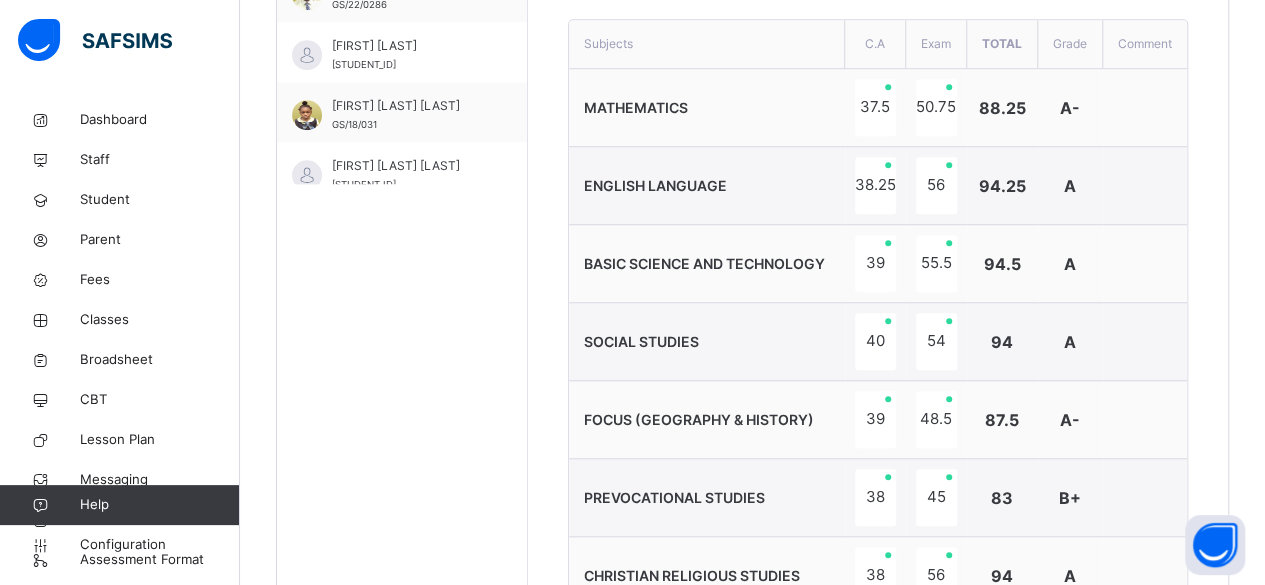 click at bounding box center [1145, 342] 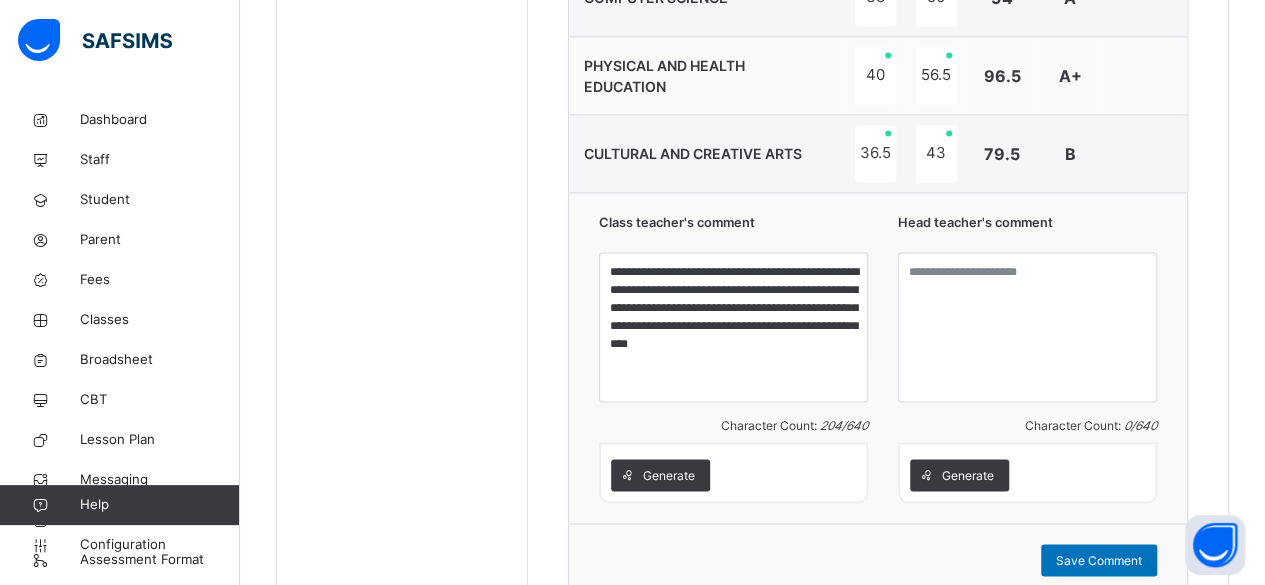 scroll, scrollTop: 1427, scrollLeft: 0, axis: vertical 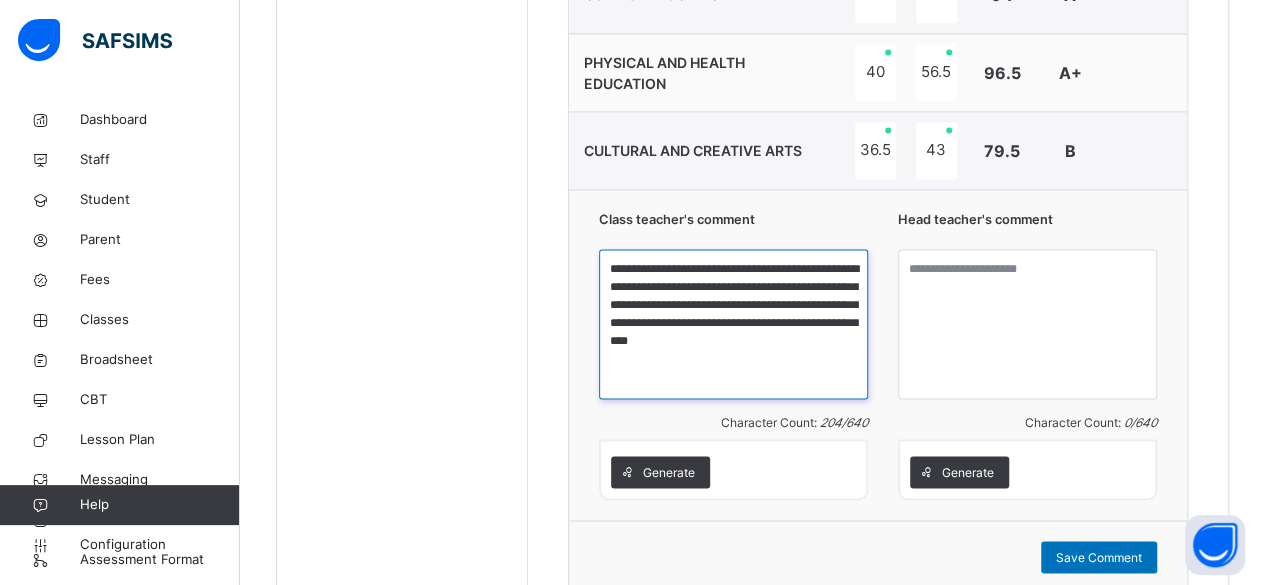 drag, startPoint x: 613, startPoint y: 262, endPoint x: 659, endPoint y: 347, distance: 96.64885 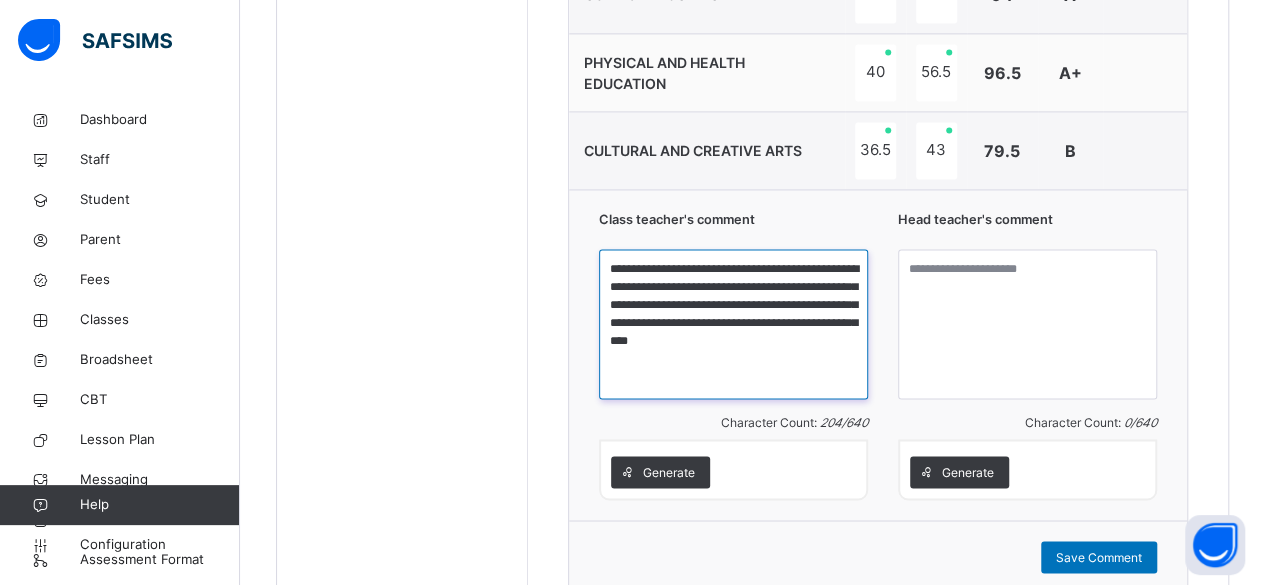 click on "**********" at bounding box center [733, 324] 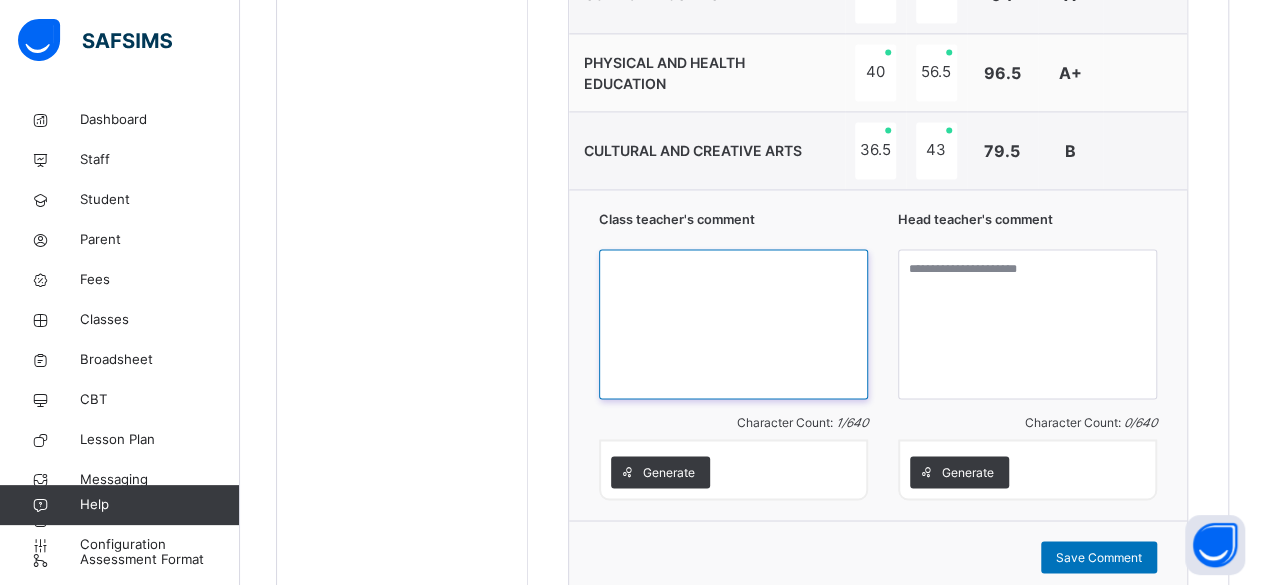 paste on "**********" 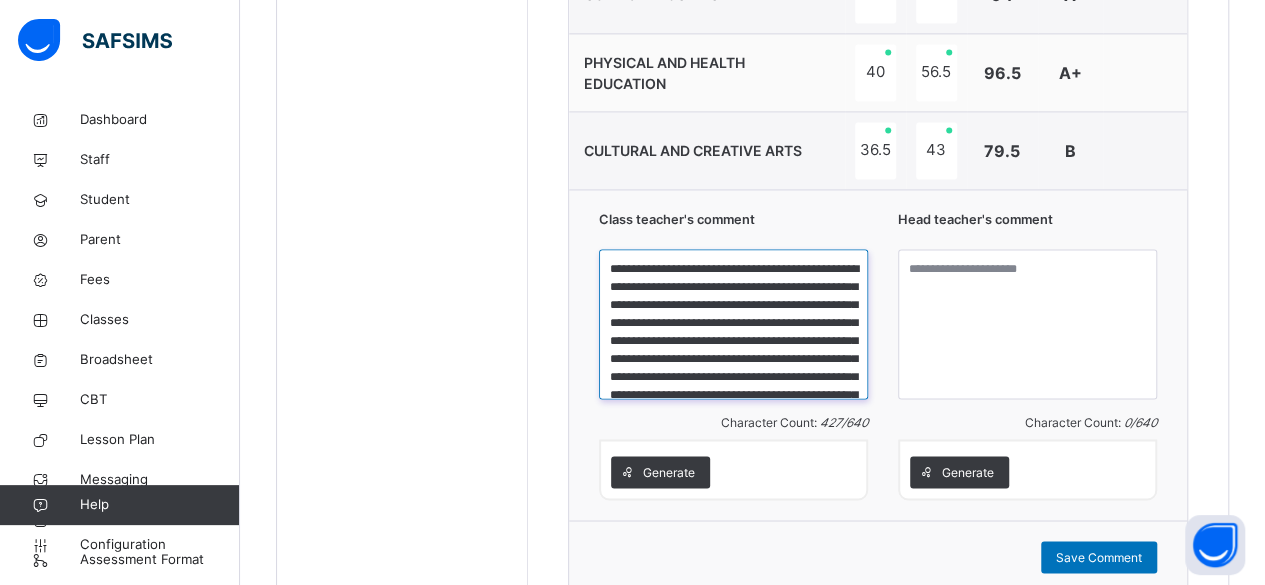 scroll, scrollTop: 75, scrollLeft: 0, axis: vertical 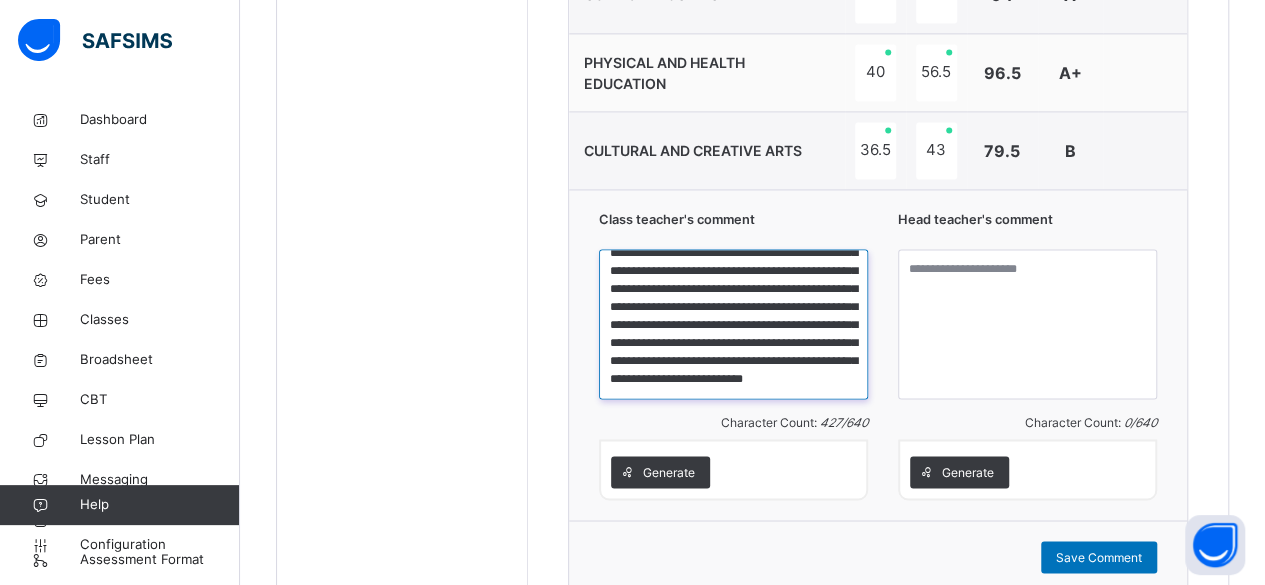 type on "**********" 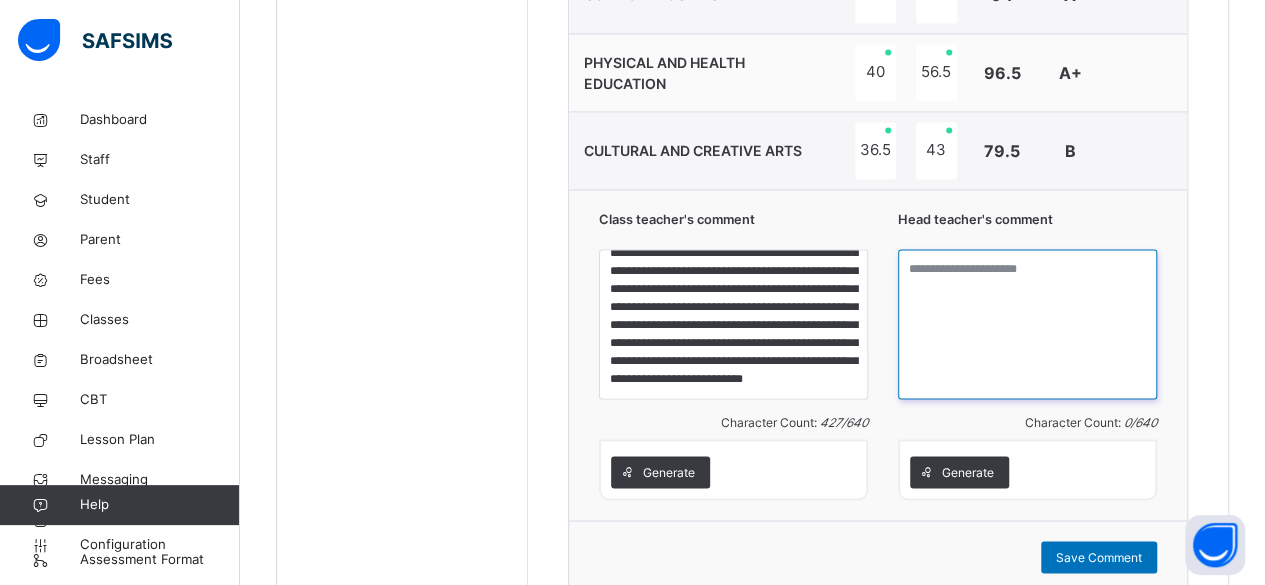 click at bounding box center [1027, 324] 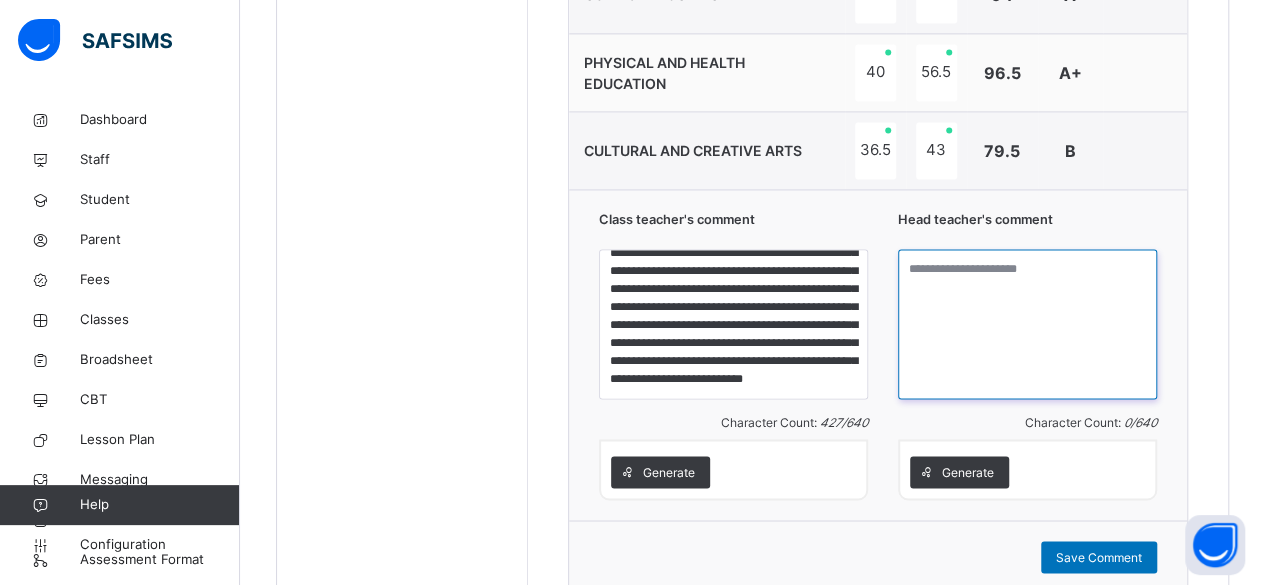 paste on "**********" 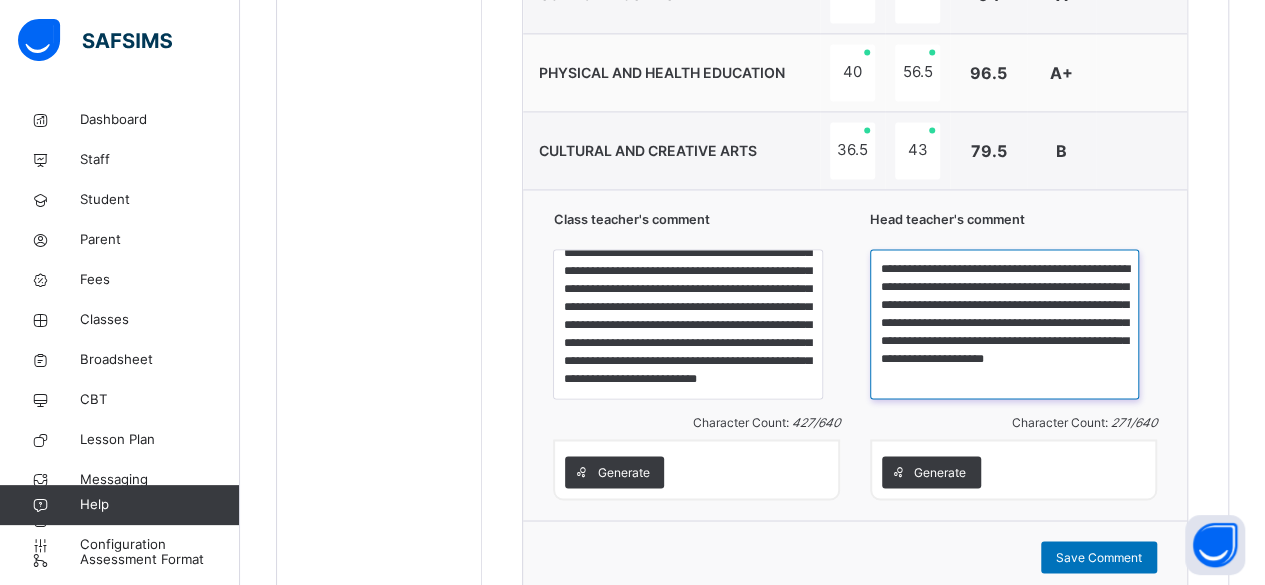 click on "**********" at bounding box center (1004, 324) 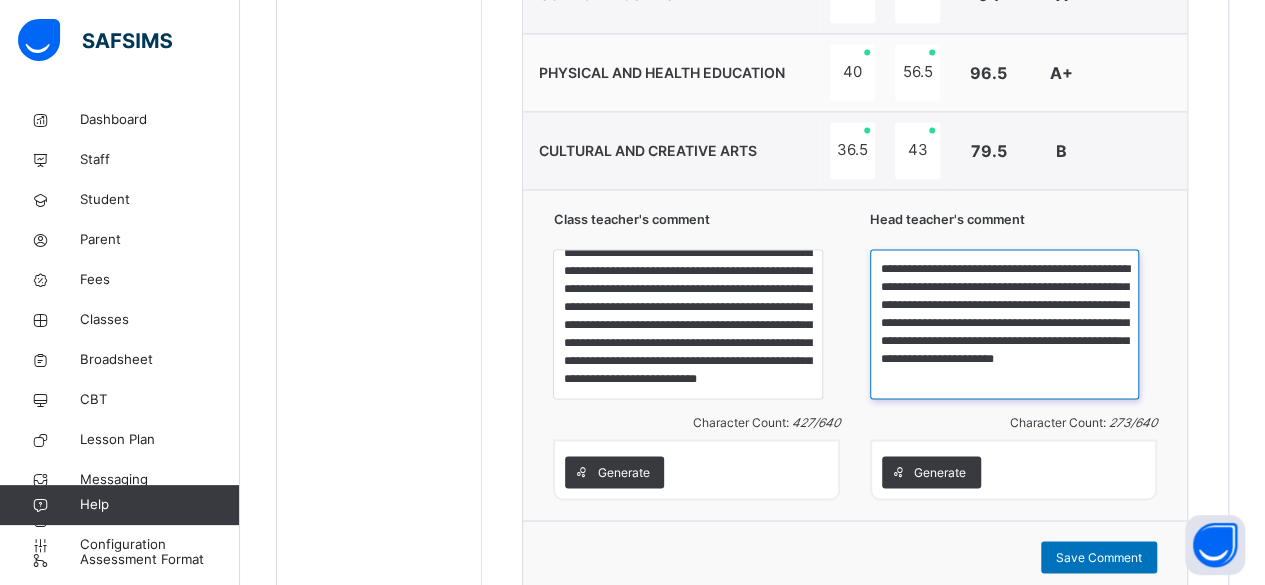 click on "**********" at bounding box center [1004, 324] 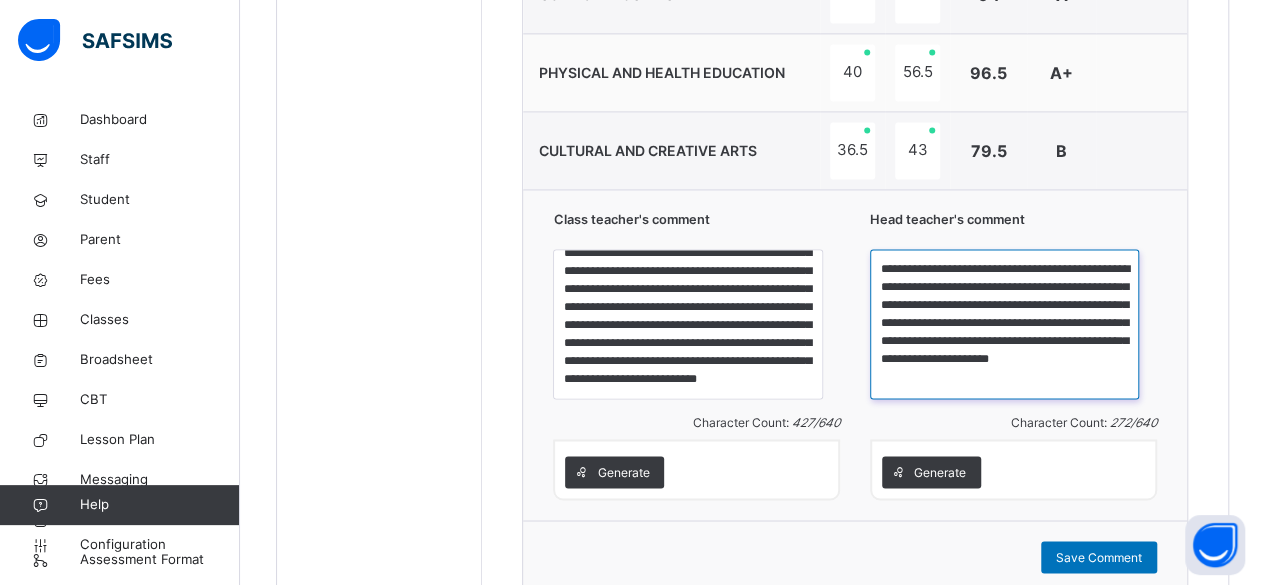 click on "**********" at bounding box center [1004, 324] 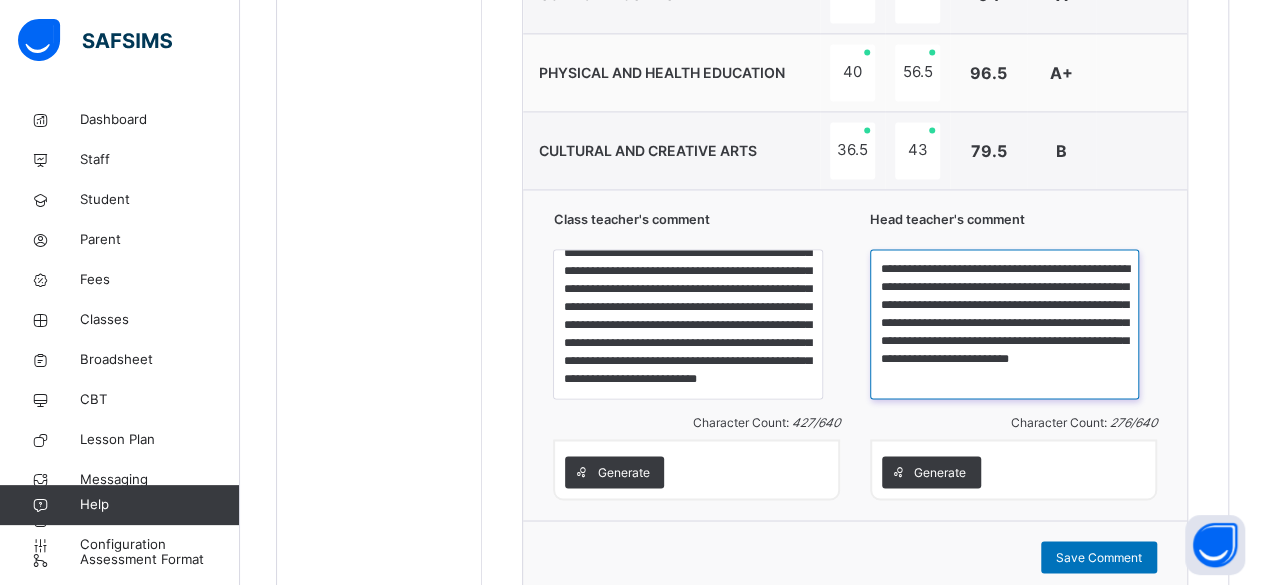 scroll, scrollTop: 1436, scrollLeft: 0, axis: vertical 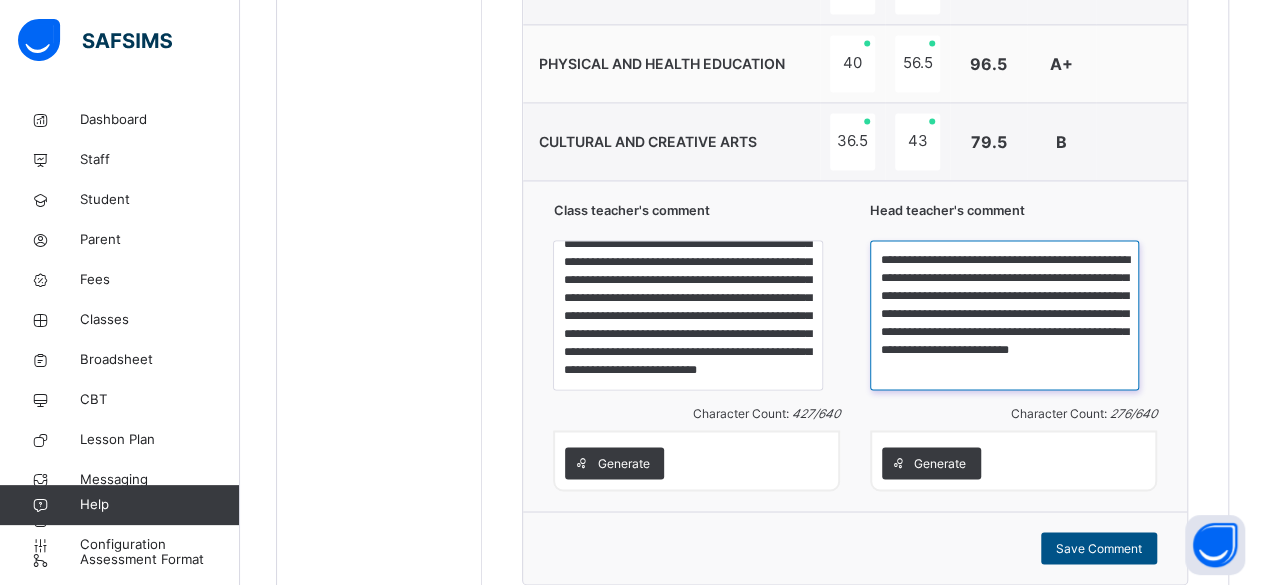 type on "**********" 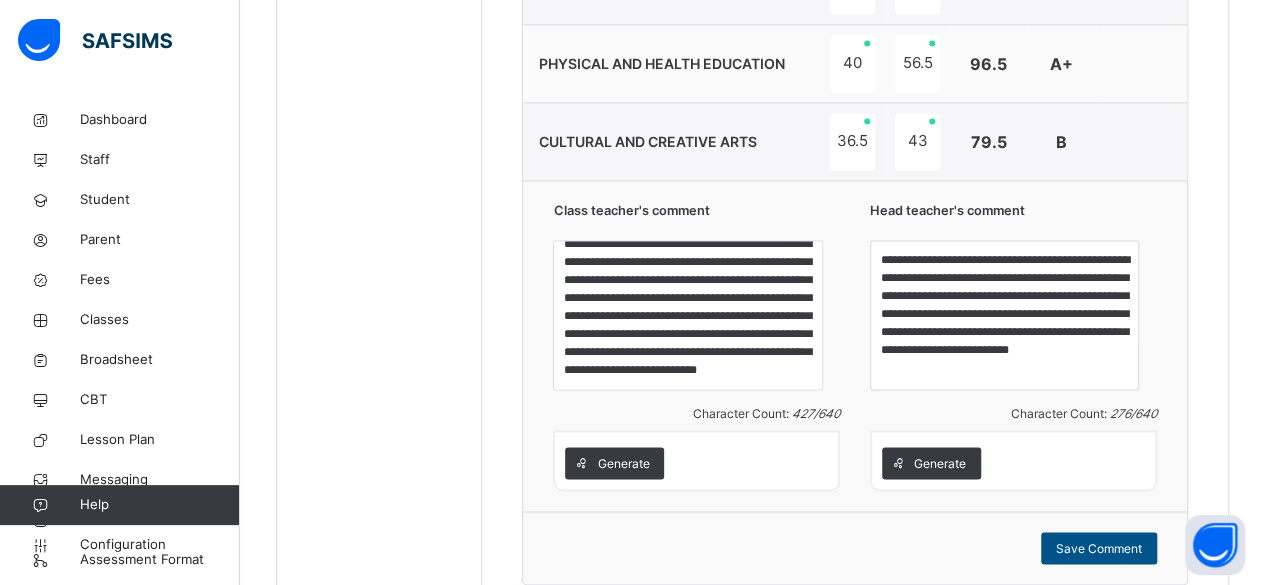 click on "Save Comment" at bounding box center (1099, 548) 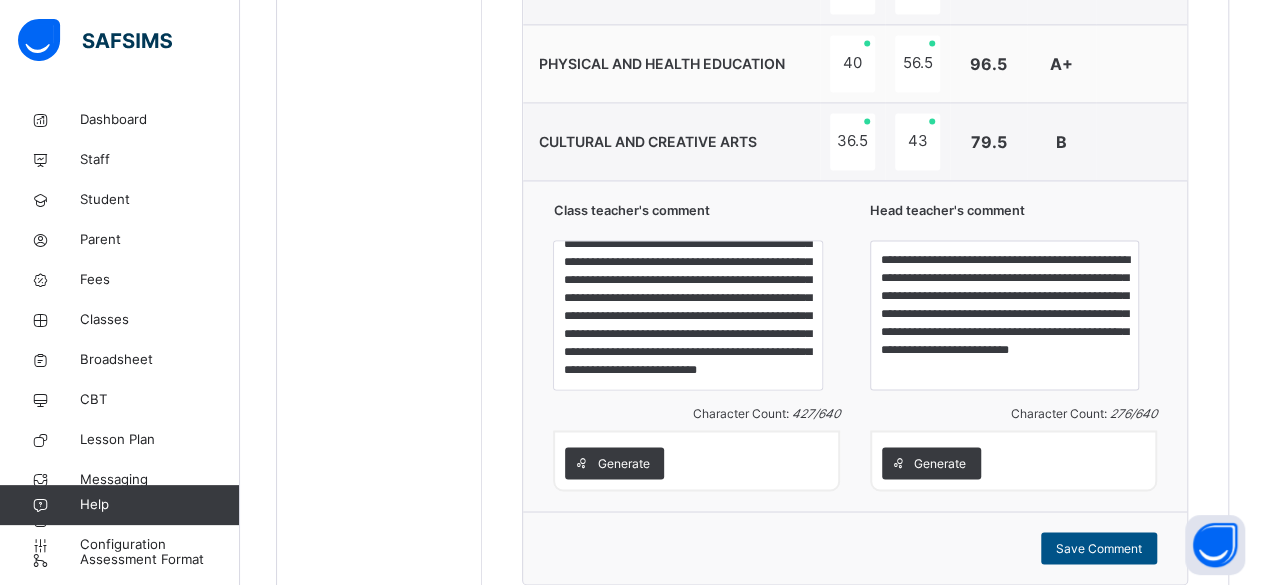 click on "Save Comment" at bounding box center (1099, 548) 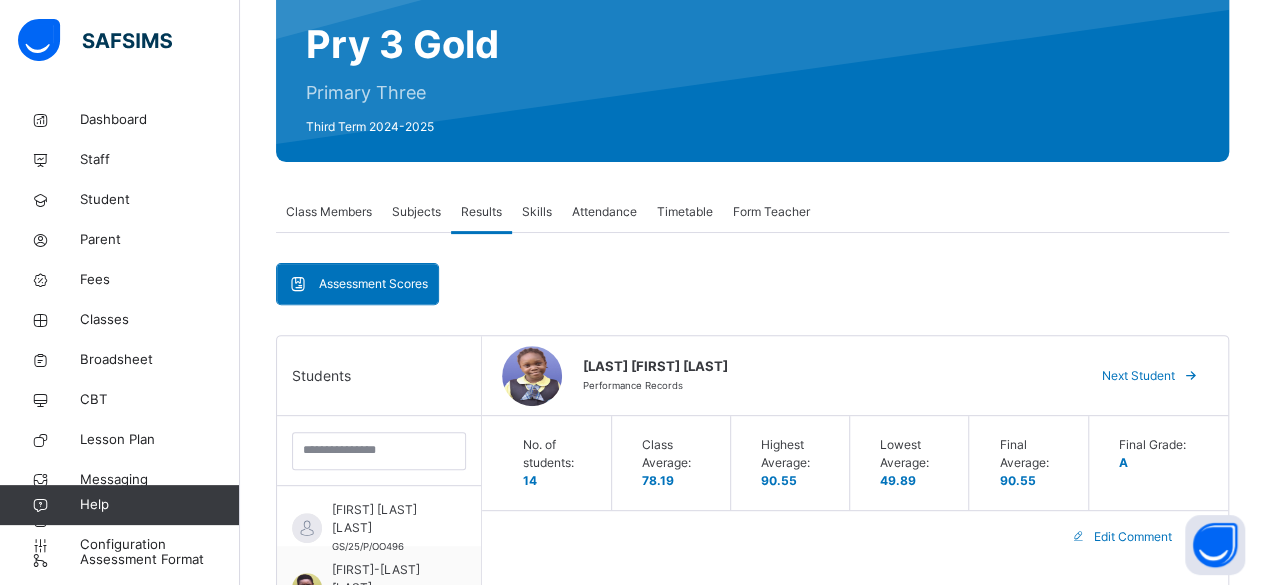 scroll, scrollTop: 186, scrollLeft: 0, axis: vertical 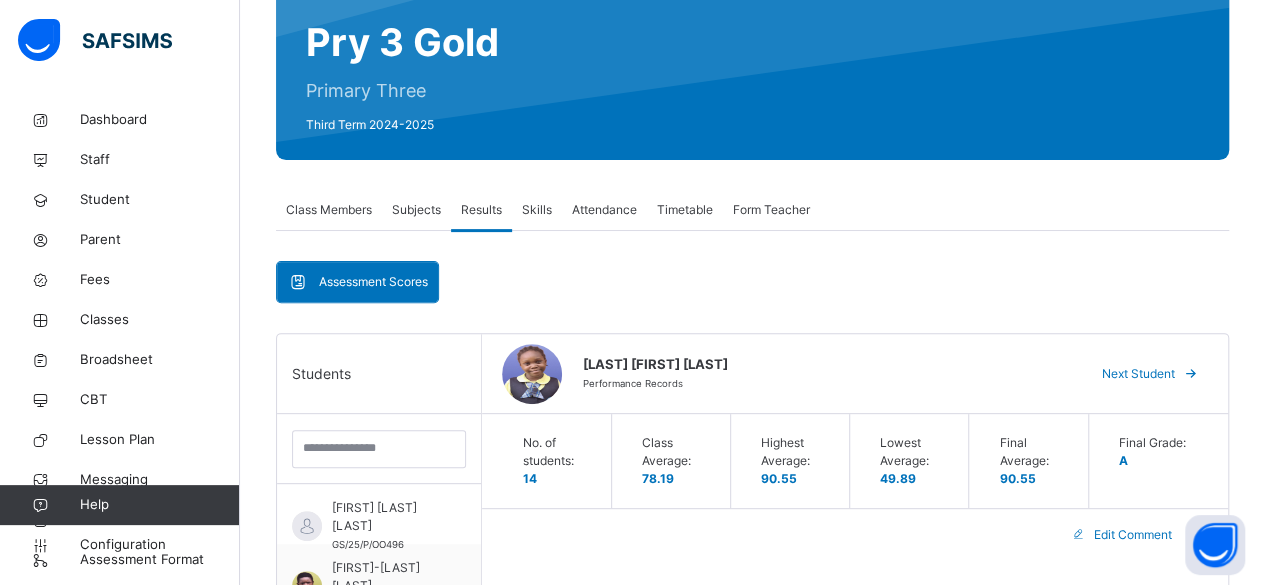 click on "Next Student" at bounding box center (1138, 374) 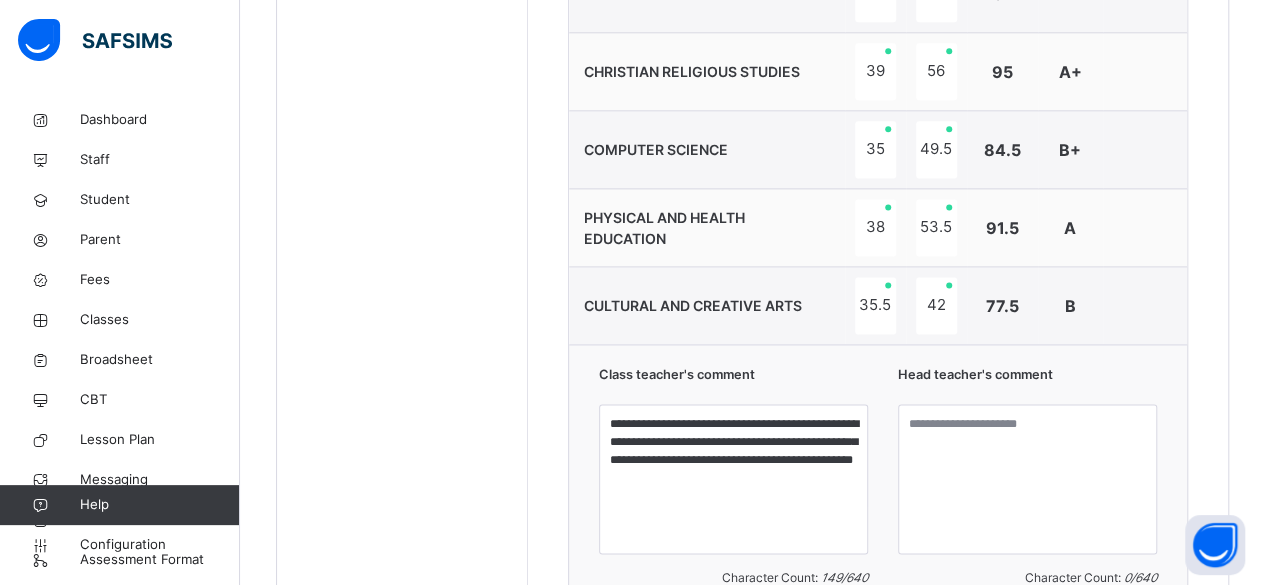 scroll, scrollTop: 1292, scrollLeft: 0, axis: vertical 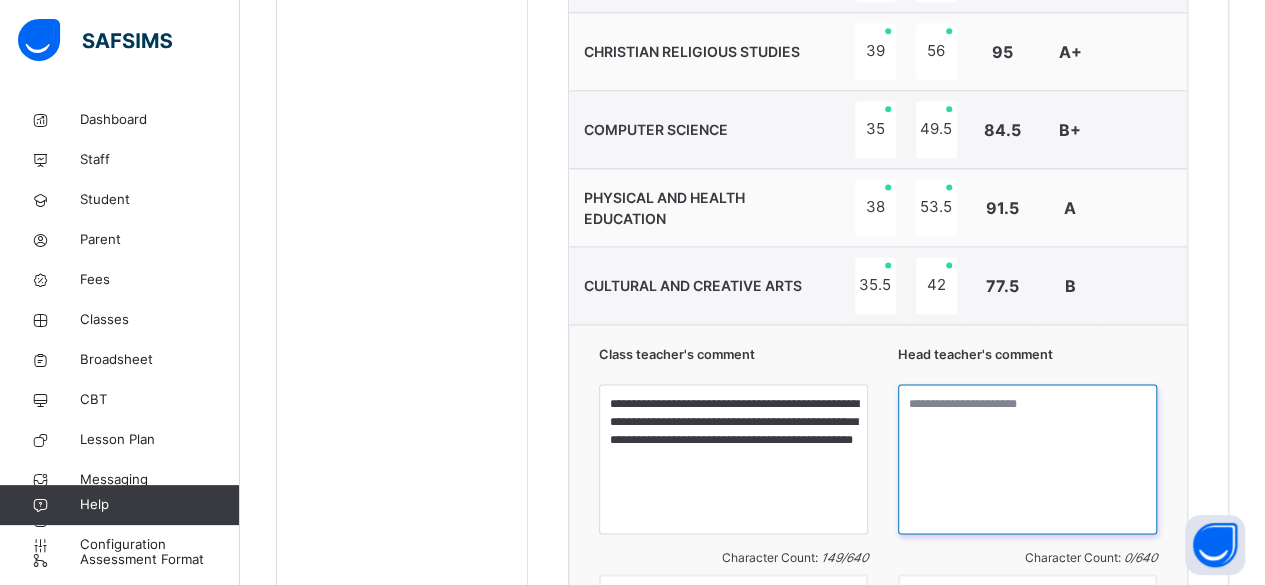 click at bounding box center (1027, 459) 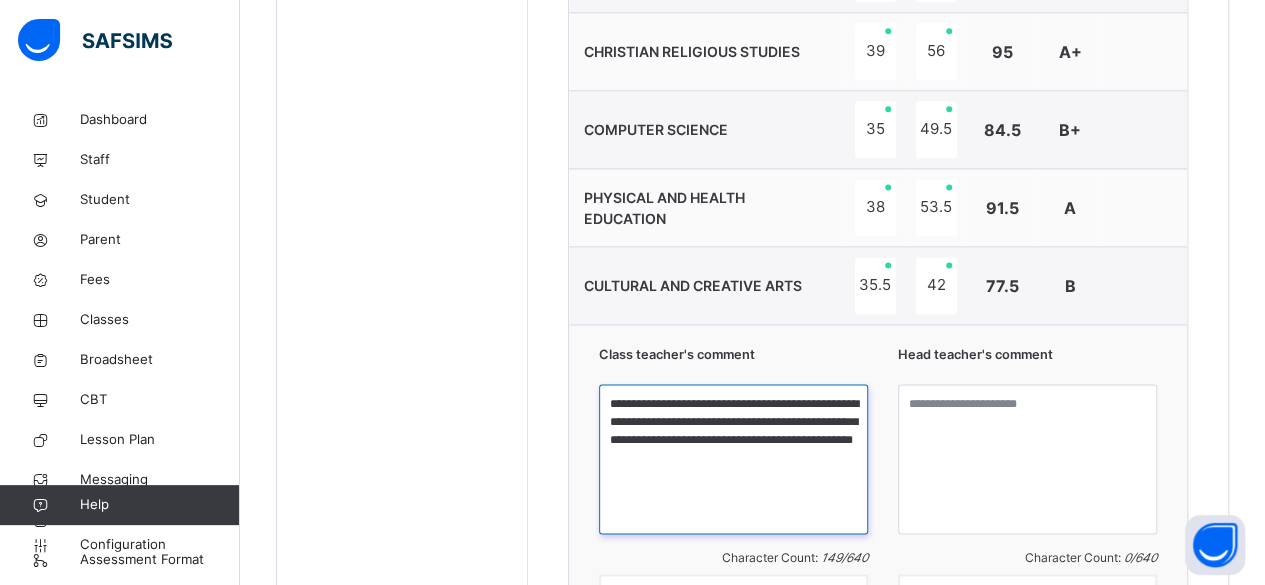 drag, startPoint x: 613, startPoint y: 400, endPoint x: 776, endPoint y: 452, distance: 171.09354 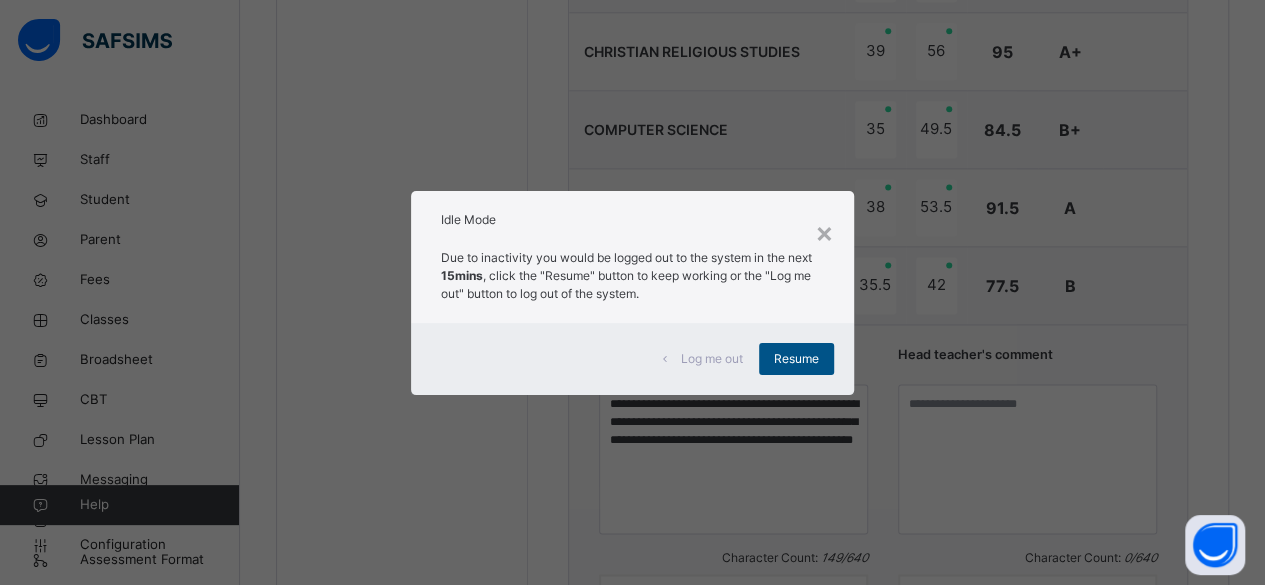 click on "Resume" at bounding box center [796, 359] 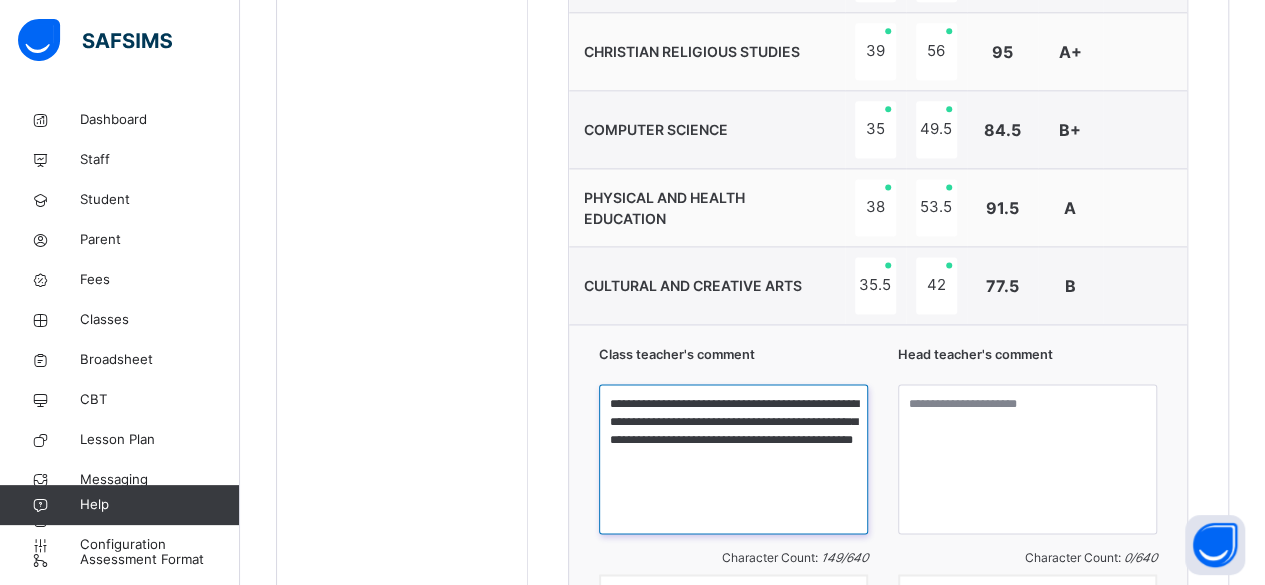 drag, startPoint x: 768, startPoint y: 445, endPoint x: 613, endPoint y: 398, distance: 161.96913 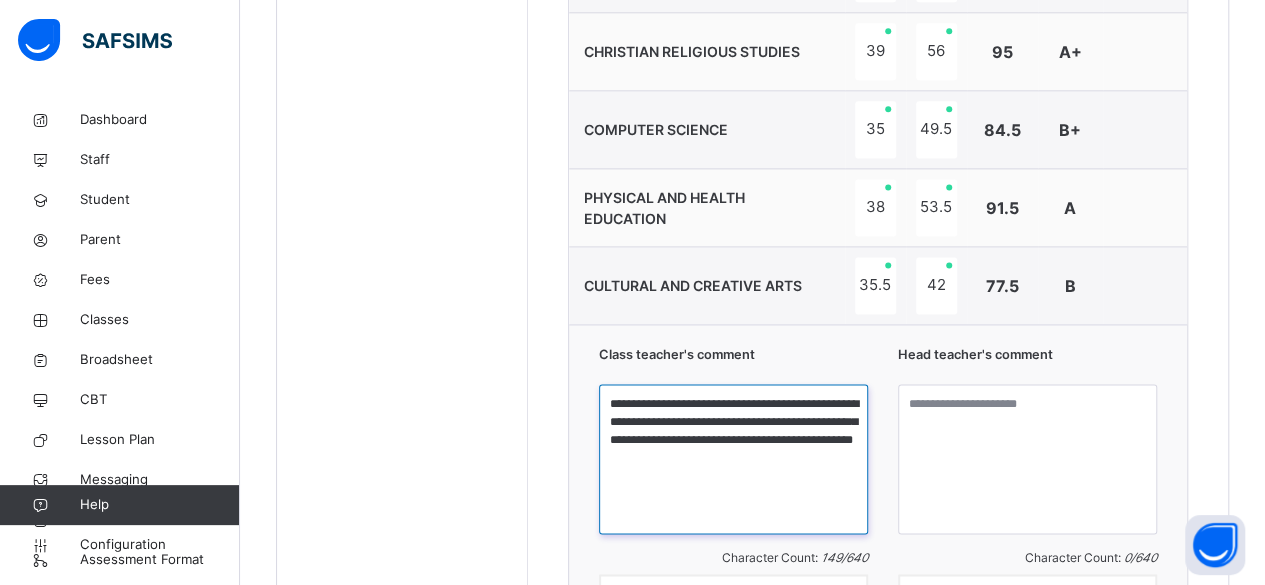 click on "**********" at bounding box center (733, 459) 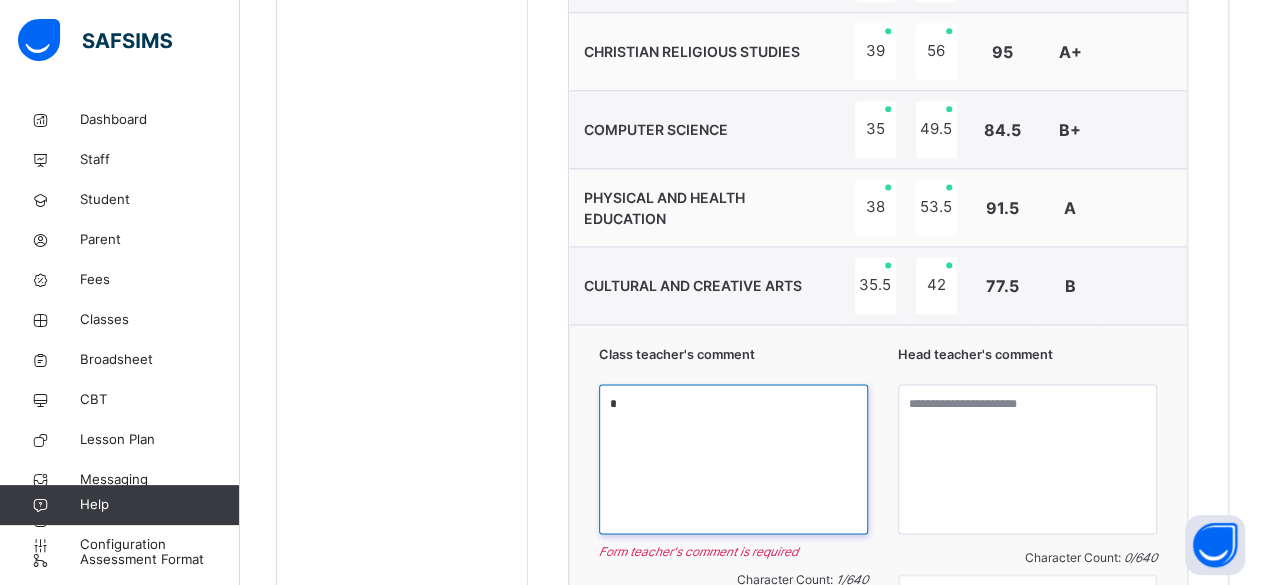 paste on "**********" 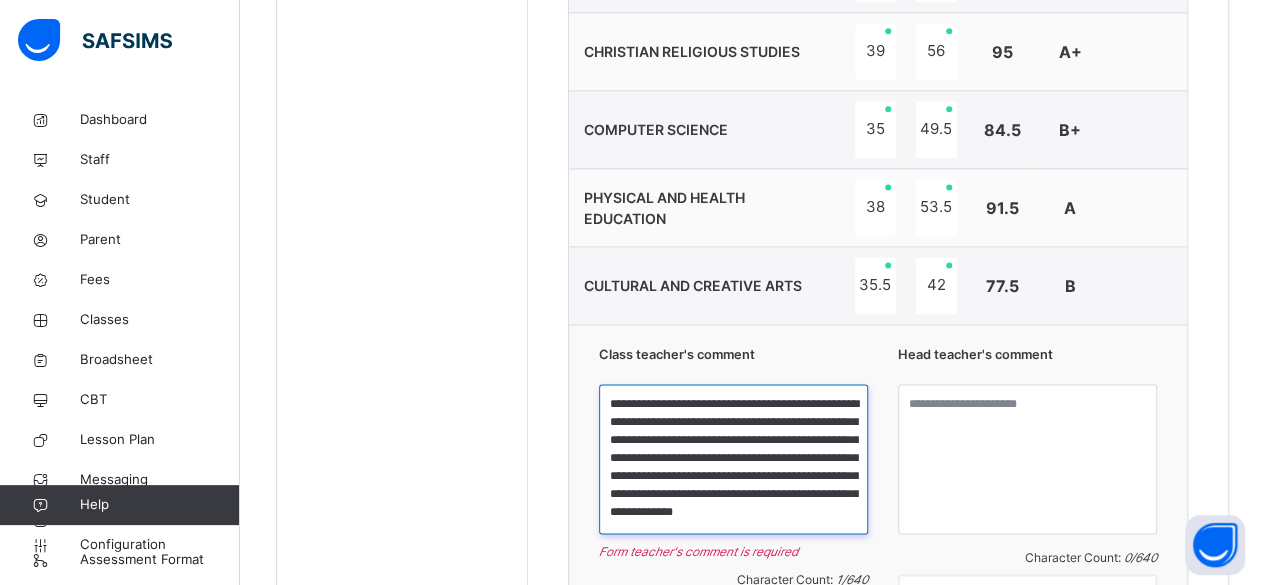 scroll, scrollTop: 21, scrollLeft: 0, axis: vertical 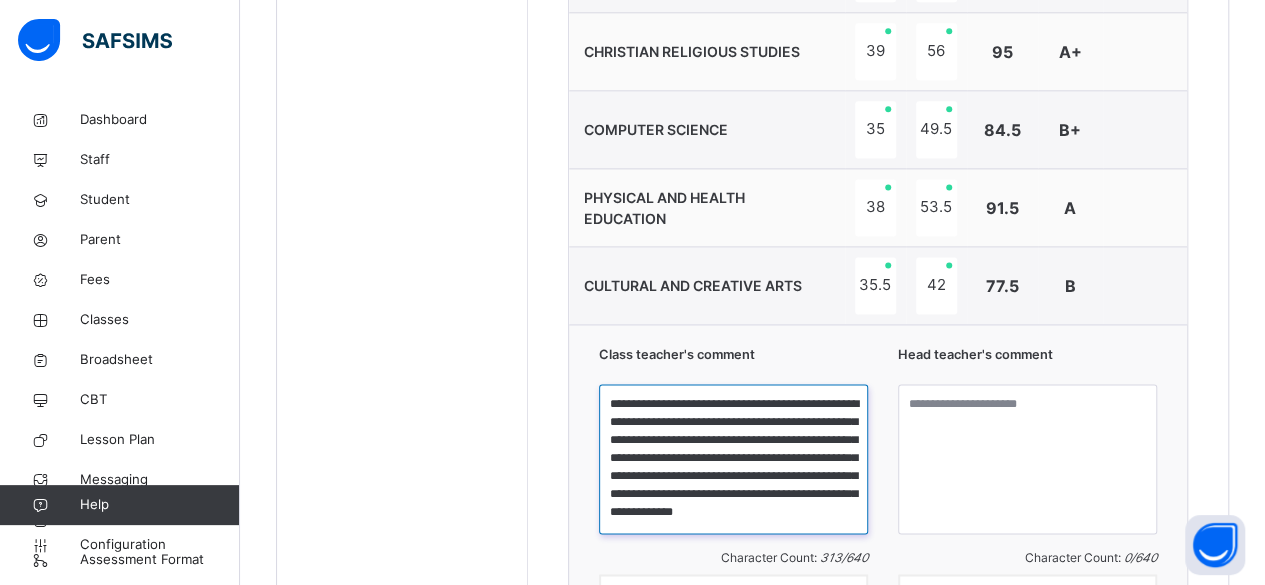 click on "**********" at bounding box center [733, 459] 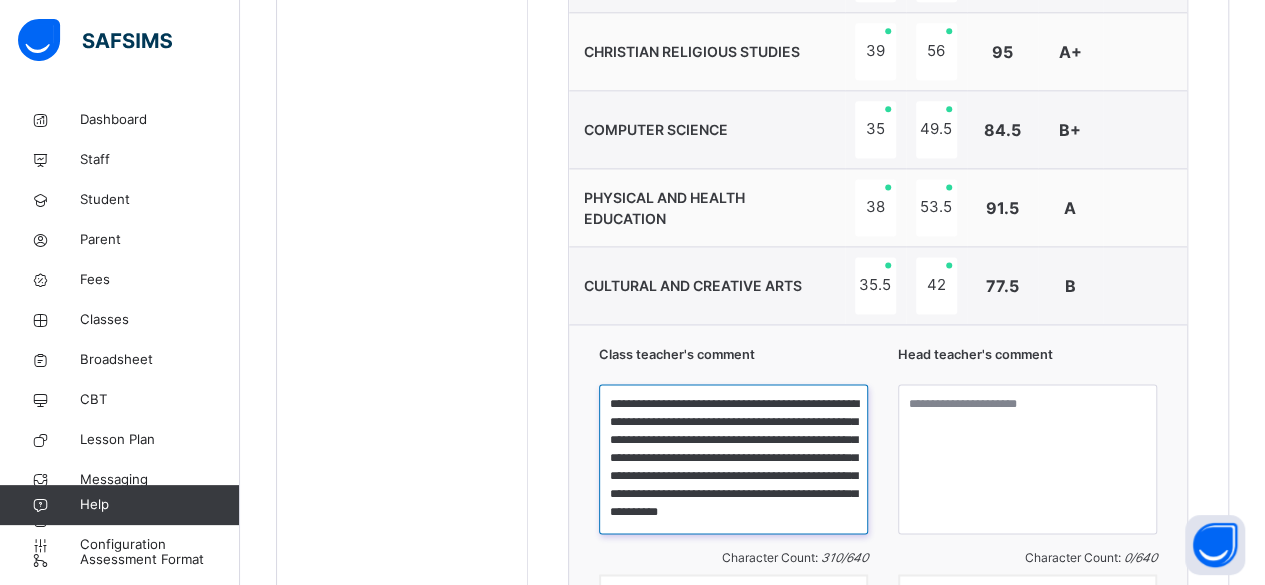 scroll, scrollTop: 15, scrollLeft: 0, axis: vertical 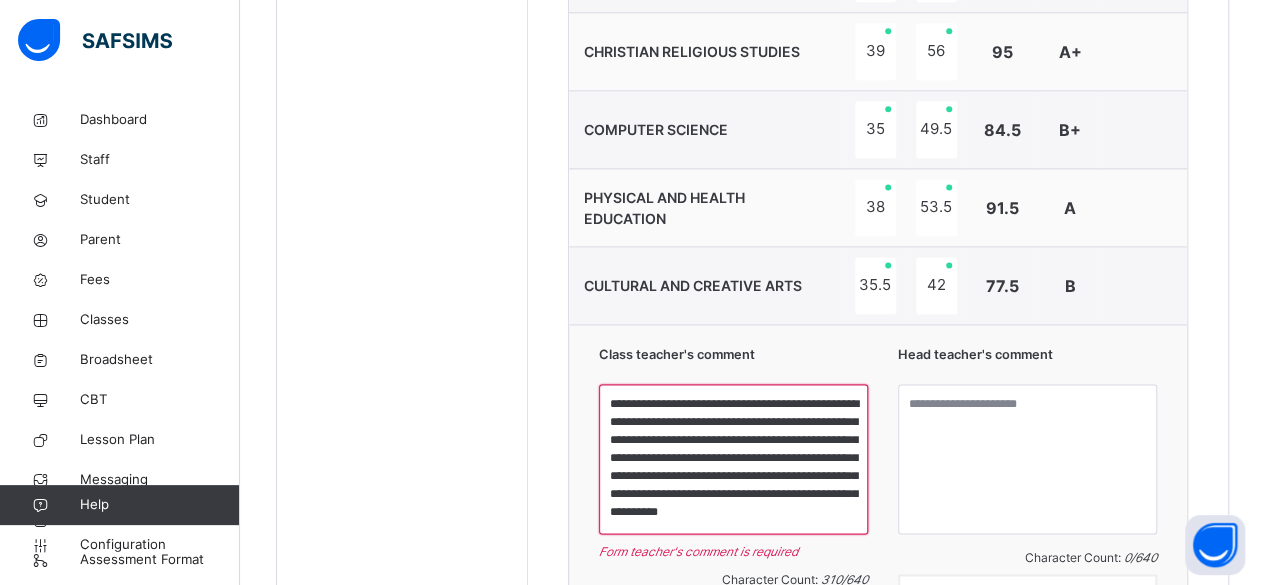 click on "**********" at bounding box center [733, 472] 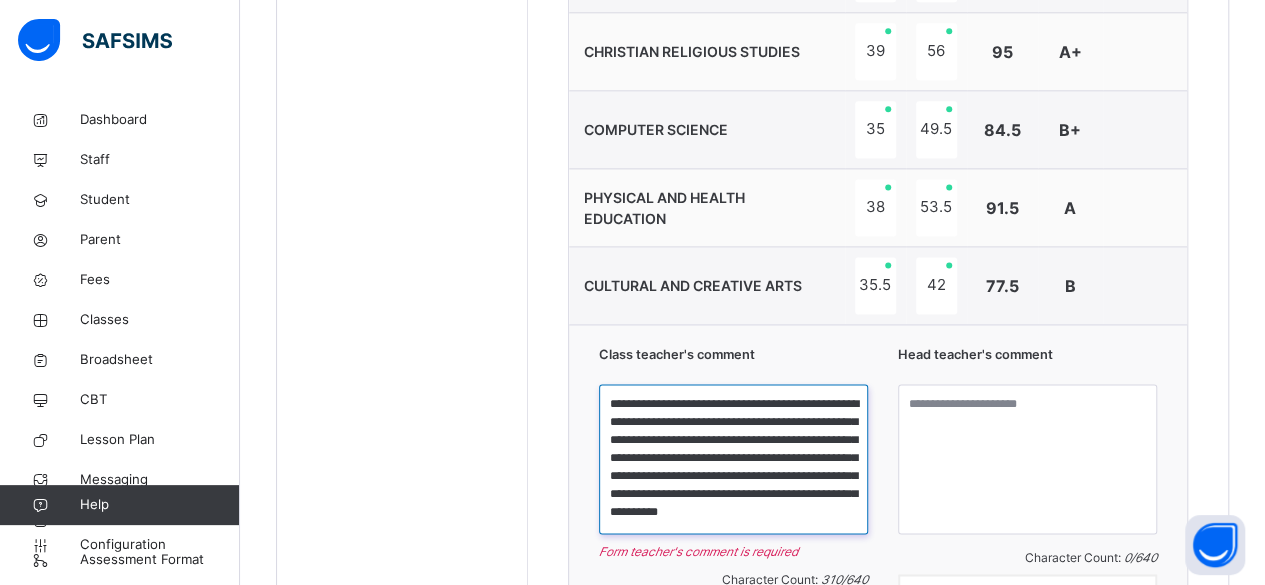click on "**********" at bounding box center [733, 459] 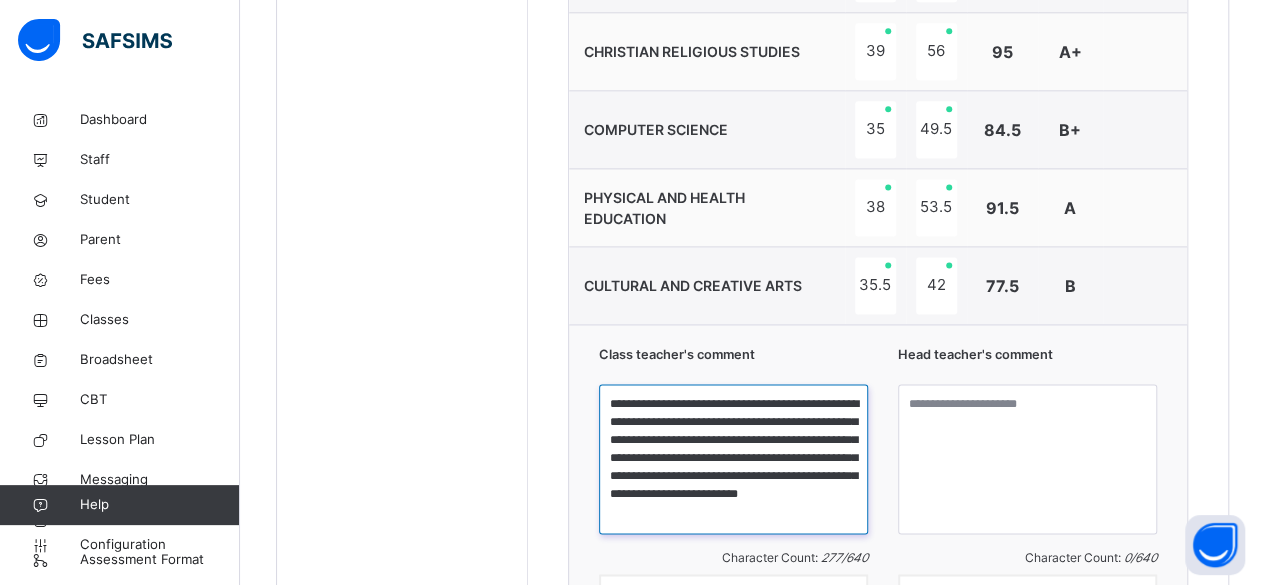 scroll, scrollTop: 0, scrollLeft: 0, axis: both 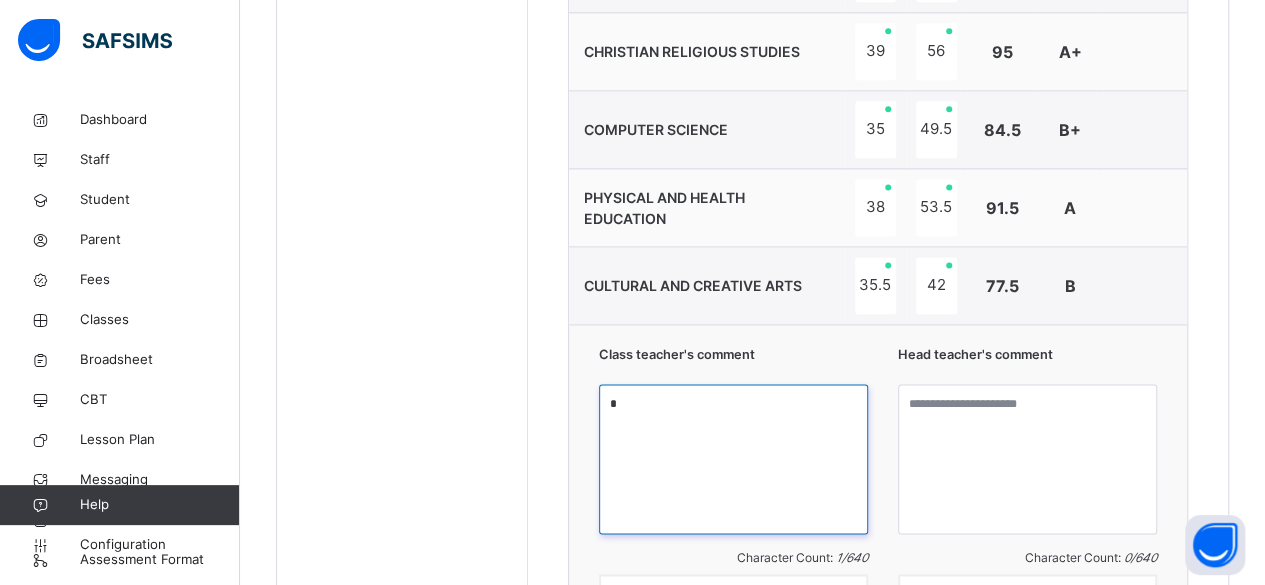 paste on "**********" 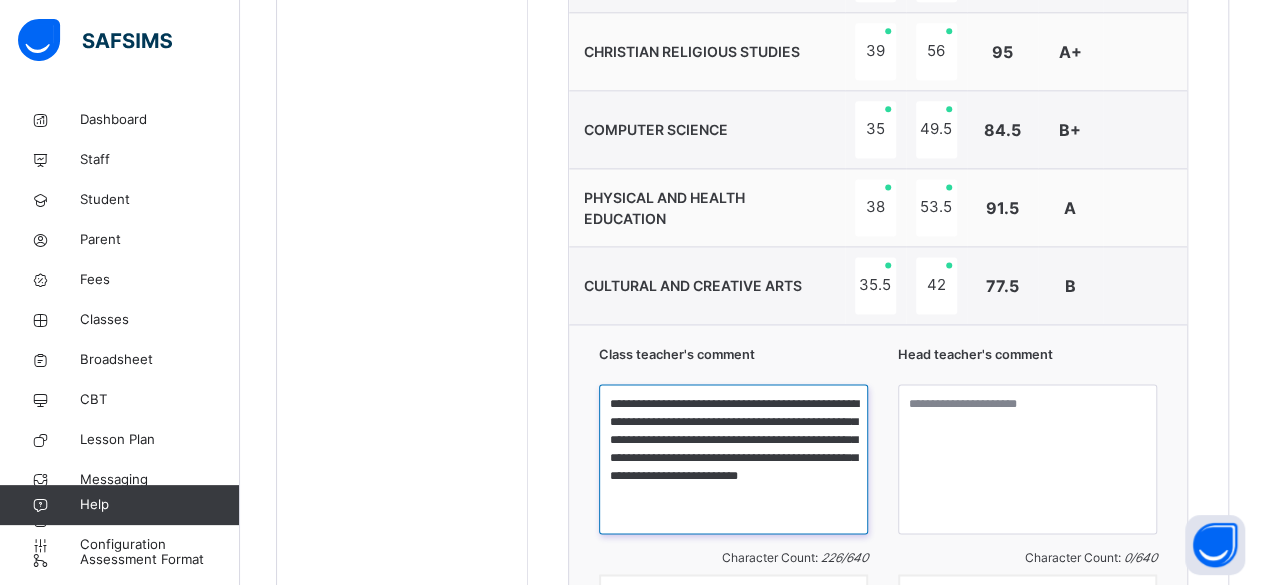 click on "**********" at bounding box center (733, 459) 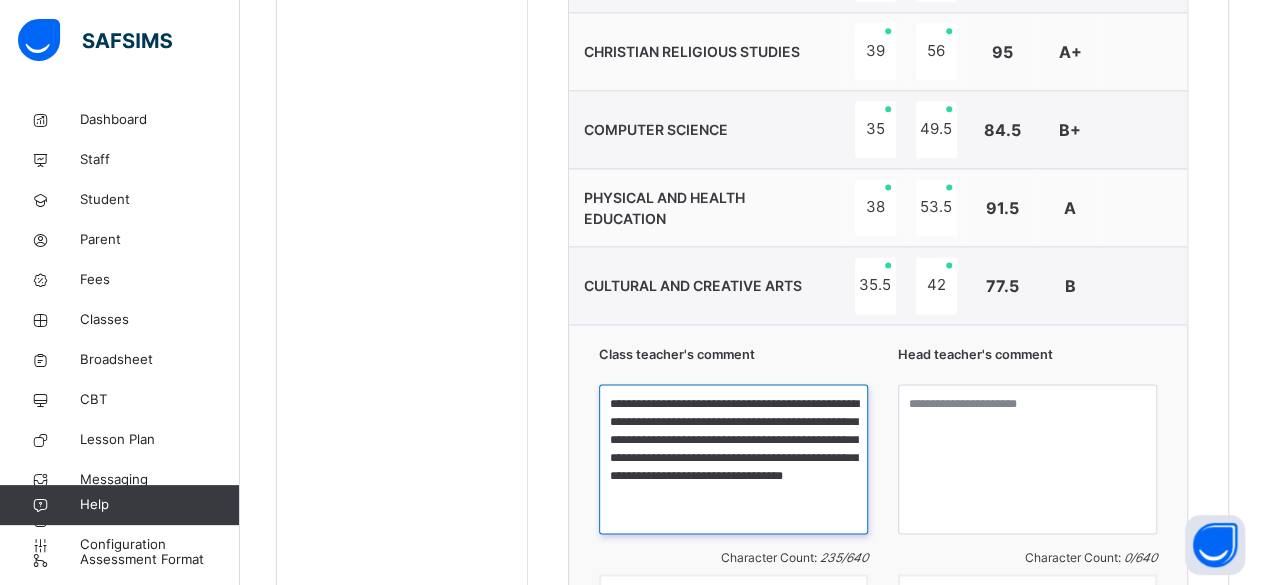 click on "**********" at bounding box center [733, 459] 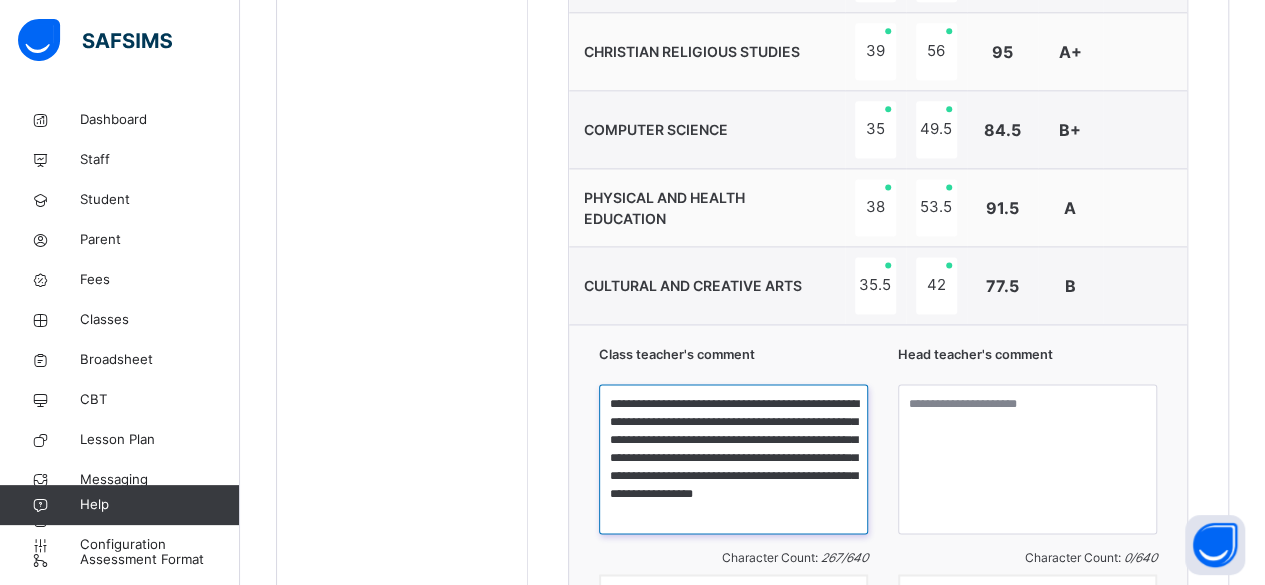 click on "**********" at bounding box center (733, 459) 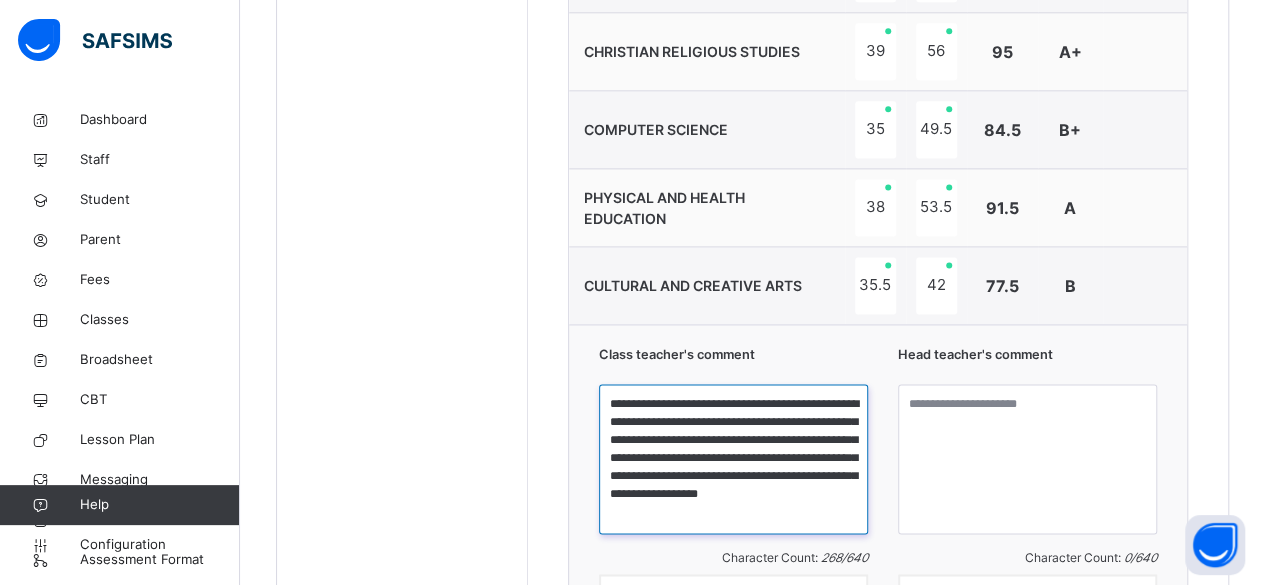 click on "**********" at bounding box center (733, 459) 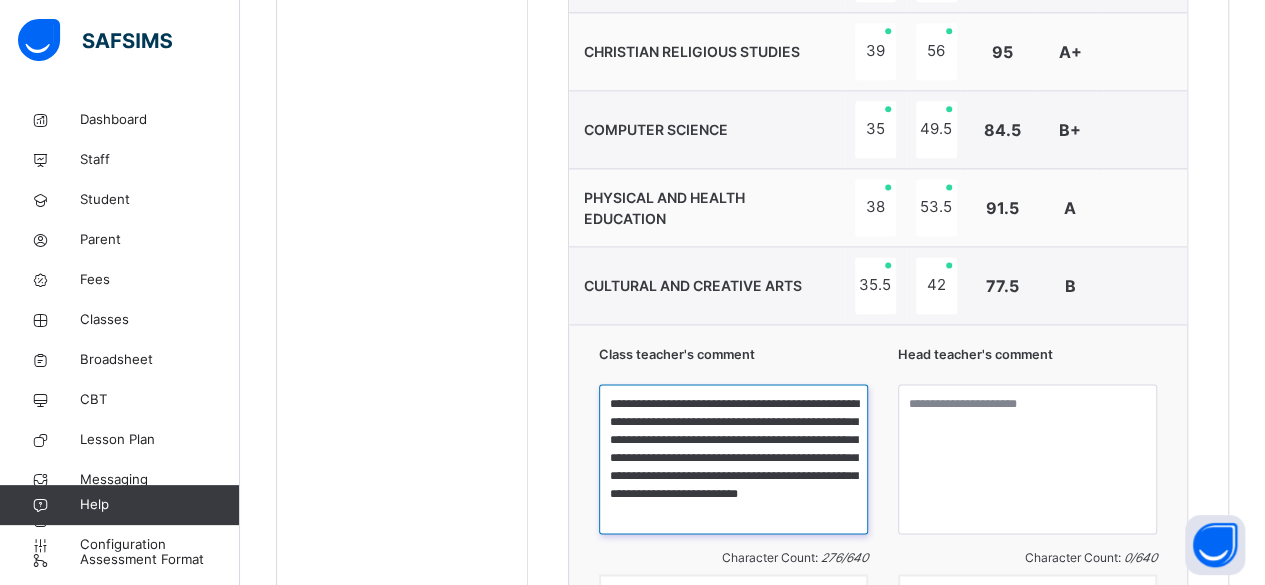 click on "**********" at bounding box center (733, 459) 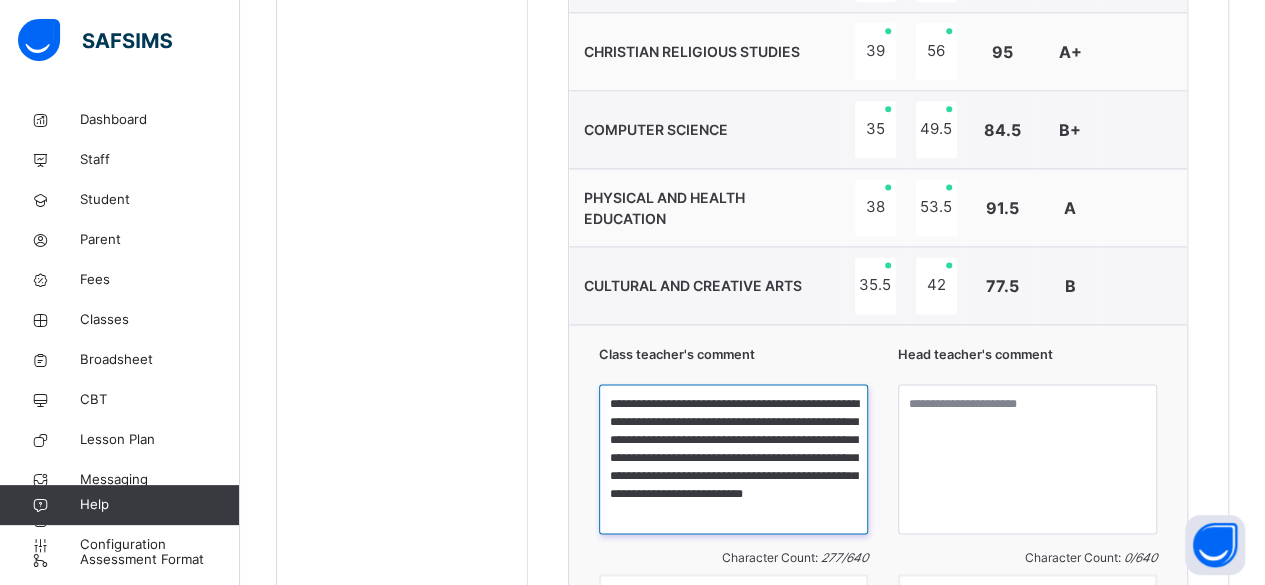 click on "**********" at bounding box center (733, 459) 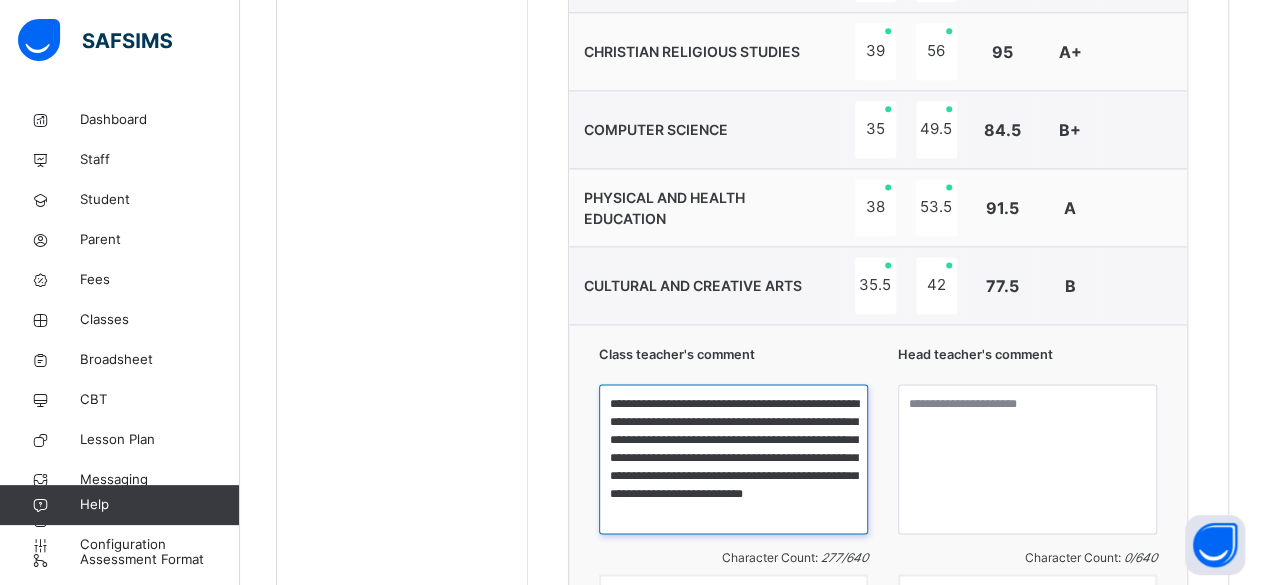 drag, startPoint x: 810, startPoint y: 507, endPoint x: 615, endPoint y: 398, distance: 223.39651 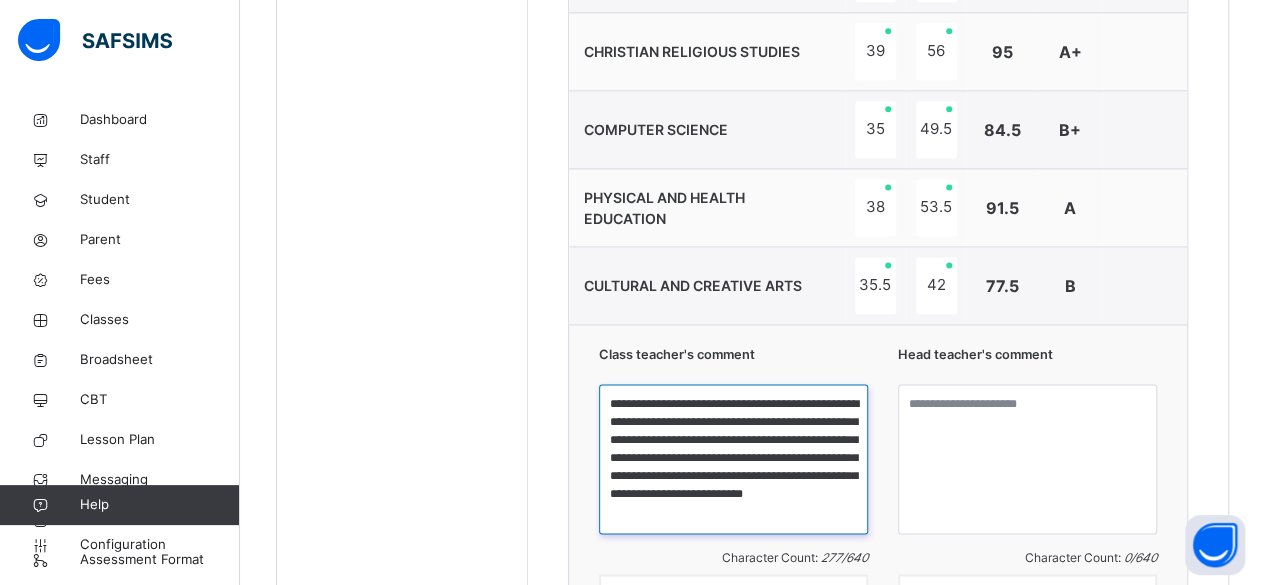 click on "**********" at bounding box center [733, 459] 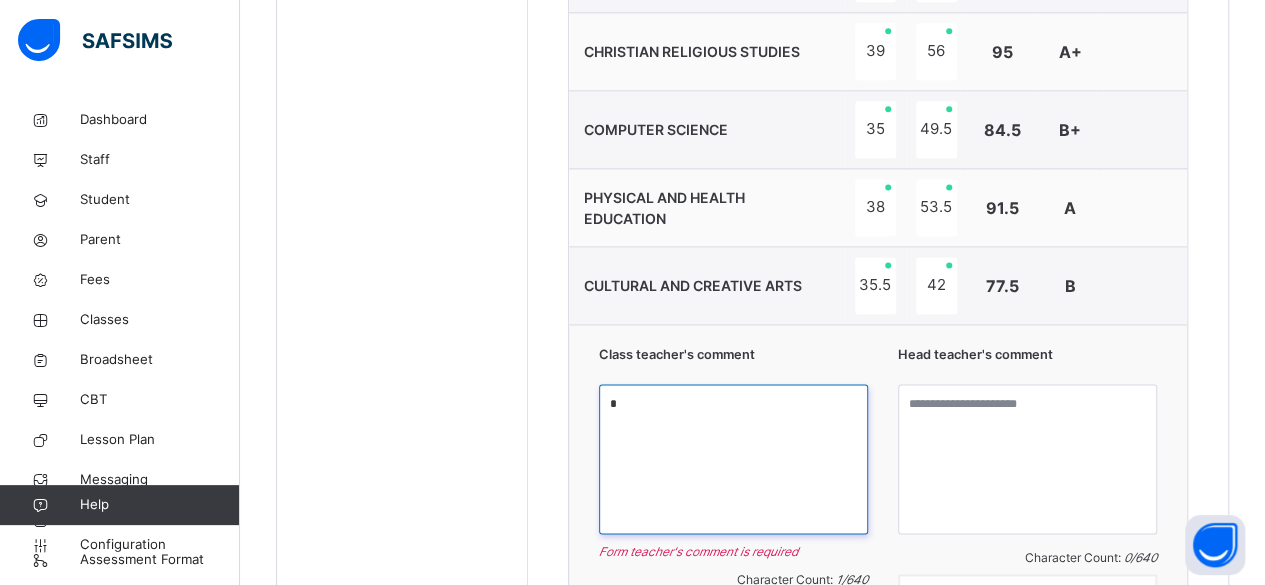 paste on "**********" 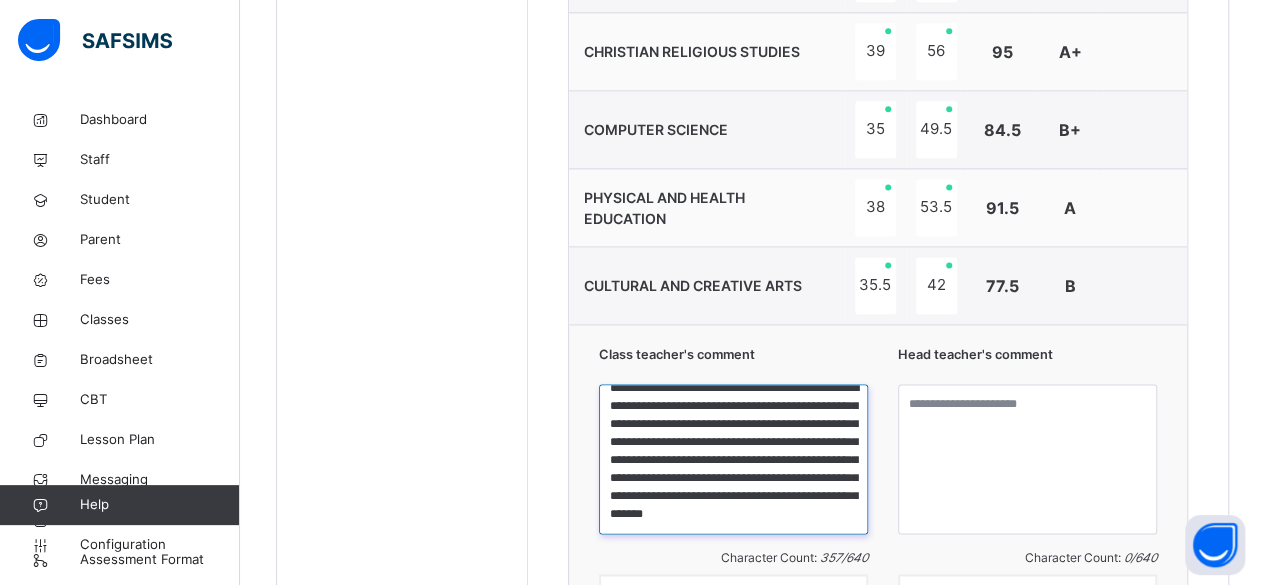 scroll, scrollTop: 0, scrollLeft: 0, axis: both 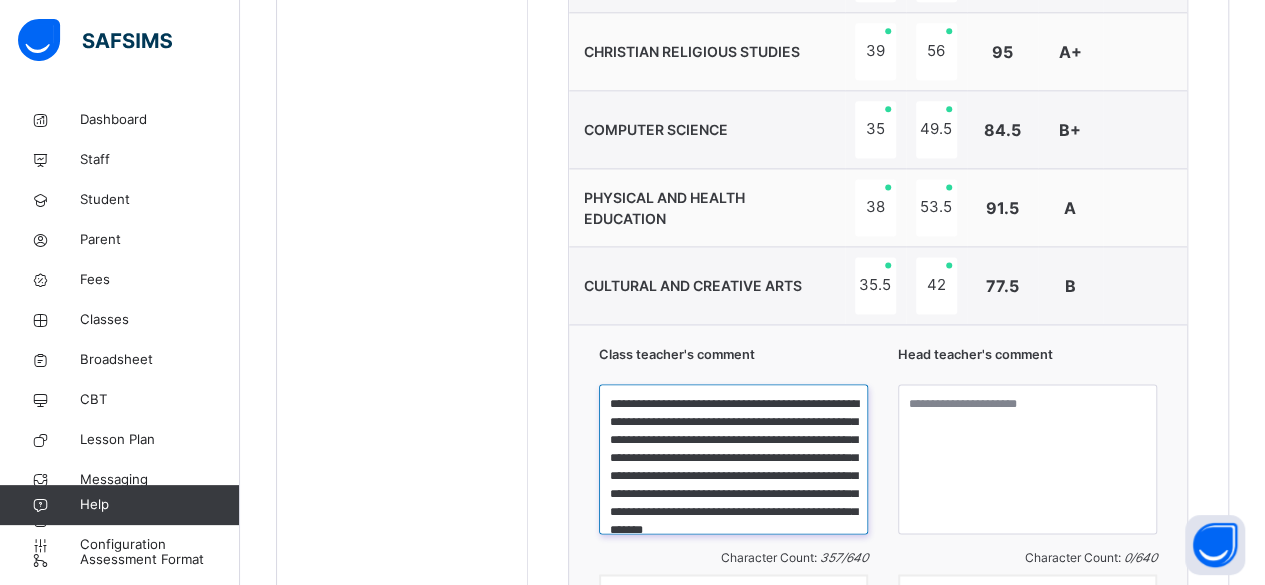 click on "**********" at bounding box center (733, 459) 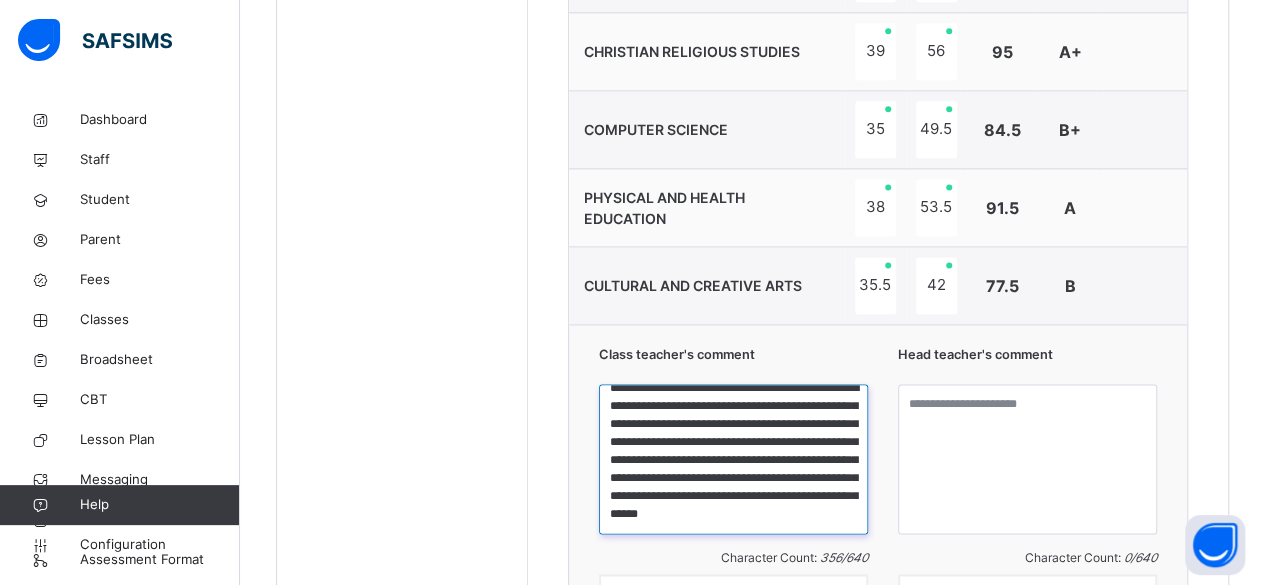 scroll, scrollTop: 51, scrollLeft: 0, axis: vertical 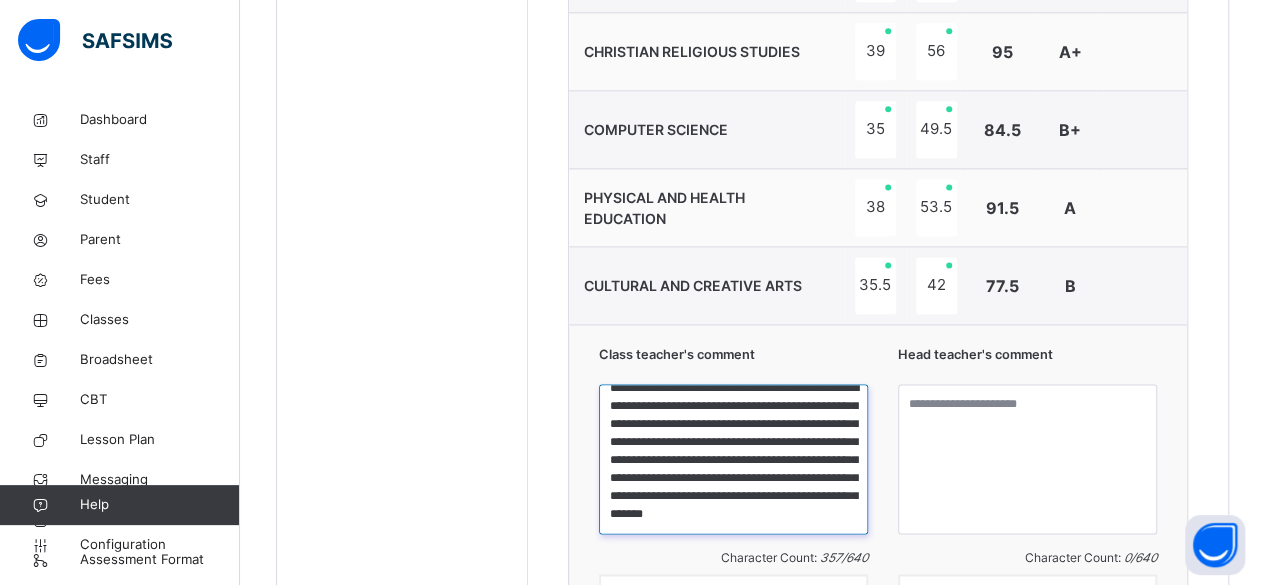 click on "**********" at bounding box center (733, 459) 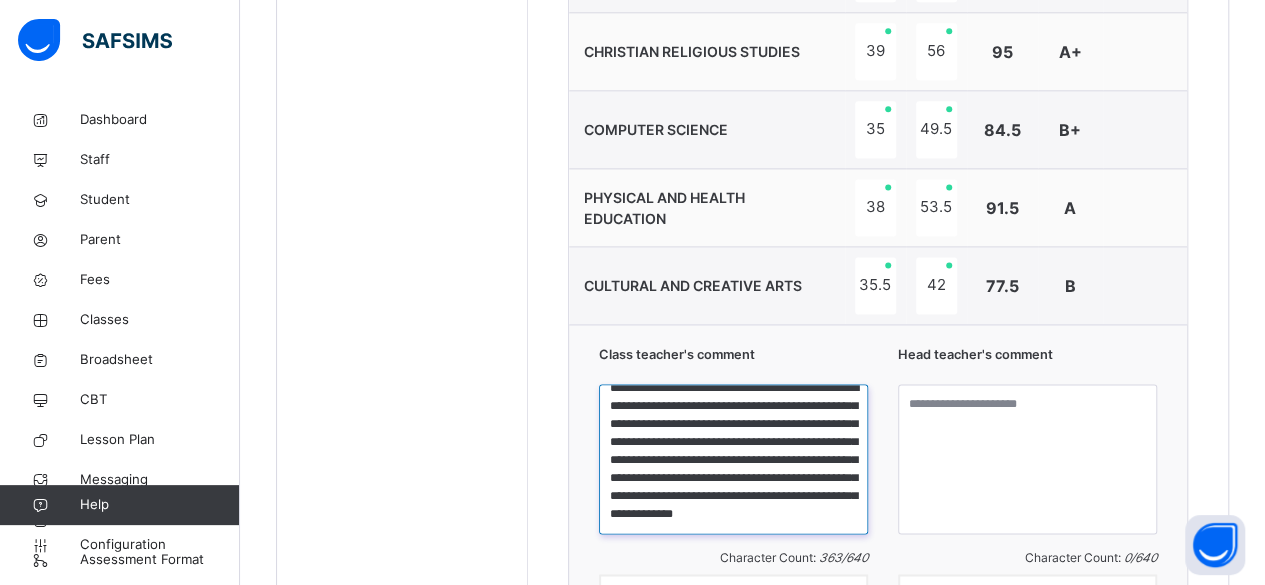 type on "**********" 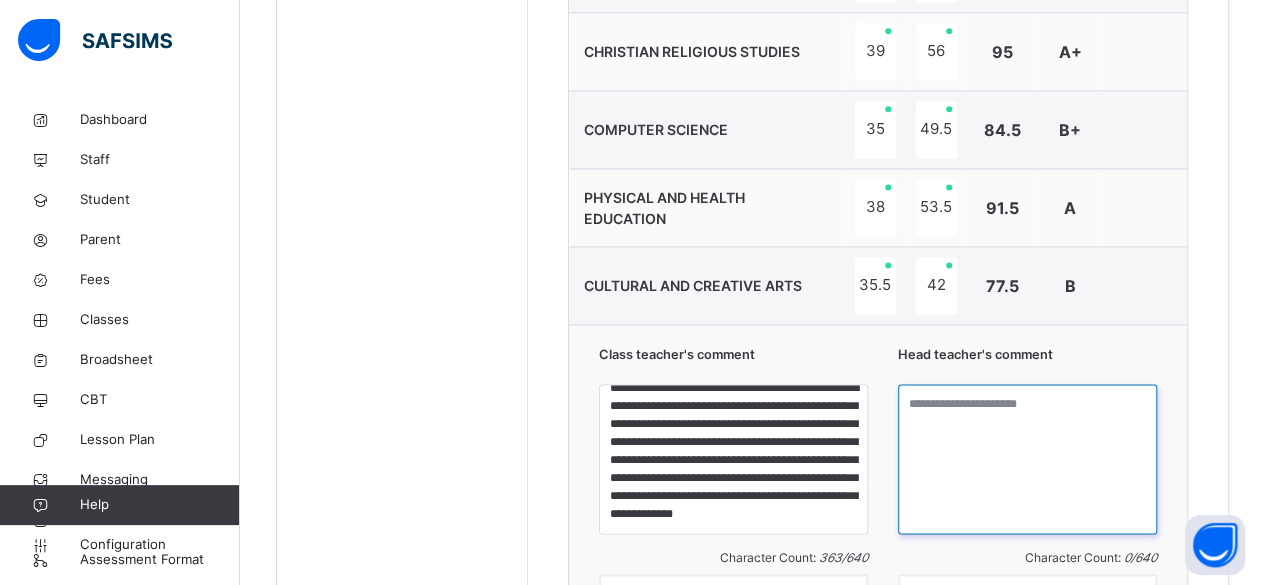 click at bounding box center [1027, 459] 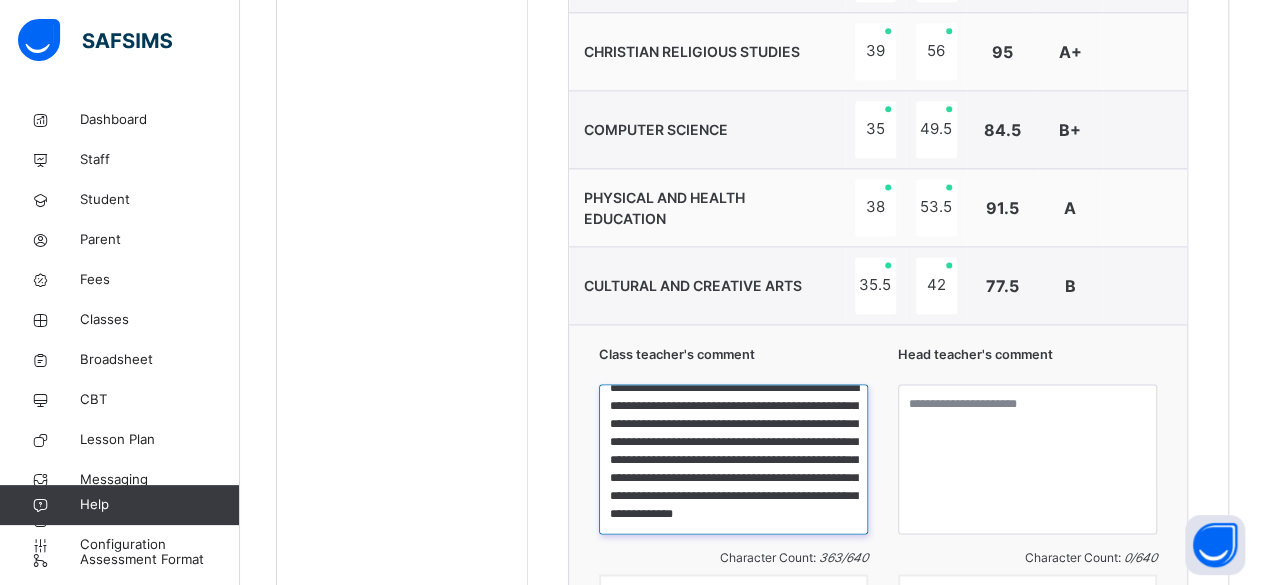 click on "**********" at bounding box center (733, 459) 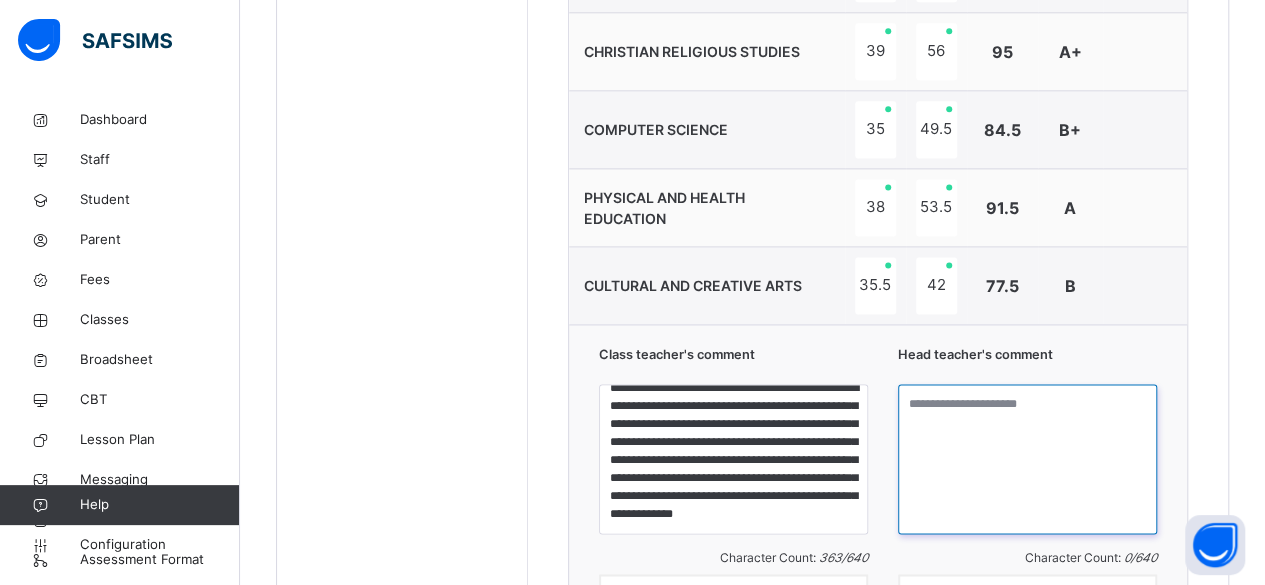 click at bounding box center [1027, 459] 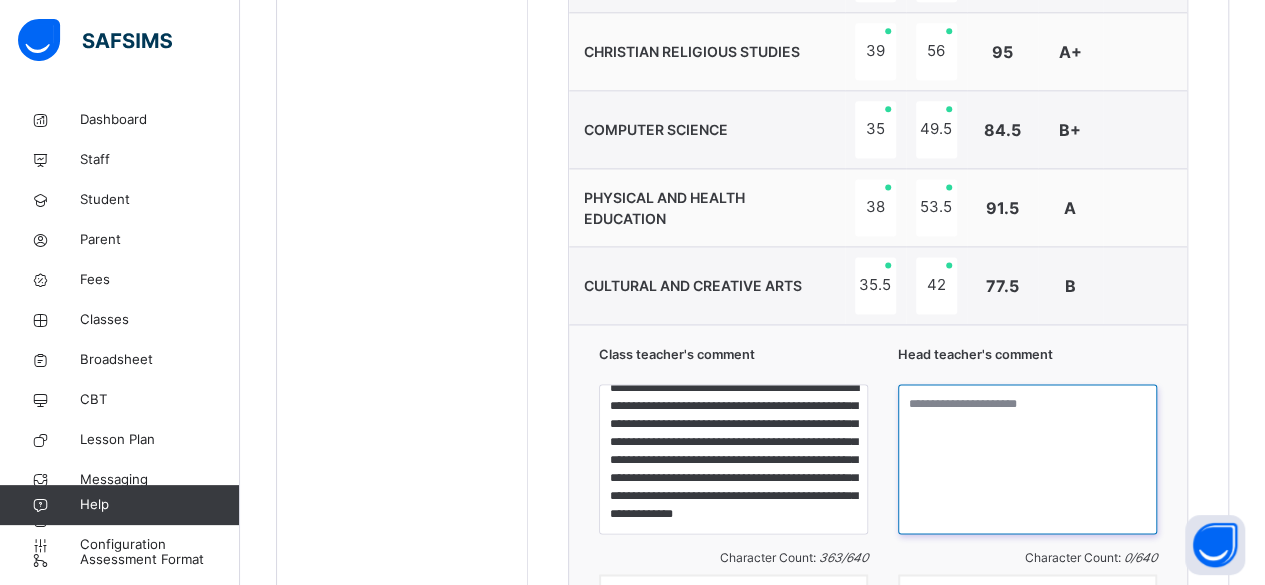 click at bounding box center (1027, 459) 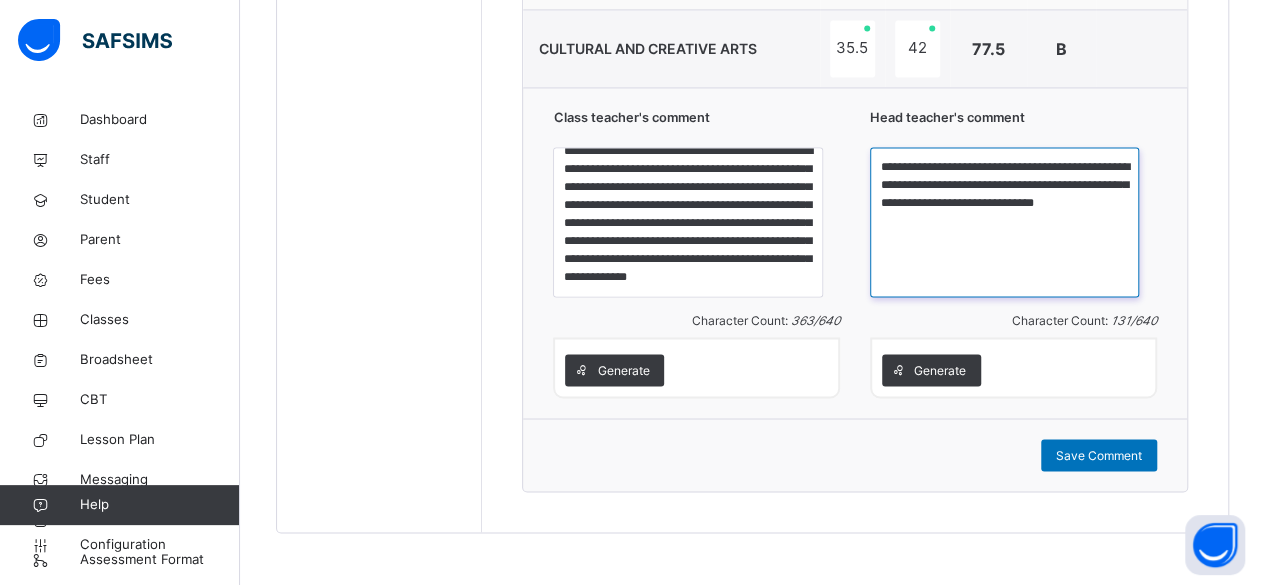 scroll, scrollTop: 1530, scrollLeft: 0, axis: vertical 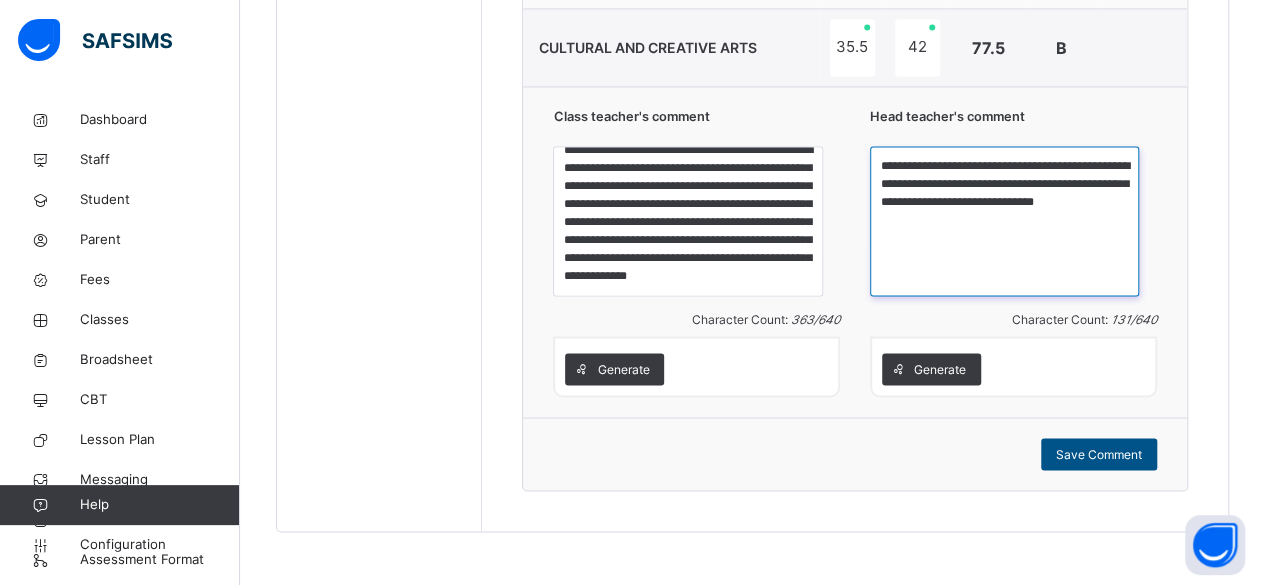 type on "**********" 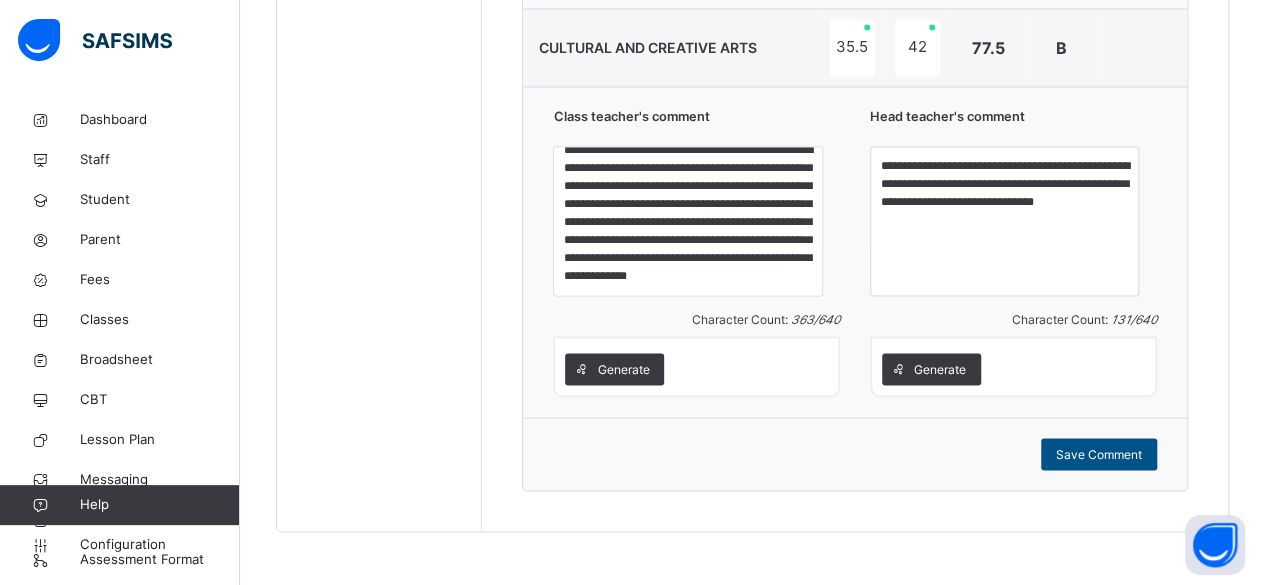 click on "Save Comment" at bounding box center (1099, 454) 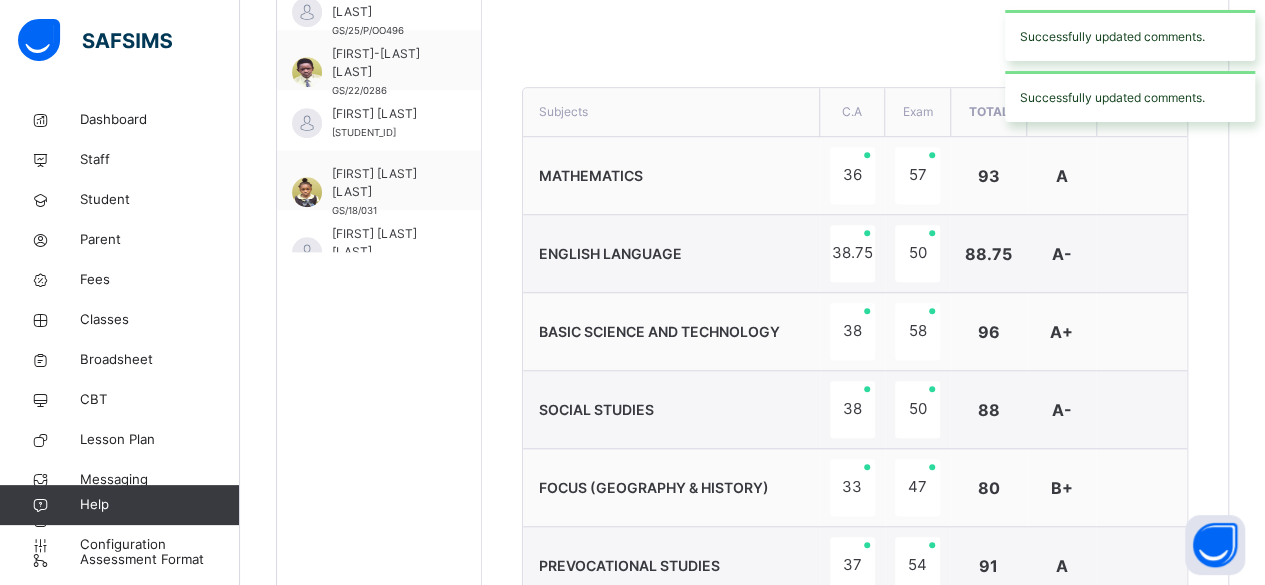 scroll, scrollTop: 692, scrollLeft: 0, axis: vertical 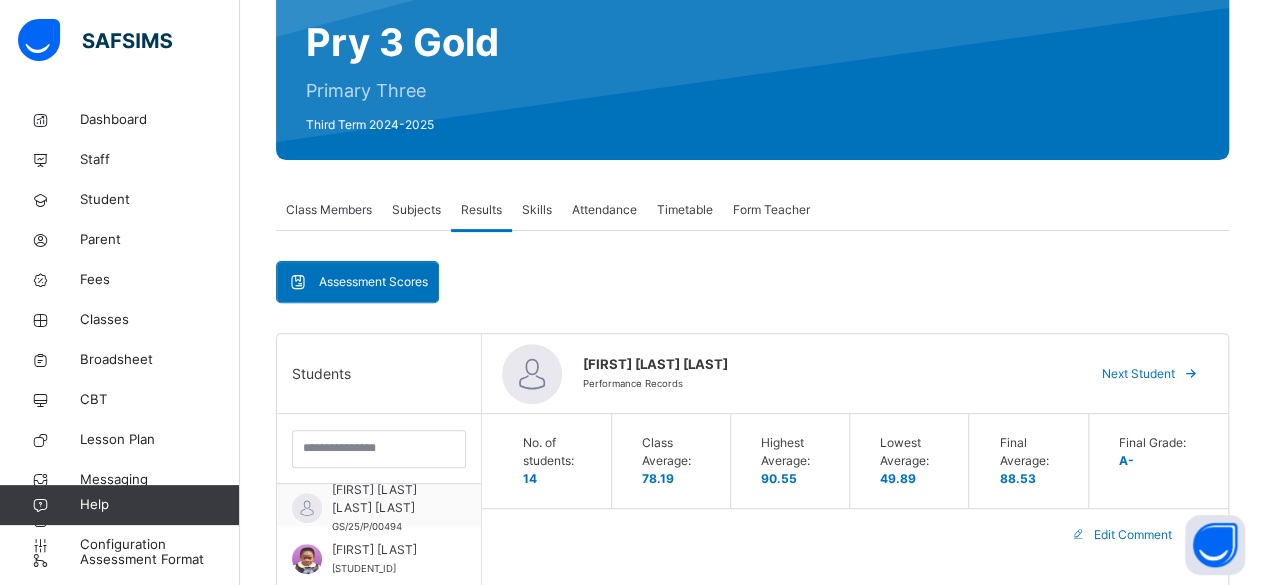 click on "Next Student" at bounding box center [1138, 374] 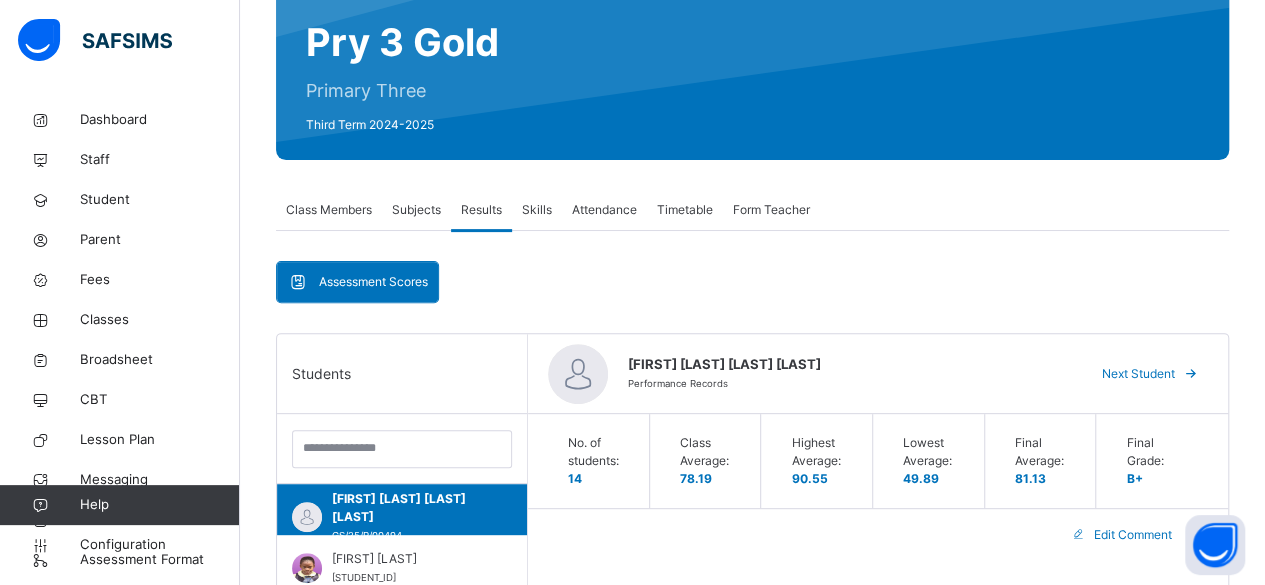 scroll, scrollTop: 558, scrollLeft: 0, axis: vertical 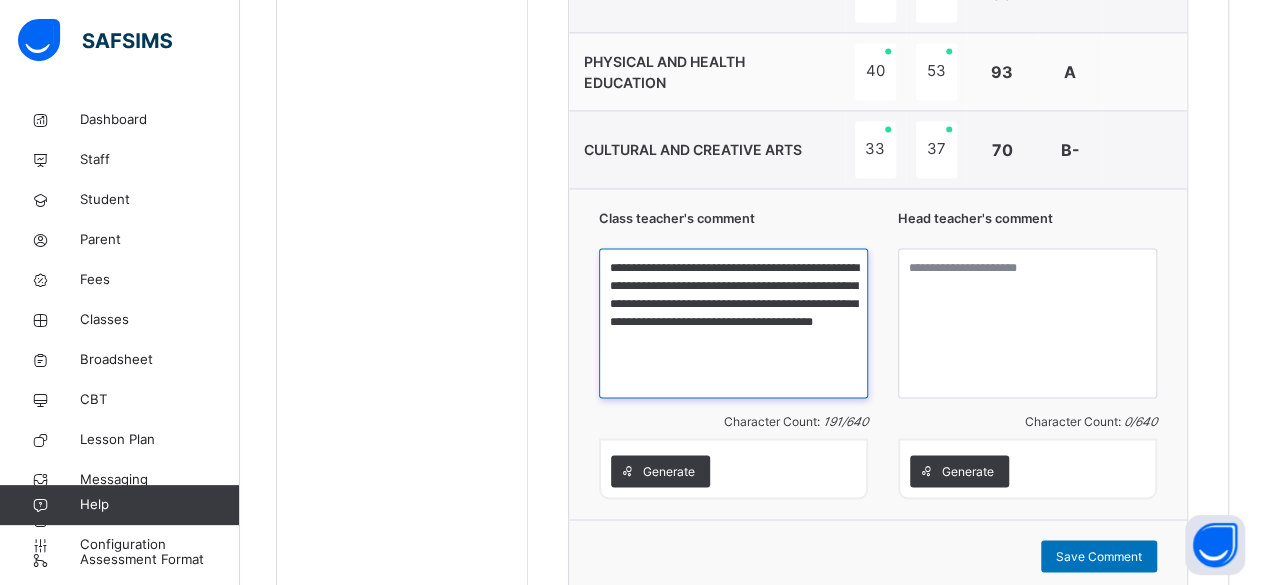drag, startPoint x: 614, startPoint y: 266, endPoint x: 848, endPoint y: 337, distance: 244.53426 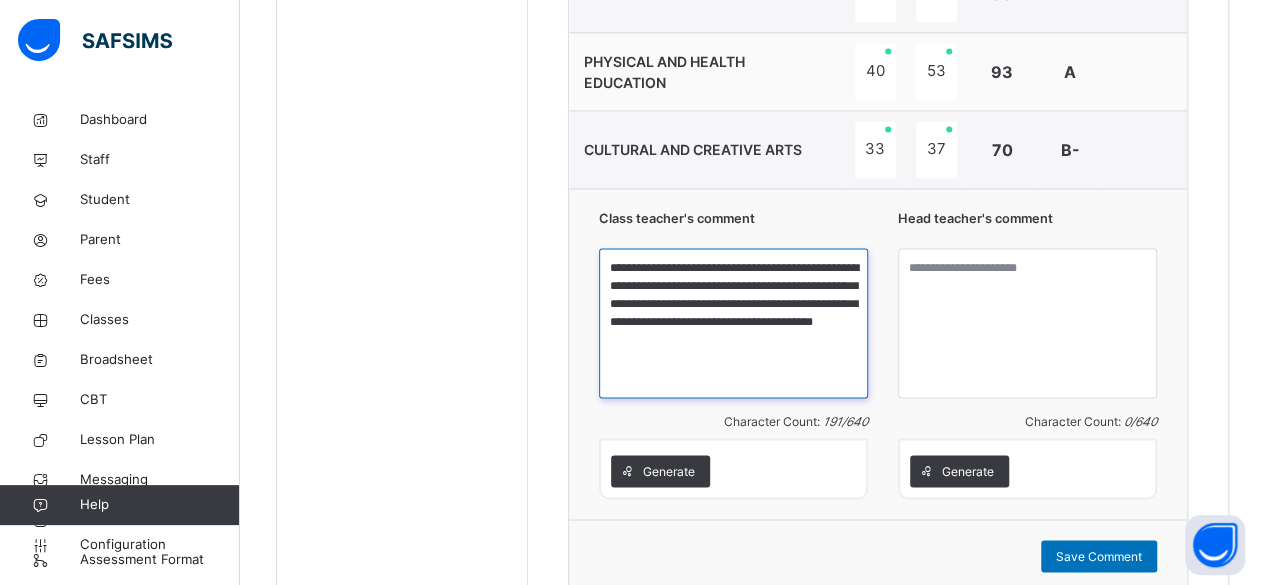 click on "**********" at bounding box center (733, 323) 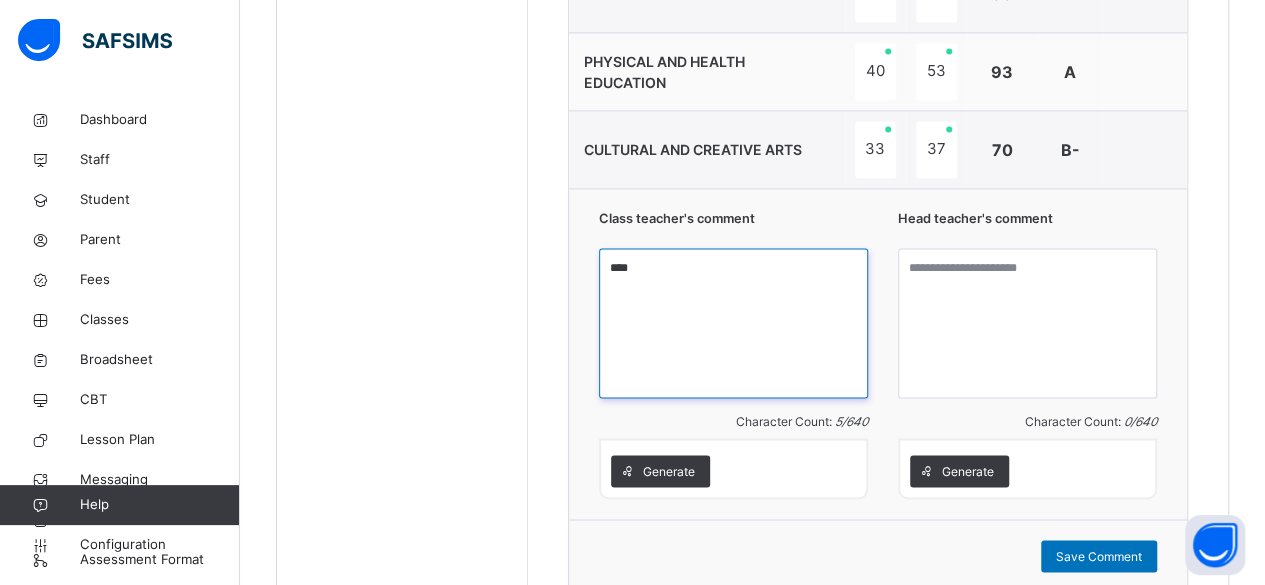 type on "*" 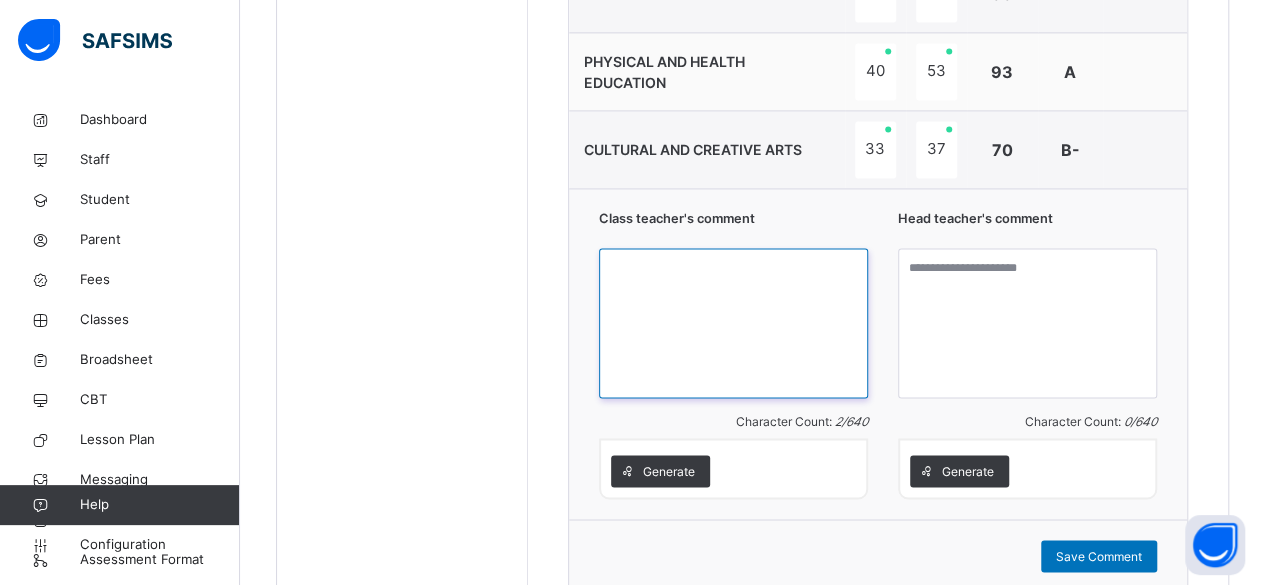 paste on "**********" 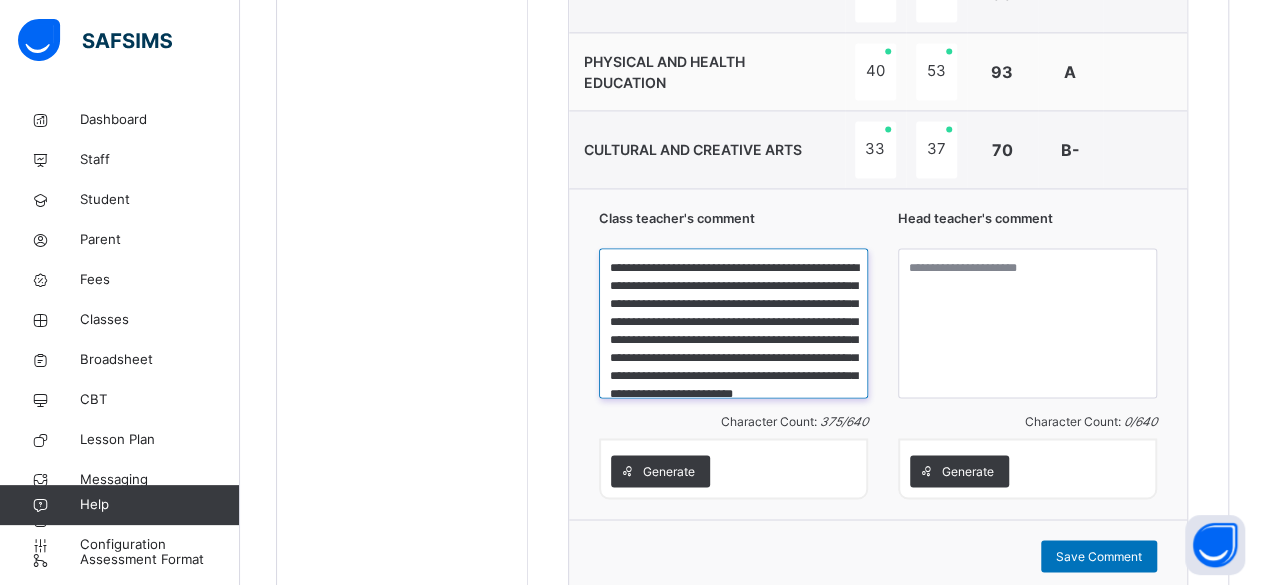 scroll, scrollTop: 39, scrollLeft: 0, axis: vertical 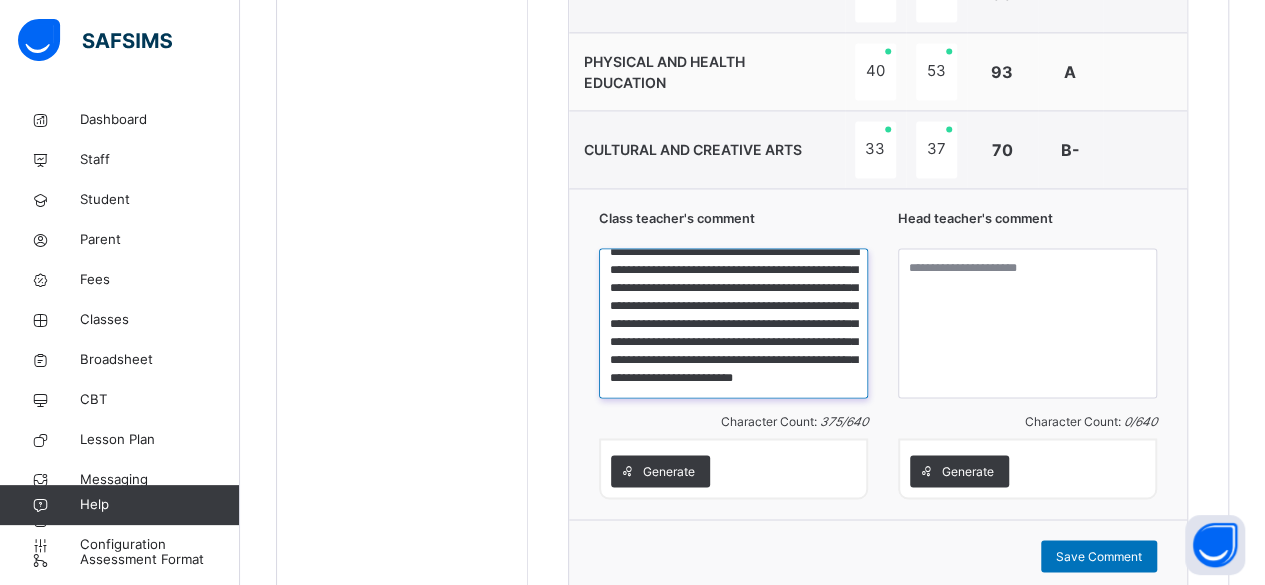 type on "**********" 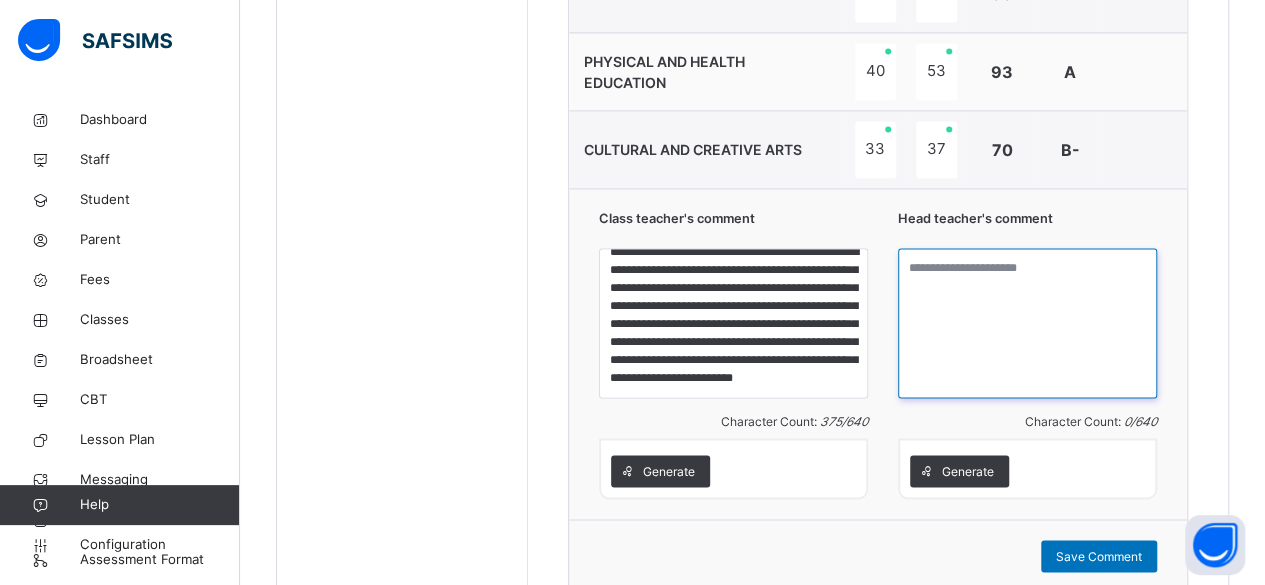 click at bounding box center (1027, 323) 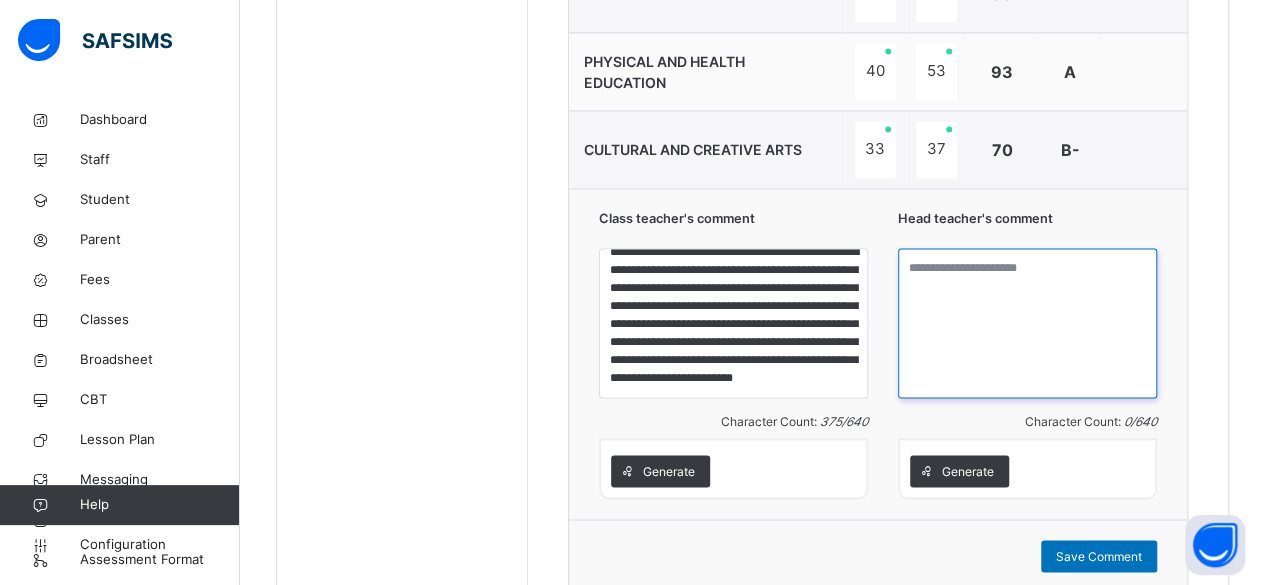 paste on "**********" 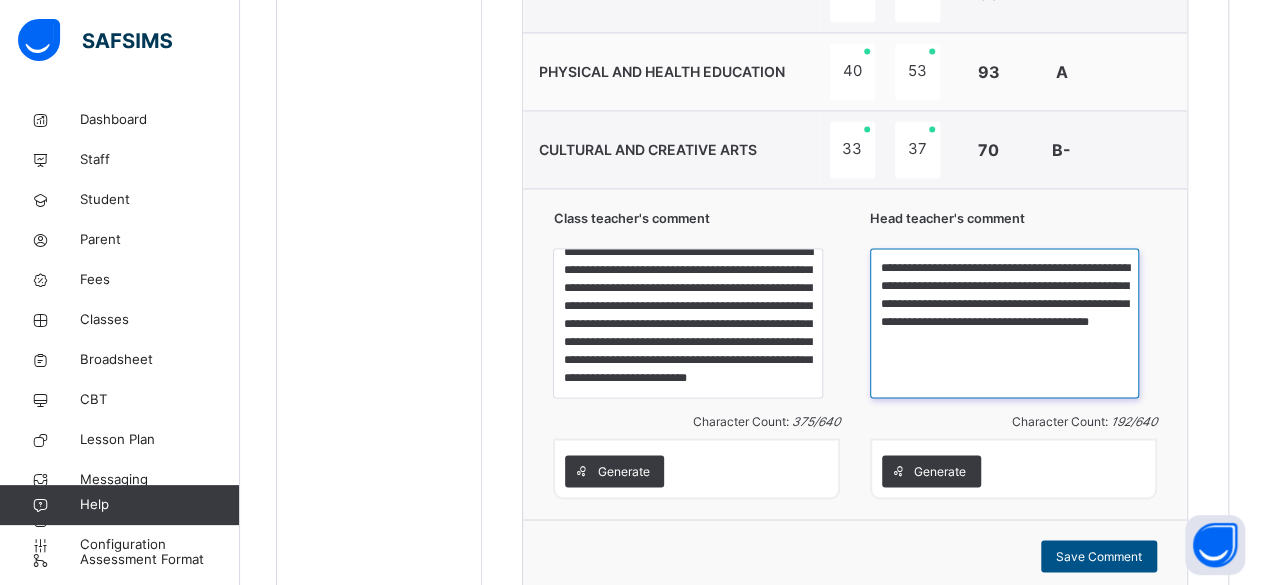 type on "**********" 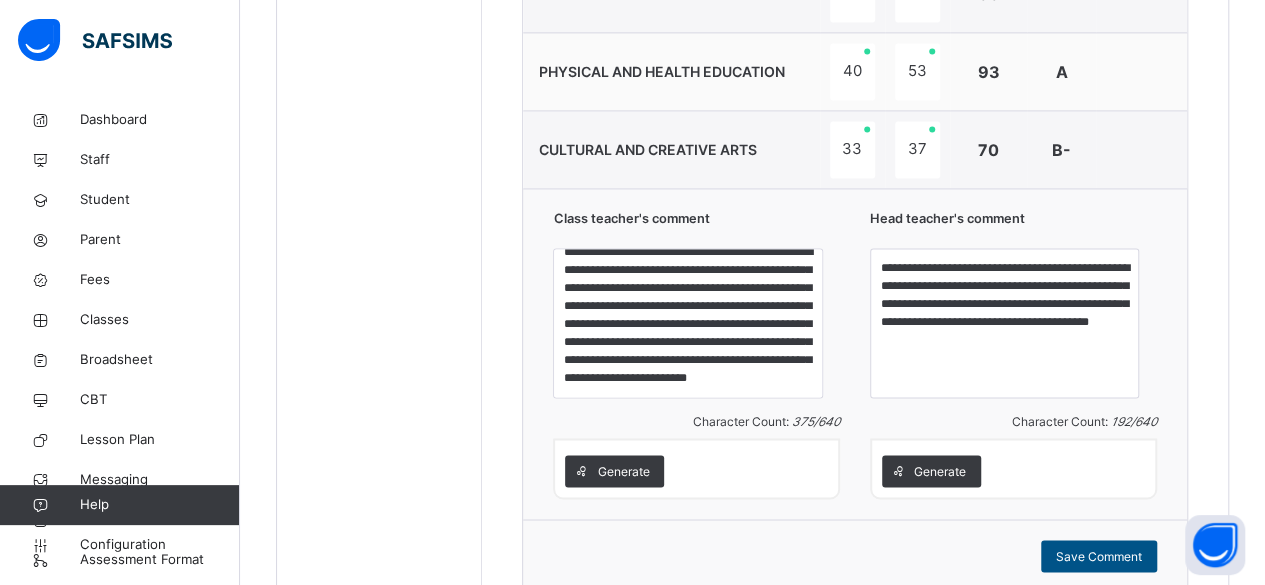 click on "Save Comment" at bounding box center (1099, 556) 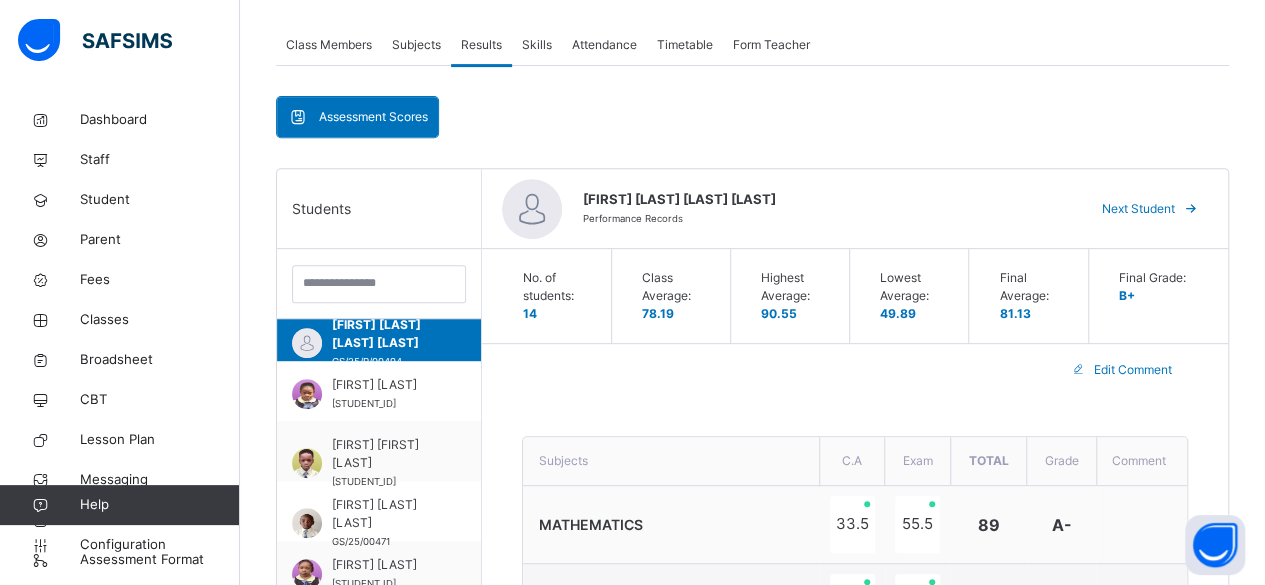 scroll, scrollTop: 352, scrollLeft: 0, axis: vertical 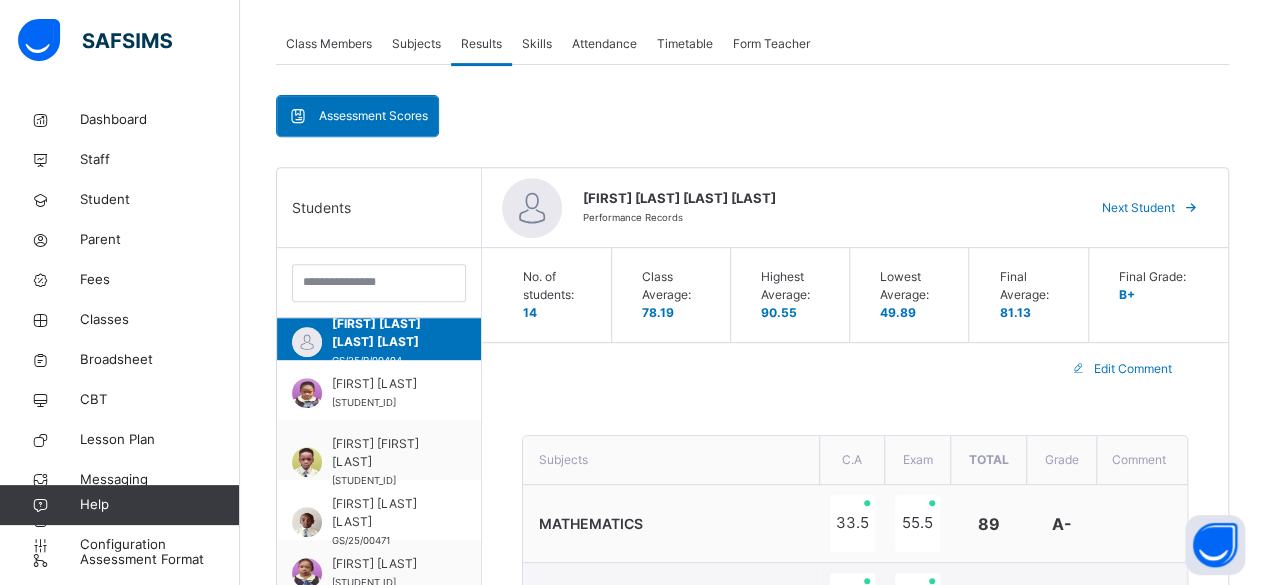 click on "Next Student" at bounding box center (1138, 208) 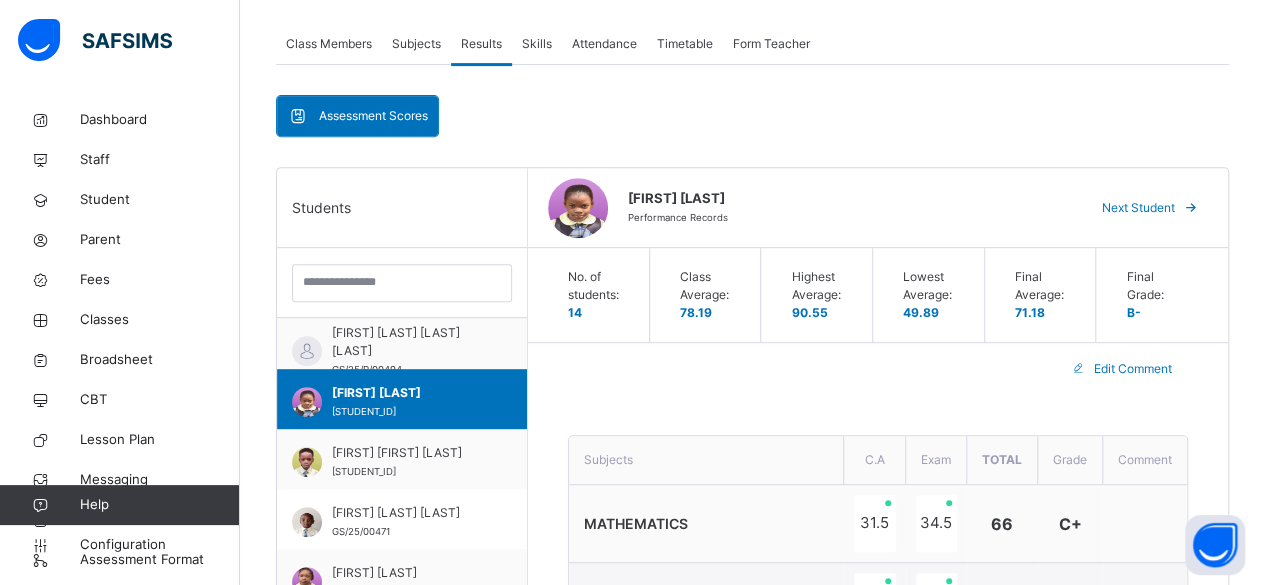 scroll, scrollTop: 558, scrollLeft: 0, axis: vertical 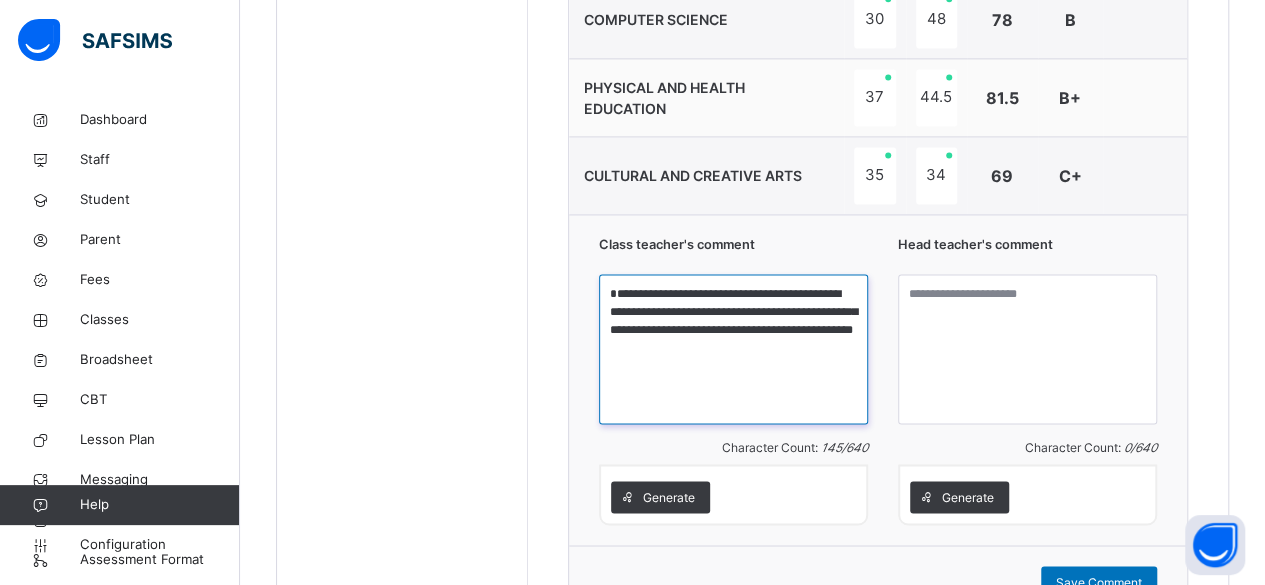 drag, startPoint x: 754, startPoint y: 351, endPoint x: 616, endPoint y: 287, distance: 152.11838 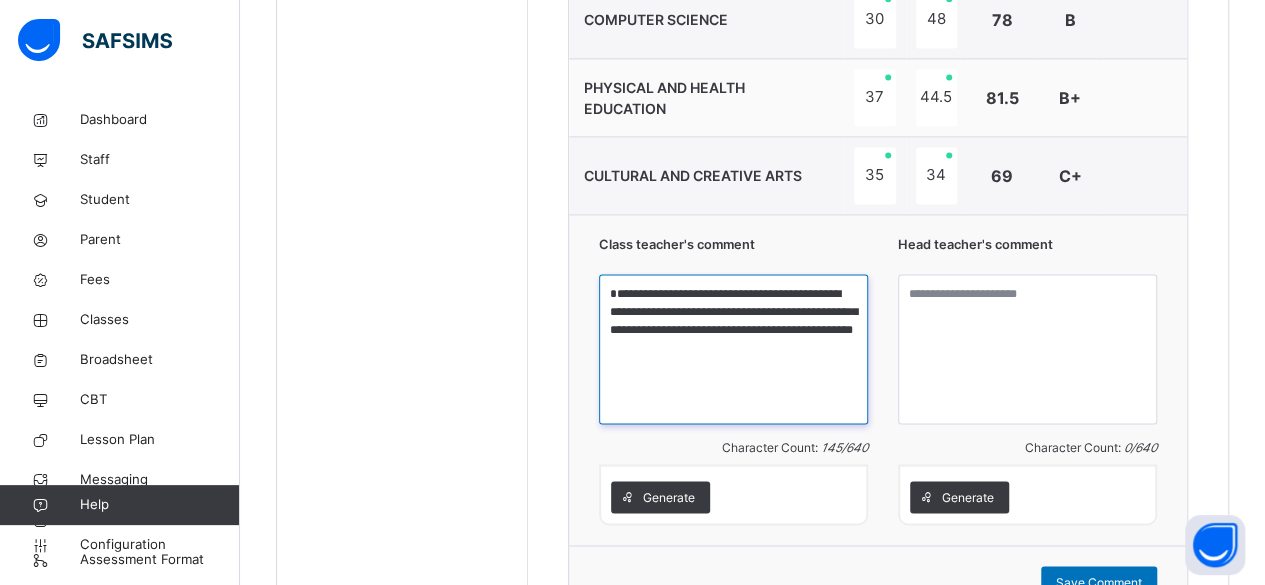 click on "**********" at bounding box center (733, 349) 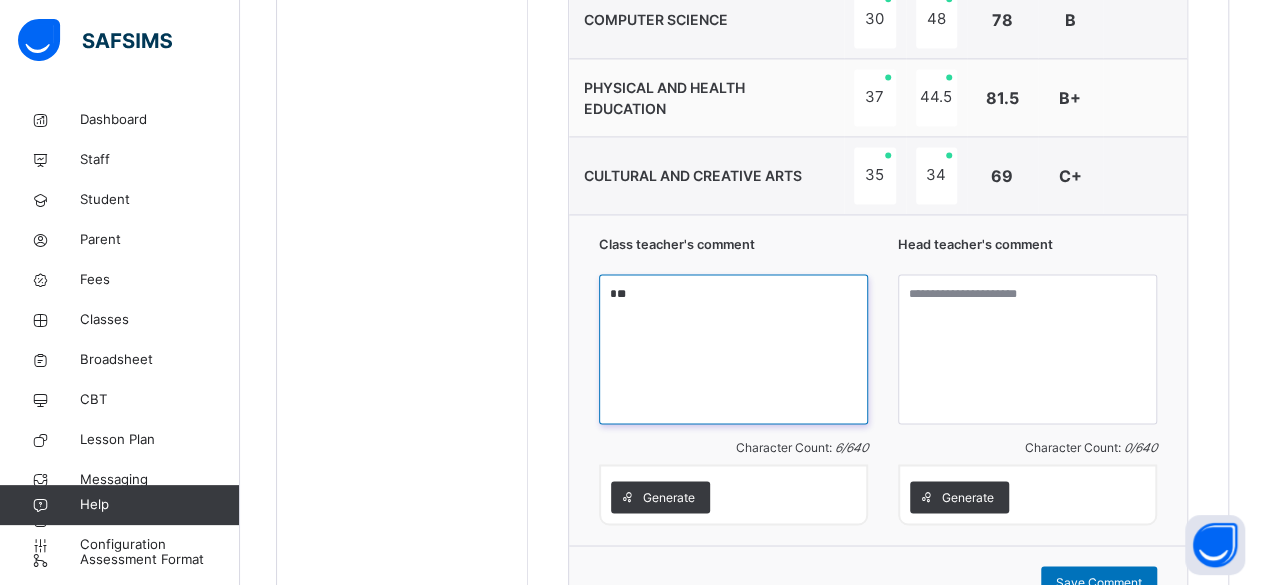 type on "*" 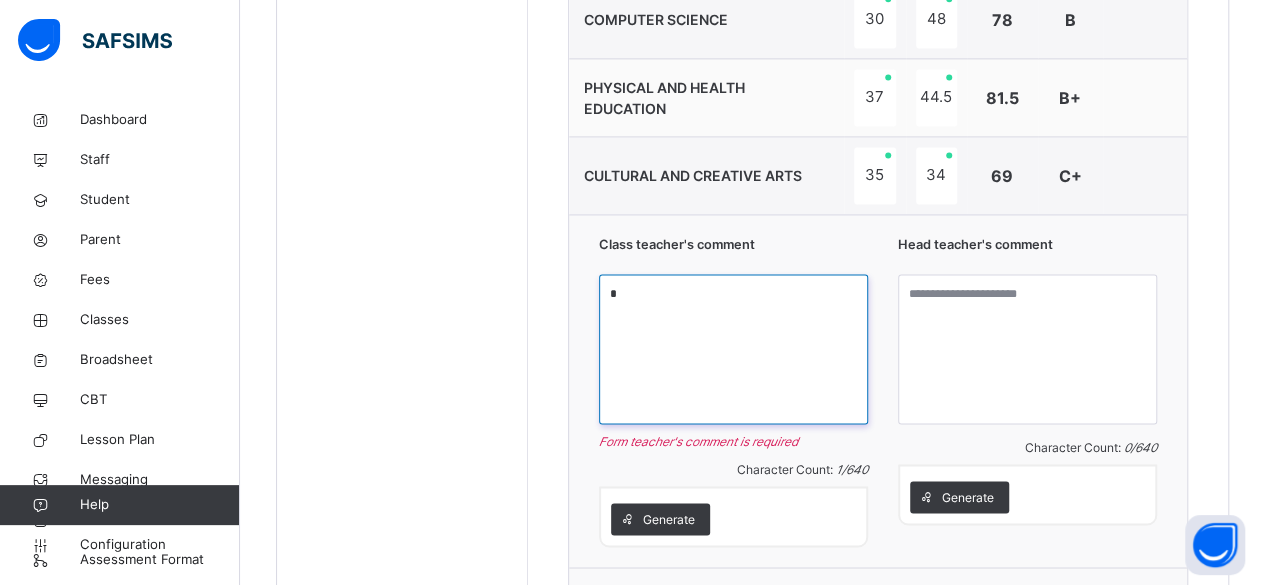 paste on "**********" 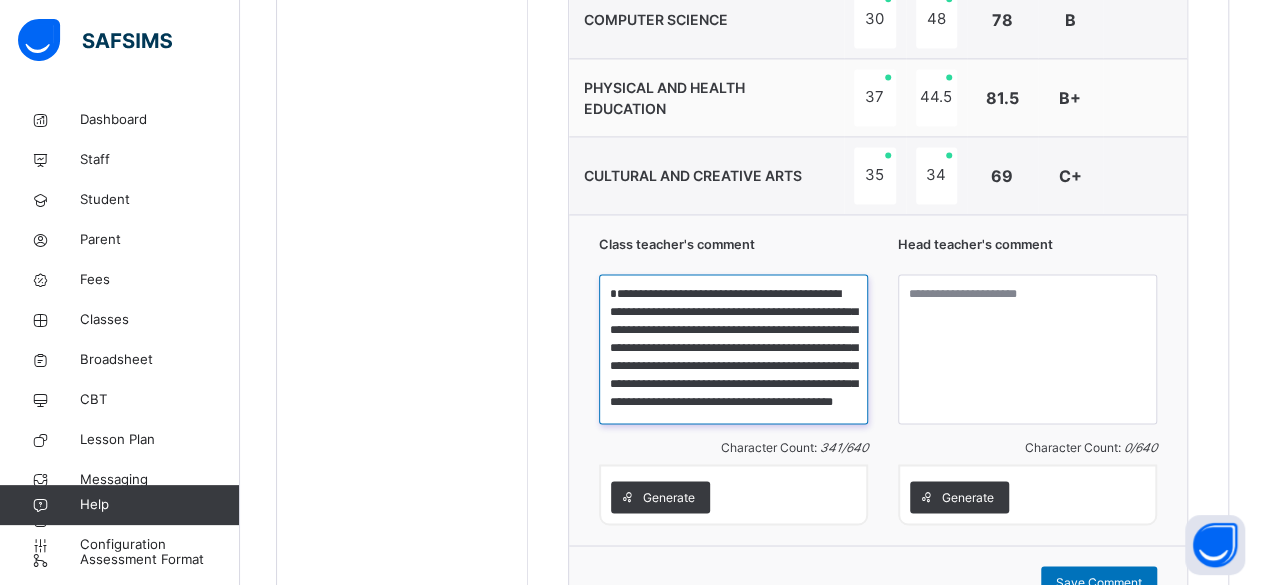 scroll, scrollTop: 39, scrollLeft: 0, axis: vertical 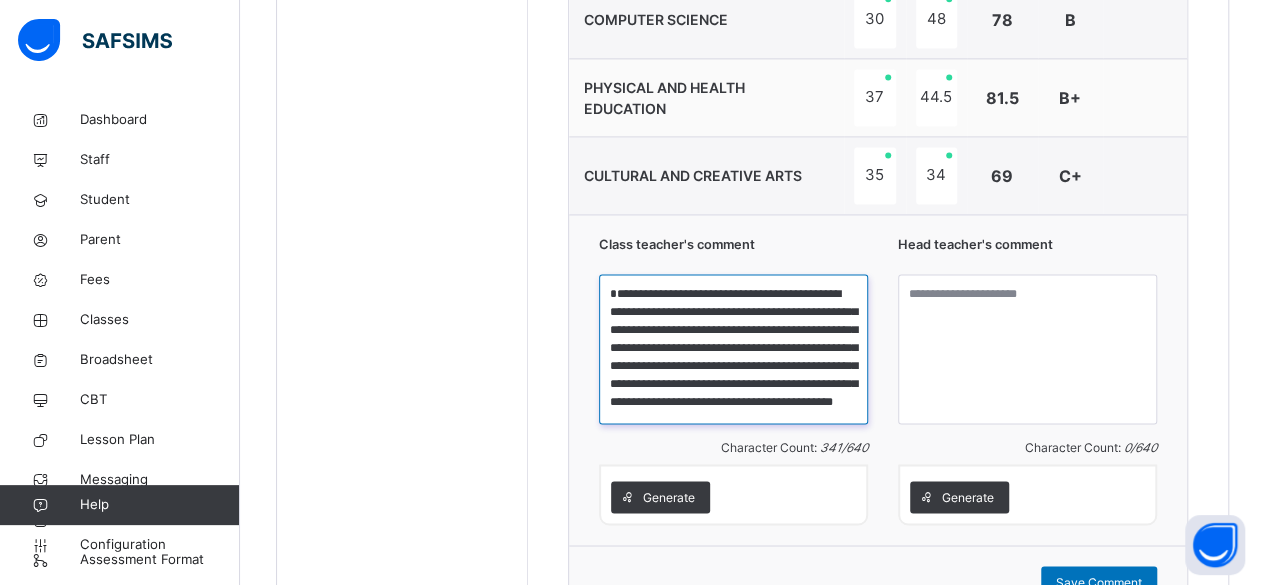 click on "**********" at bounding box center (733, 349) 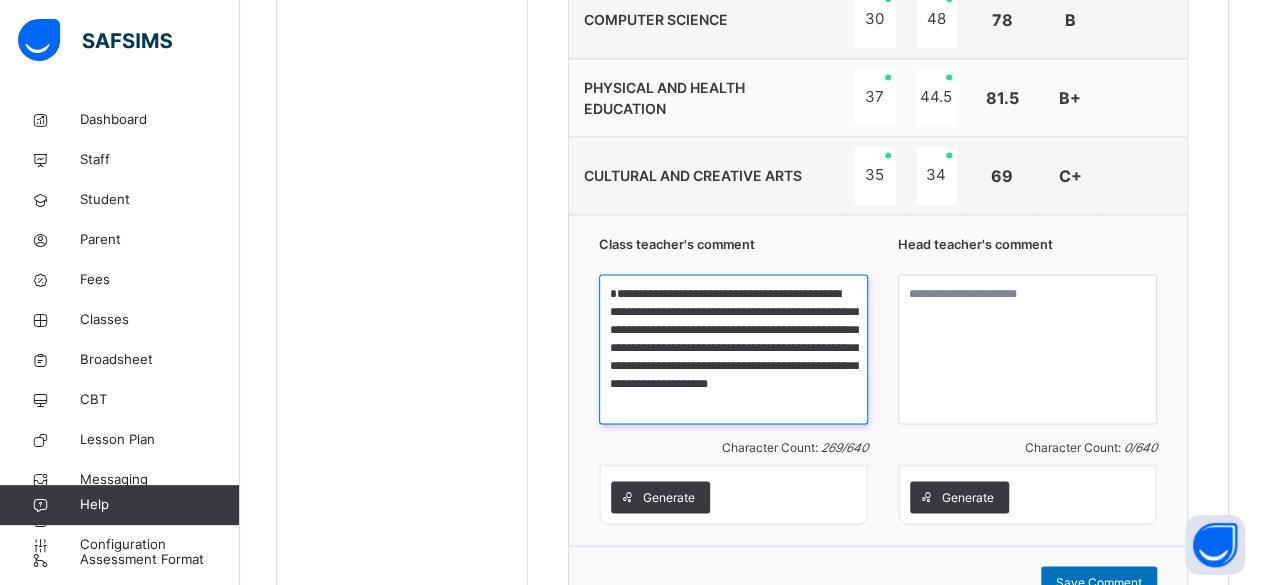 scroll, scrollTop: 0, scrollLeft: 0, axis: both 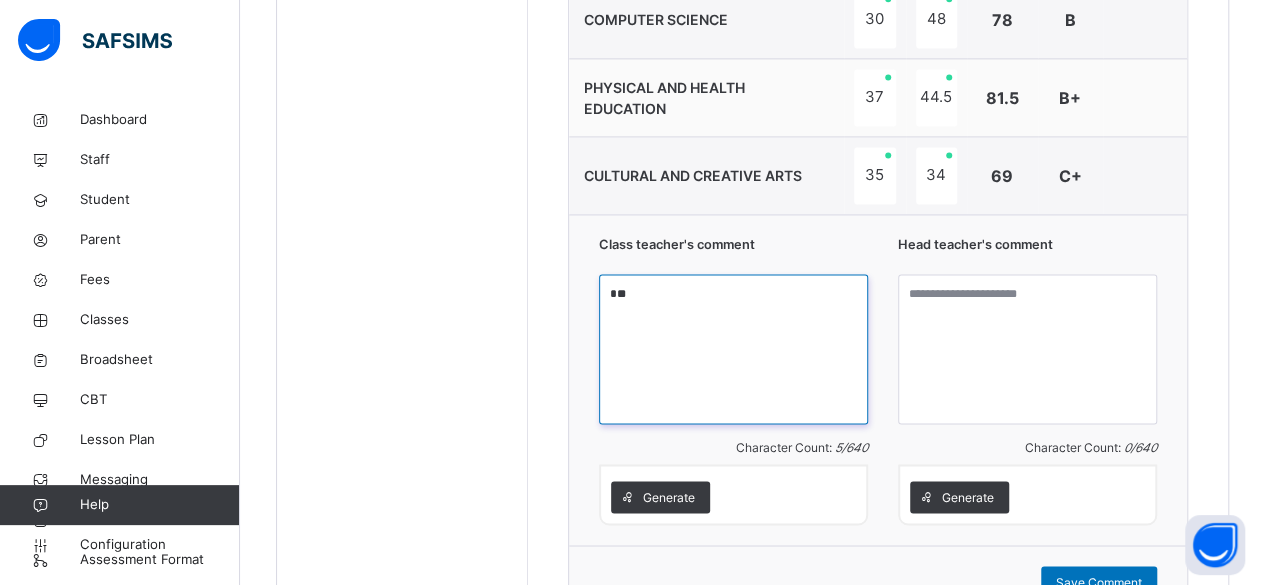 type on "*" 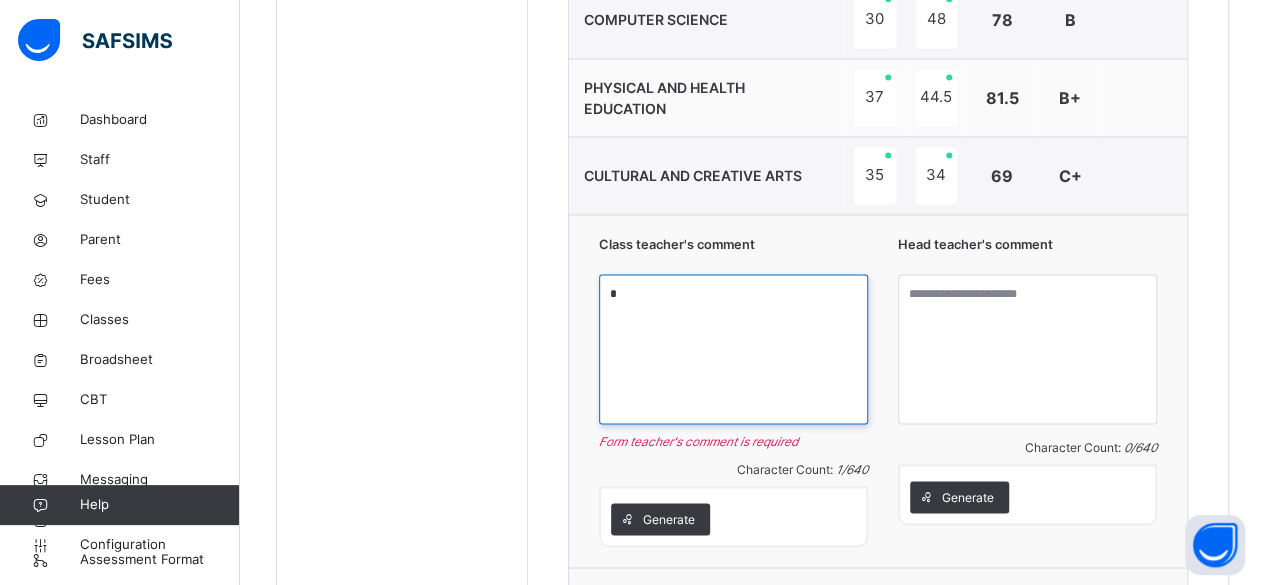 paste on "**********" 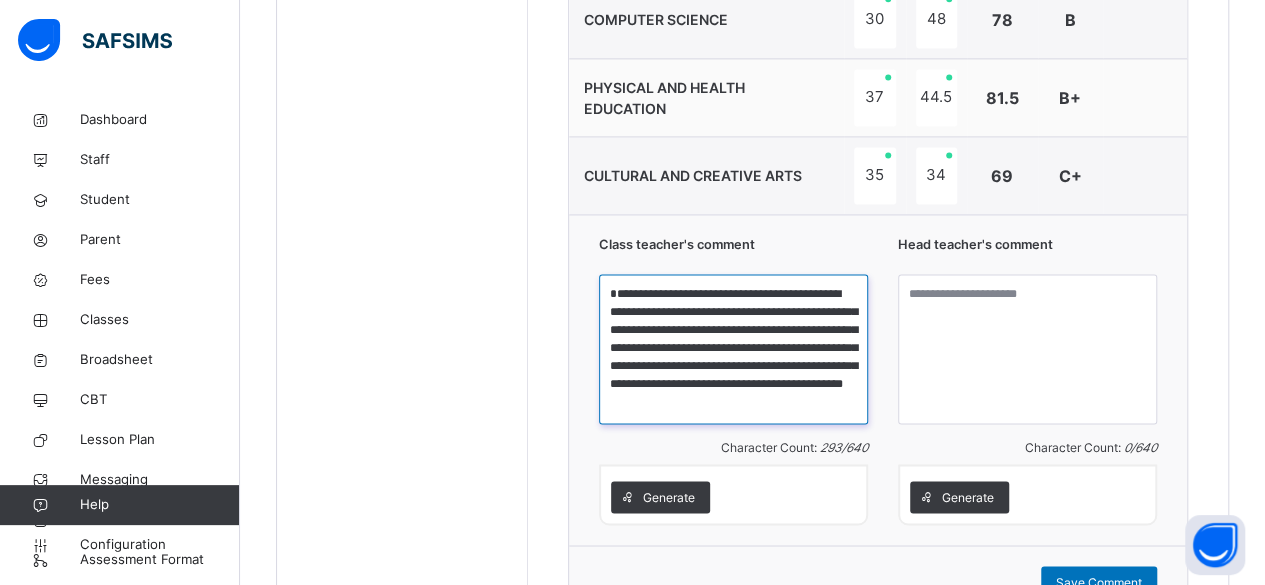scroll, scrollTop: 15, scrollLeft: 0, axis: vertical 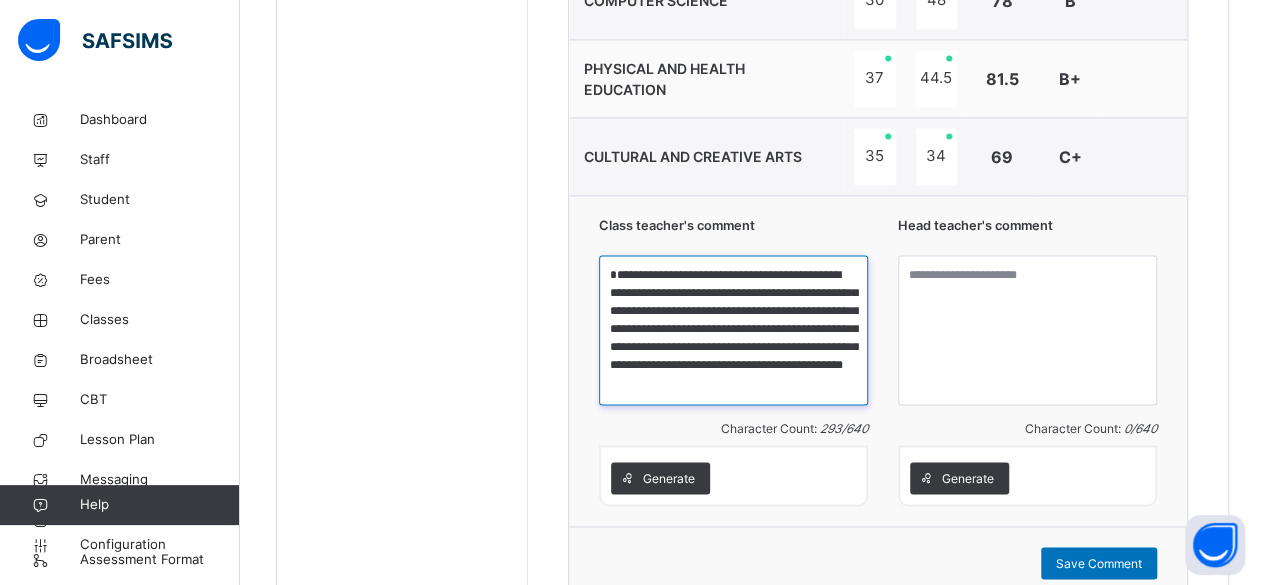 click on "**********" at bounding box center (733, 330) 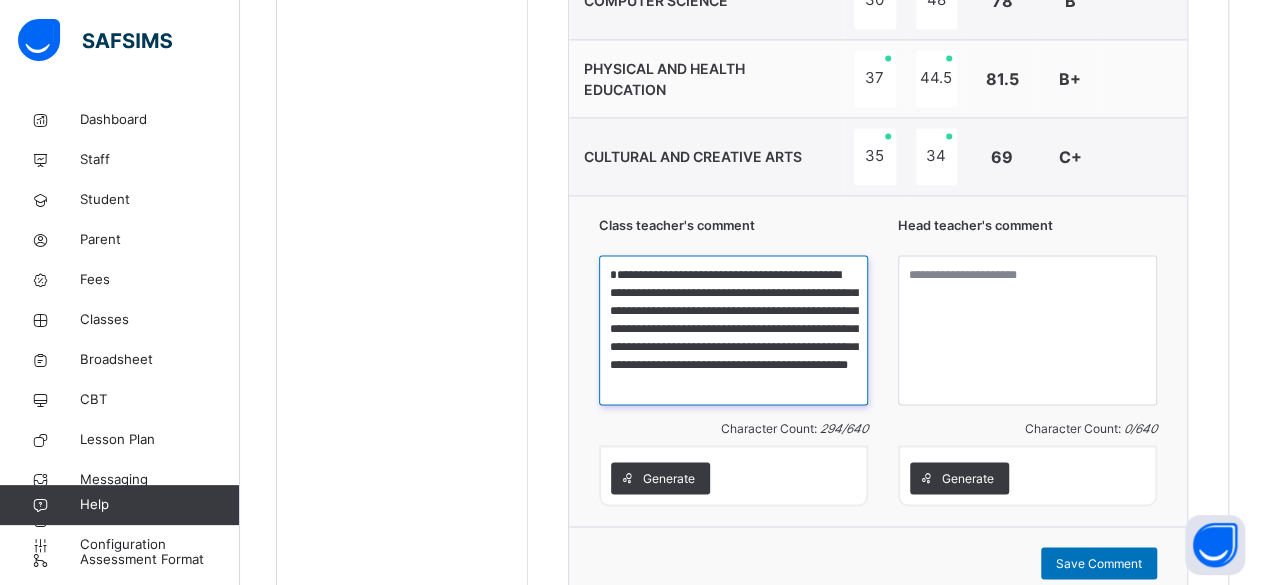click on "**********" at bounding box center [733, 330] 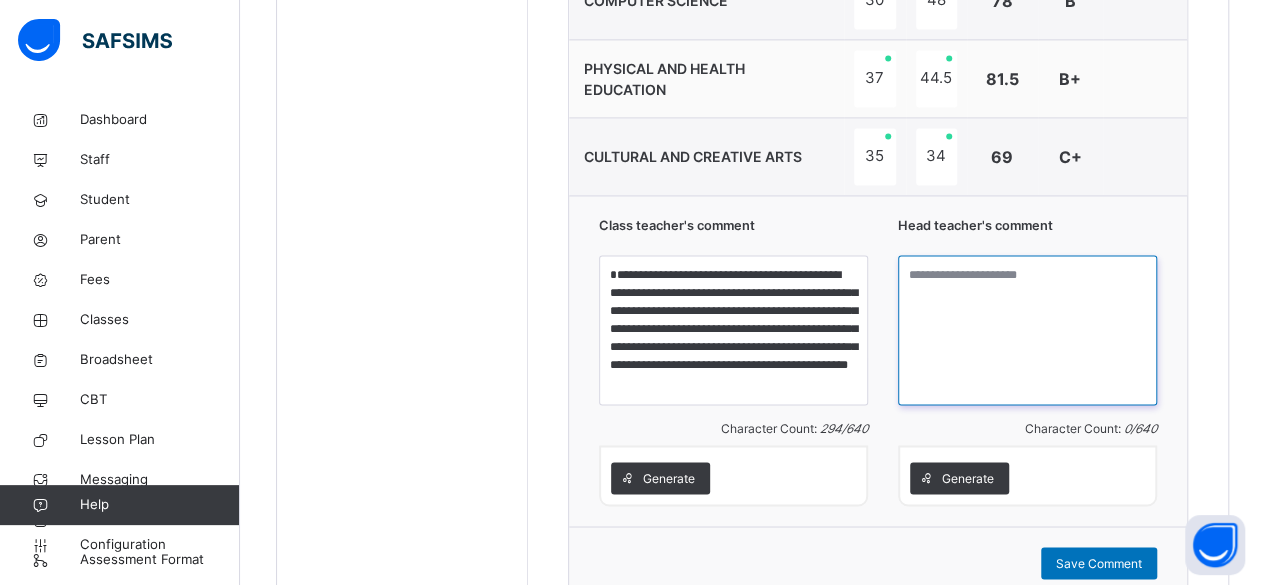 click at bounding box center [1027, 330] 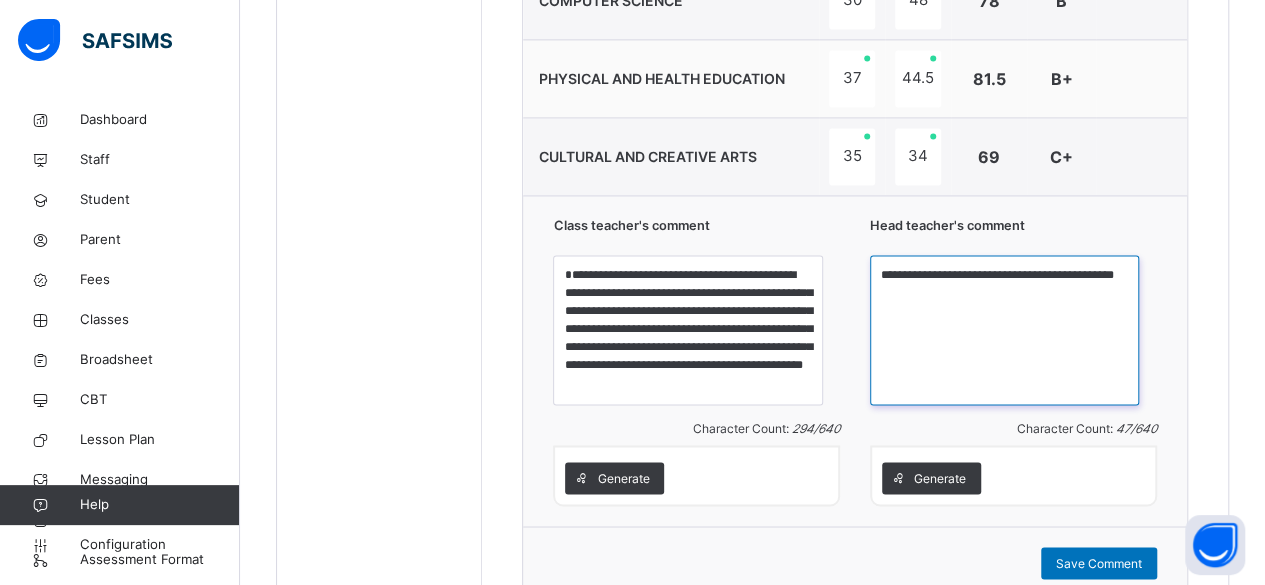 click on "**********" at bounding box center [1004, 330] 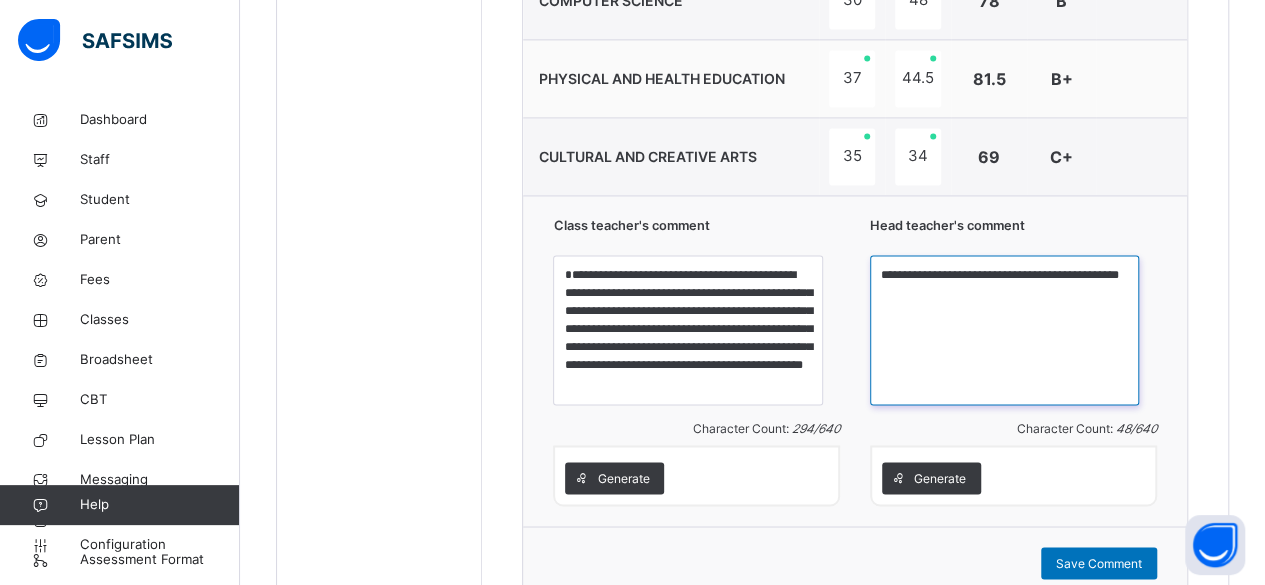 click on "**********" at bounding box center (1004, 330) 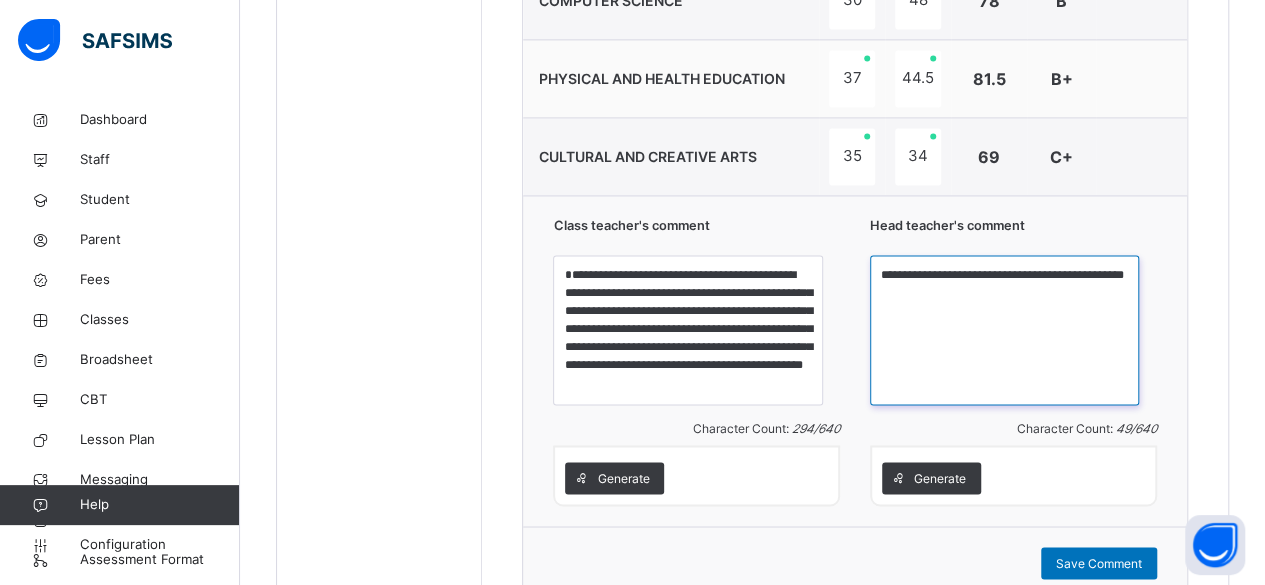 click on "**********" at bounding box center [1004, 330] 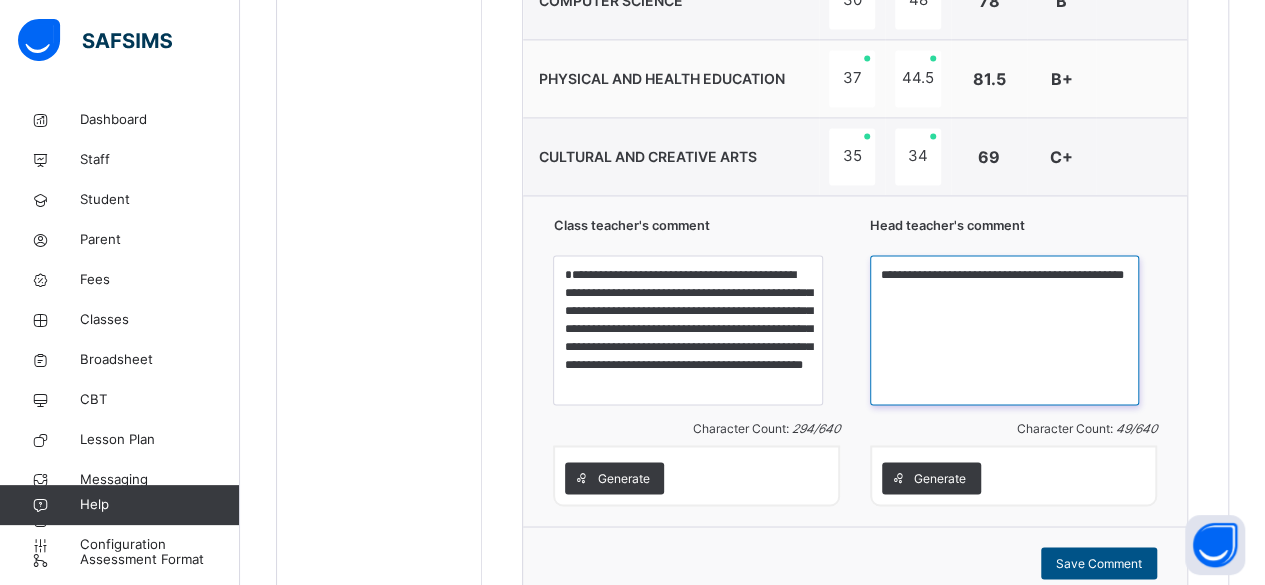 type on "**********" 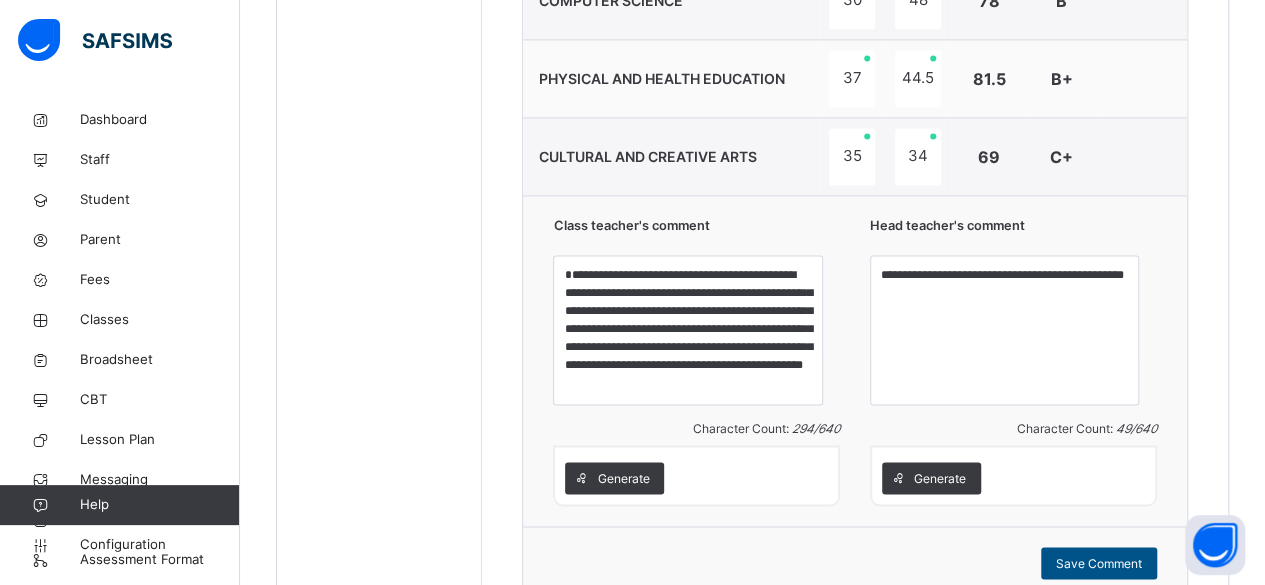 click on "Save Comment" at bounding box center (1099, 563) 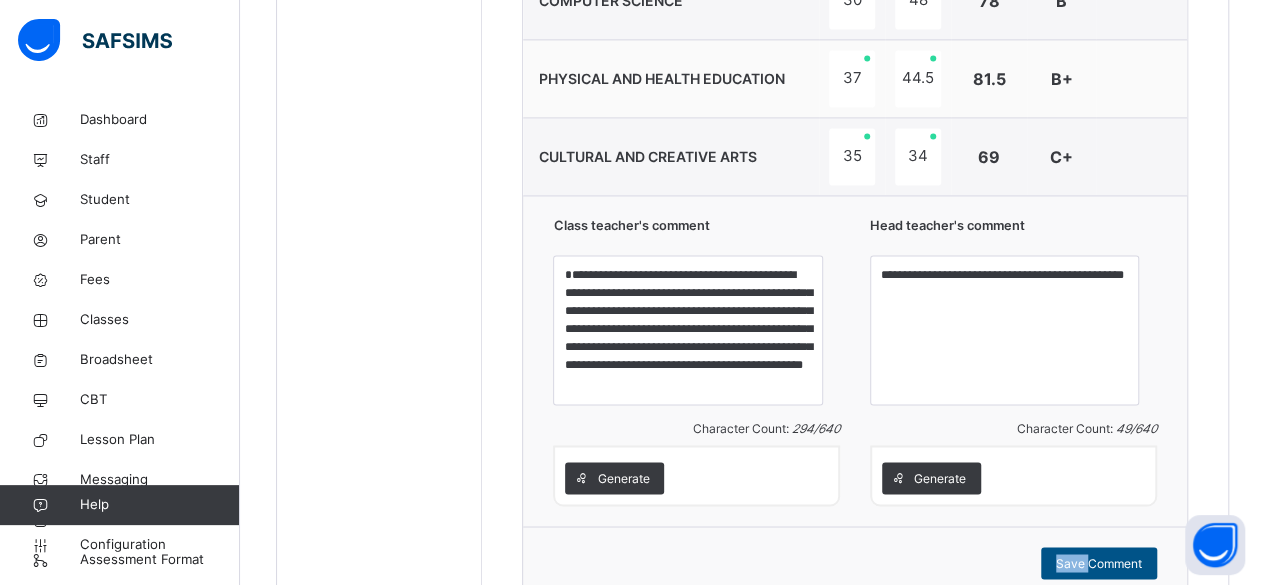 click on "Save Comment" at bounding box center (1099, 563) 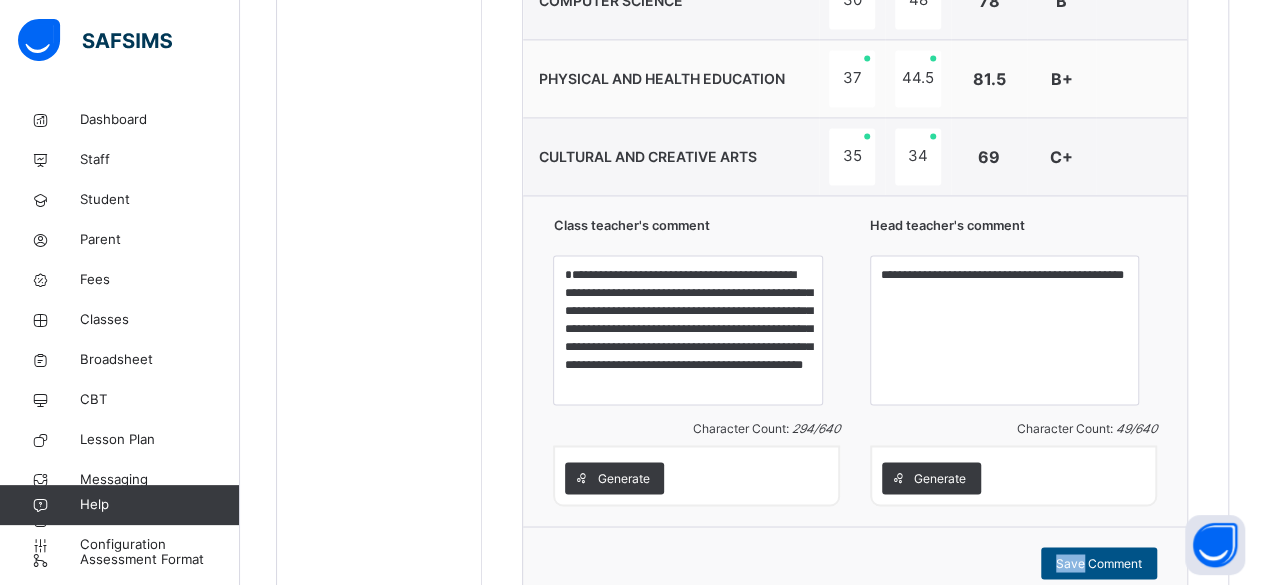 click on "Save Comment" at bounding box center (1099, 563) 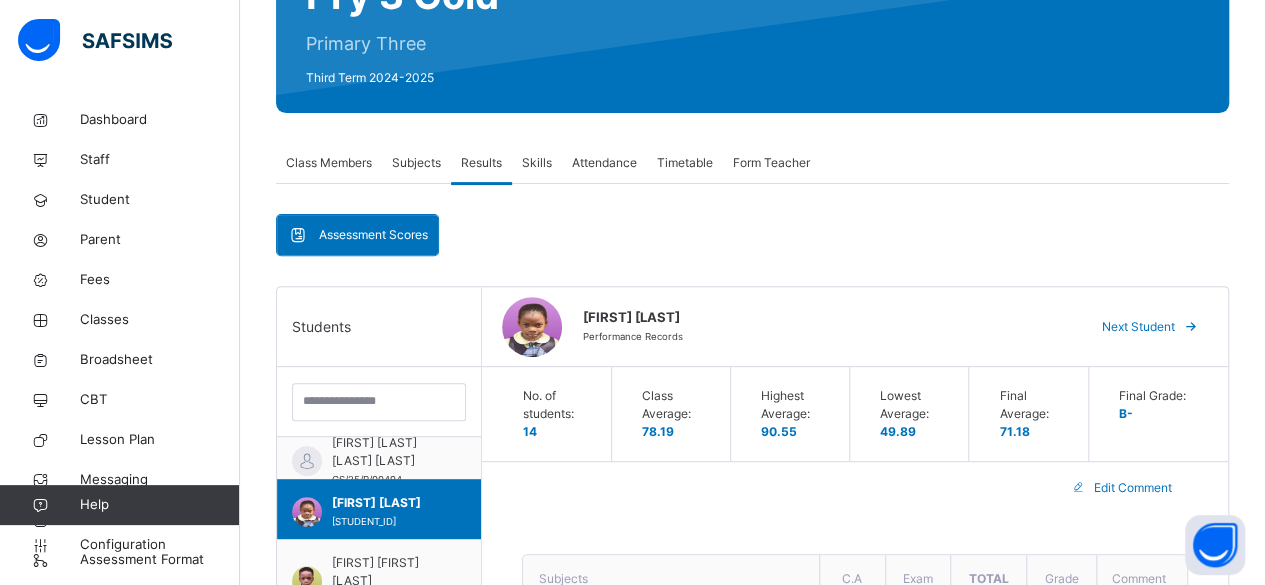 scroll, scrollTop: 238, scrollLeft: 0, axis: vertical 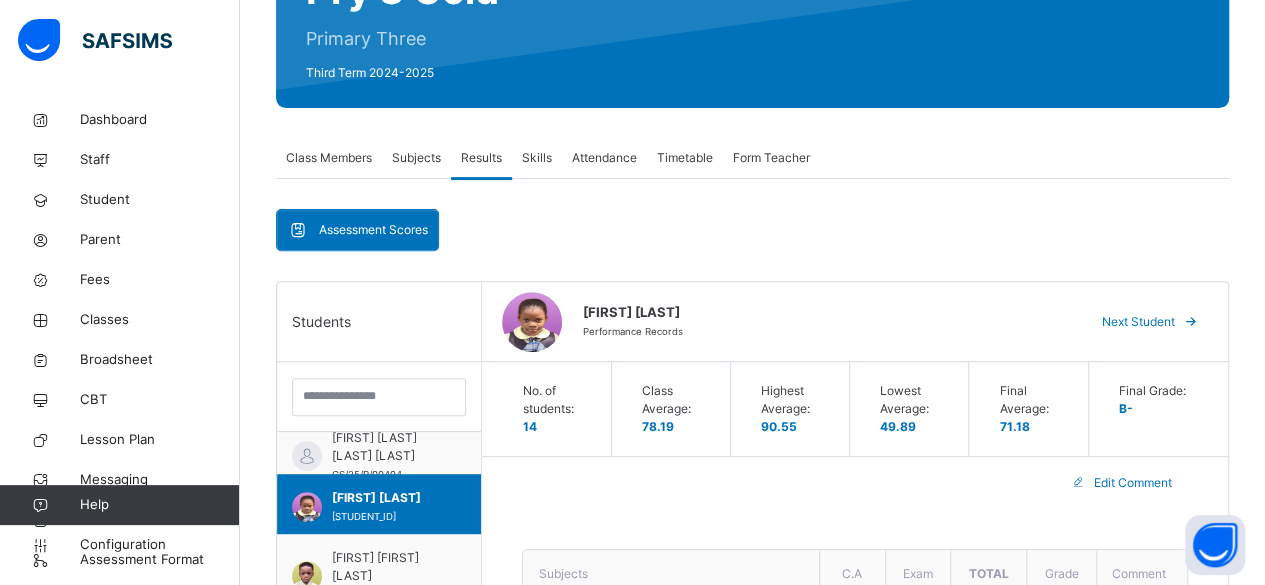 click on "Next Student" at bounding box center (1138, 322) 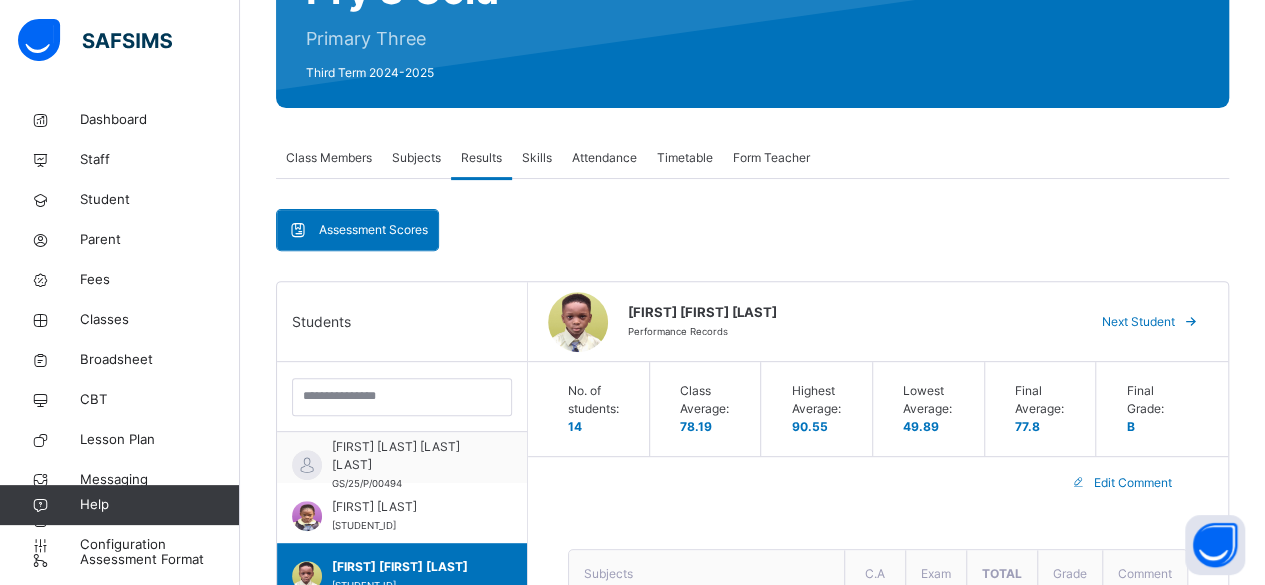 scroll, scrollTop: 558, scrollLeft: 0, axis: vertical 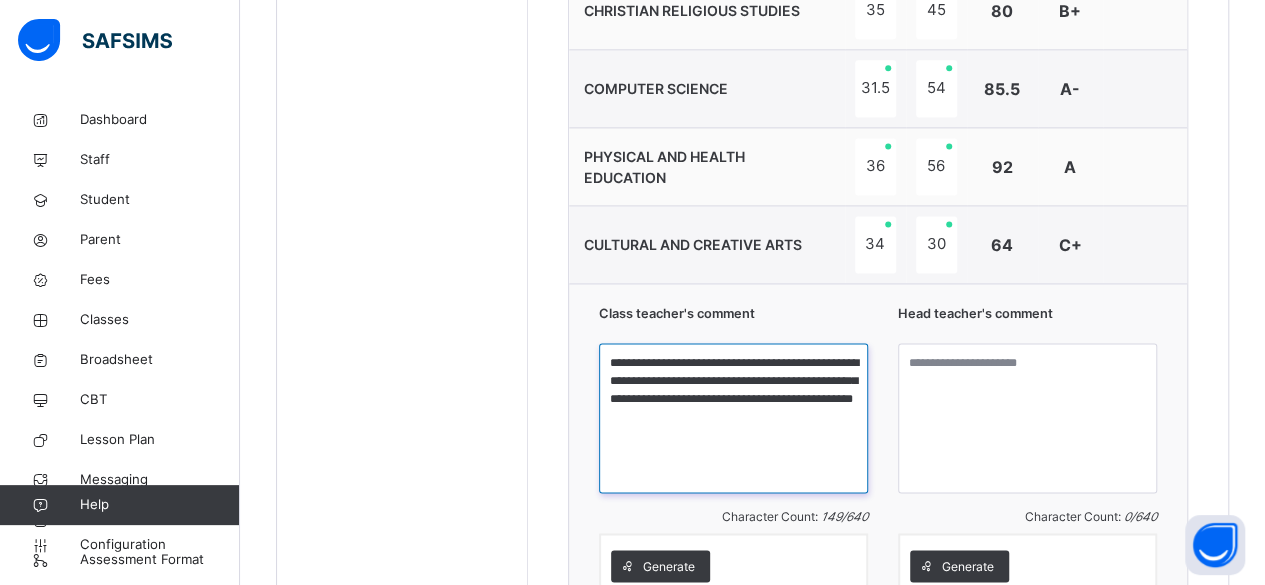 drag, startPoint x: 612, startPoint y: 355, endPoint x: 828, endPoint y: 411, distance: 223.1412 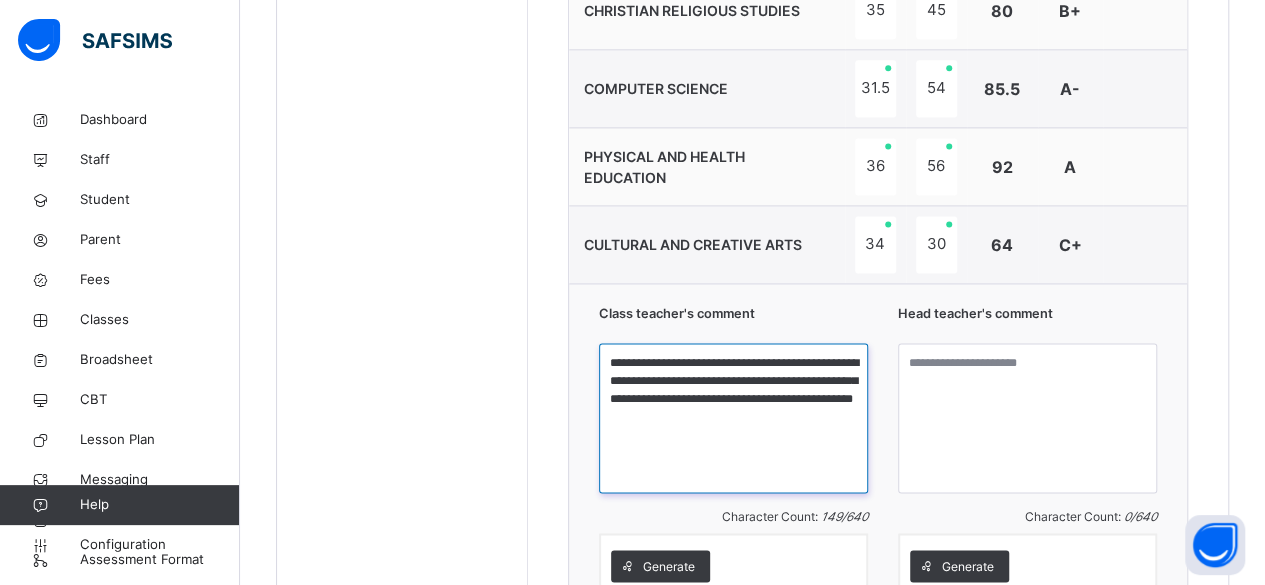 click on "**********" at bounding box center (733, 418) 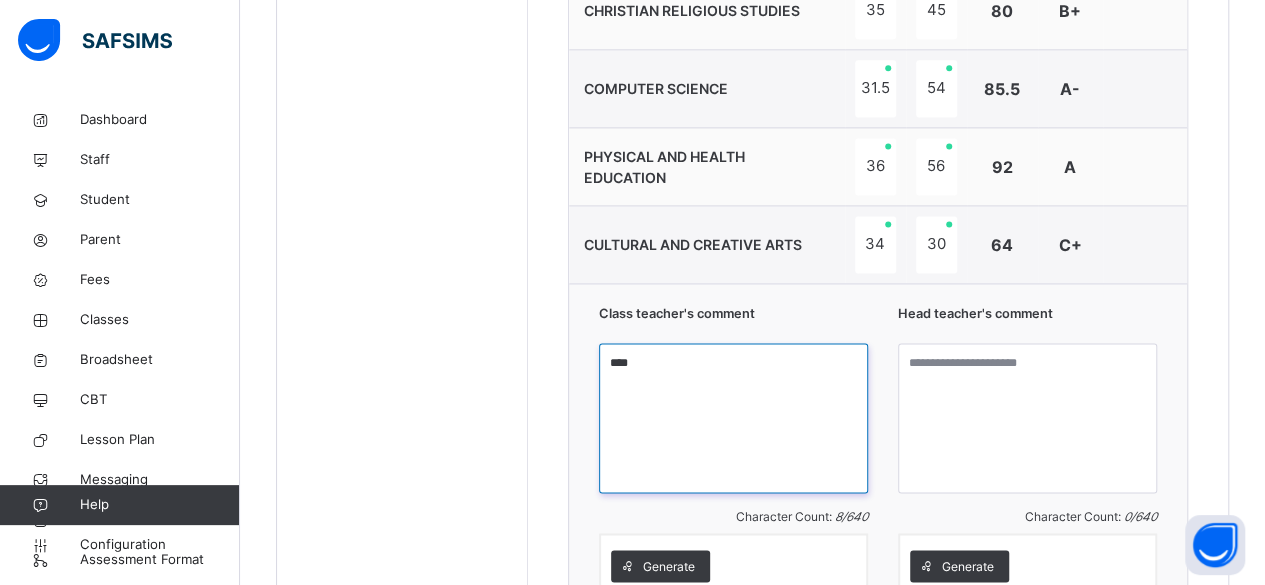 type on "*" 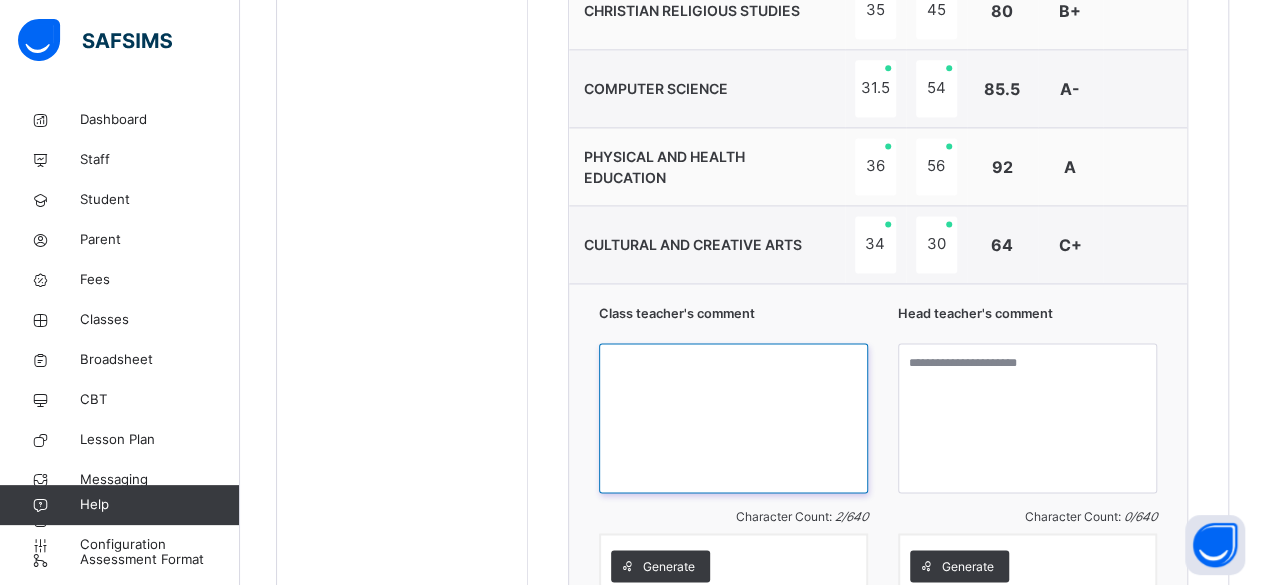 paste on "**********" 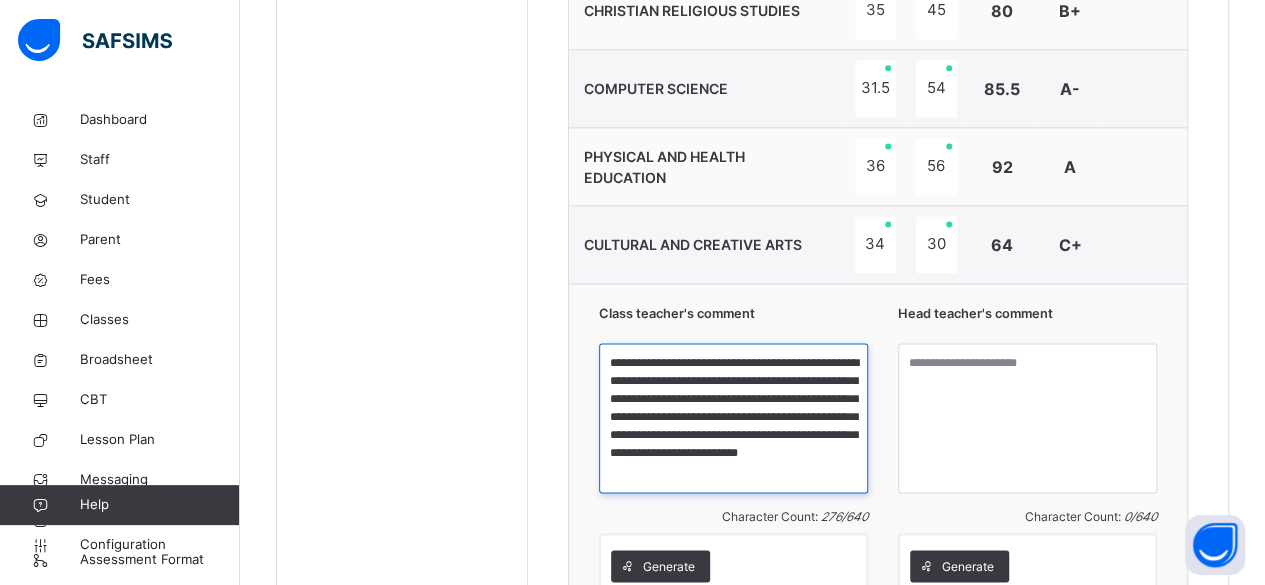 scroll, scrollTop: 3, scrollLeft: 0, axis: vertical 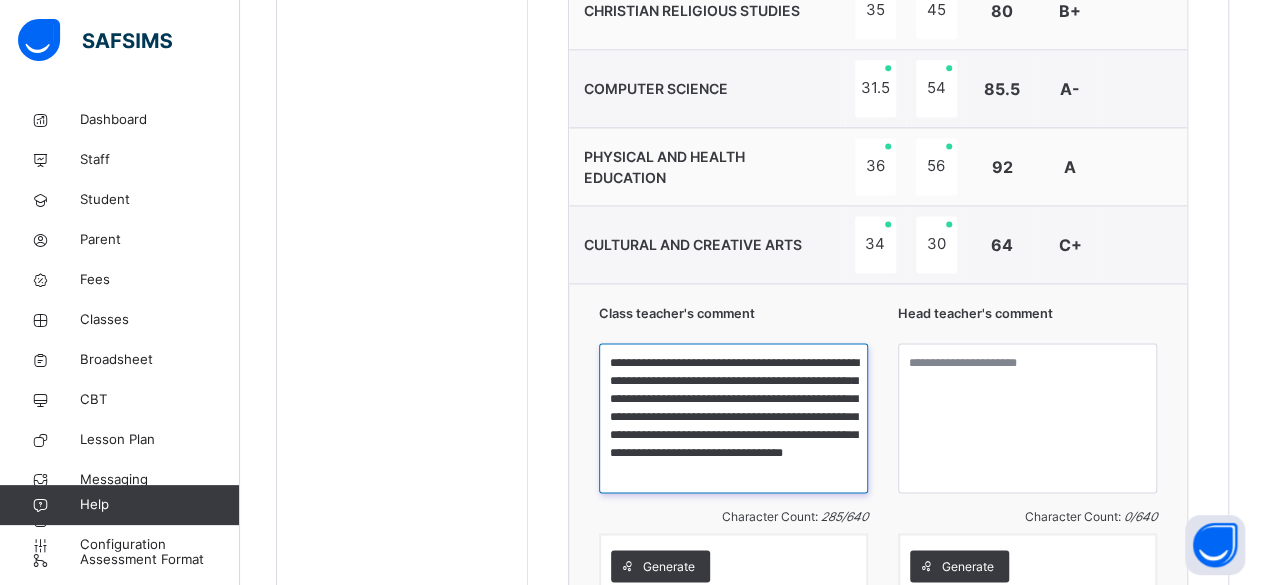 click on "**********" at bounding box center [733, 418] 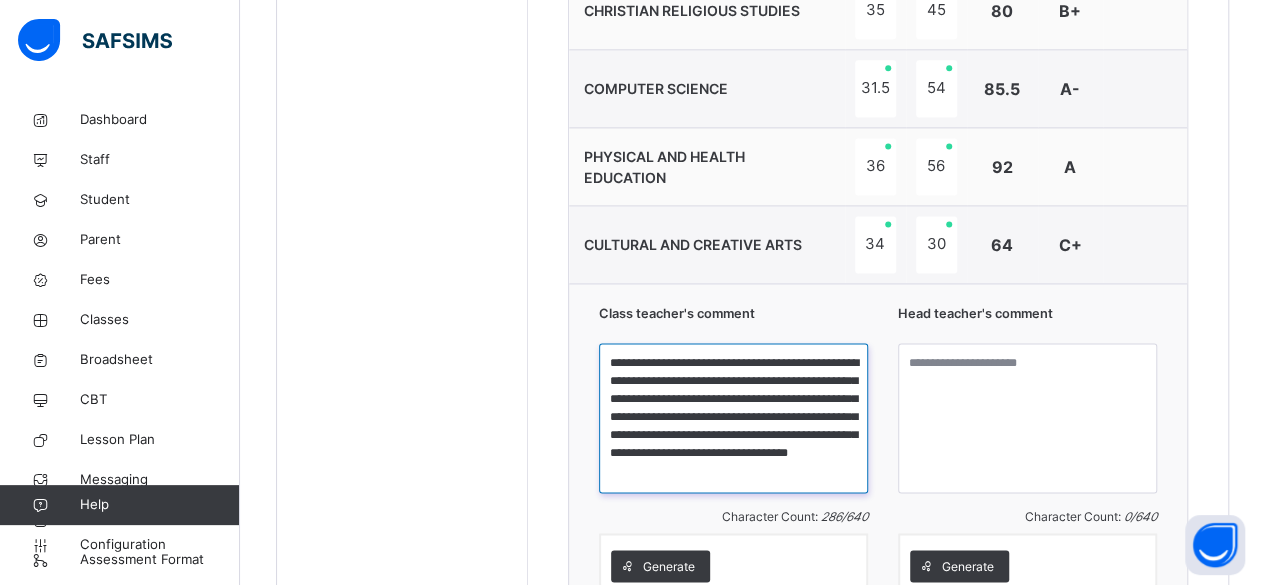click on "**********" at bounding box center (733, 418) 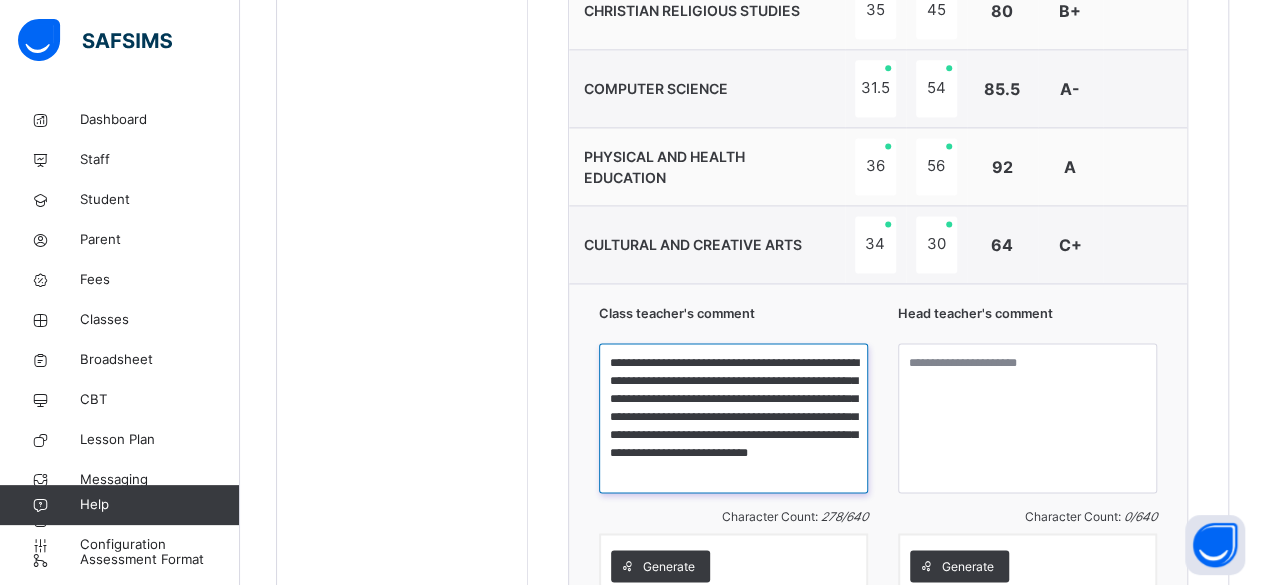 click on "**********" at bounding box center [733, 418] 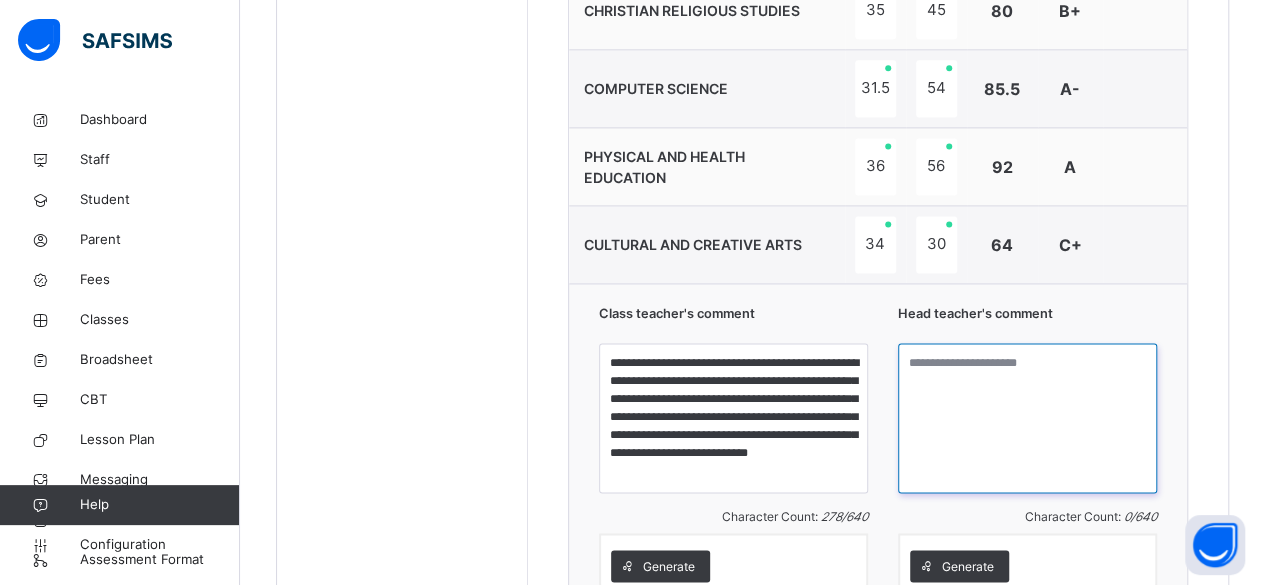 click at bounding box center (1027, 418) 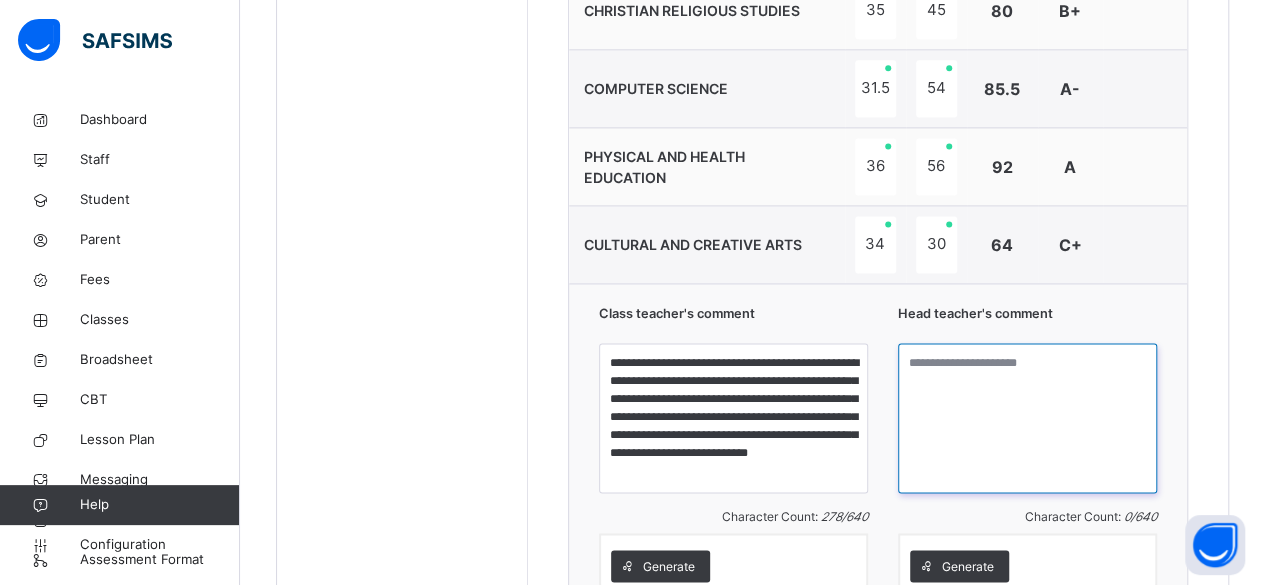 click at bounding box center [1027, 418] 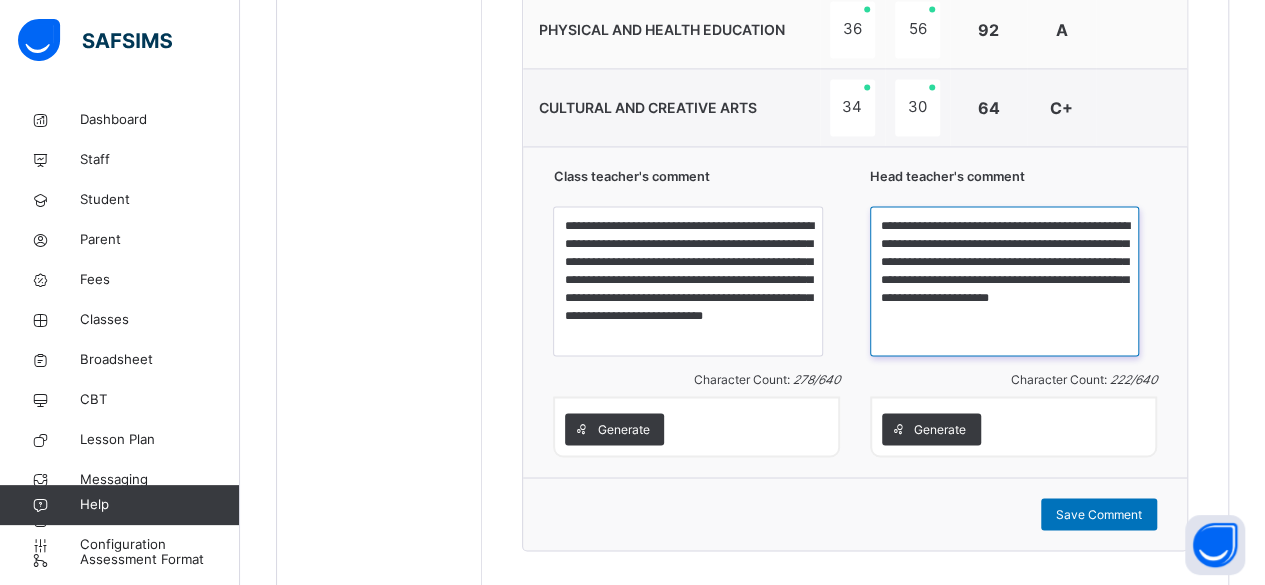 scroll, scrollTop: 1530, scrollLeft: 0, axis: vertical 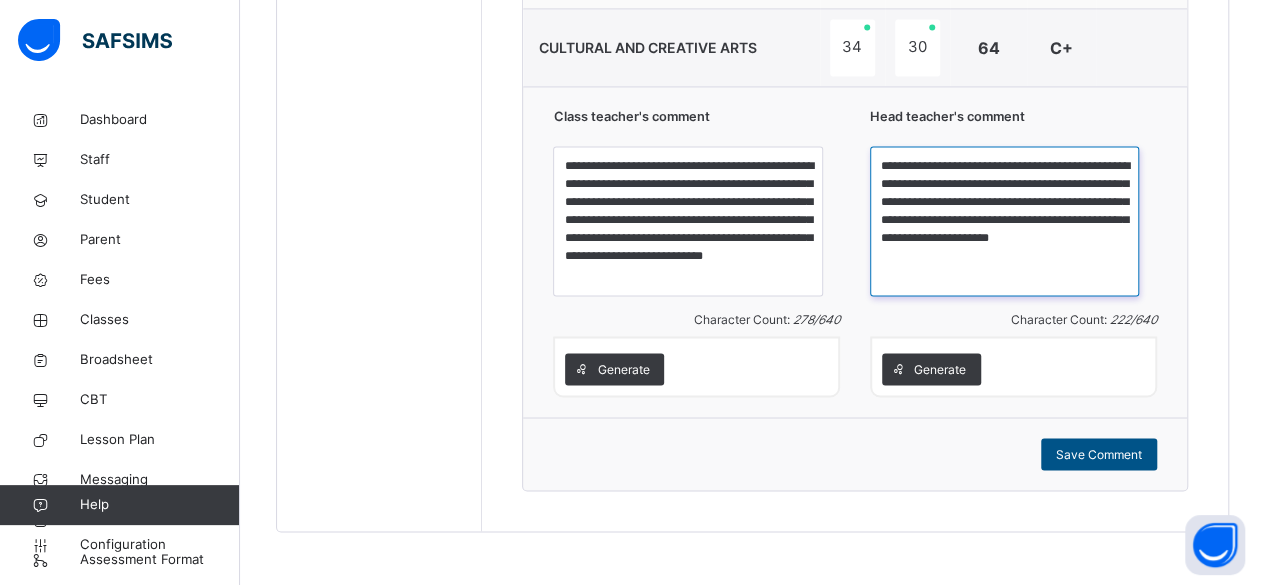 type on "**********" 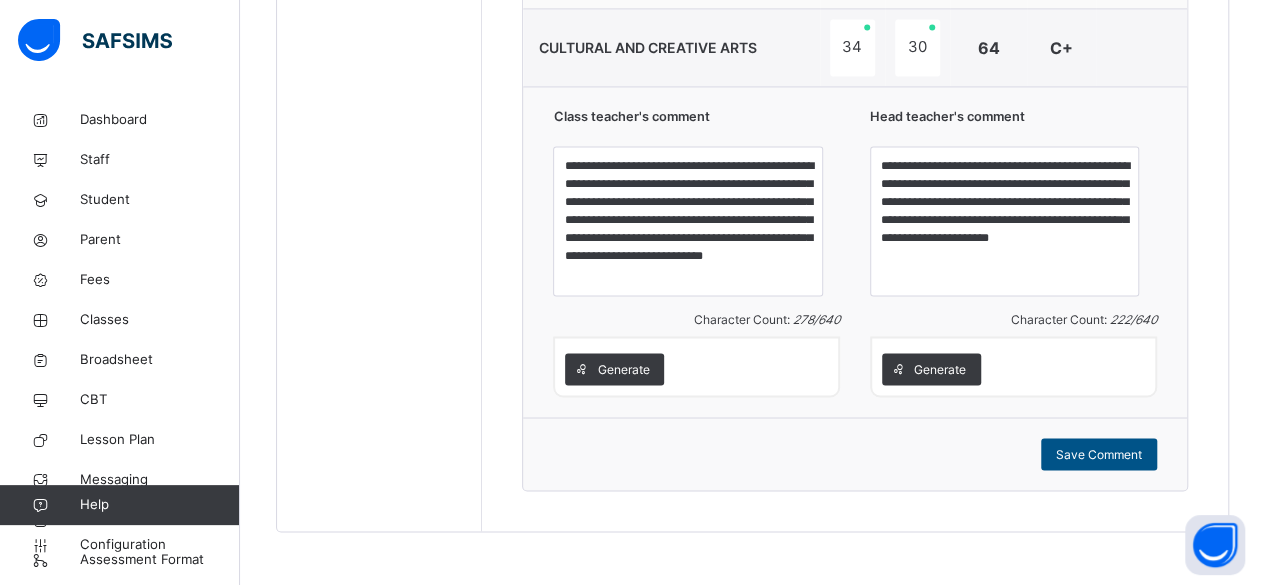 click on "Save Comment" at bounding box center (1099, 454) 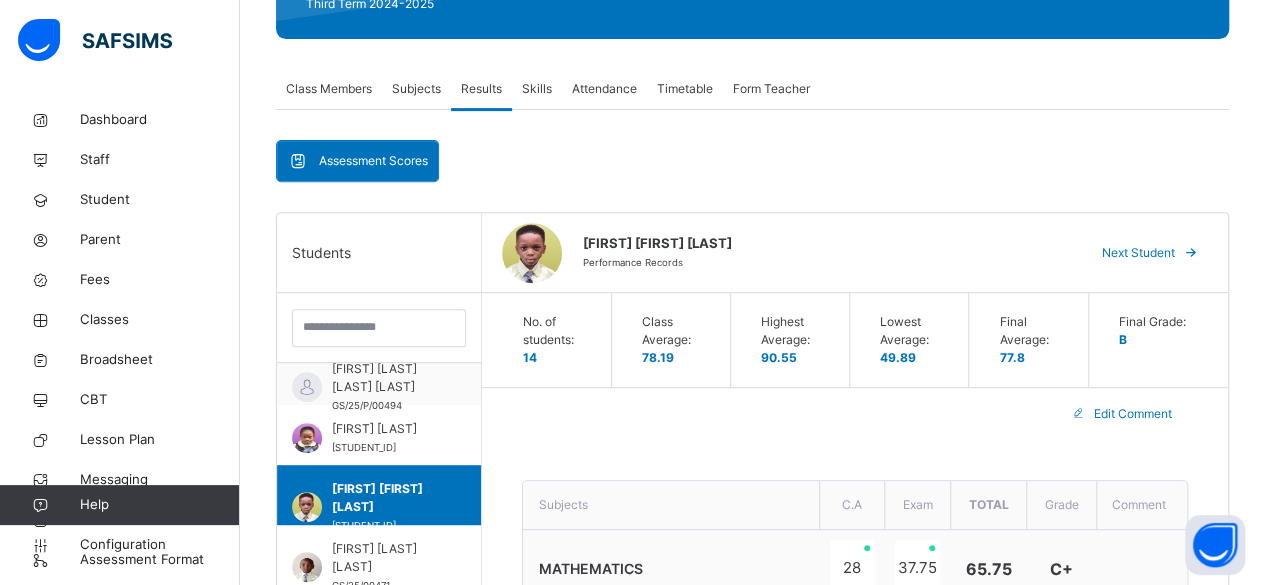 scroll, scrollTop: 306, scrollLeft: 0, axis: vertical 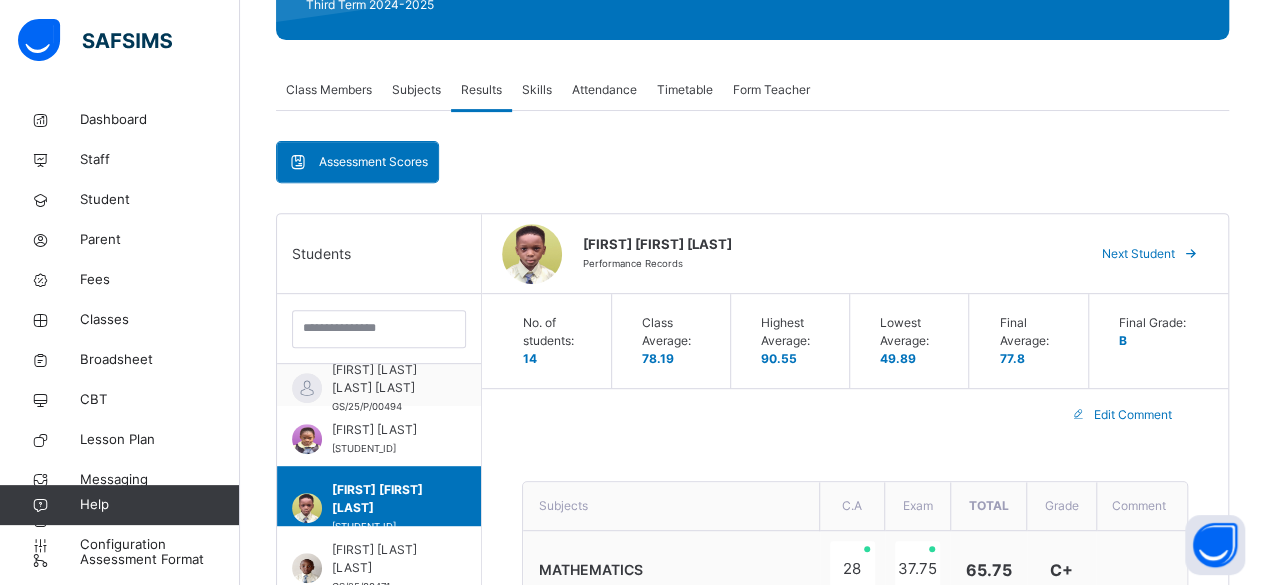 click on "Next Student" at bounding box center (1138, 254) 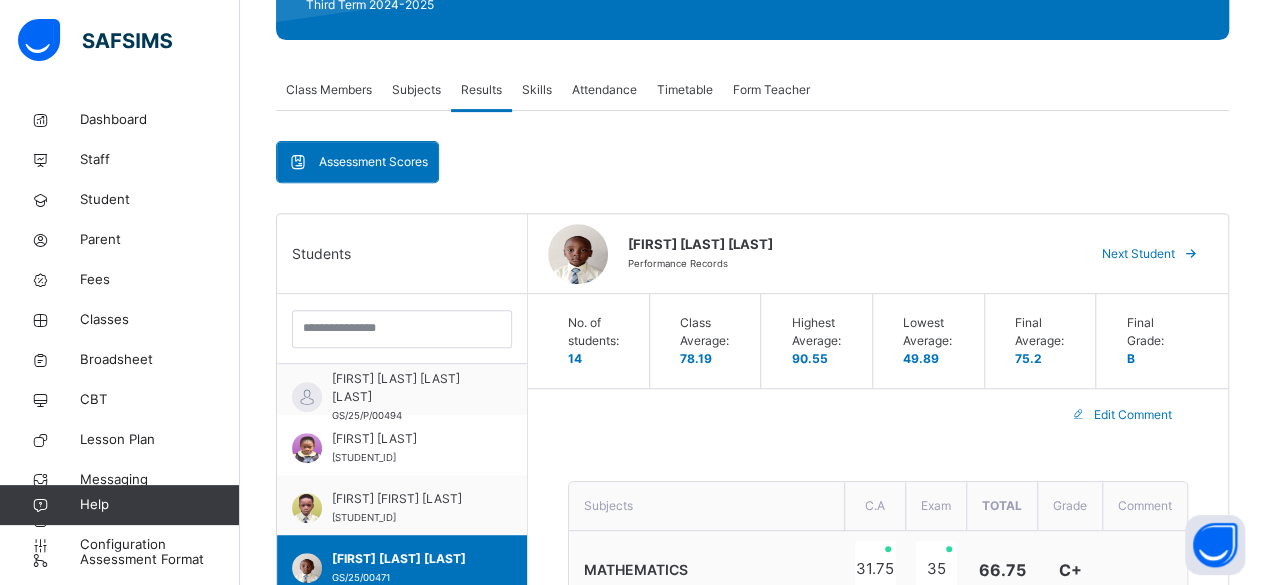 scroll, scrollTop: 558, scrollLeft: 0, axis: vertical 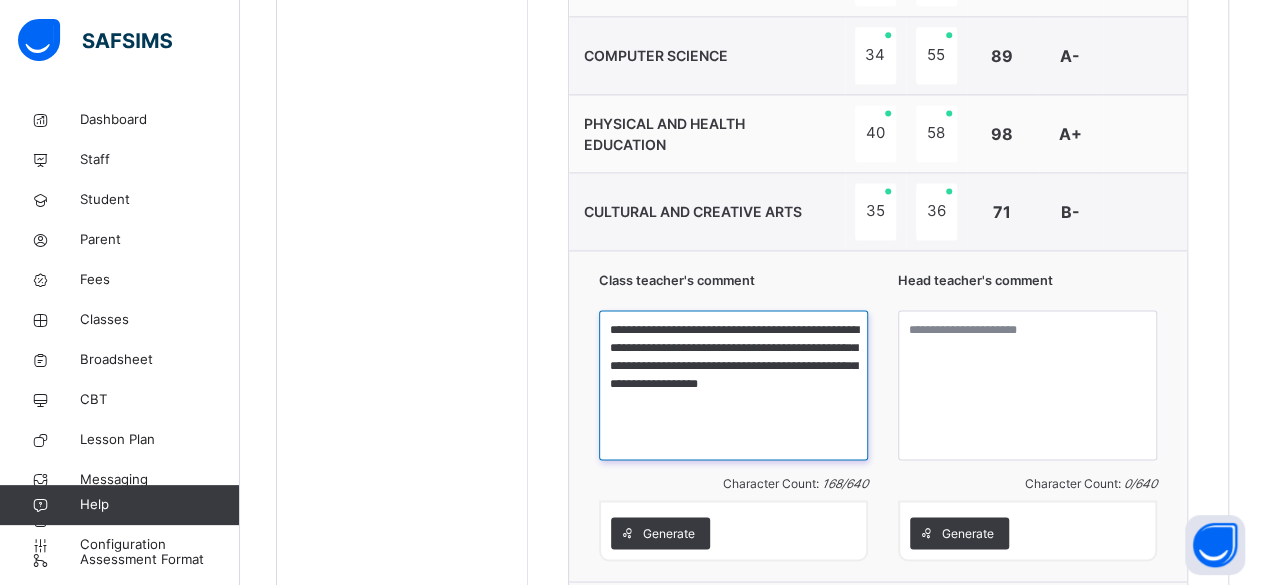 drag, startPoint x: 614, startPoint y: 321, endPoint x: 697, endPoint y: 402, distance: 115.97414 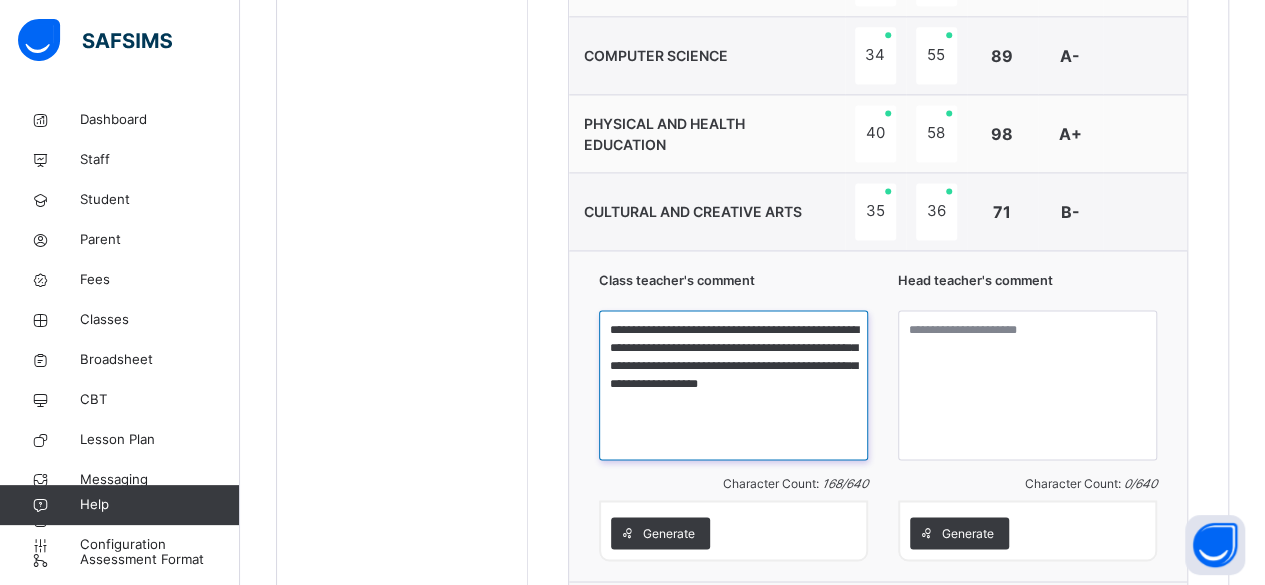 click on "**********" at bounding box center (733, 385) 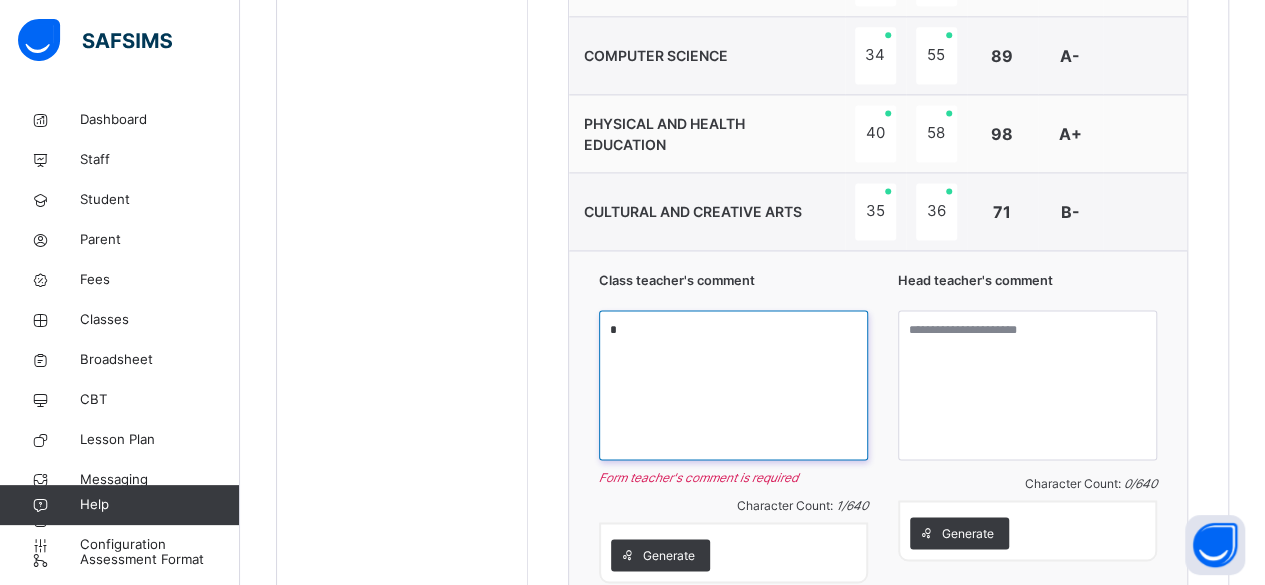 paste on "**********" 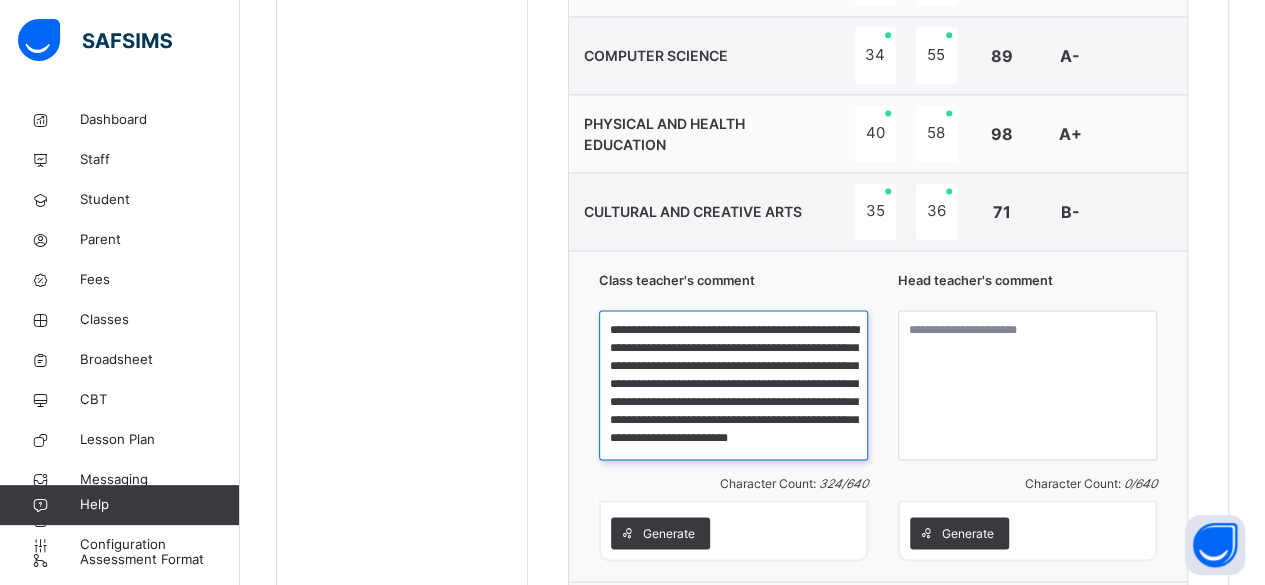 scroll, scrollTop: 0, scrollLeft: 0, axis: both 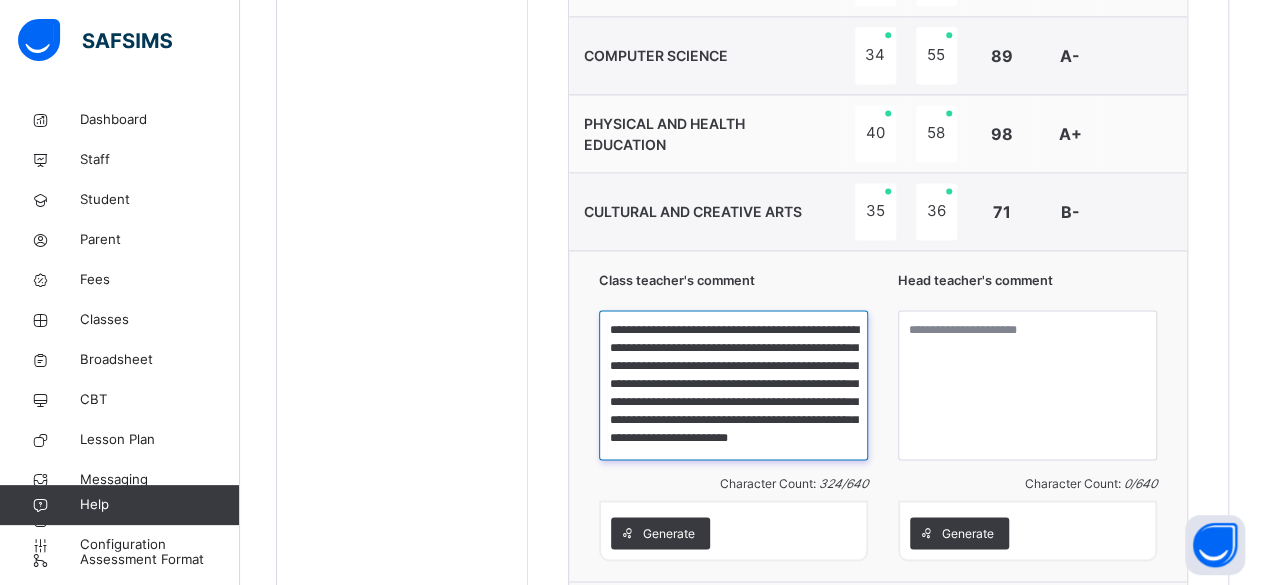 click on "**********" at bounding box center [733, 385] 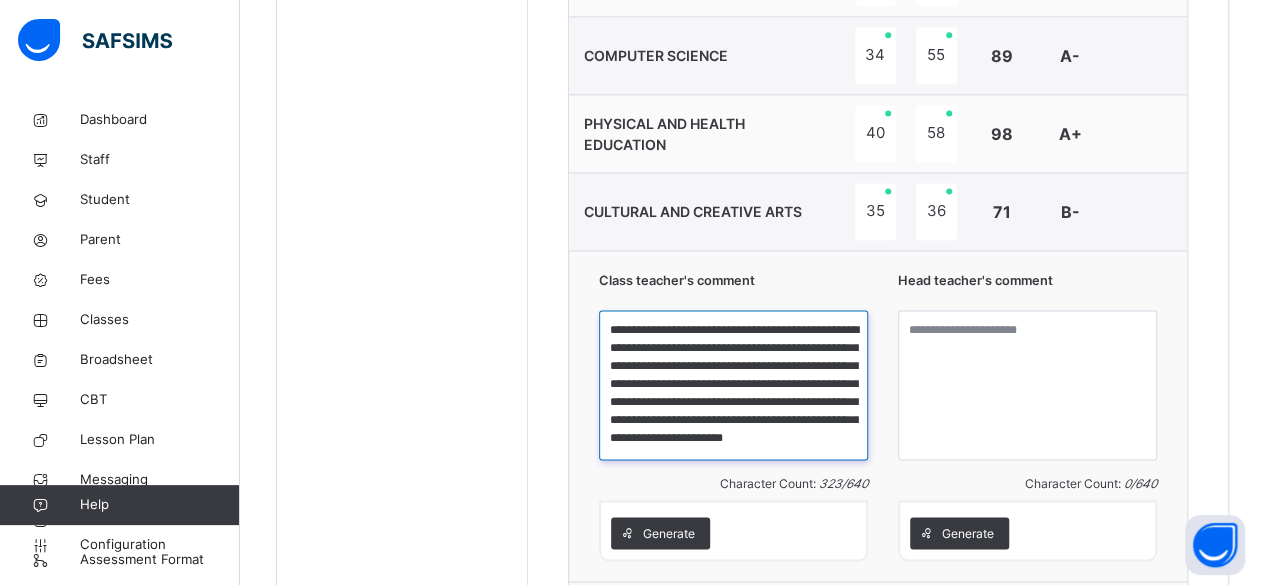 click on "**********" at bounding box center (733, 385) 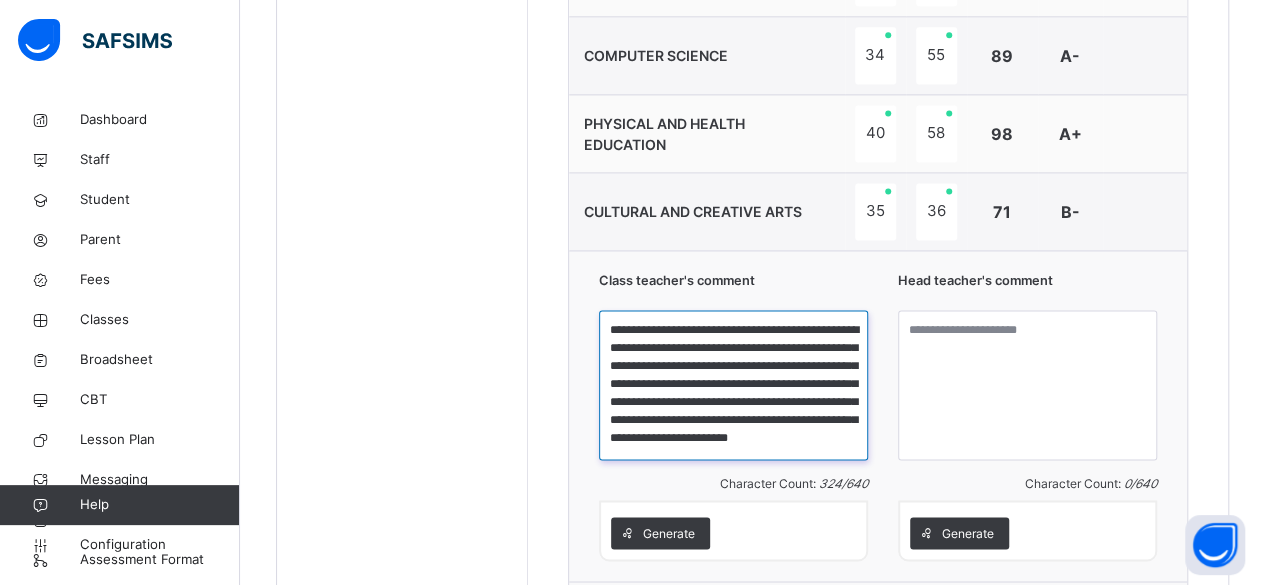 scroll, scrollTop: 51, scrollLeft: 0, axis: vertical 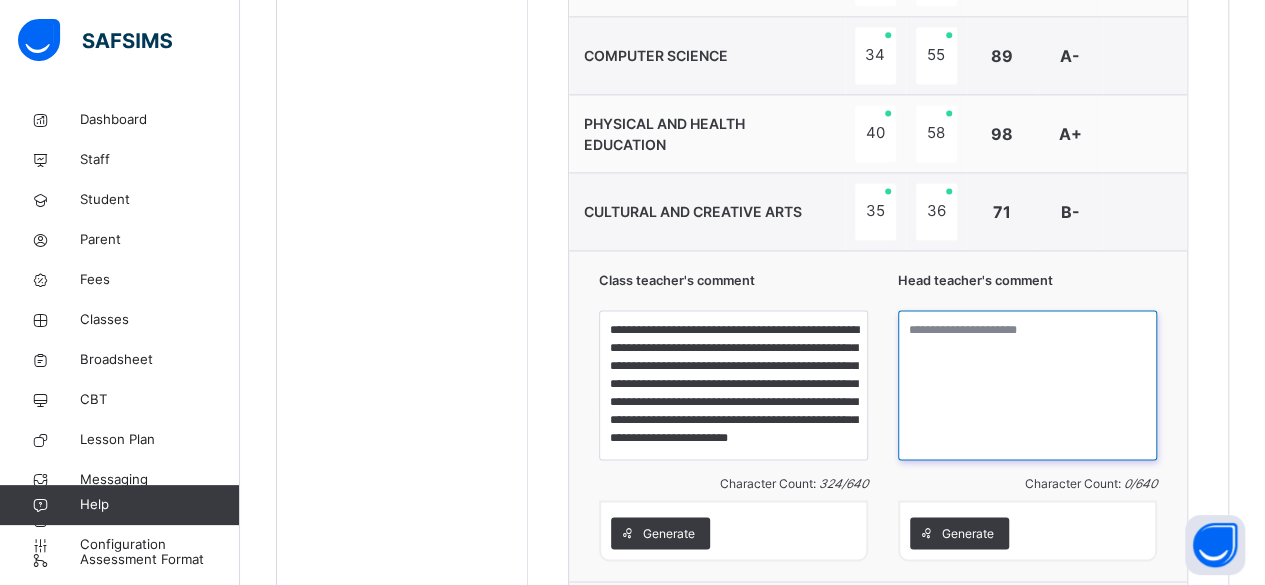 click at bounding box center (1027, 385) 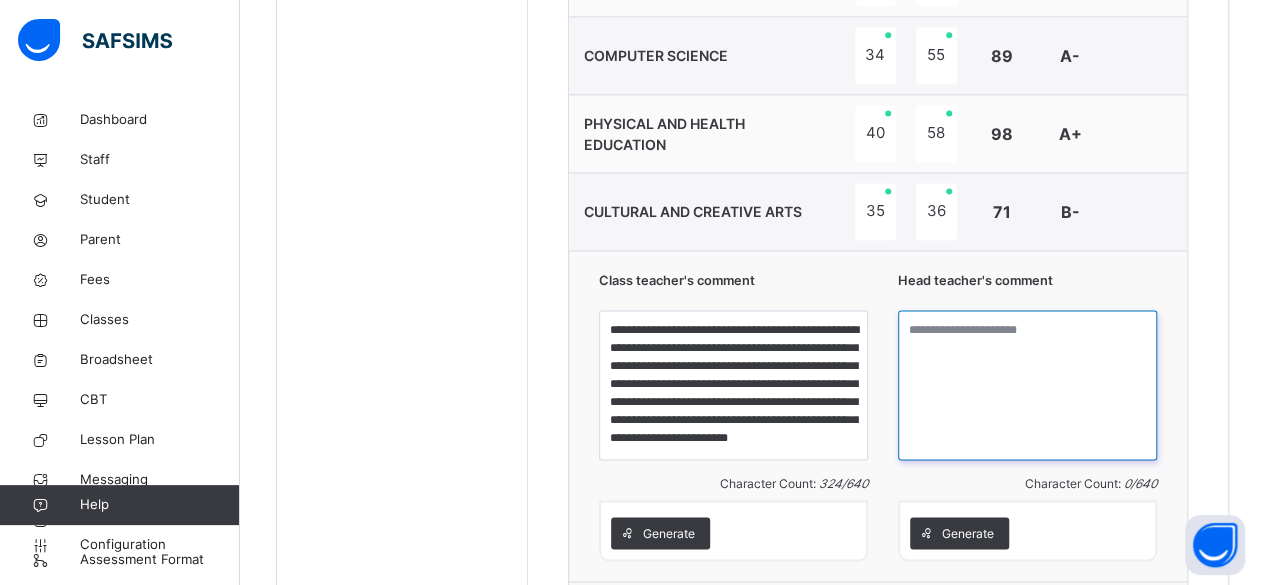 click at bounding box center [1027, 385] 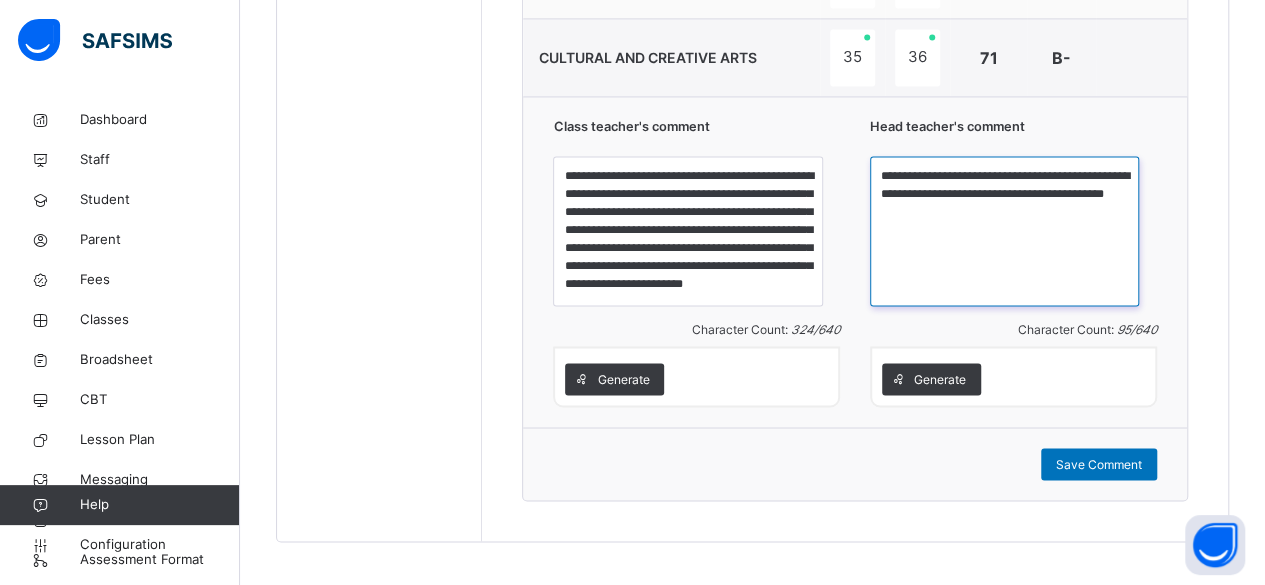 scroll, scrollTop: 1530, scrollLeft: 0, axis: vertical 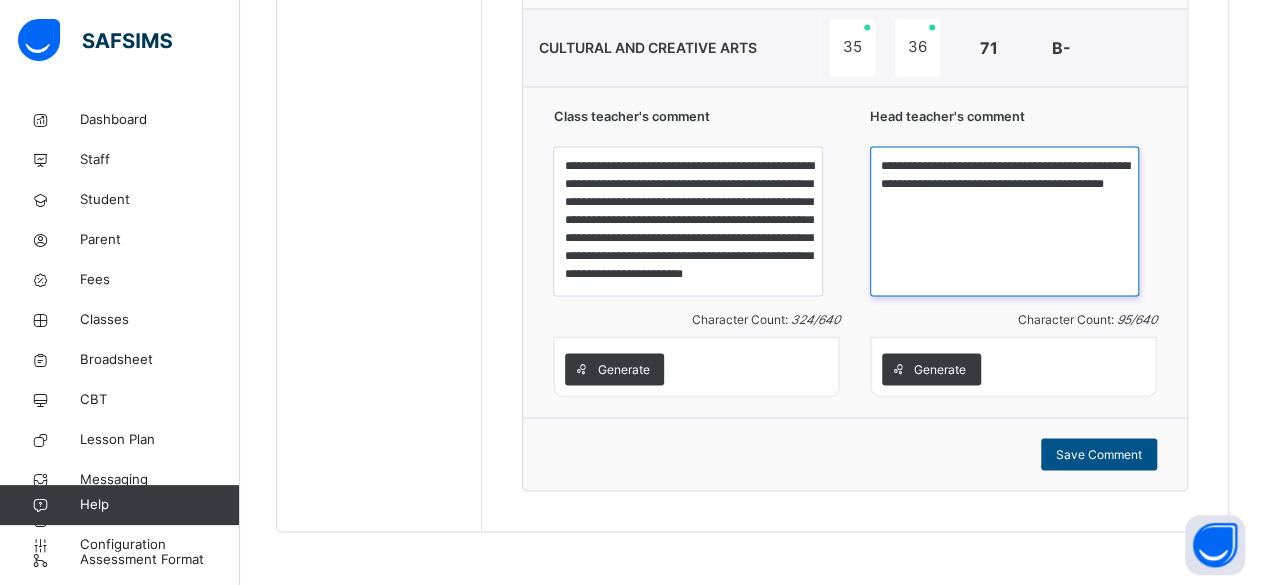 type on "**********" 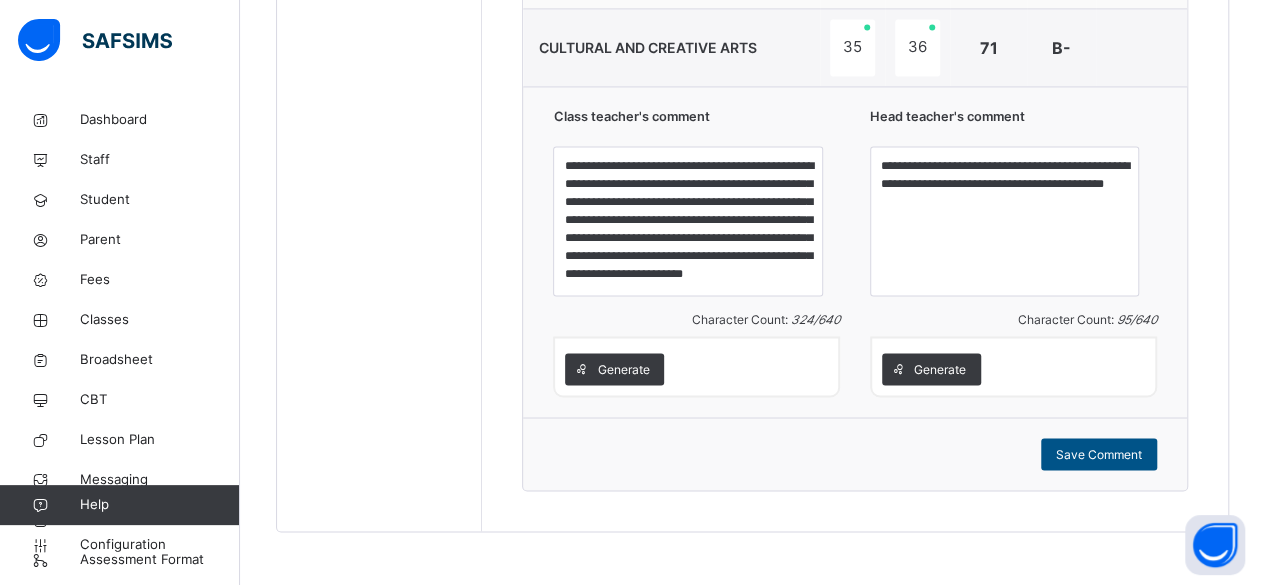 click on "Save Comment" at bounding box center [1099, 454] 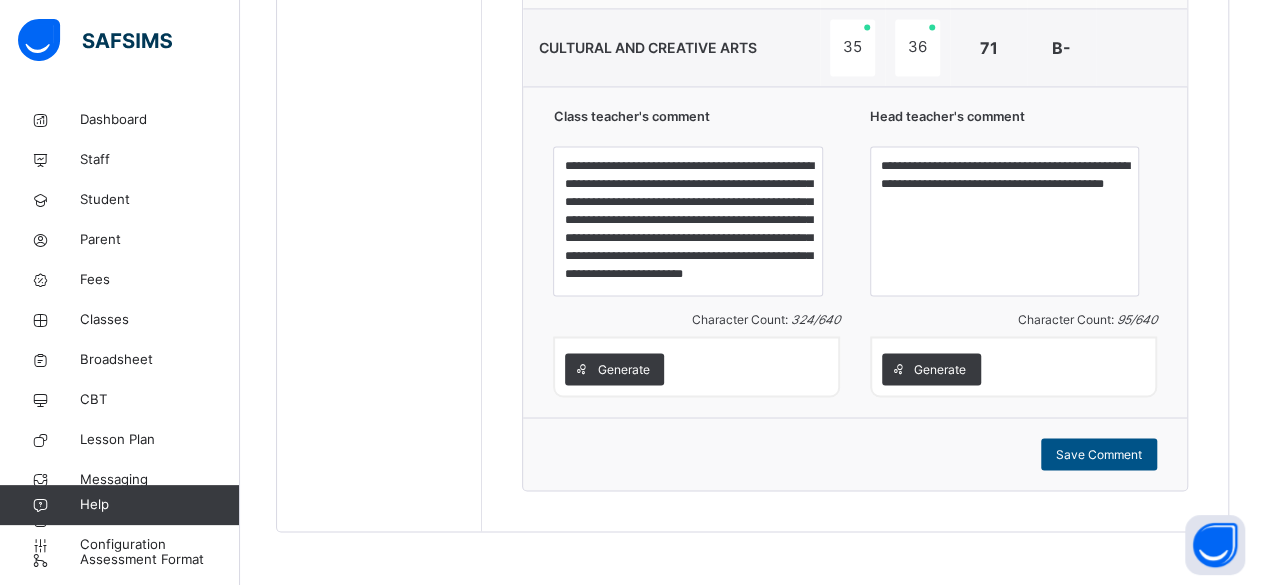 click on "Save Comment" at bounding box center [1099, 454] 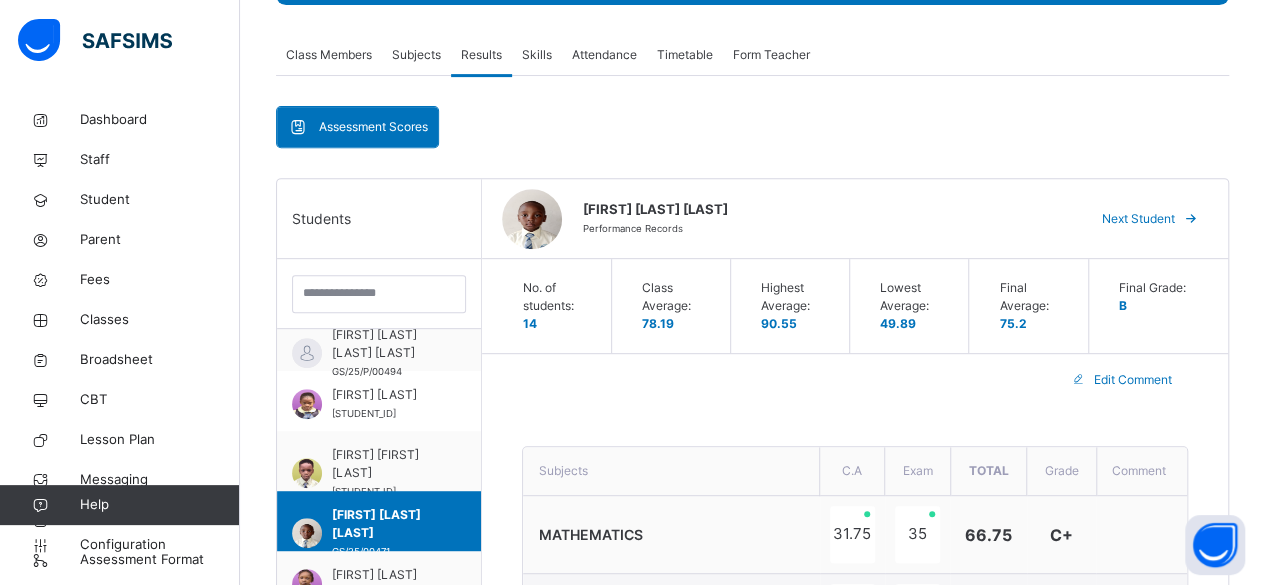 scroll, scrollTop: 372, scrollLeft: 0, axis: vertical 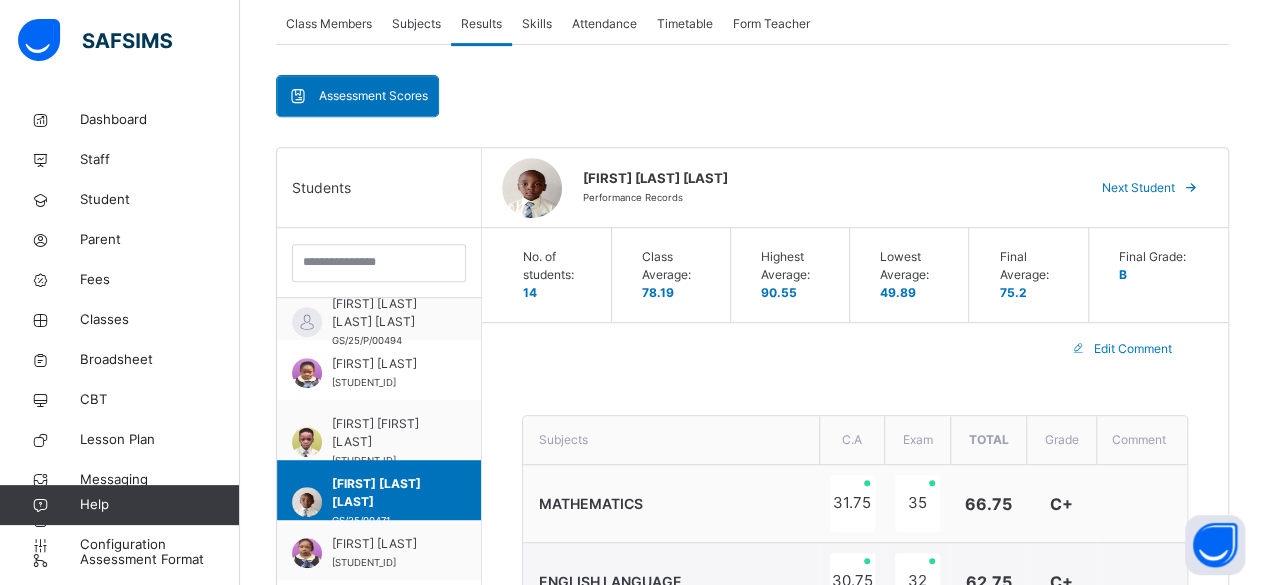 click on "Next Student" at bounding box center (1138, 188) 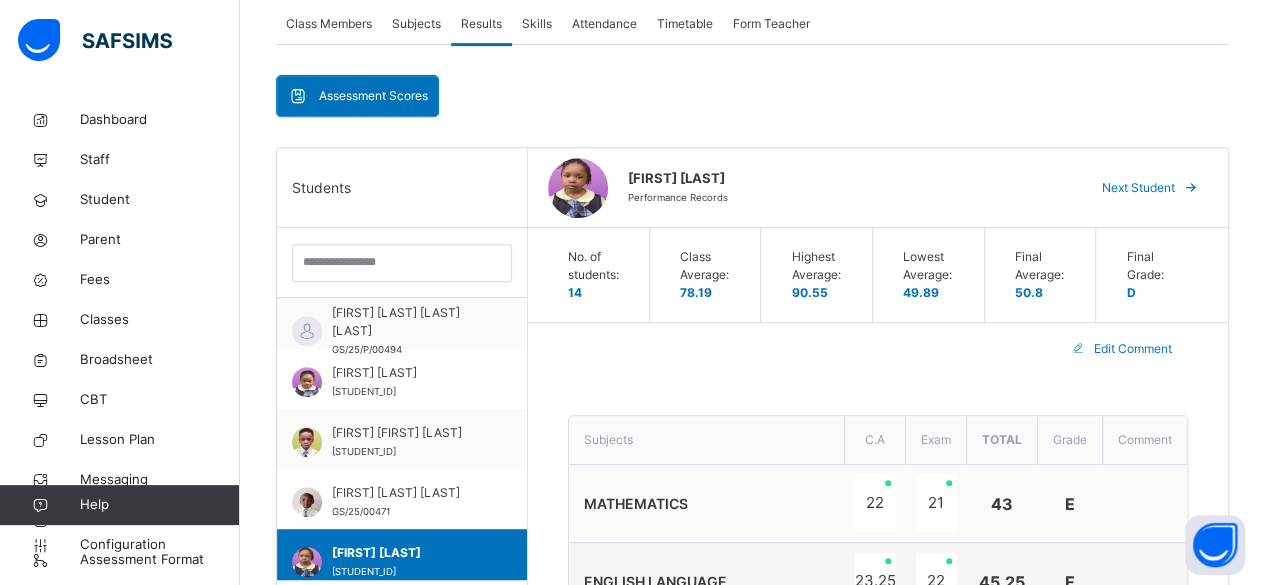scroll, scrollTop: 558, scrollLeft: 0, axis: vertical 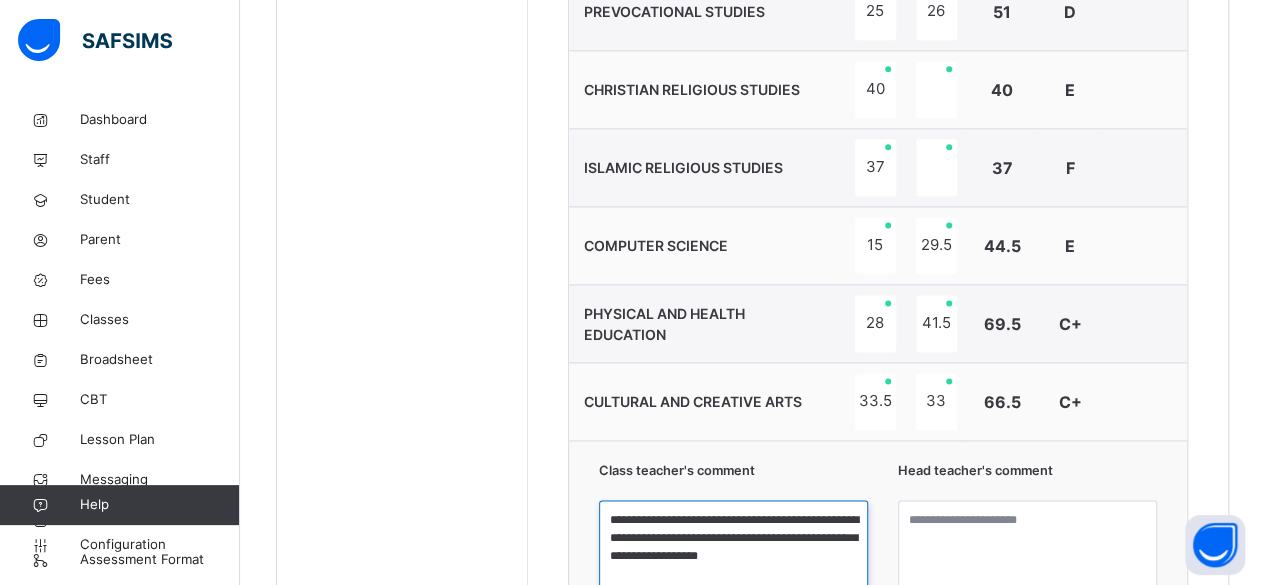 drag, startPoint x: 614, startPoint y: 512, endPoint x: 820, endPoint y: 563, distance: 212.21922 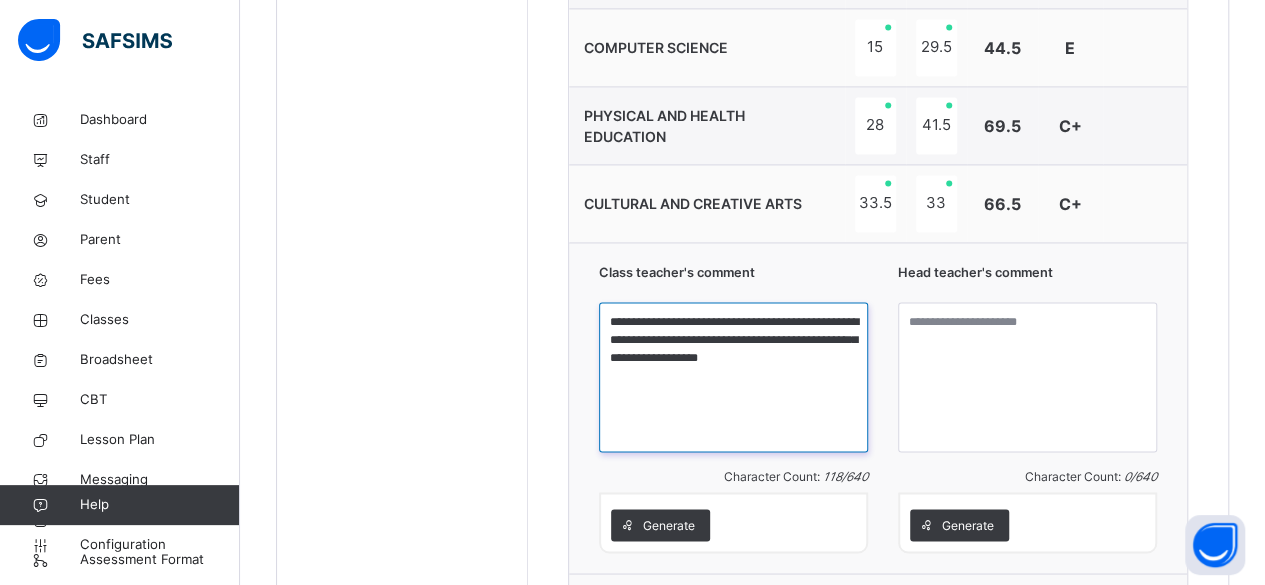 scroll, scrollTop: 1454, scrollLeft: 0, axis: vertical 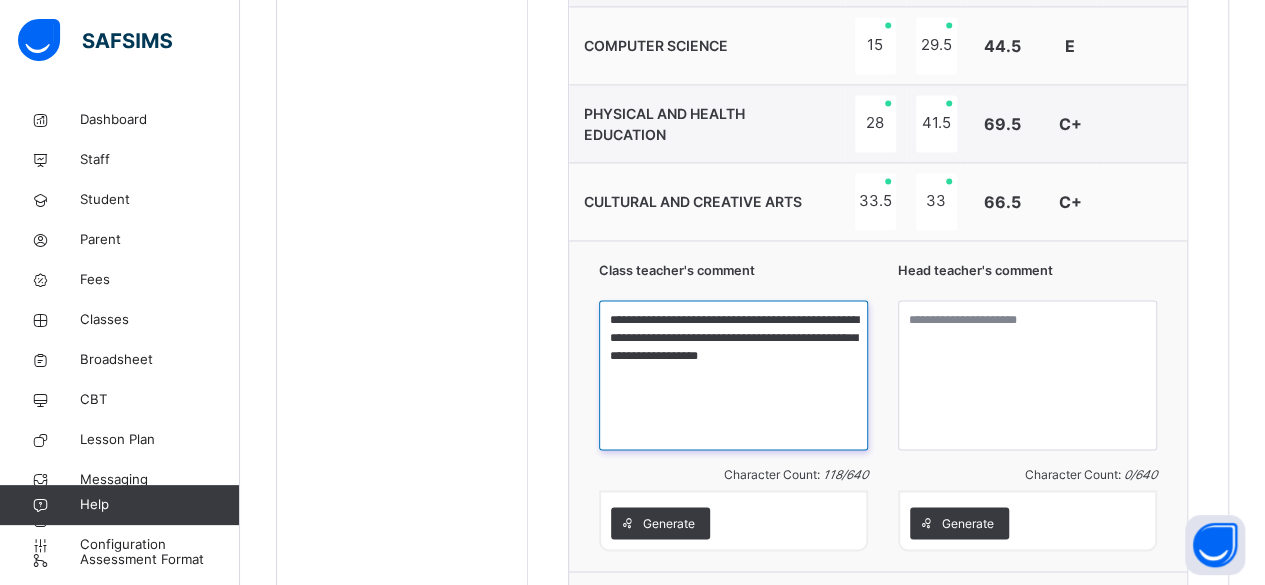 click on "**********" at bounding box center [733, 375] 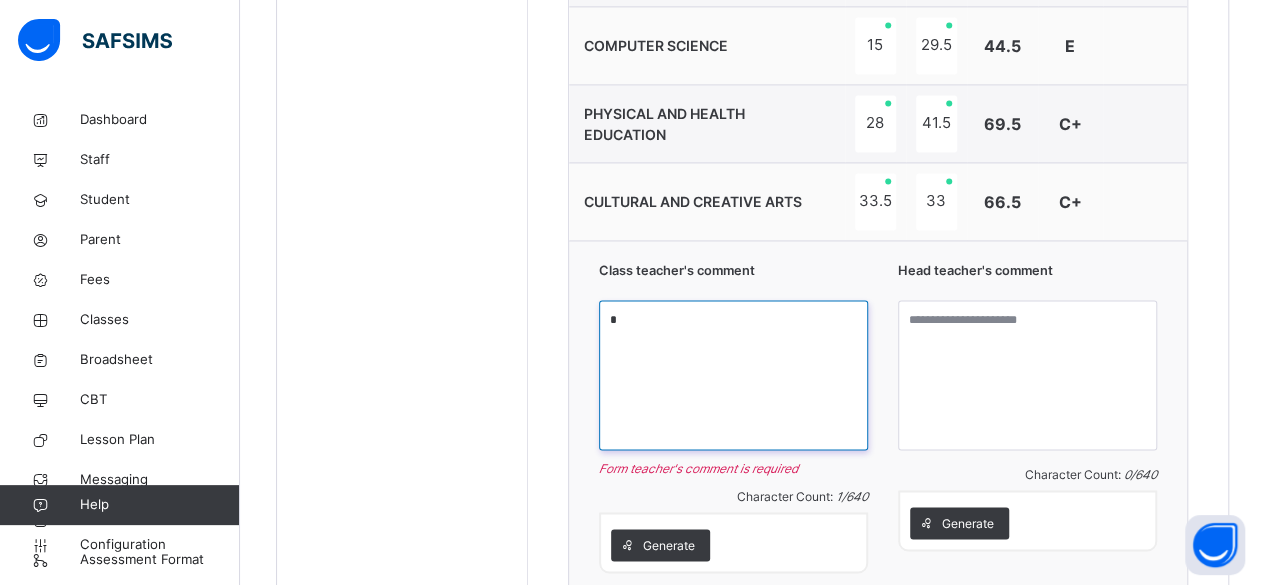 click on "*" at bounding box center (733, 375) 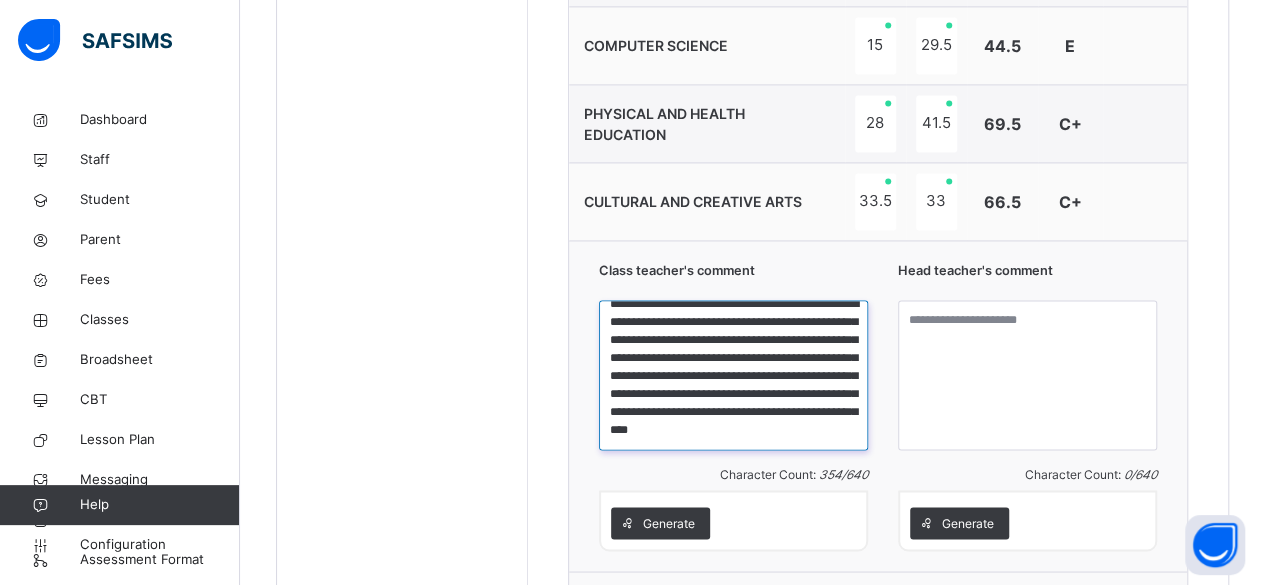 scroll, scrollTop: 0, scrollLeft: 0, axis: both 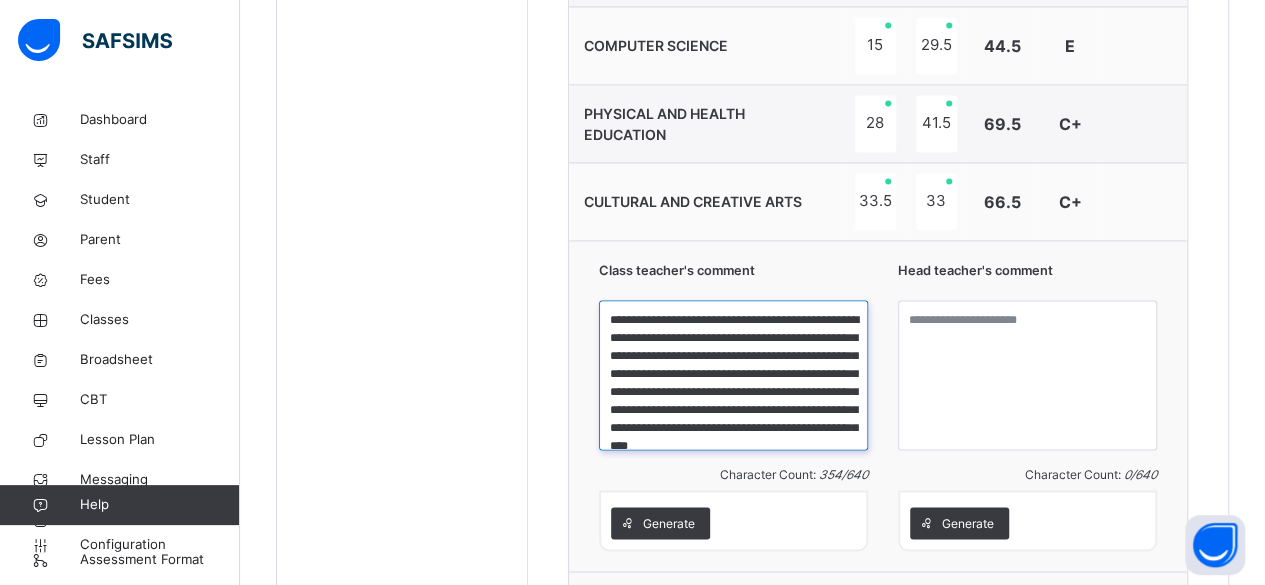 click on "**********" at bounding box center (733, 375) 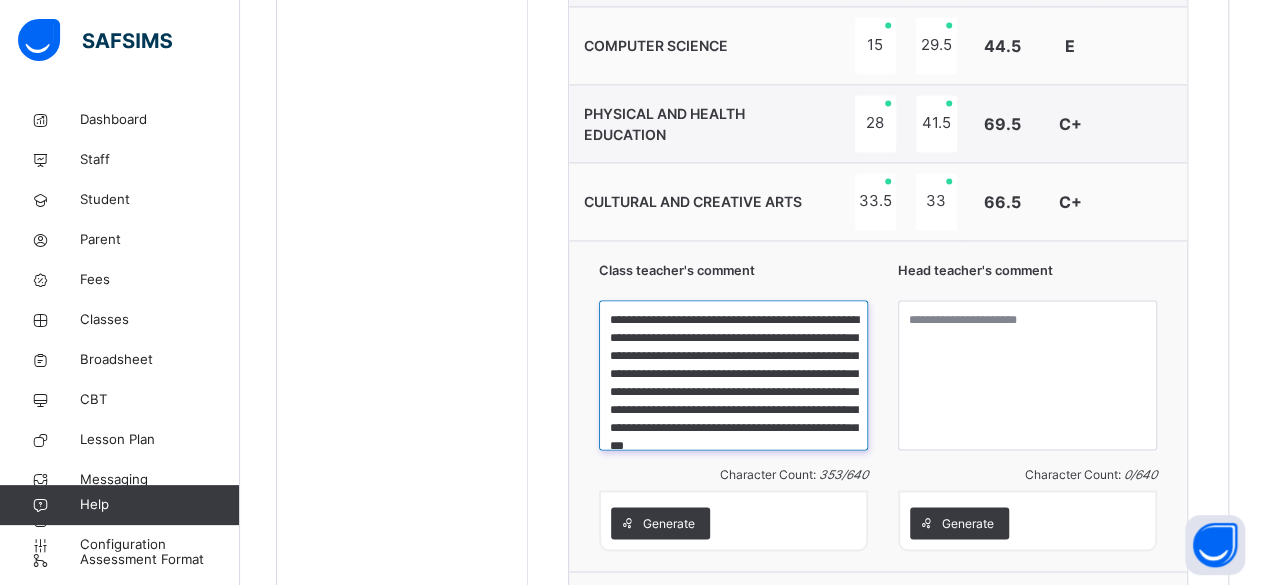 type on "**********" 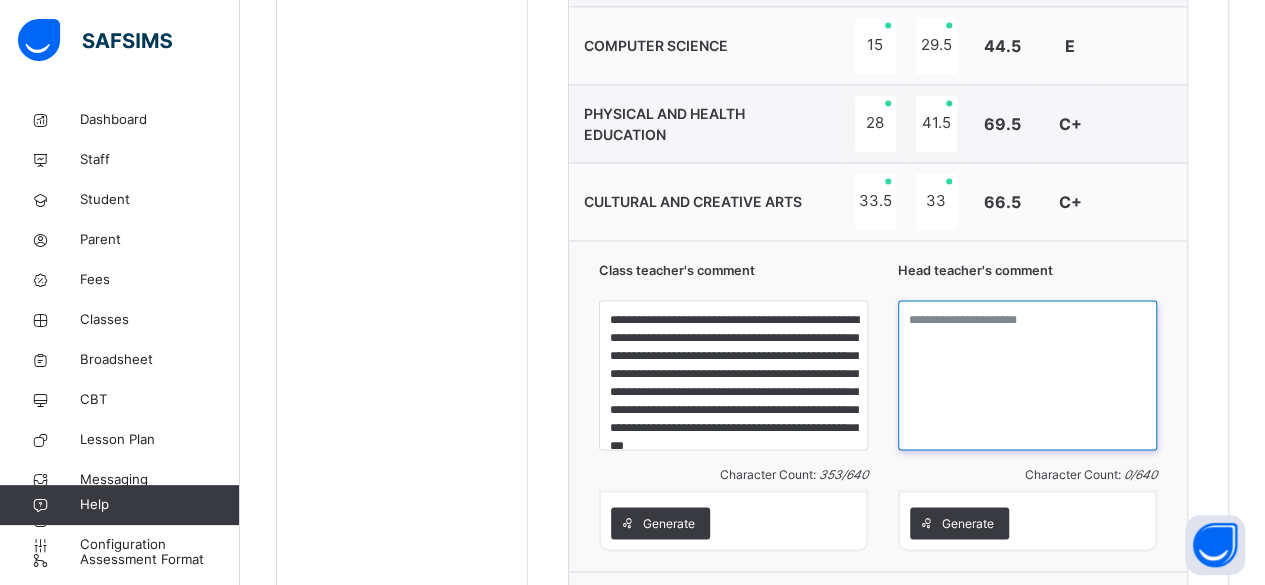 click at bounding box center (1027, 375) 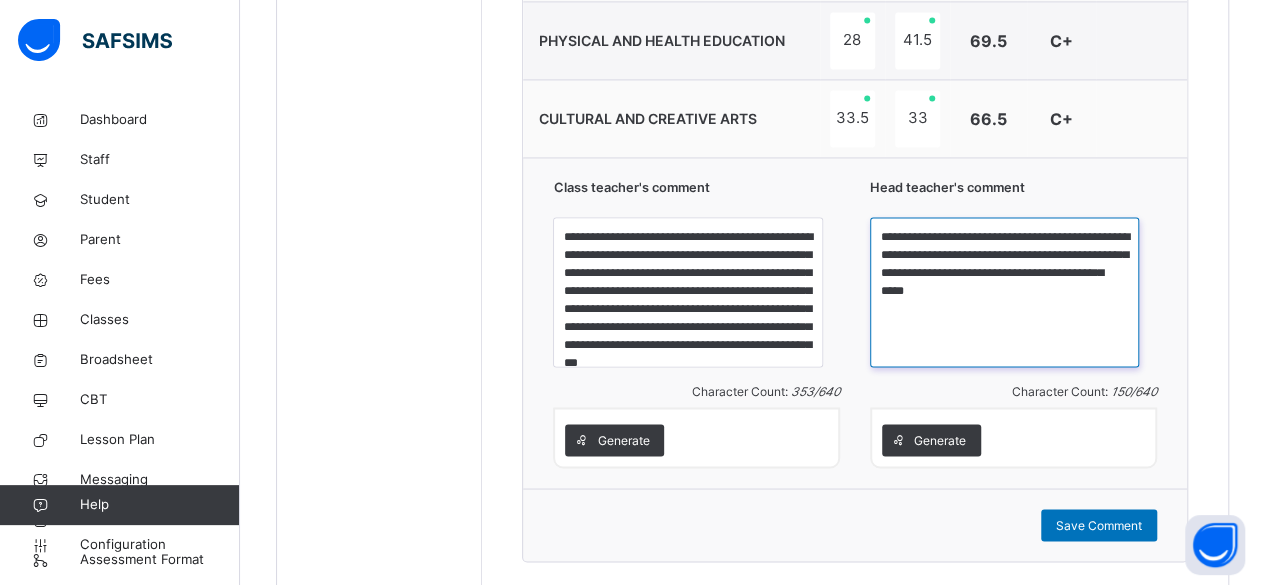 scroll, scrollTop: 1607, scrollLeft: 0, axis: vertical 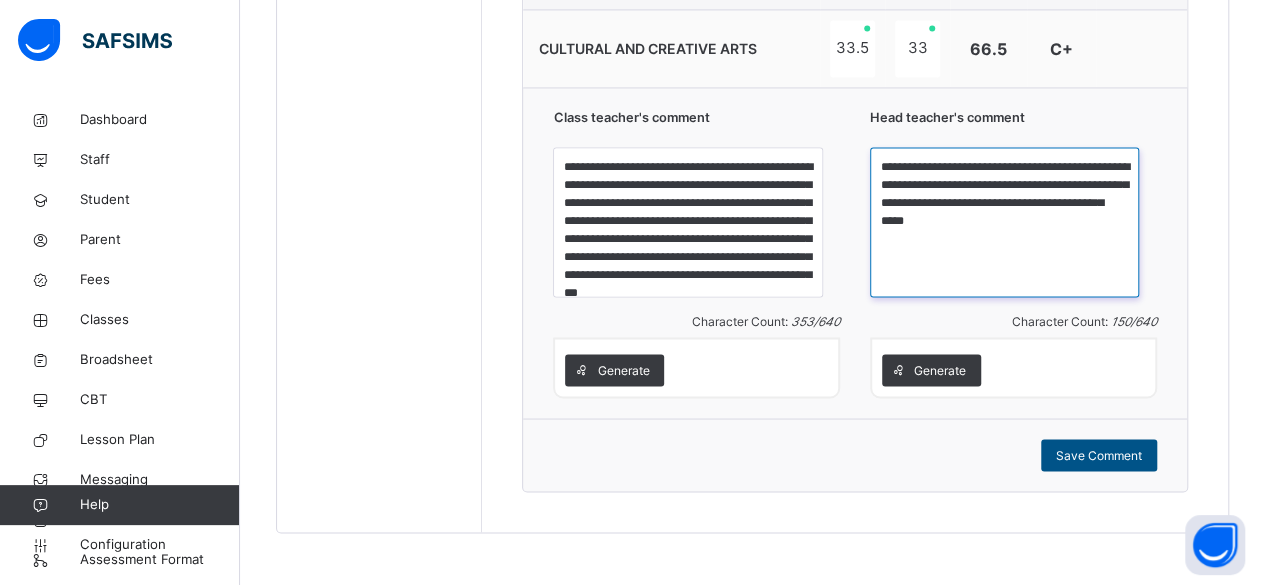 type on "**********" 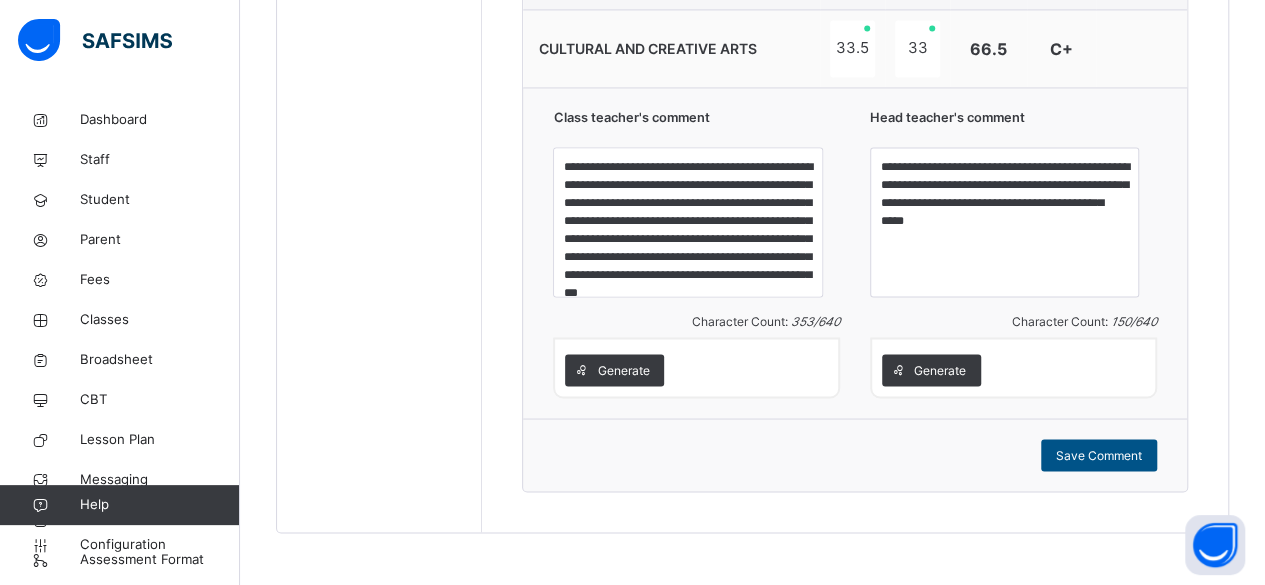 click on "Save Comment" at bounding box center (1099, 455) 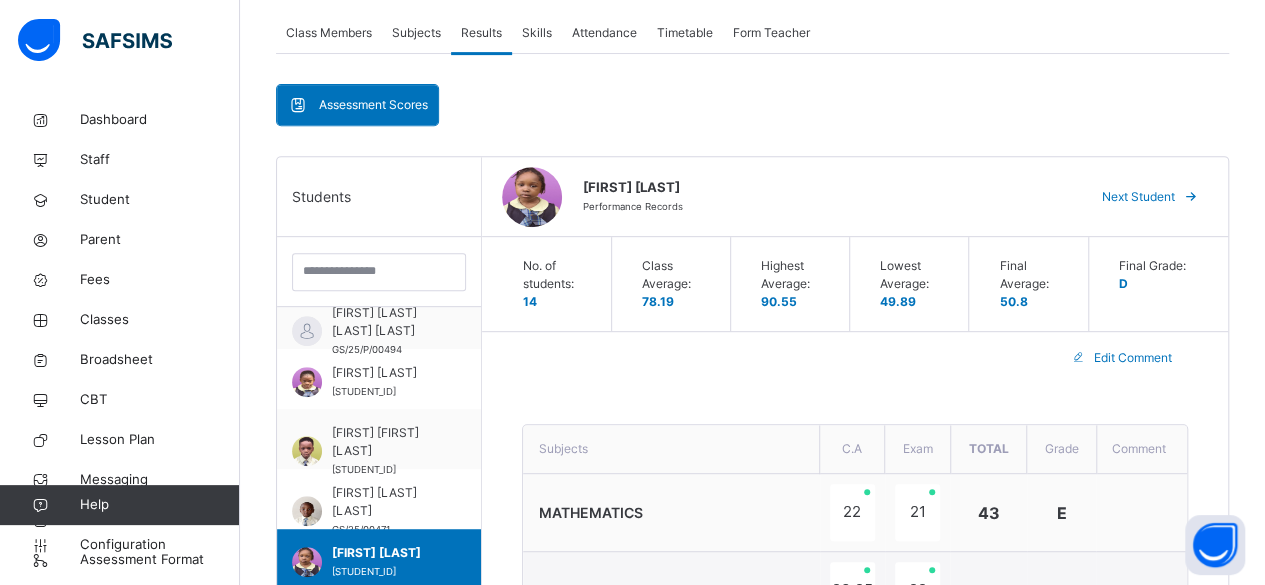 scroll, scrollTop: 362, scrollLeft: 0, axis: vertical 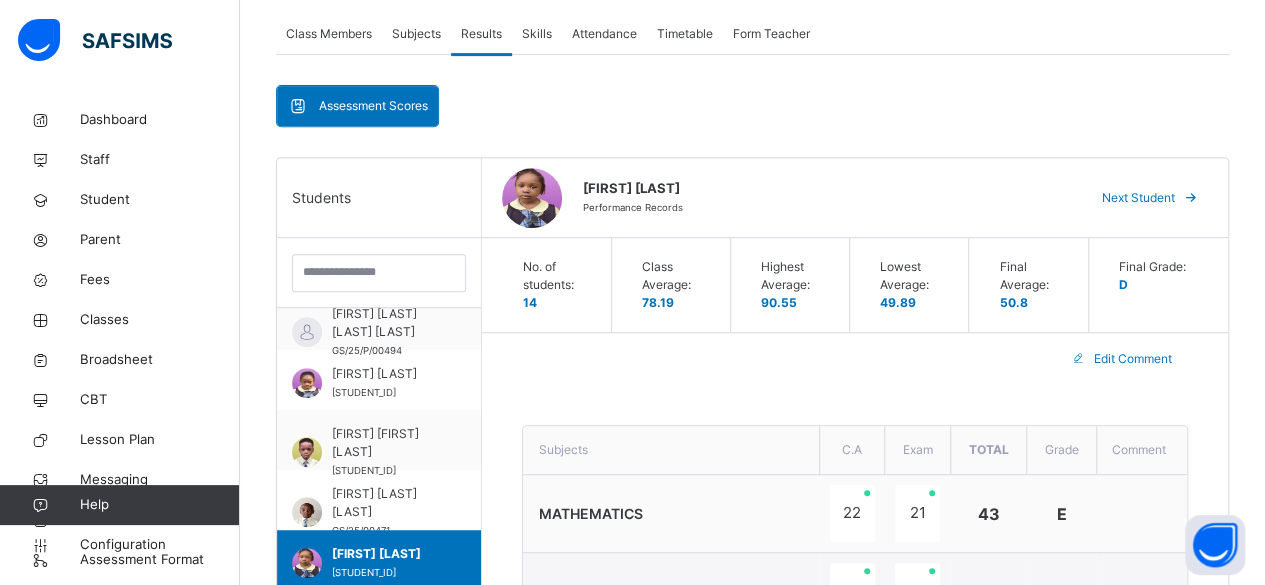 click on "Next Student" at bounding box center [1147, 198] 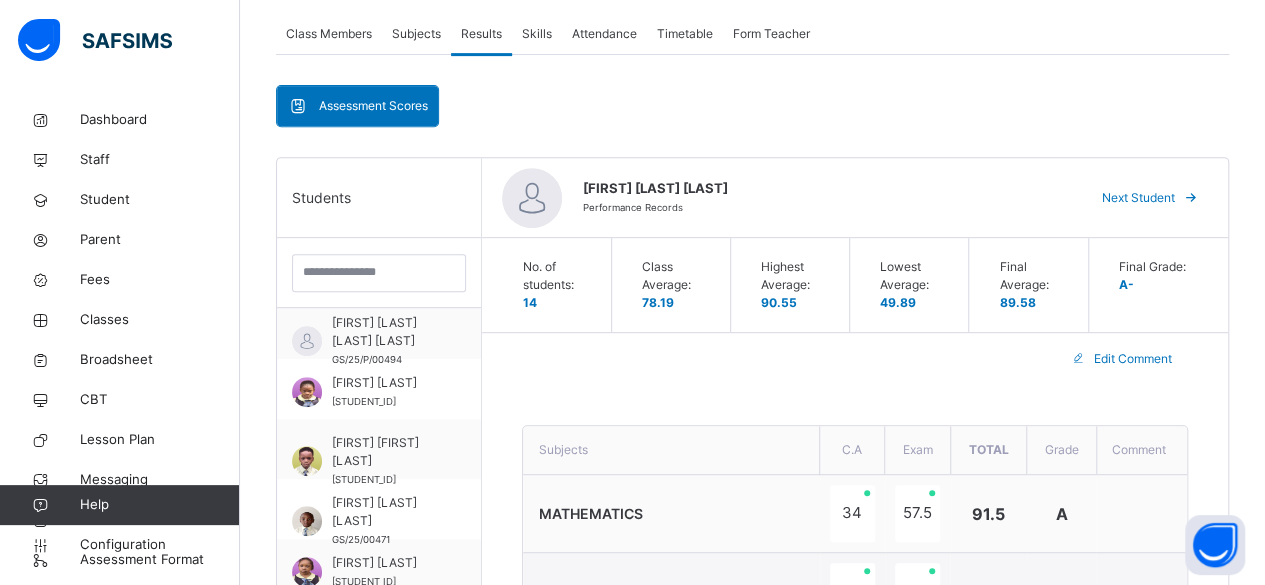 scroll, scrollTop: 558, scrollLeft: 0, axis: vertical 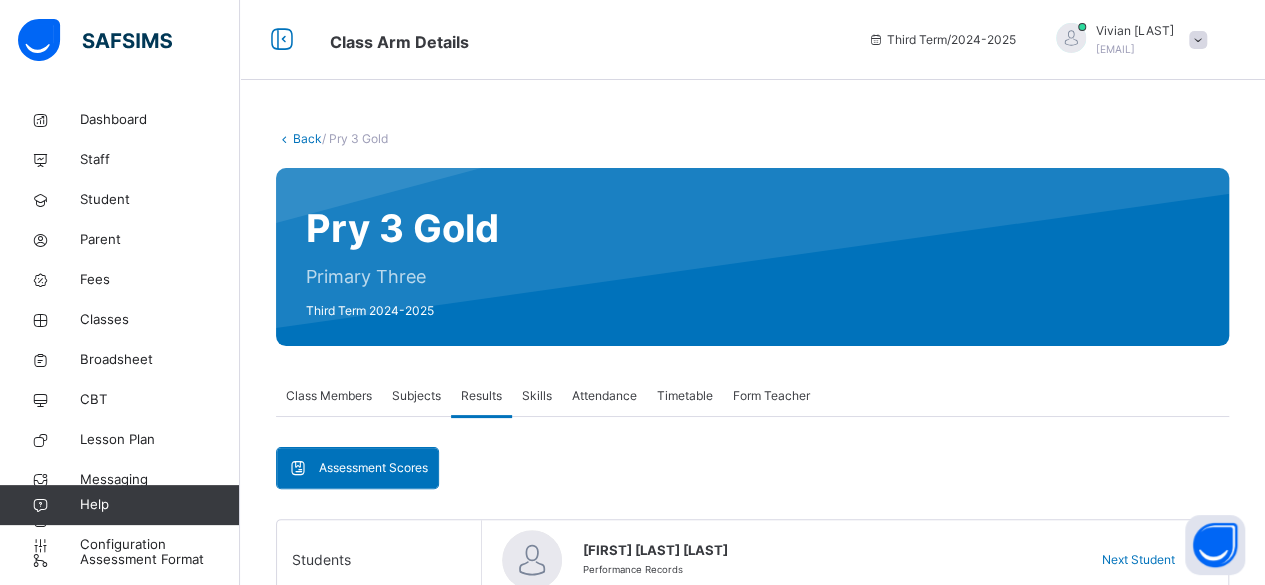 click on "Back" at bounding box center [307, 138] 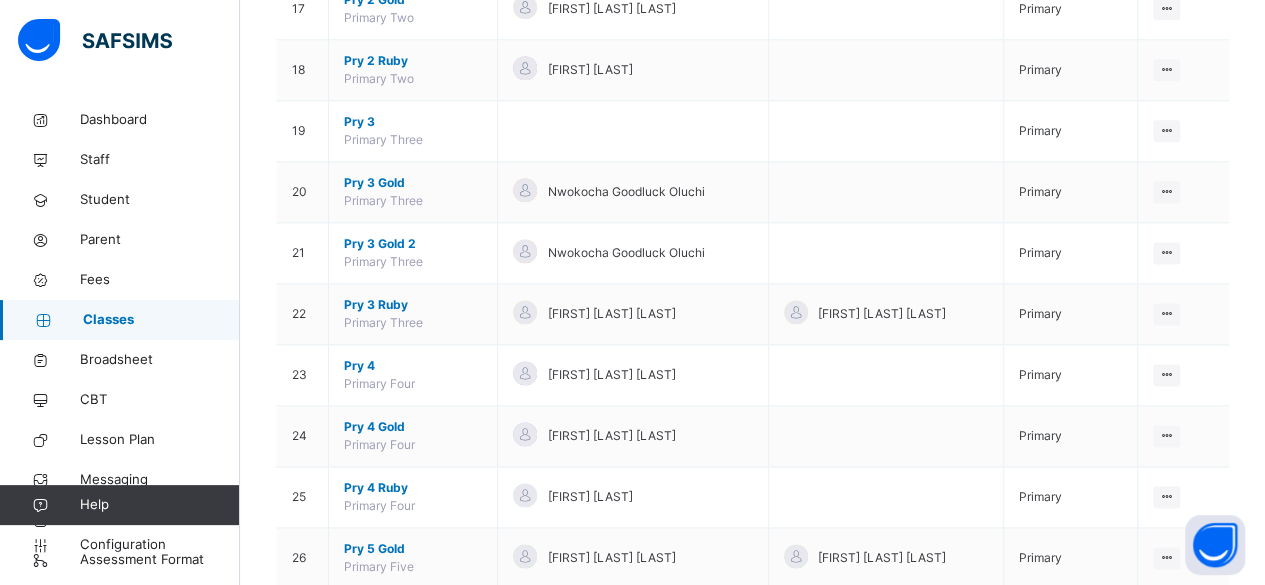 scroll, scrollTop: 1240, scrollLeft: 0, axis: vertical 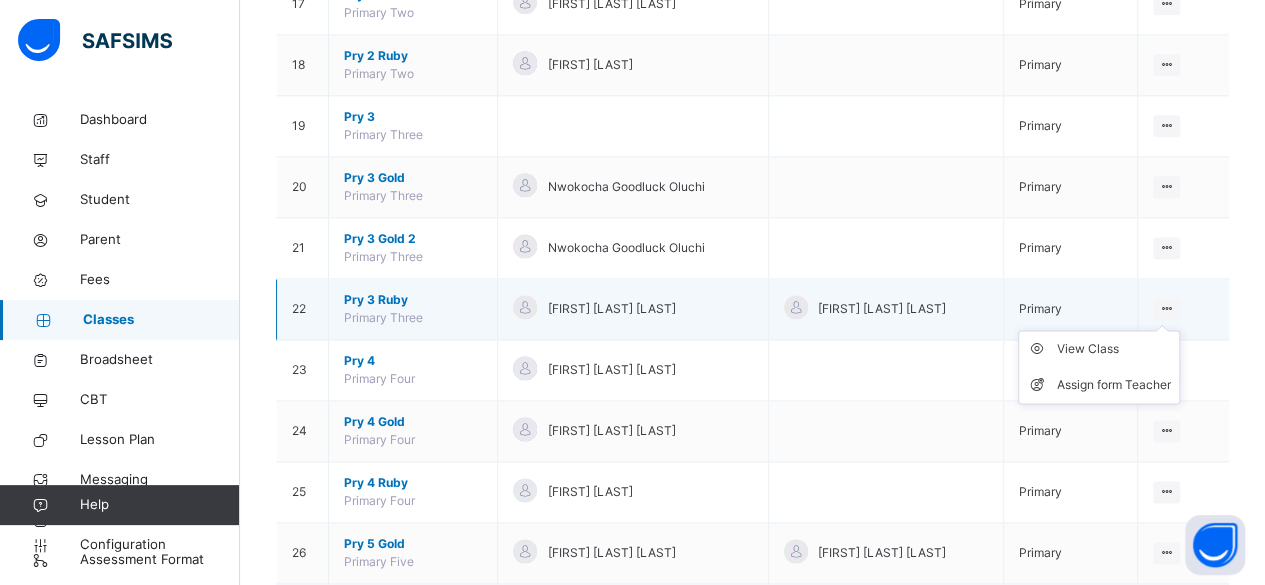 click at bounding box center (1166, 308) 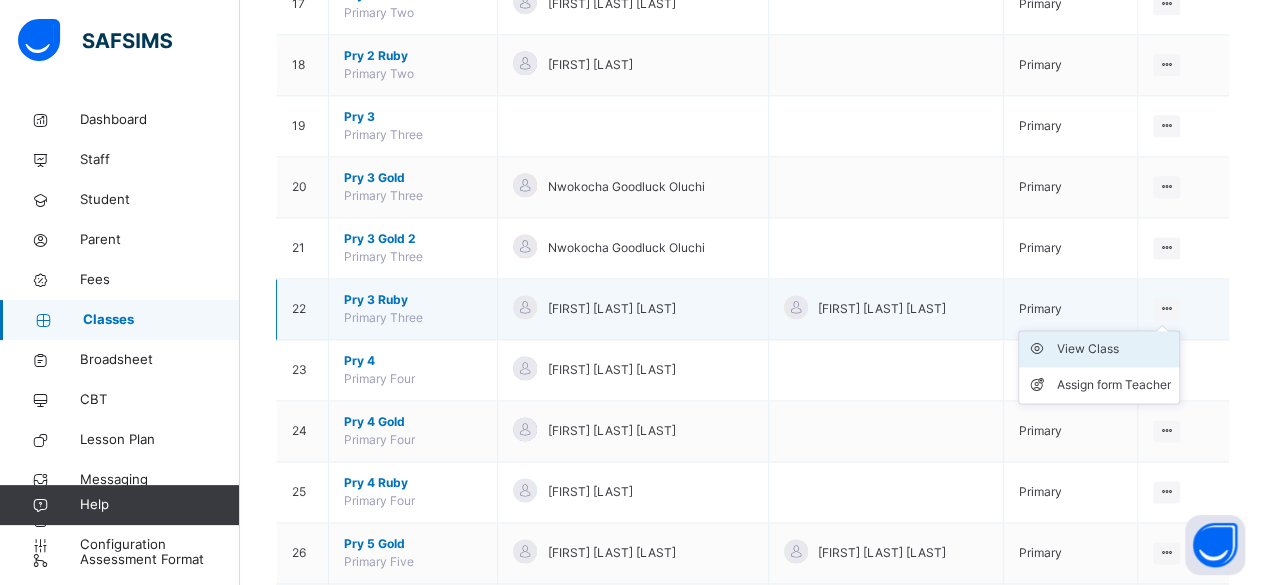 click on "View Class" at bounding box center [1114, 349] 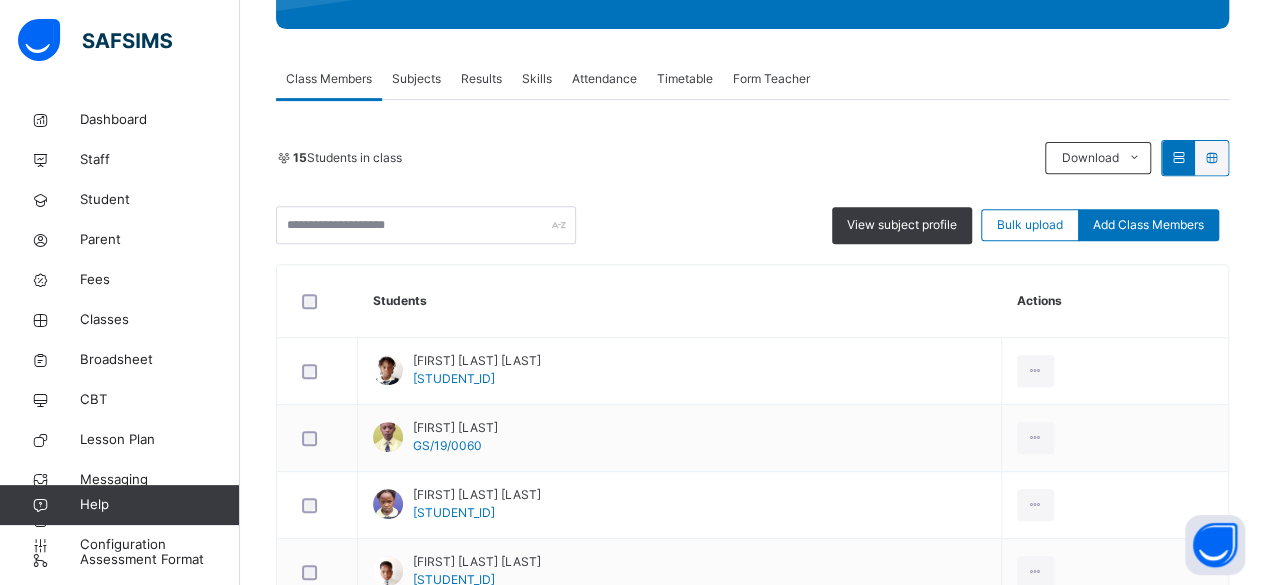 scroll, scrollTop: 316, scrollLeft: 0, axis: vertical 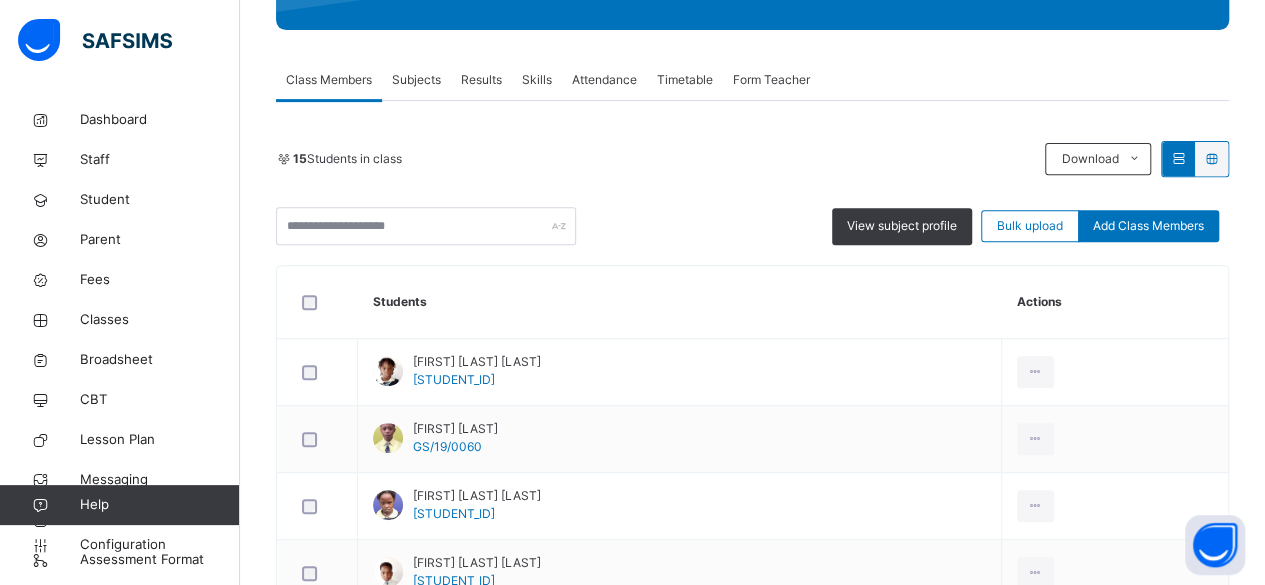 click on "Results" at bounding box center [481, 80] 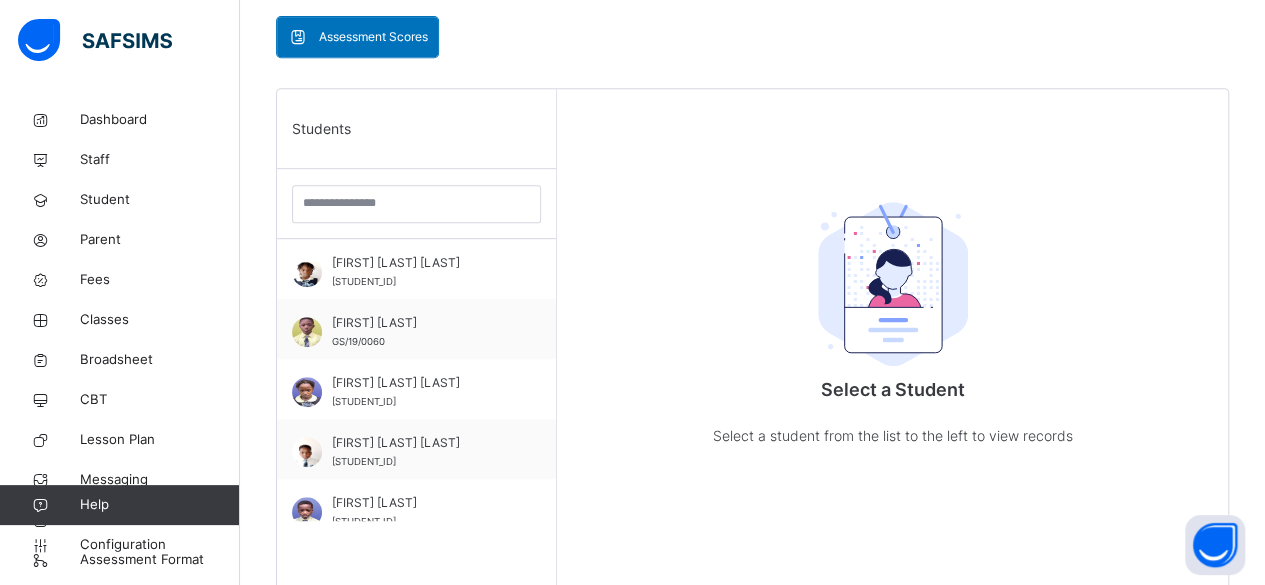 scroll, scrollTop: 432, scrollLeft: 0, axis: vertical 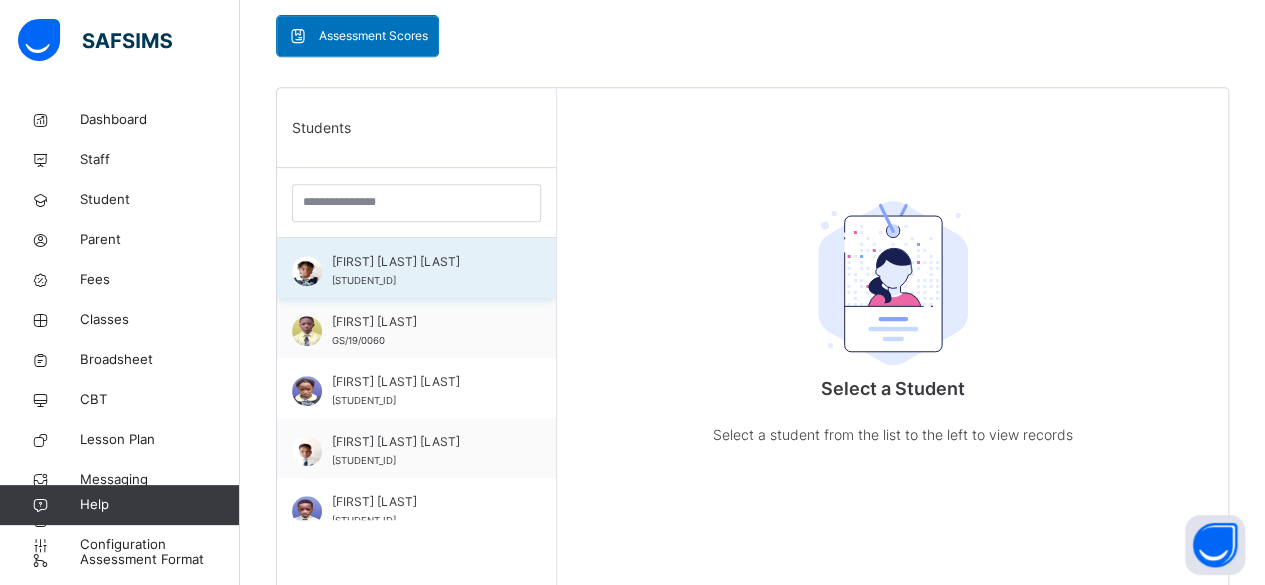 click on "ADEGBOLA  OREOLUWA LILY" at bounding box center [421, 262] 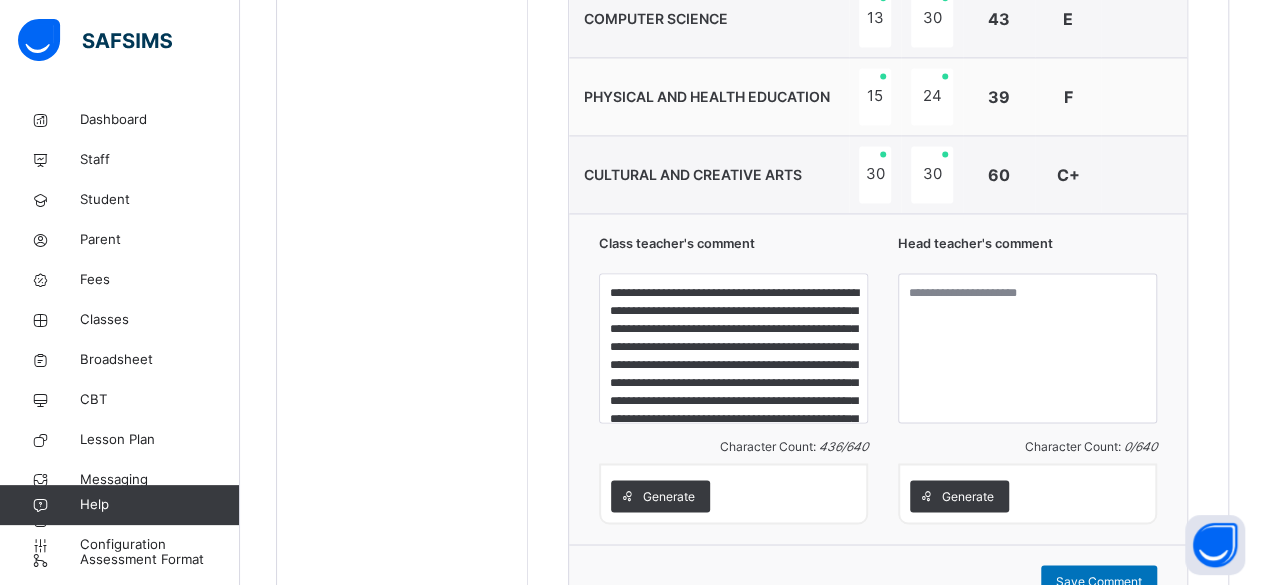scroll, scrollTop: 1409, scrollLeft: 0, axis: vertical 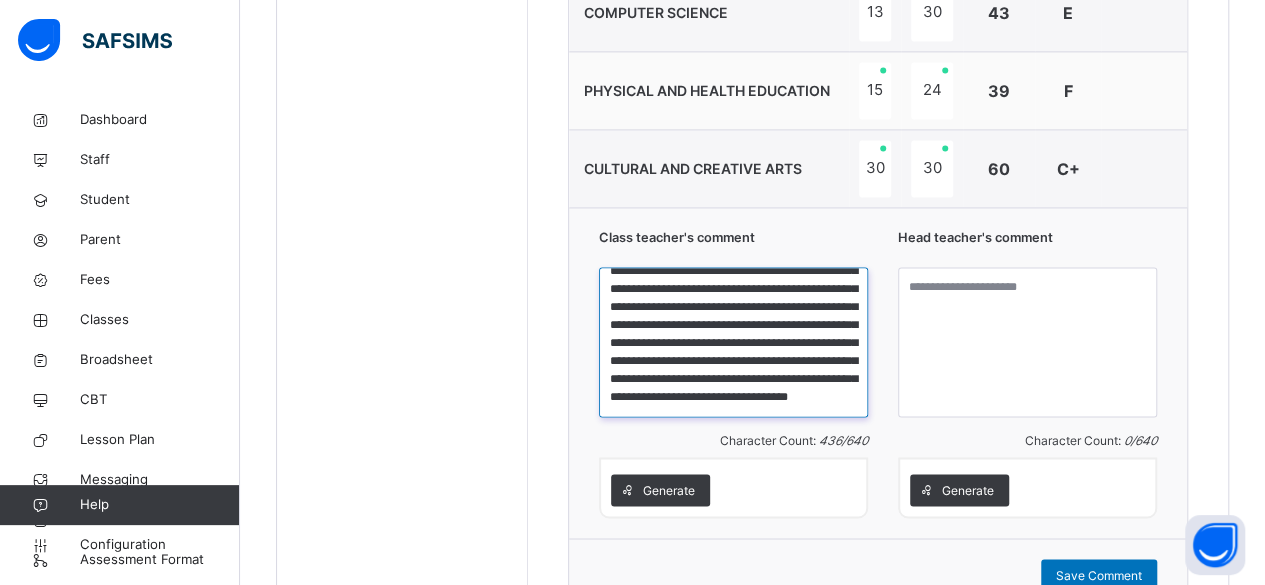 drag, startPoint x: 615, startPoint y: 279, endPoint x: 798, endPoint y: 395, distance: 216.66795 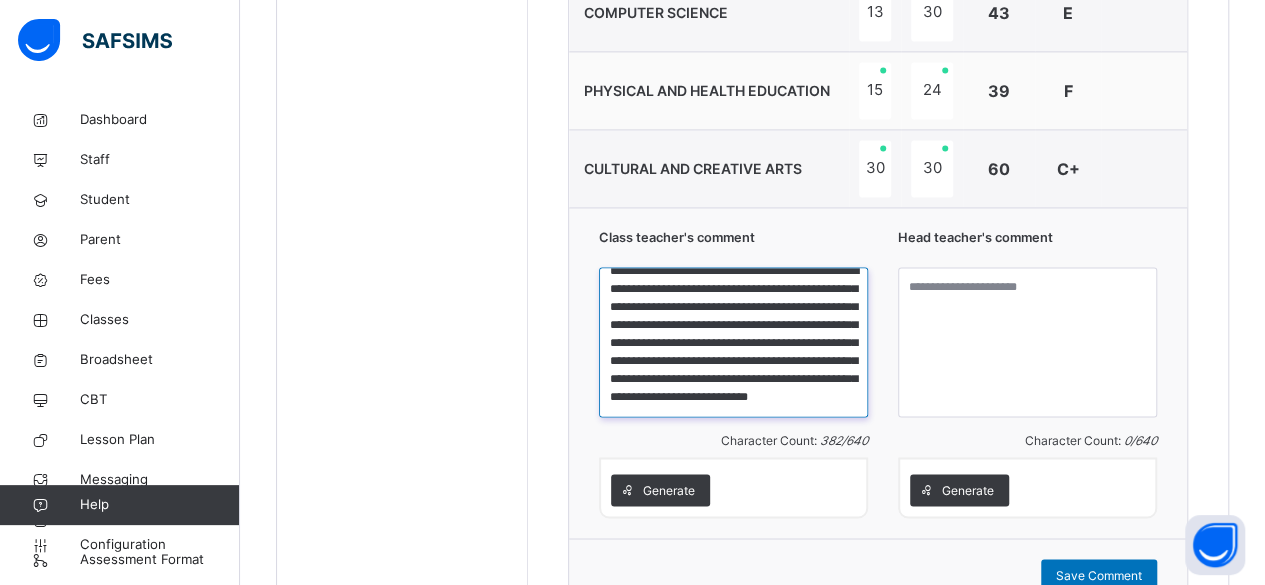 scroll, scrollTop: 51, scrollLeft: 0, axis: vertical 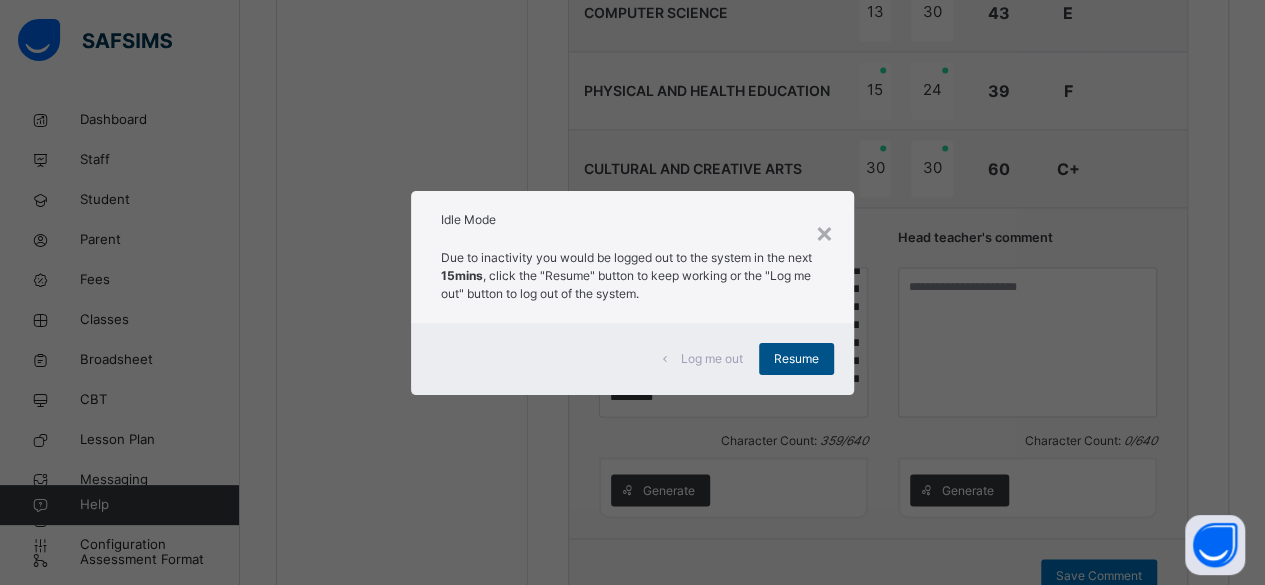 click on "Resume" at bounding box center [796, 359] 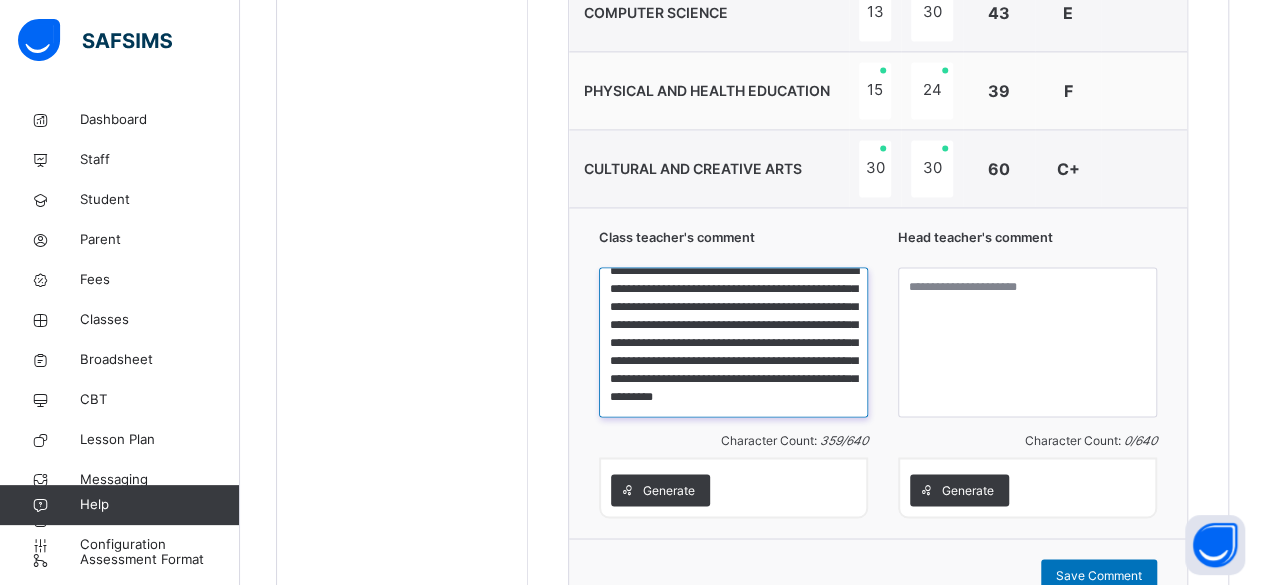 click on "**********" at bounding box center [733, 342] 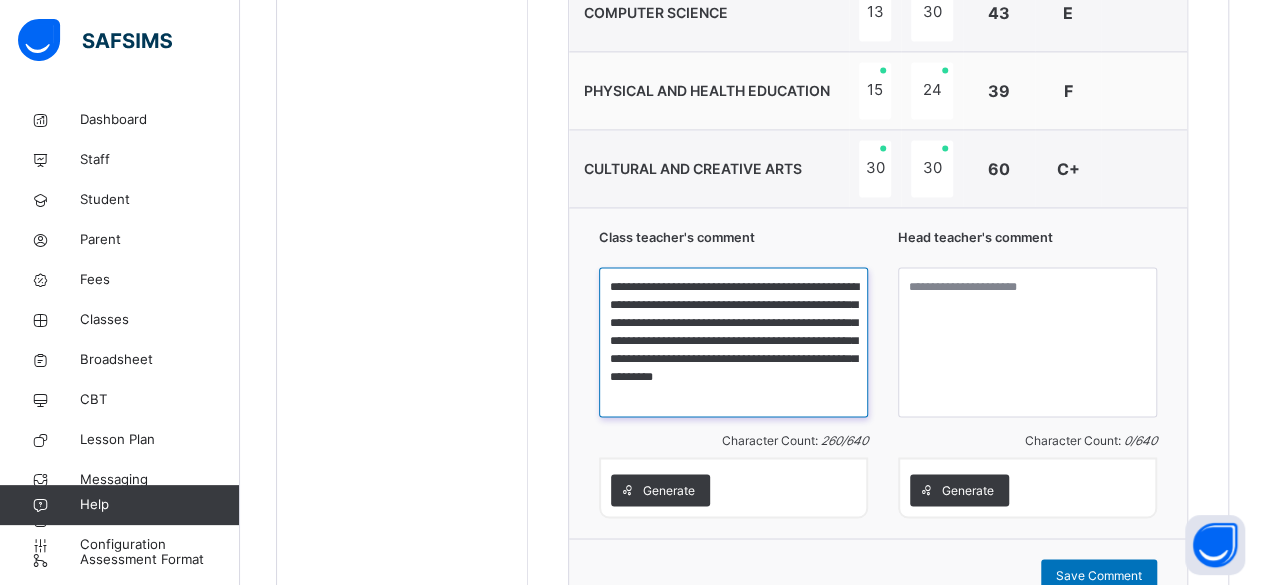 scroll, scrollTop: 0, scrollLeft: 0, axis: both 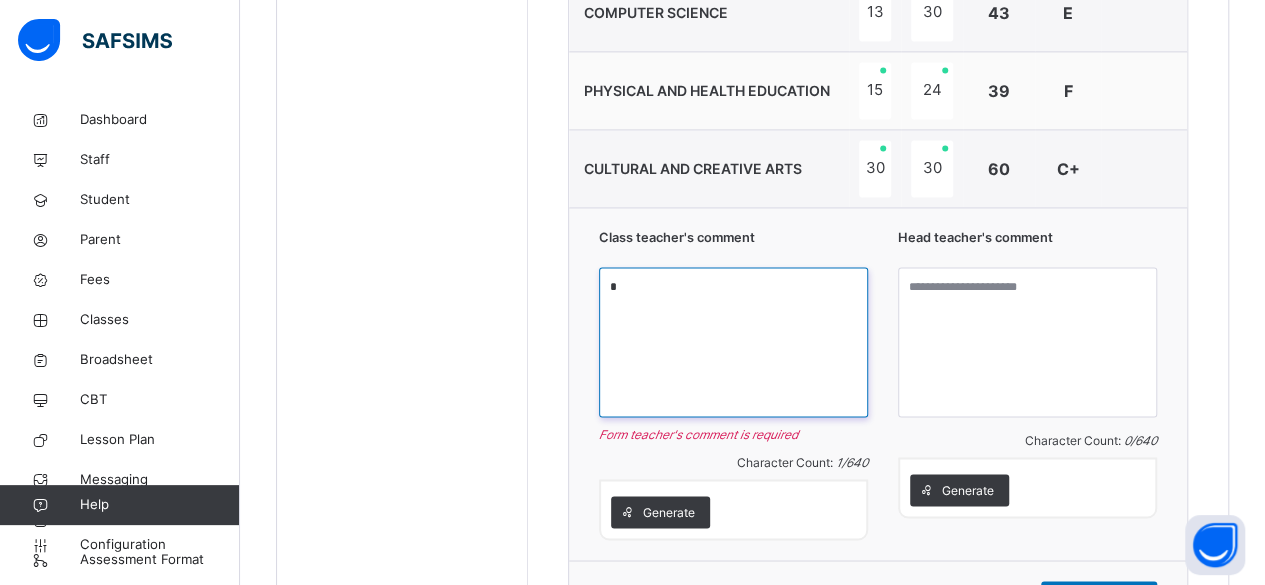 paste on "**********" 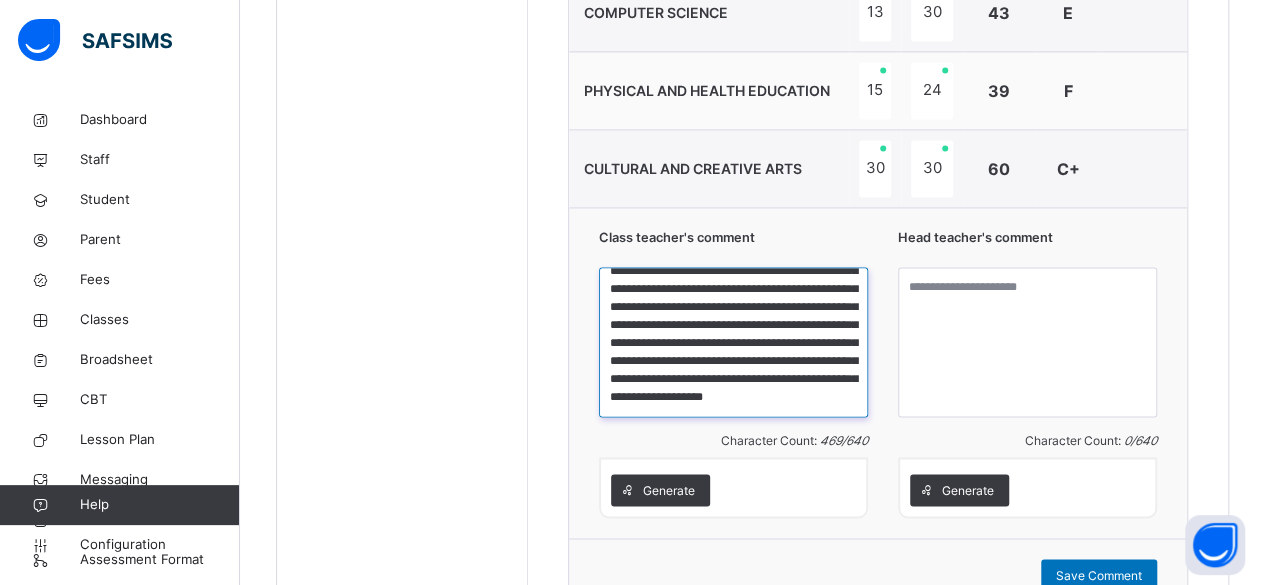 scroll, scrollTop: 0, scrollLeft: 0, axis: both 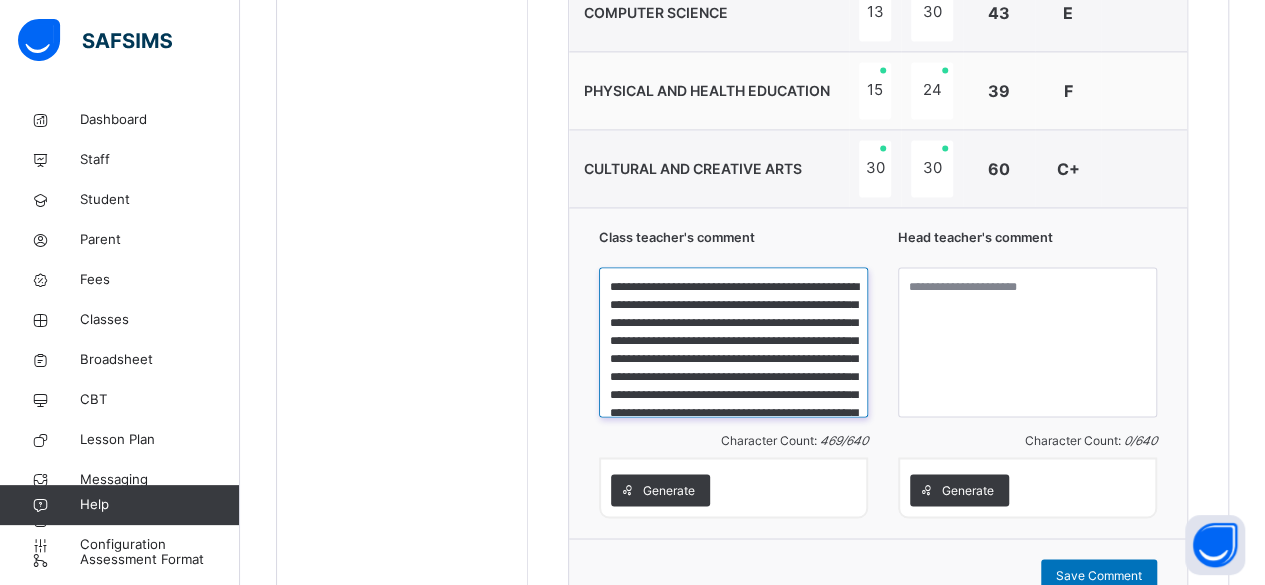 click on "**********" at bounding box center [733, 342] 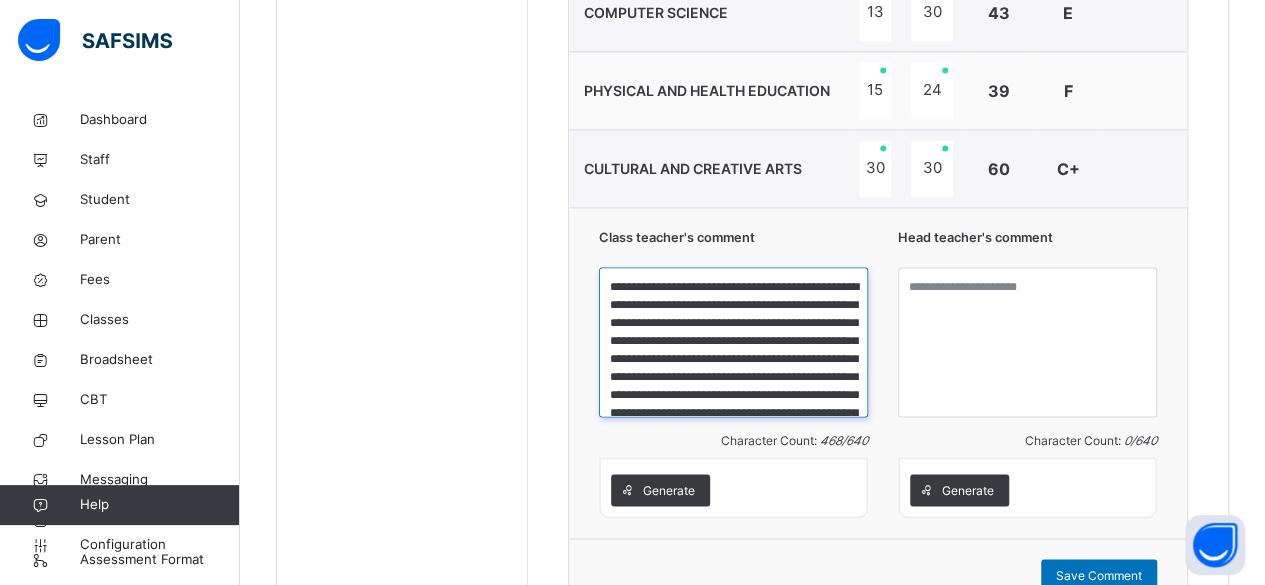 click on "**********" at bounding box center [733, 342] 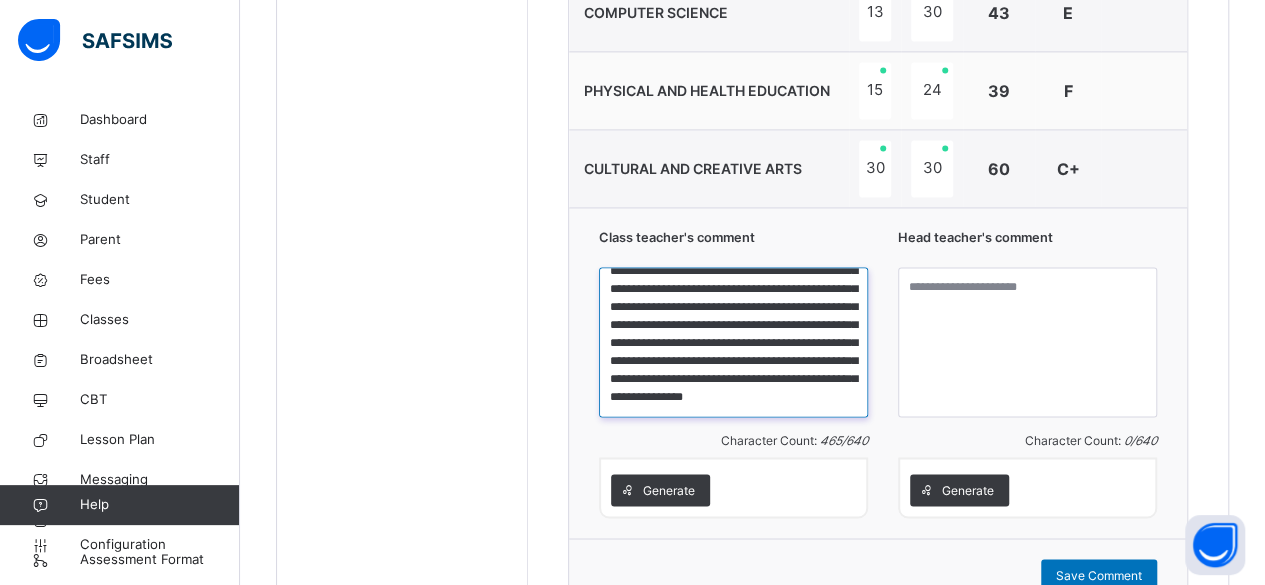 scroll, scrollTop: 105, scrollLeft: 0, axis: vertical 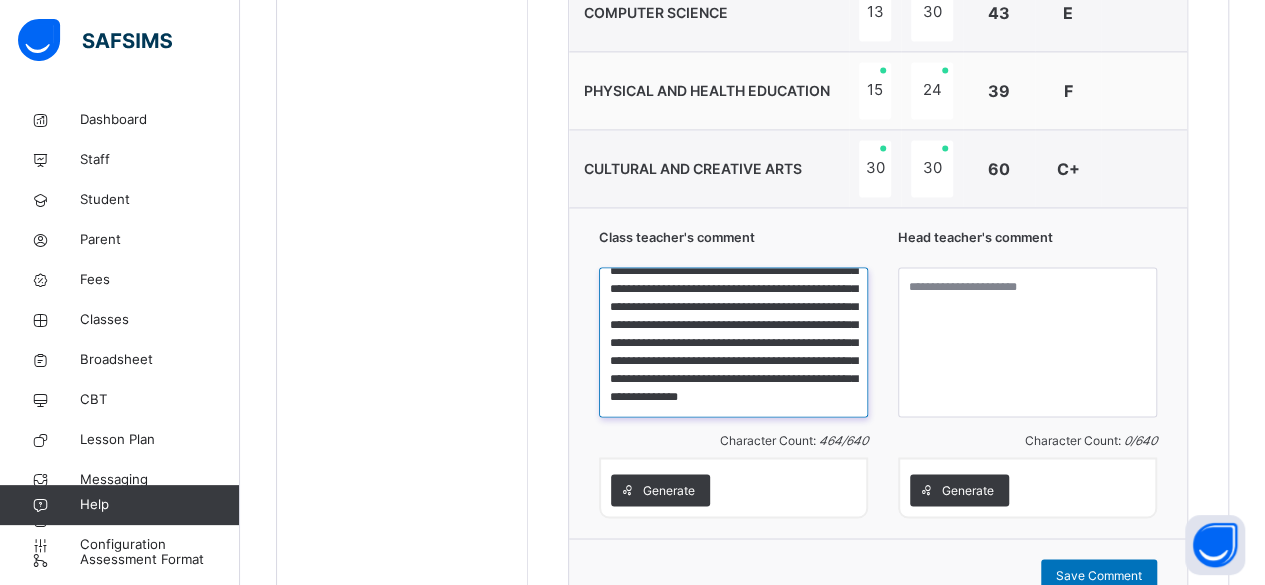 click on "**********" at bounding box center [733, 342] 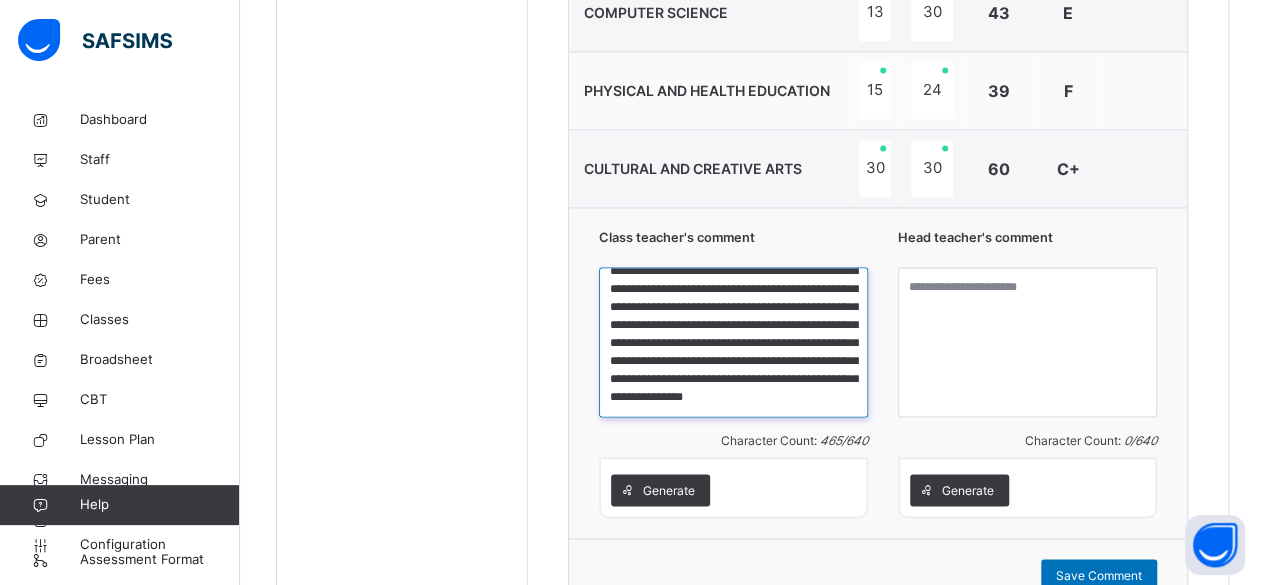 type on "**********" 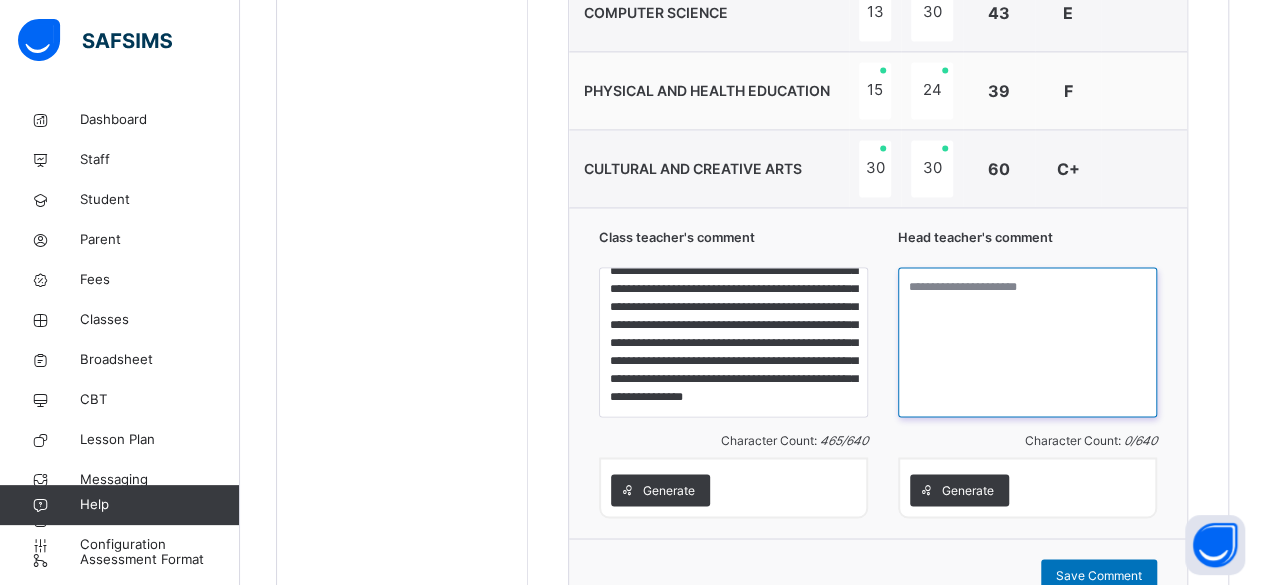 click at bounding box center [1027, 342] 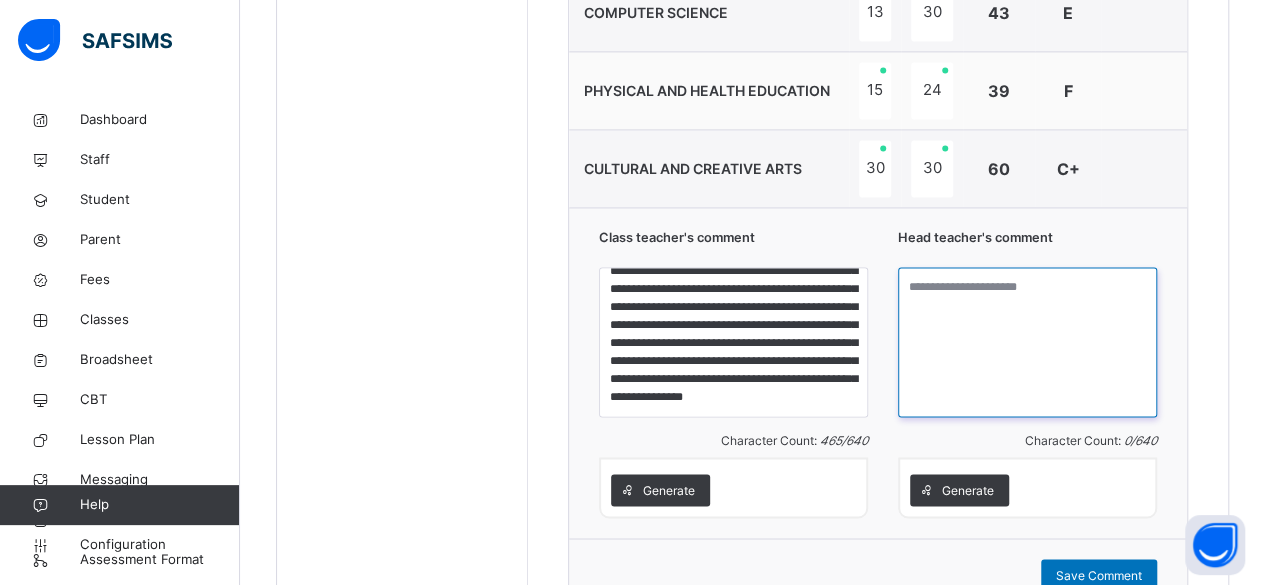 click at bounding box center (1027, 342) 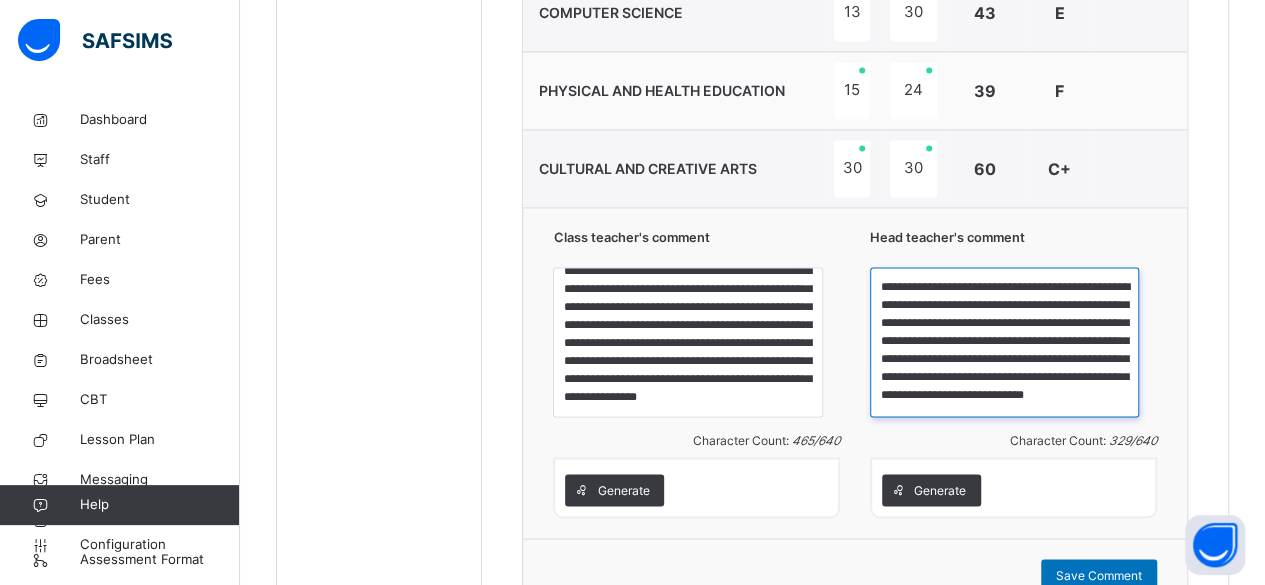 scroll, scrollTop: 39, scrollLeft: 0, axis: vertical 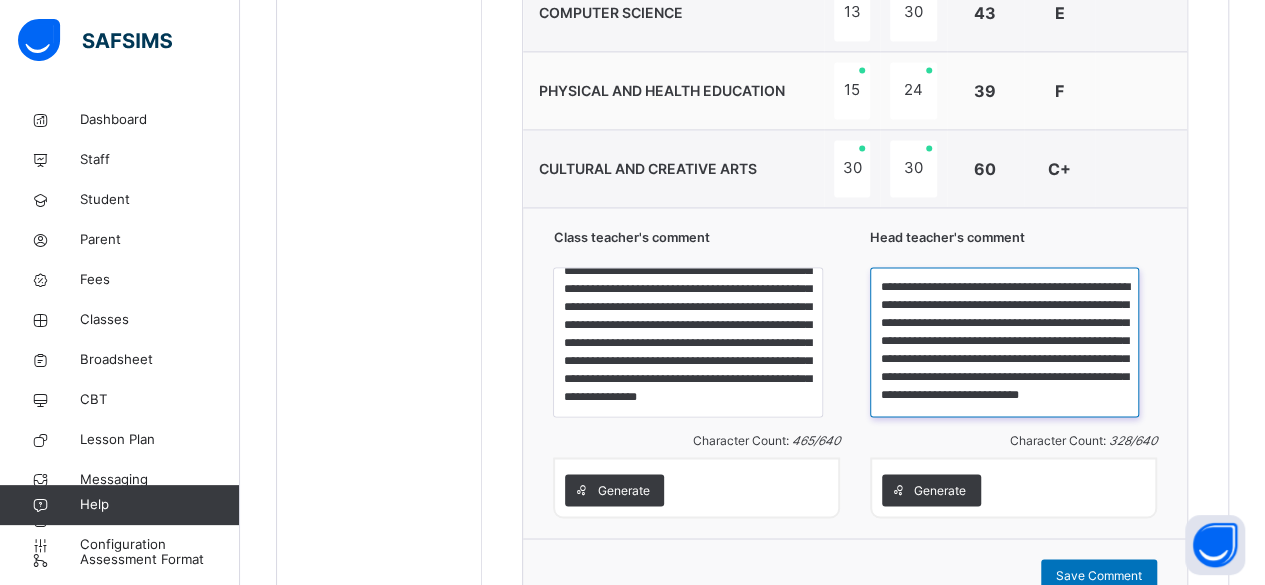 click on "**********" at bounding box center (1004, 342) 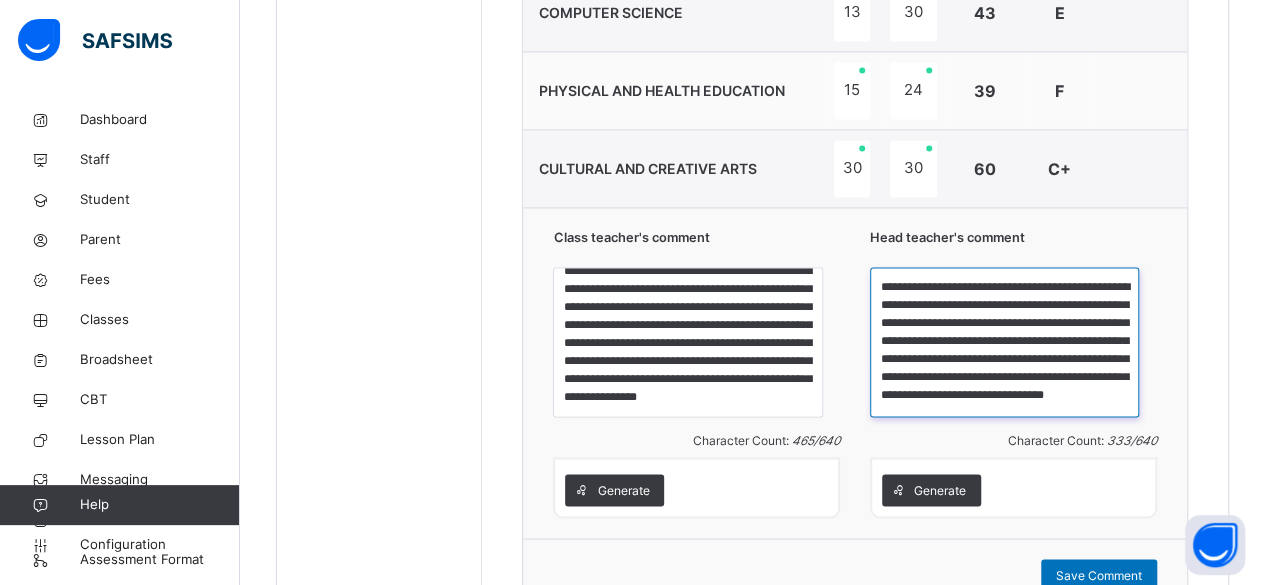 click on "**********" at bounding box center (1004, 342) 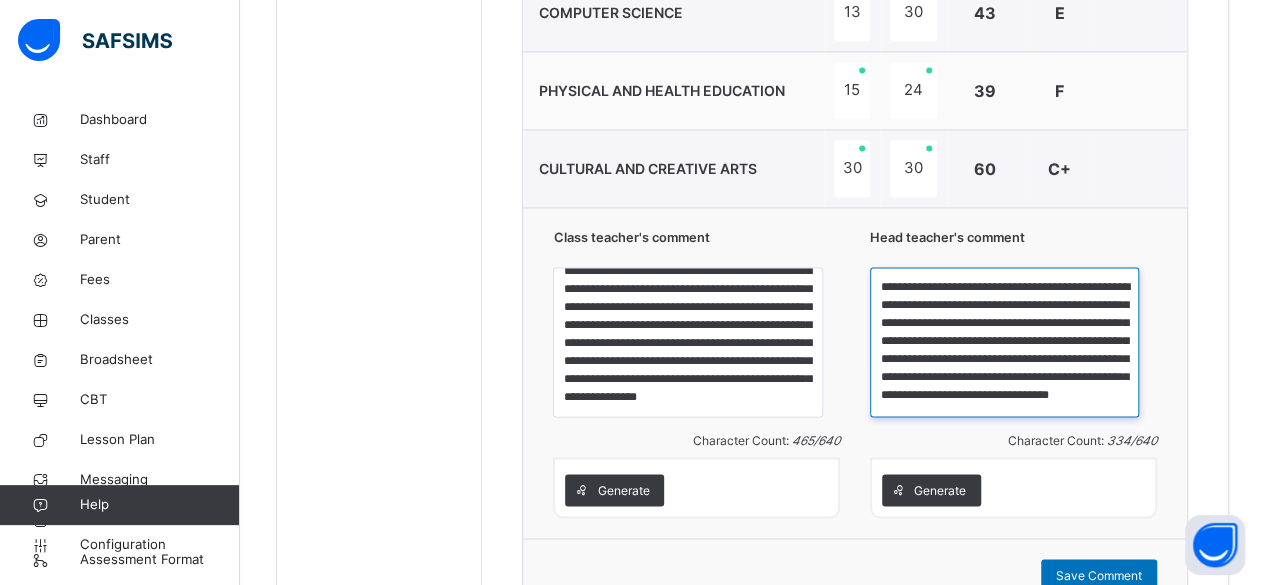 scroll, scrollTop: 51, scrollLeft: 0, axis: vertical 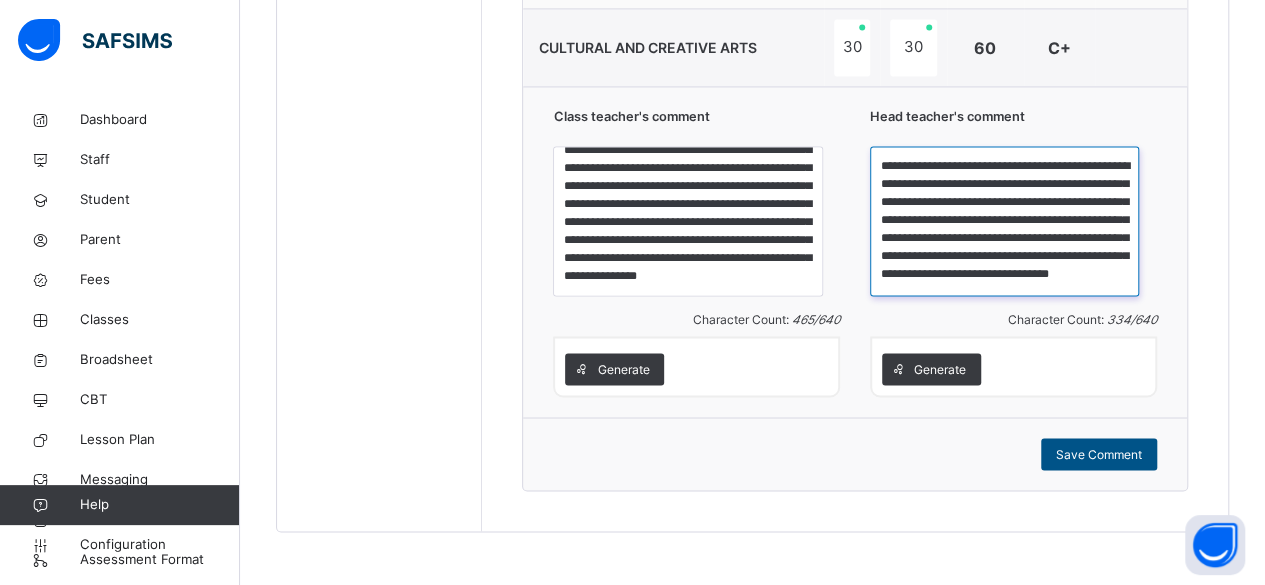 type on "**********" 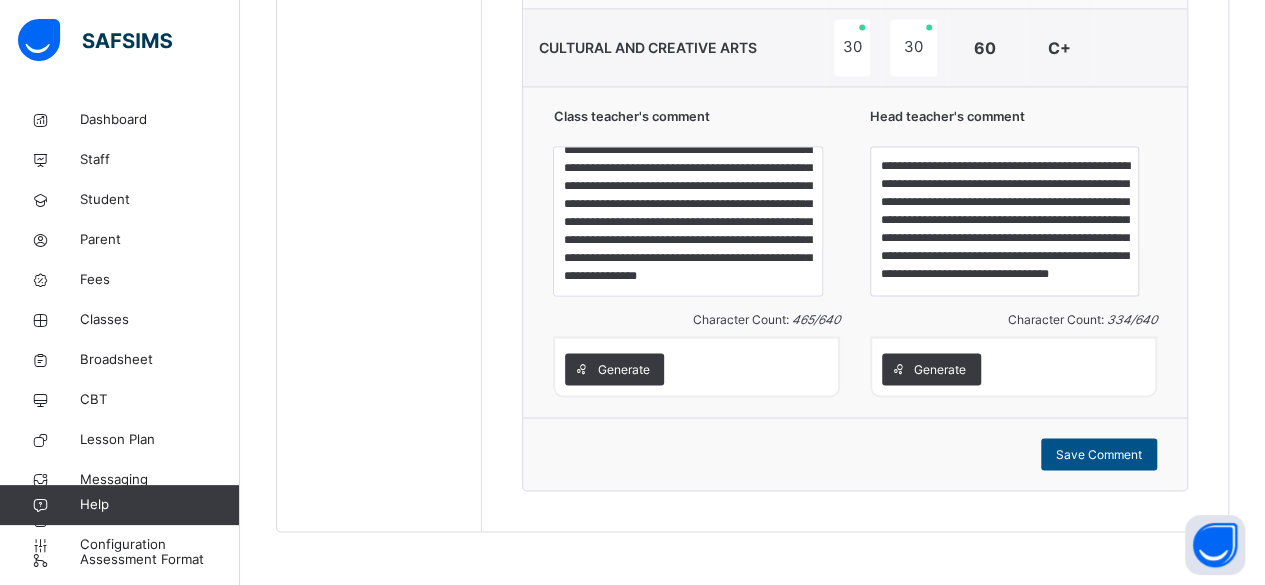 click on "Save Comment" at bounding box center (1099, 454) 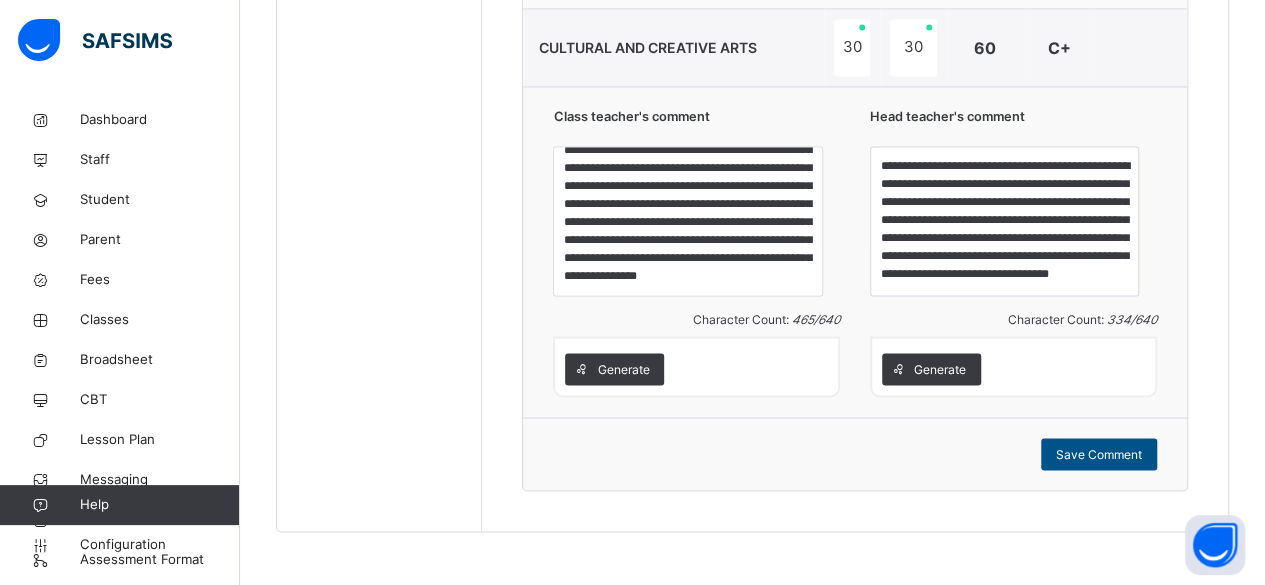 scroll, scrollTop: 1504, scrollLeft: 0, axis: vertical 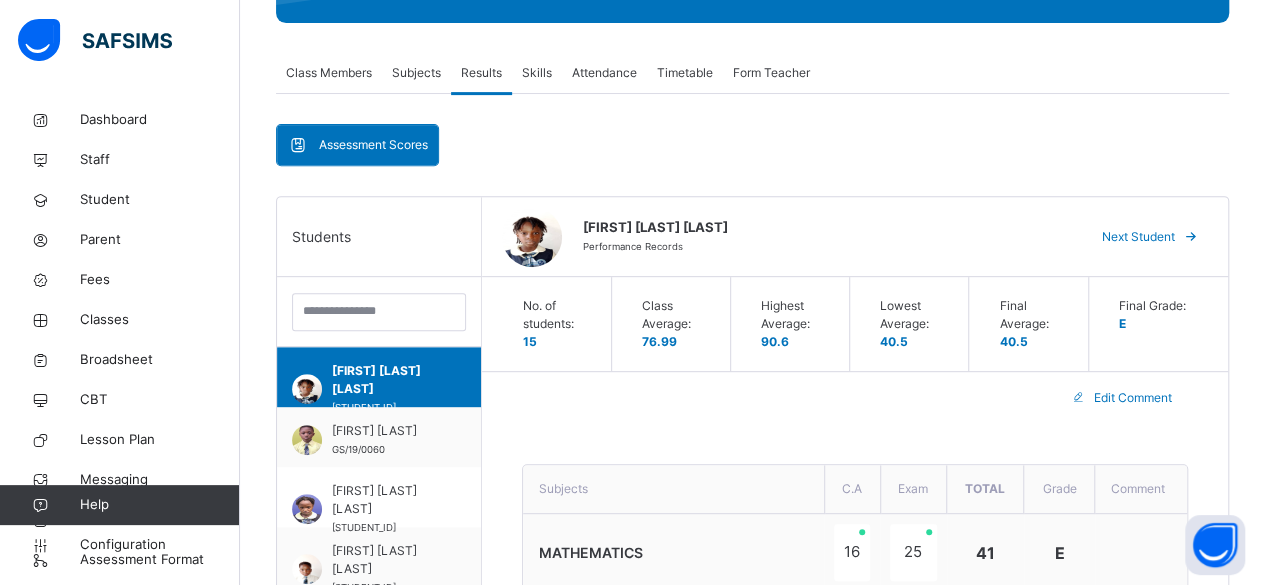 click on "Next Student" at bounding box center [1138, 237] 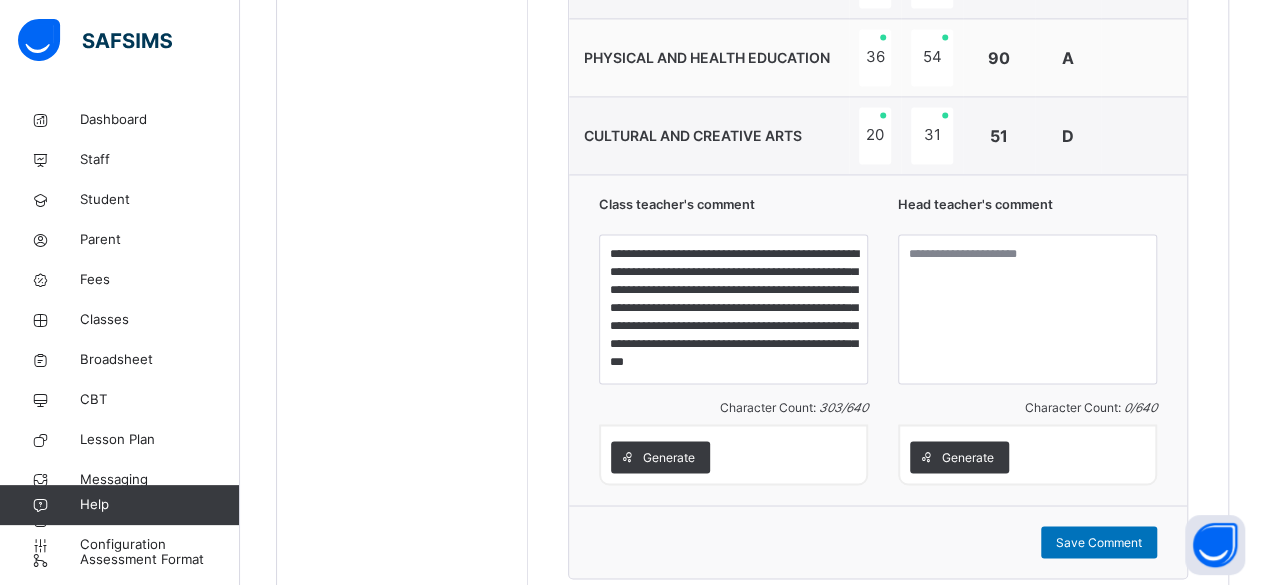 scroll, scrollTop: 1446, scrollLeft: 0, axis: vertical 